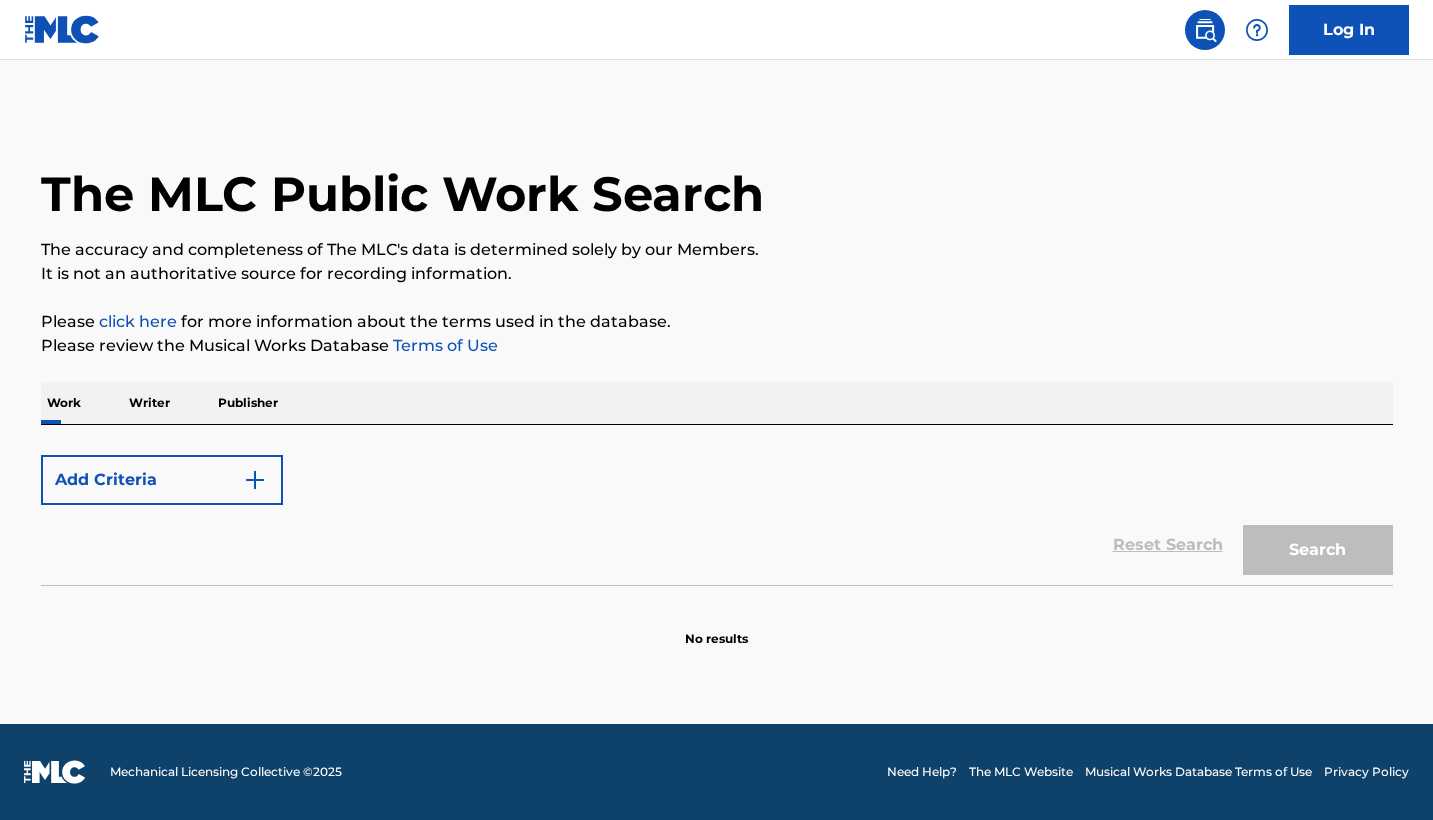 scroll, scrollTop: 0, scrollLeft: 0, axis: both 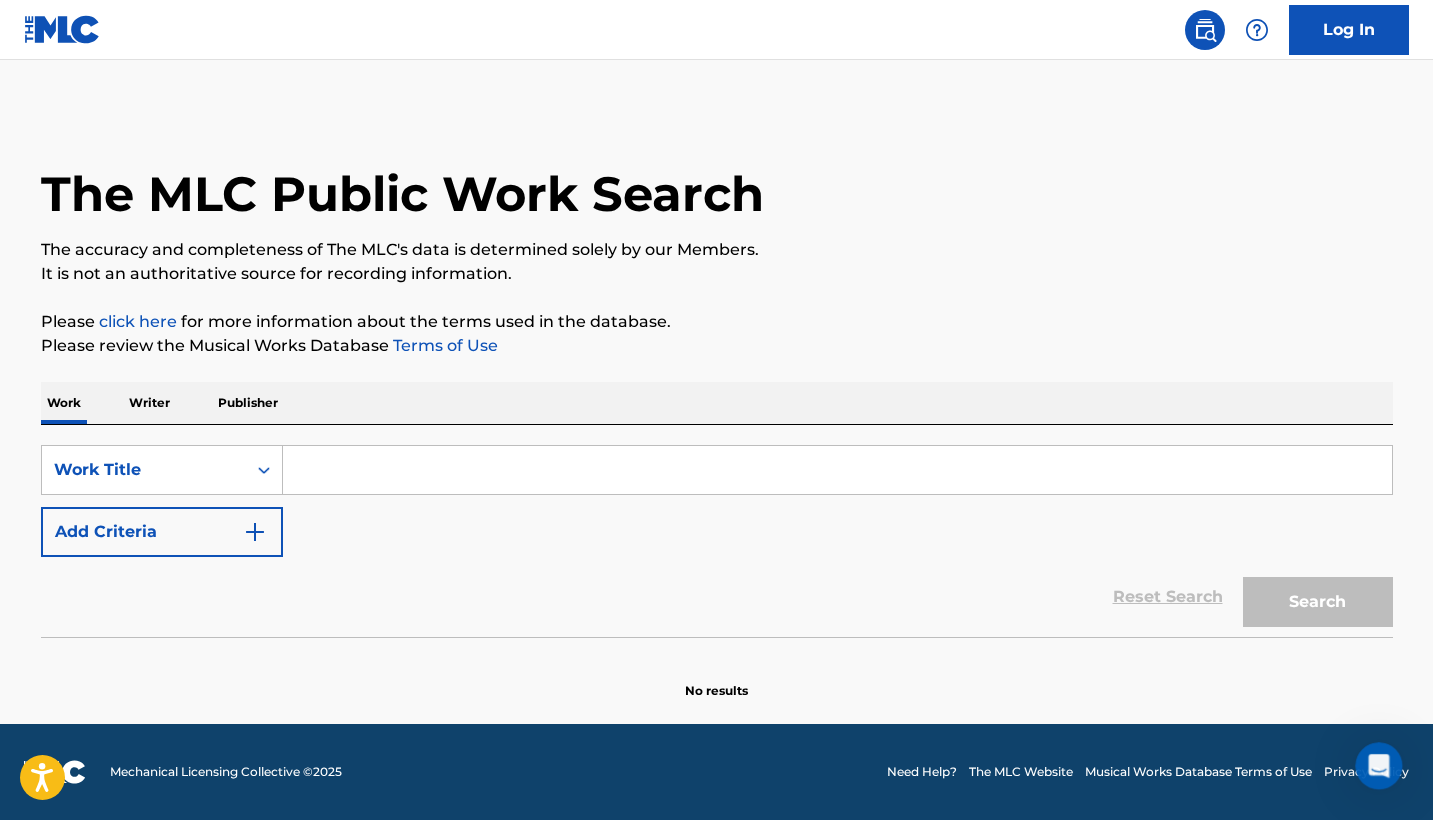 click at bounding box center (837, 470) 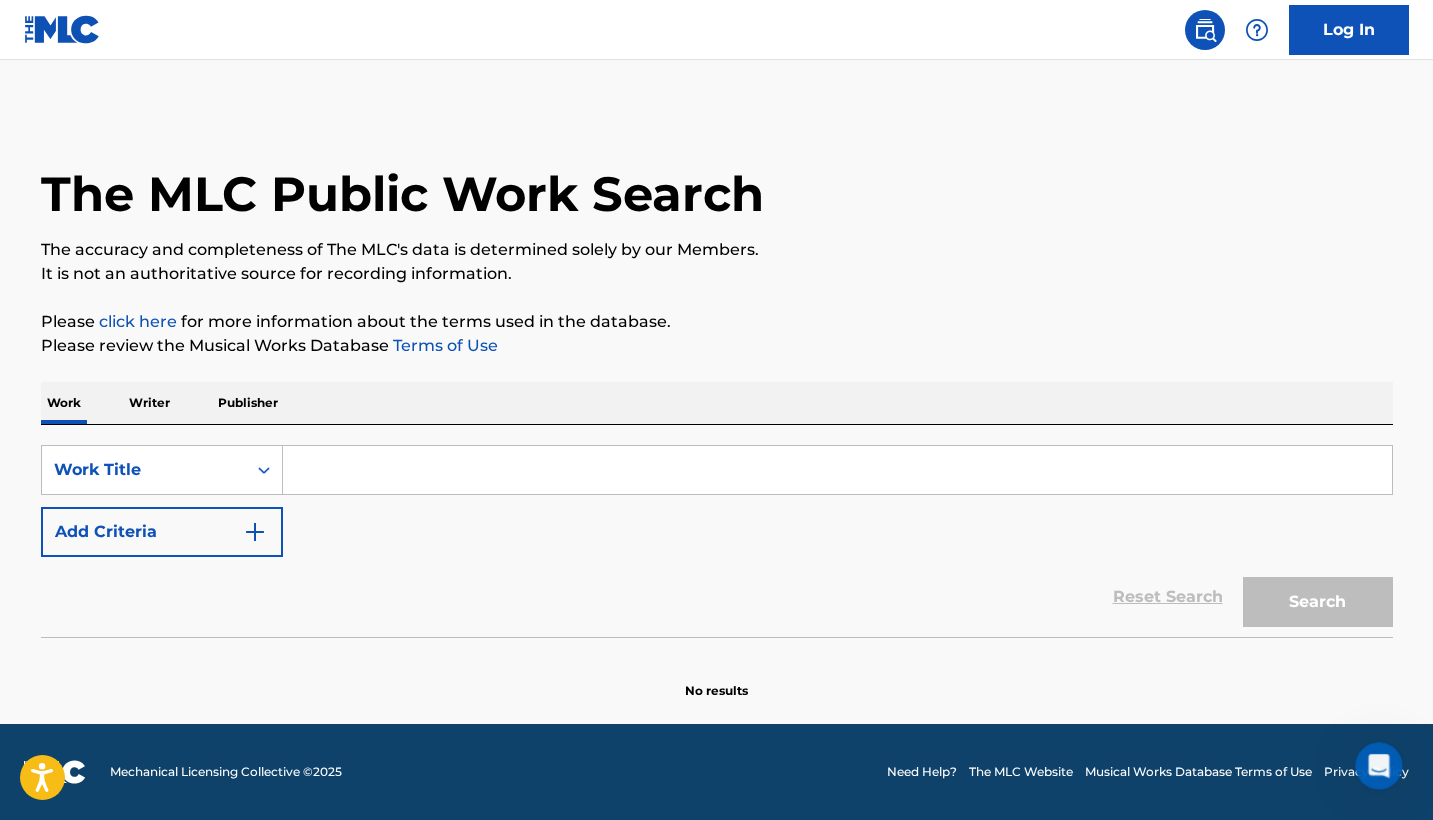 paste on "Problemz (Interlude)" 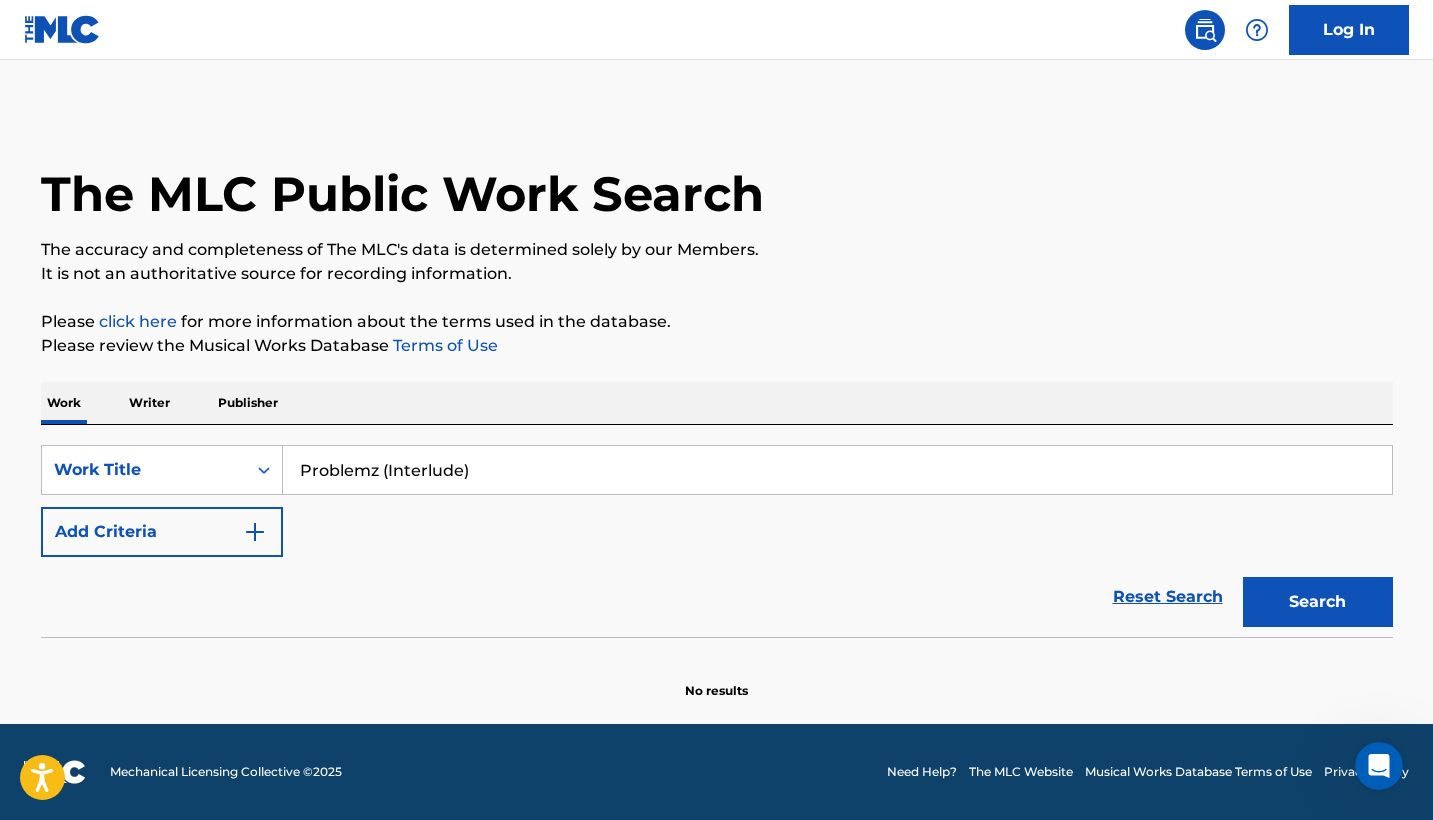 type on "Problemz (Interlude)" 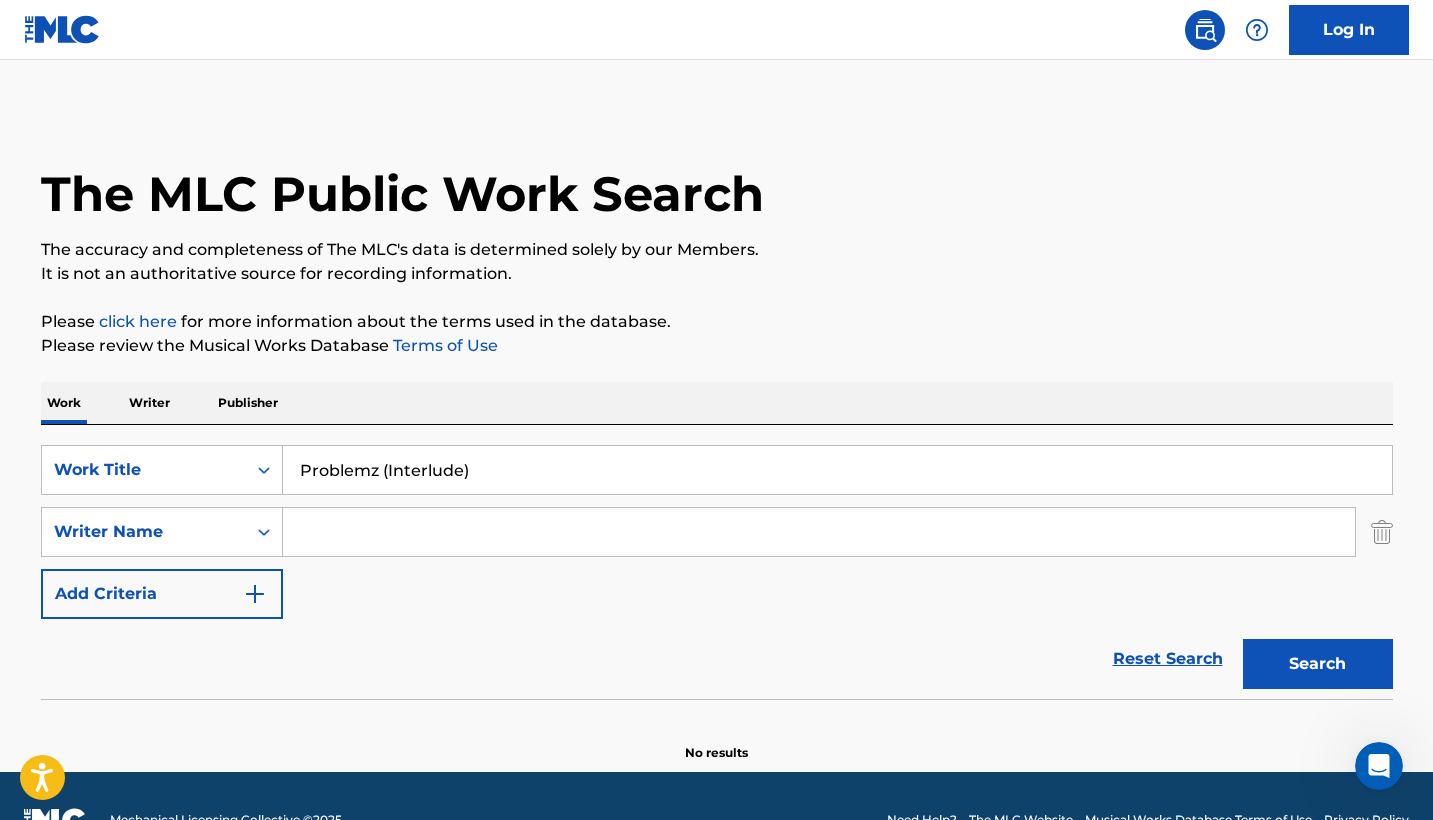 click at bounding box center (819, 532) 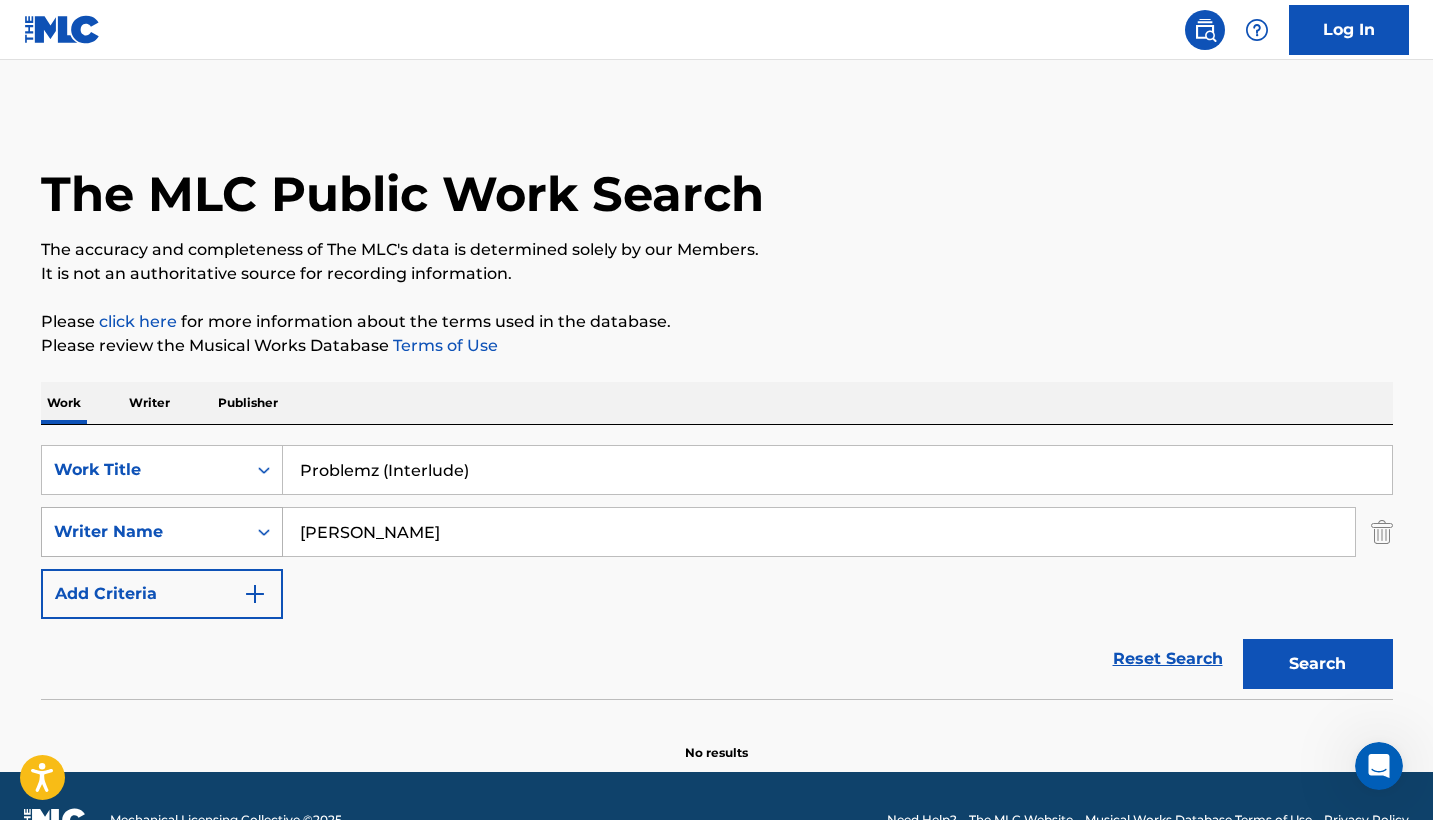 type on "[PERSON_NAME]" 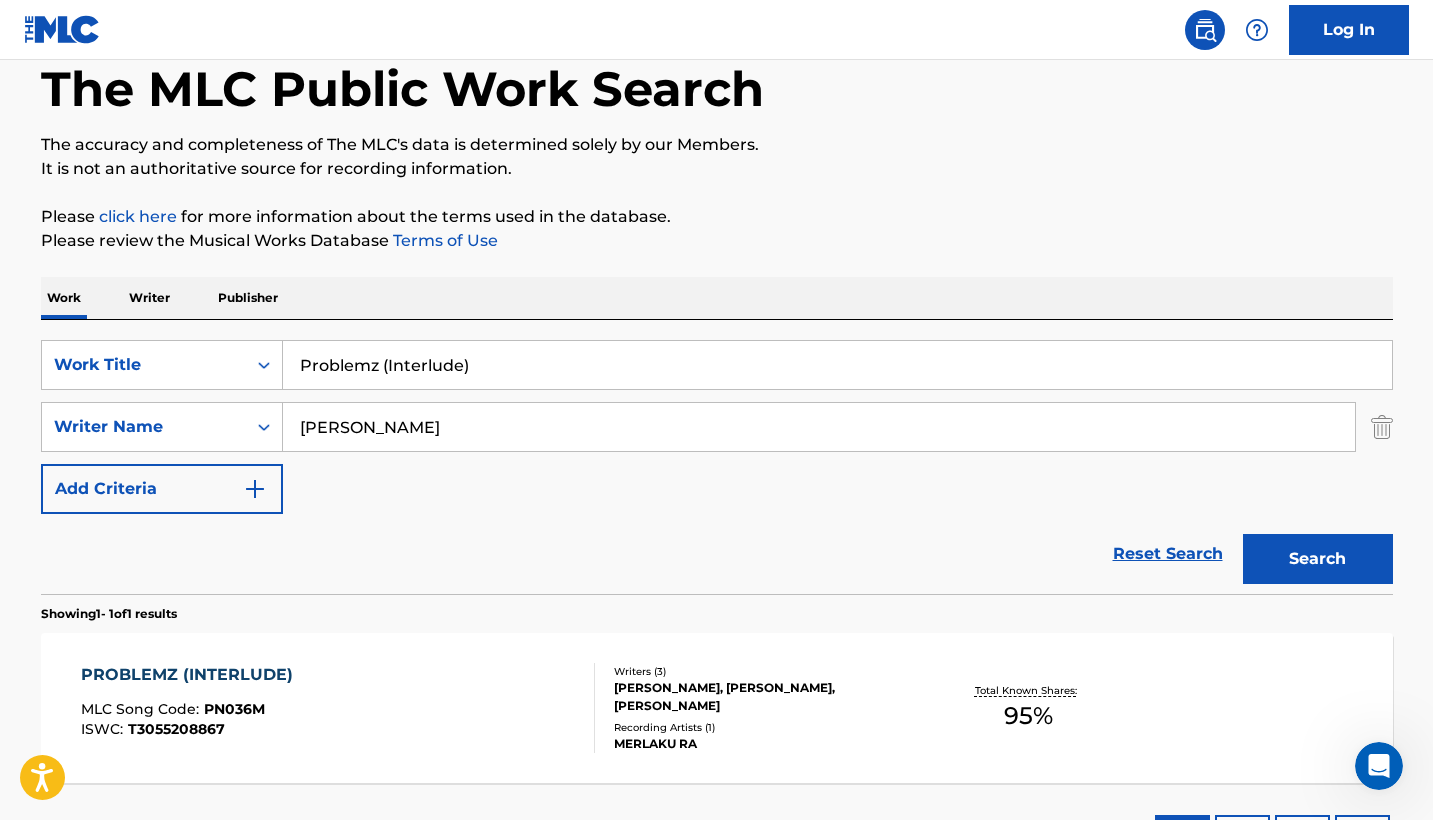 scroll, scrollTop: 267, scrollLeft: 0, axis: vertical 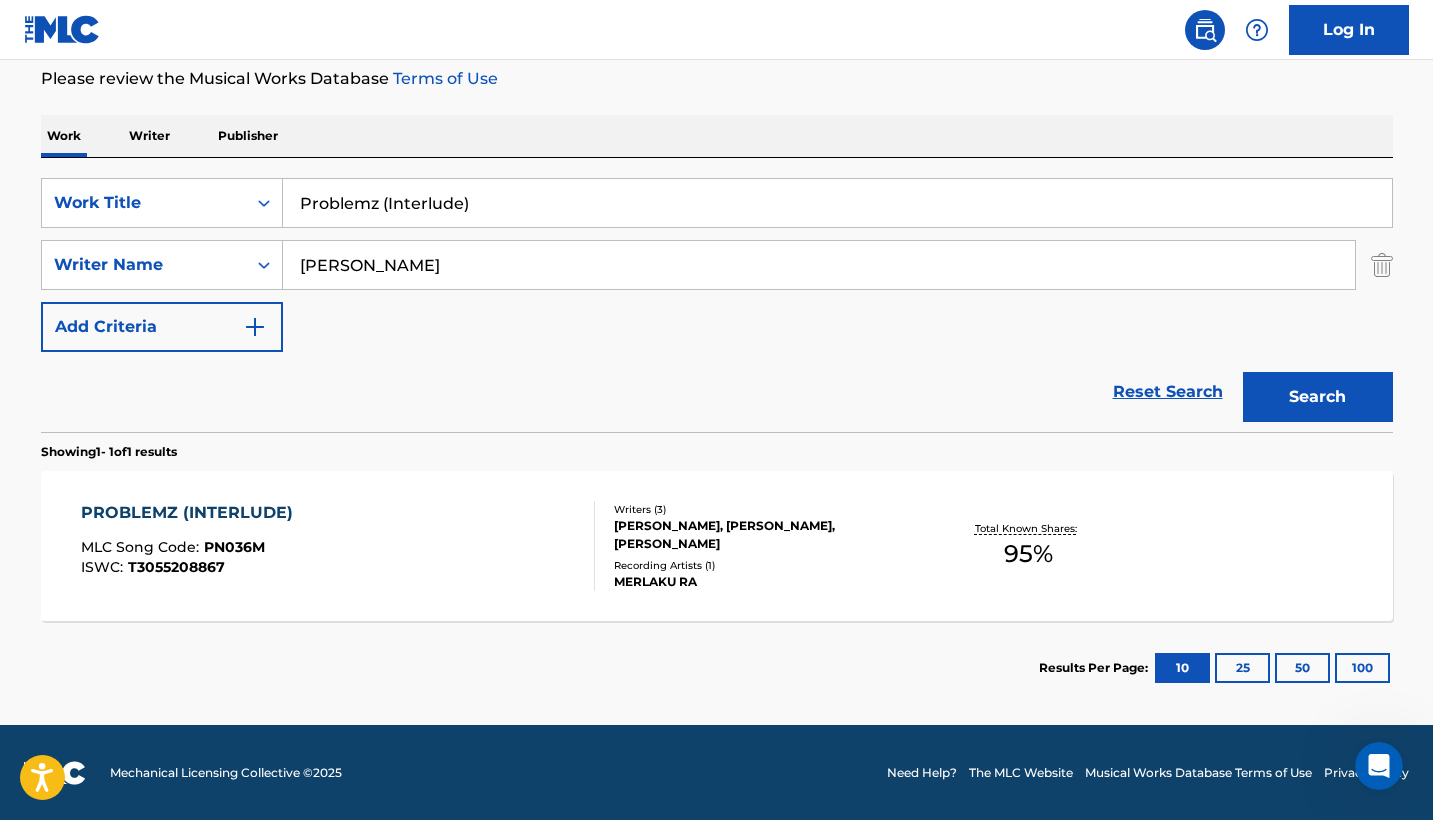 click on "PROBLEMZ (INTERLUDE) MLC Song Code : PN036M ISWC : T3055208867" at bounding box center [338, 546] 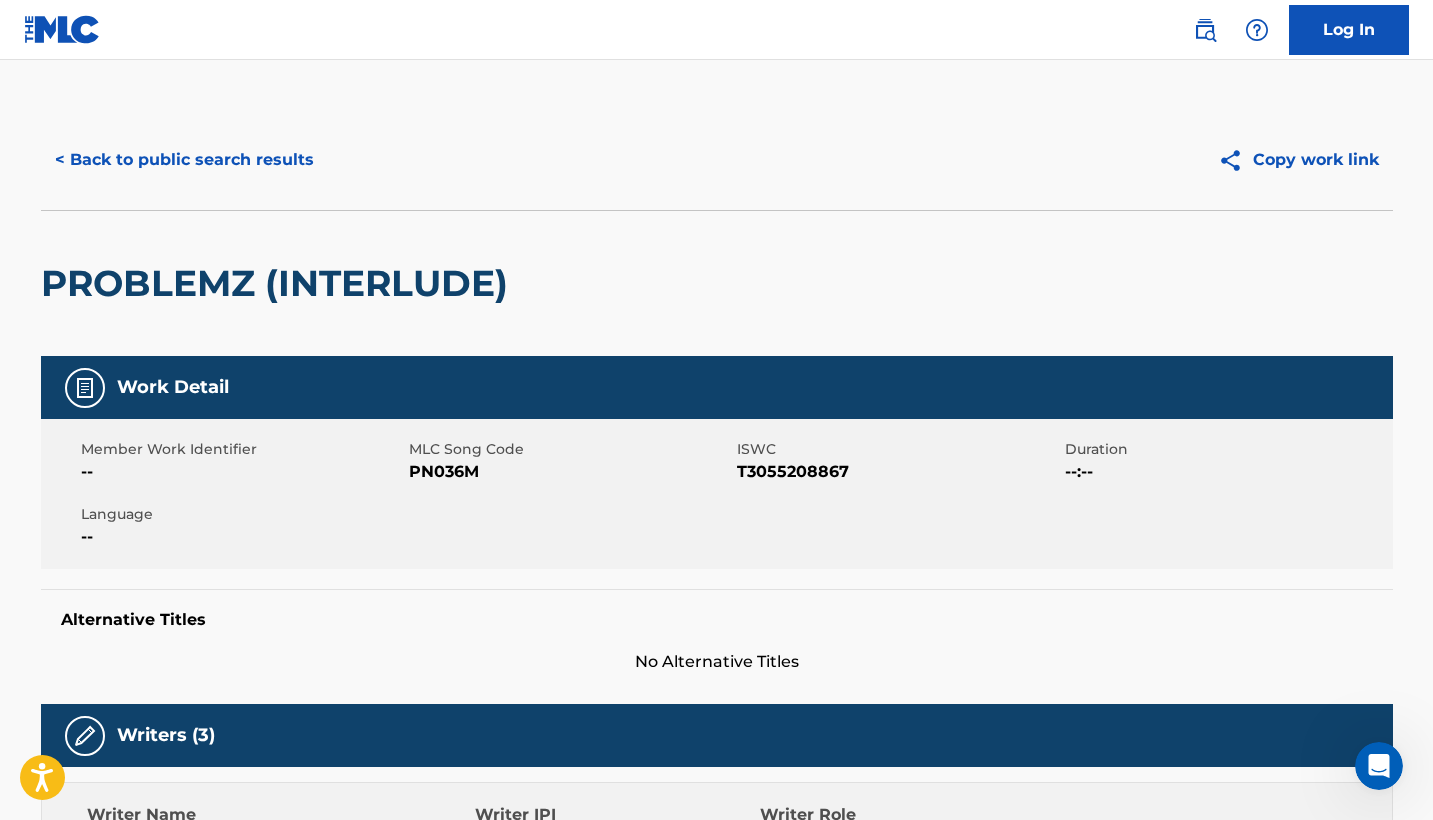 click on "Alternative Titles No Alternative Titles" at bounding box center (717, 631) 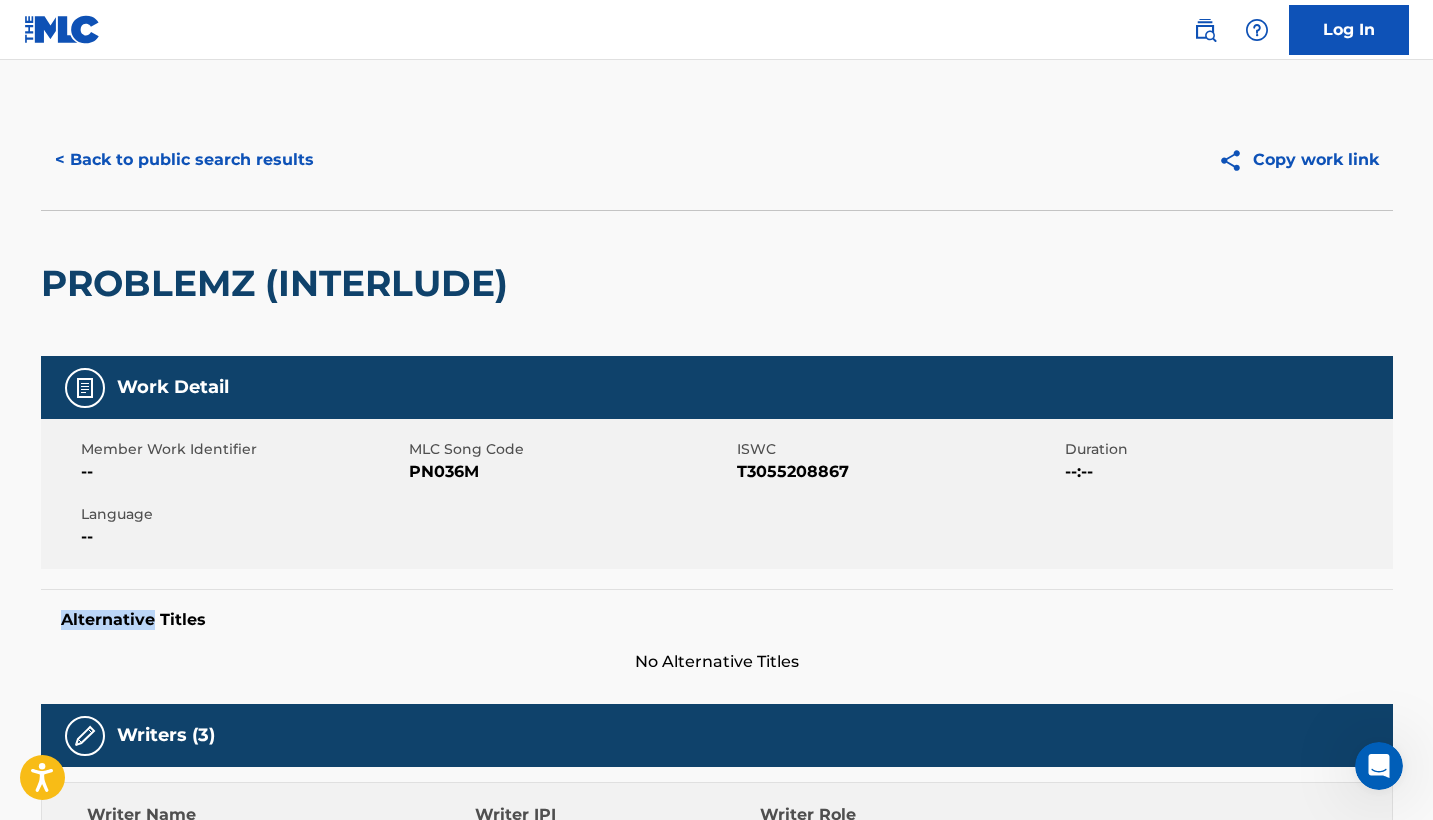 click on "Alternative Titles No Alternative Titles" at bounding box center (717, 631) 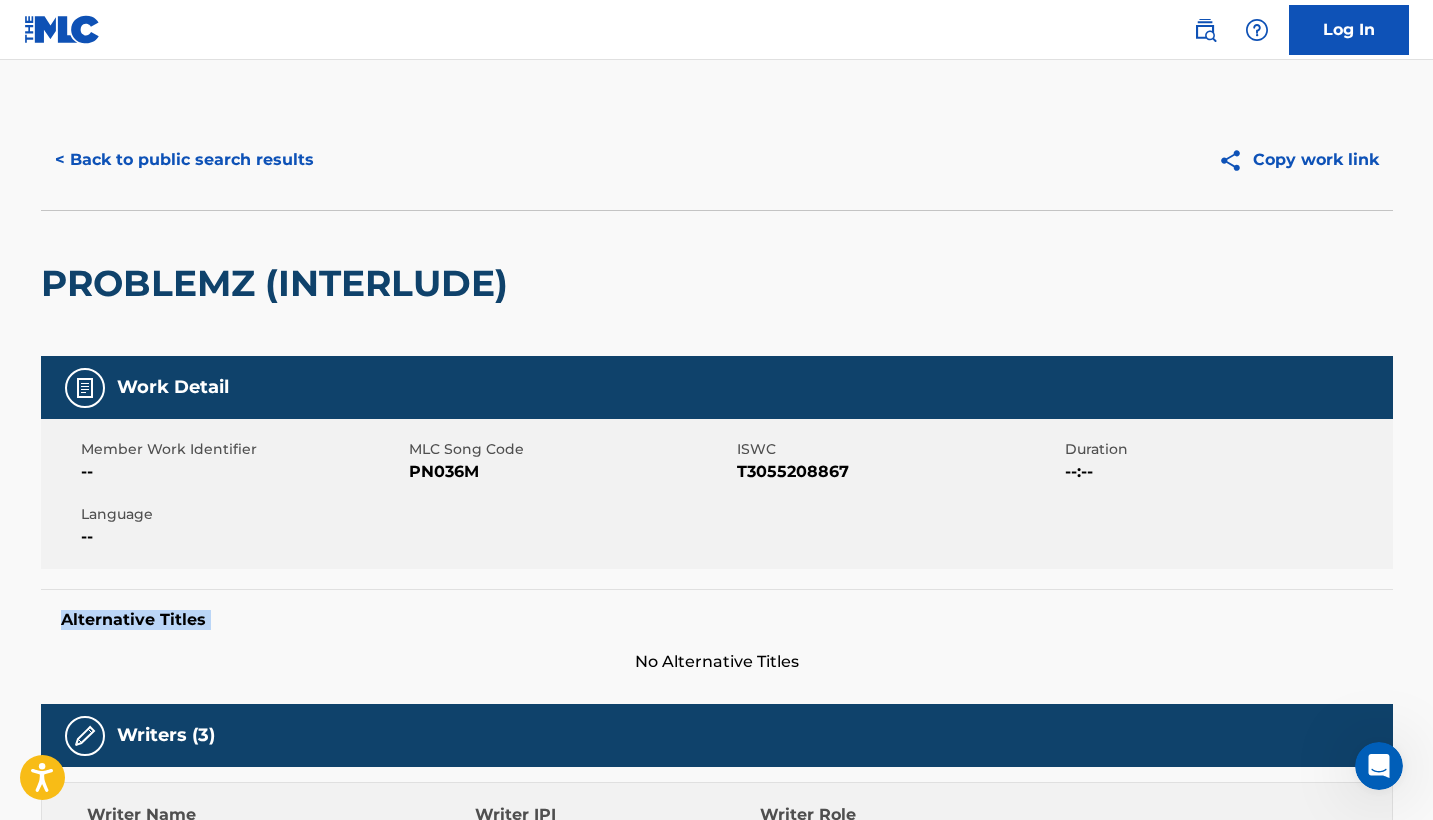 click on "Alternative Titles No Alternative Titles" at bounding box center (717, 631) 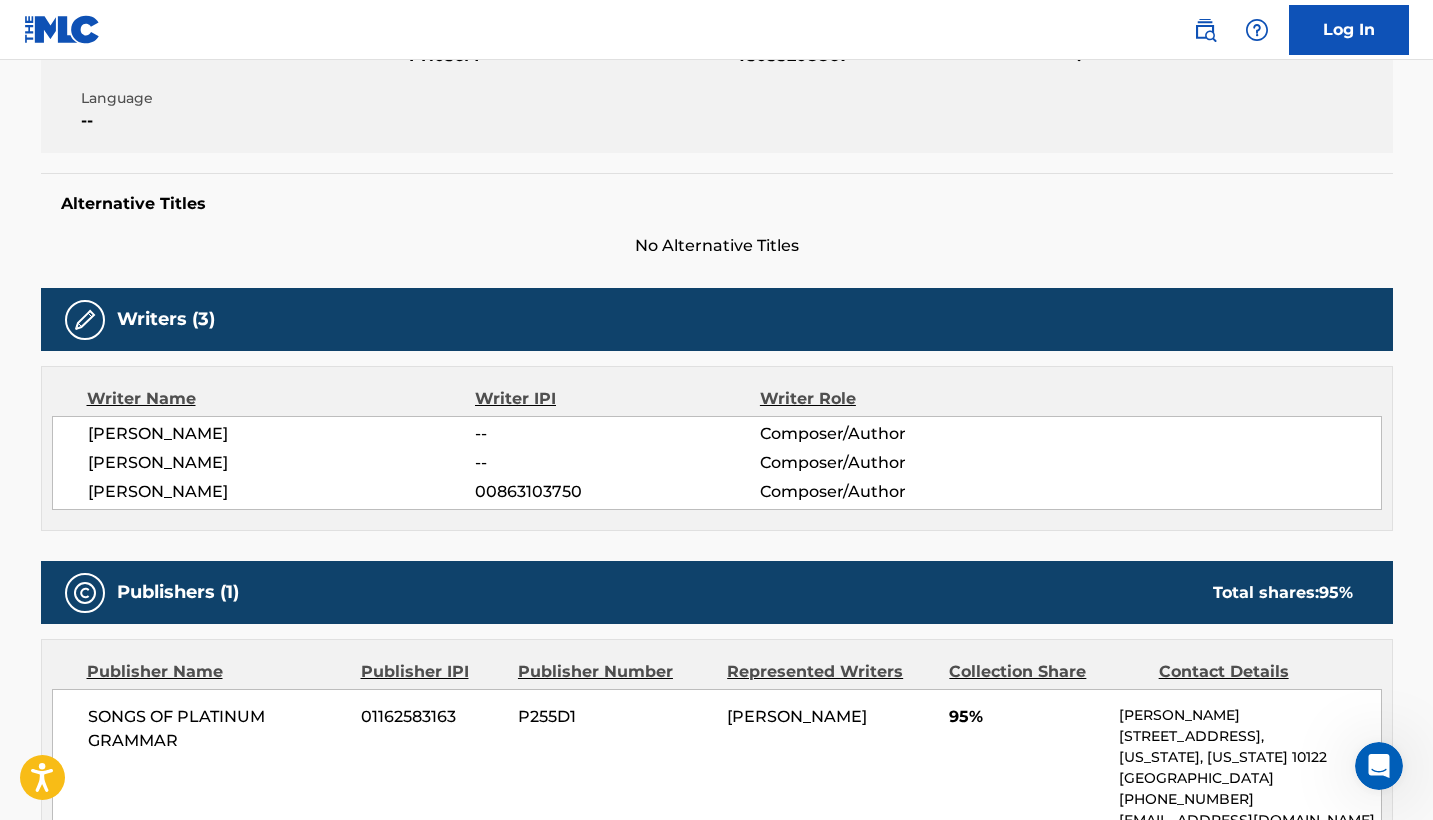 scroll, scrollTop: 0, scrollLeft: 0, axis: both 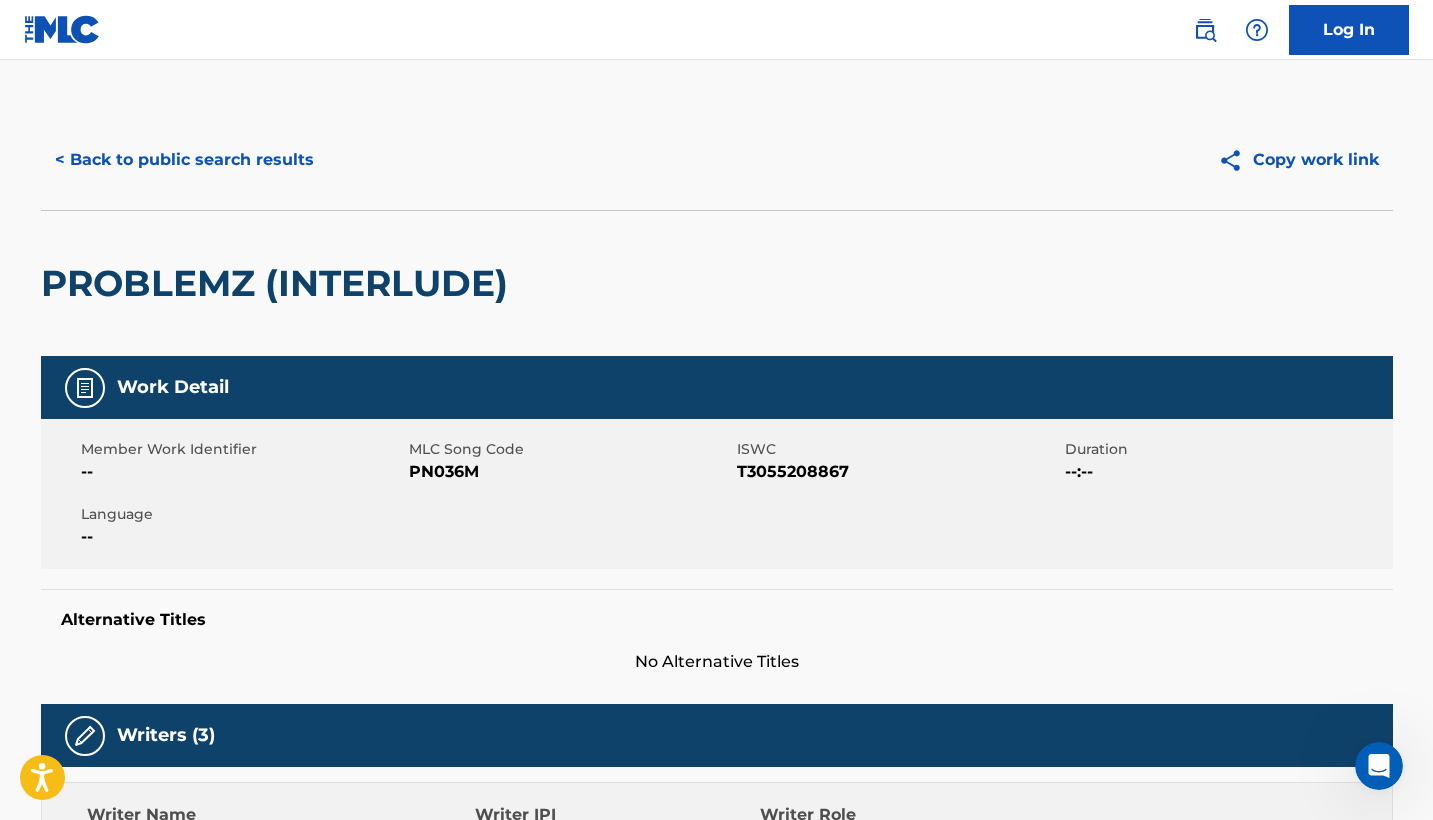 click on "< Back to public search results" at bounding box center [184, 160] 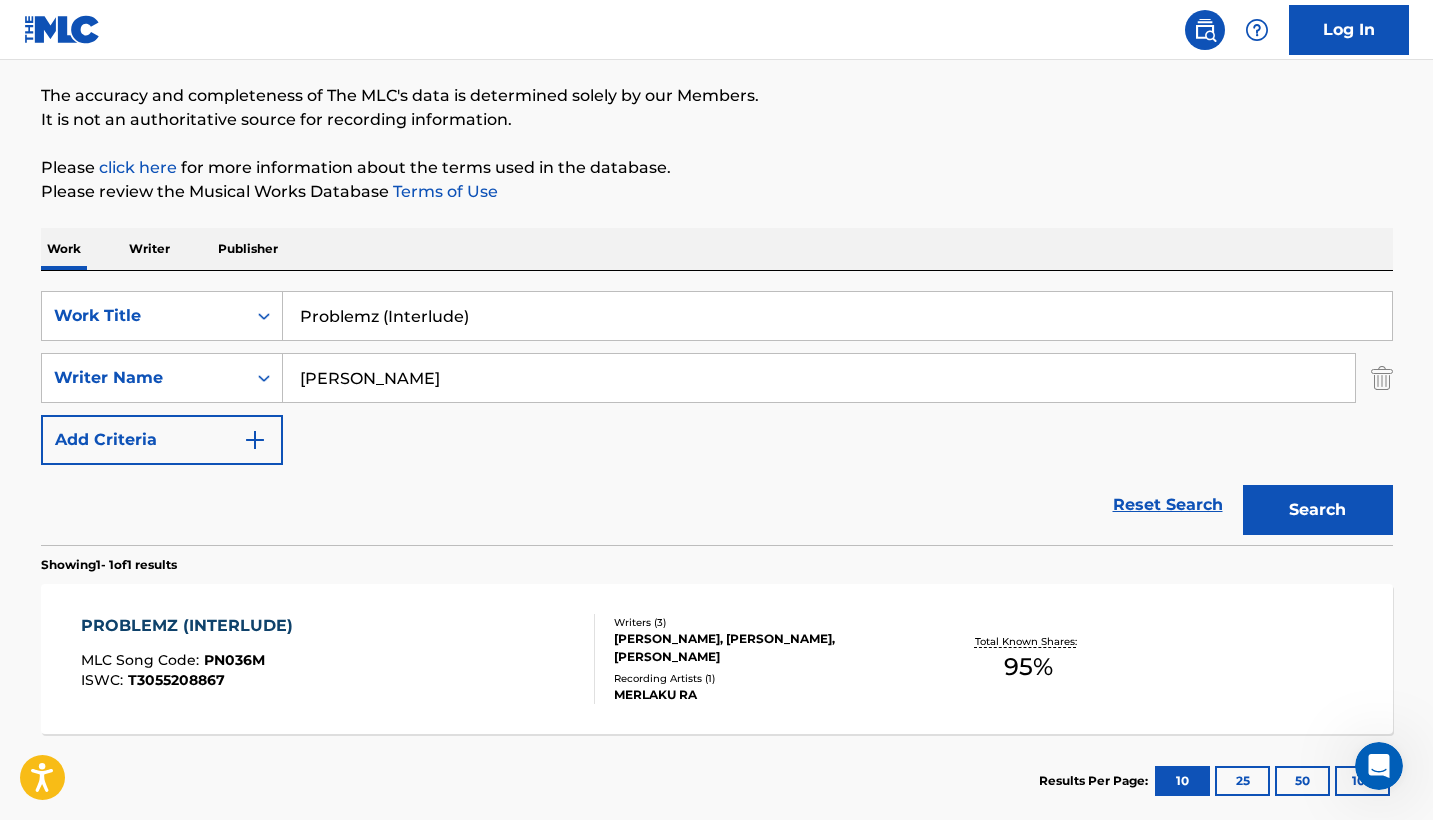 click on "Problemz (Interlude)" at bounding box center [837, 316] 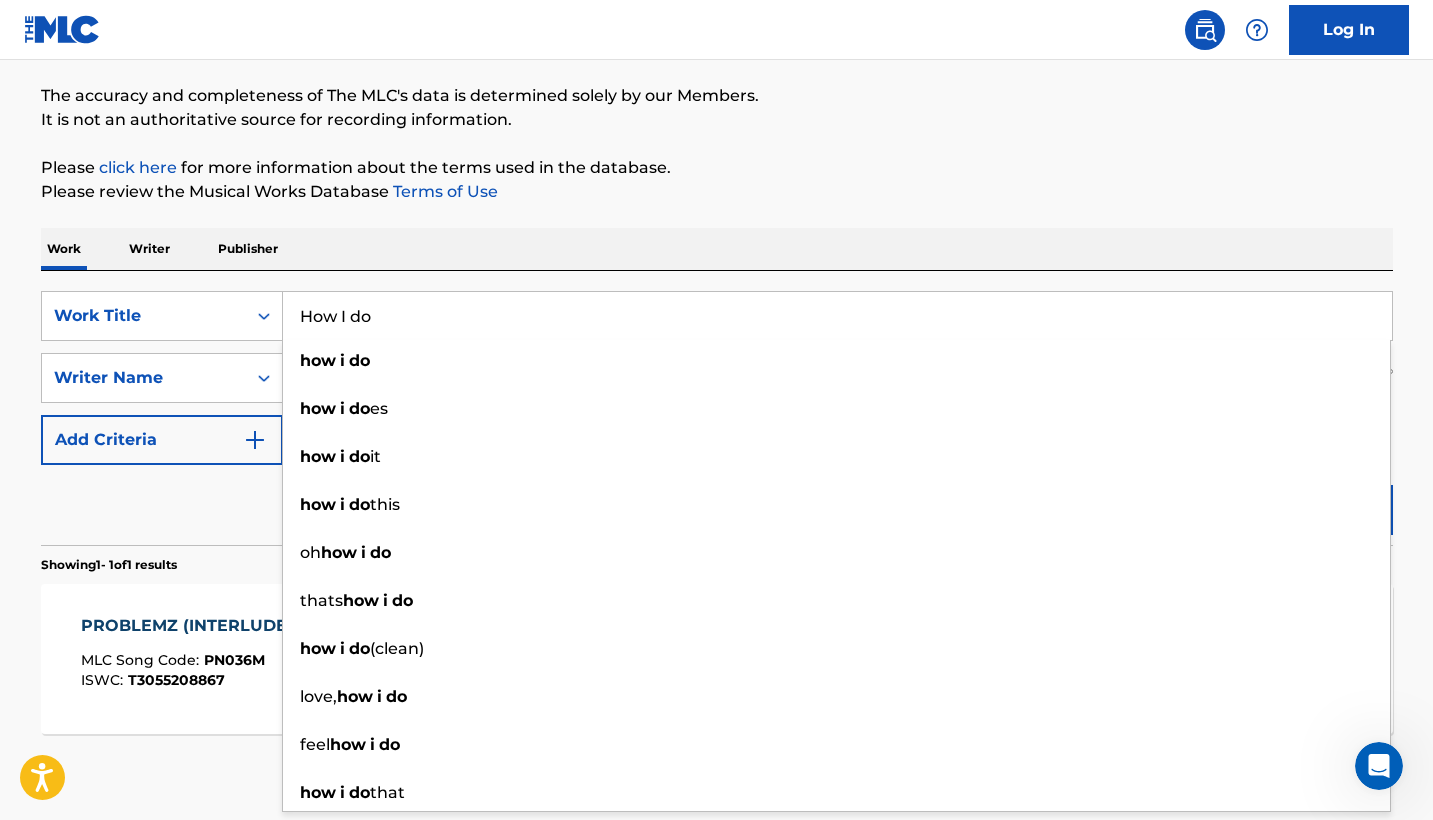 type on "How I do" 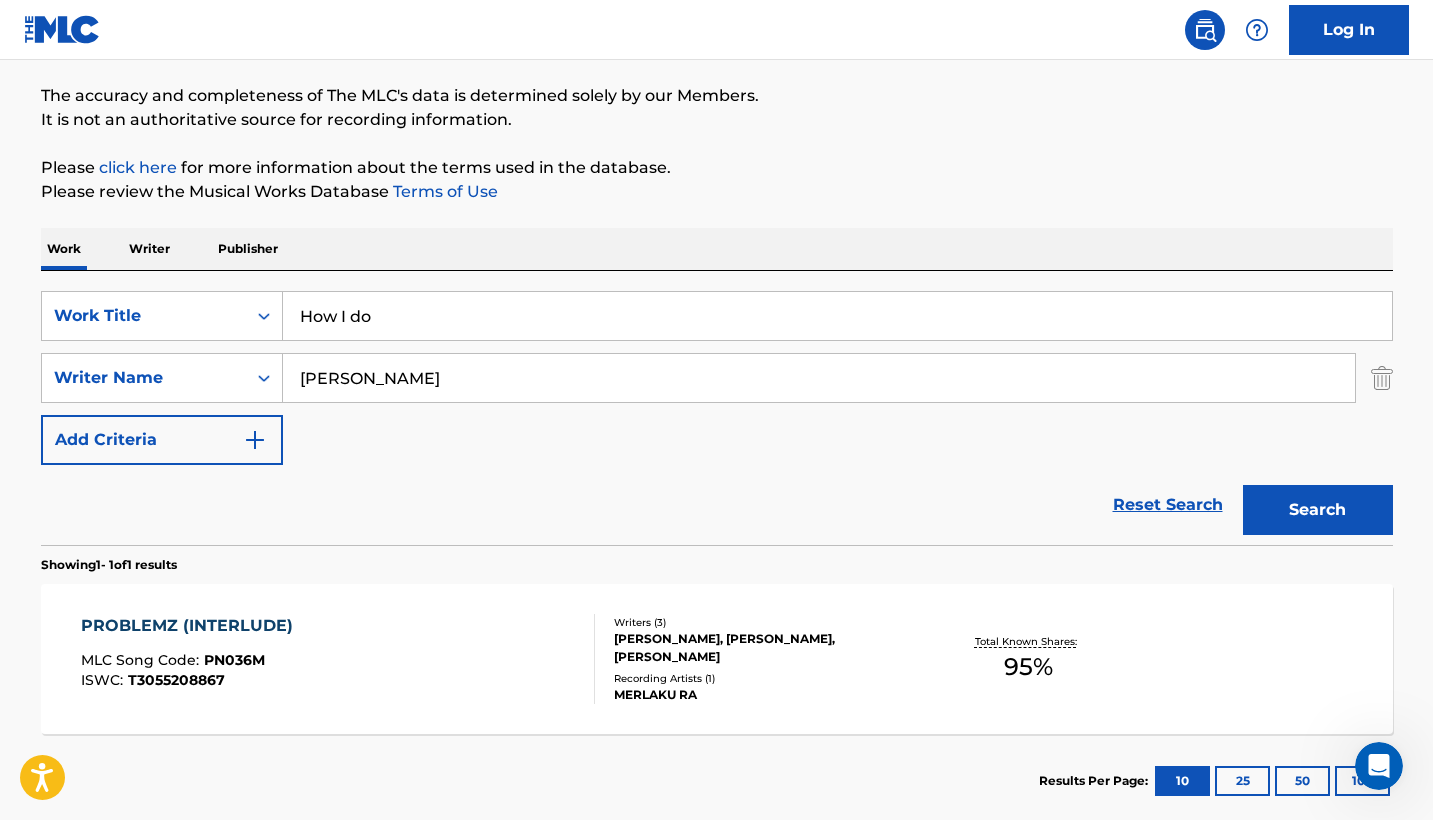 click on "SearchWithCriteria7126a8e3-d1e4-429a-8eb2-2dca11b88ba3 Work Title How I do SearchWithCriteria6123ce33-7fd1-412d-8ef8-be5417920f67 Writer Name Myron Reese Add Criteria Reset Search Search" at bounding box center (717, 408) 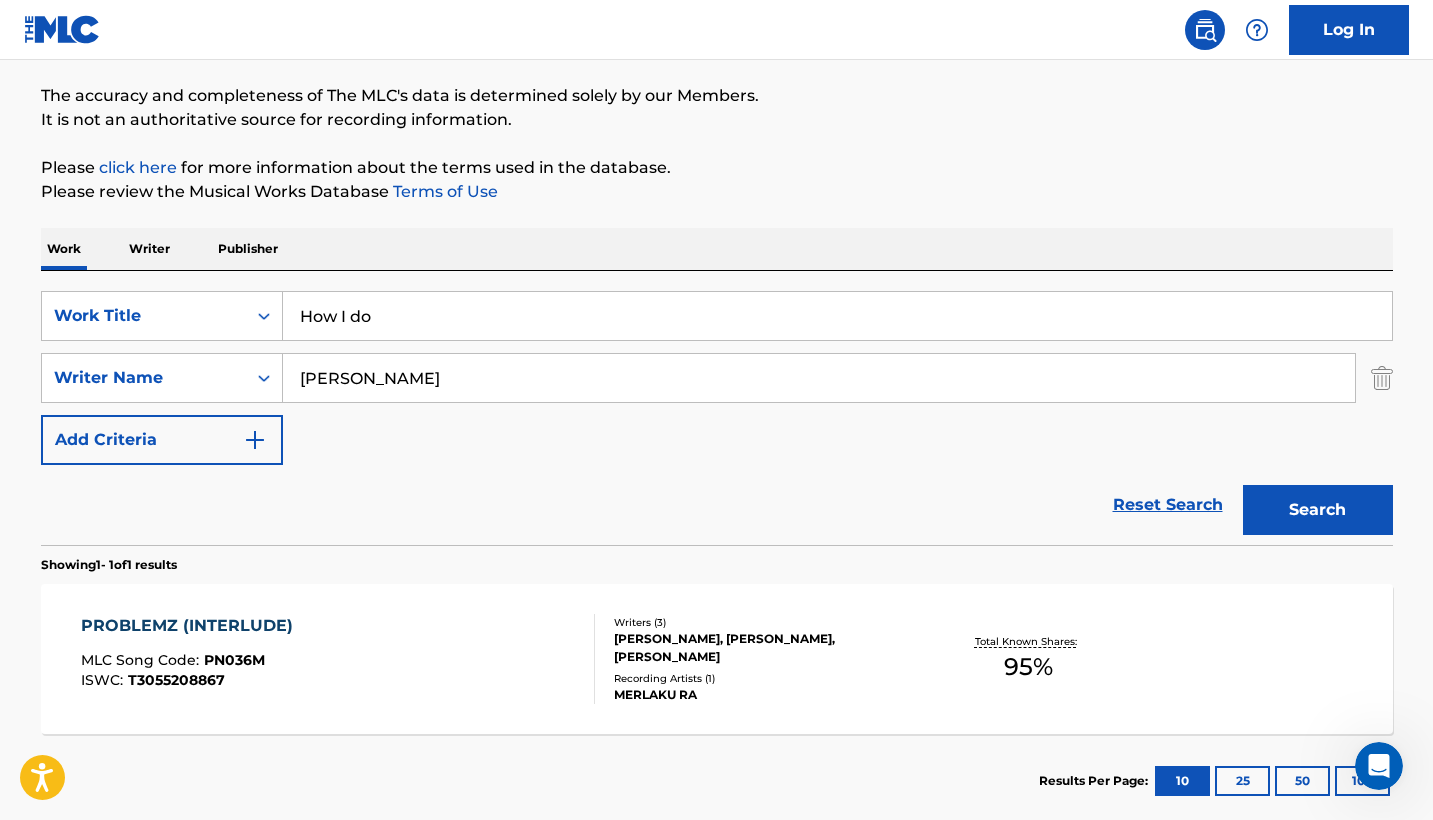 click on "Search" at bounding box center (1318, 510) 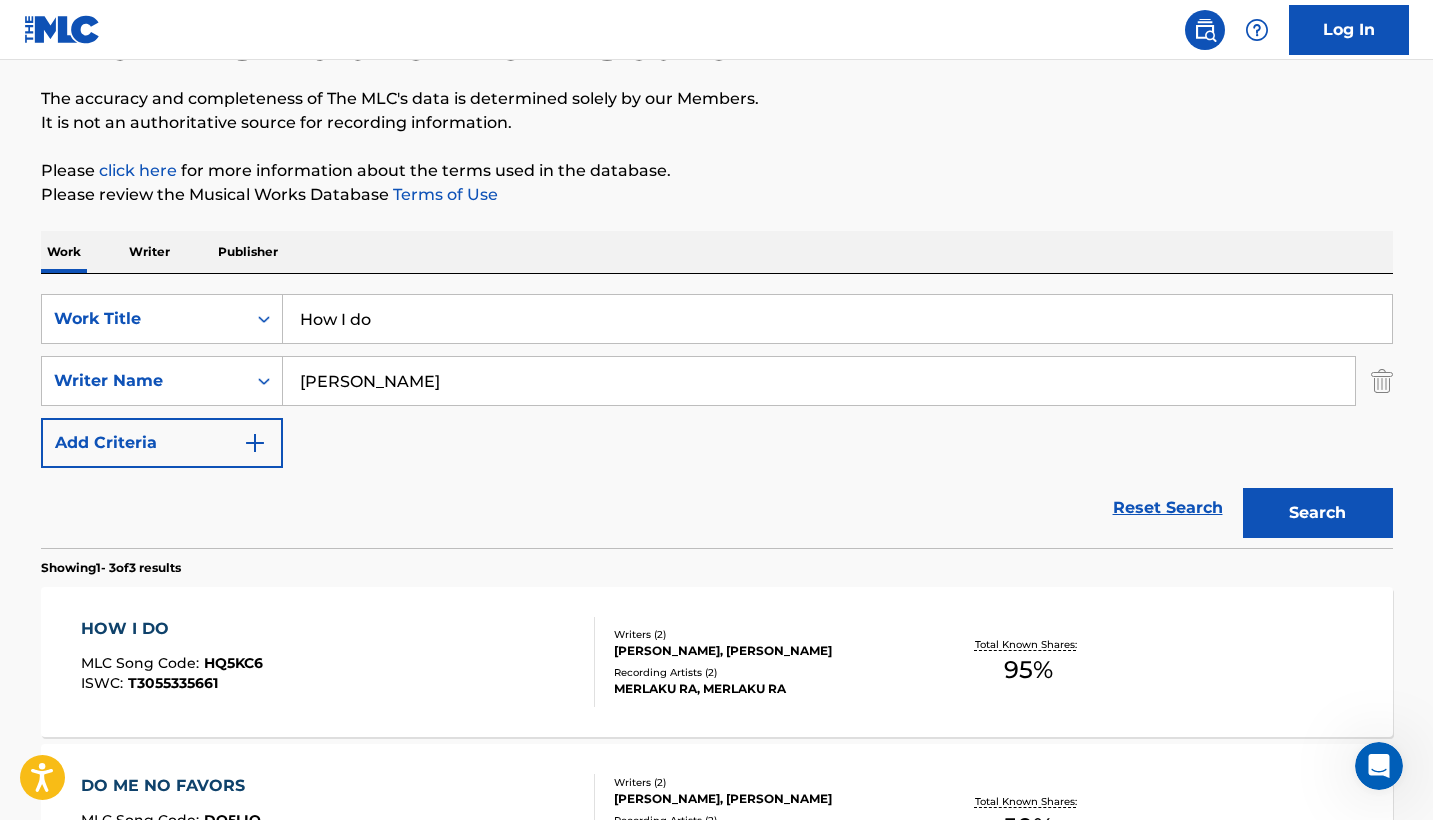 scroll, scrollTop: 253, scrollLeft: 0, axis: vertical 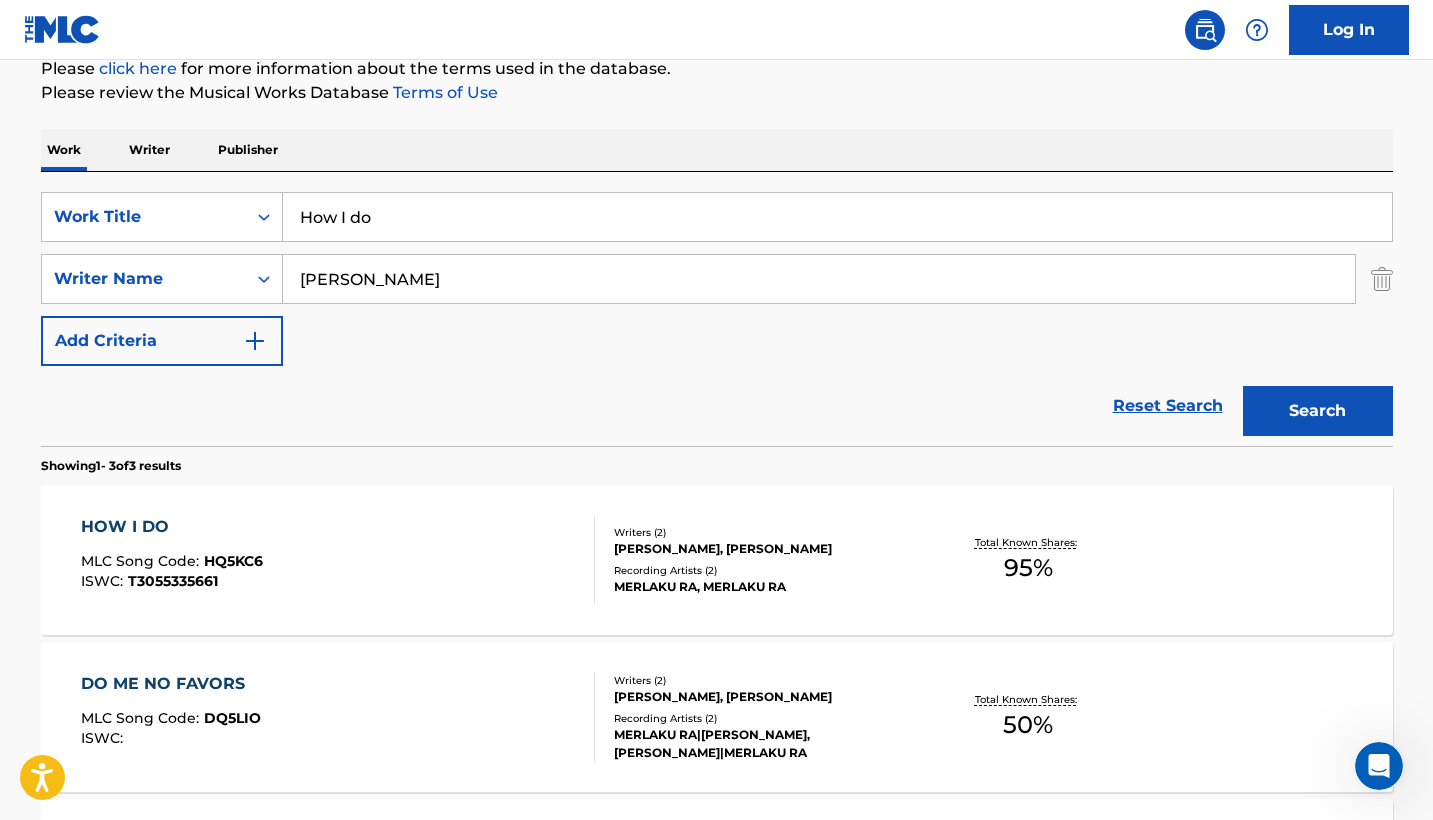 click on "HOW I DO MLC Song Code : HQ5KC6 ISWC : T3055335661" at bounding box center (338, 560) 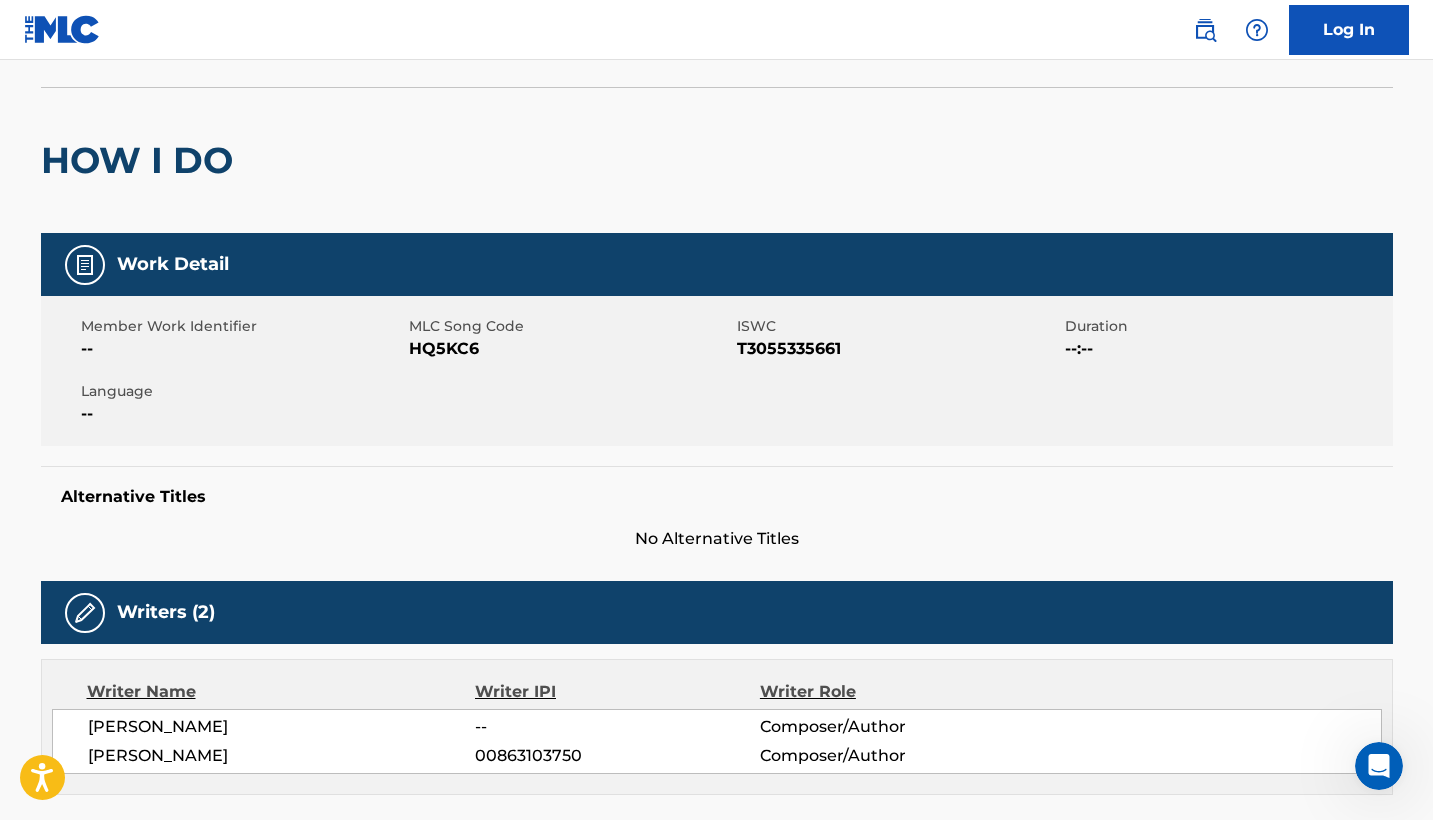 scroll, scrollTop: 0, scrollLeft: 0, axis: both 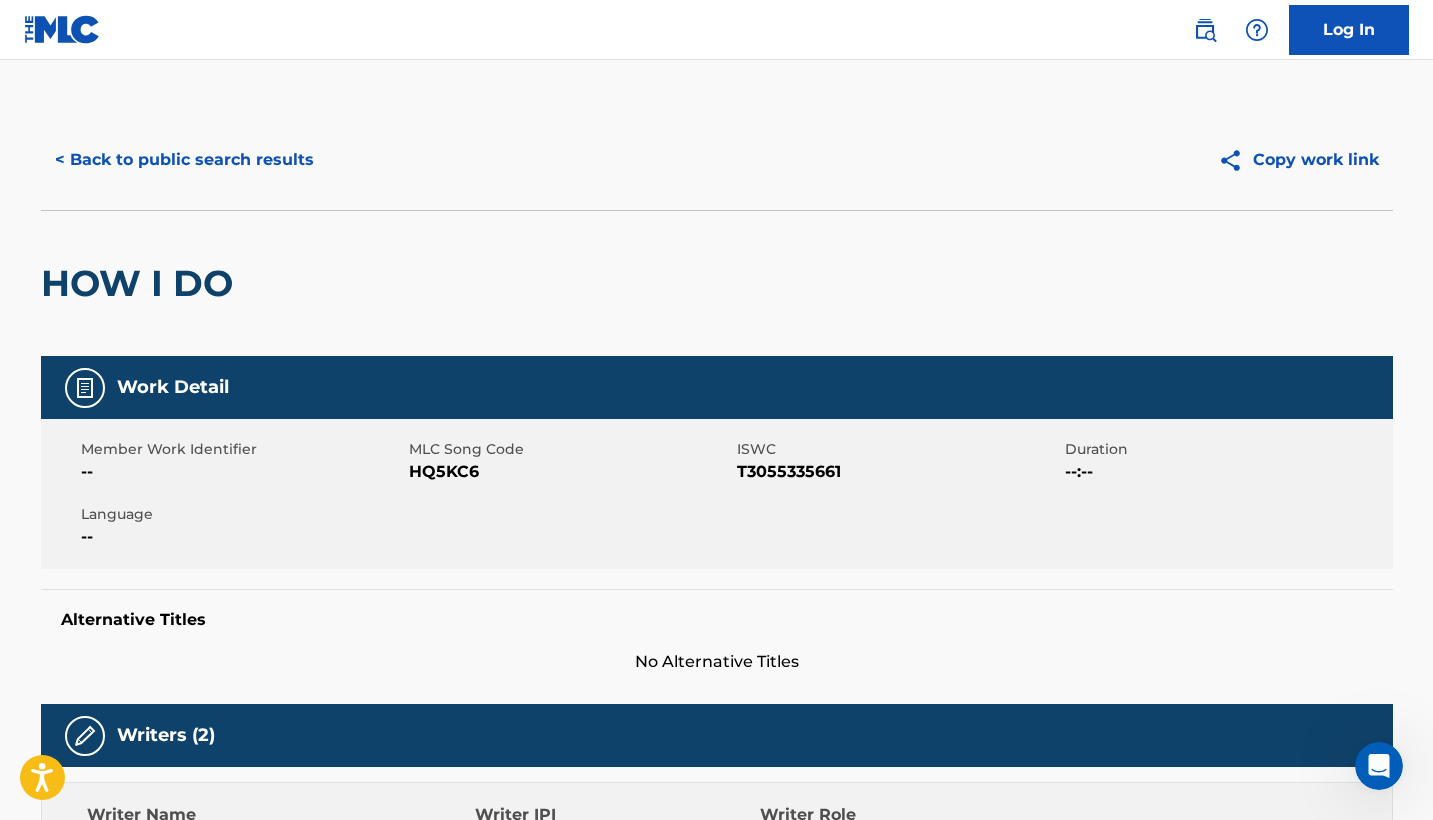 click on "< Back to public search results" at bounding box center [184, 160] 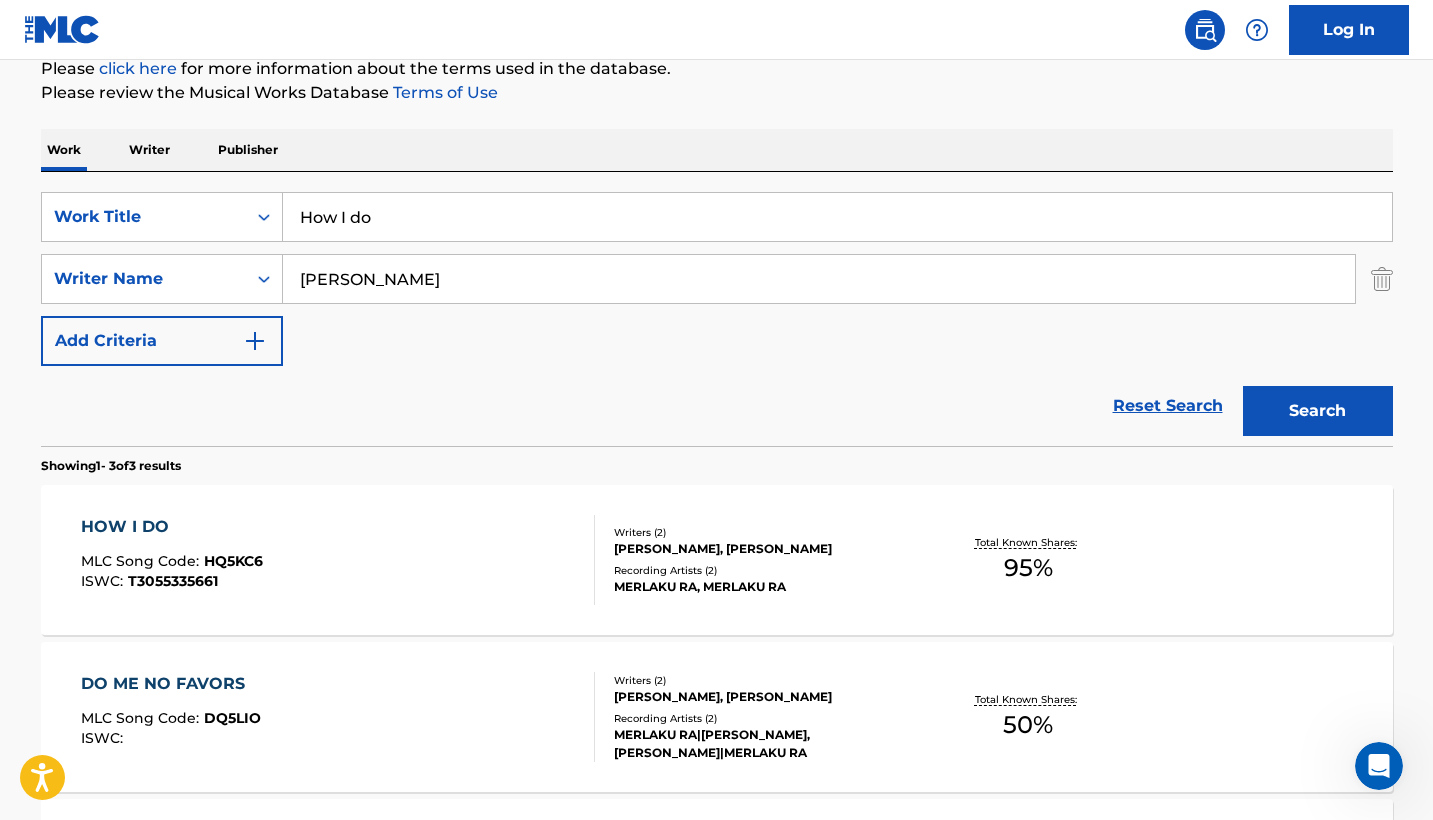 click on "How I do" at bounding box center (837, 217) 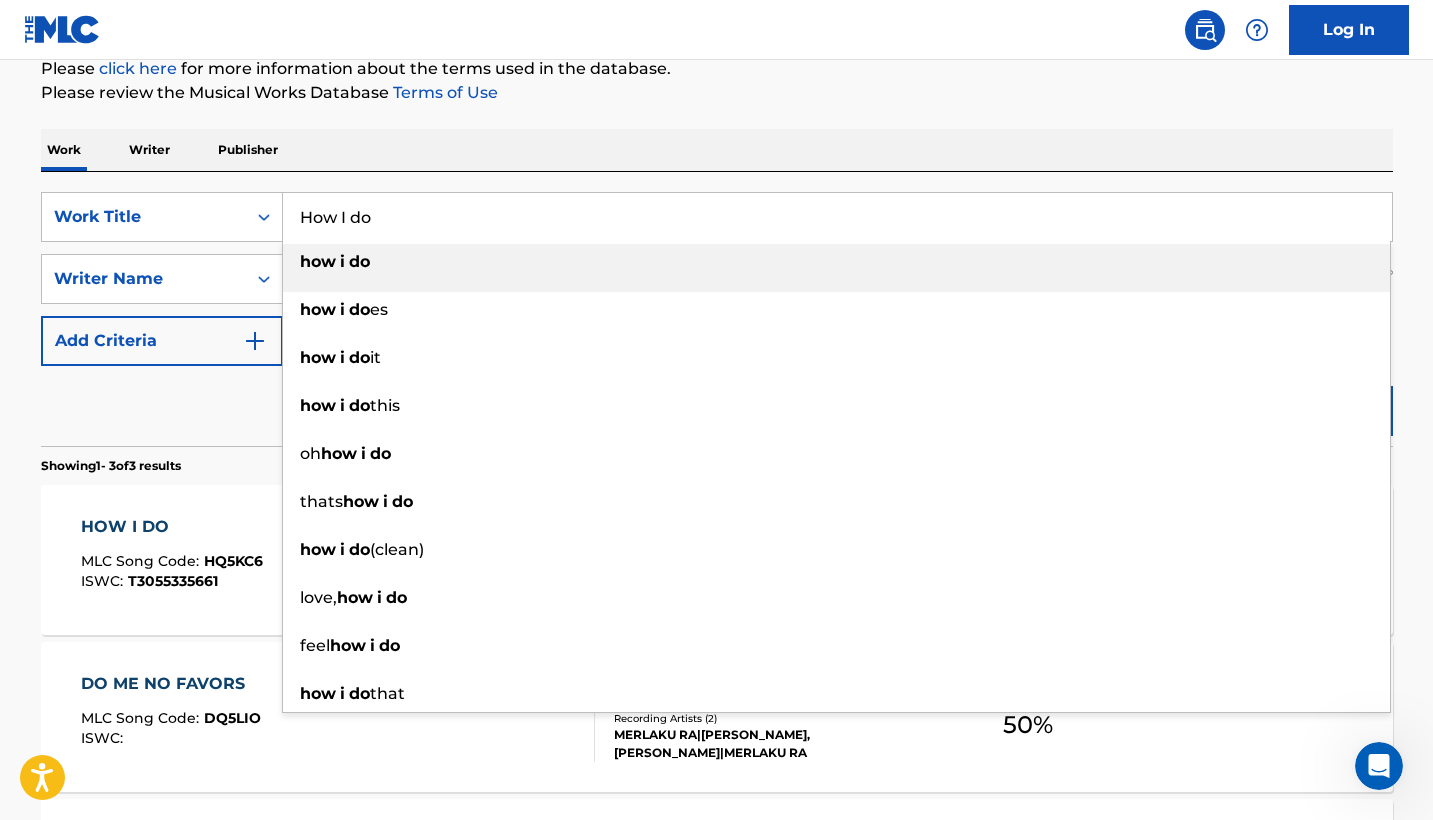 click on "How I do" at bounding box center [837, 217] 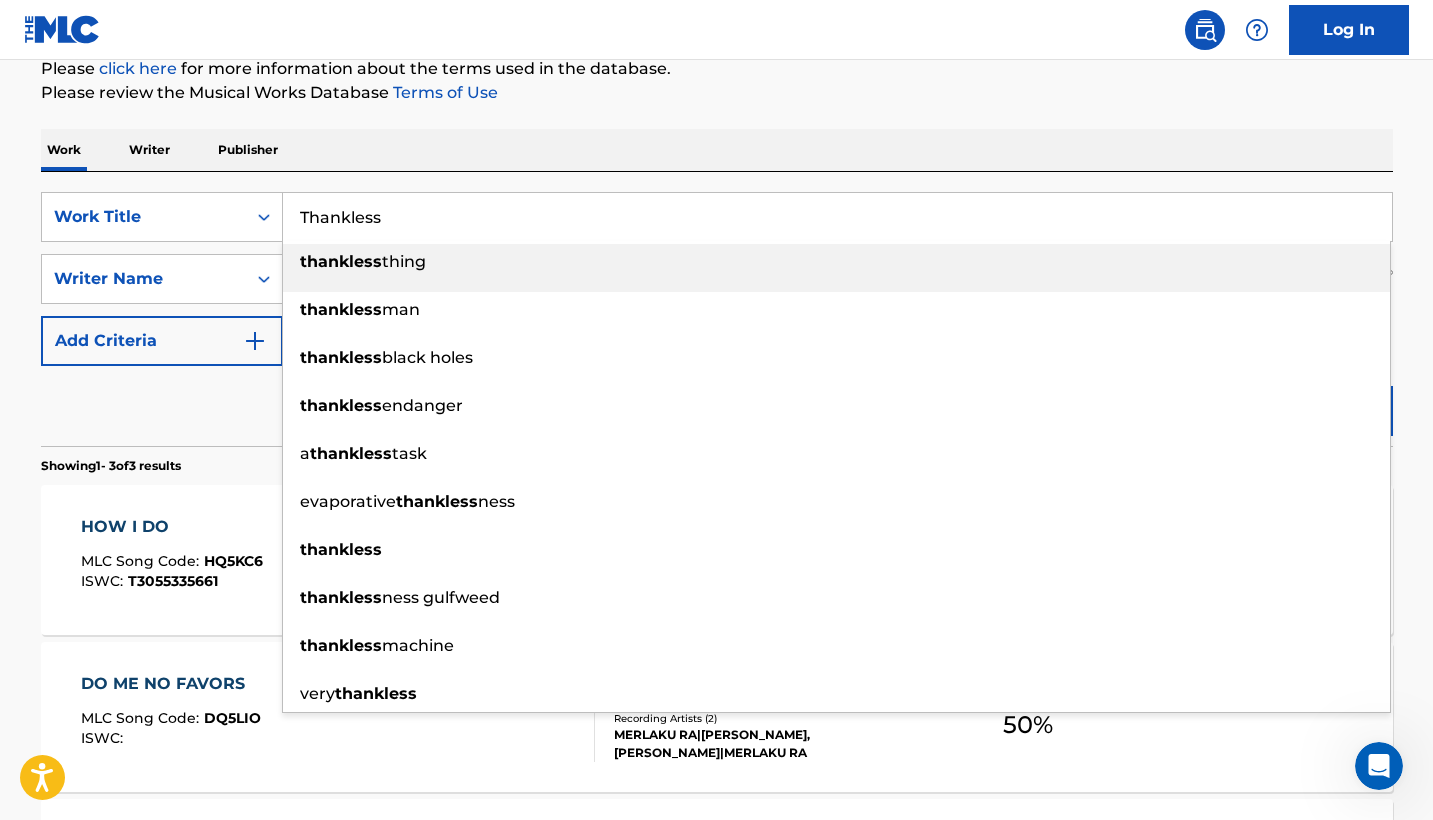 type on "Thankless" 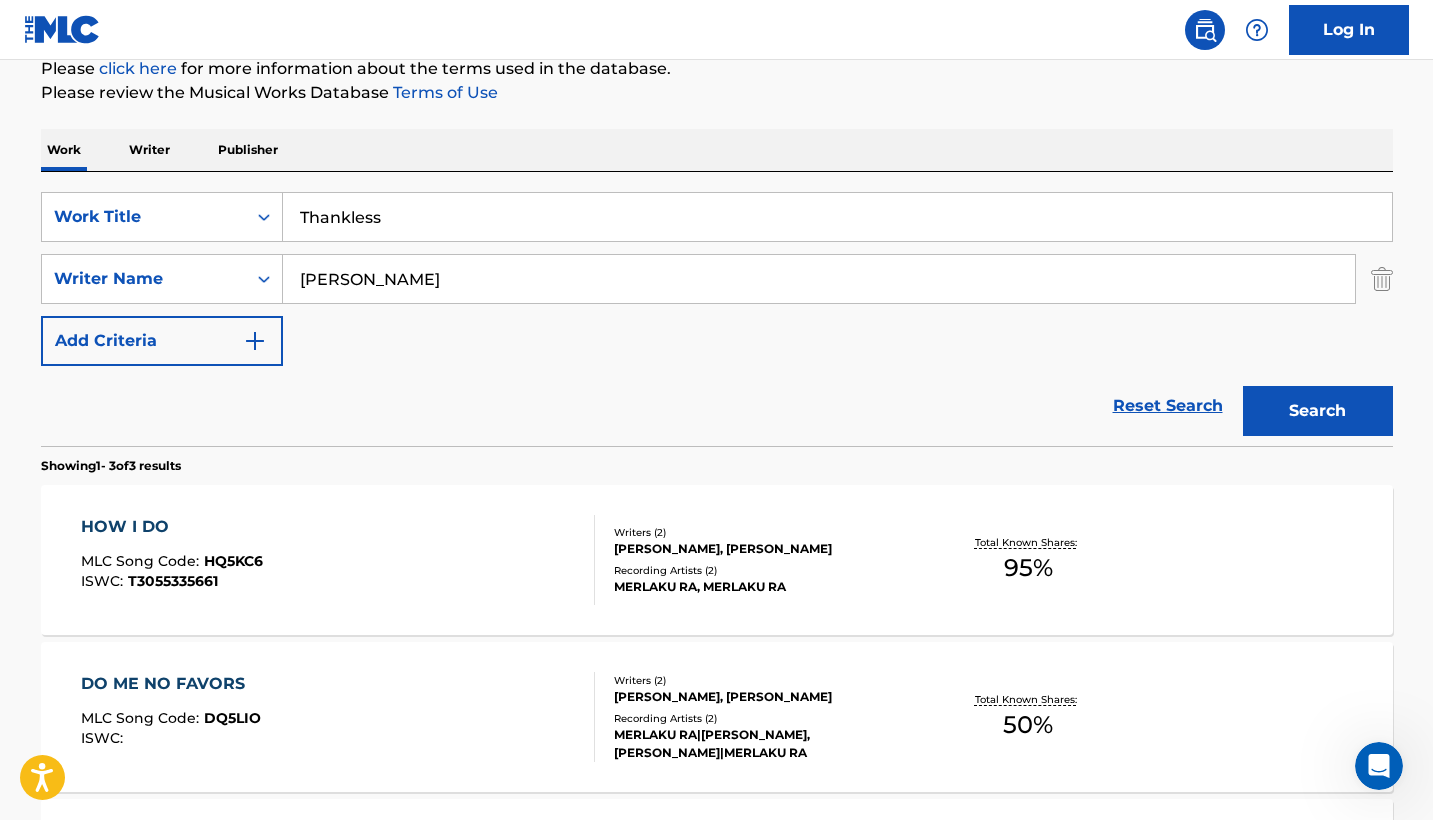 click on "Work Writer Publisher" at bounding box center [717, 150] 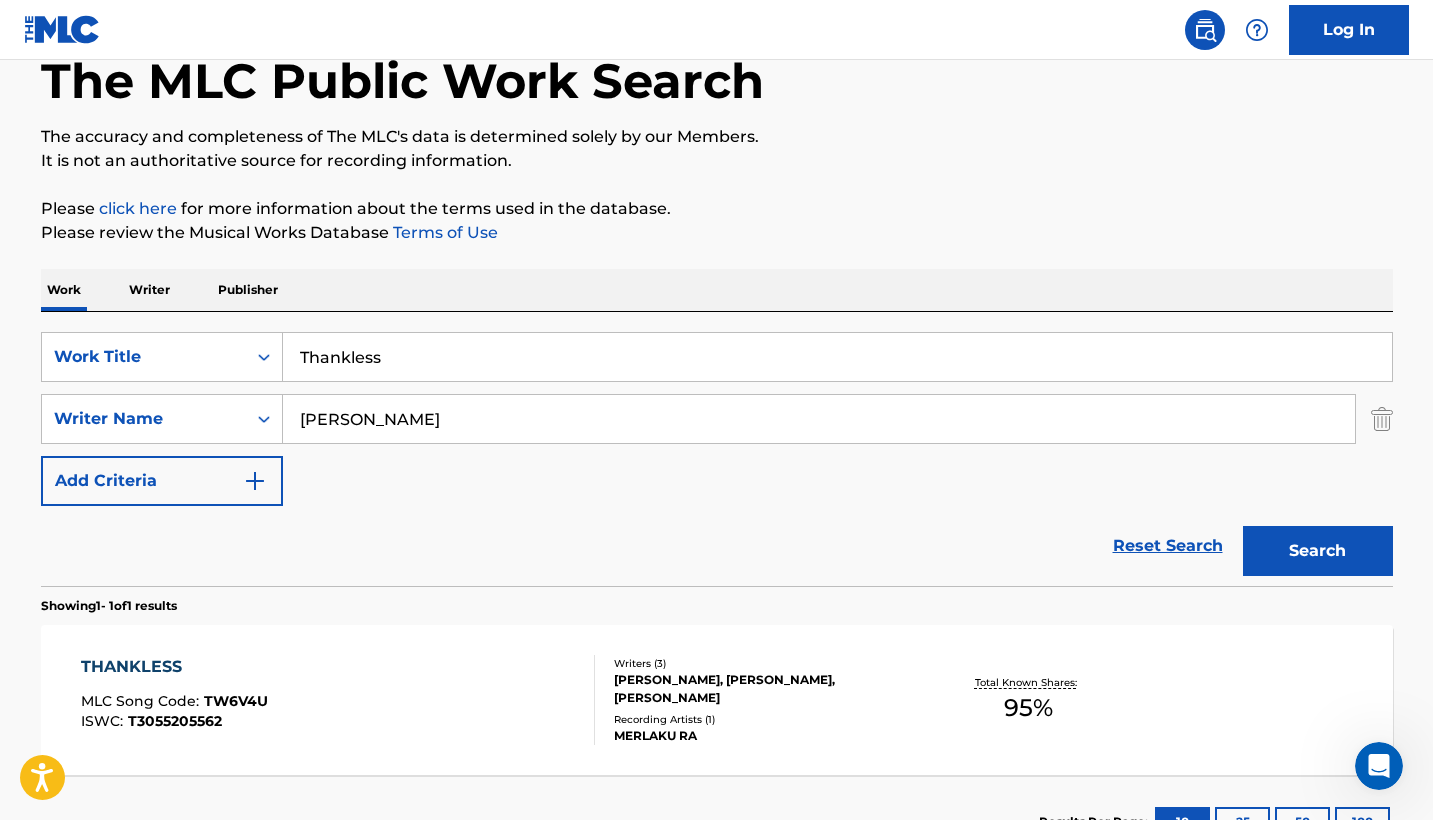 click on "THANKLESS MLC Song Code : TW6V4U ISWC : T3055205562" at bounding box center (338, 700) 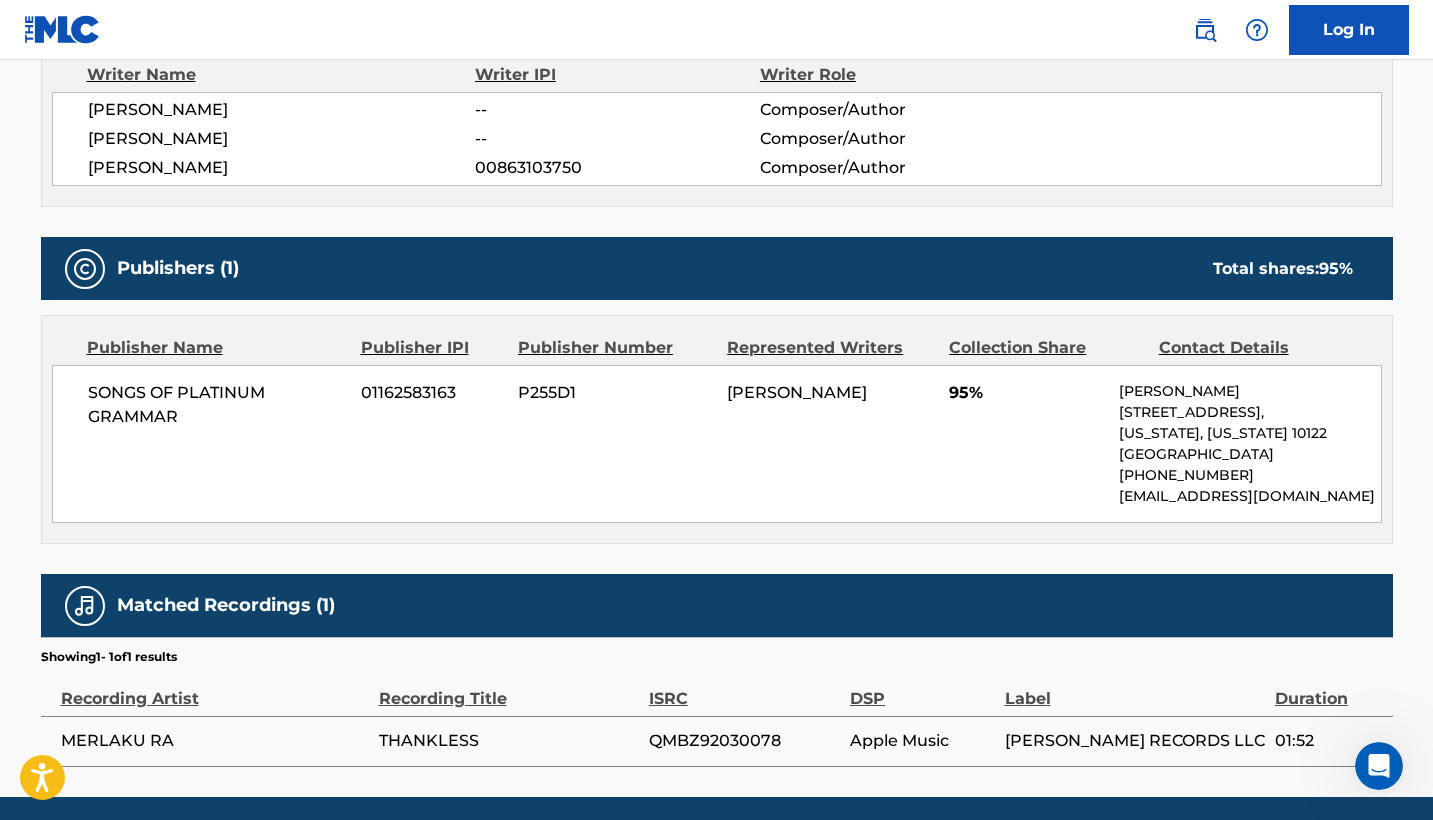 scroll, scrollTop: 0, scrollLeft: 0, axis: both 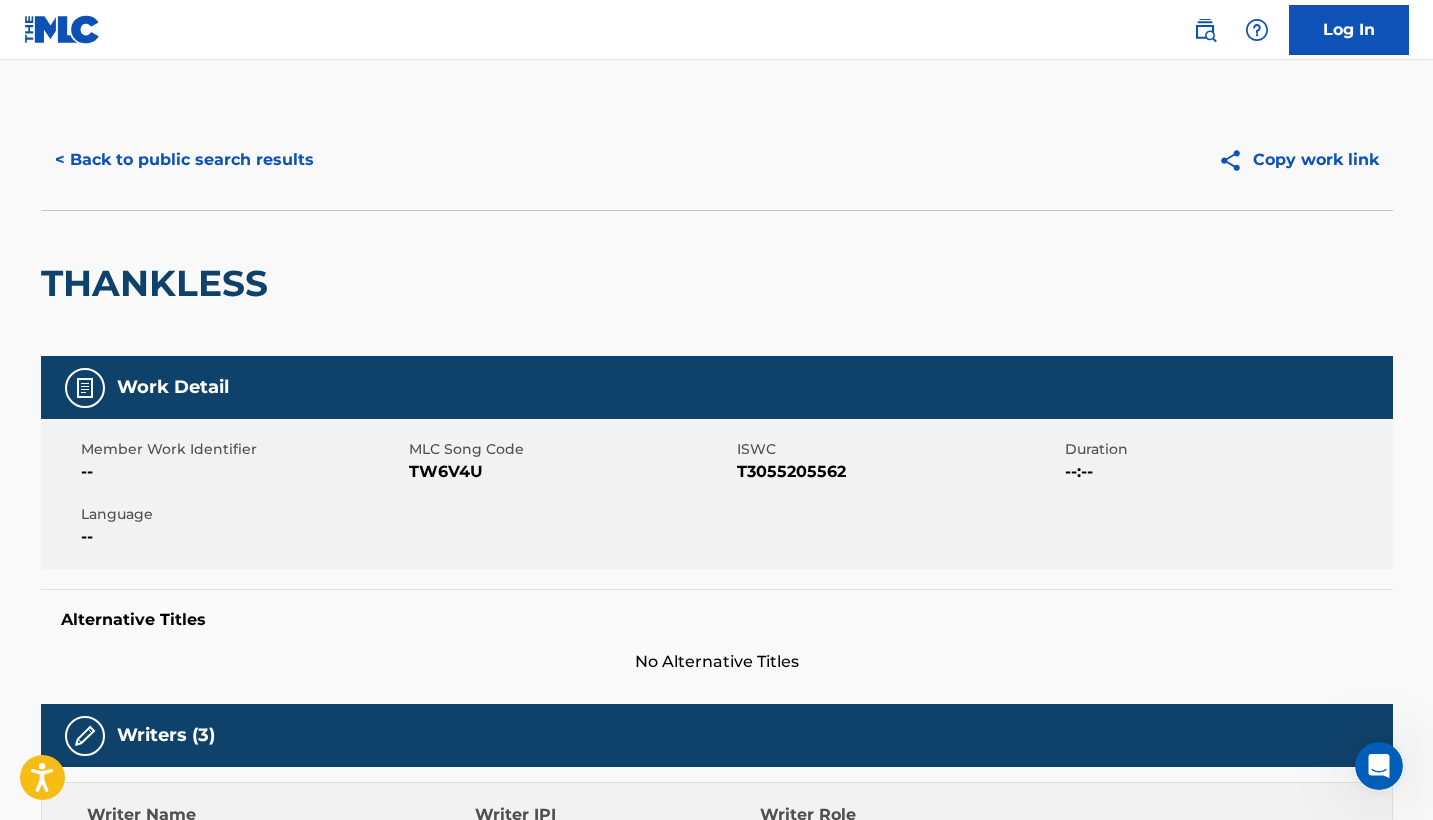 click on "< Back to public search results" at bounding box center (184, 160) 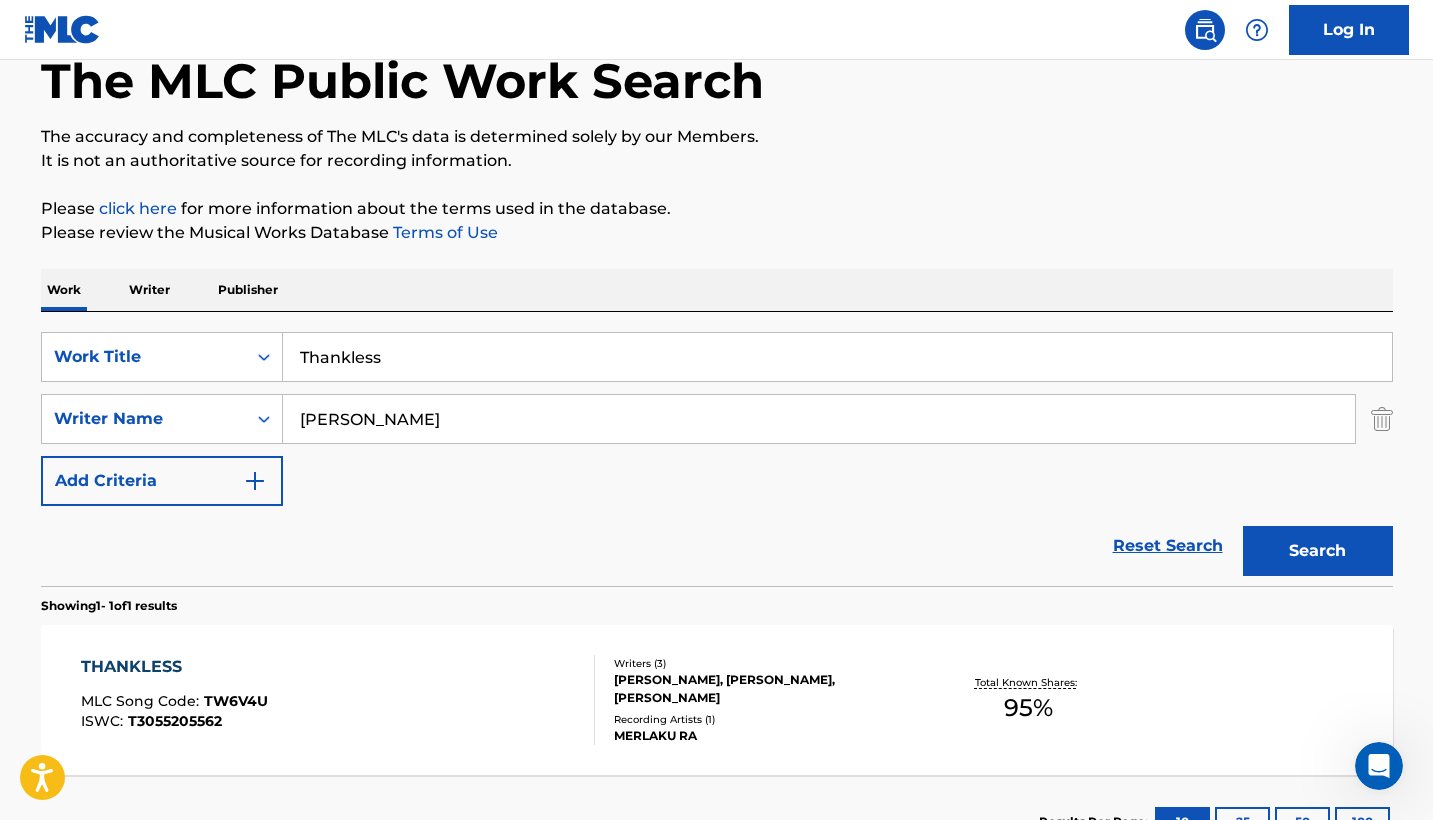 click on "Thankless" at bounding box center [837, 357] 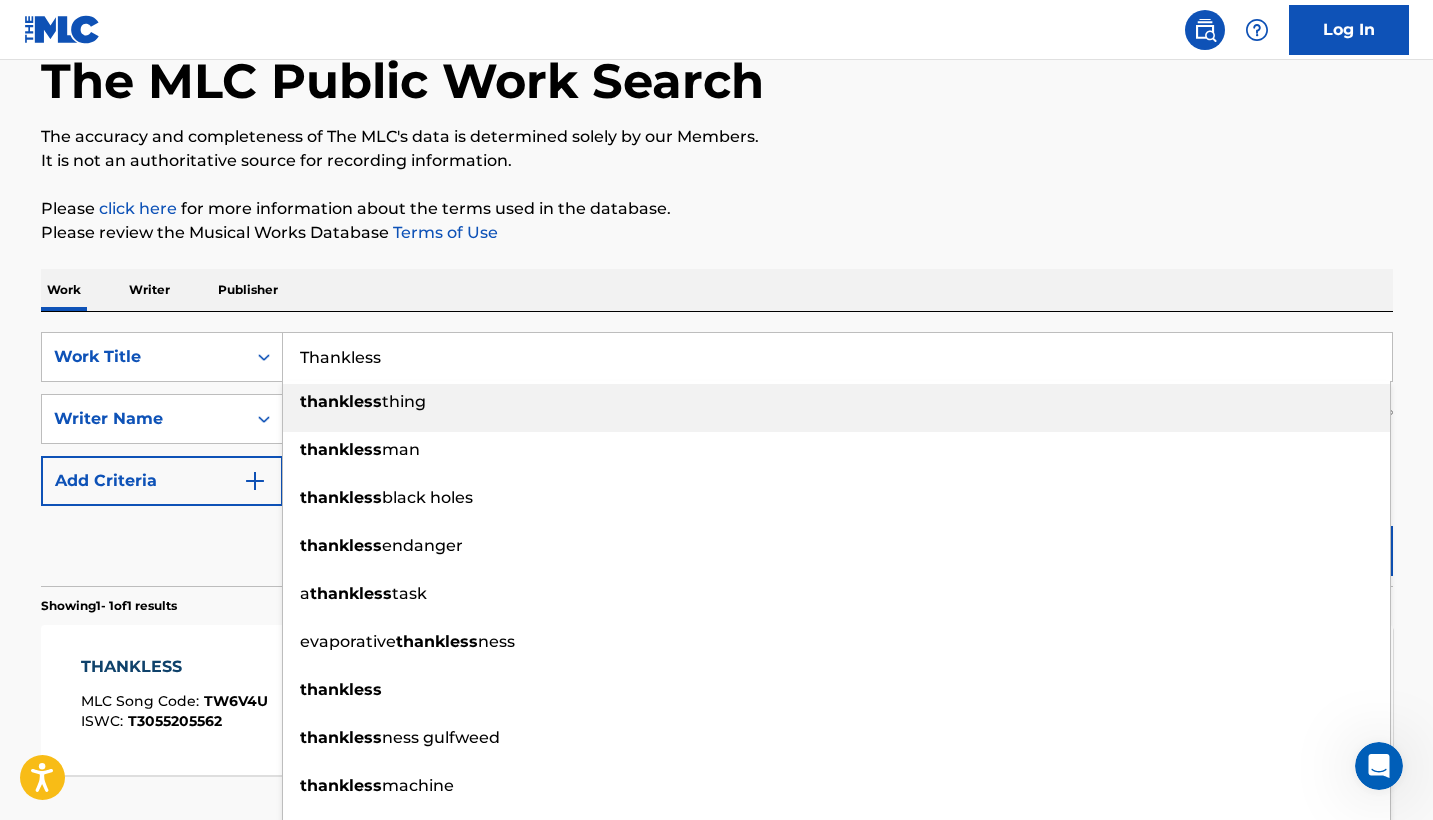 click on "Thankless" at bounding box center [837, 357] 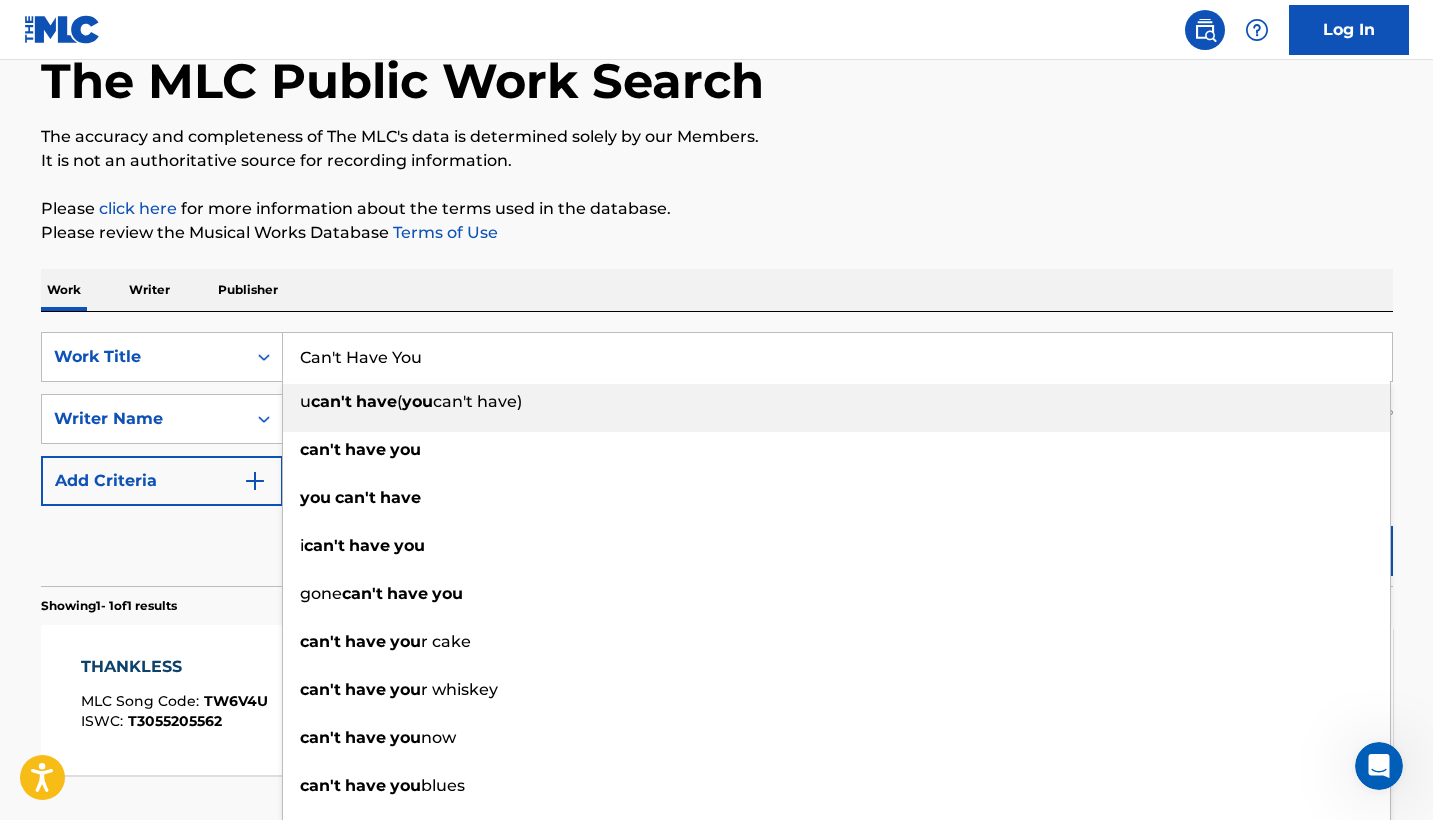 type on "Can't Have You" 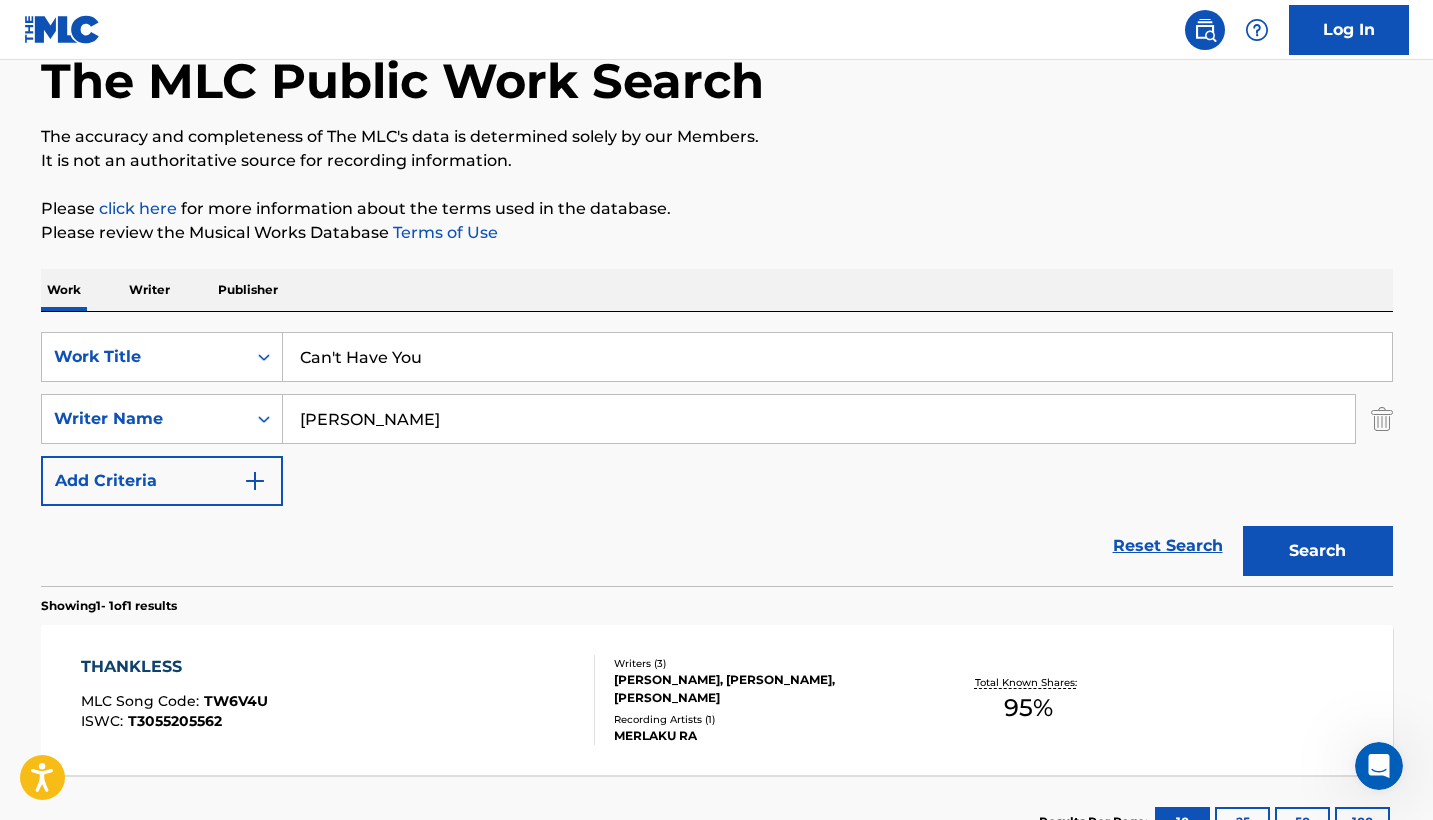 click on "Myron Reese" at bounding box center [819, 419] 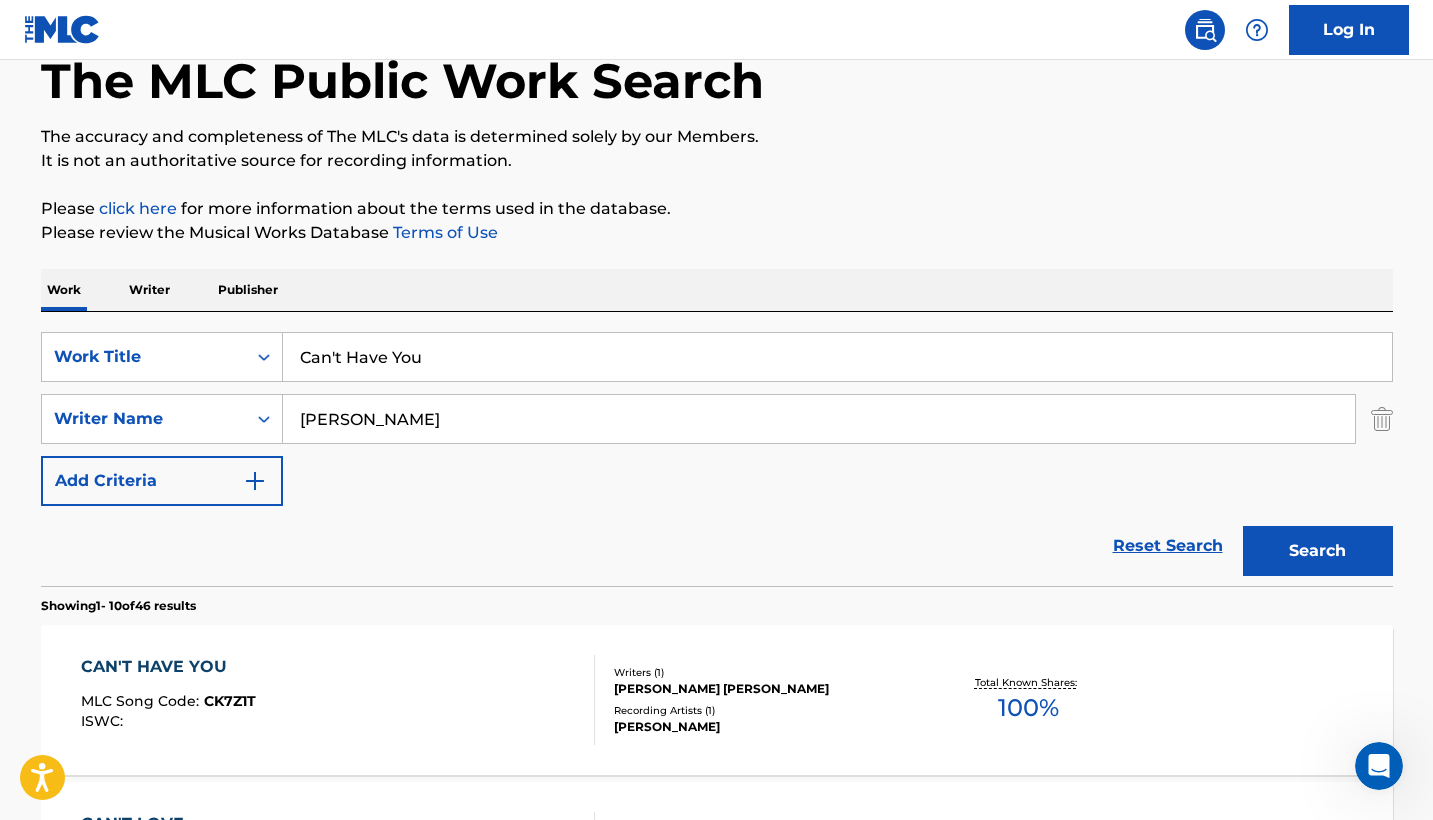 scroll, scrollTop: 254, scrollLeft: 0, axis: vertical 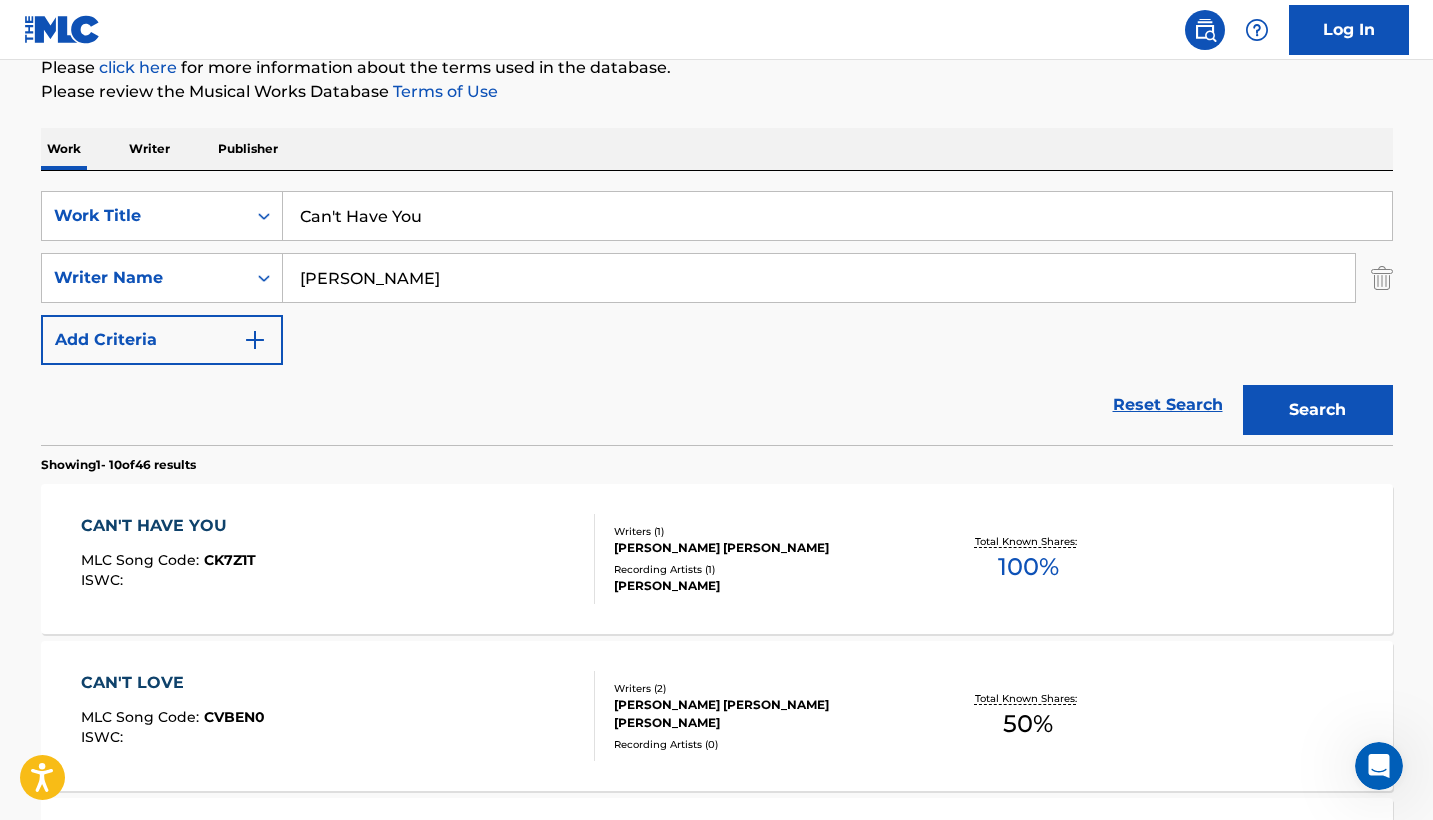 click on "CAN'T HAVE YOU MLC Song Code : CK7Z1T ISWC :" at bounding box center [338, 559] 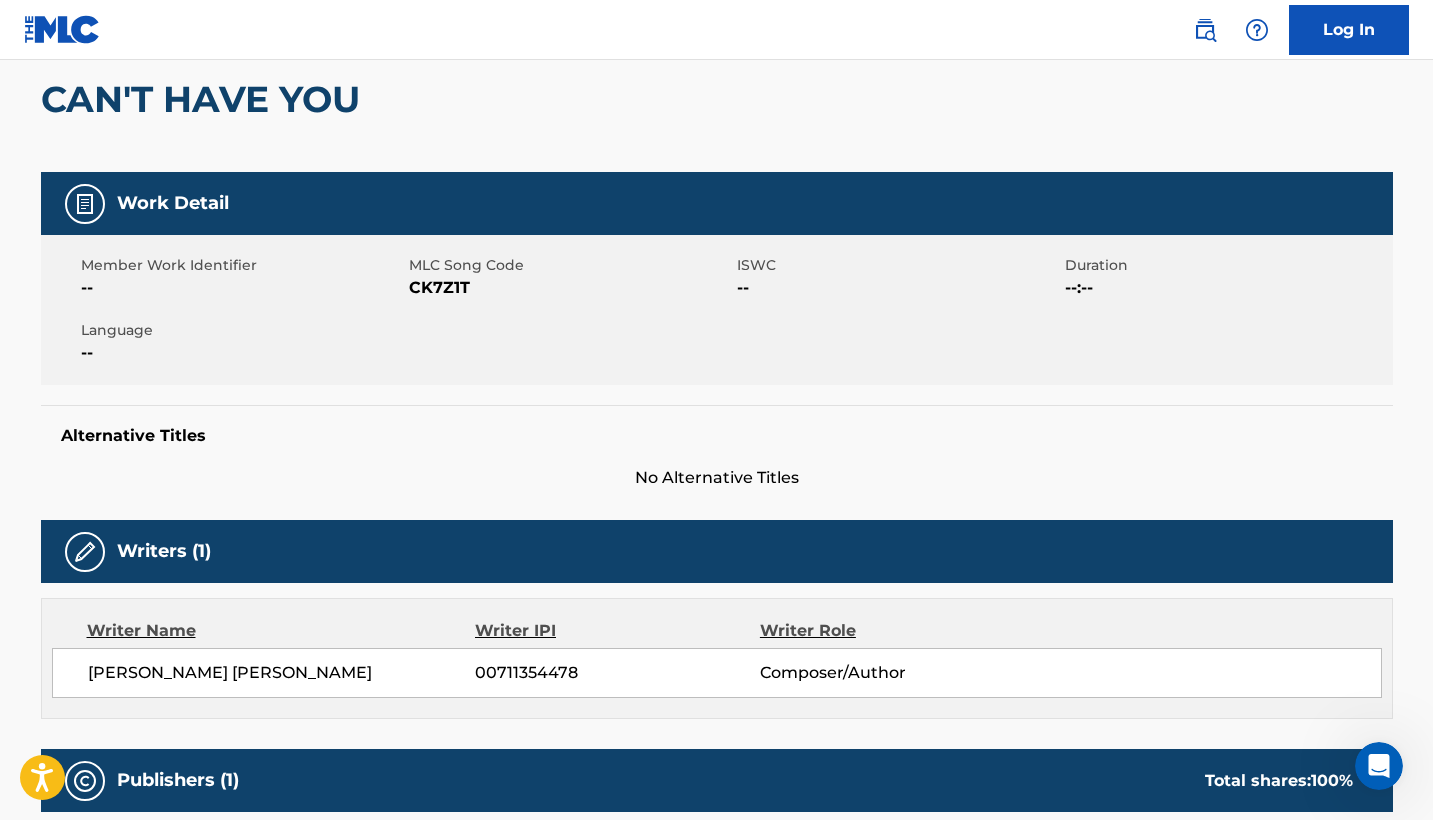 scroll, scrollTop: 0, scrollLeft: 0, axis: both 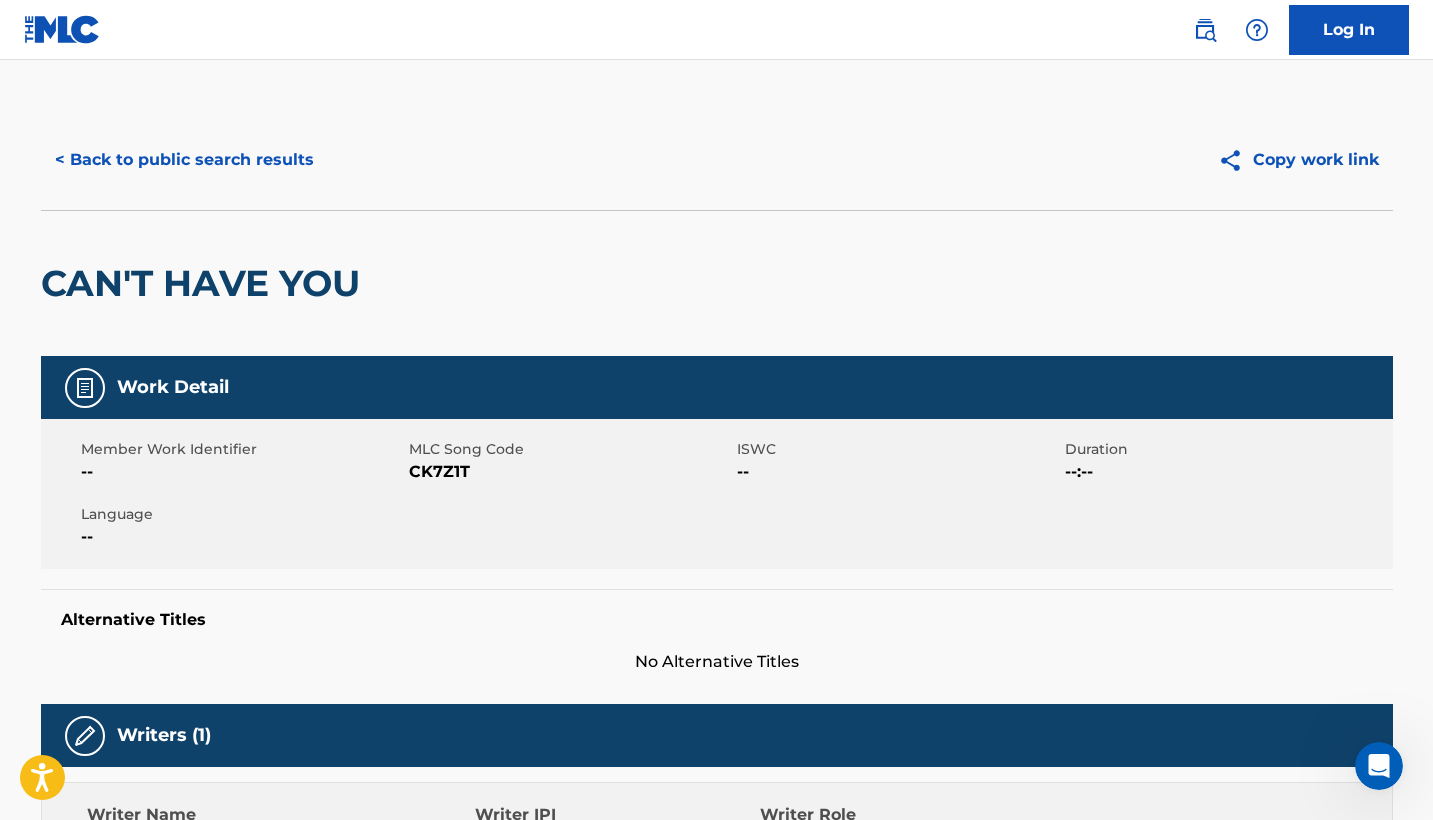 click on "< Back to public search results" at bounding box center [184, 160] 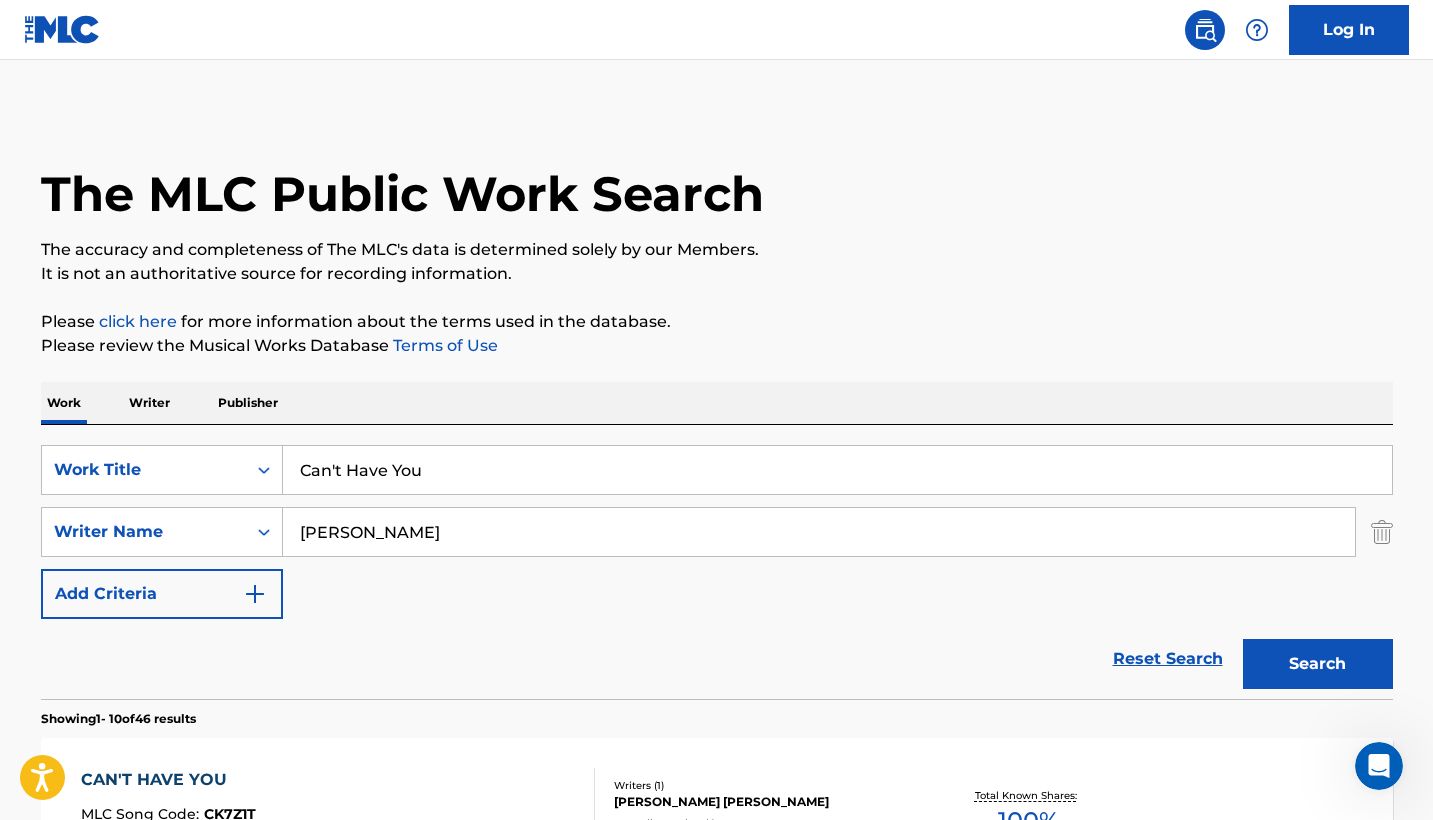 scroll, scrollTop: 254, scrollLeft: 0, axis: vertical 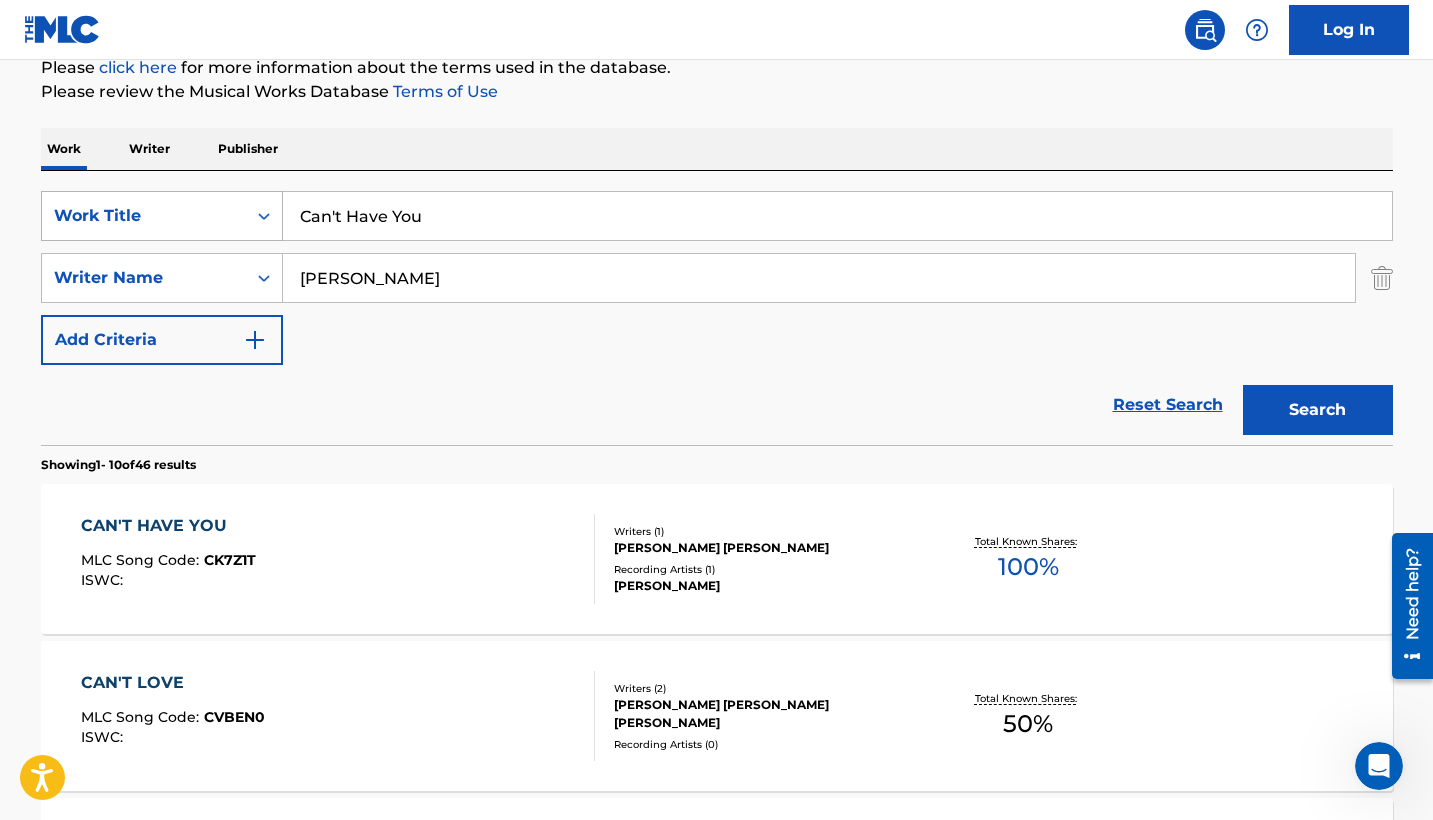 click on "Can't Have You" at bounding box center [837, 216] 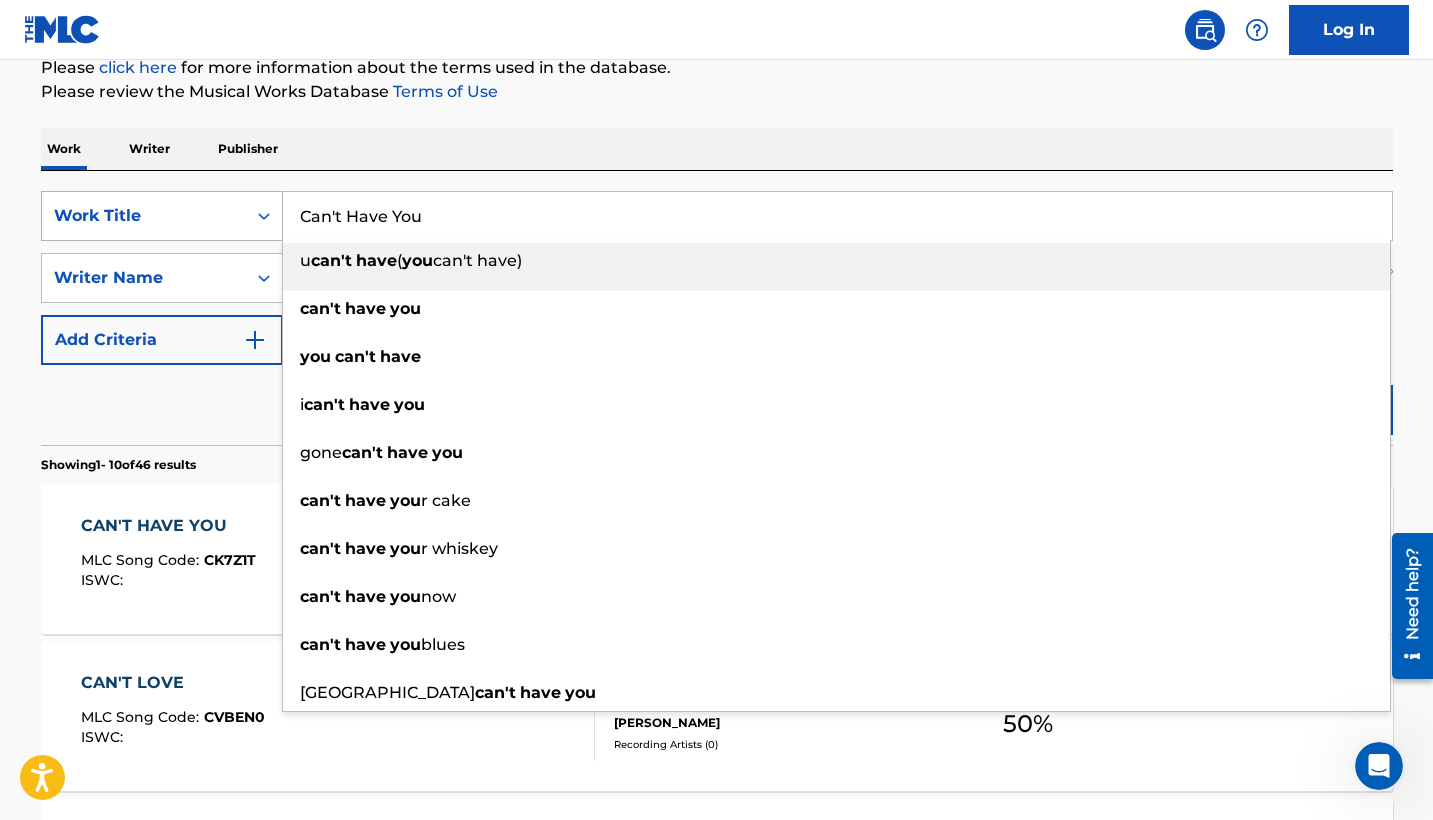 paste on "HIGHJACK" 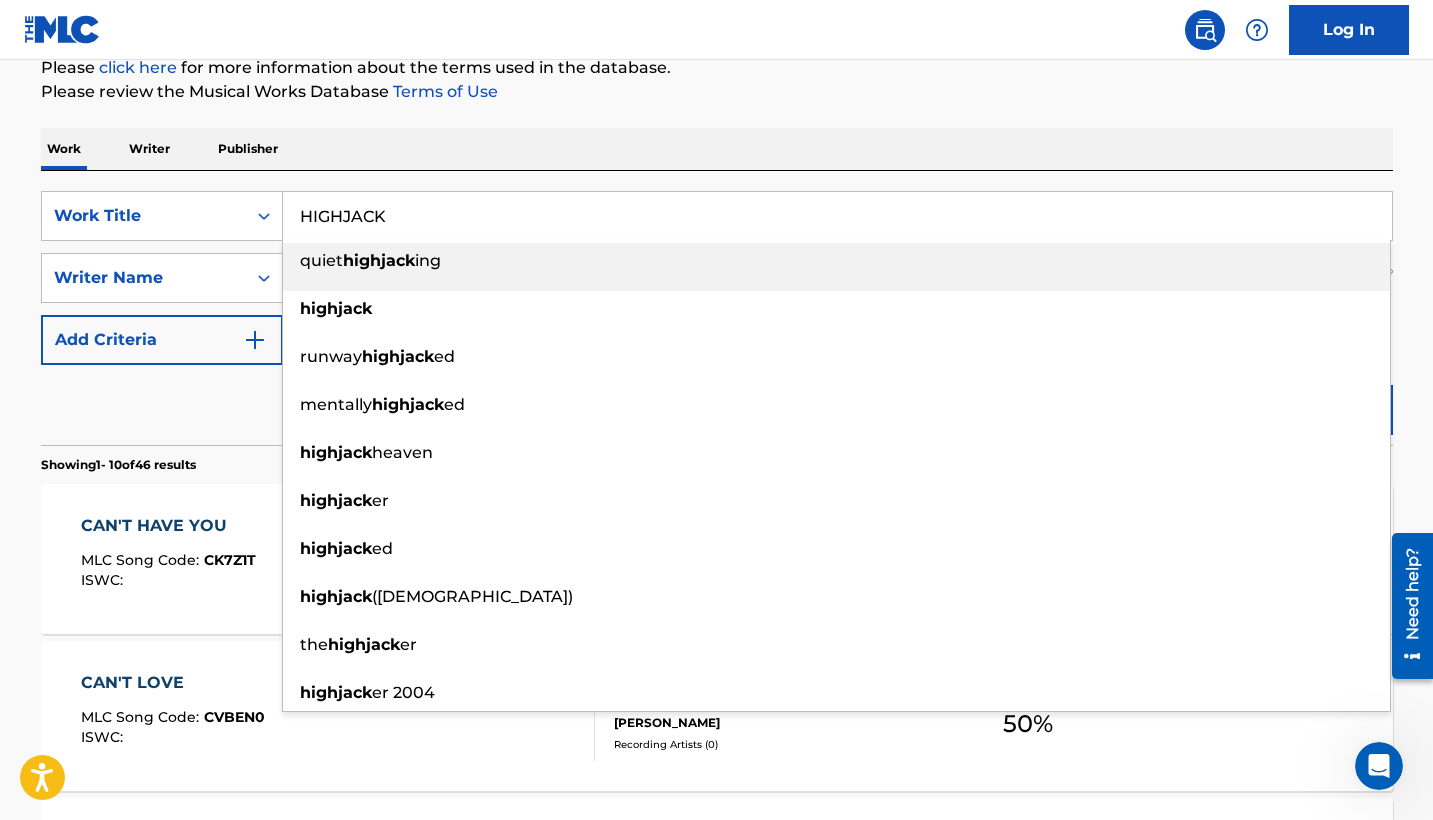 type on "HIGHJACK" 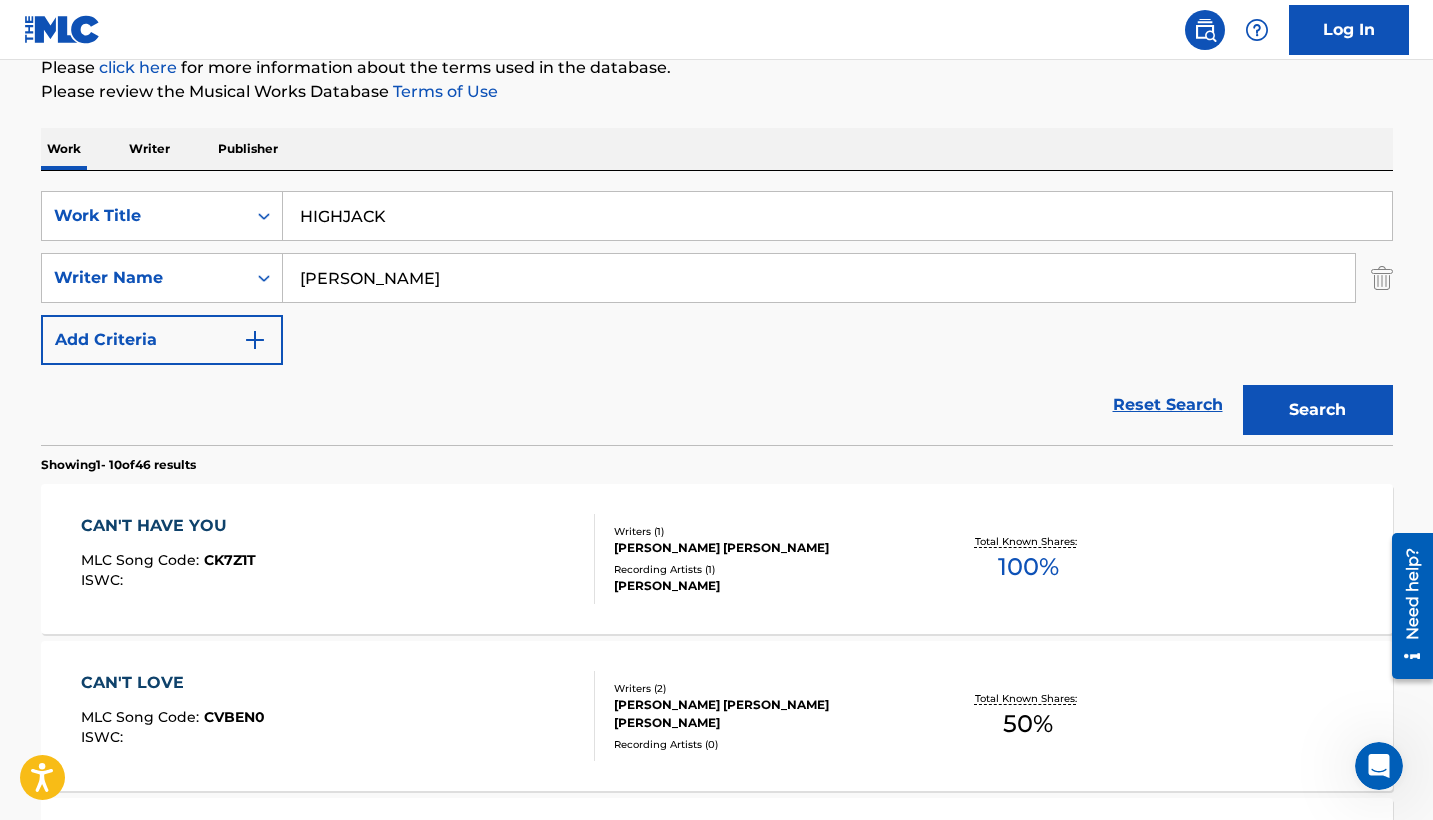 click on "Search" at bounding box center (1318, 410) 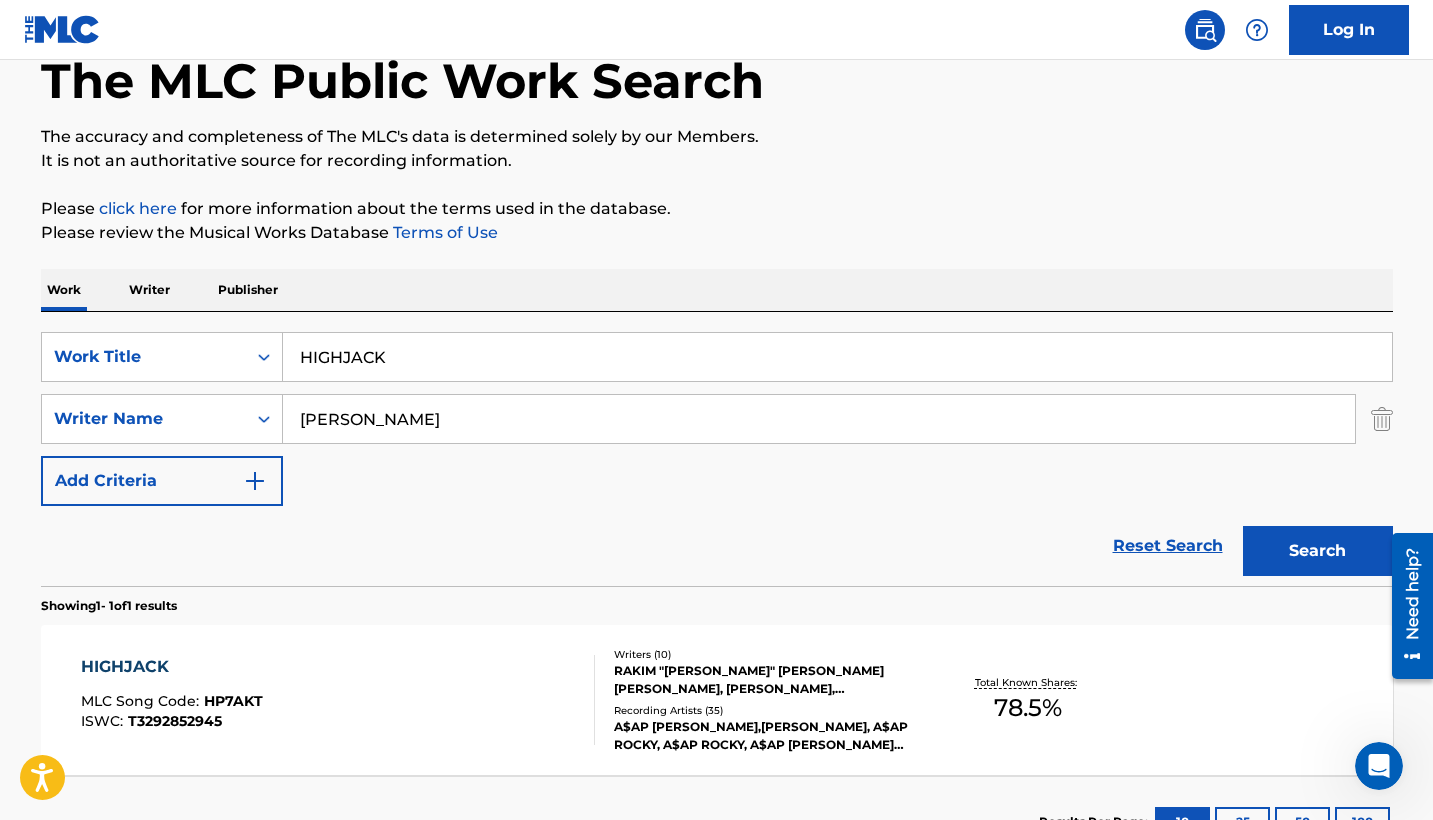 scroll, scrollTop: 268, scrollLeft: 0, axis: vertical 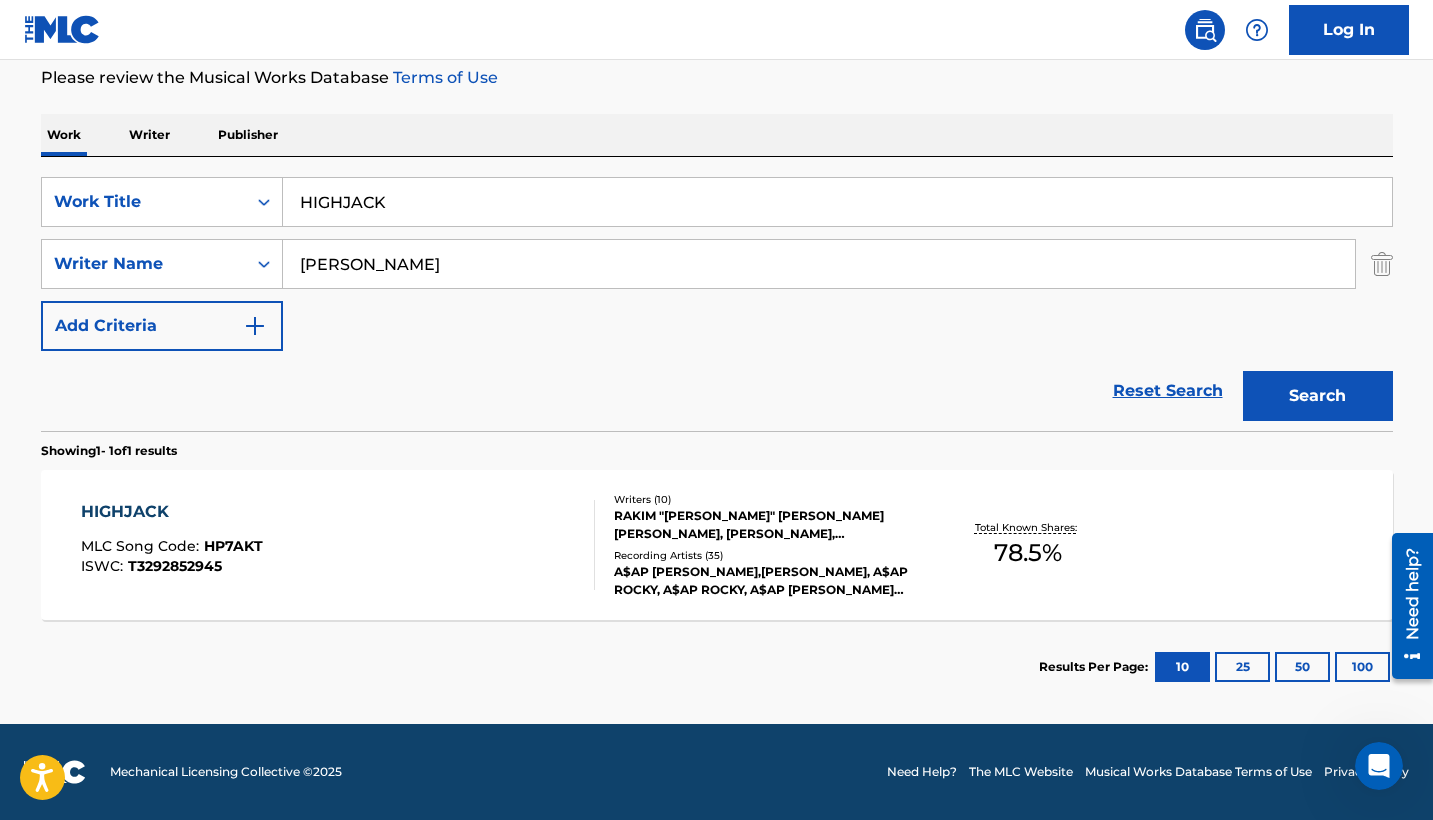 click on "HIGHJACK MLC Song Code : HP7AKT ISWC : T3292852945" at bounding box center [338, 545] 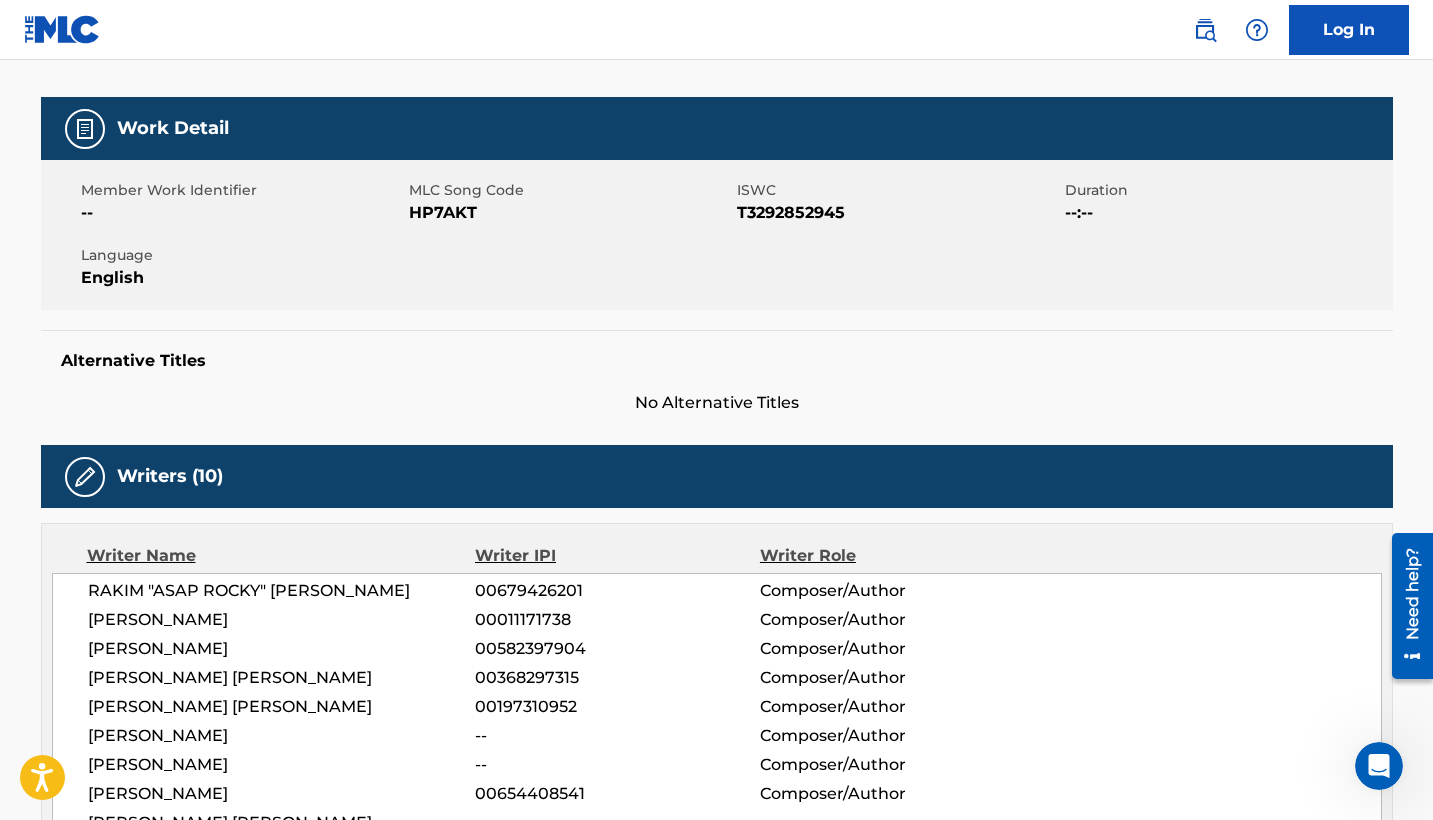 scroll, scrollTop: 0, scrollLeft: 0, axis: both 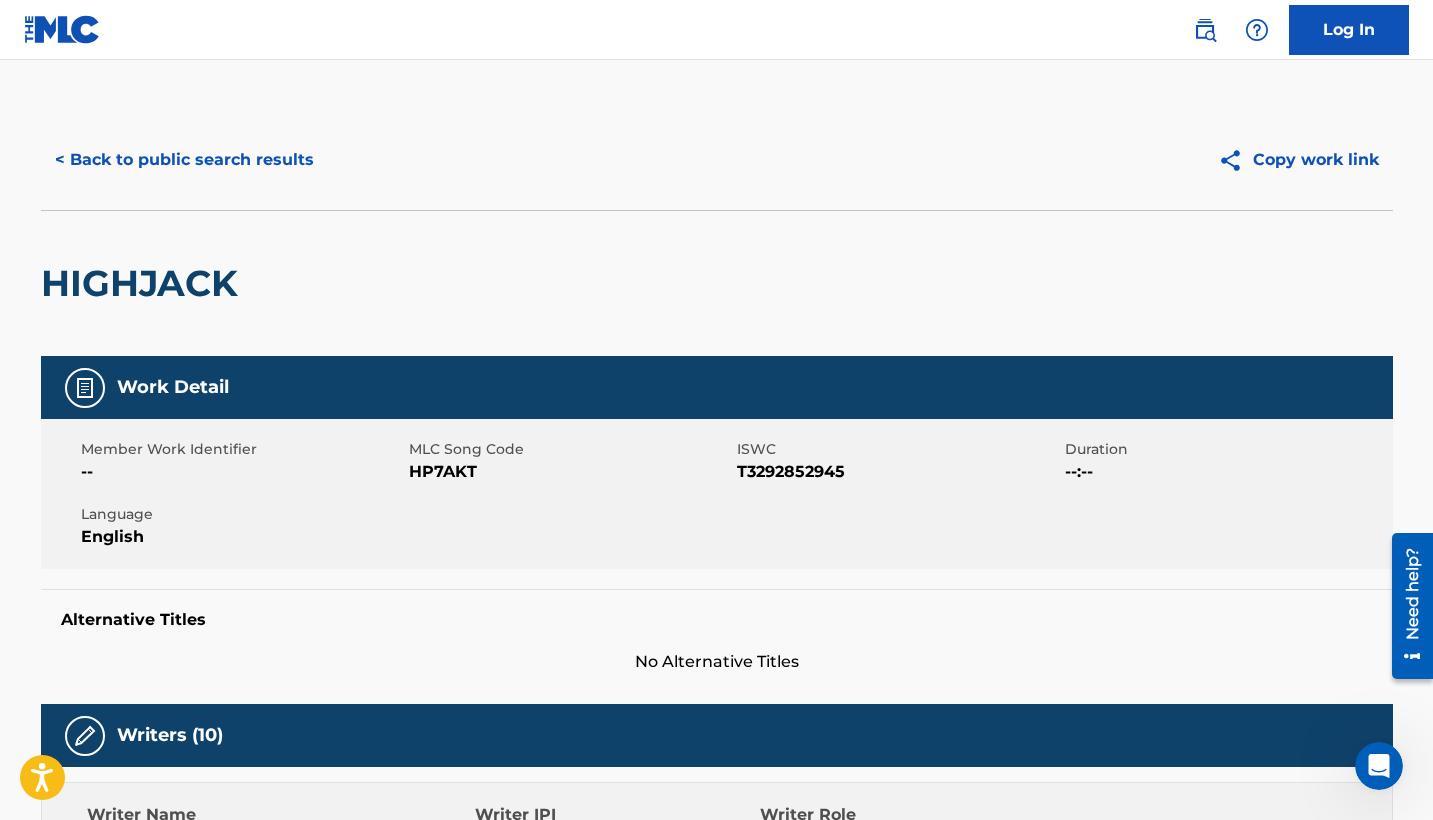 click on "HIGHJACK" at bounding box center (144, 283) 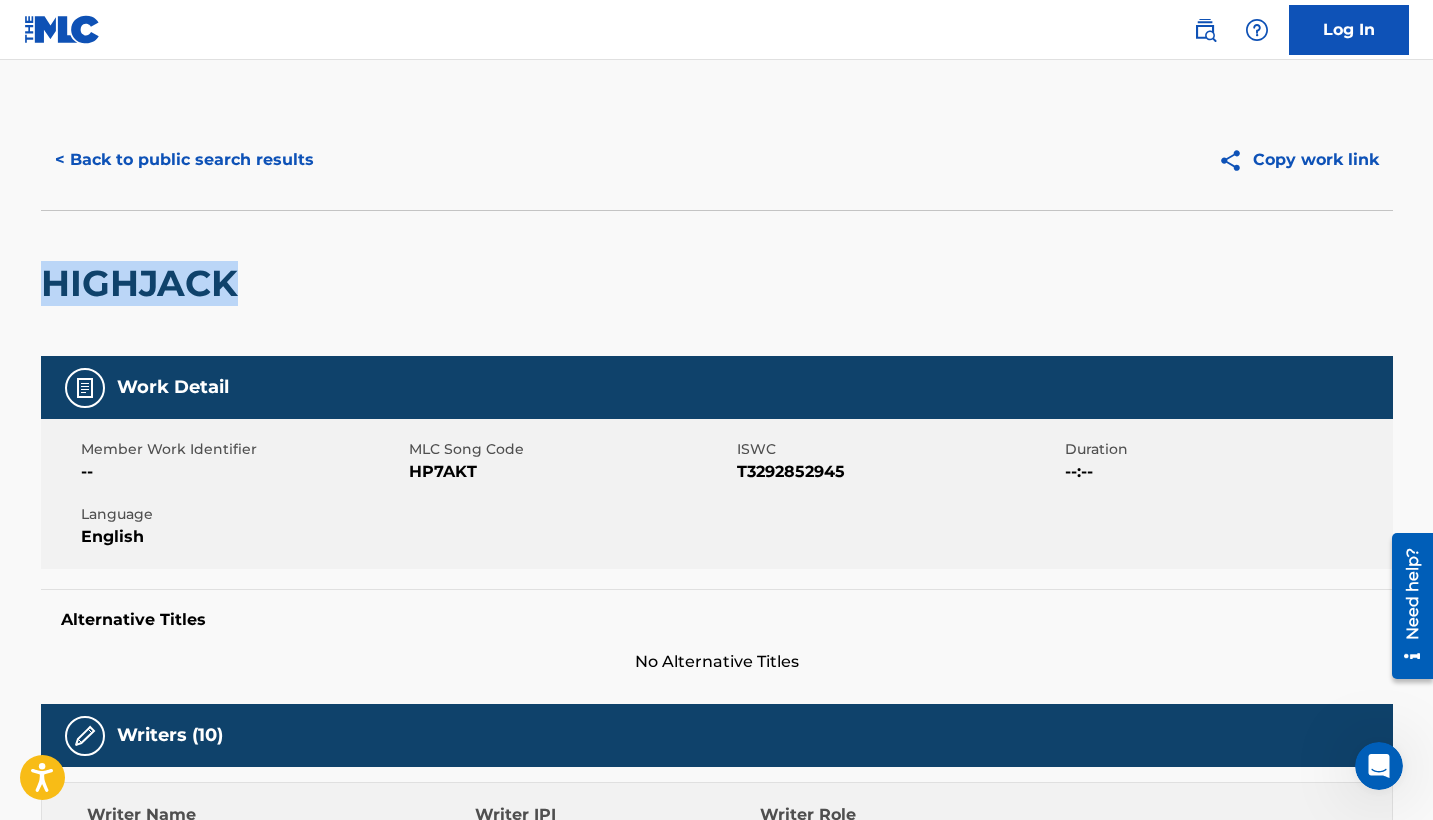 click on "HIGHJACK" at bounding box center [144, 283] 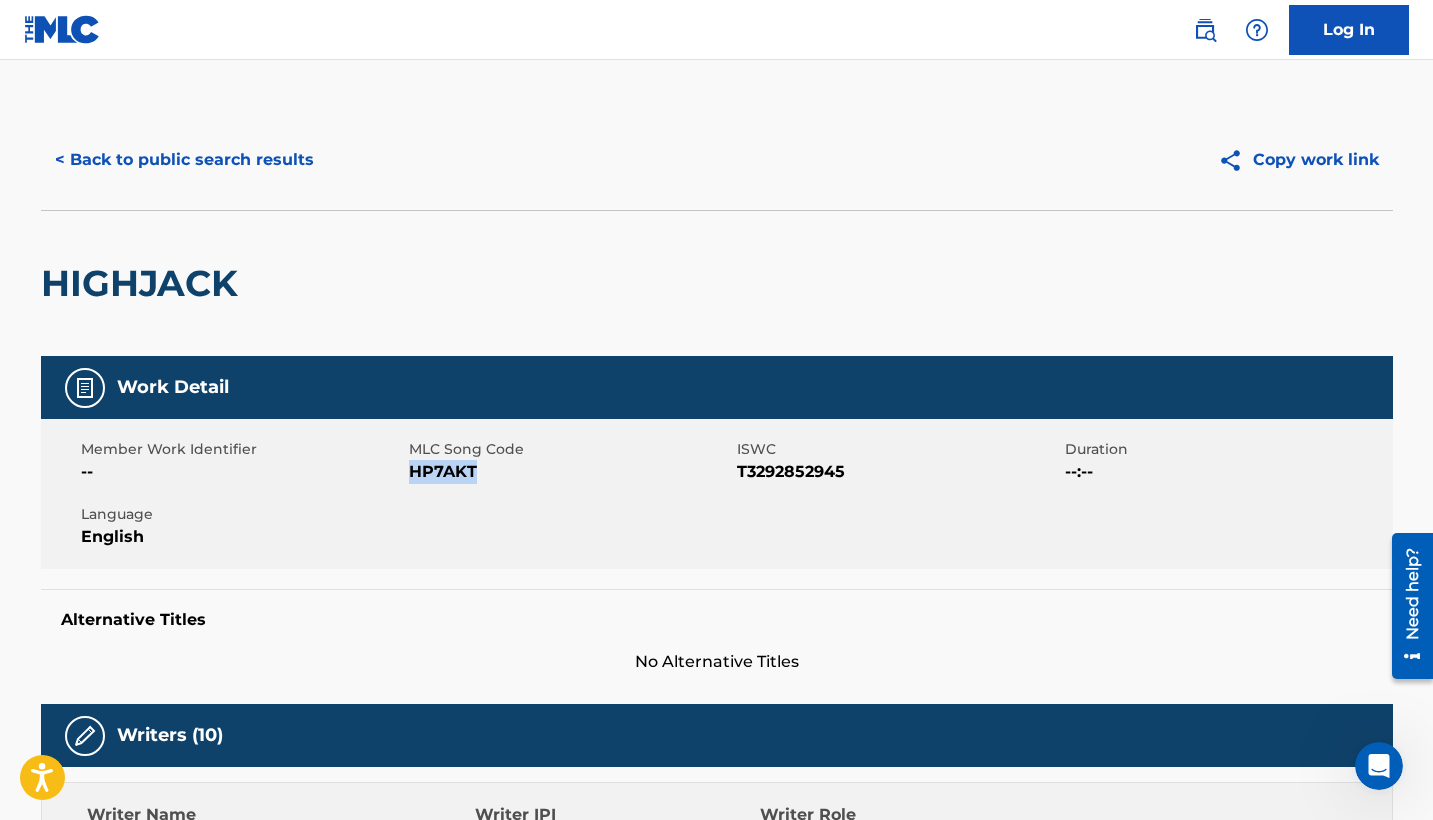 copy on "HP7AKT" 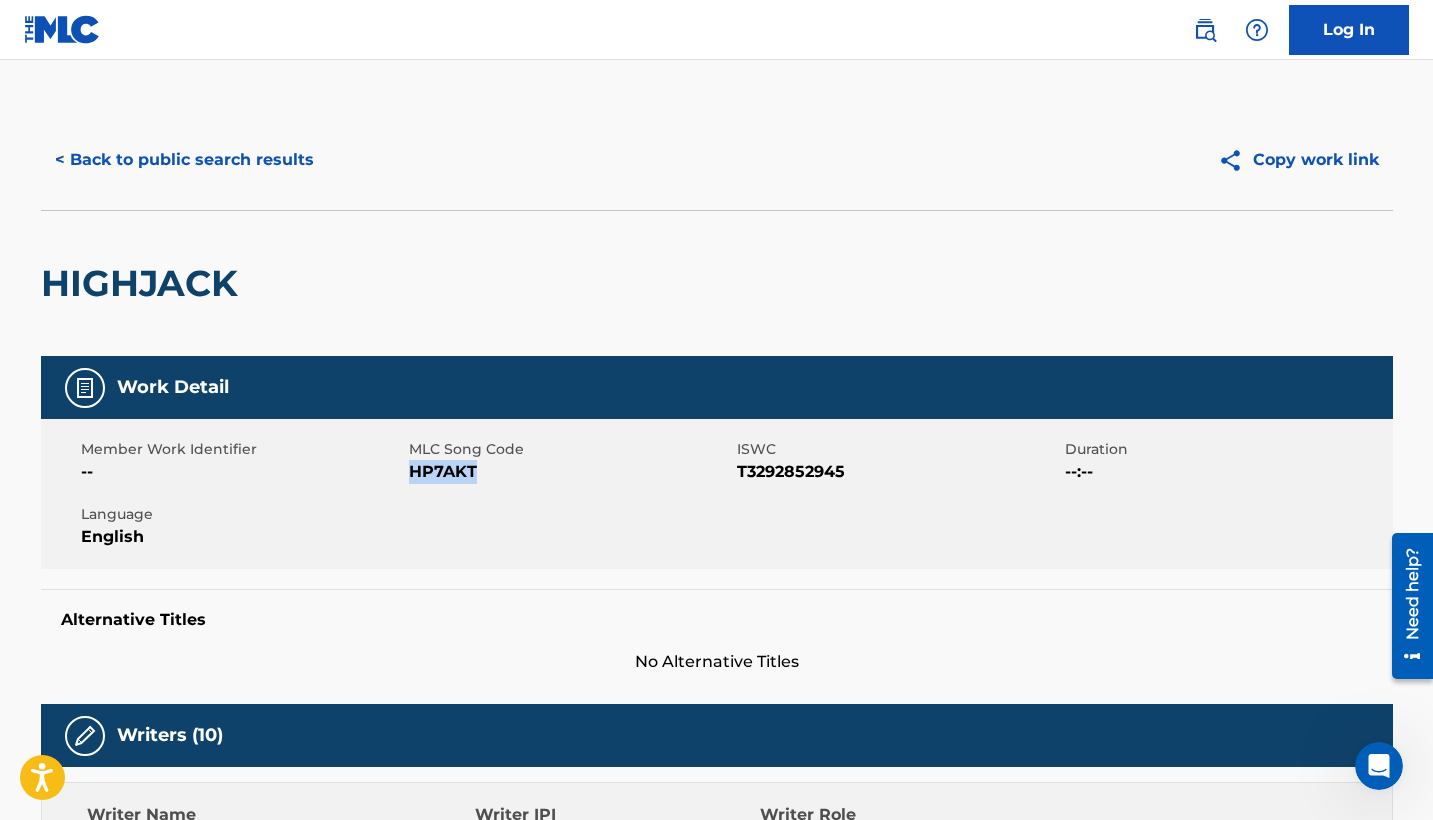 click on "< Back to public search results" at bounding box center [184, 160] 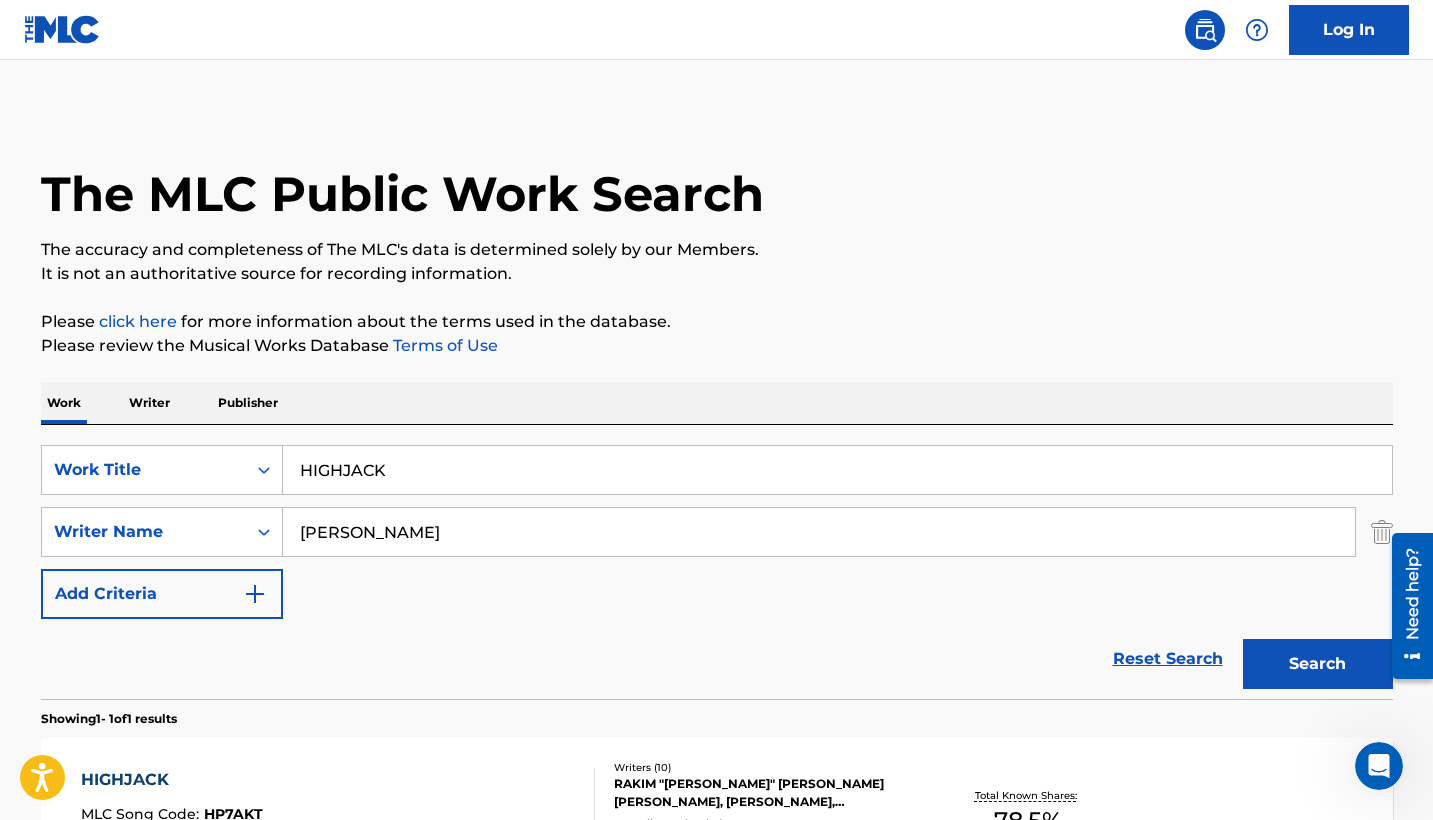 scroll, scrollTop: 154, scrollLeft: 0, axis: vertical 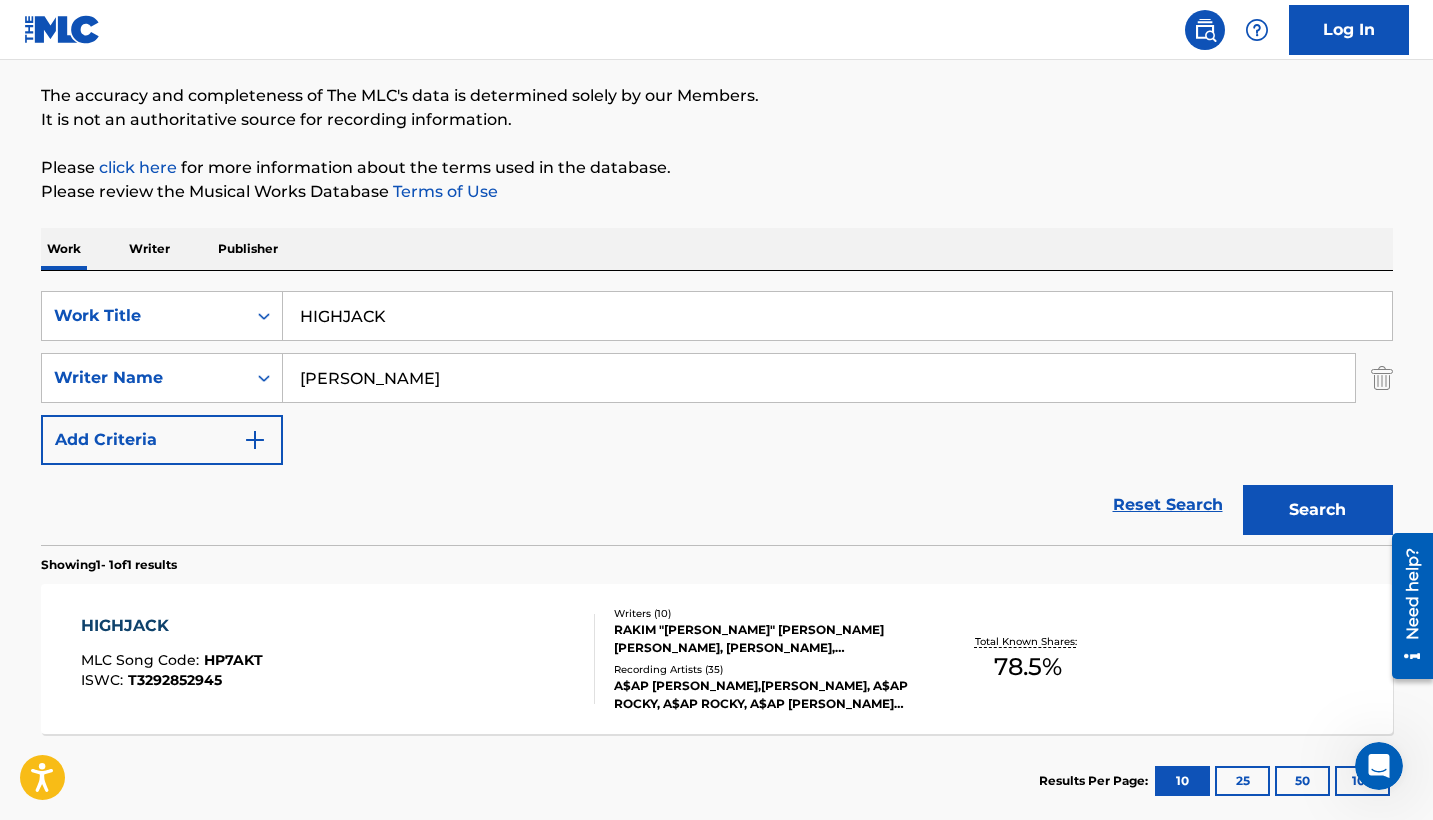 click on "HIGHJACK" at bounding box center [837, 316] 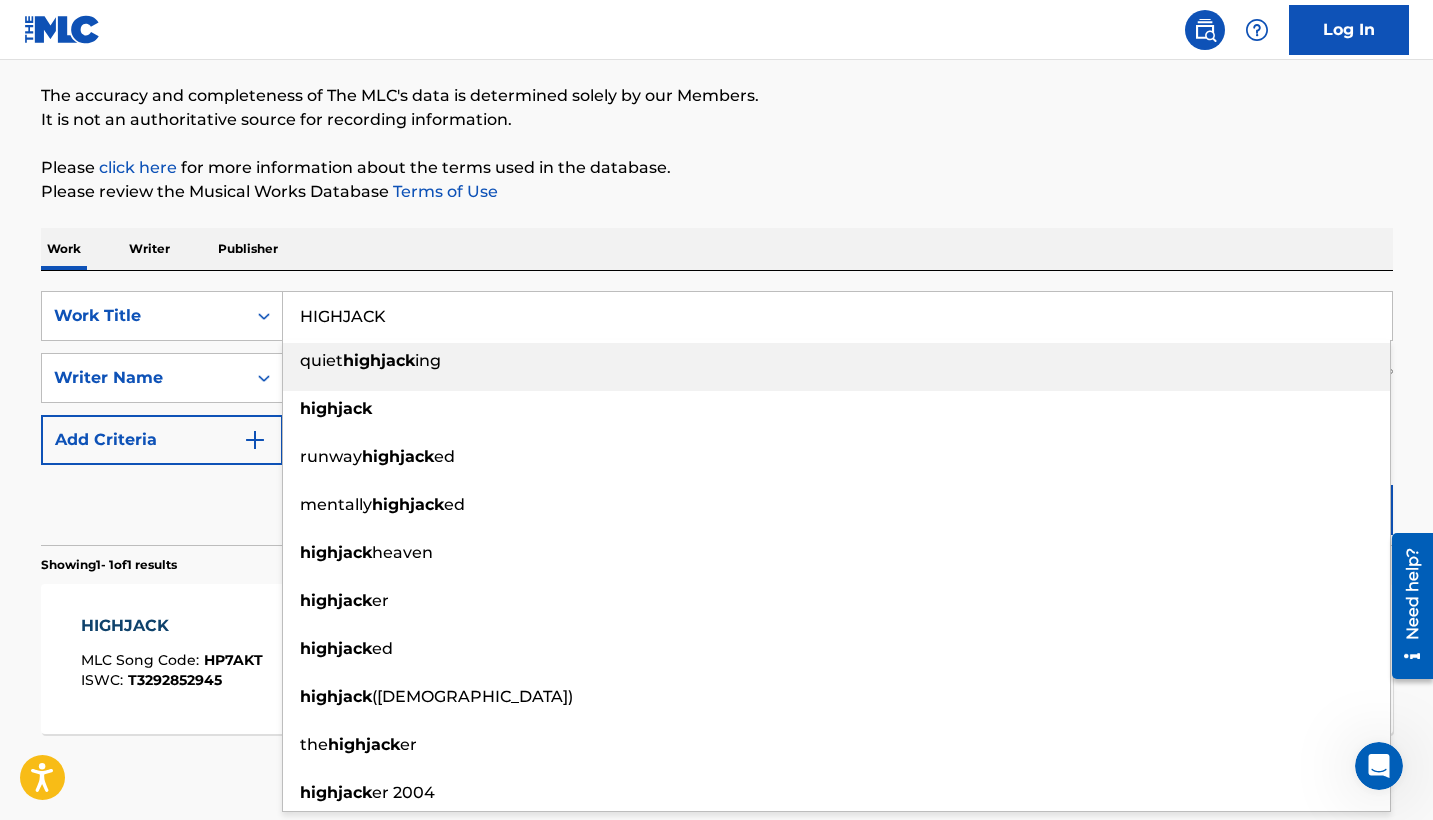 paste on "Ruby Rosary (Feat. J Cole)" 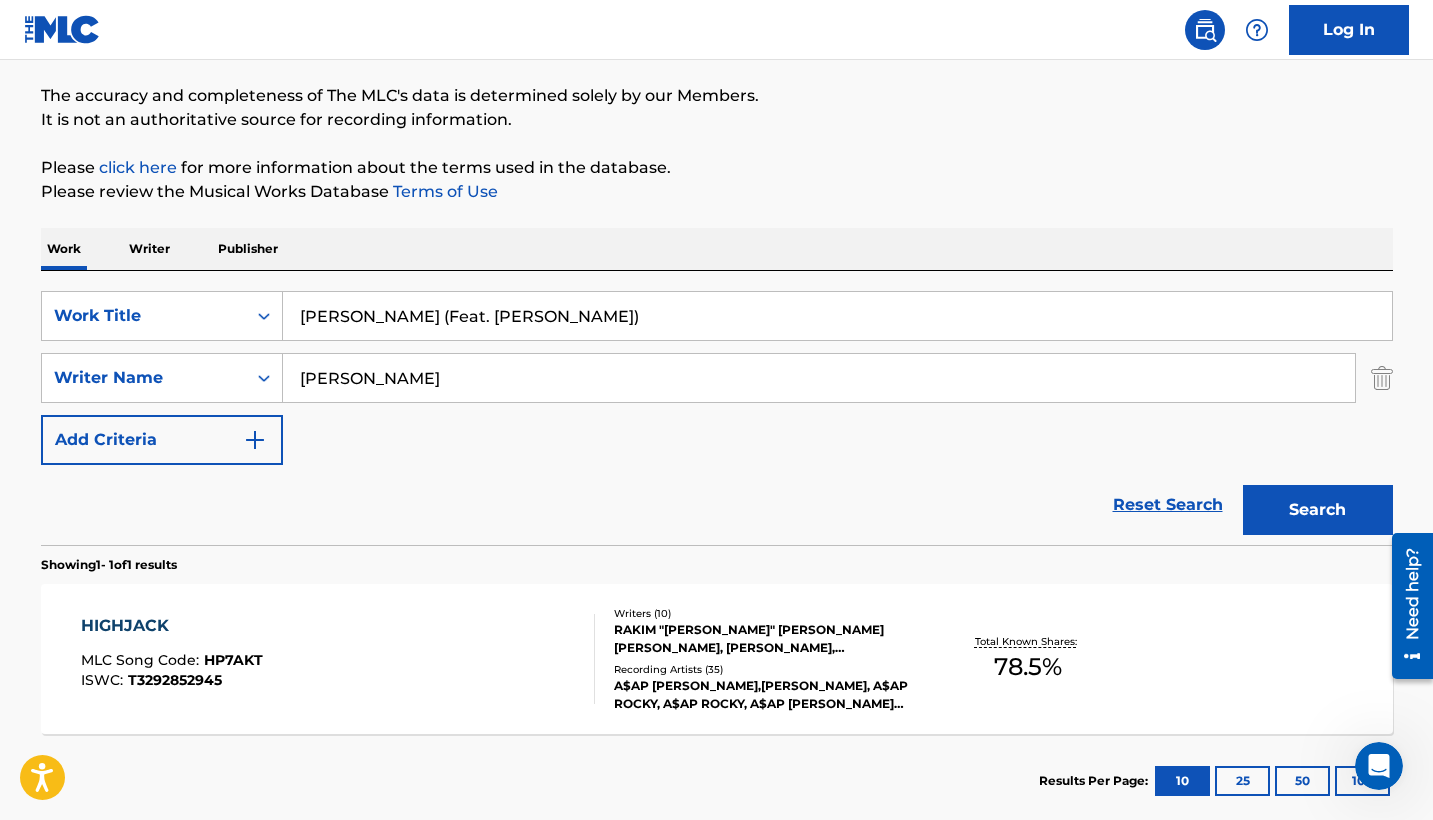 type on "Ruby Rosary (Feat. J Cole)" 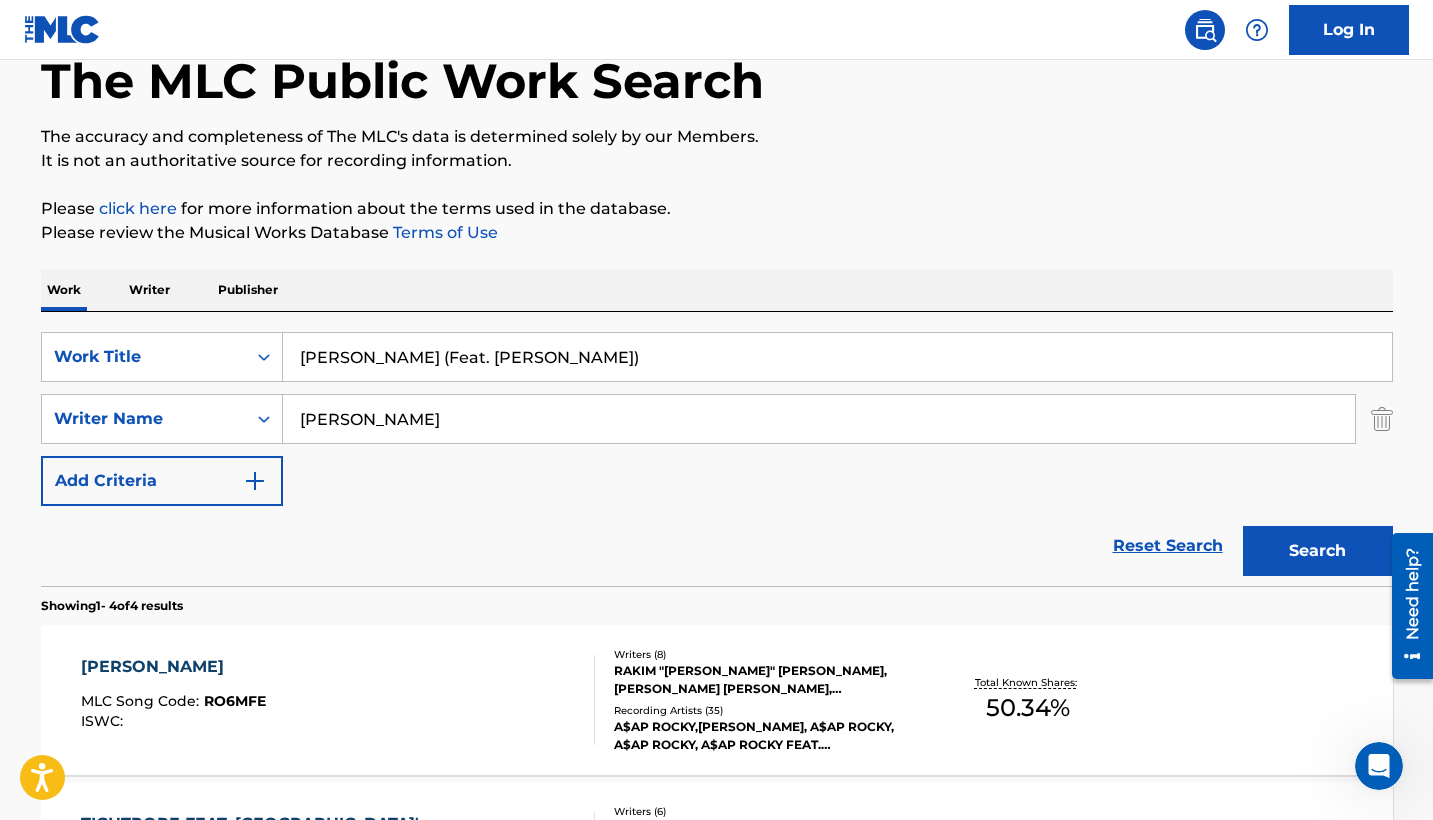 scroll, scrollTop: 268, scrollLeft: 0, axis: vertical 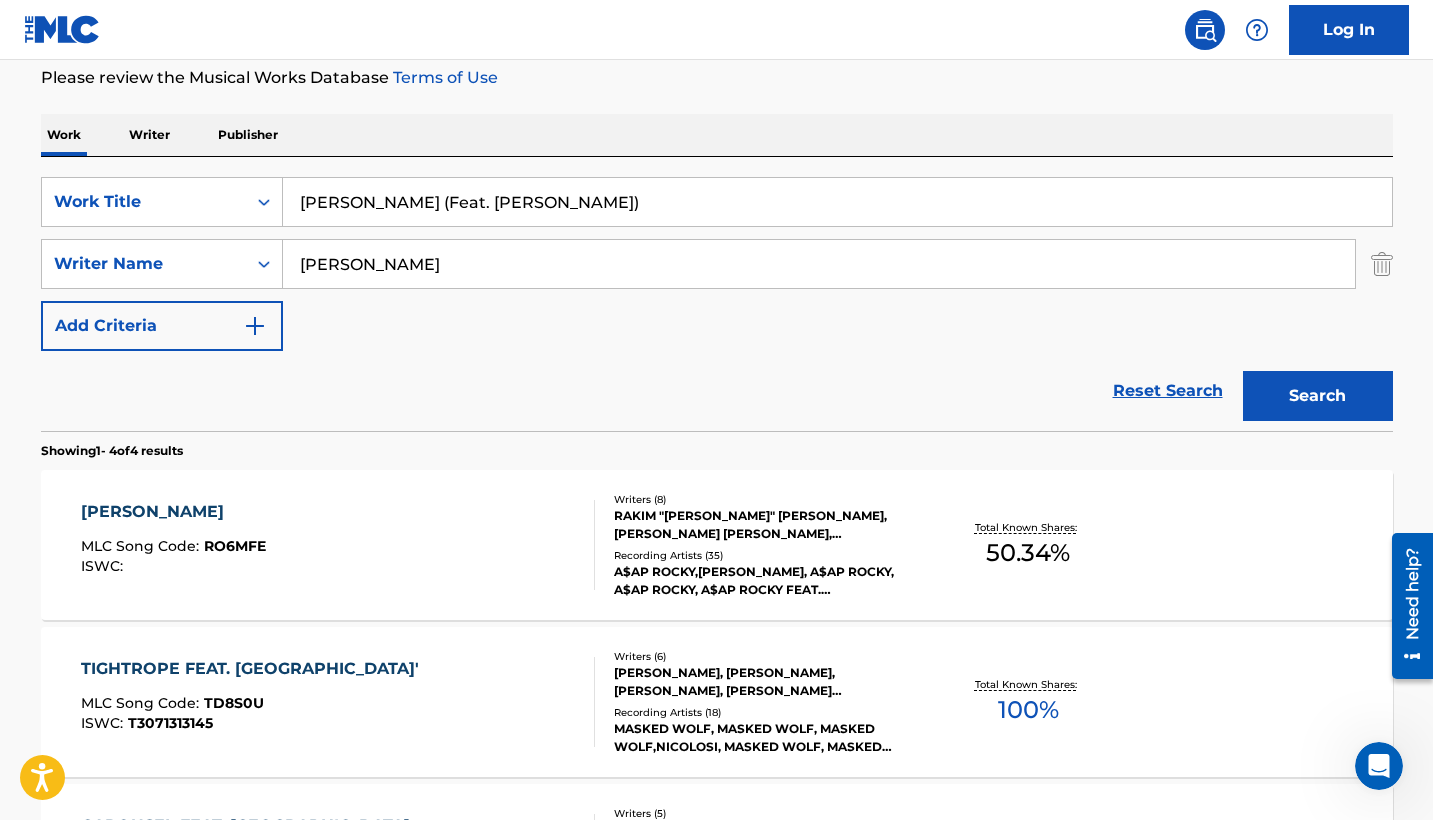 click on "RUBY ROSARY MLC Song Code : RO6MFE ISWC :" at bounding box center (338, 545) 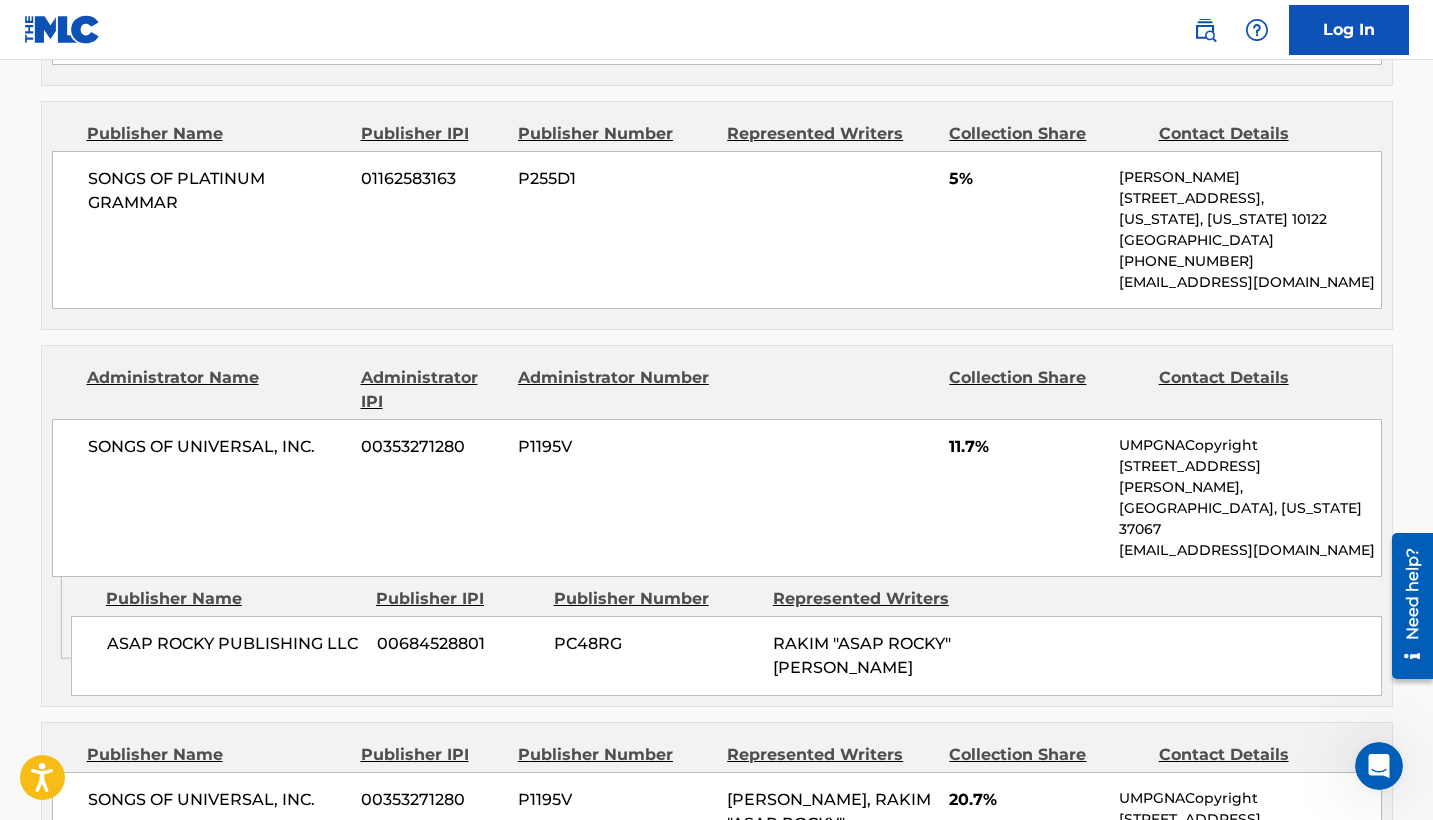 scroll, scrollTop: 0, scrollLeft: 0, axis: both 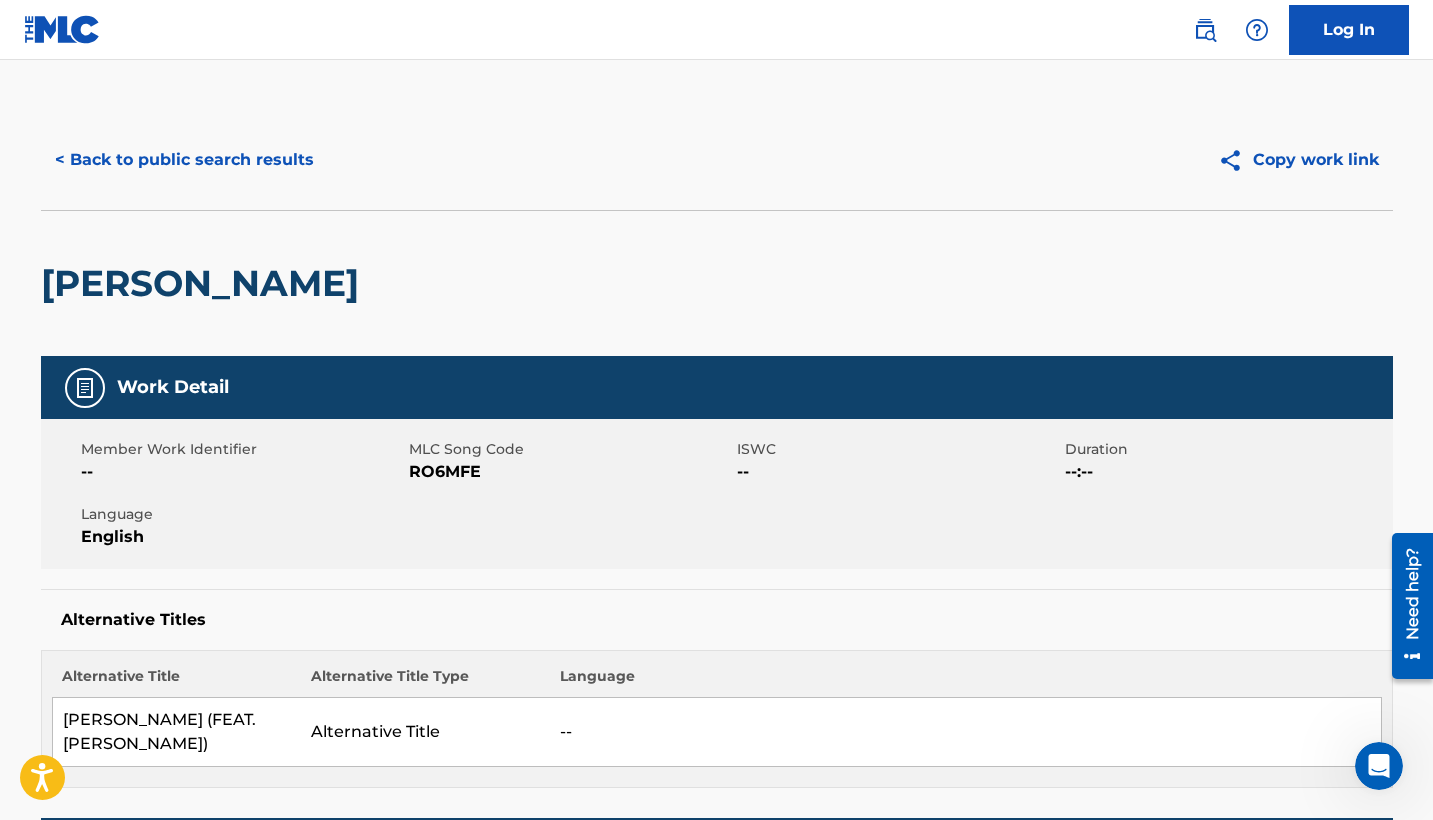 click on "< Back to public search results" at bounding box center [184, 160] 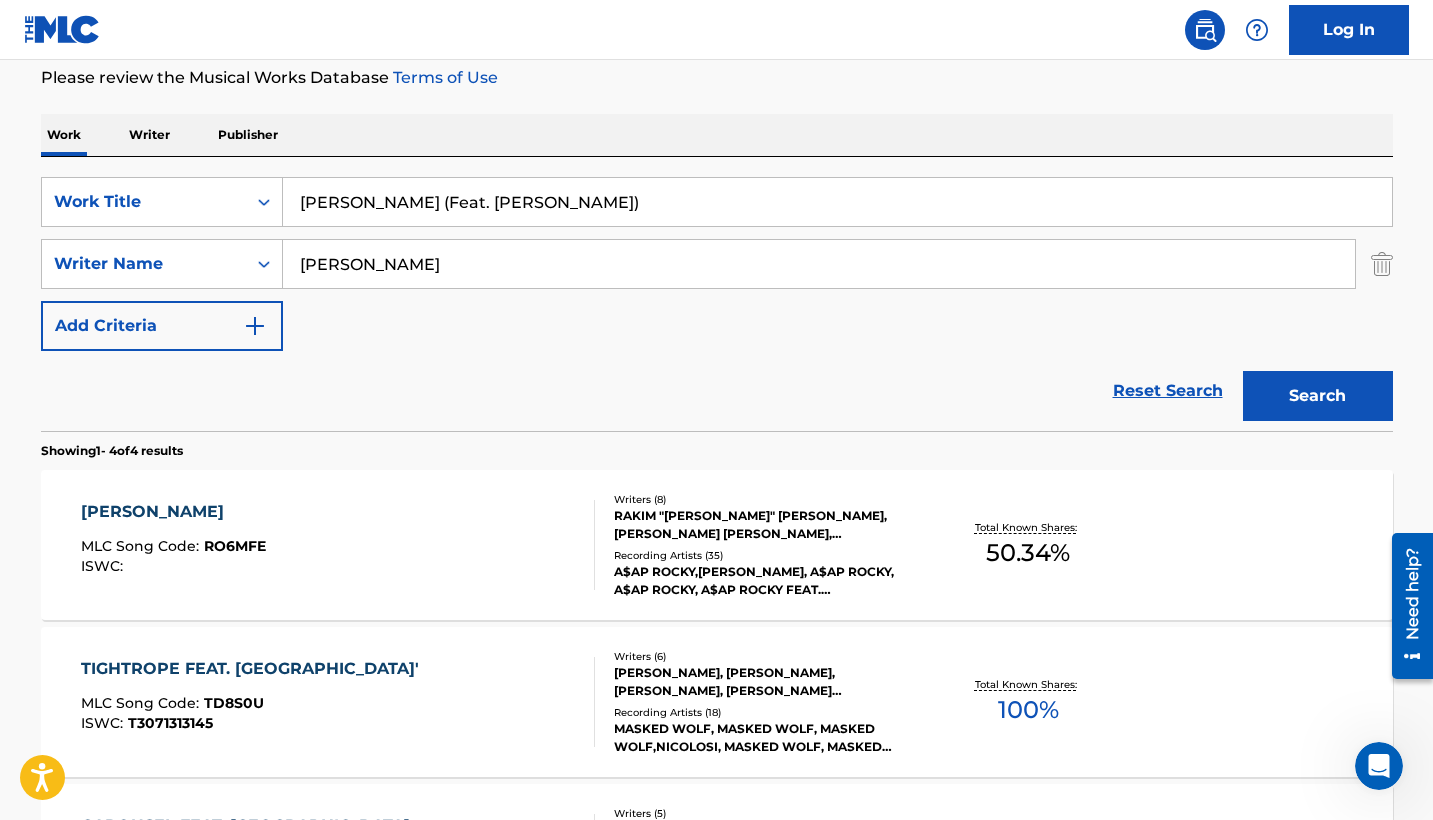 click on "Ruby Rosary (Feat. J Cole)" at bounding box center [837, 202] 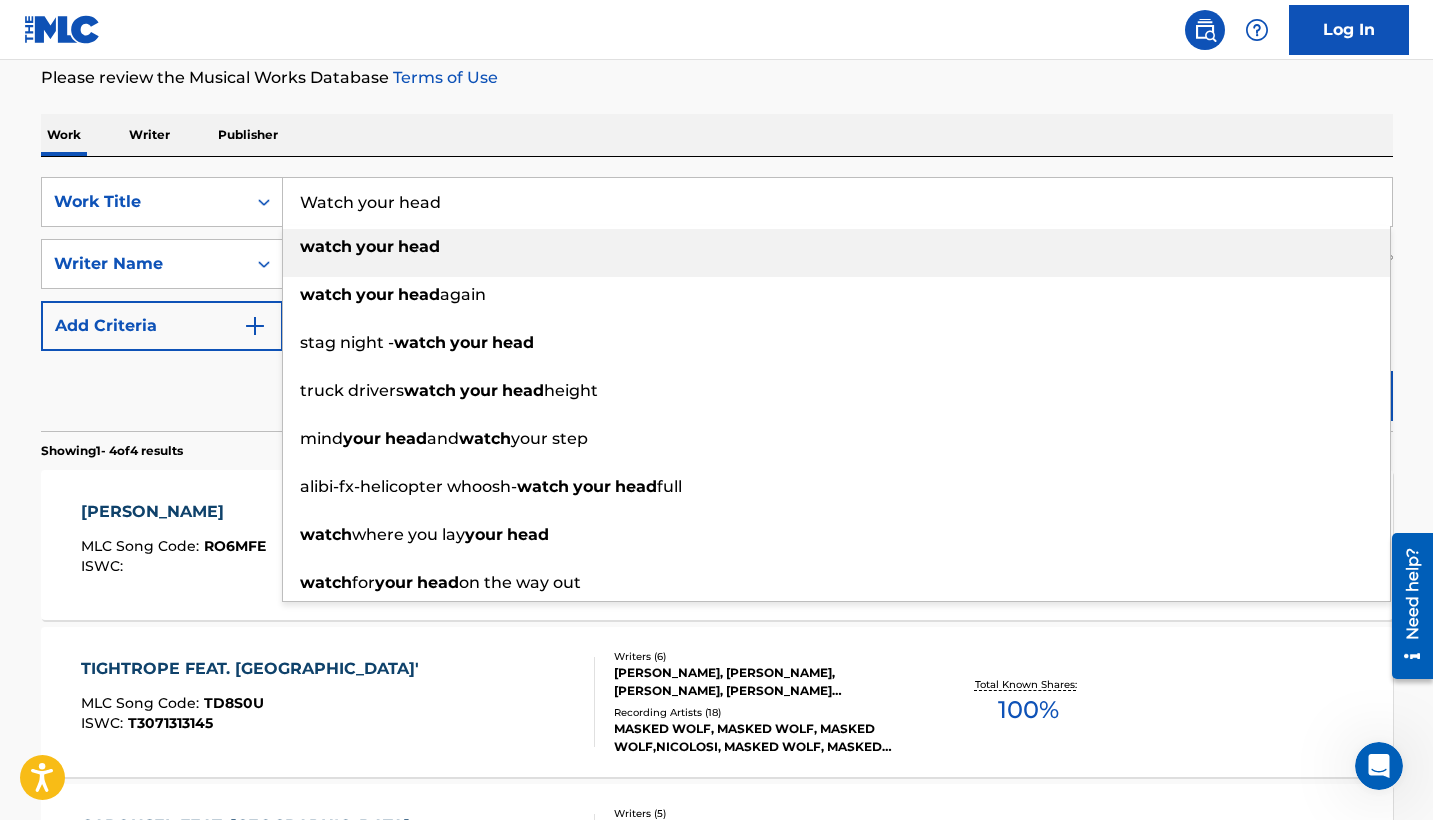 type on "Watch your head" 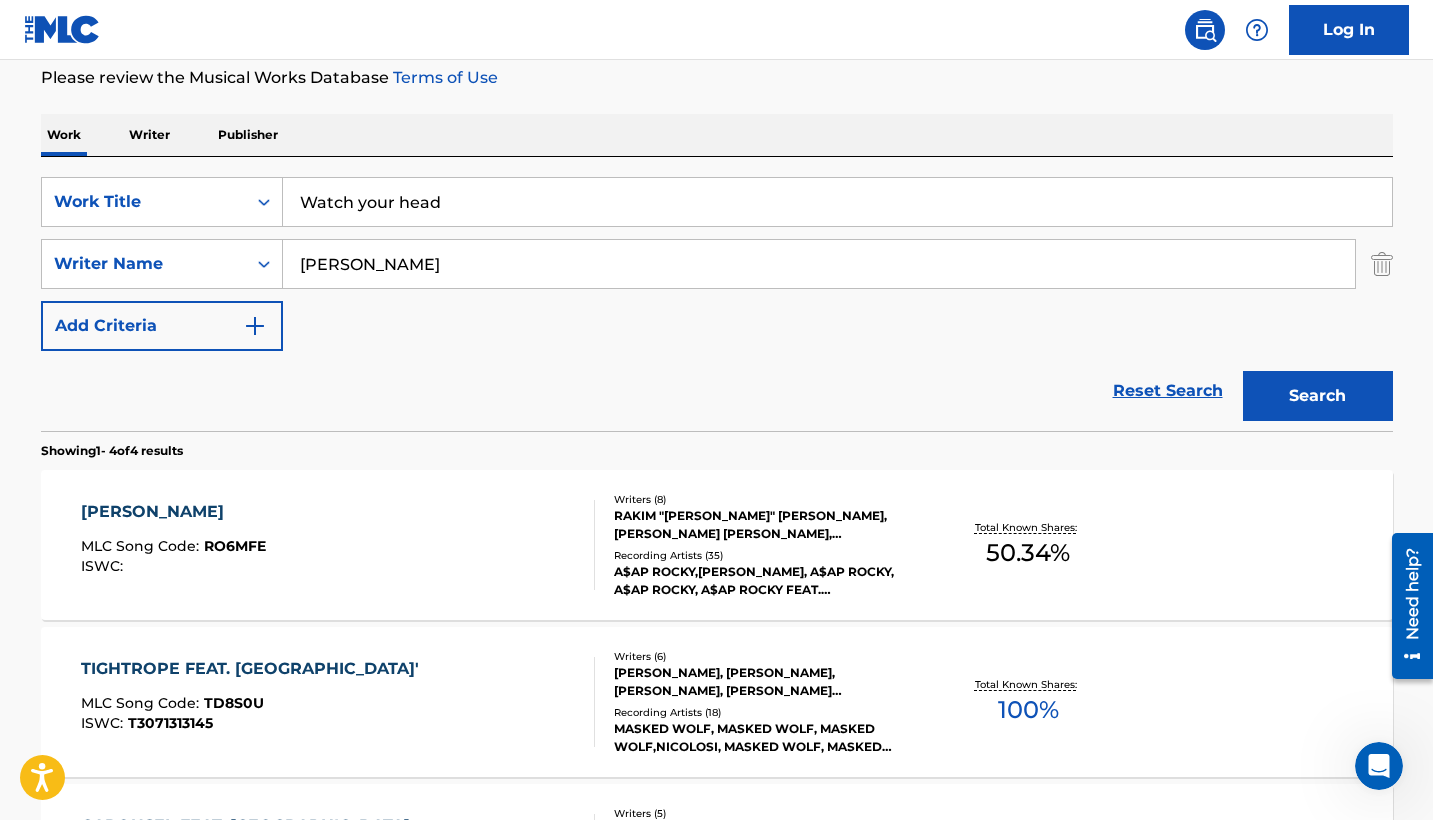 click on "Search" at bounding box center [1318, 396] 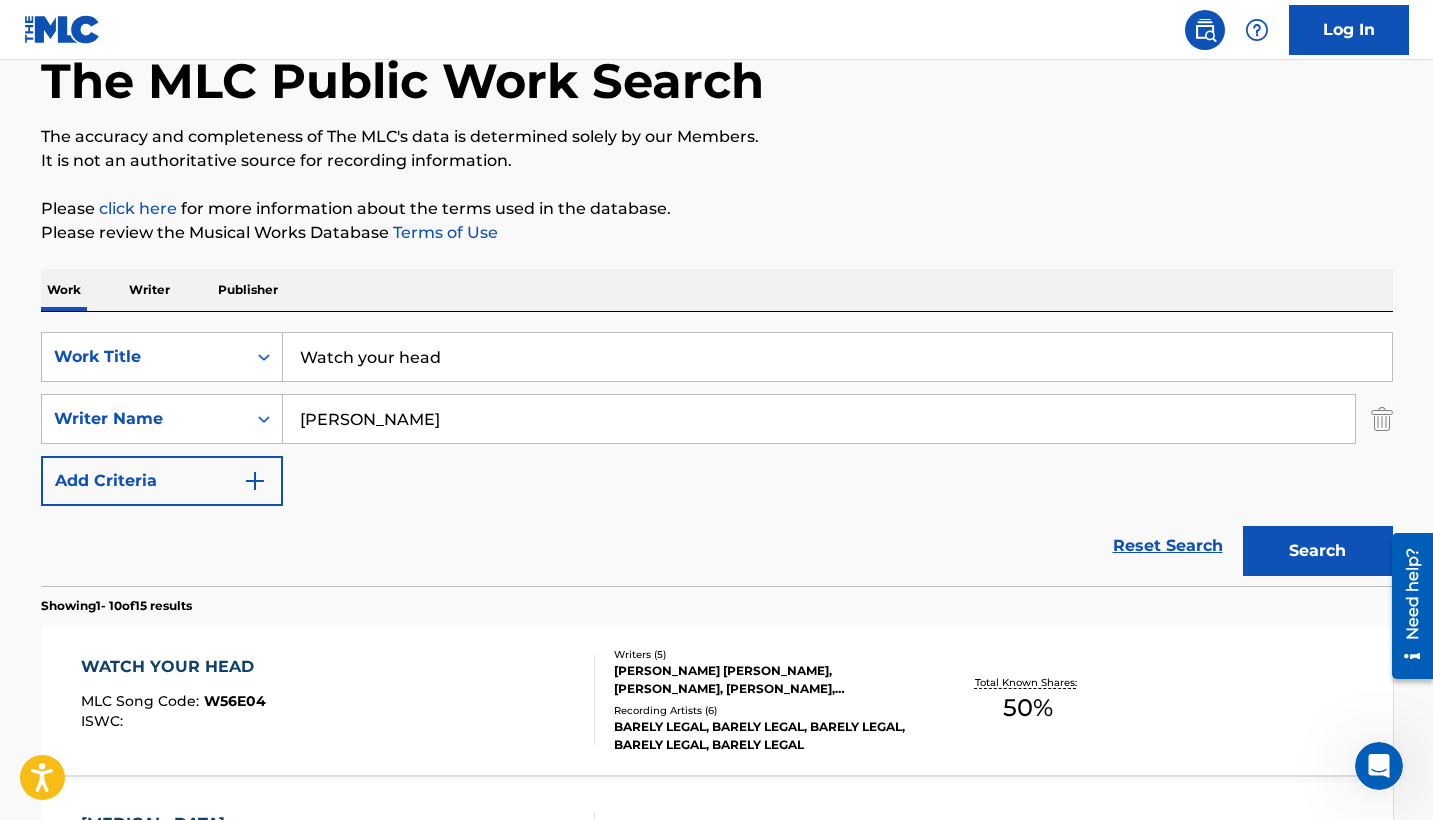 click on "WATCH YOUR HEAD MLC Song Code : W56E04 ISWC :" at bounding box center (338, 700) 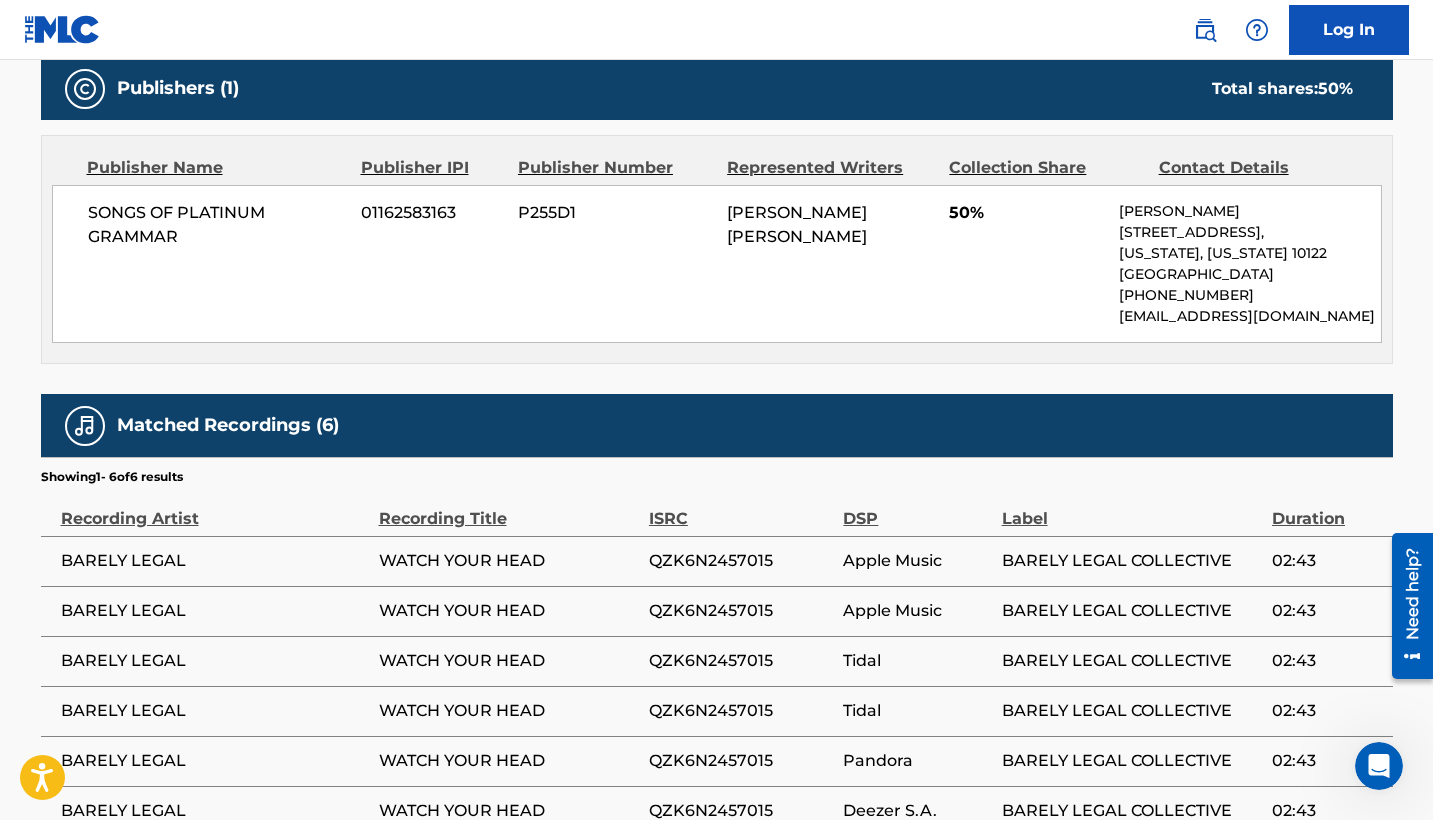 scroll, scrollTop: 0, scrollLeft: 0, axis: both 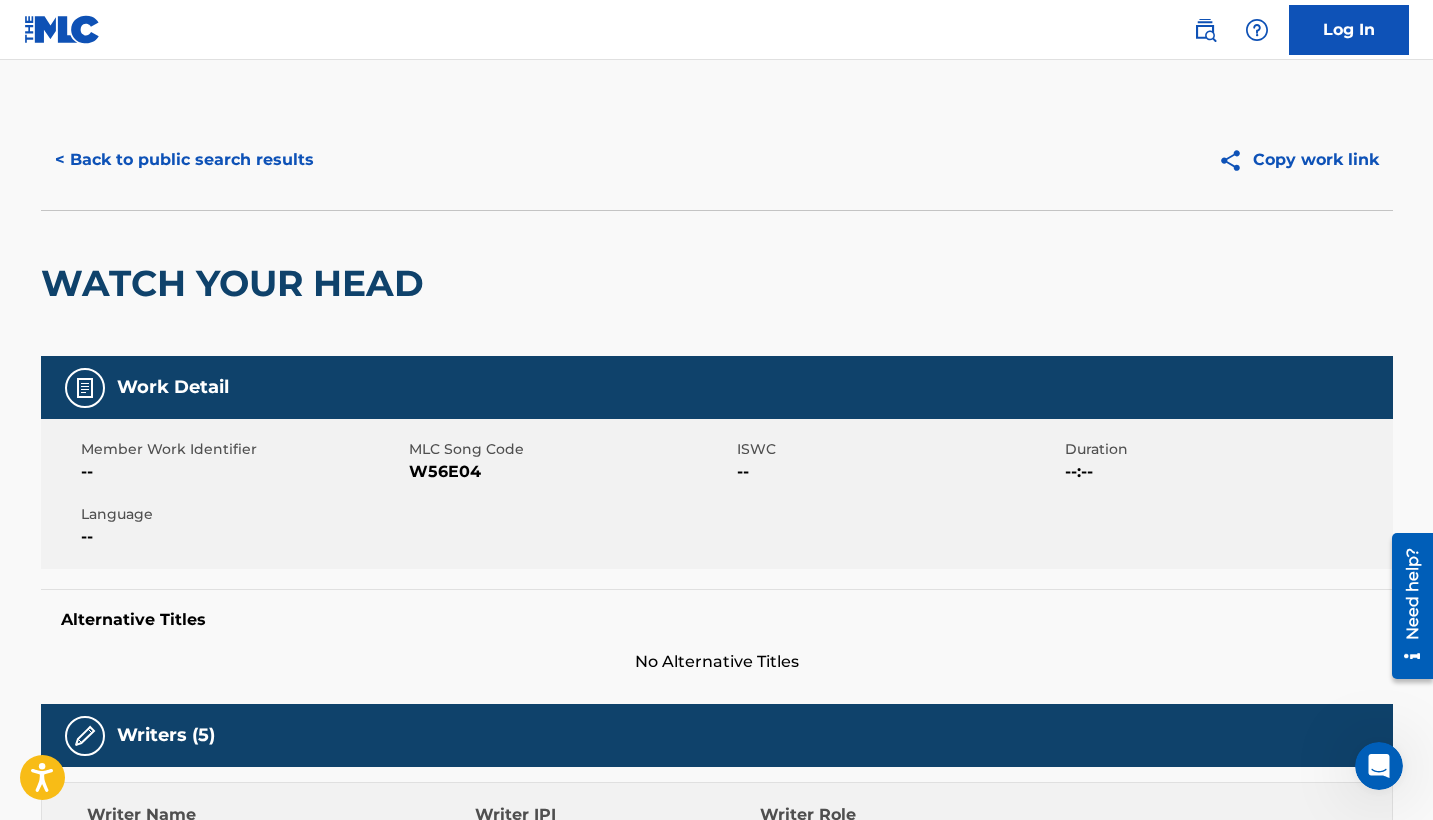click on "WATCH YOUR HEAD" at bounding box center (237, 283) 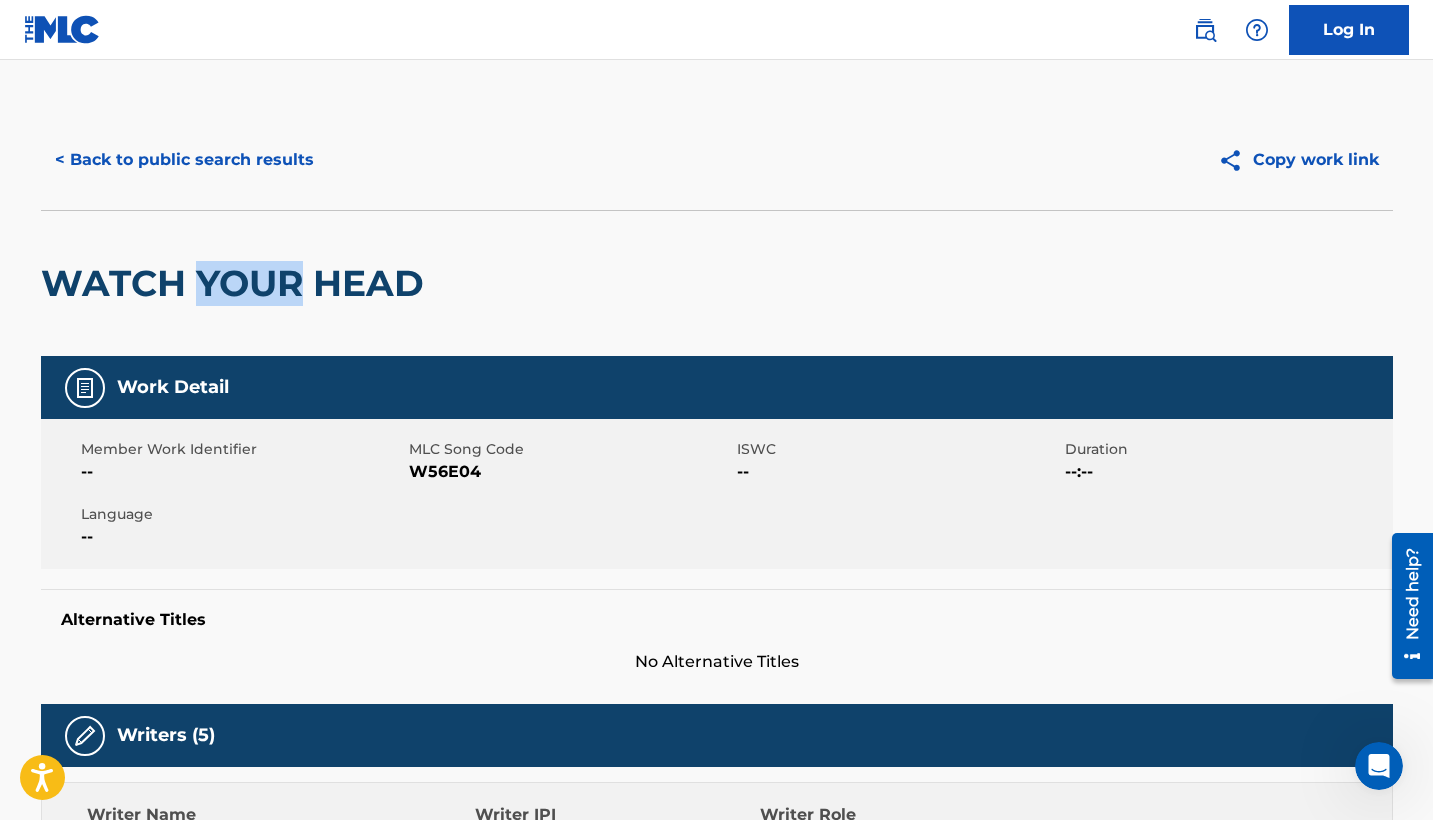 click on "WATCH YOUR HEAD" at bounding box center (237, 283) 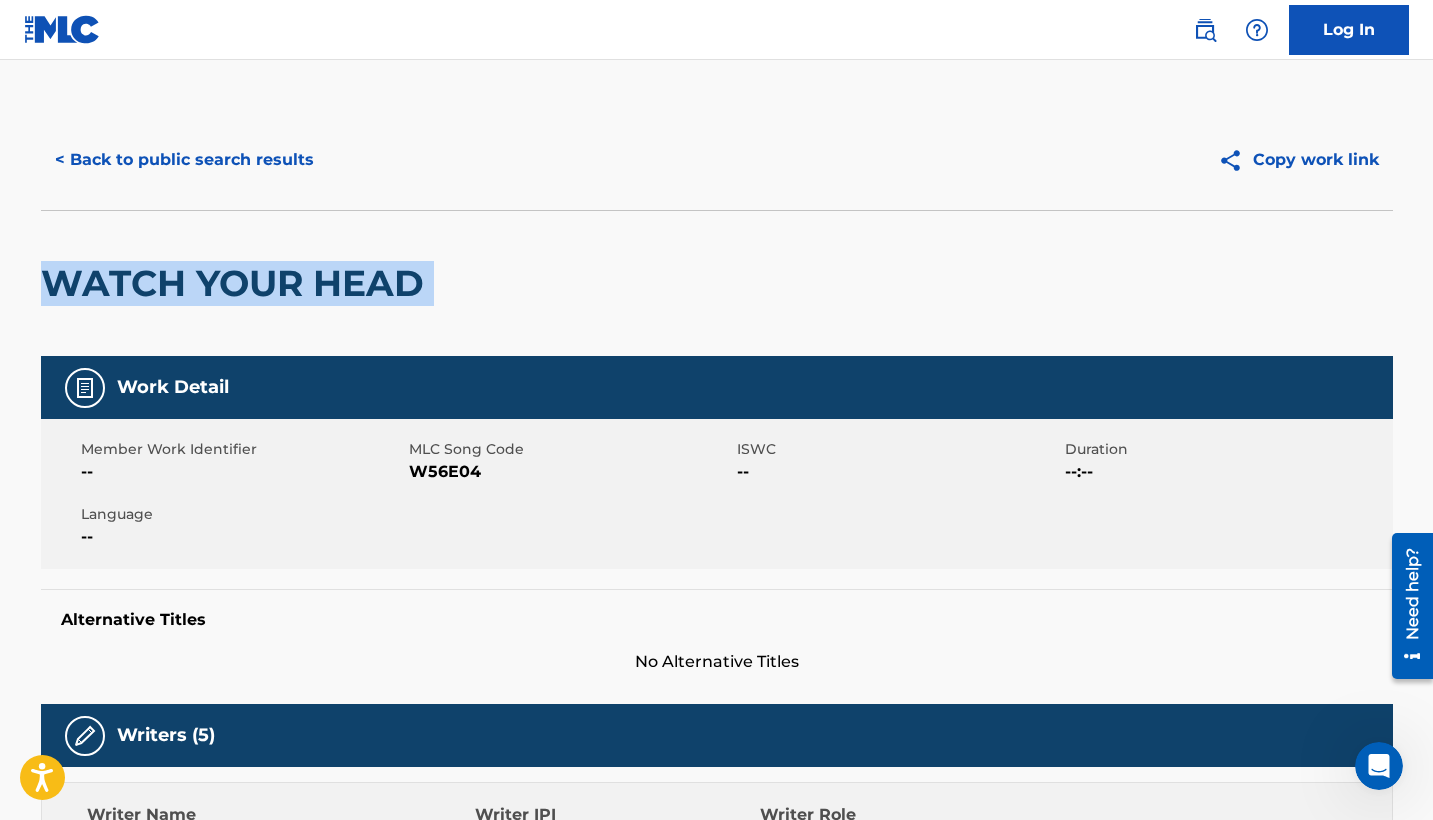 click on "WATCH YOUR HEAD" at bounding box center (237, 283) 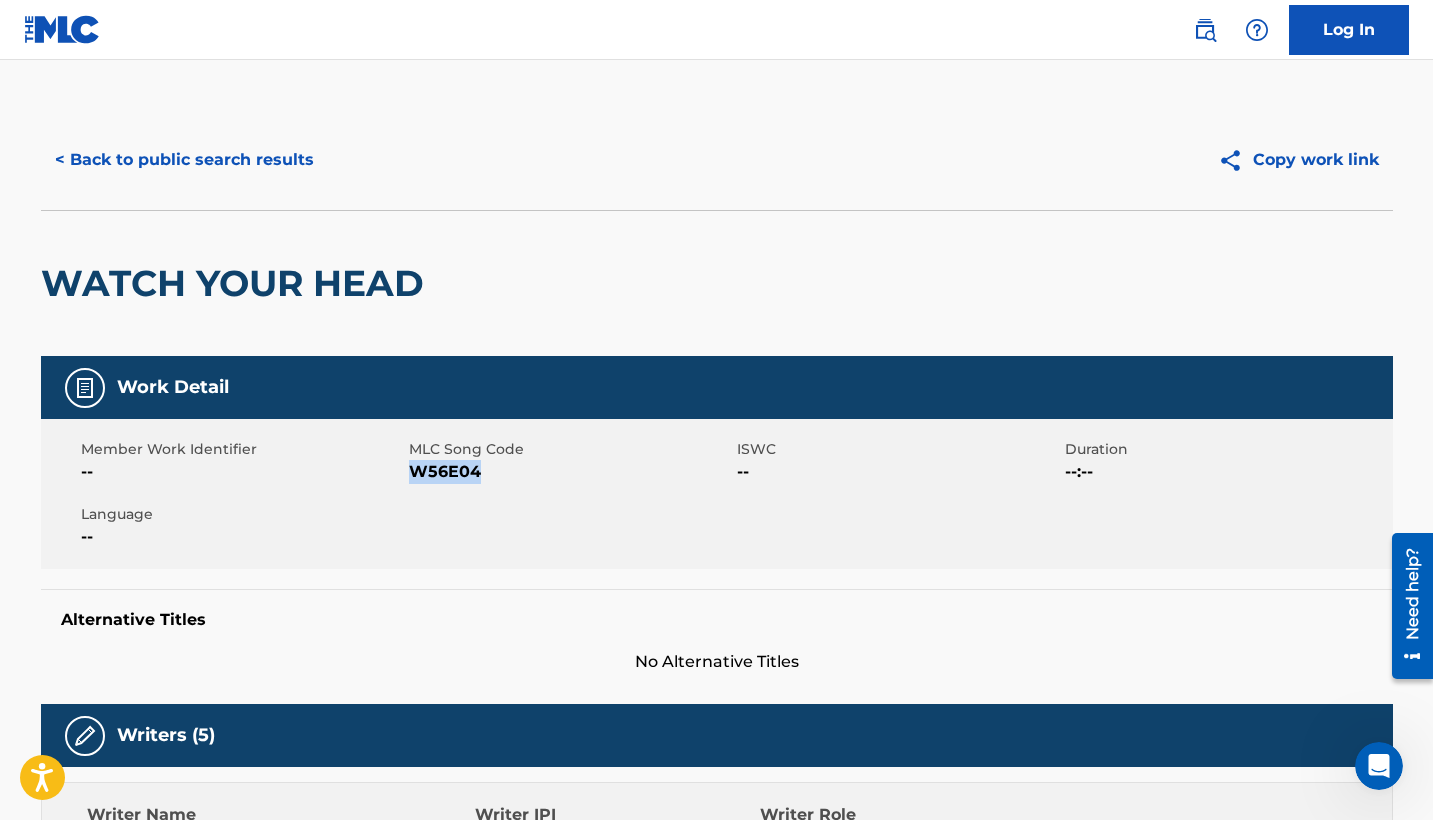 copy on "W56E04" 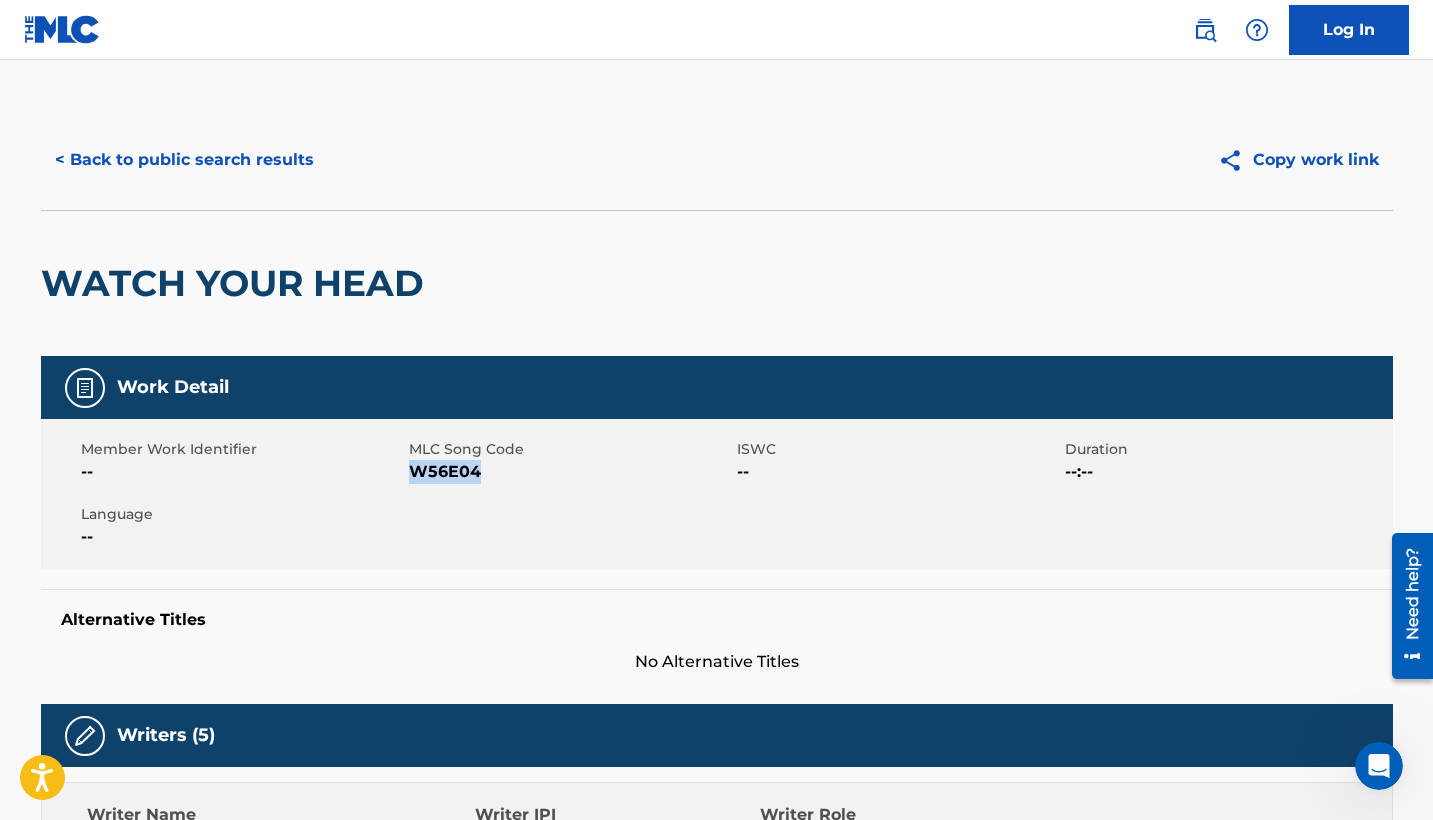 click on "< Back to public search results" at bounding box center (184, 160) 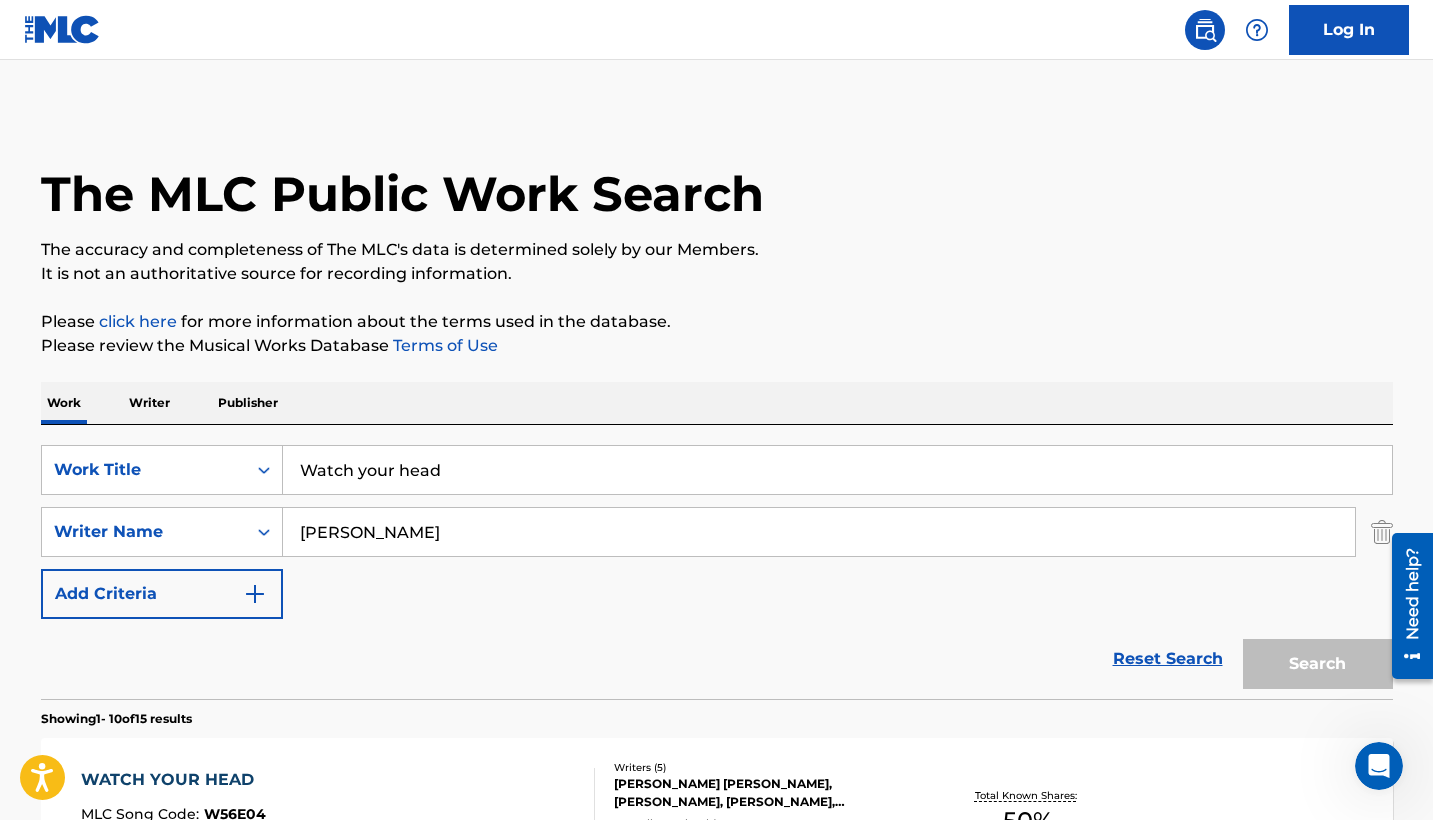 scroll, scrollTop: 113, scrollLeft: 0, axis: vertical 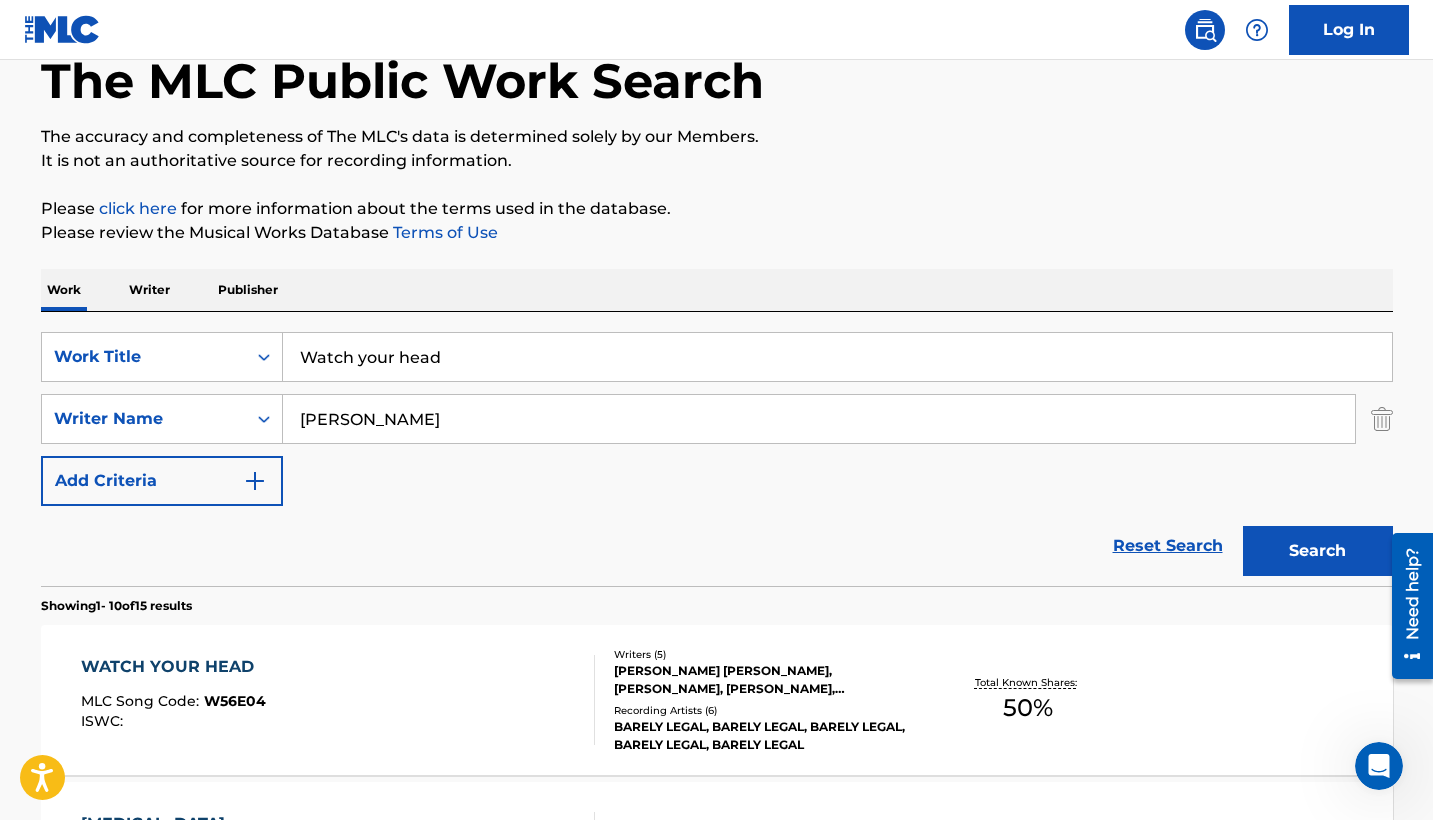 click on "Watch your head" at bounding box center (837, 357) 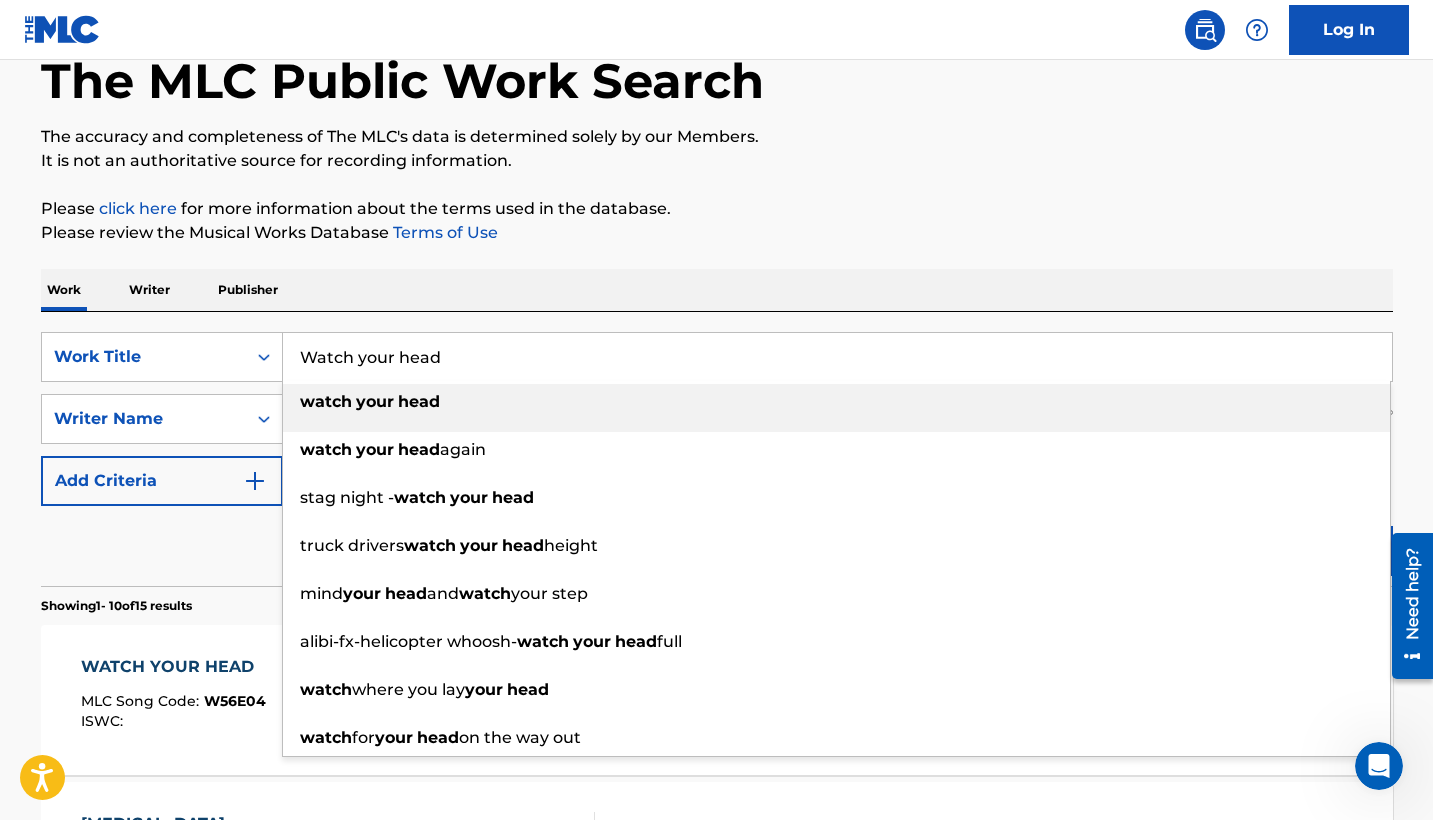 paste on "Too Many Hoes" 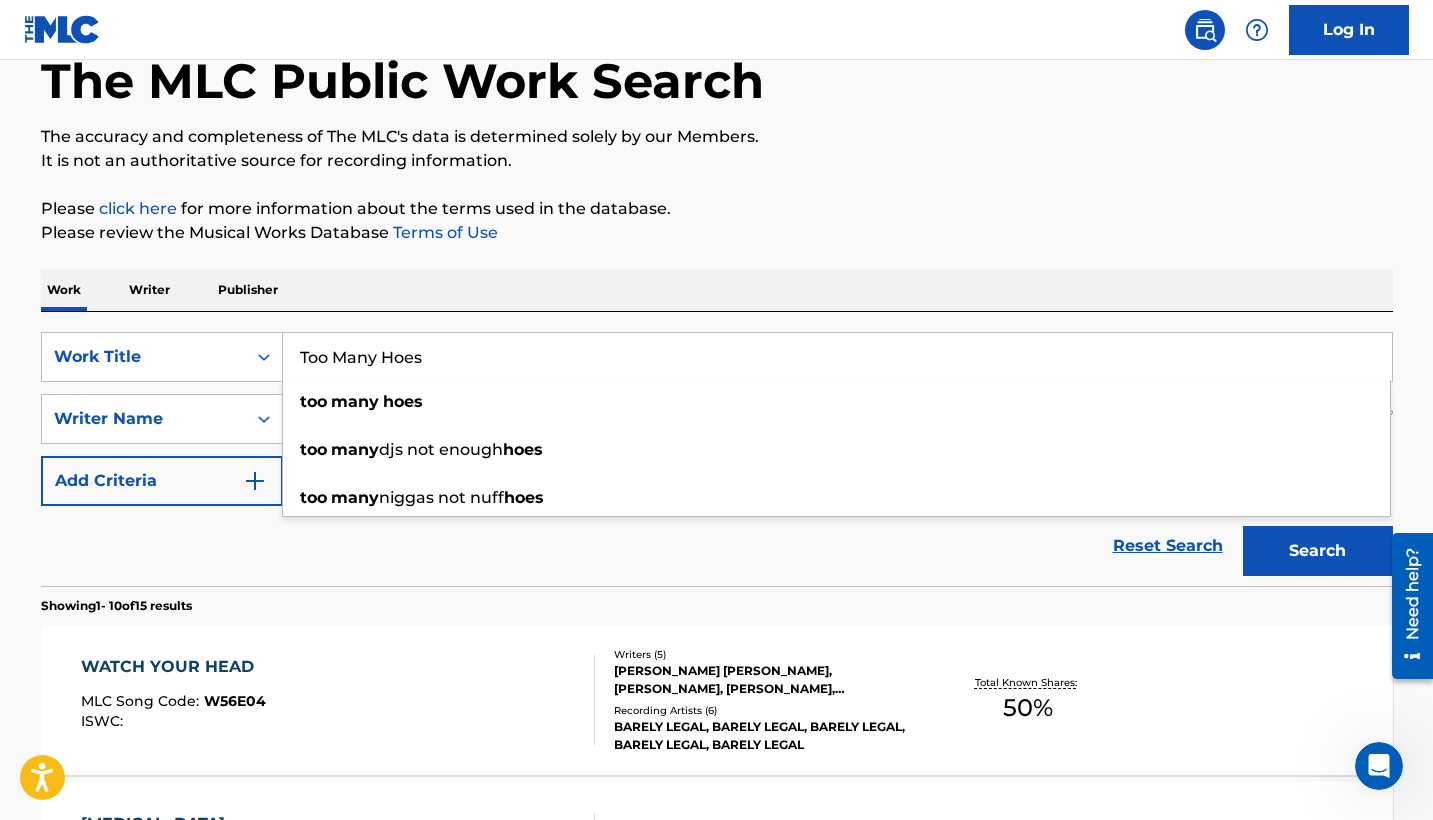 type on "Too Many Hoes" 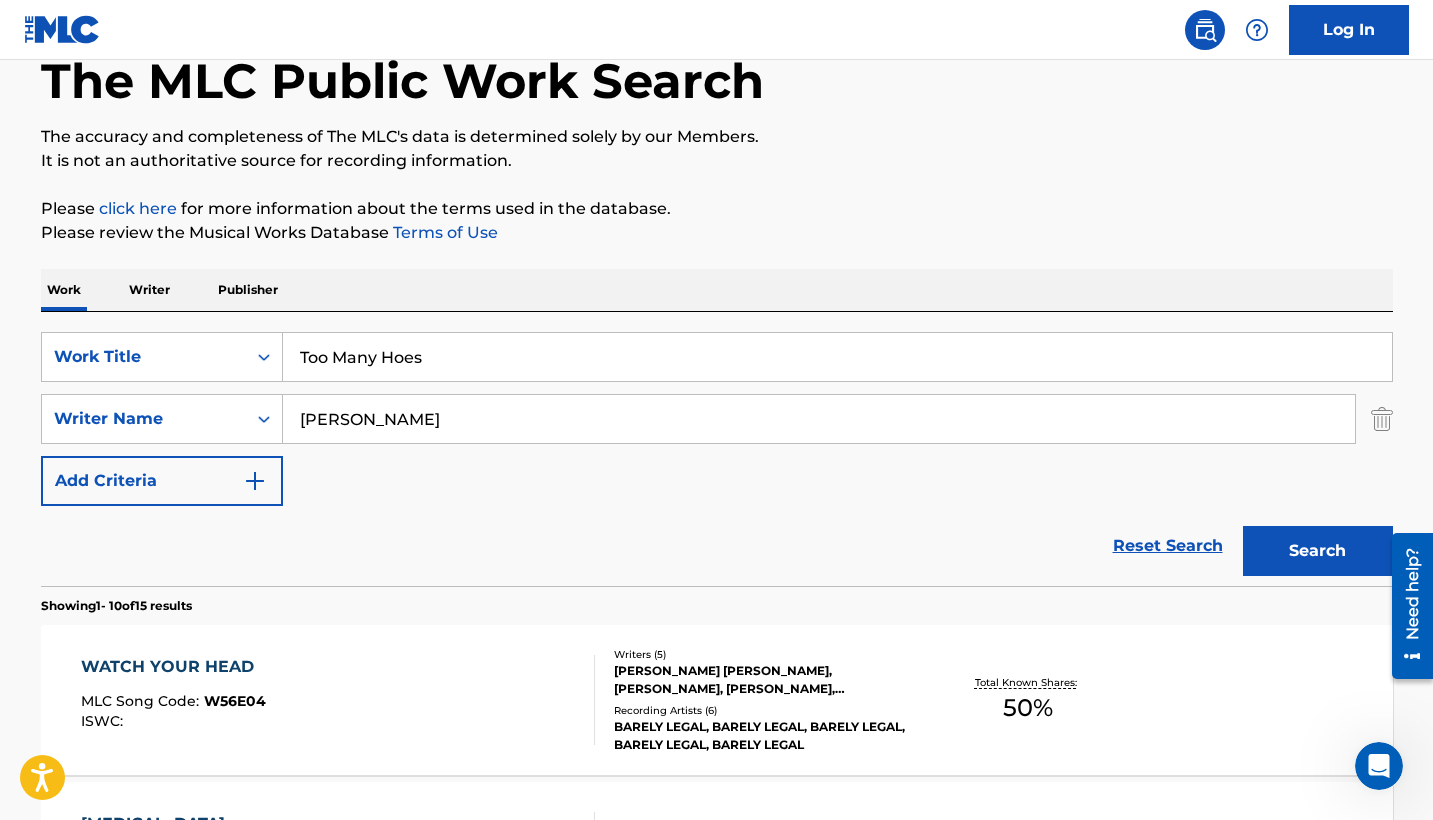click on "The MLC Public Work Search The accuracy and completeness of The MLC's data is determined solely by our Members. It is not an authoritative source for recording information. Please   click here   for more information about the terms used in the database. Please review the Musical Works Database   Terms of Use Work Writer Publisher SearchWithCriteria7126a8e3-d1e4-429a-8eb2-2dca11b88ba3 Work Title Too Many Hoes SearchWithCriteria6123ce33-7fd1-412d-8ef8-be5417920f67 Writer Name Jordan Patrick Add Criteria Reset Search Search Showing  1  -   10  of  15   results   WATCH YOUR HEAD MLC Song Code : W56E04 ISWC : Writers ( 5 ) JORDAN TERRELL PATRICK, MIGUEL MORALES, JOSIAH MARSHALL, ANDRES TAVAREZ, CHARLES BRAGGS Recording Artists ( 6 ) BARELY LEGAL, BARELY LEGAL, BARELY LEGAL, BARELY LEGAL, BARELY LEGAL Total Known Shares: 50 % HEAD RUSH MLC Song Code : H7423E ISWC : T9171002918 Writers ( 3 ) CAROLINE AILIN BUVIK FUROEYEN, PATRICK JORDAN PATRIKIOS, LOTTE MULLAN Recording Artists ( 0 ) Total Known Shares: 99.99 % : :" at bounding box center [717, 1144] 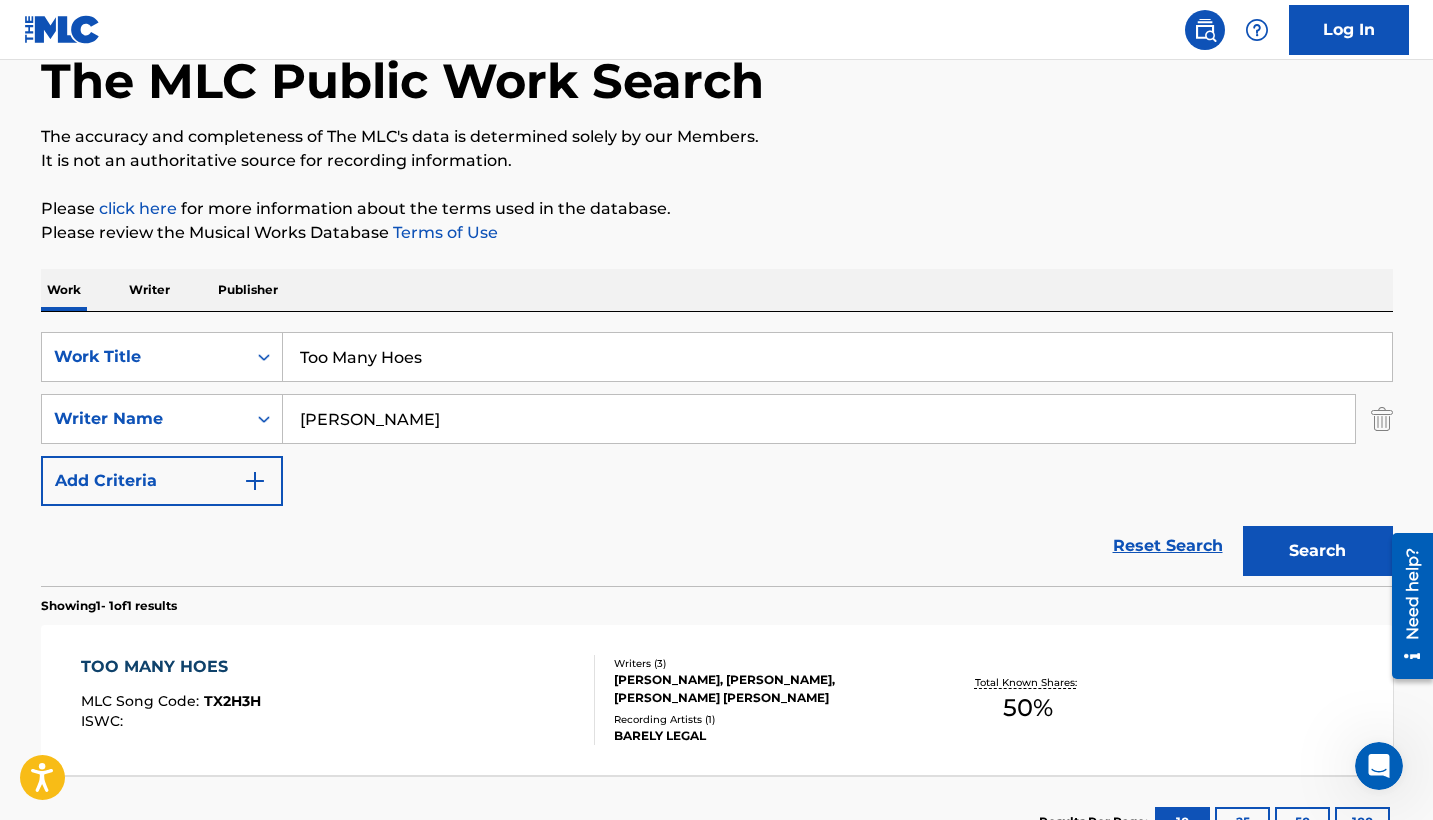 scroll, scrollTop: 151, scrollLeft: 0, axis: vertical 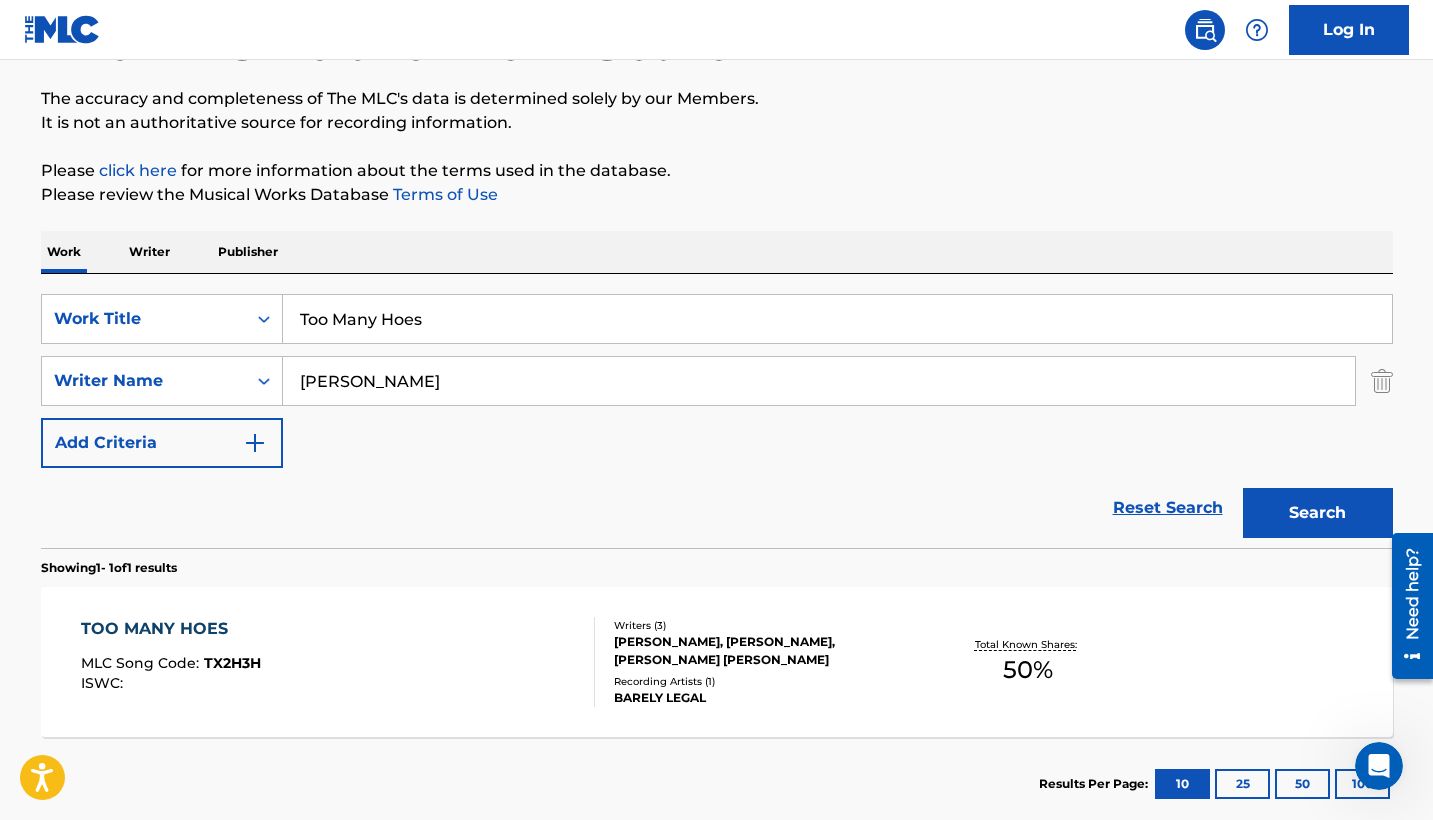 click on "TOO MANY HOES MLC Song Code : TX2H3H ISWC : Writers ( 3 ) ANDRES TAVAREZ, JOSIAH MARSHALL, JORDAN TERRELL PATRICK Recording Artists ( 1 ) BARELY LEGAL Total Known Shares: 50 %" at bounding box center (717, 662) 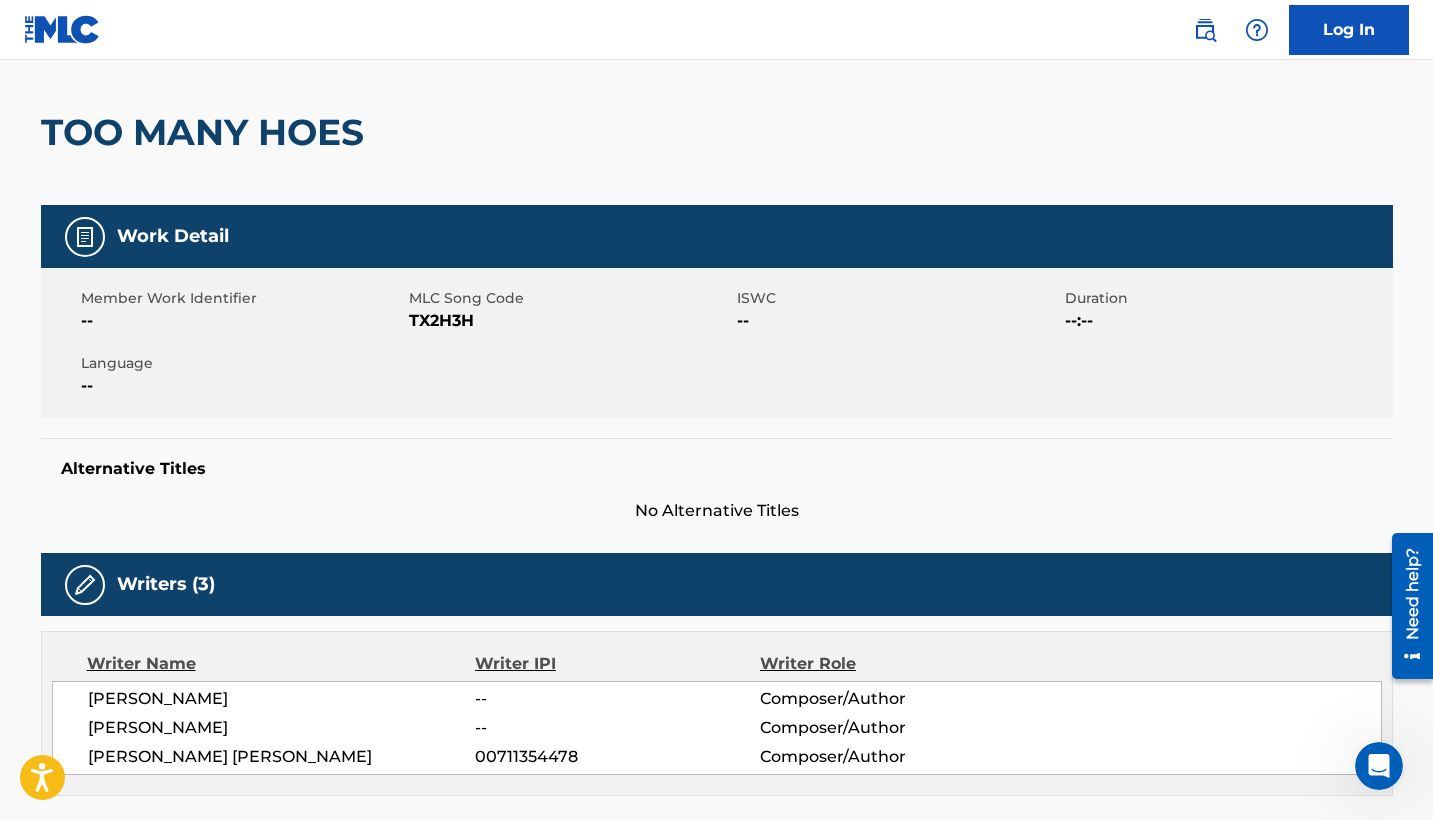 scroll, scrollTop: 0, scrollLeft: 0, axis: both 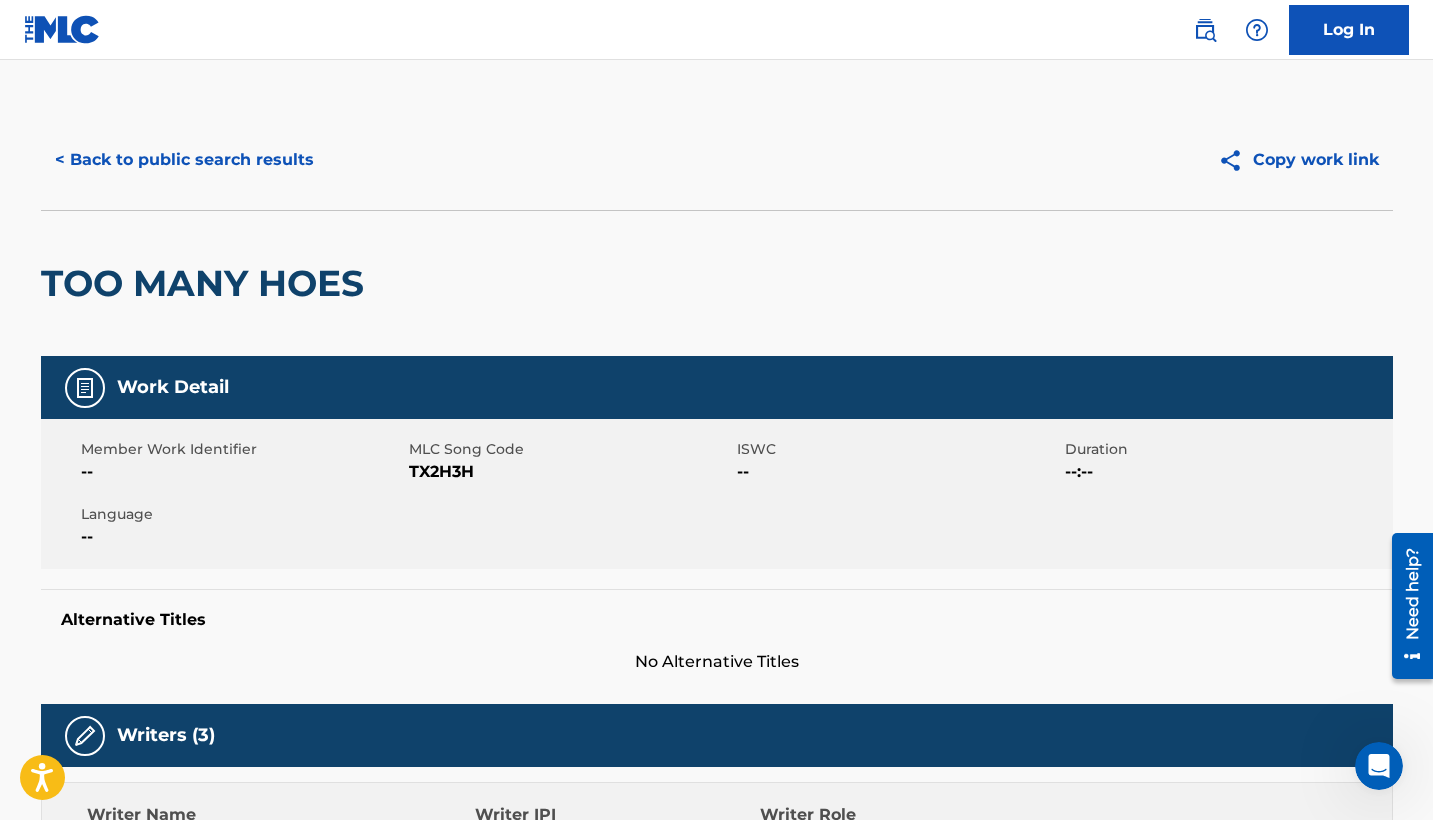 click on "TOO MANY HOES" at bounding box center (207, 283) 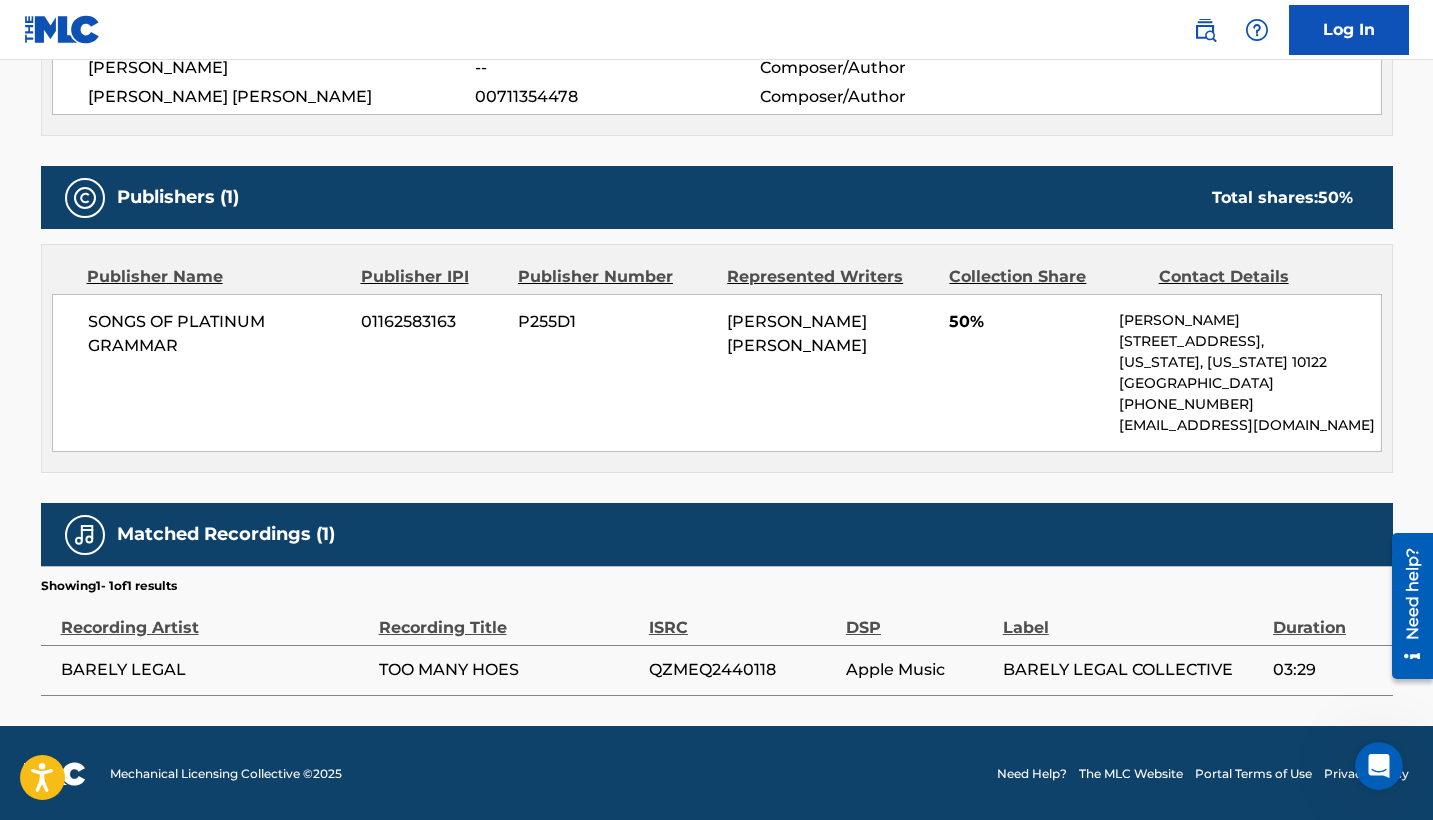 scroll, scrollTop: 0, scrollLeft: 0, axis: both 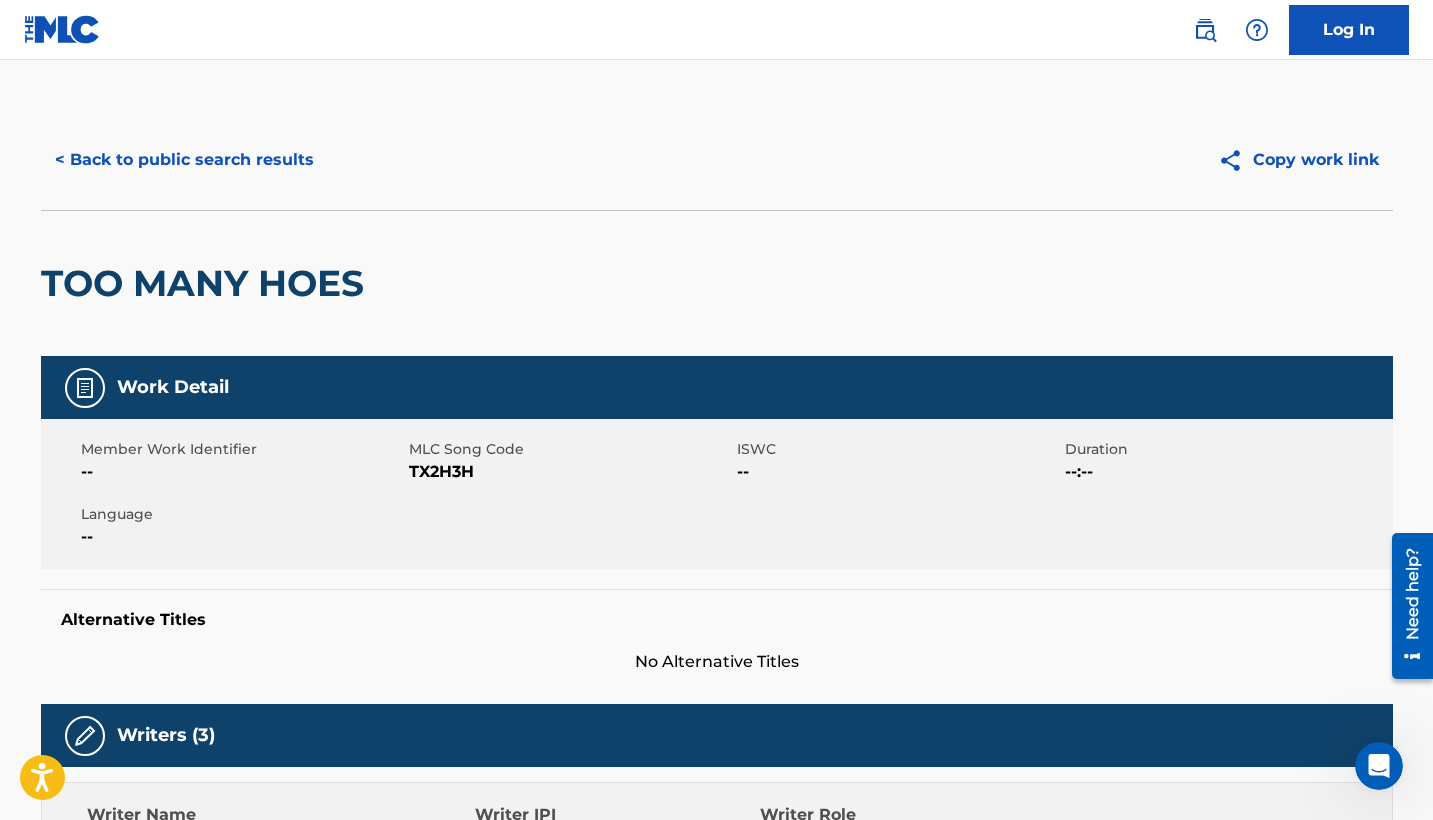 click on "TOO MANY HOES" at bounding box center (207, 283) 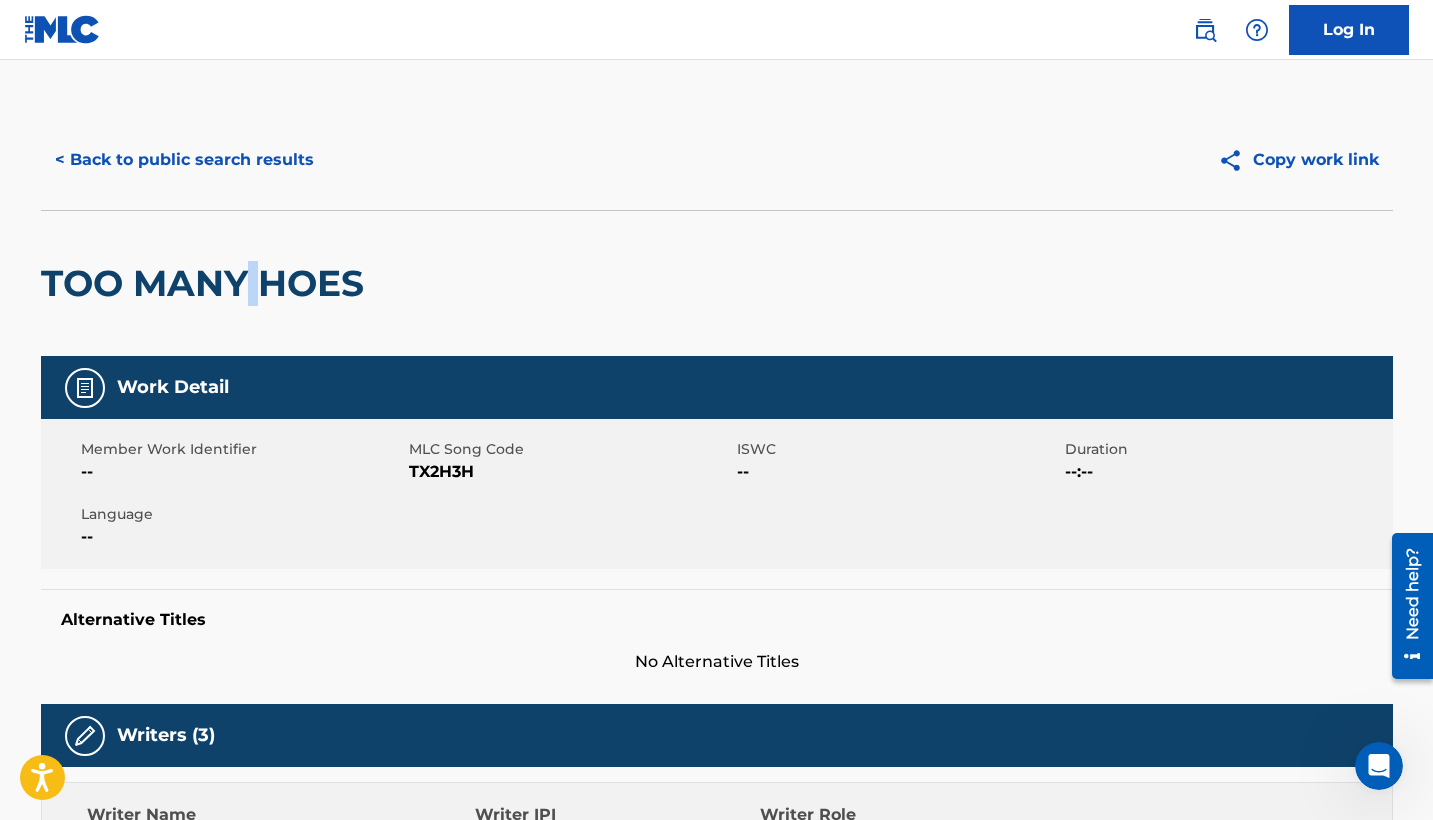 click on "TOO MANY HOES" at bounding box center [207, 283] 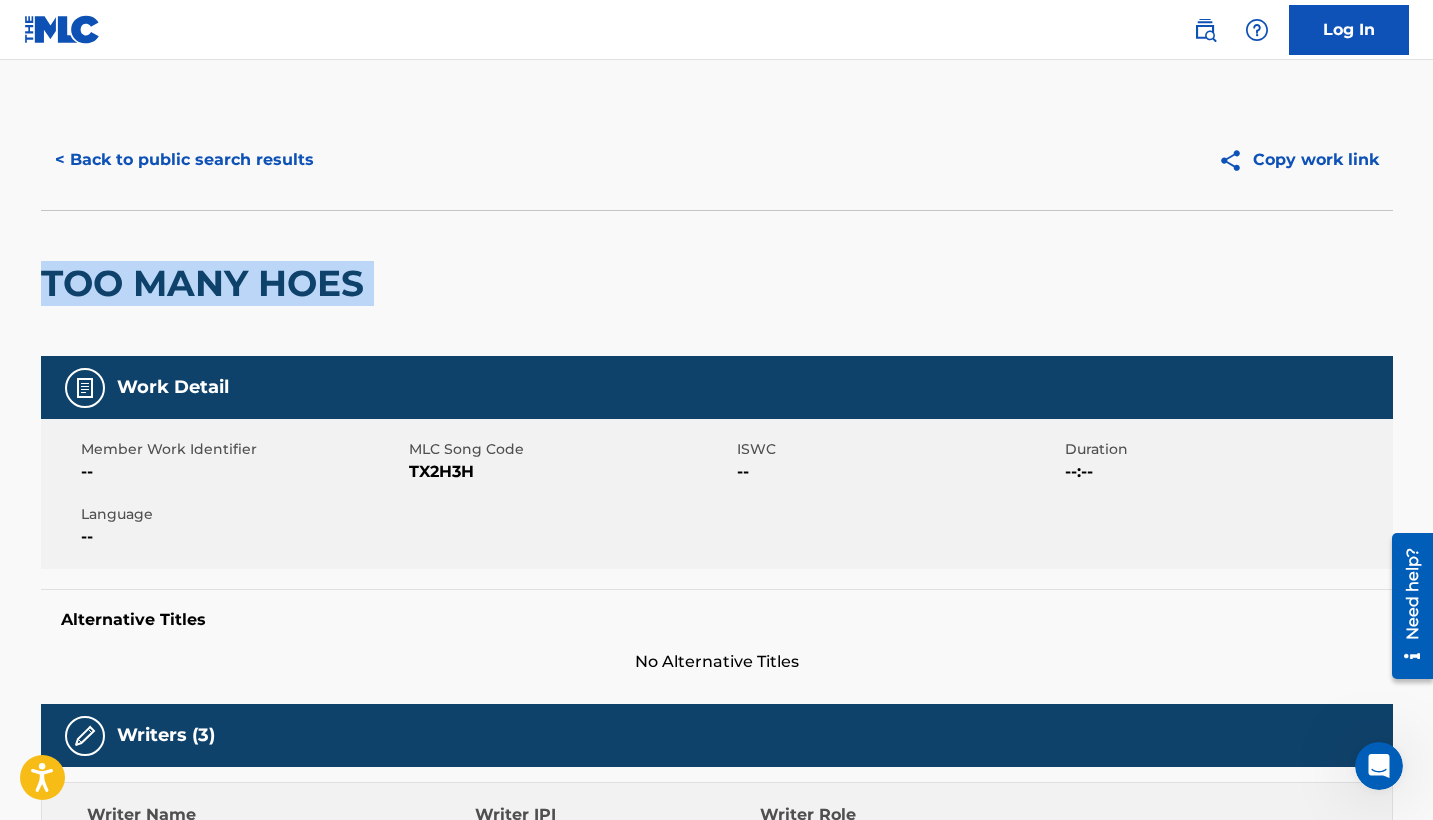 click on "TOO MANY HOES" at bounding box center [207, 283] 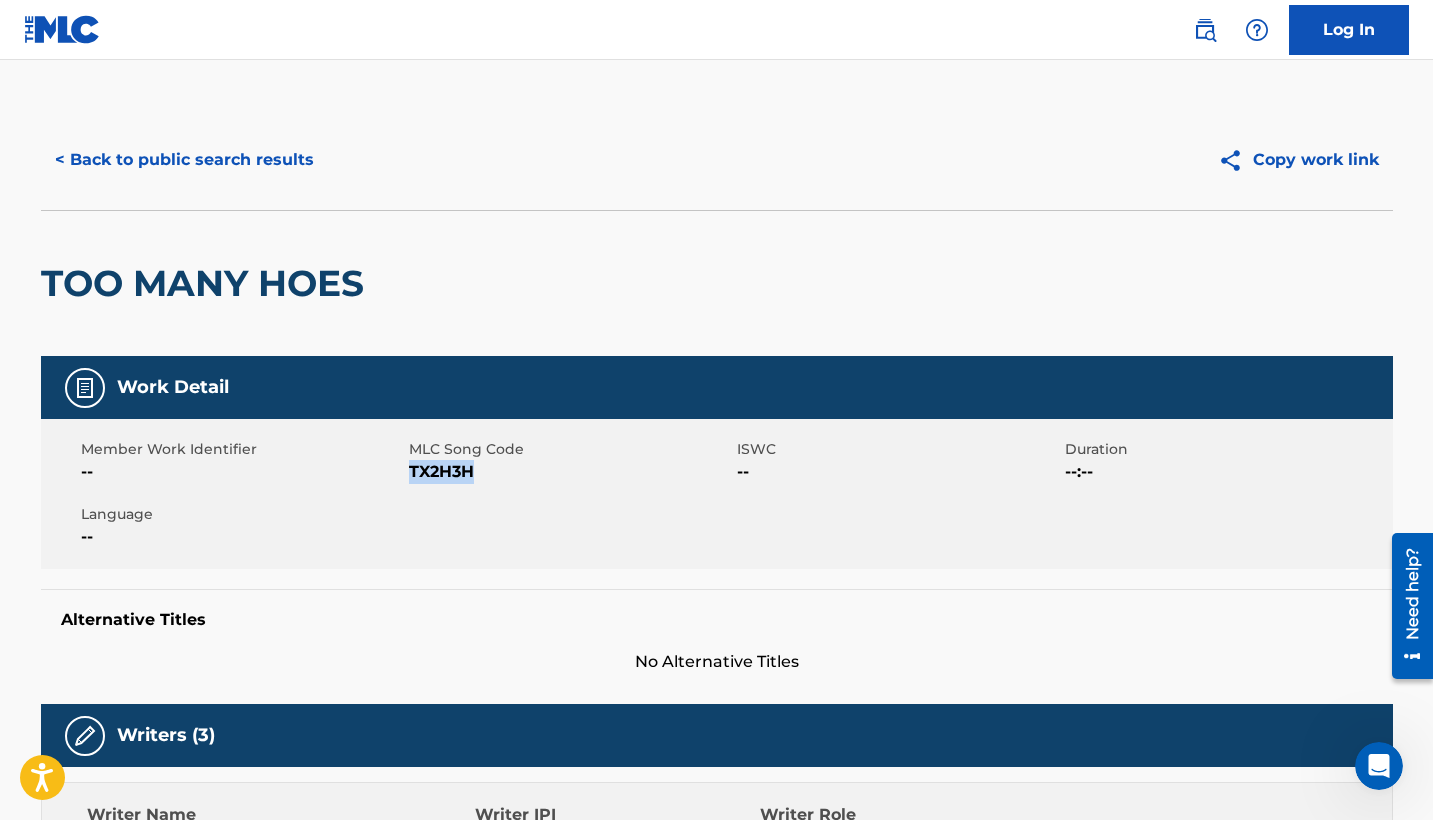 copy on "TX2H3H" 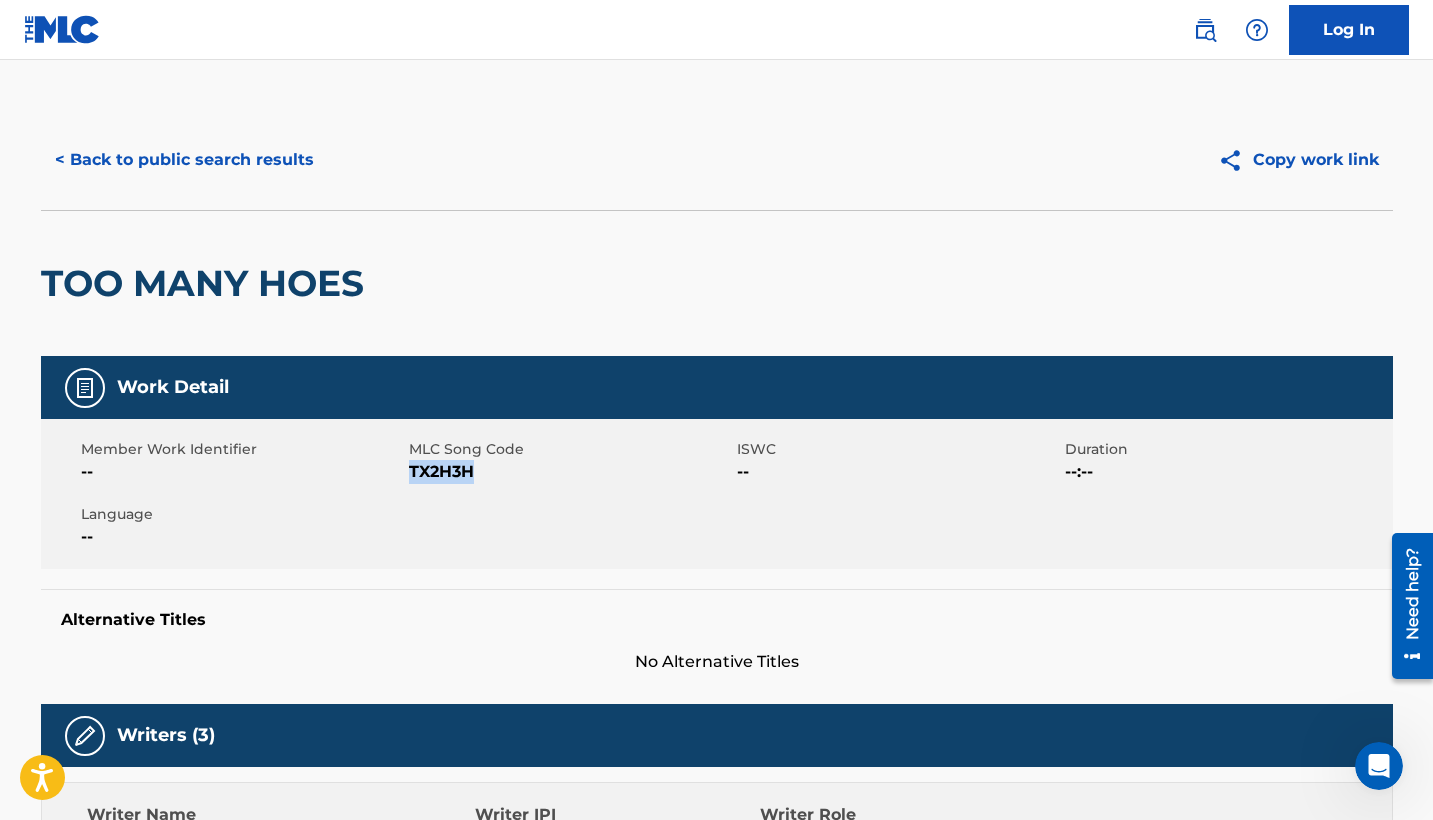 click on "< Back to public search results" at bounding box center (184, 160) 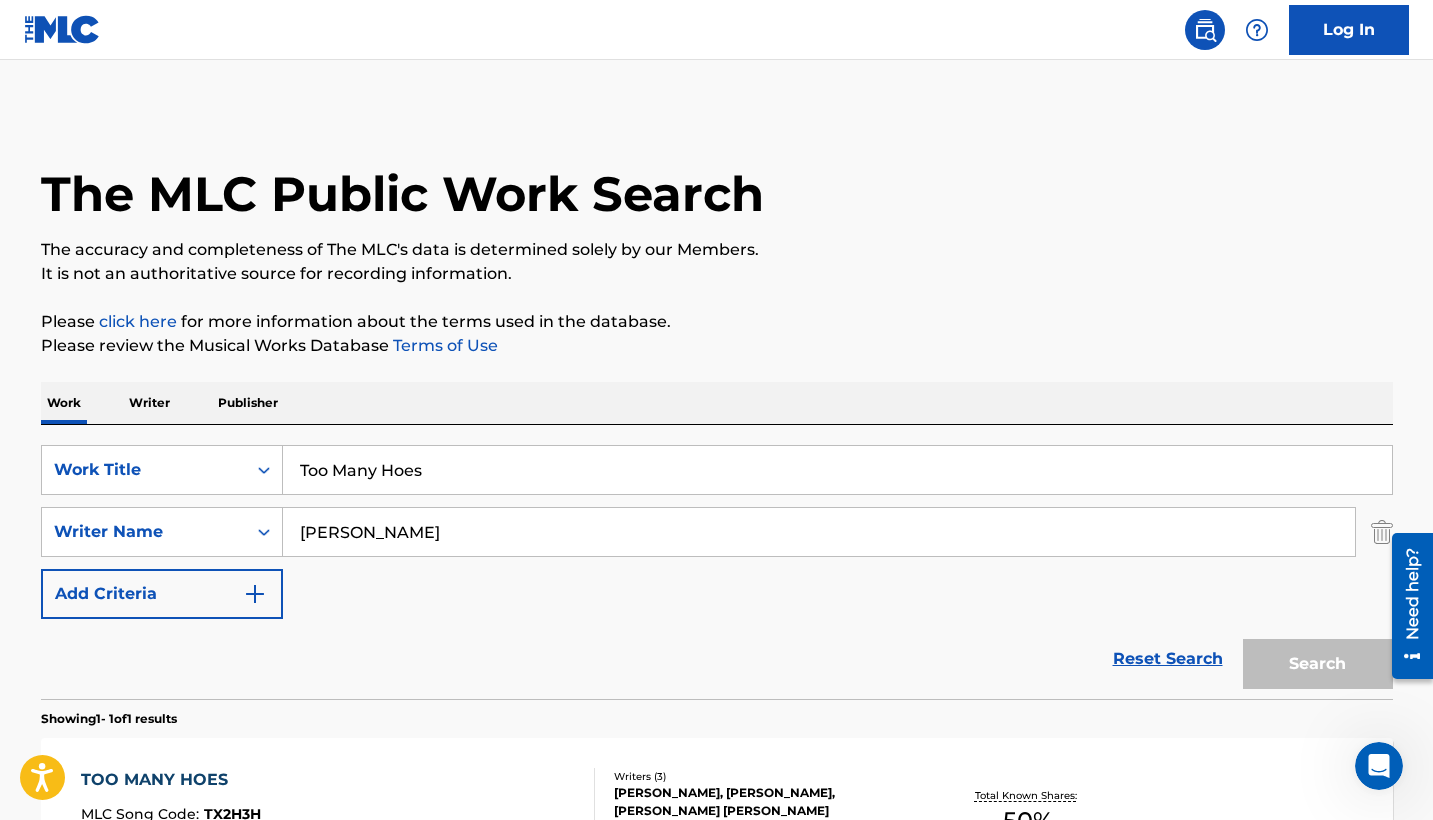scroll, scrollTop: 151, scrollLeft: 0, axis: vertical 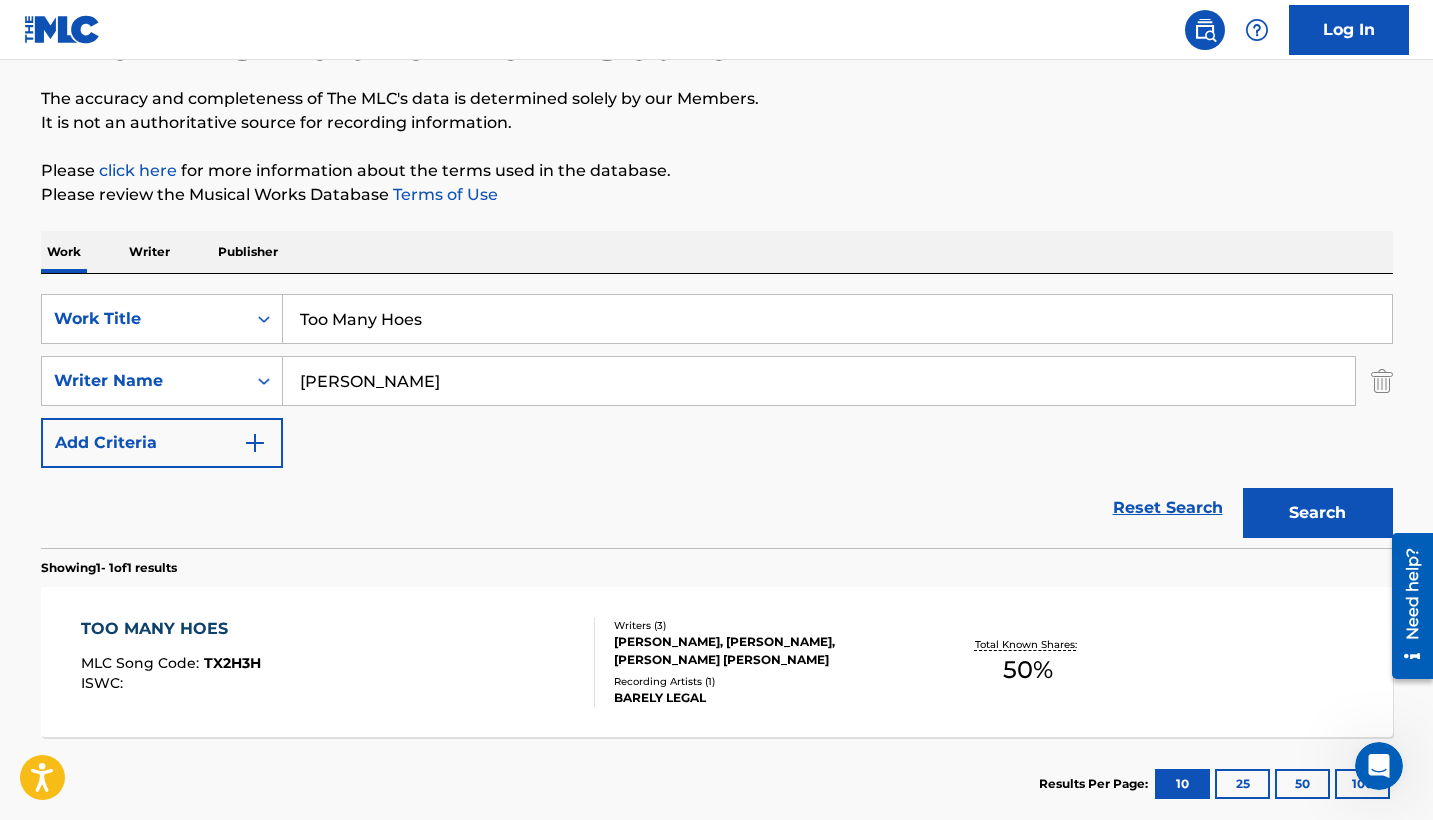 click on "Too Many Hoes" at bounding box center [837, 319] 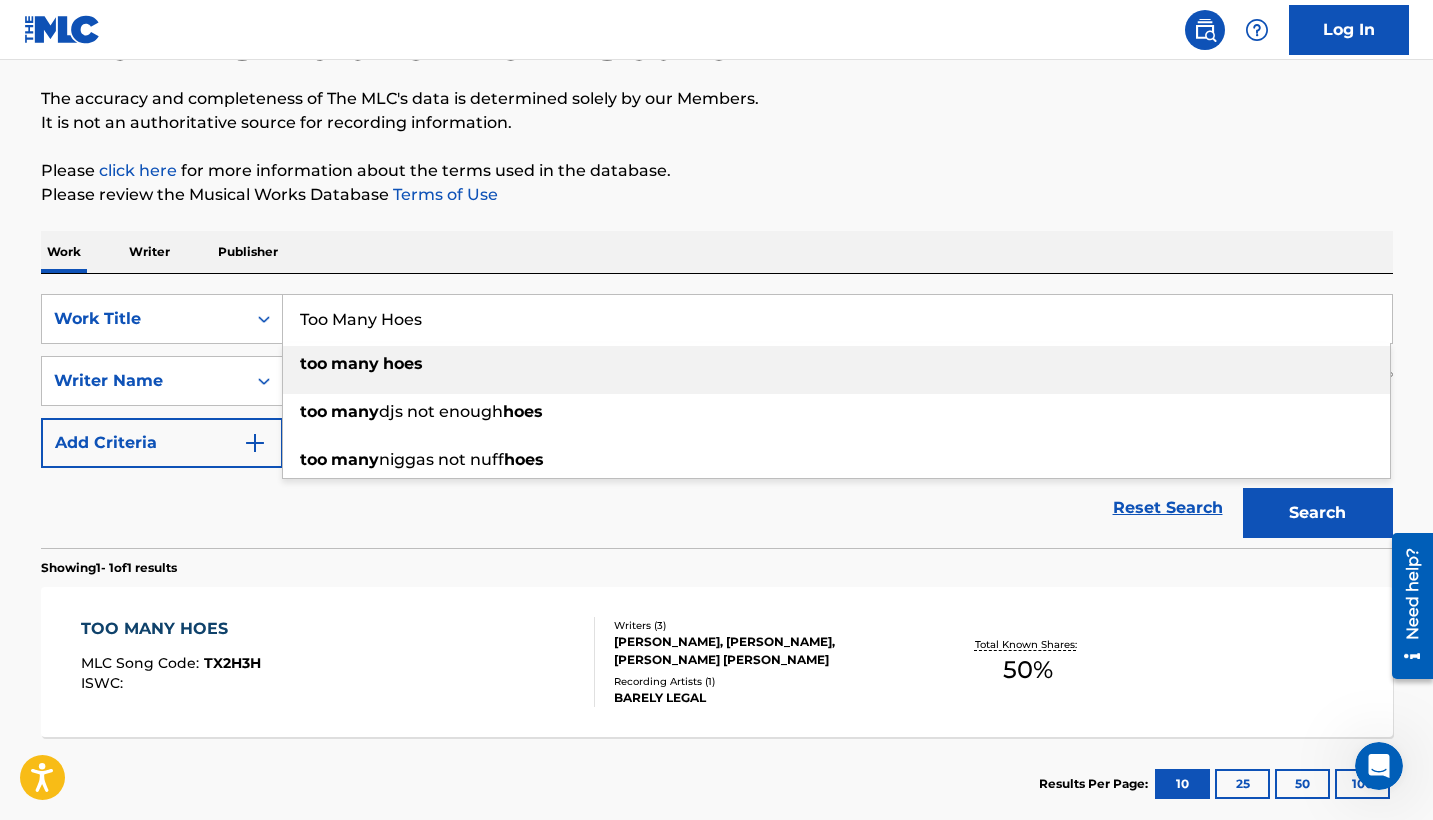 click on "Too Many Hoes" at bounding box center (837, 319) 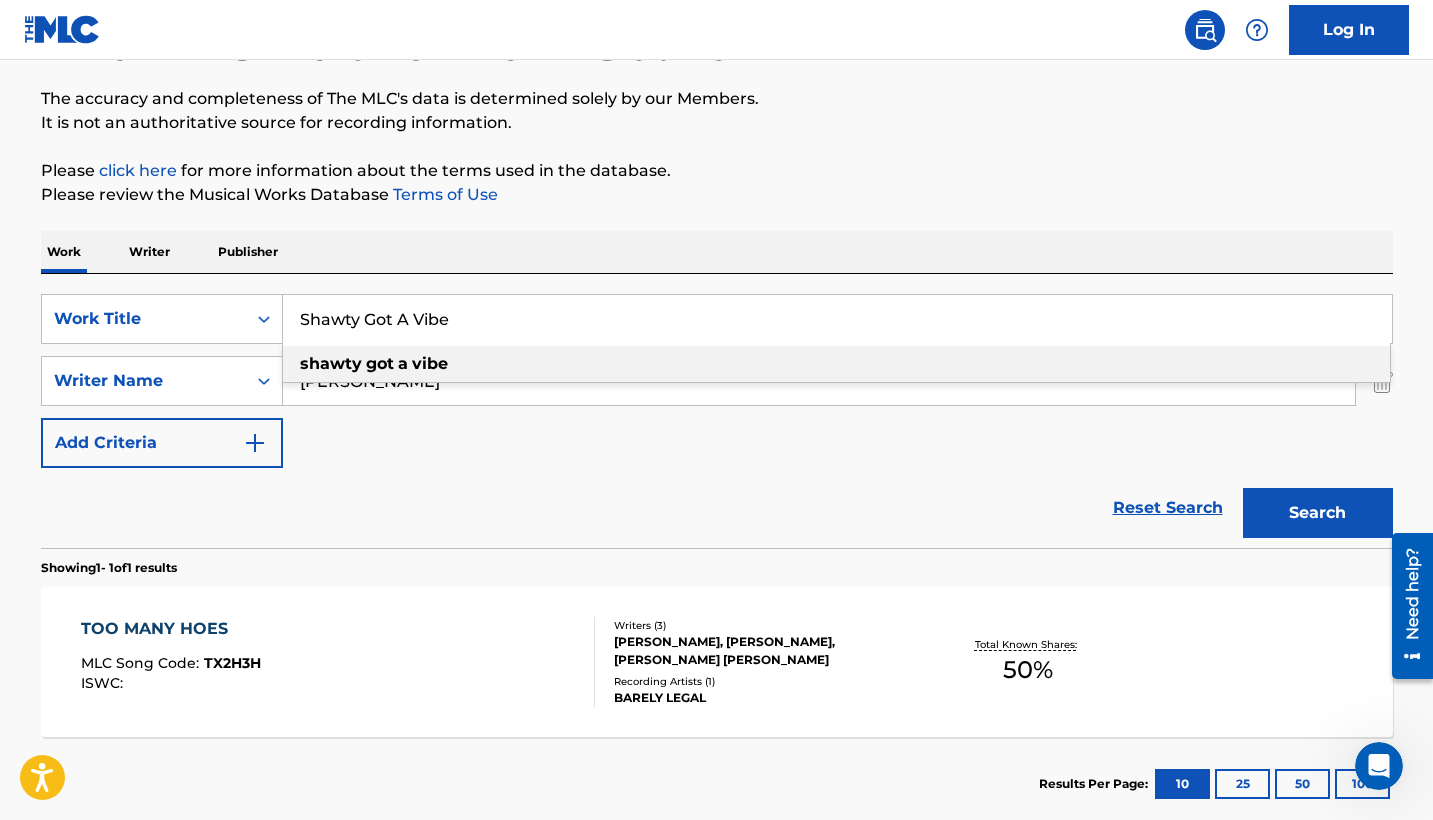 type on "Shawty Got A Vibe" 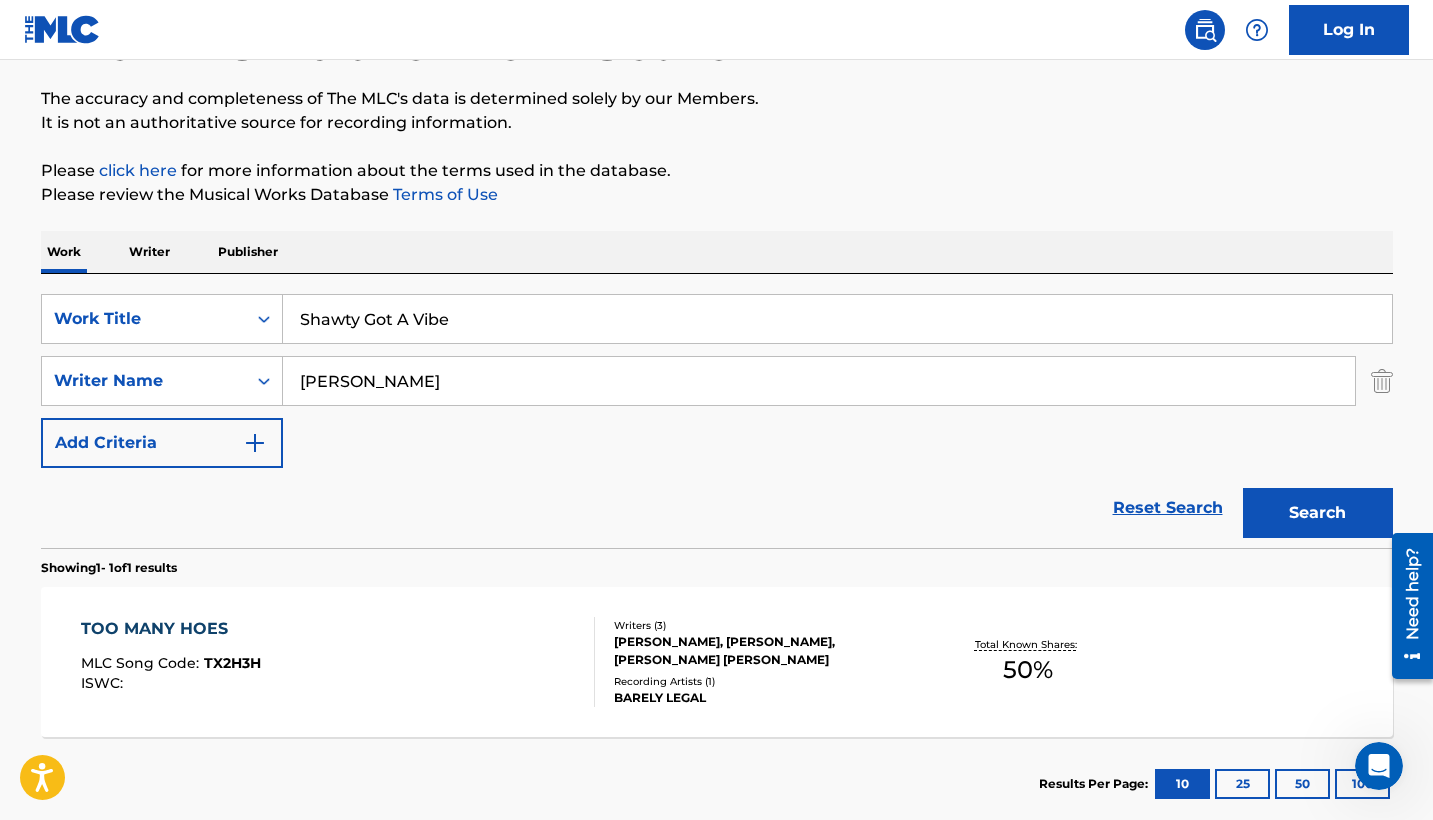 click on "SearchWithCriteria7126a8e3-d1e4-429a-8eb2-2dca11b88ba3 Work Title Shawty Got A Vibe SearchWithCriteria6123ce33-7fd1-412d-8ef8-be5417920f67 Writer Name Jordan Patrick Add Criteria" at bounding box center [717, 381] 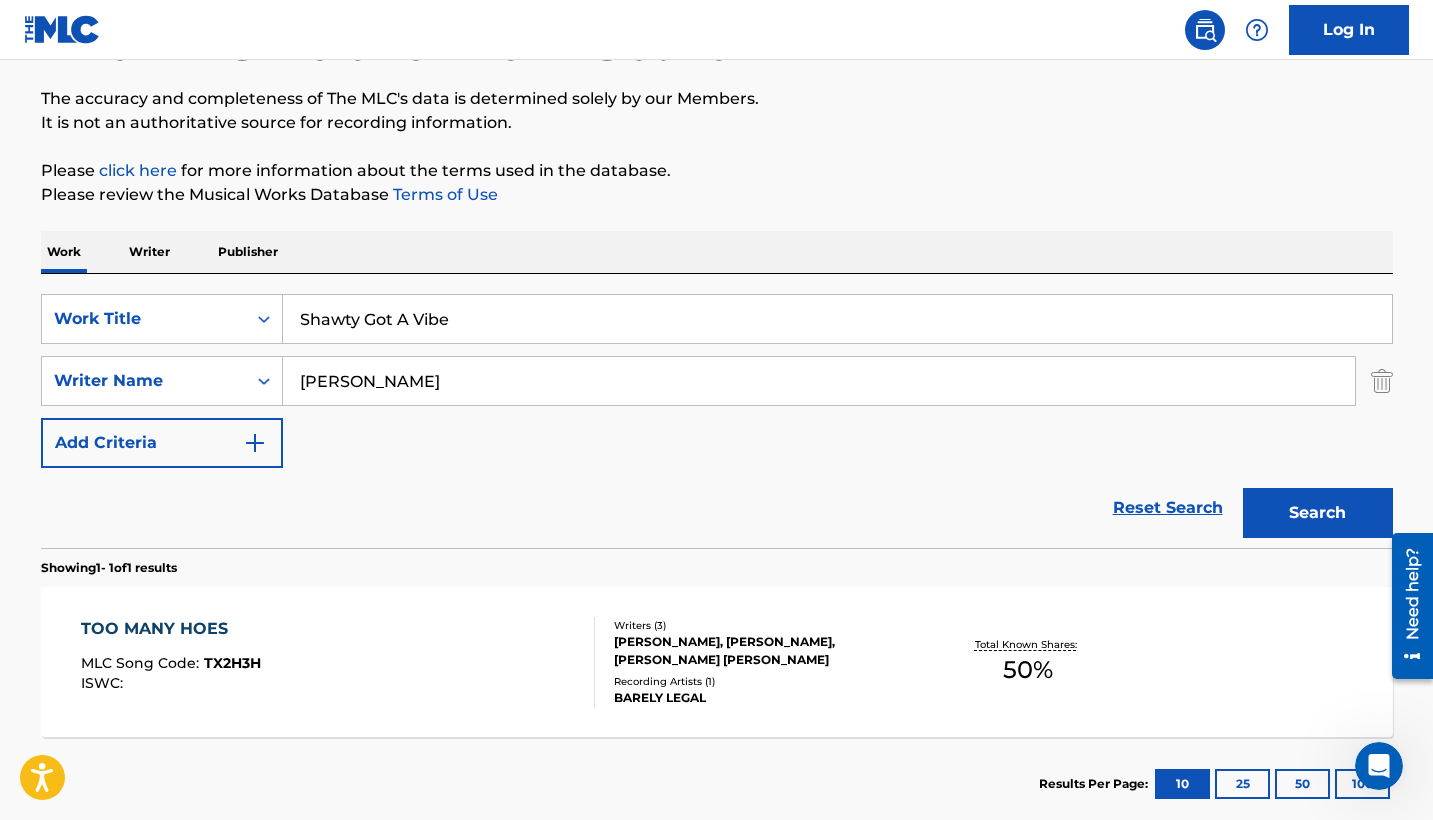 click on "Search" at bounding box center (1318, 513) 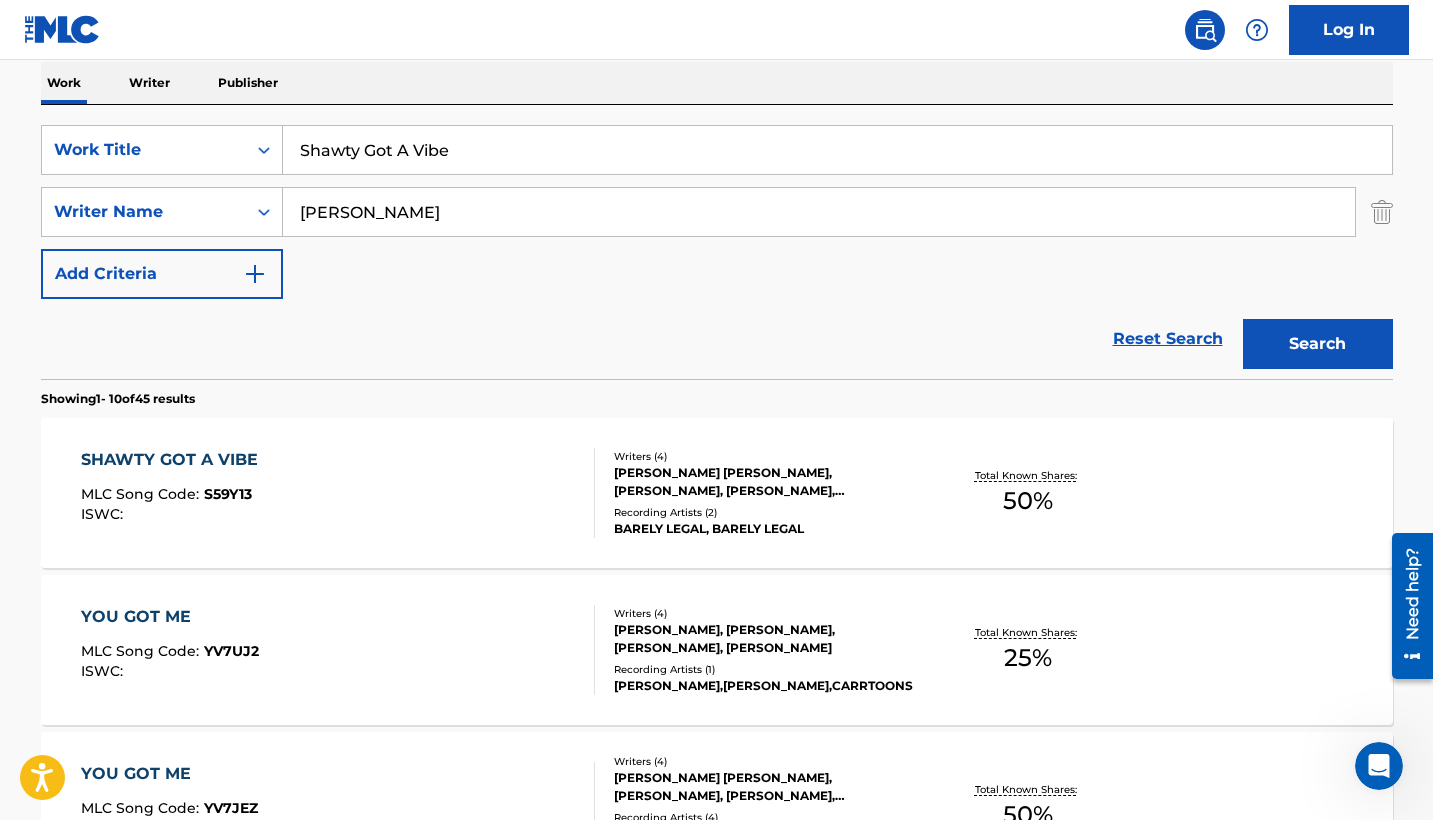 scroll, scrollTop: 513, scrollLeft: 0, axis: vertical 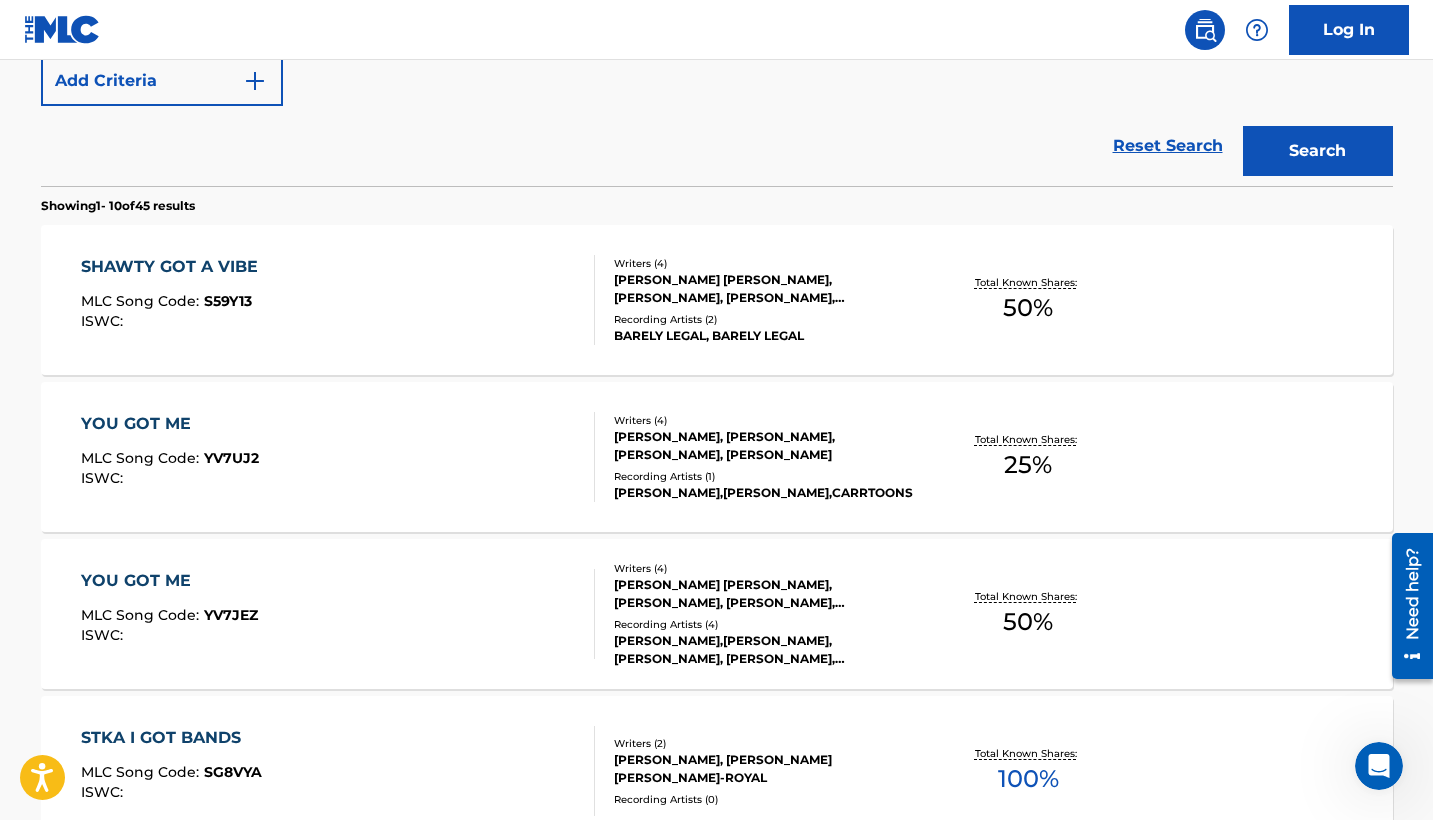 click on "SHAWTY GOT A VIBE MLC Song Code : S59Y13 ISWC :" at bounding box center [338, 300] 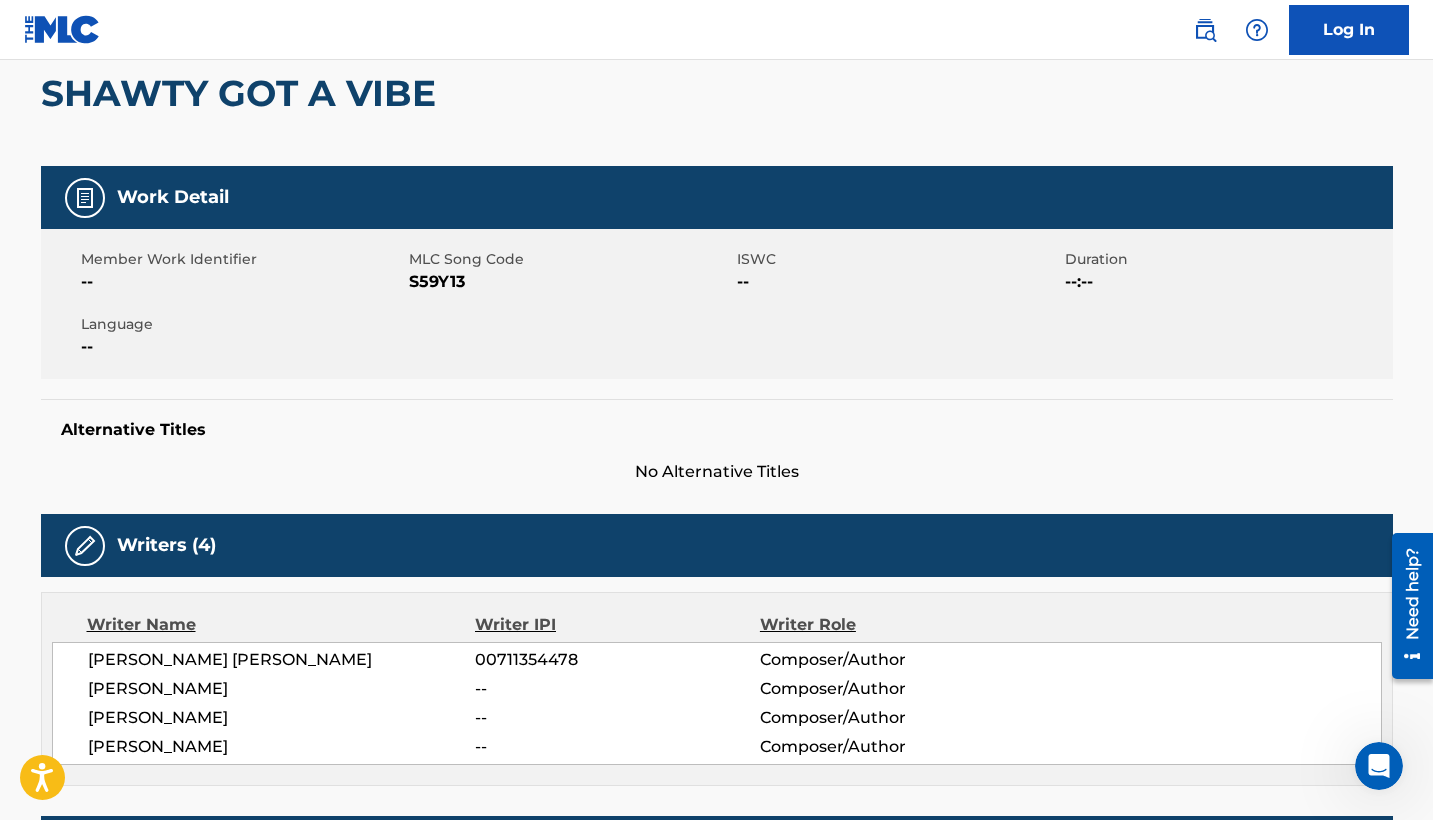 scroll, scrollTop: 0, scrollLeft: 0, axis: both 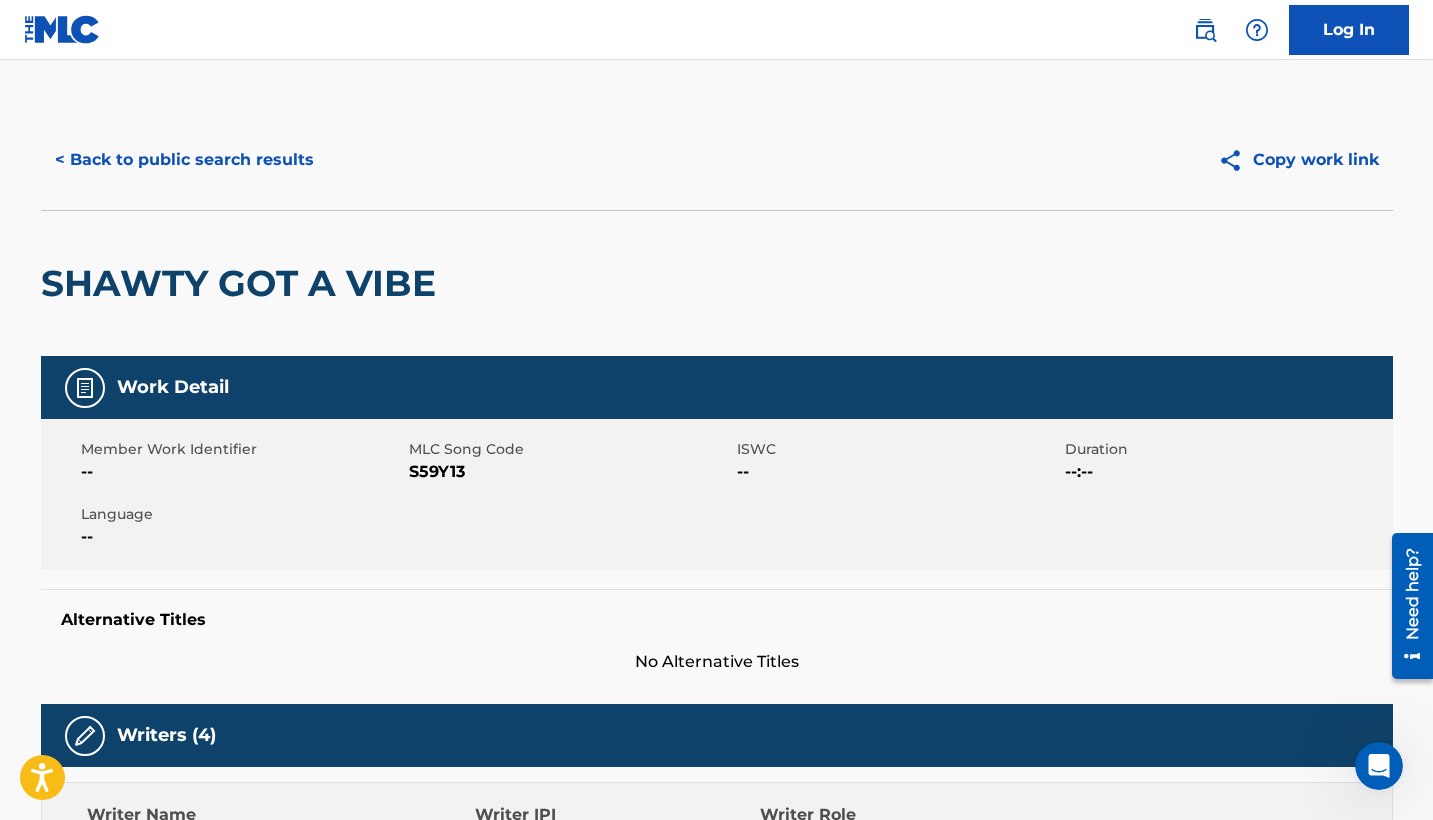click on "SHAWTY GOT A VIBE" at bounding box center (243, 283) 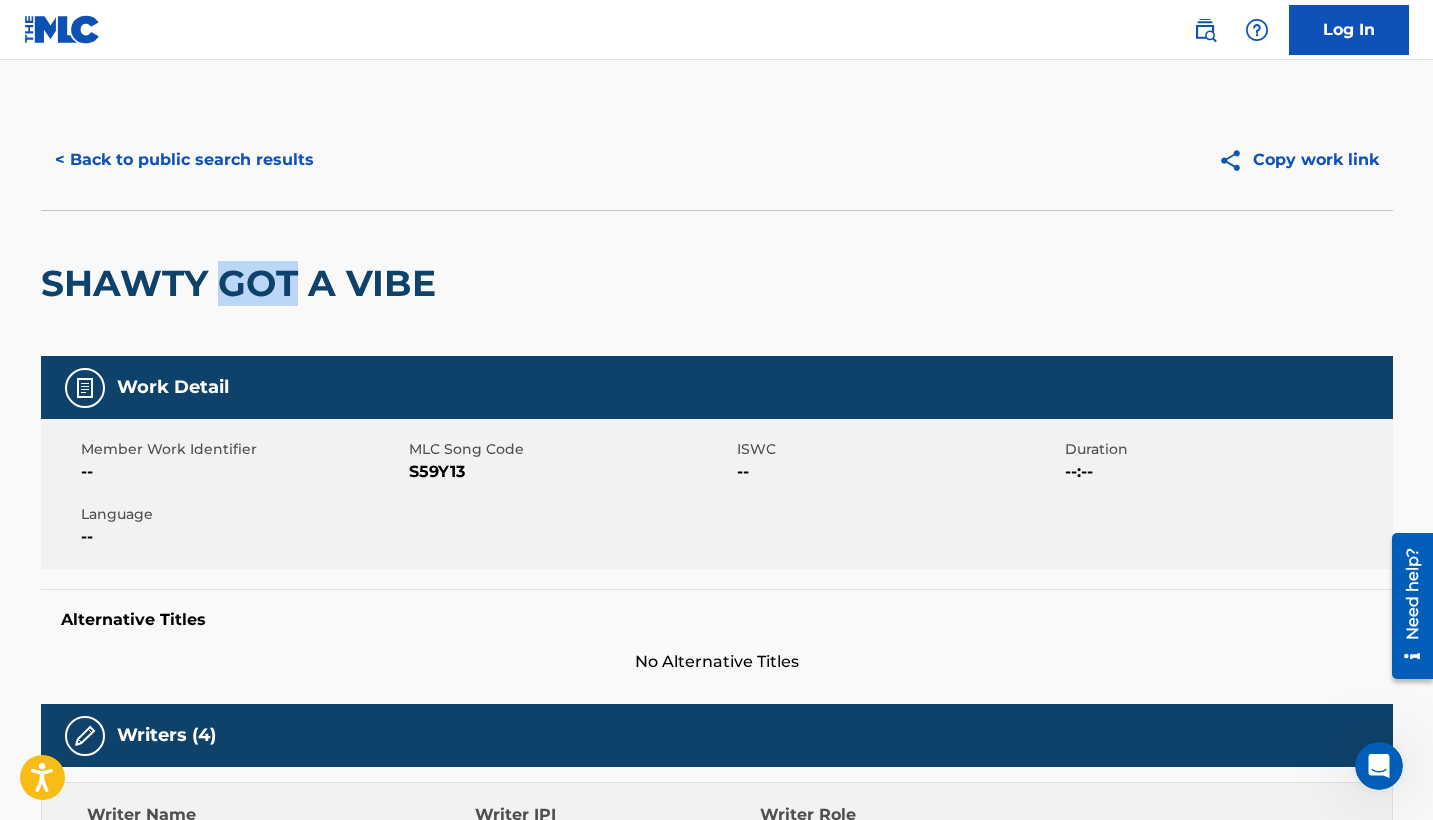 click on "SHAWTY GOT A VIBE" at bounding box center [243, 283] 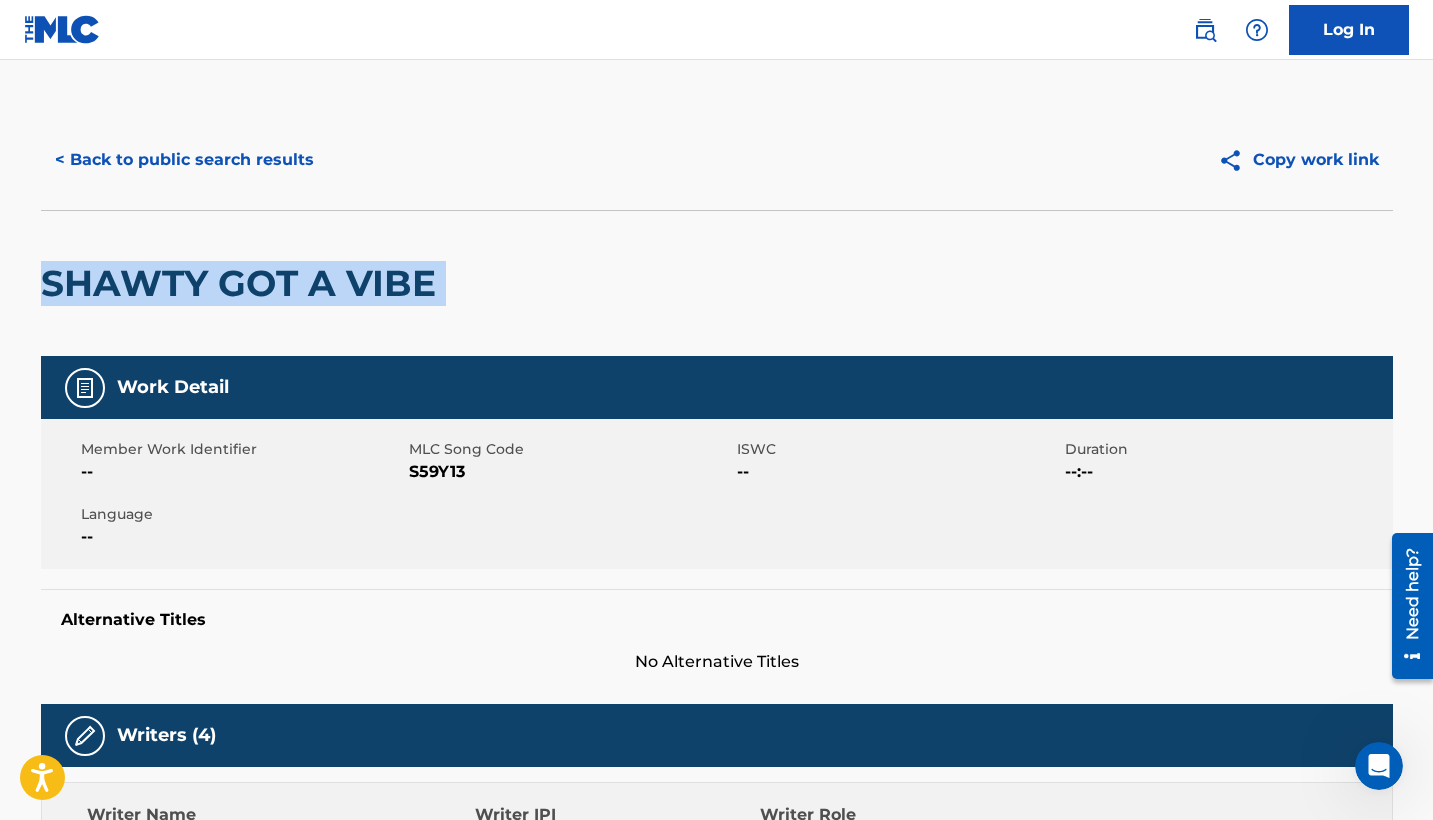 click on "SHAWTY GOT A VIBE" at bounding box center (243, 283) 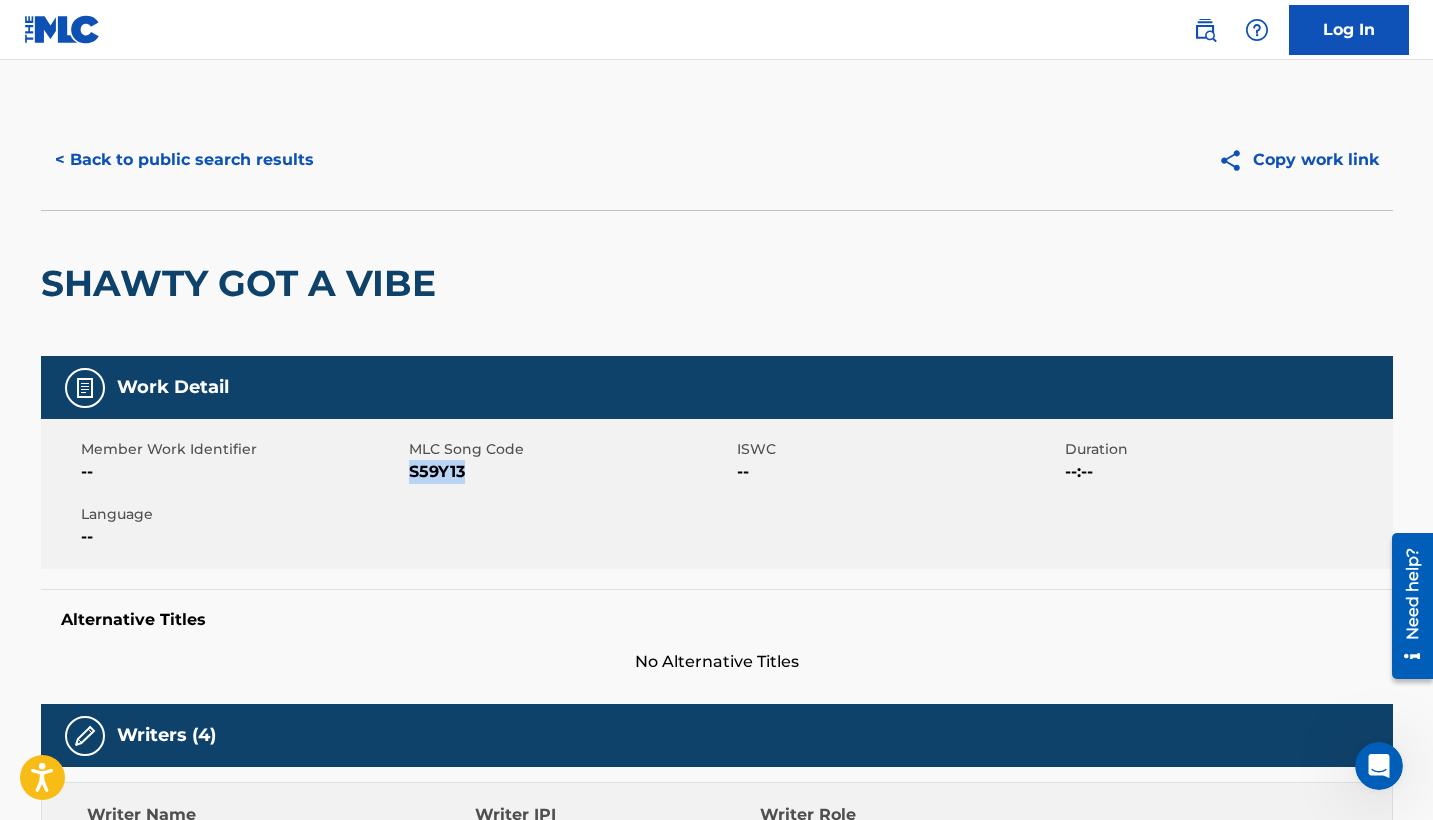 copy on "S59Y13" 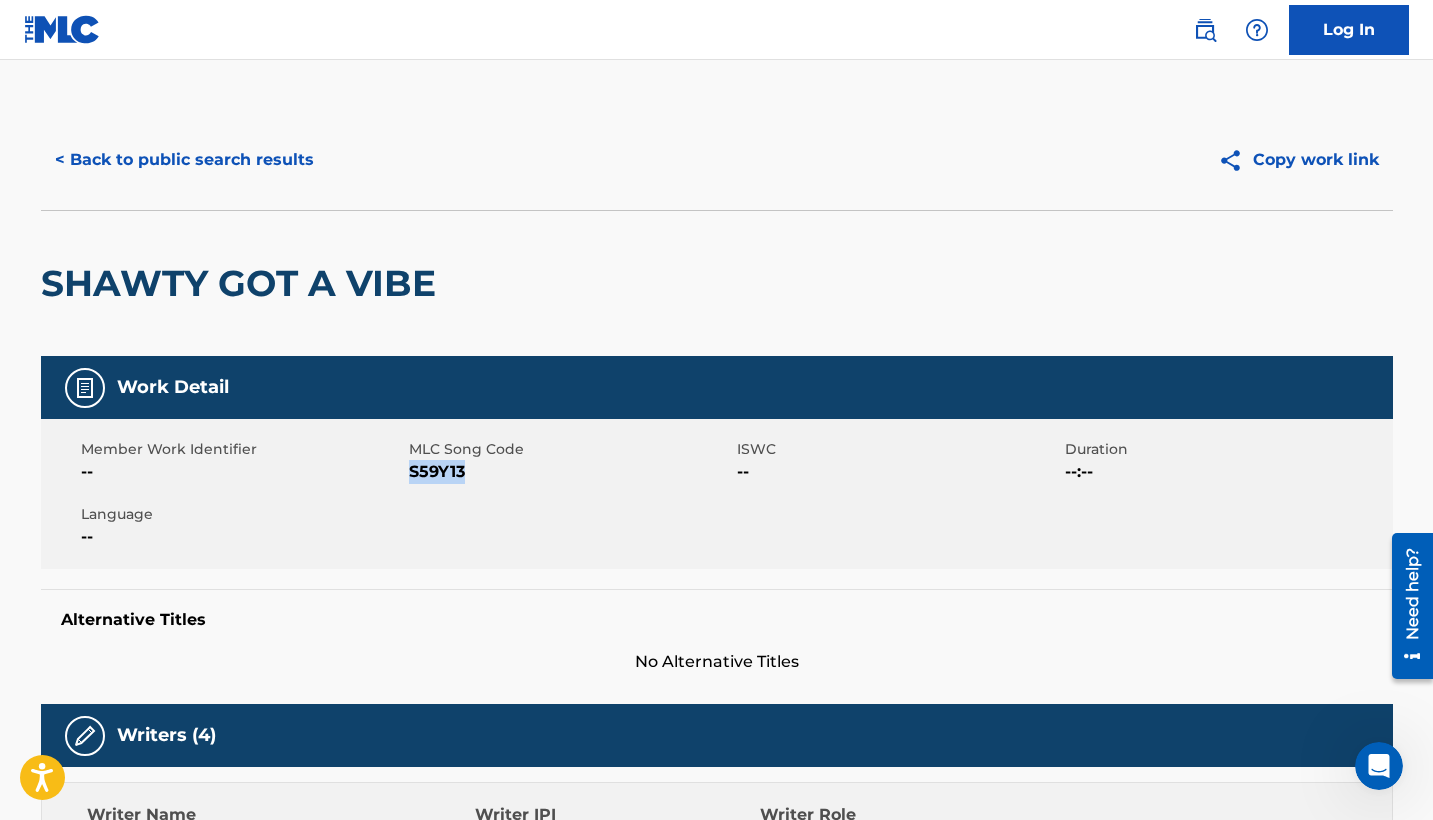 click on "< Back to public search results" at bounding box center [184, 160] 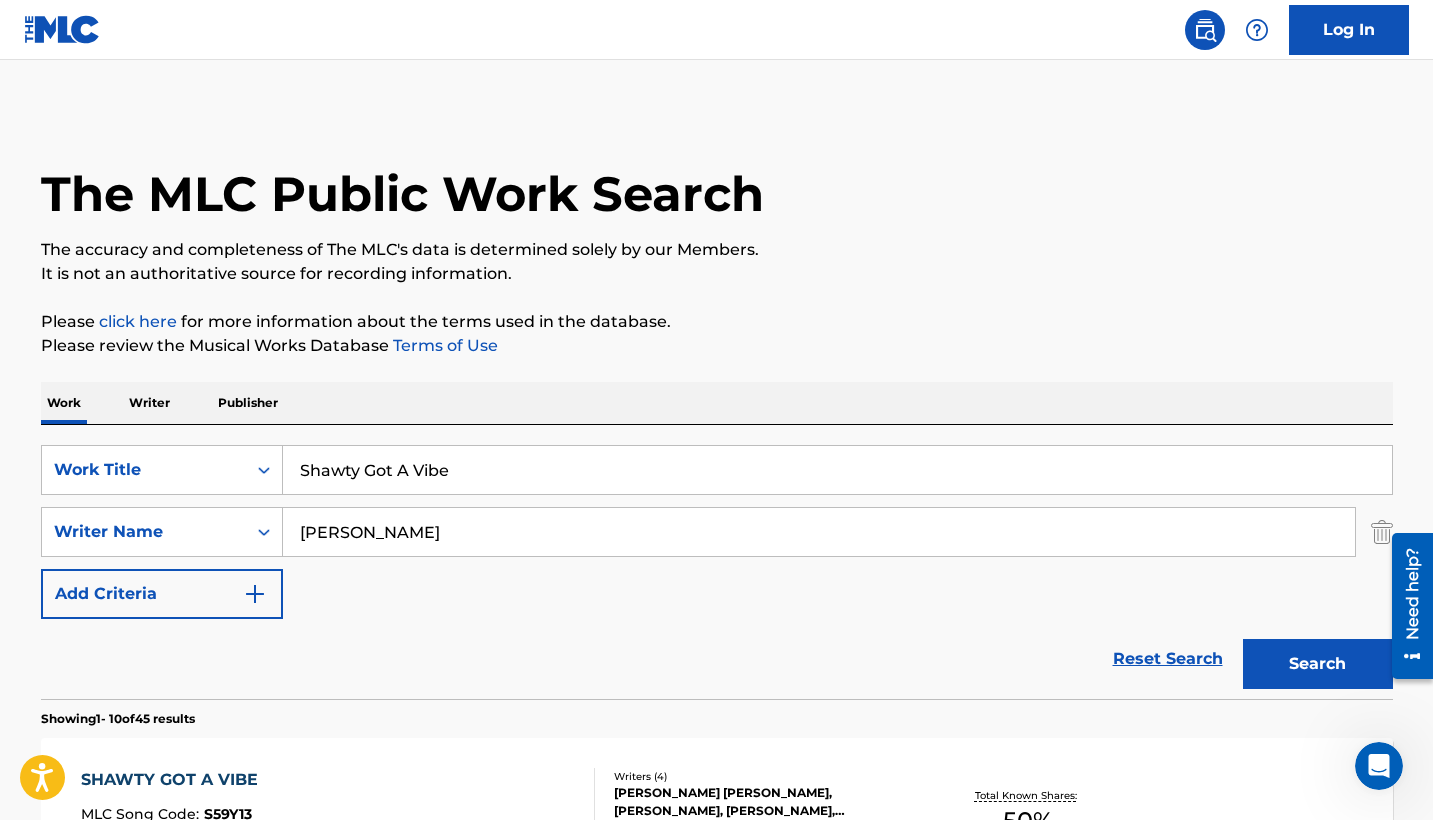 scroll, scrollTop: 113, scrollLeft: 0, axis: vertical 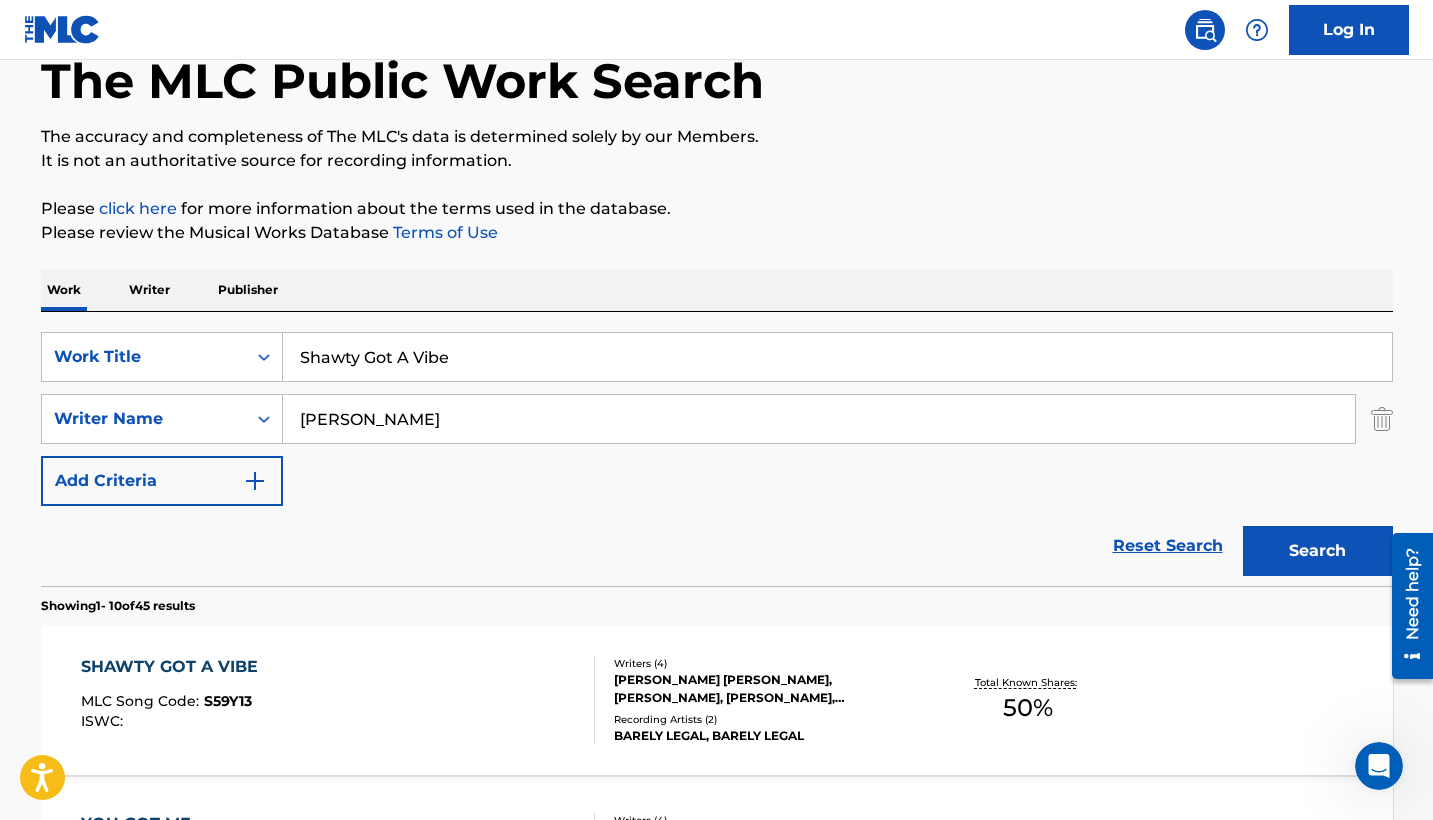 click on "Shawty Got A Vibe" at bounding box center [837, 357] 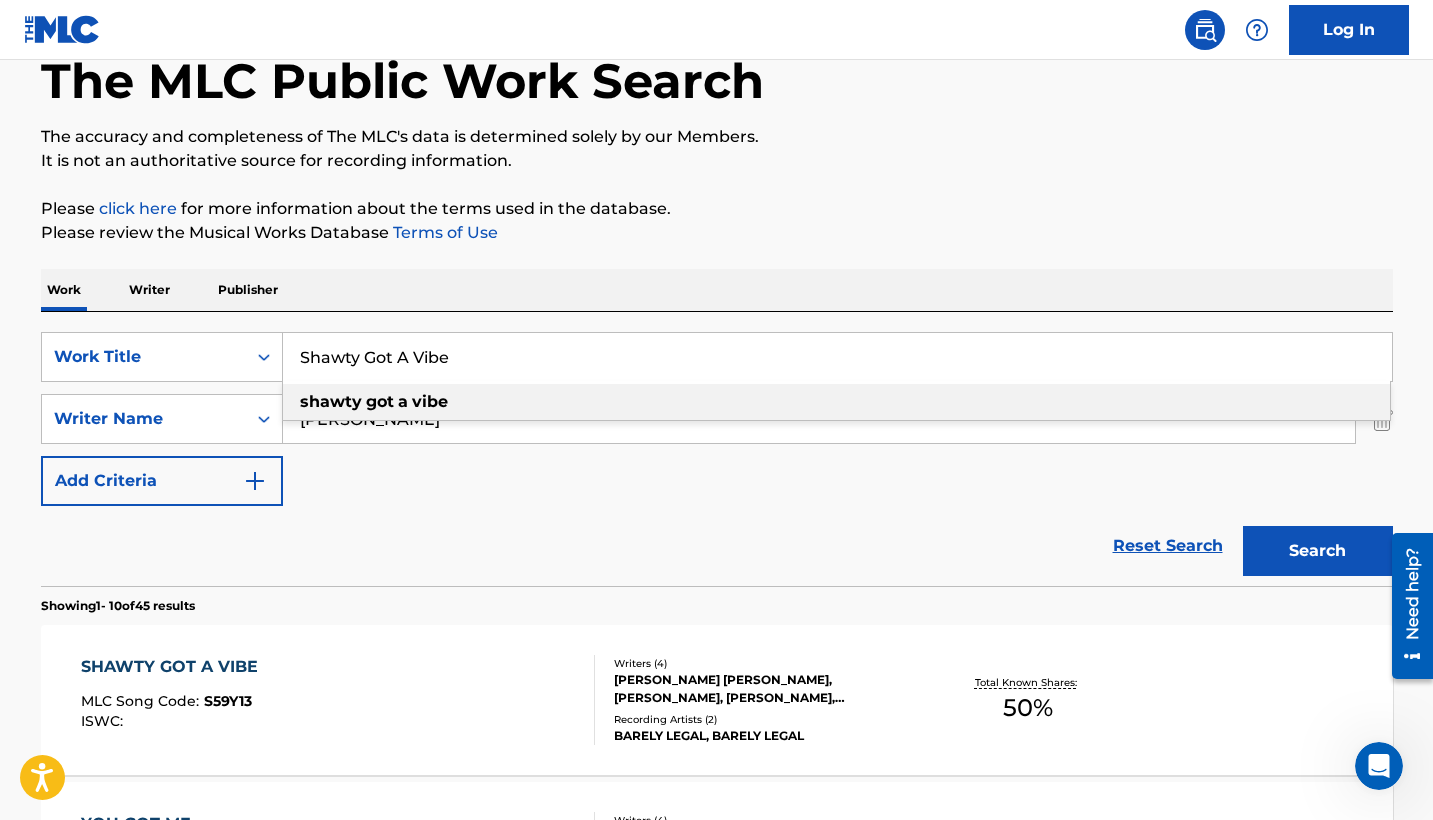 click on "Shawty Got A Vibe" at bounding box center (837, 357) 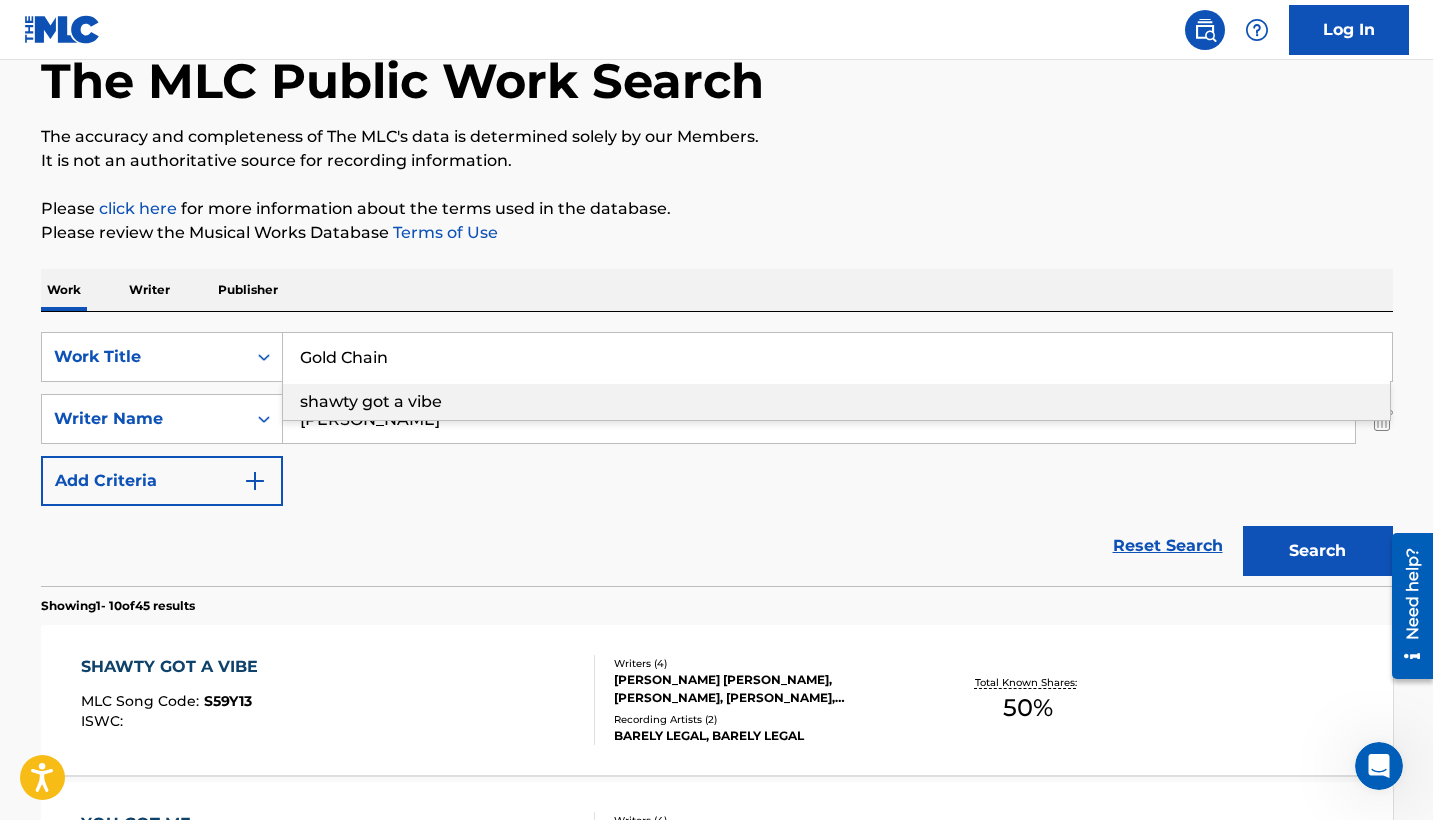 type on "Gold Chain" 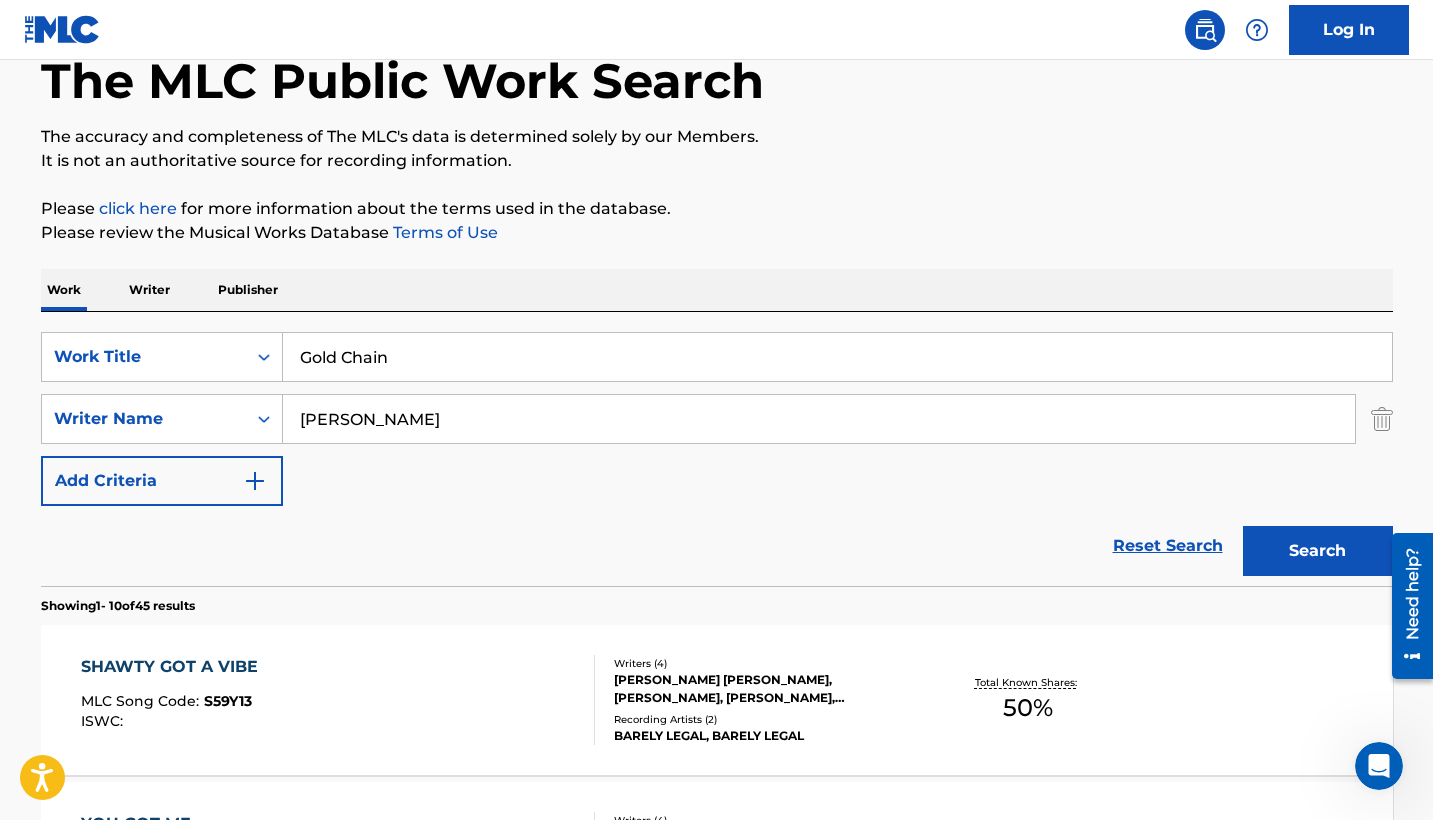 click on "The MLC Public Work Search The accuracy and completeness of The MLC's data is determined solely by our Members. It is not an authoritative source for recording information. Please   click here   for more information about the terms used in the database. Please review the Musical Works Database   Terms of Use Work Writer Publisher SearchWithCriteria7126a8e3-d1e4-429a-8eb2-2dca11b88ba3 Work Title Gold Chain SearchWithCriteria6123ce33-7fd1-412d-8ef8-be5417920f67 Writer Name Jordan Patrick Add Criteria Reset Search Search Showing  1  -   10  of  45   results   SHAWTY GOT A VIBE MLC Song Code : S59Y13 ISWC : Writers ( 4 ) JORDAN TERRELL PATRICK, MIGUEL MORALES, ANDRES TAVAREZ, CHARLES BRAGGS Recording Artists ( 2 ) BARELY LEGAL, BARELY LEGAL Total Known Shares: 50 % YOU GOT ME MLC Song Code : YV7UJ2 ISWC : Writers ( 4 ) AMANDA LEIGH WILSON, CAROLYN MARGARET JORDAN, NICK BRIDGES, PATRICK JORDAN Recording Artists ( 1 ) ROMERO MOSLEY,AMANDA LEIGH,CARRTOONS Total Known Shares: 25 % YOU GOT ME MLC Song Code : YV7JEZ :" at bounding box center (717, 1144) 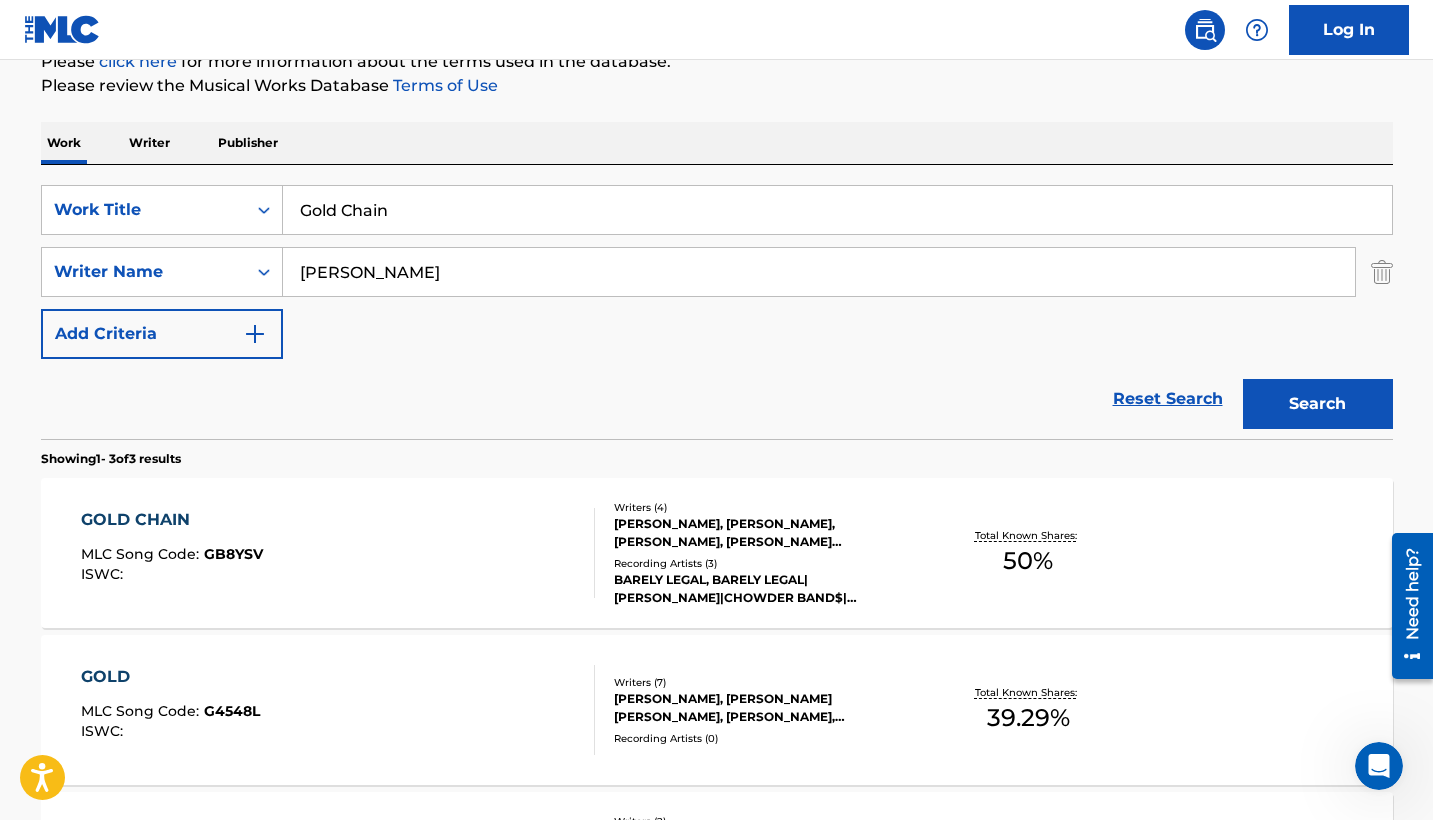 scroll, scrollTop: 433, scrollLeft: 0, axis: vertical 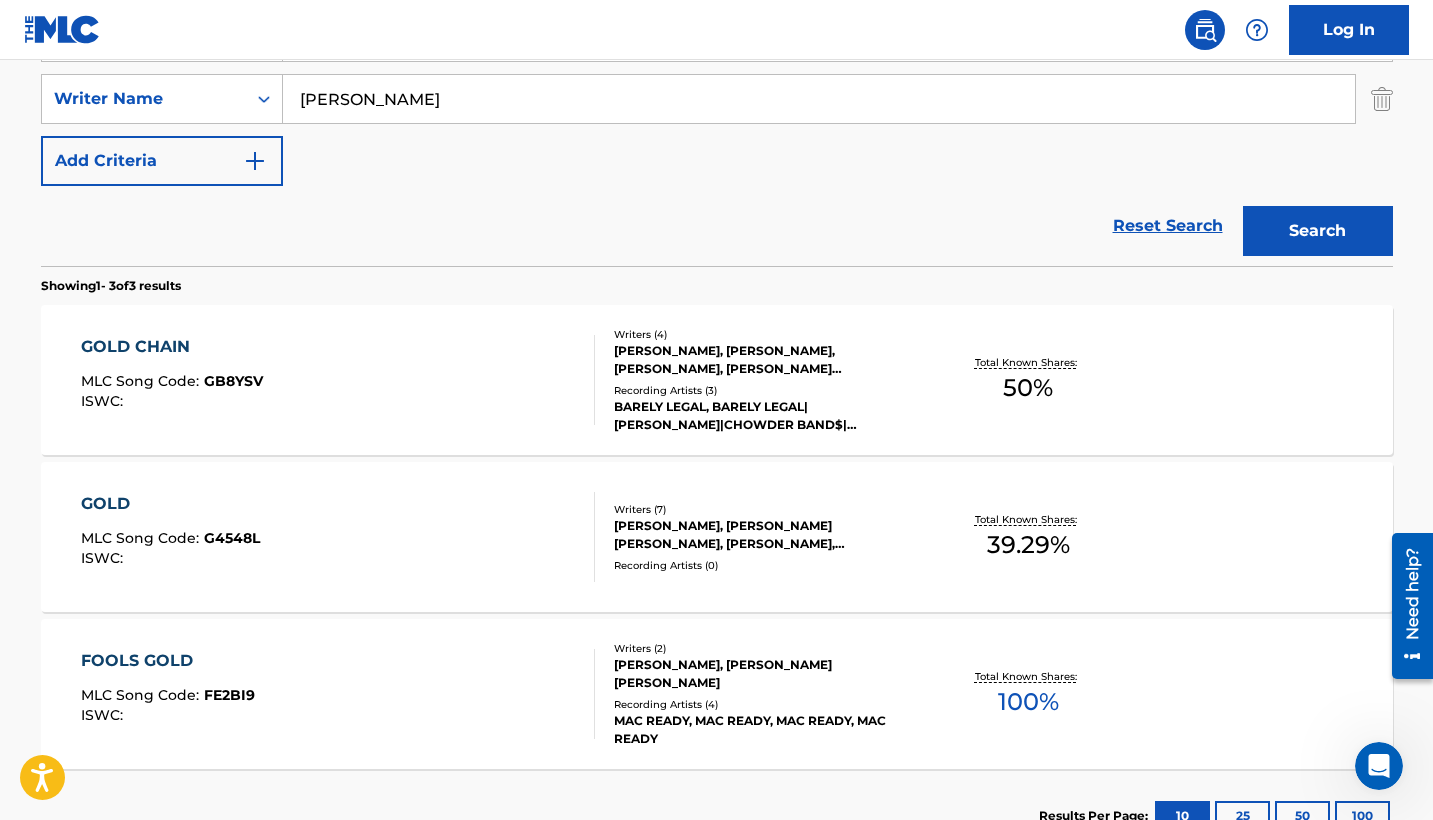 click on "GOLD CHAIN MLC Song Code : GB8YSV ISWC :" at bounding box center (338, 380) 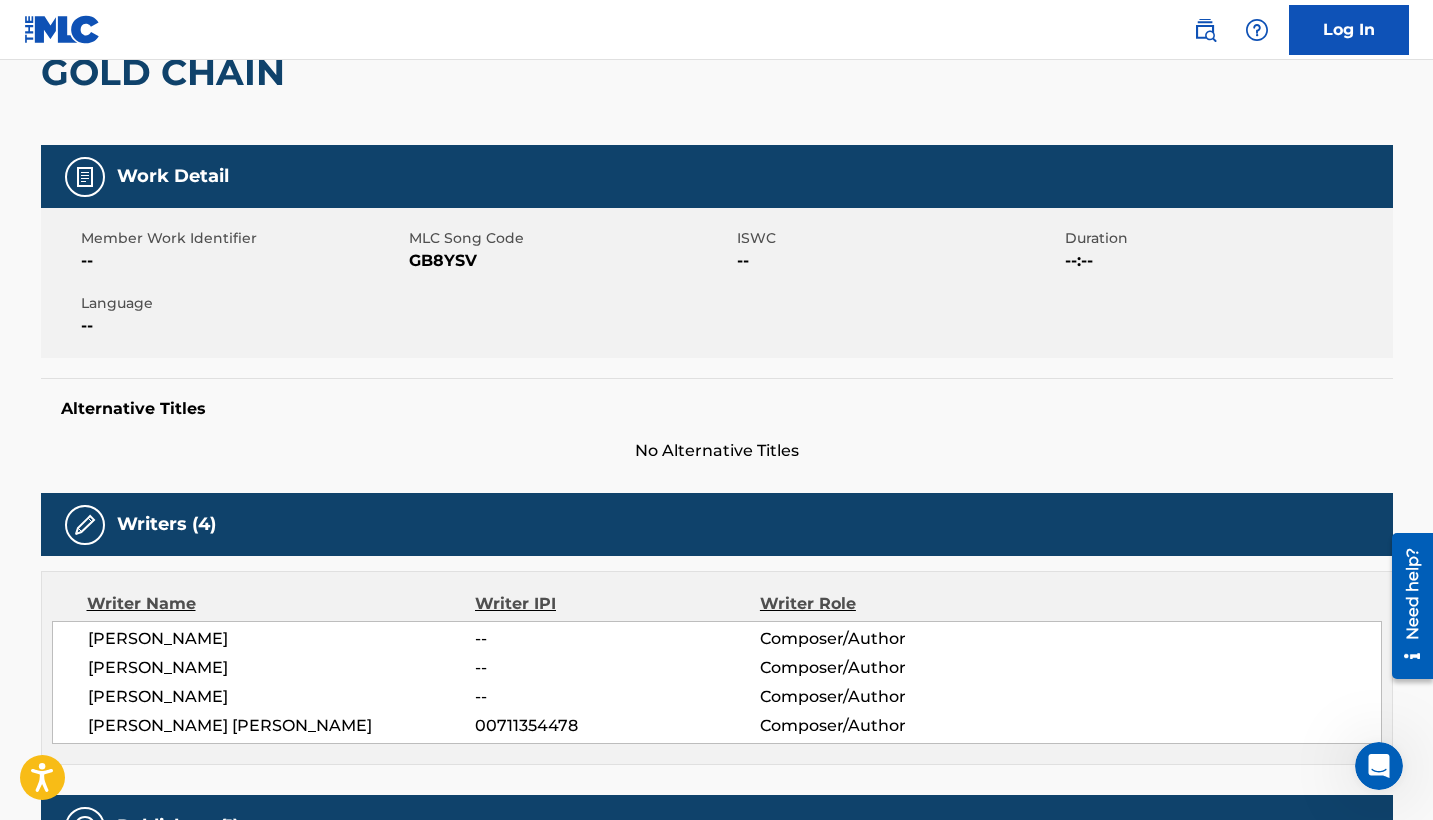 scroll, scrollTop: 69, scrollLeft: 0, axis: vertical 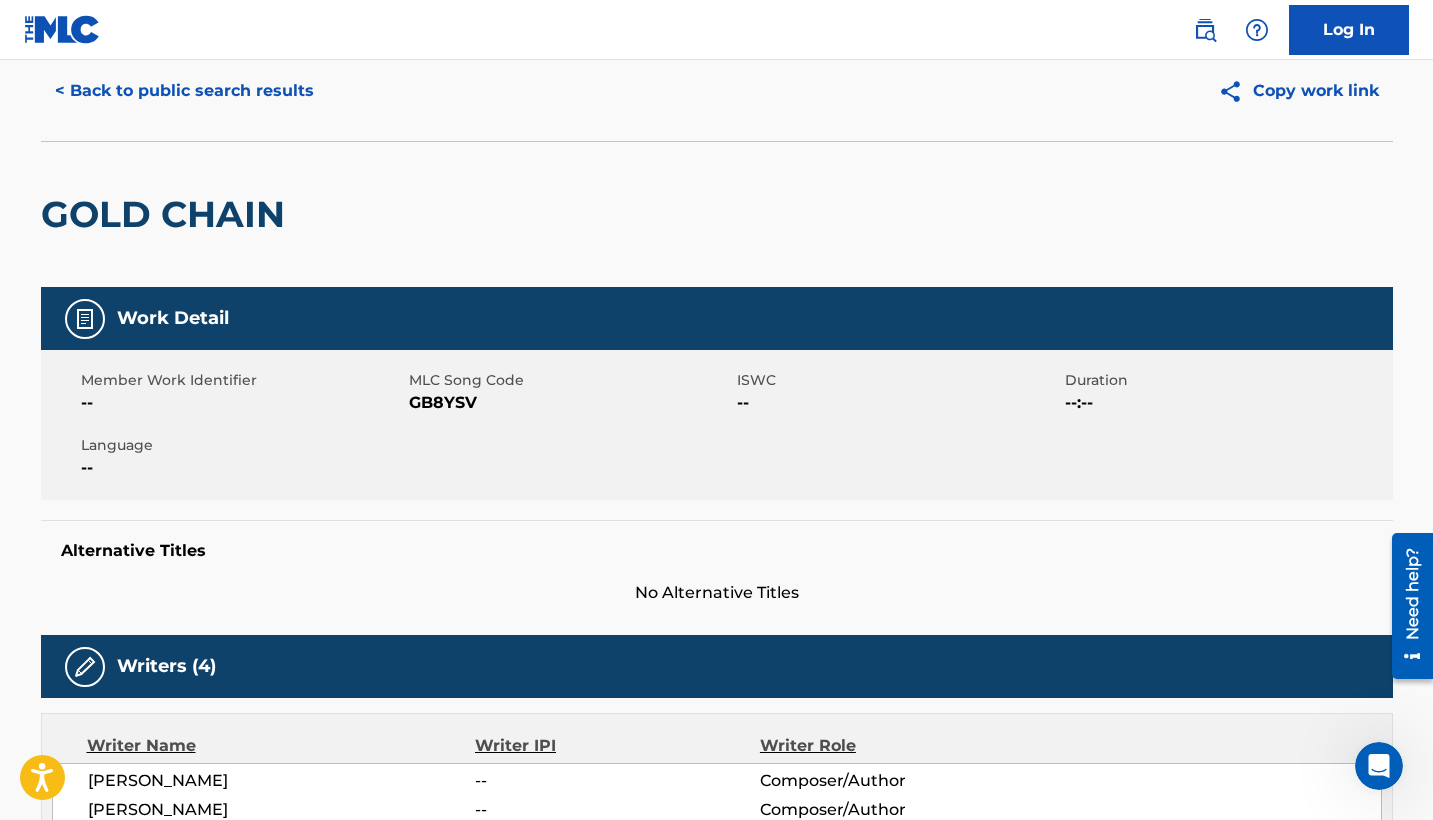 click on "GOLD CHAIN" at bounding box center [168, 214] 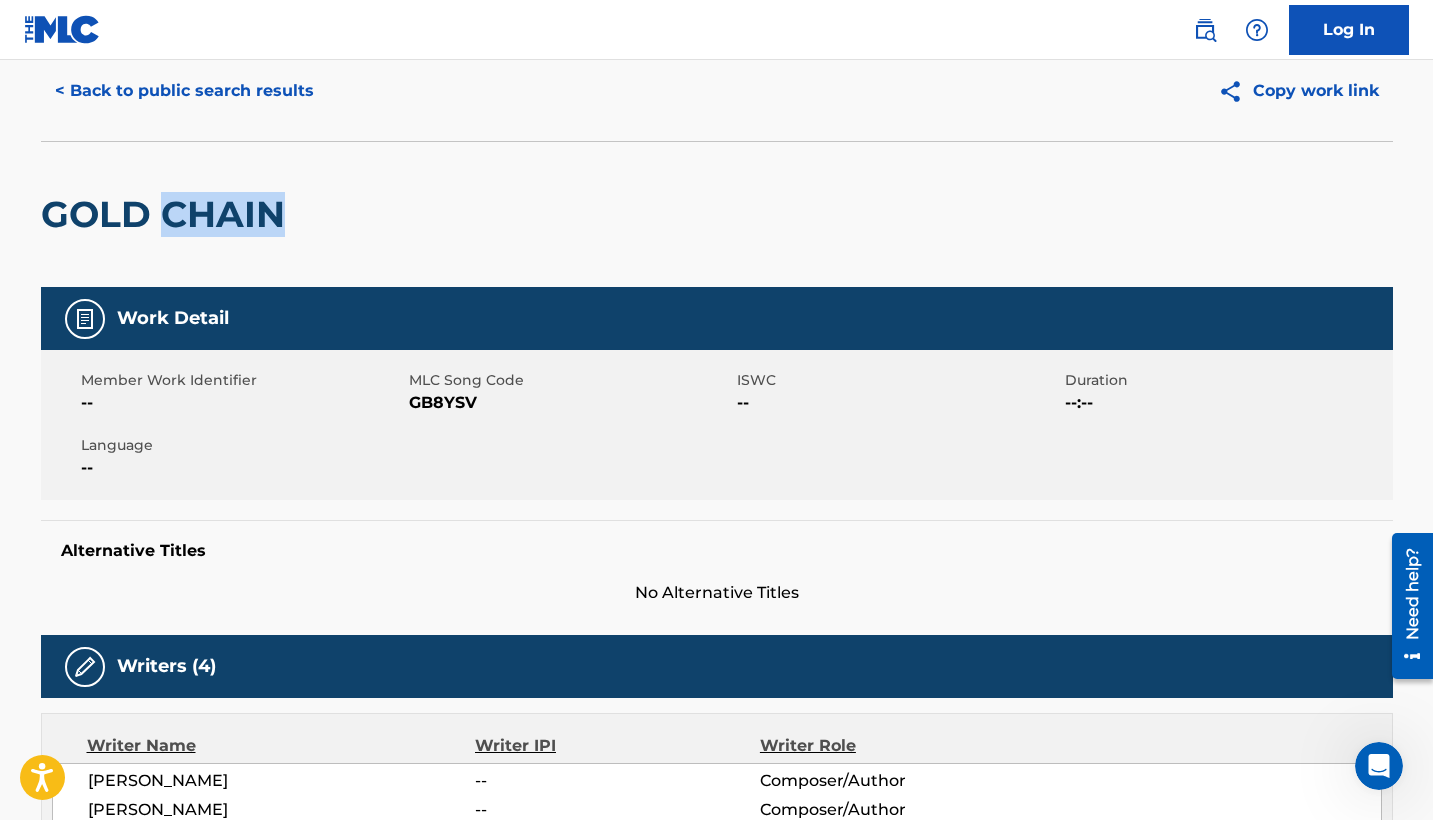 click on "GOLD CHAIN" at bounding box center [168, 214] 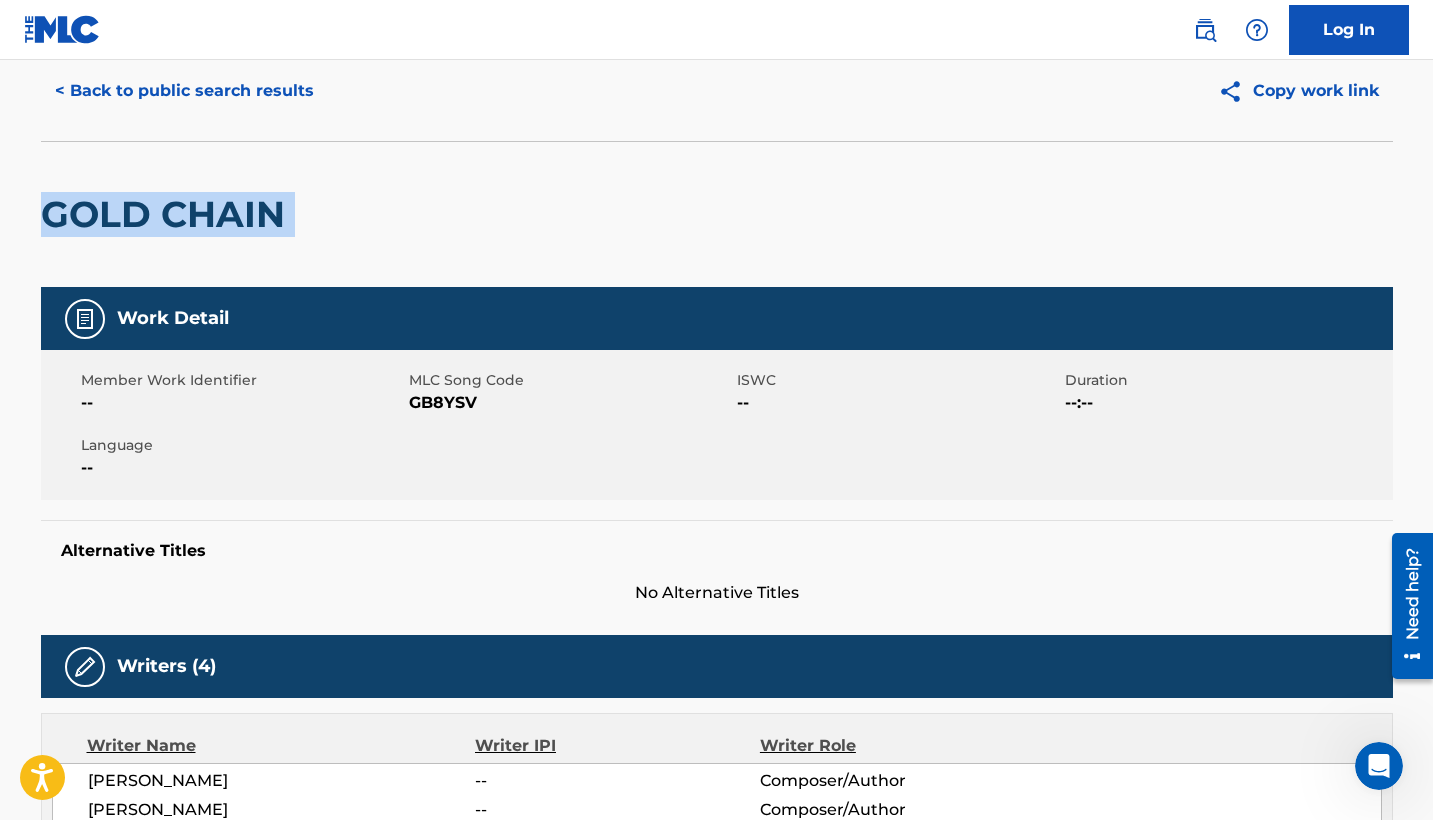 click on "GOLD CHAIN" at bounding box center [168, 214] 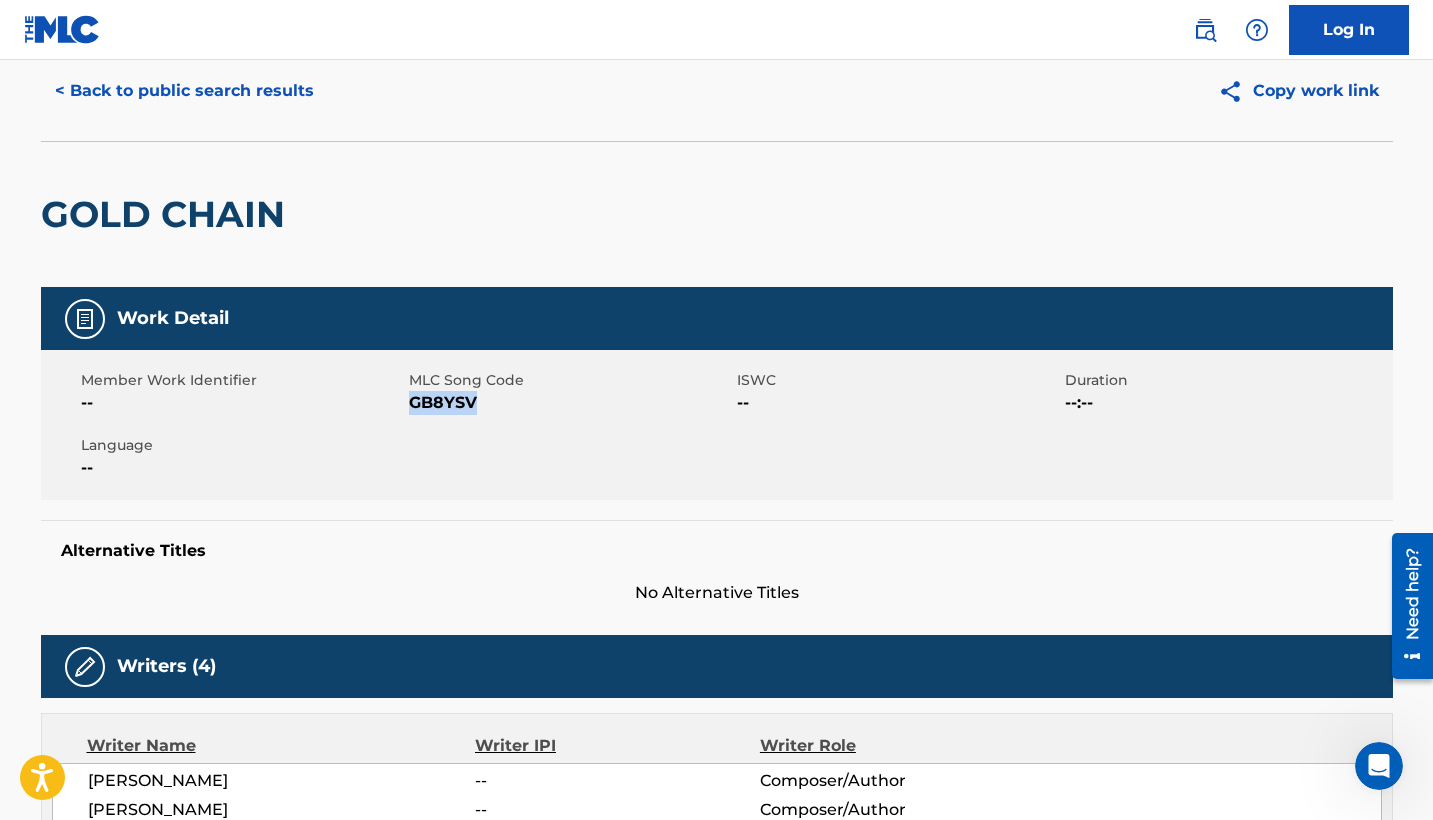 copy on "GB8YSV" 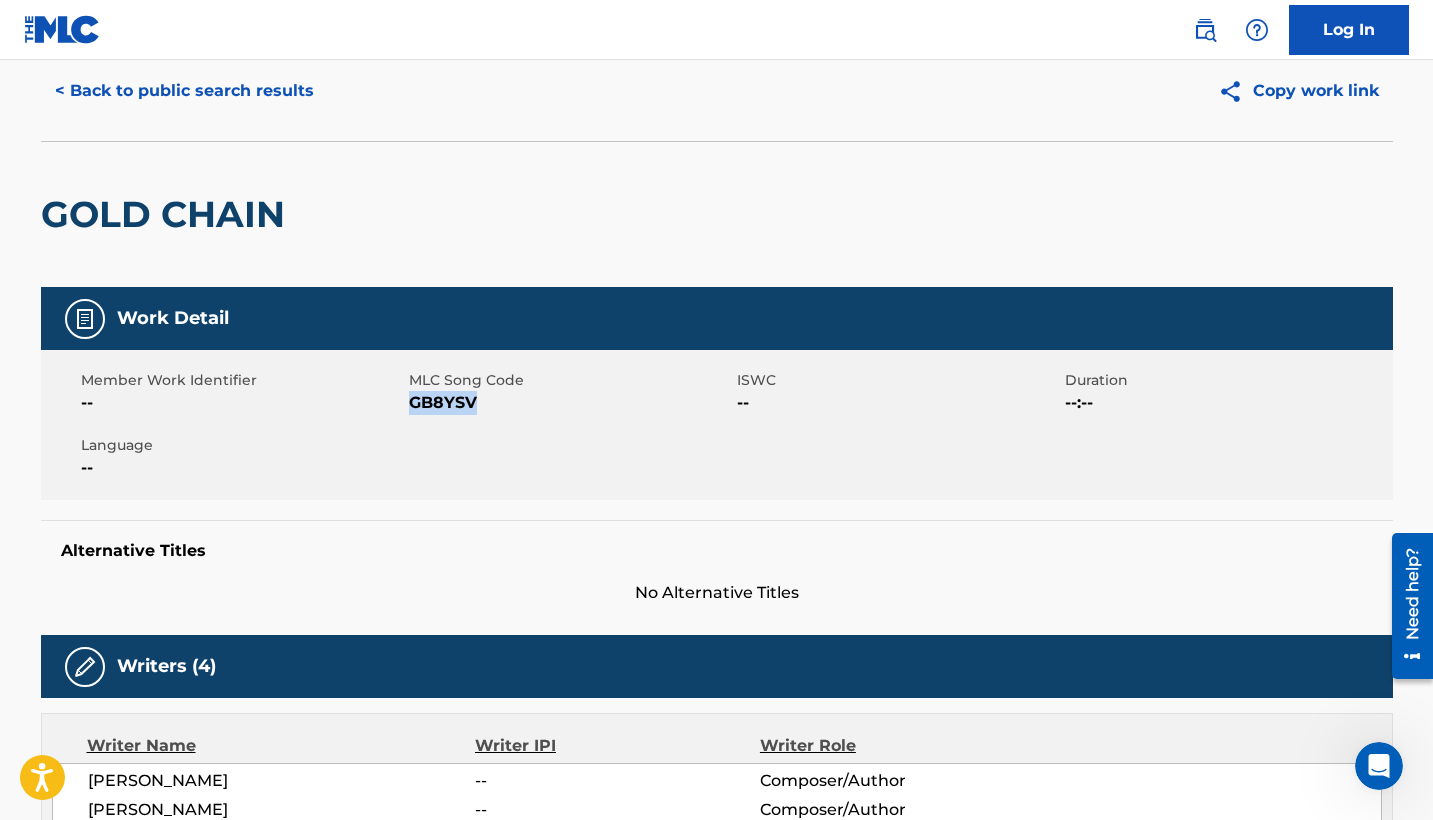 click on "< Back to public search results" at bounding box center (184, 91) 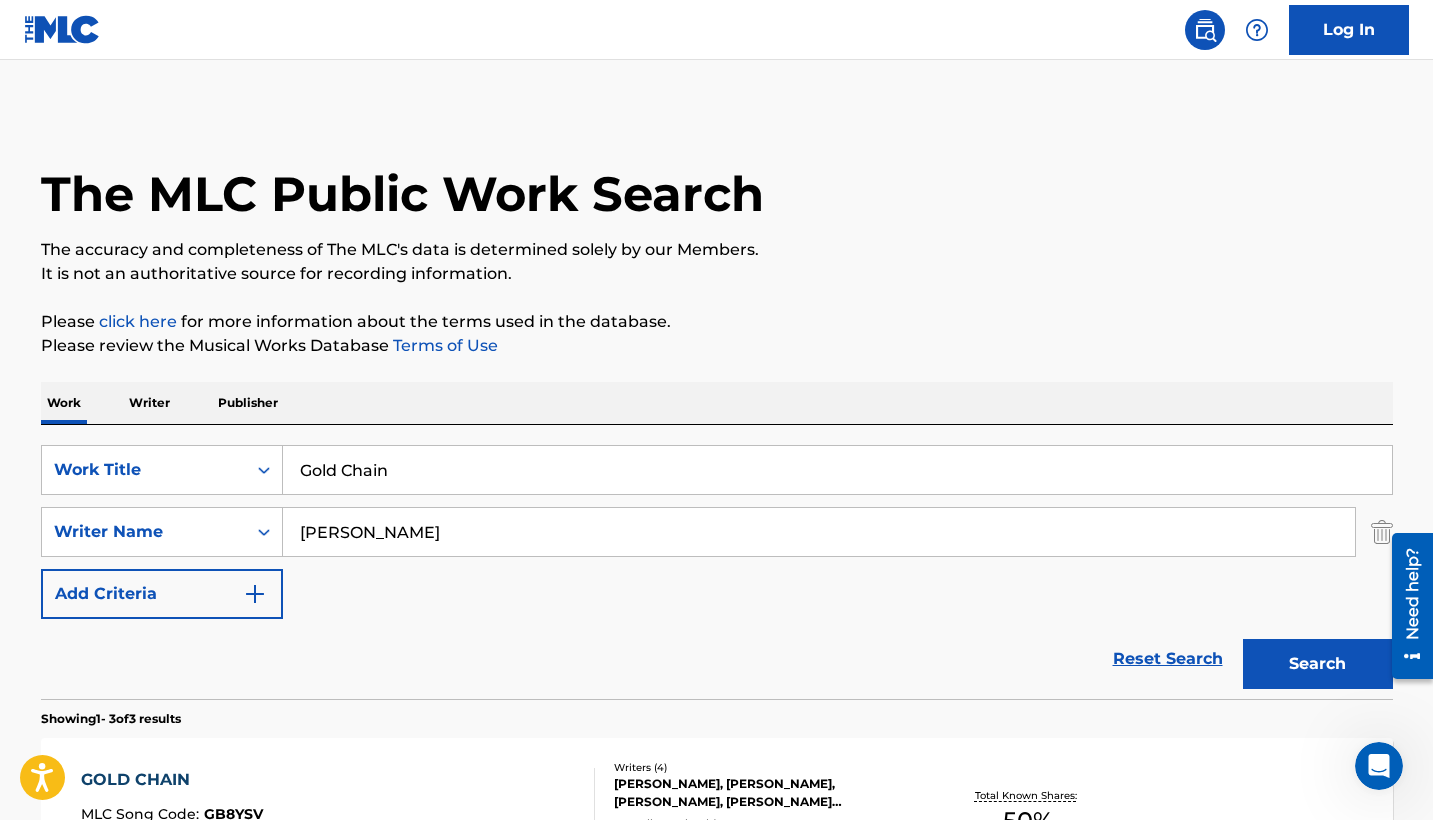 scroll, scrollTop: 149, scrollLeft: 0, axis: vertical 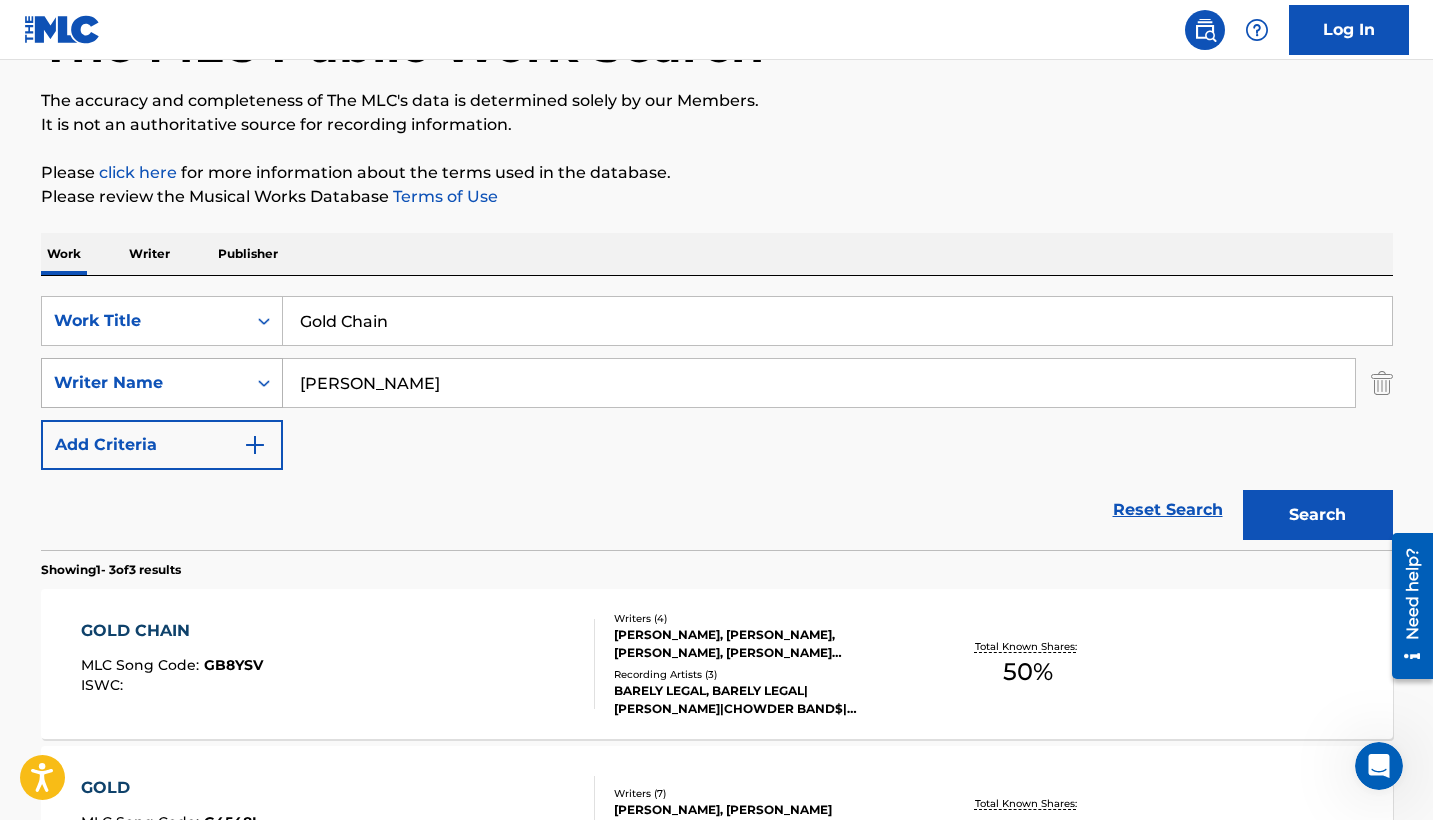 click on "Gold Chain" at bounding box center (837, 321) 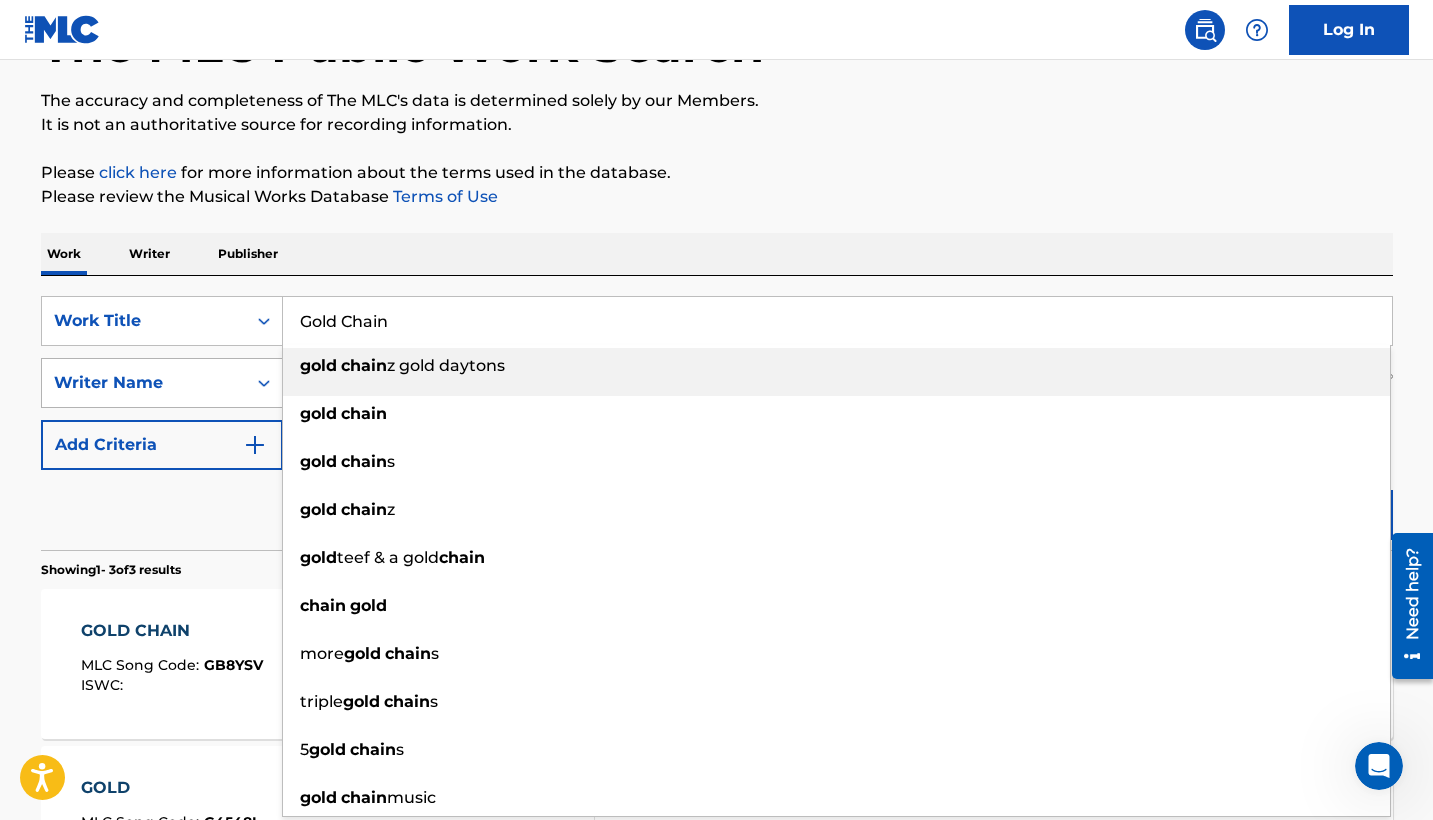 click on "Gold Chain" at bounding box center (837, 321) 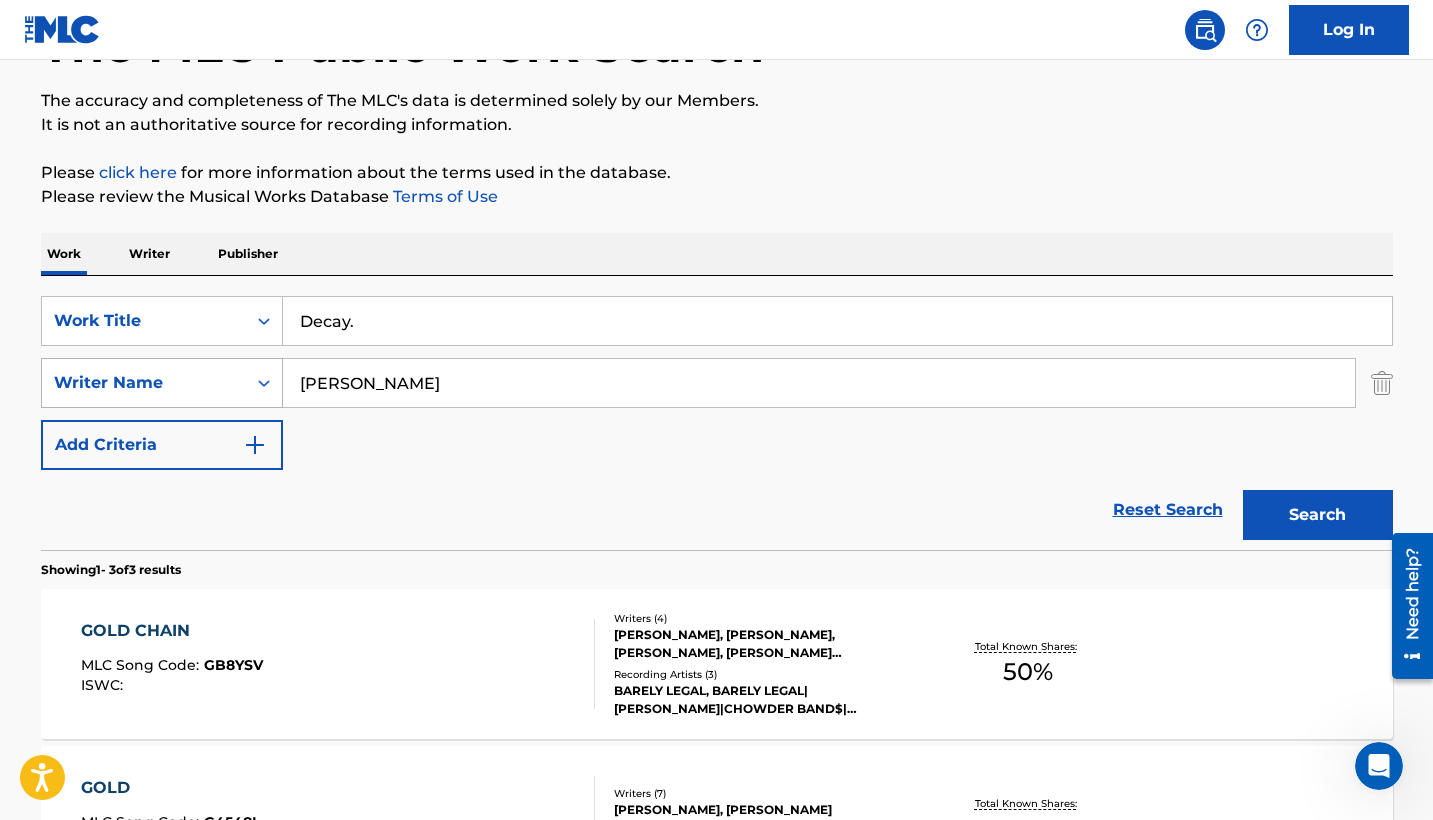 type on "Decay." 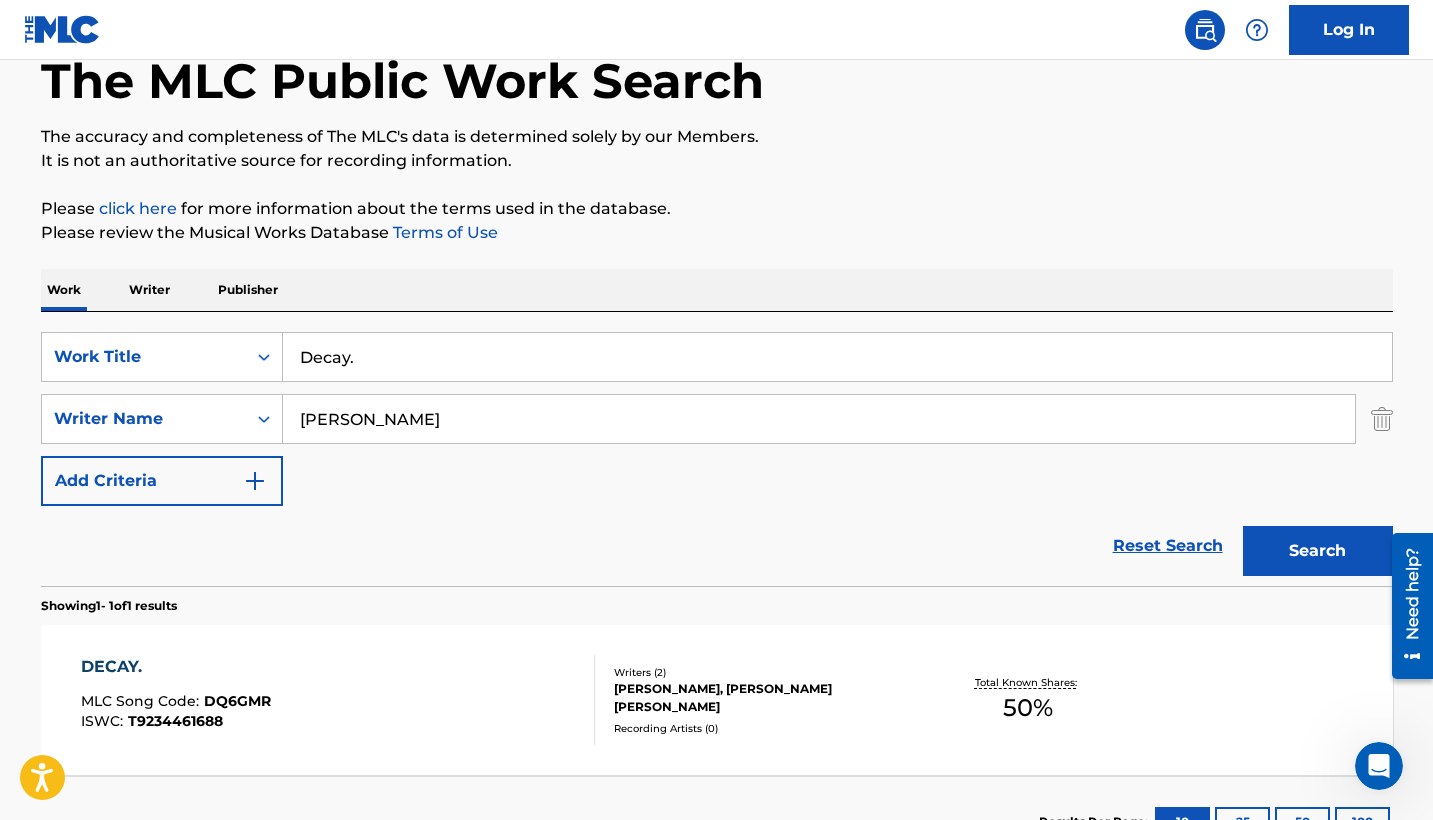 scroll, scrollTop: 262, scrollLeft: 0, axis: vertical 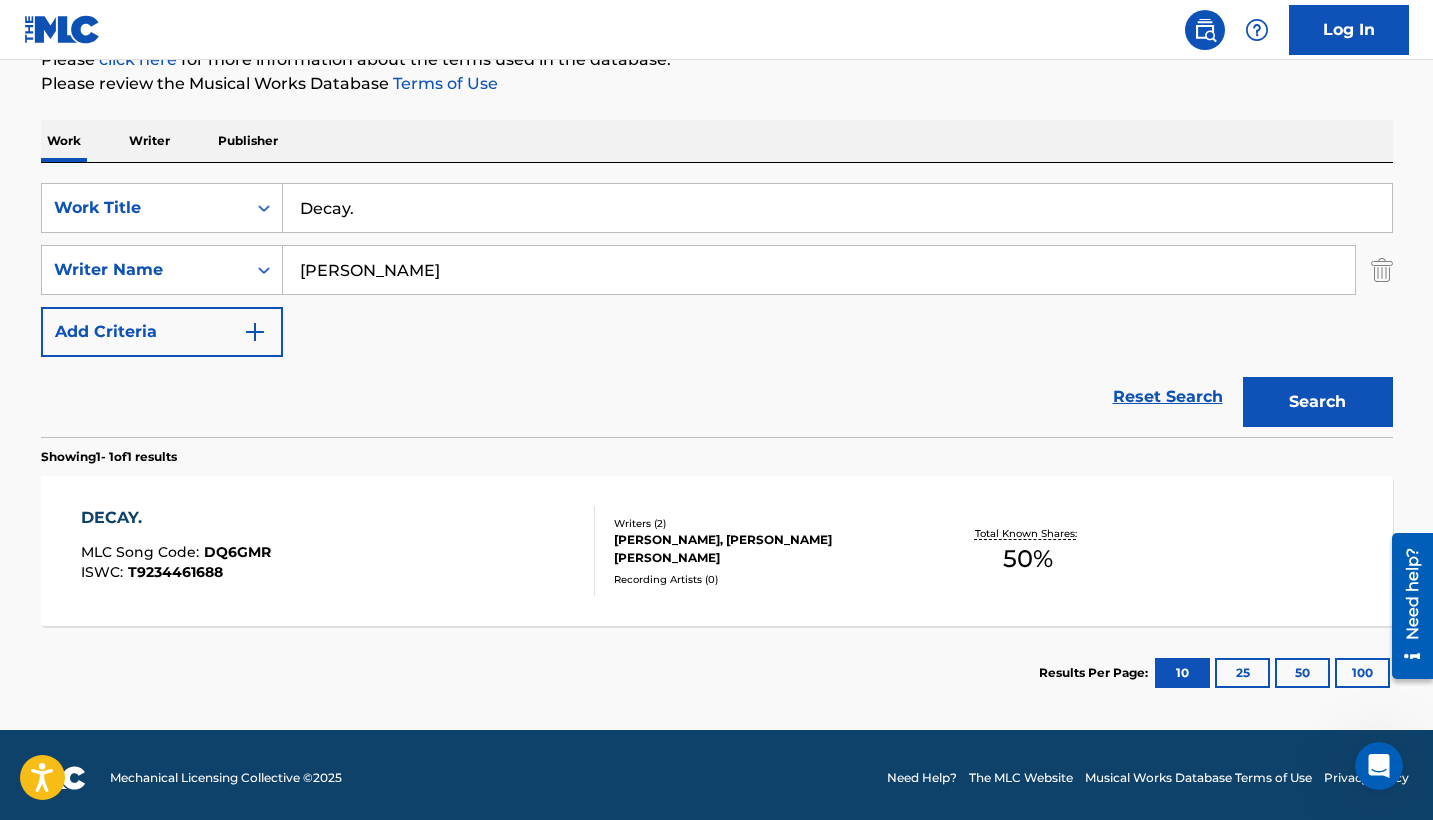 click on "DECAY. MLC Song Code : DQ6GMR ISWC : T9234461688" at bounding box center [338, 551] 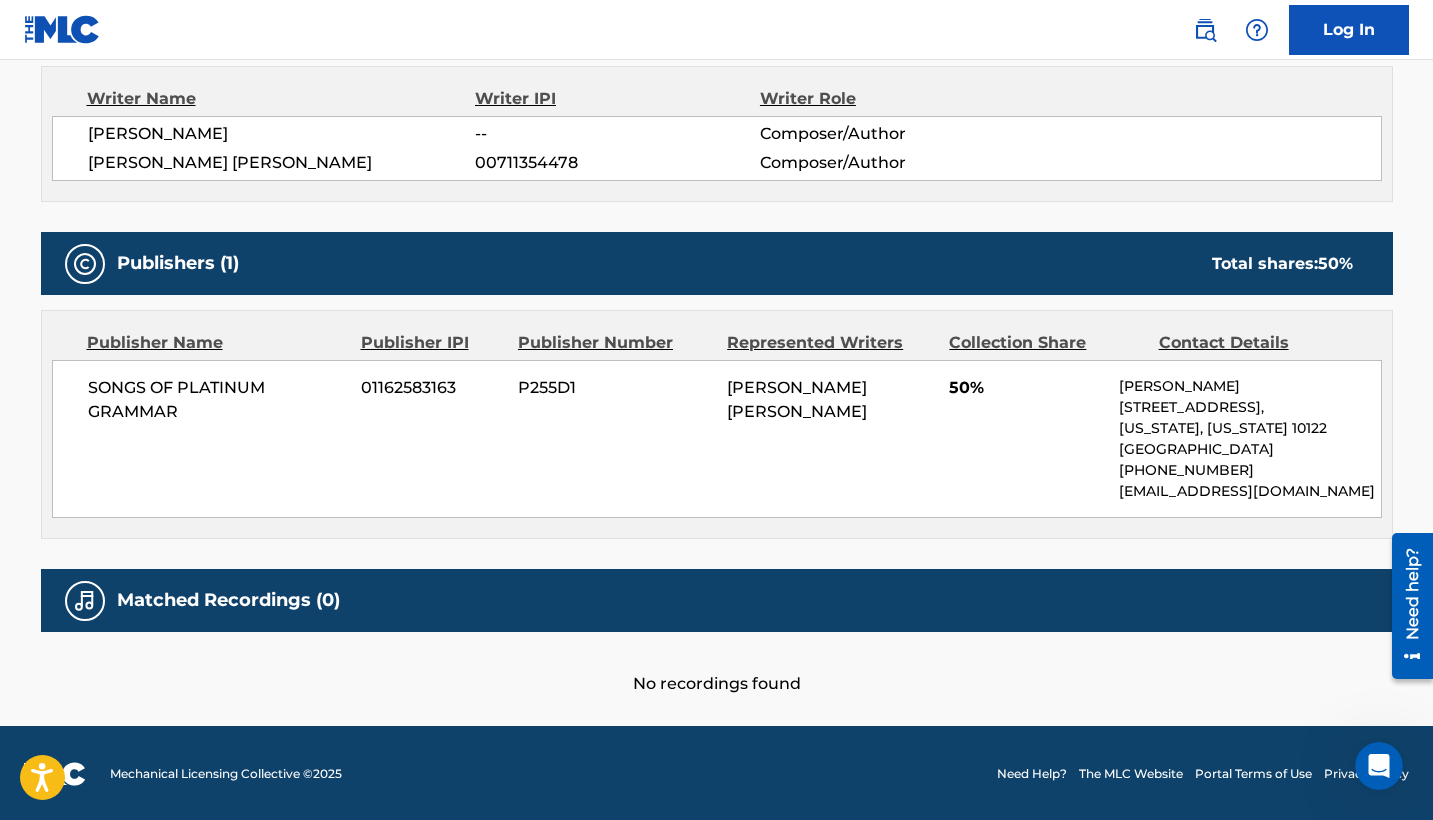 scroll, scrollTop: 6, scrollLeft: 0, axis: vertical 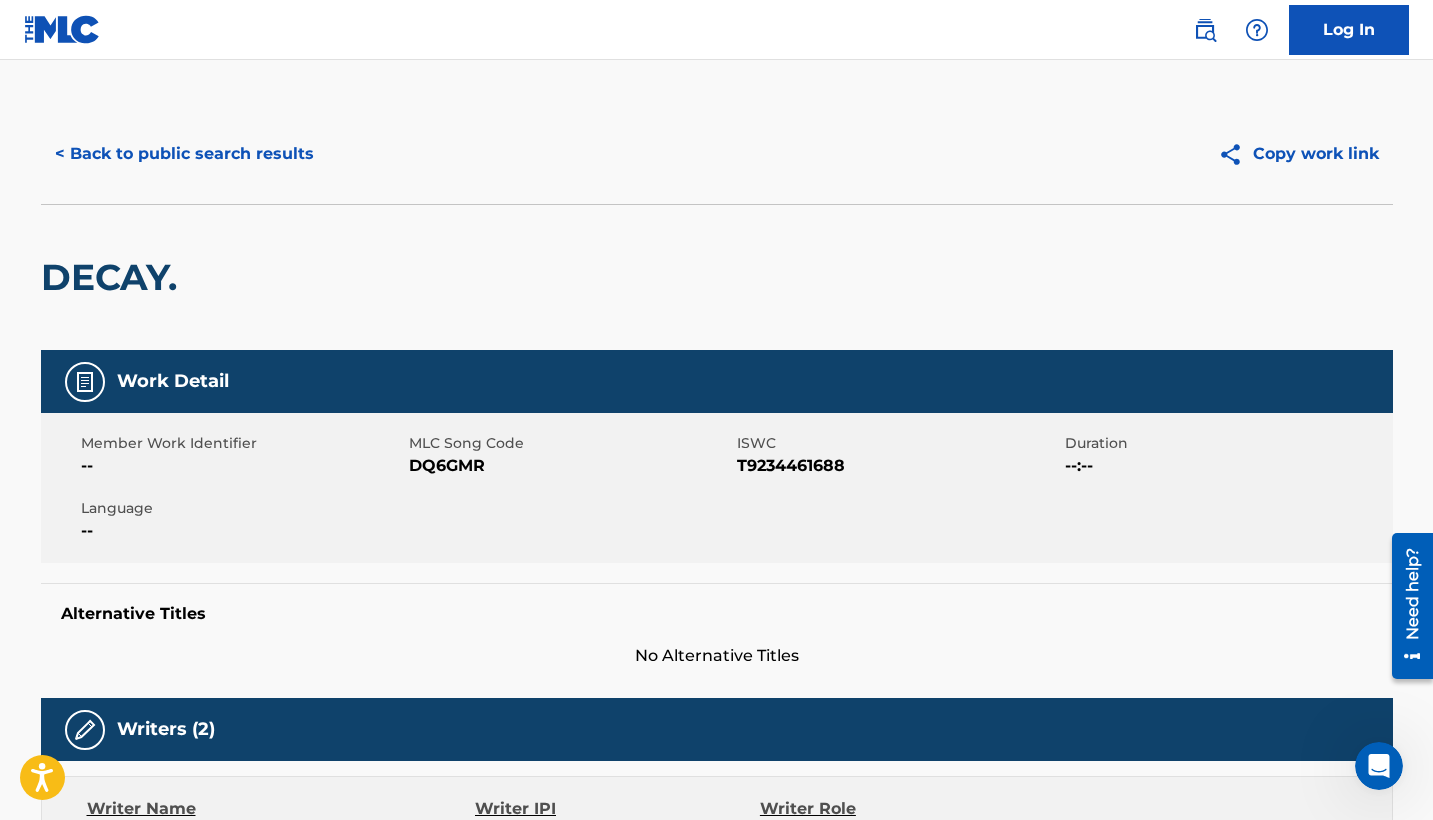 click on "DECAY." at bounding box center (114, 277) 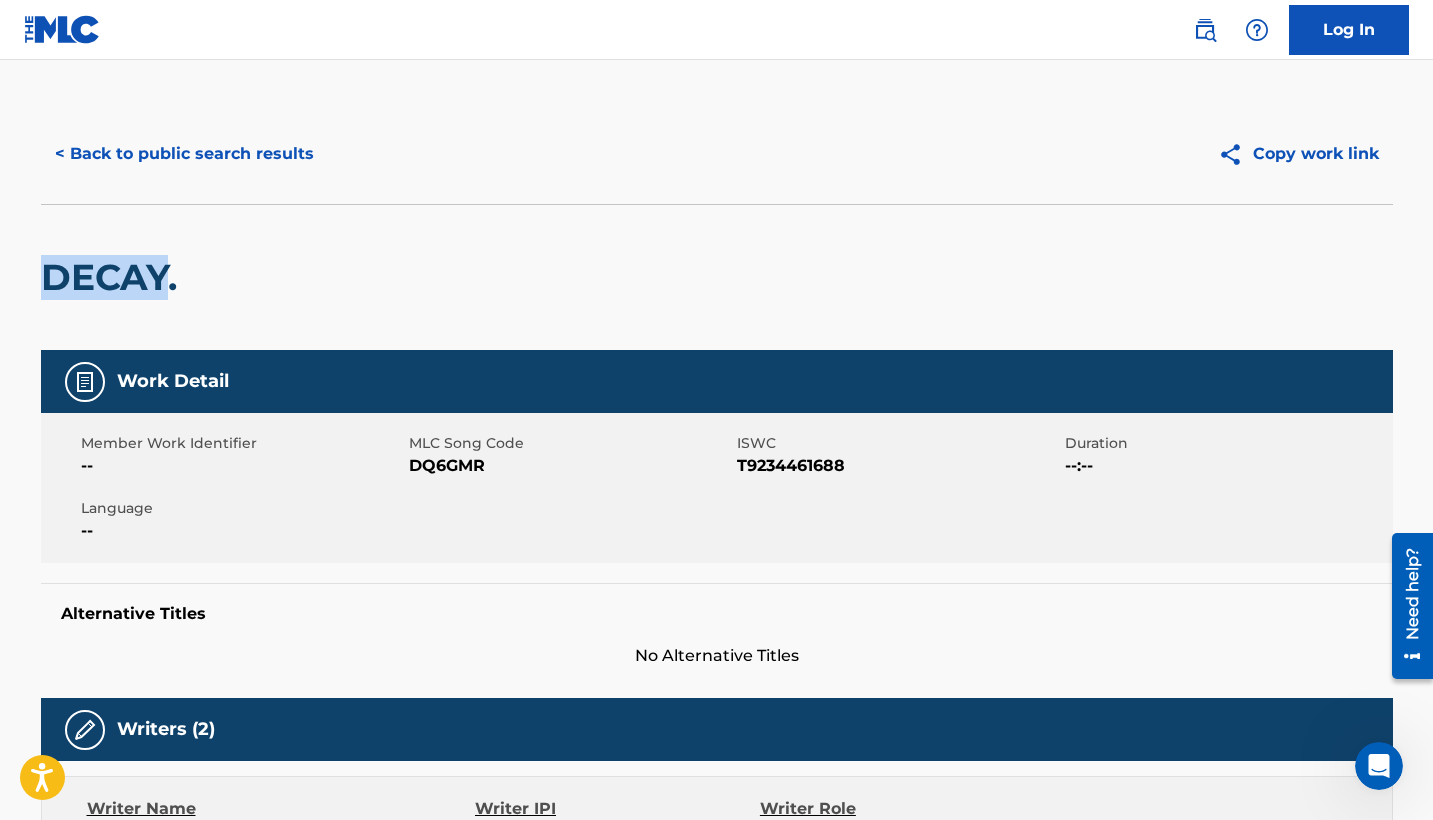 click on "DECAY." at bounding box center [114, 277] 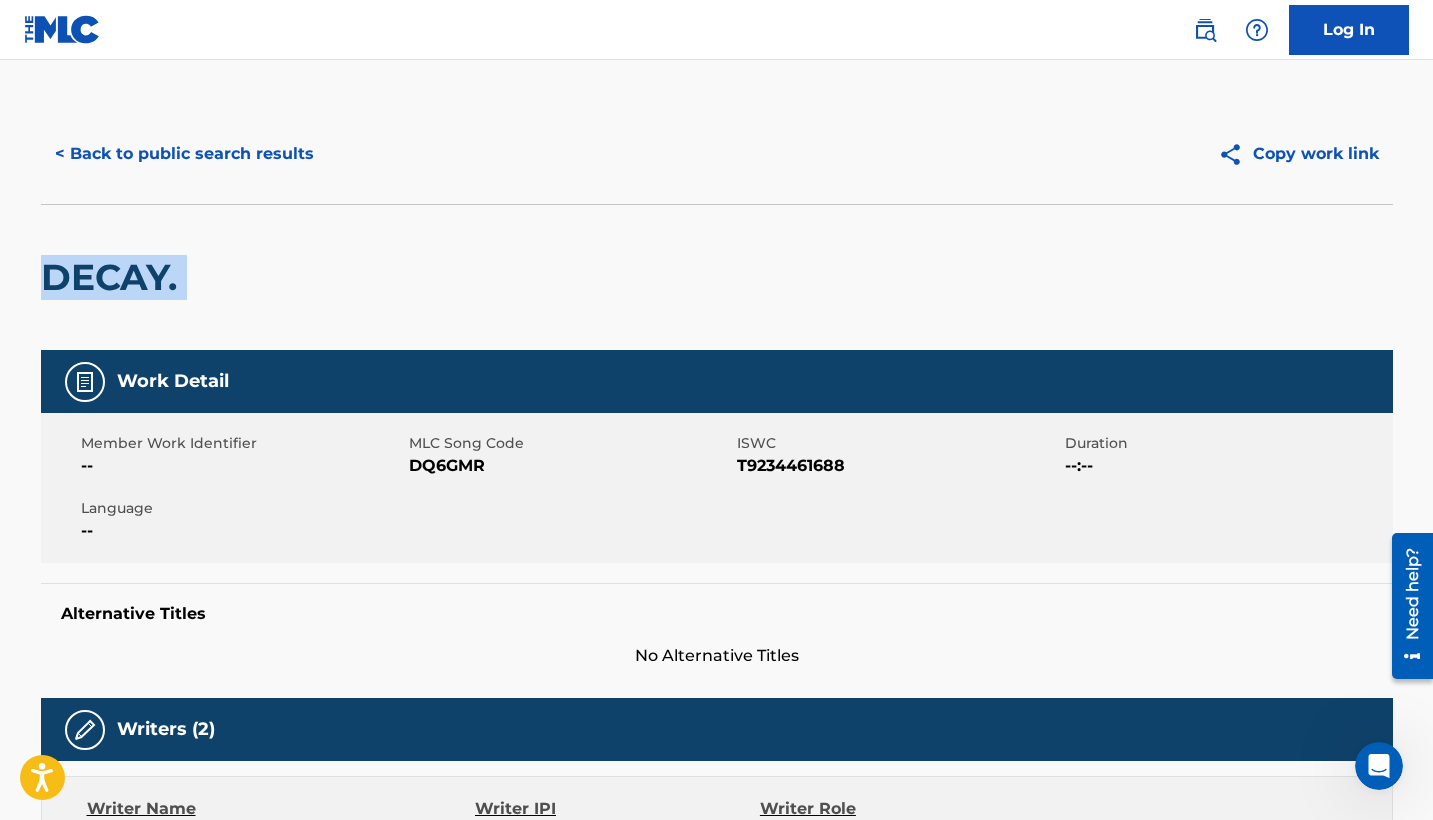 click on "DECAY." at bounding box center [114, 277] 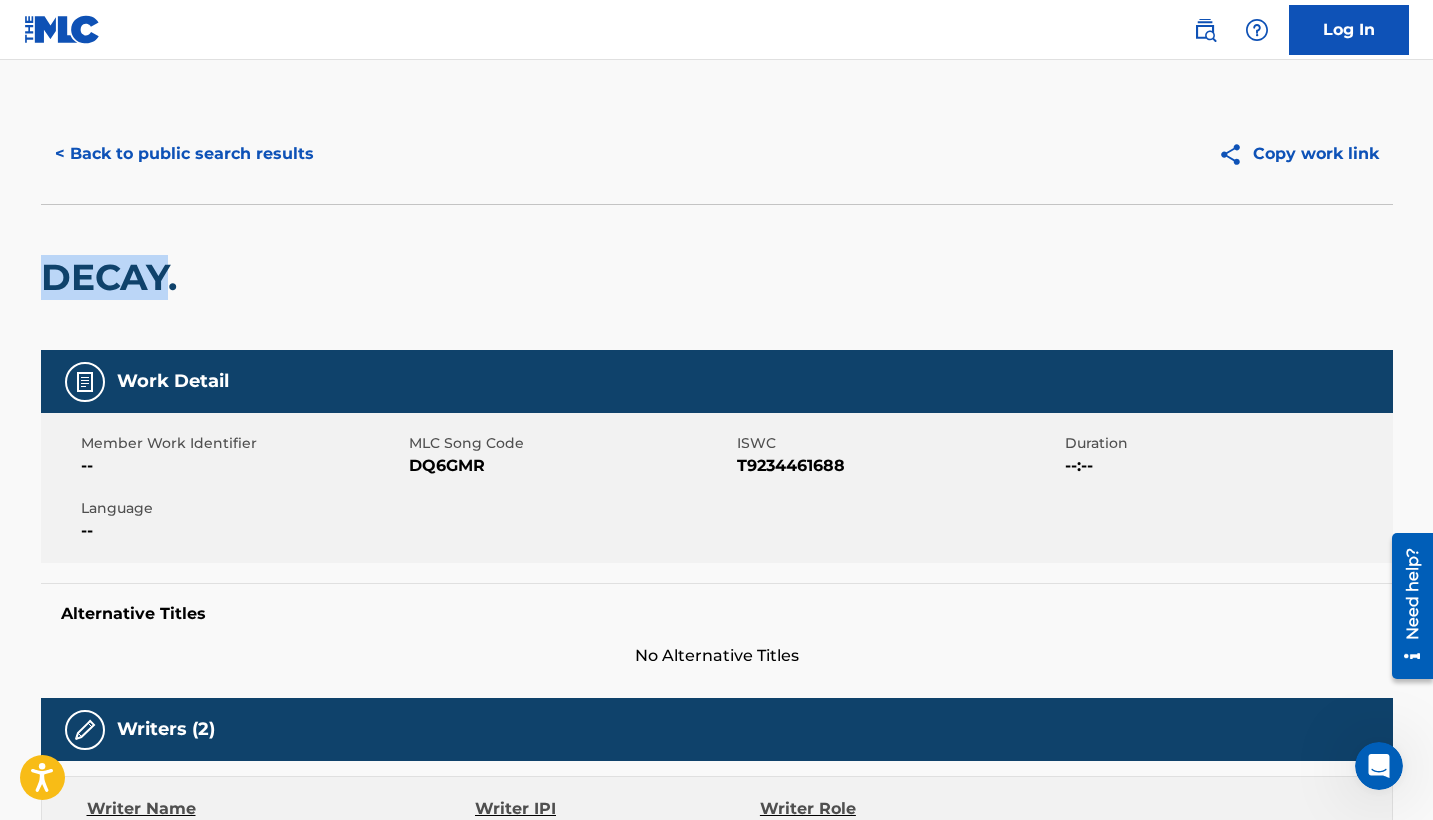 click on "DECAY." at bounding box center [114, 277] 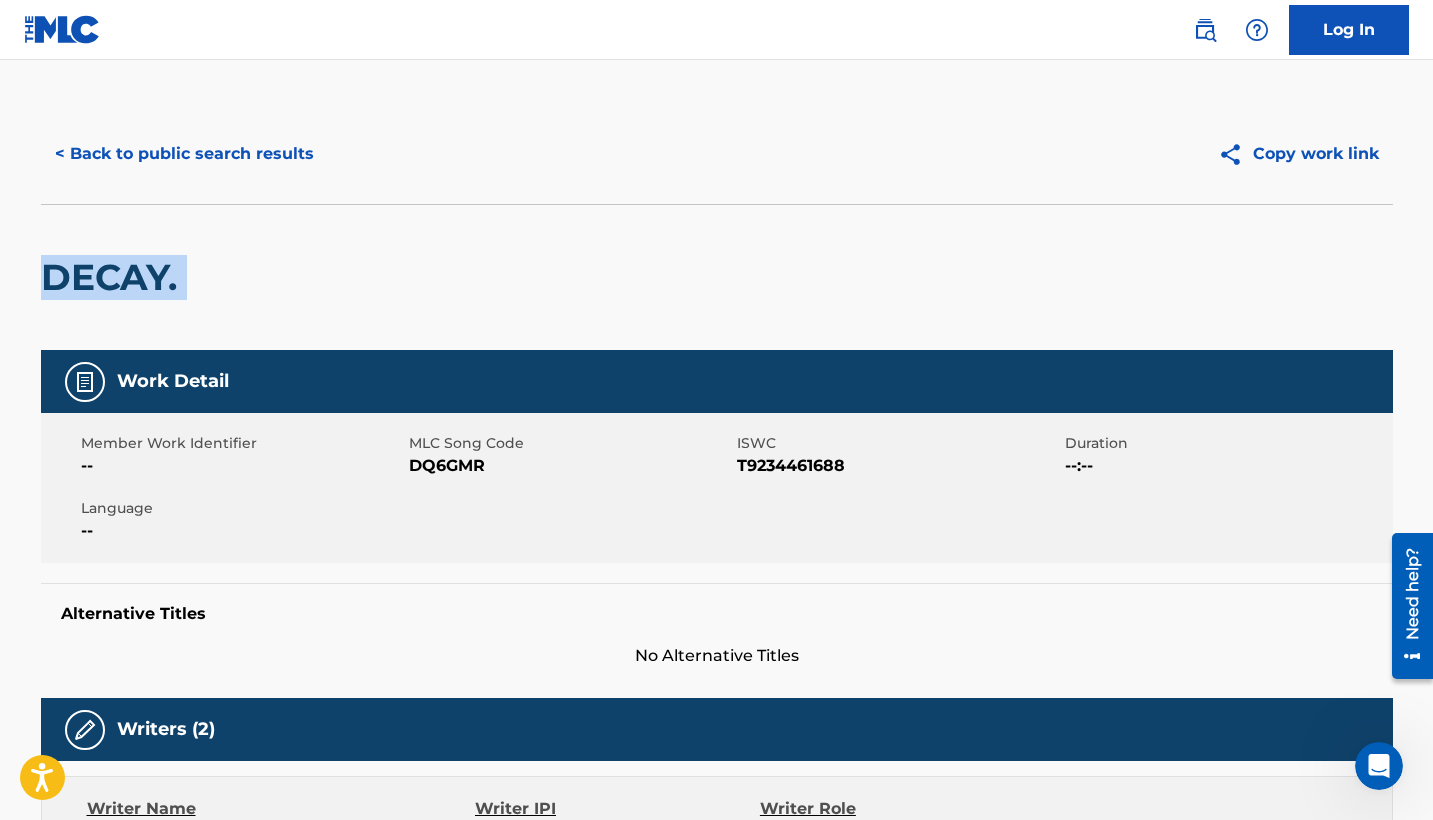 click on "DECAY." at bounding box center (114, 277) 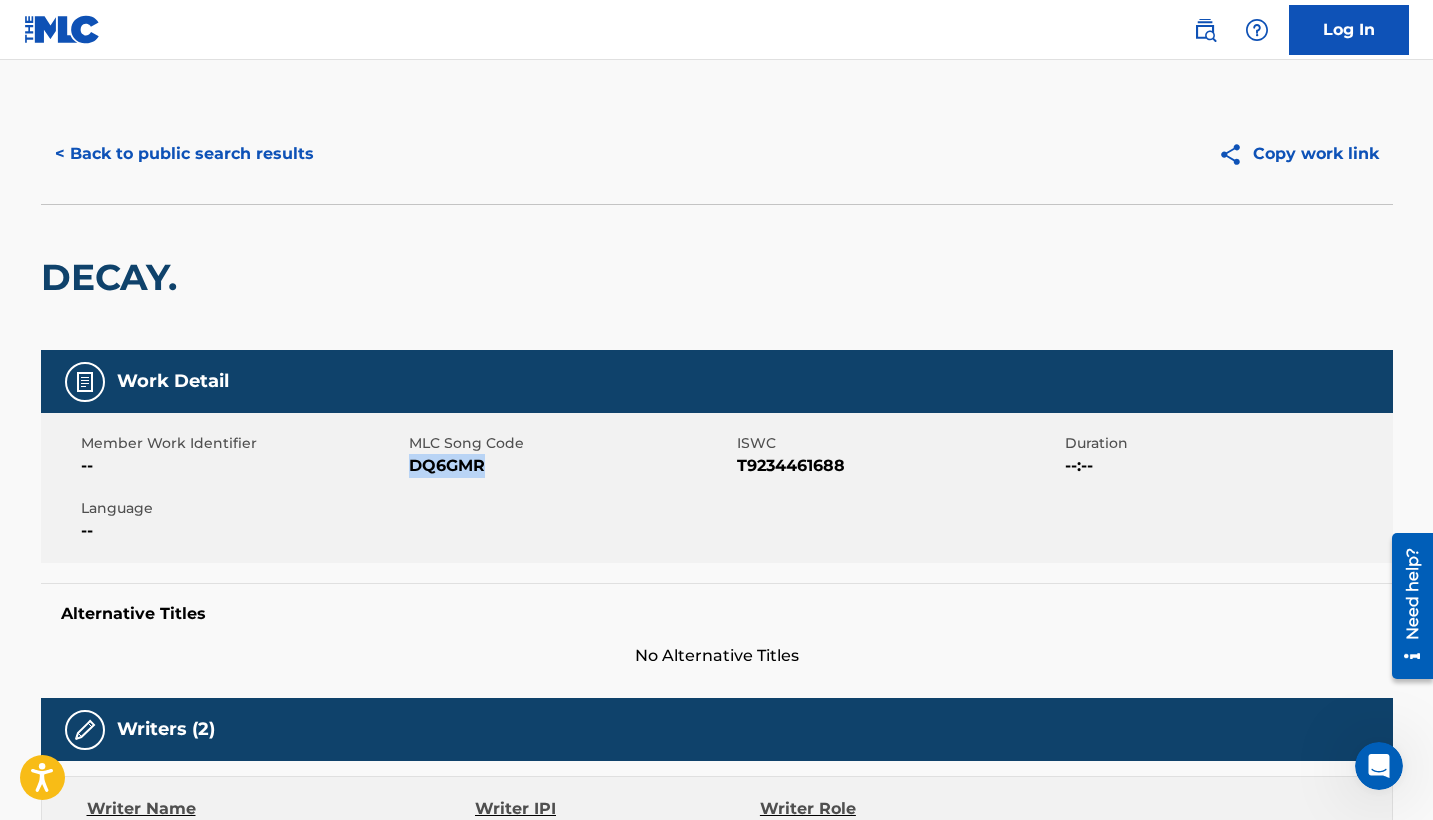 click on "< Back to public search results" at bounding box center (184, 154) 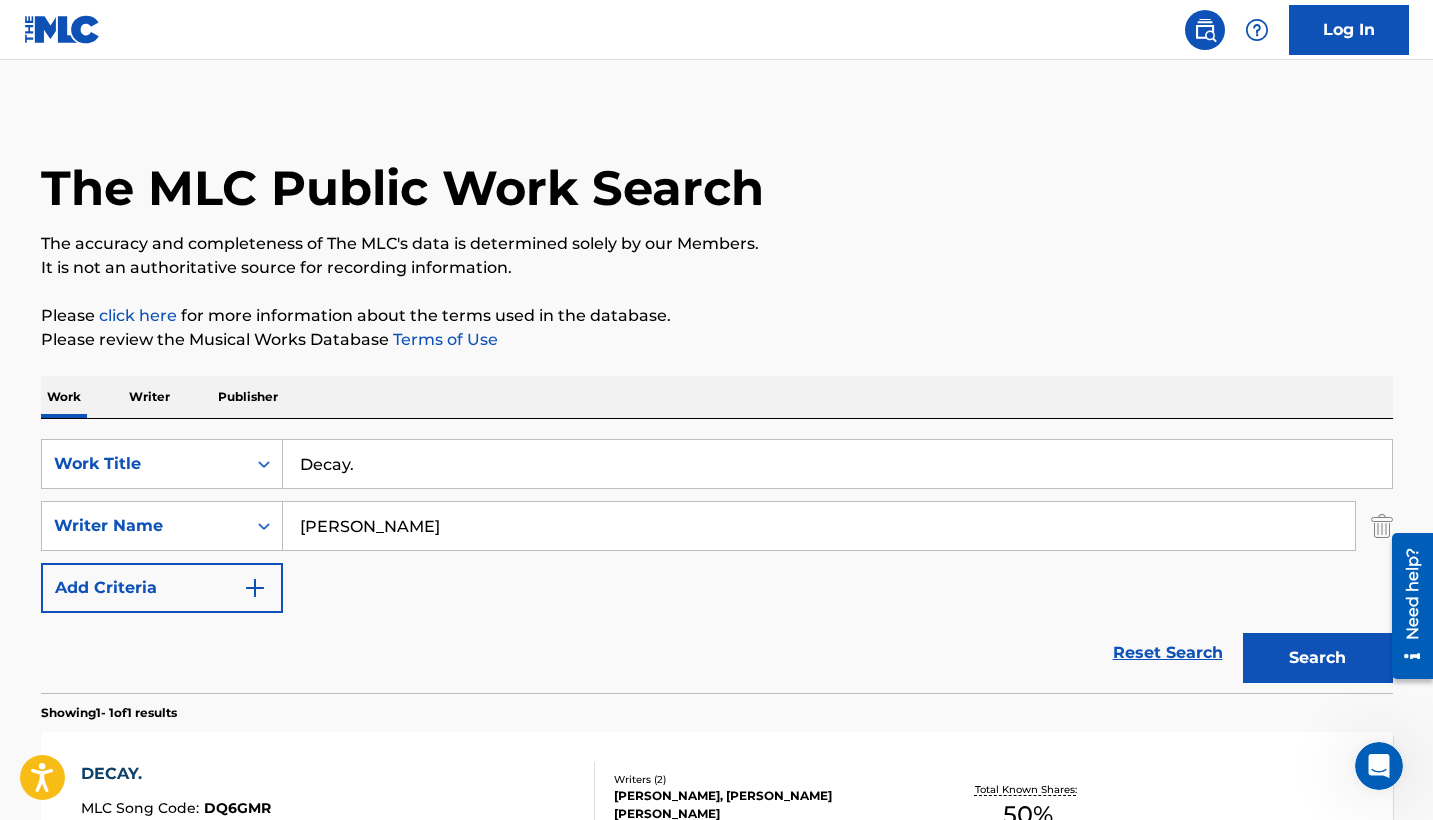 scroll, scrollTop: 154, scrollLeft: 0, axis: vertical 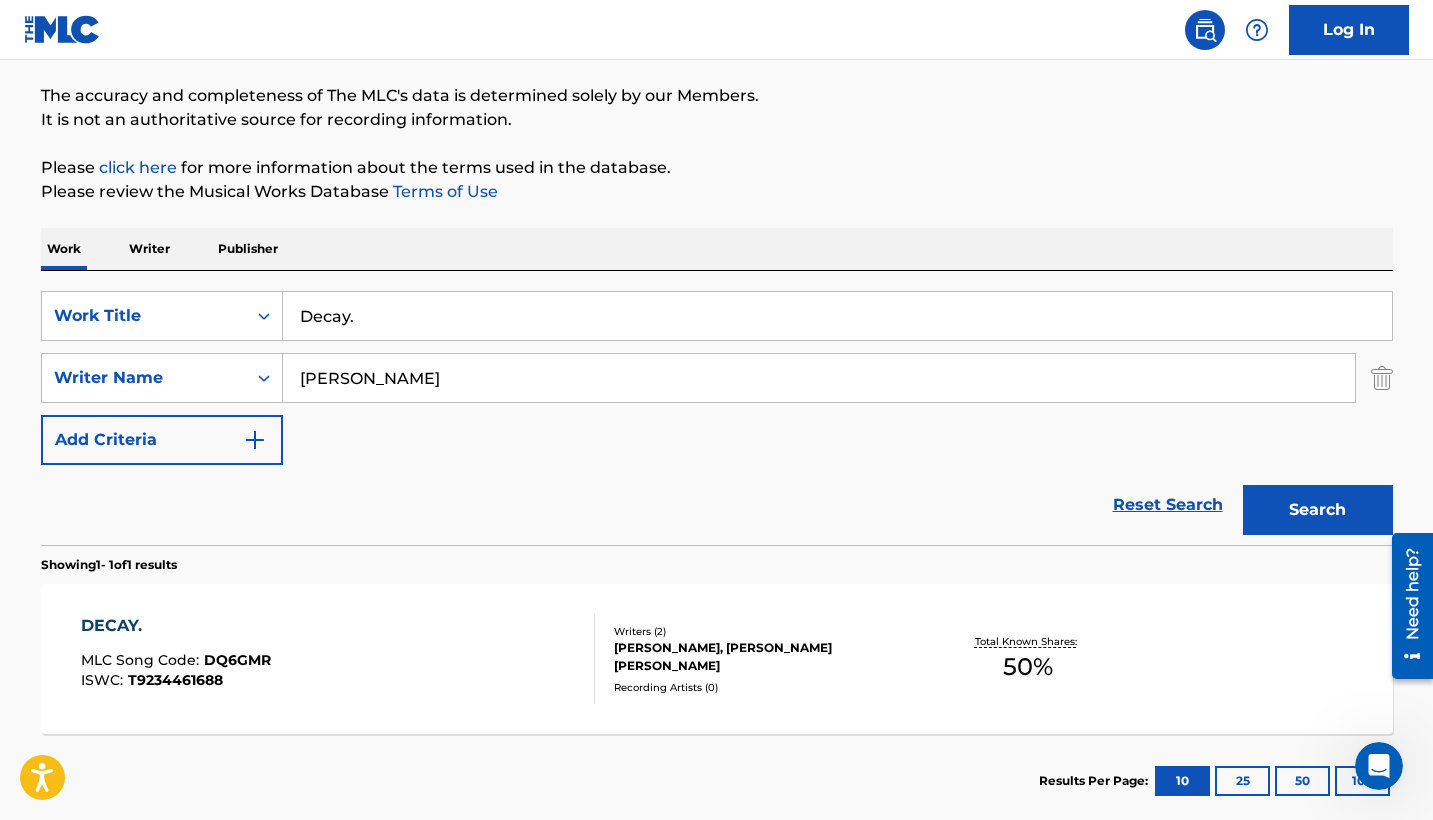 click on "Decay." at bounding box center [837, 316] 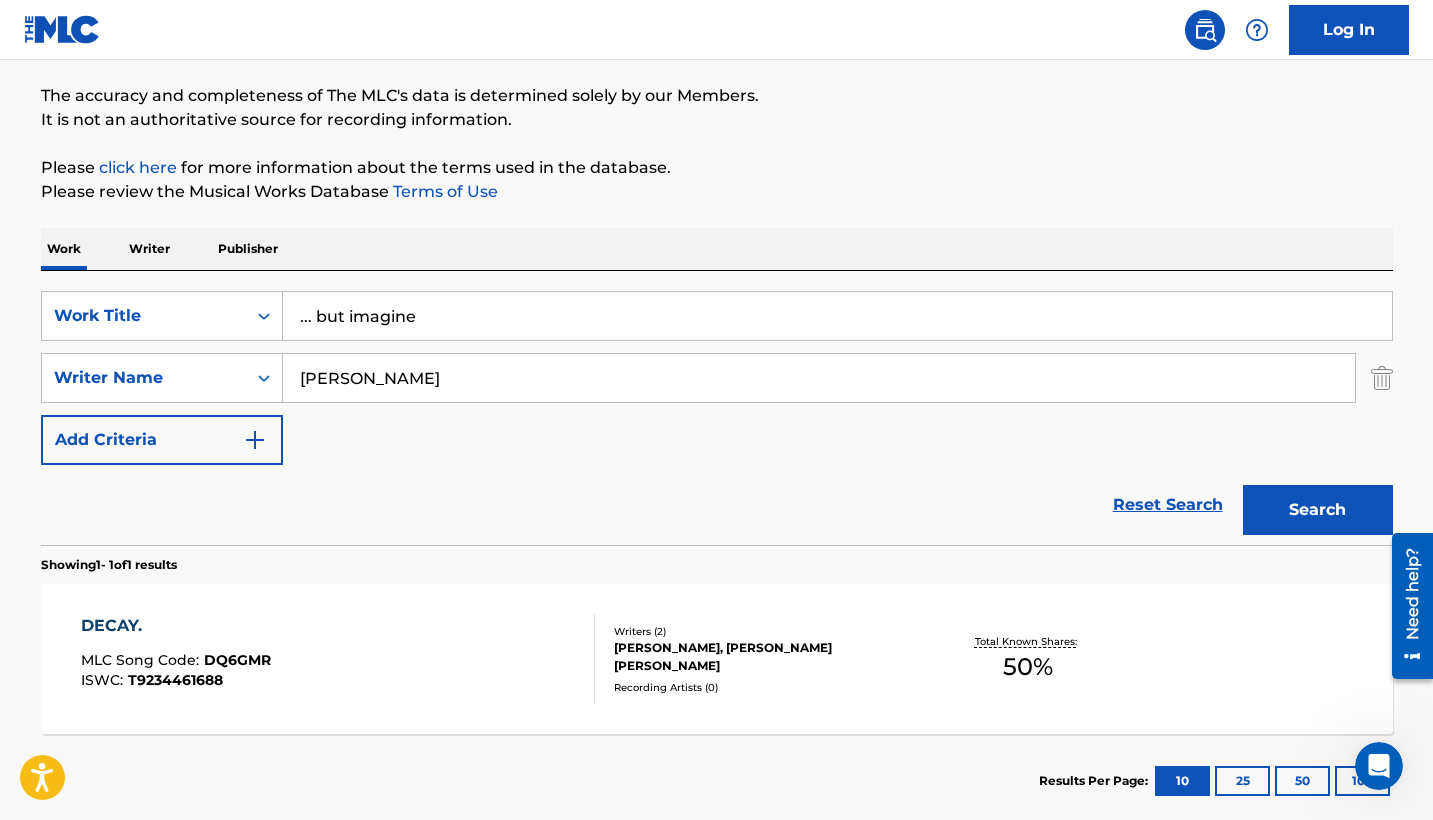 type on "... but imagine" 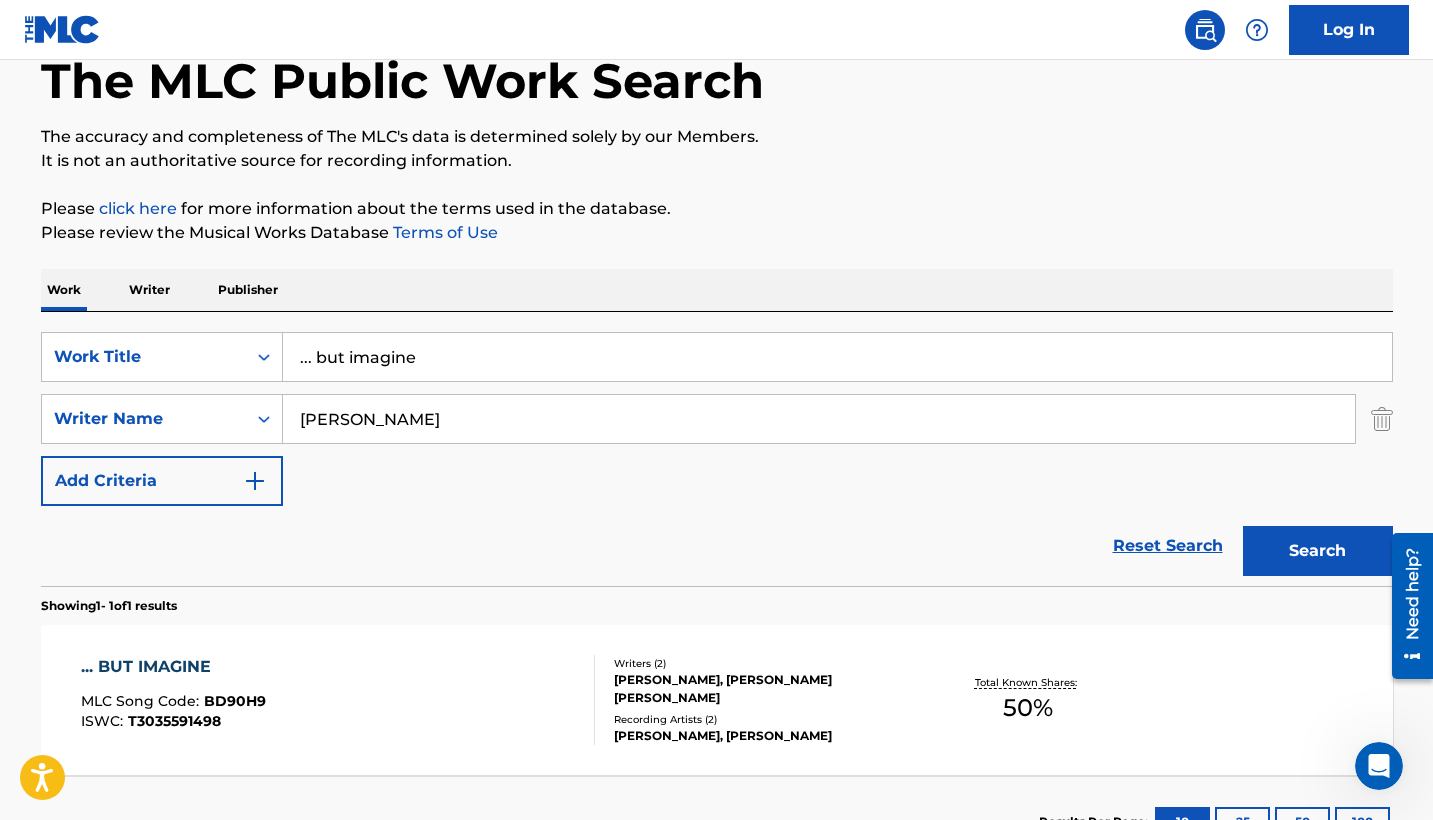 scroll, scrollTop: 117, scrollLeft: 0, axis: vertical 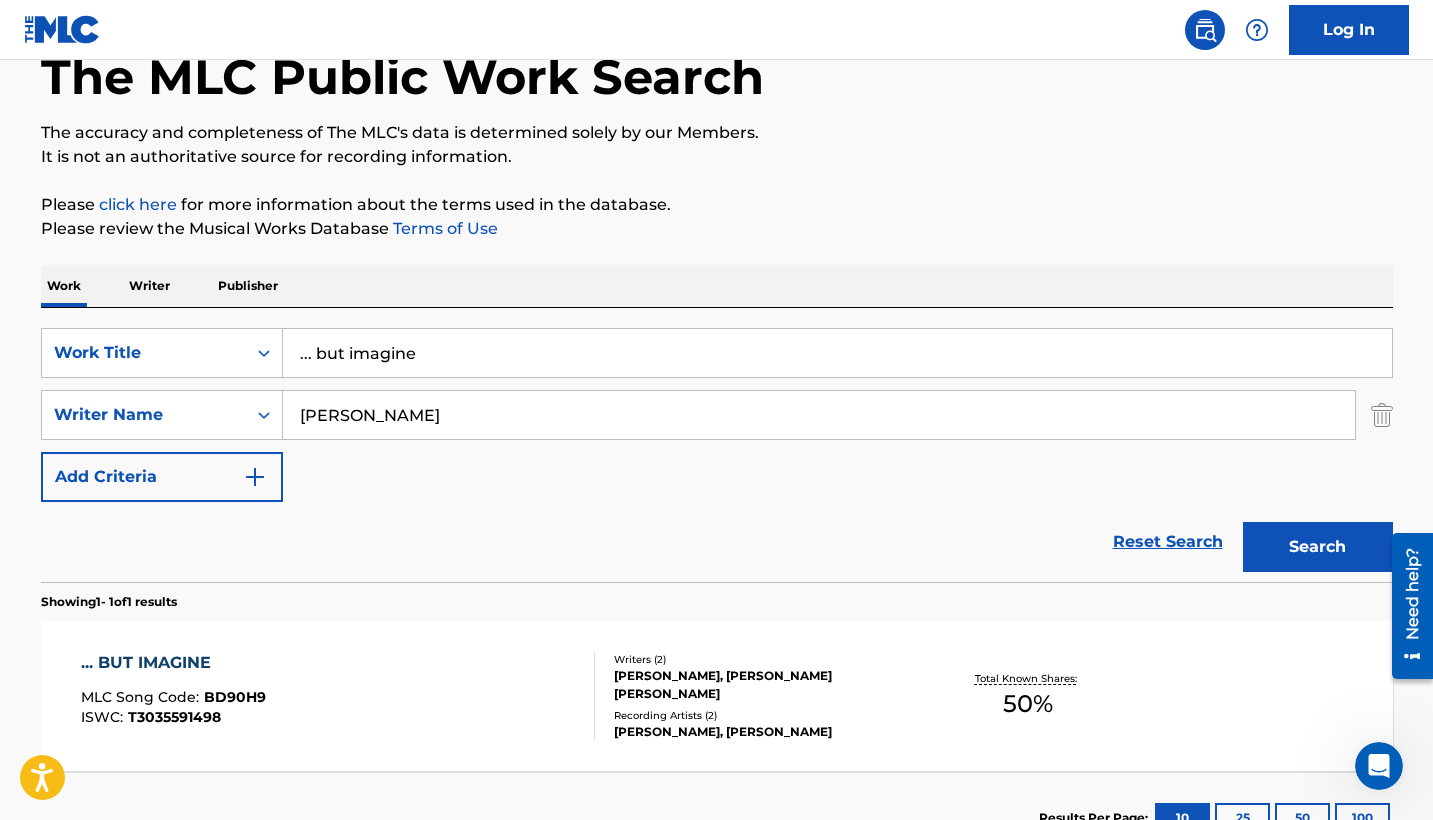 click on "... BUT IMAGINE MLC Song Code : BD90H9 ISWC : T3035591498" at bounding box center (338, 696) 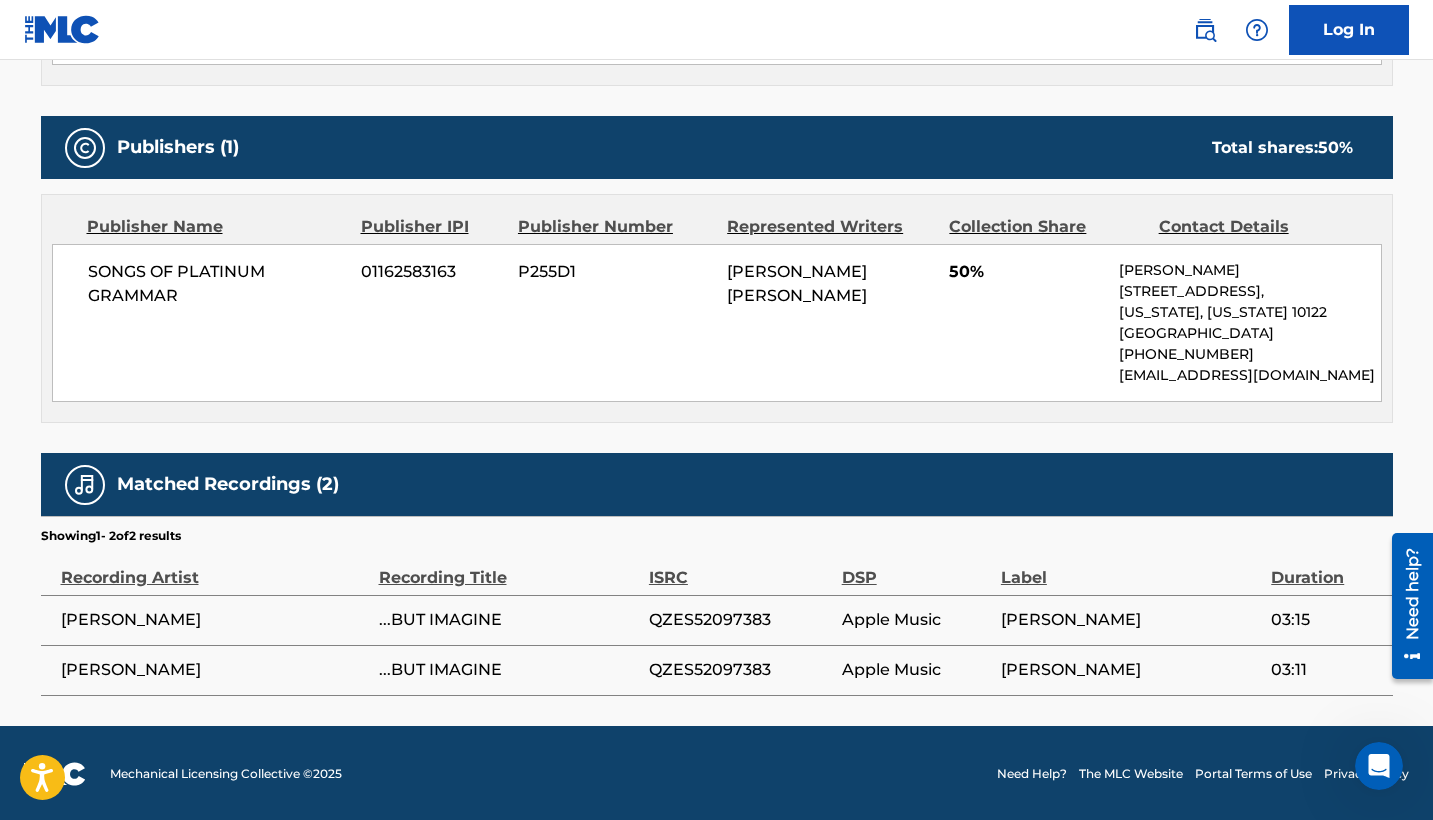 scroll, scrollTop: 0, scrollLeft: 0, axis: both 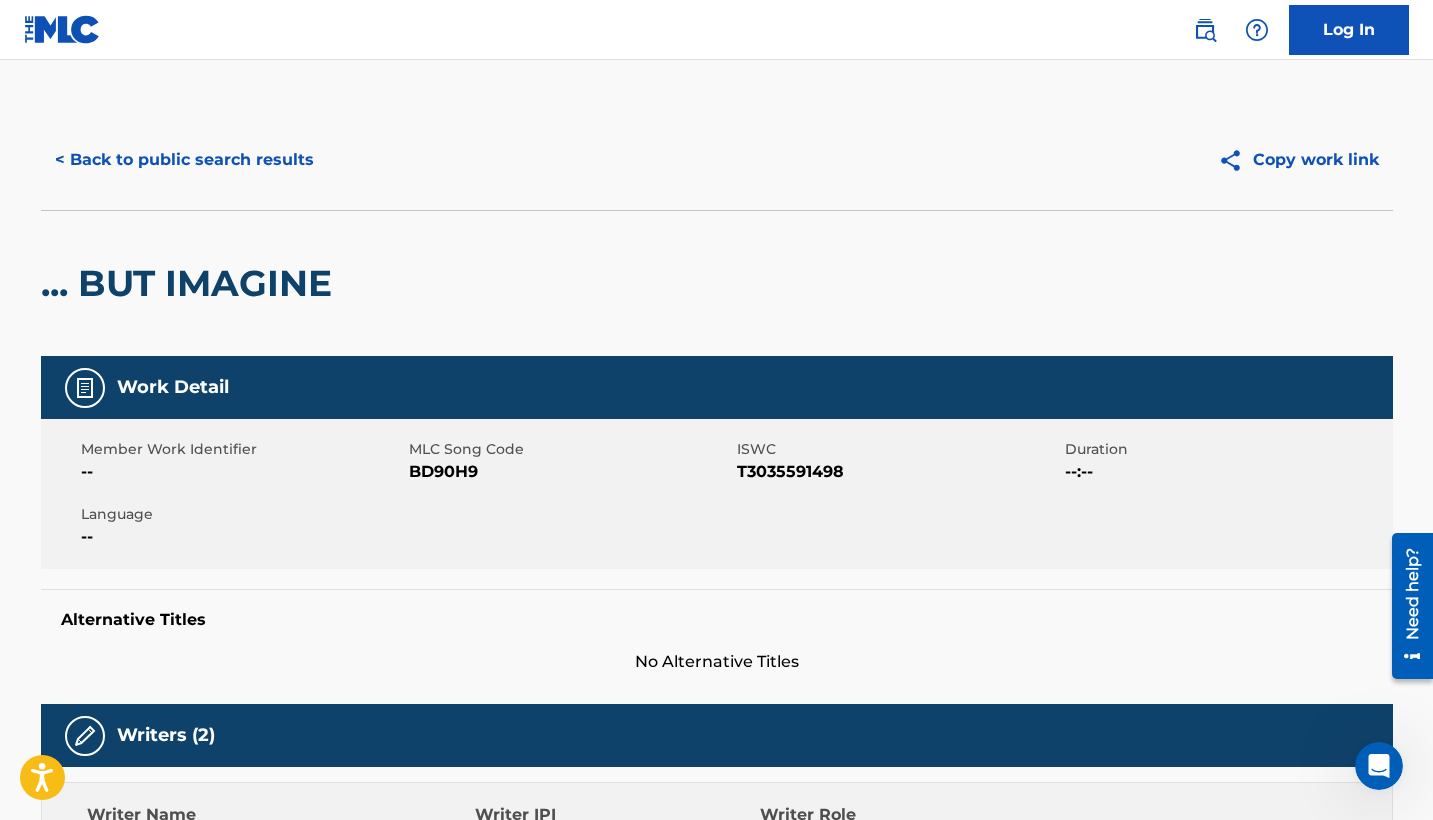 click on "... BUT IMAGINE" at bounding box center (191, 283) 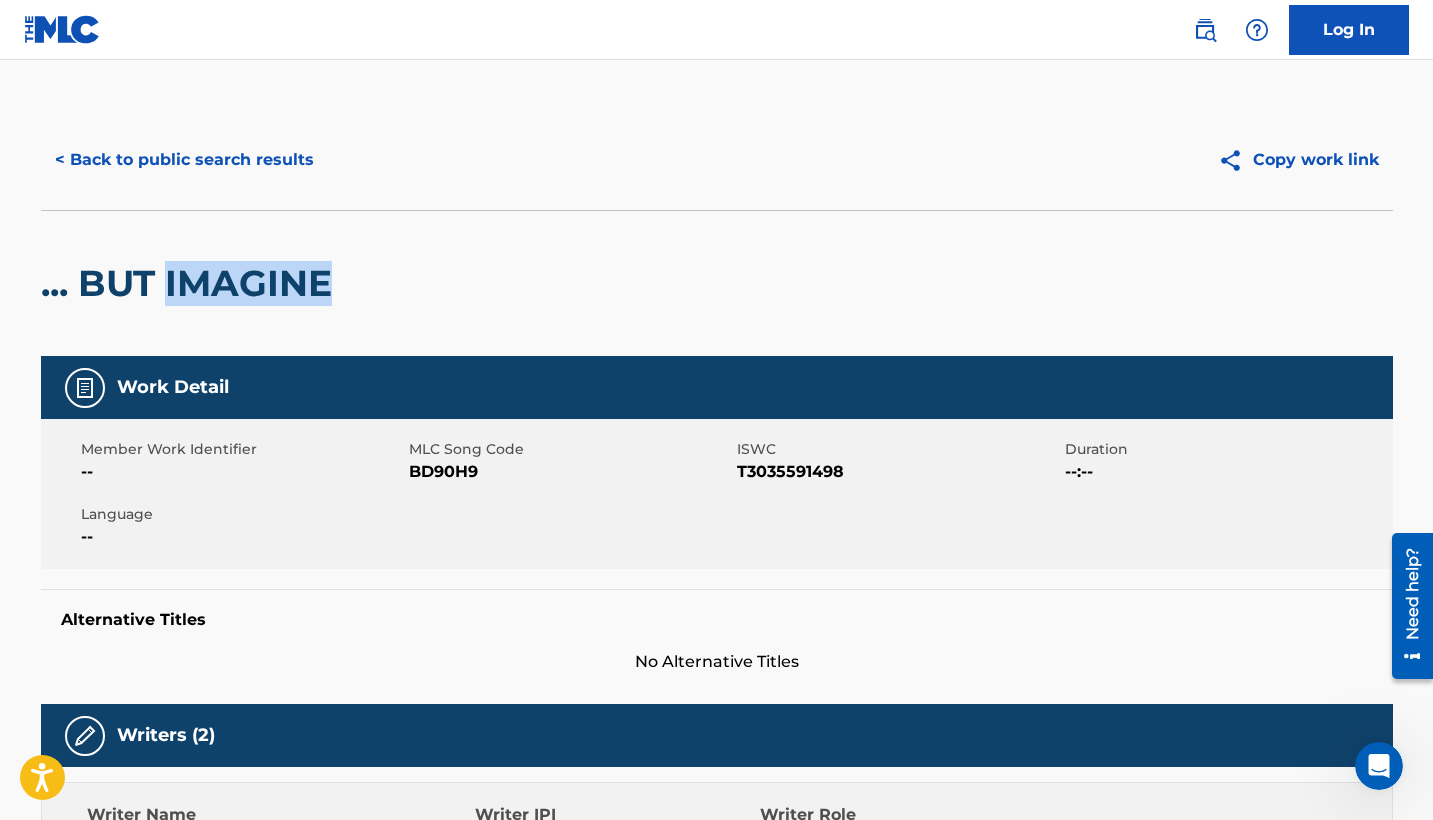 click on "... BUT IMAGINE" at bounding box center [191, 283] 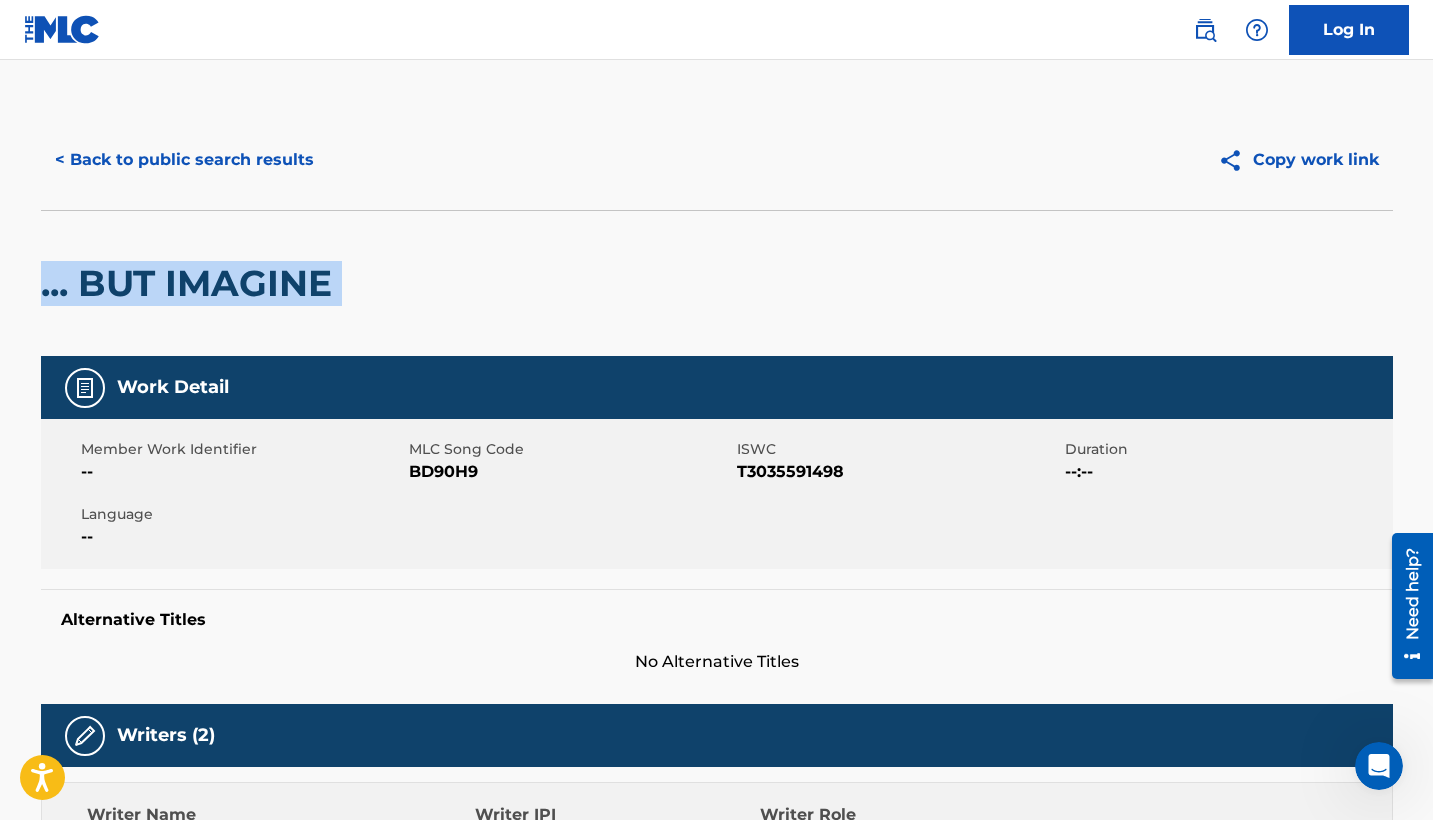 click on "... BUT IMAGINE" at bounding box center (191, 283) 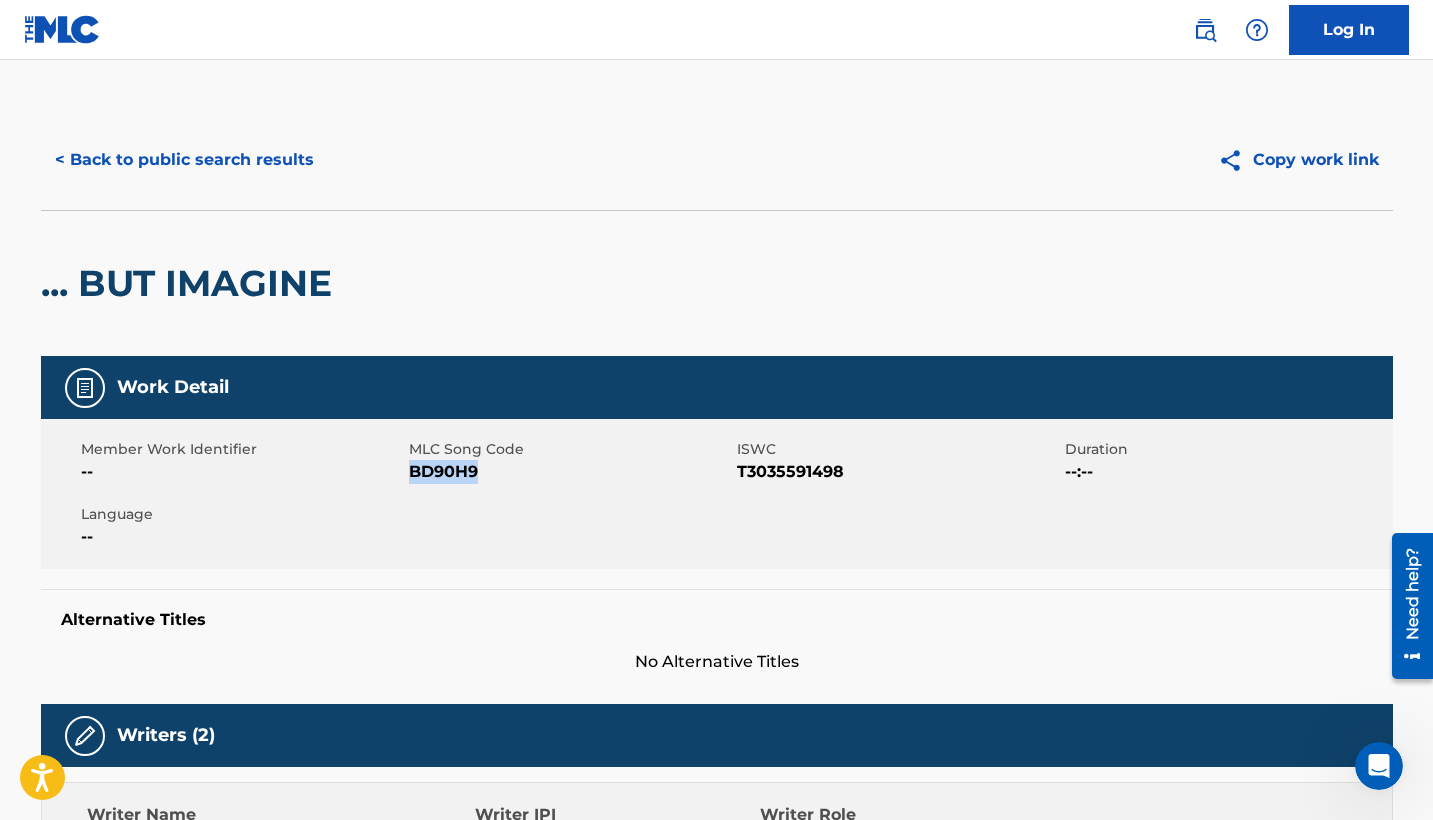 click on "< Back to public search results" at bounding box center [184, 160] 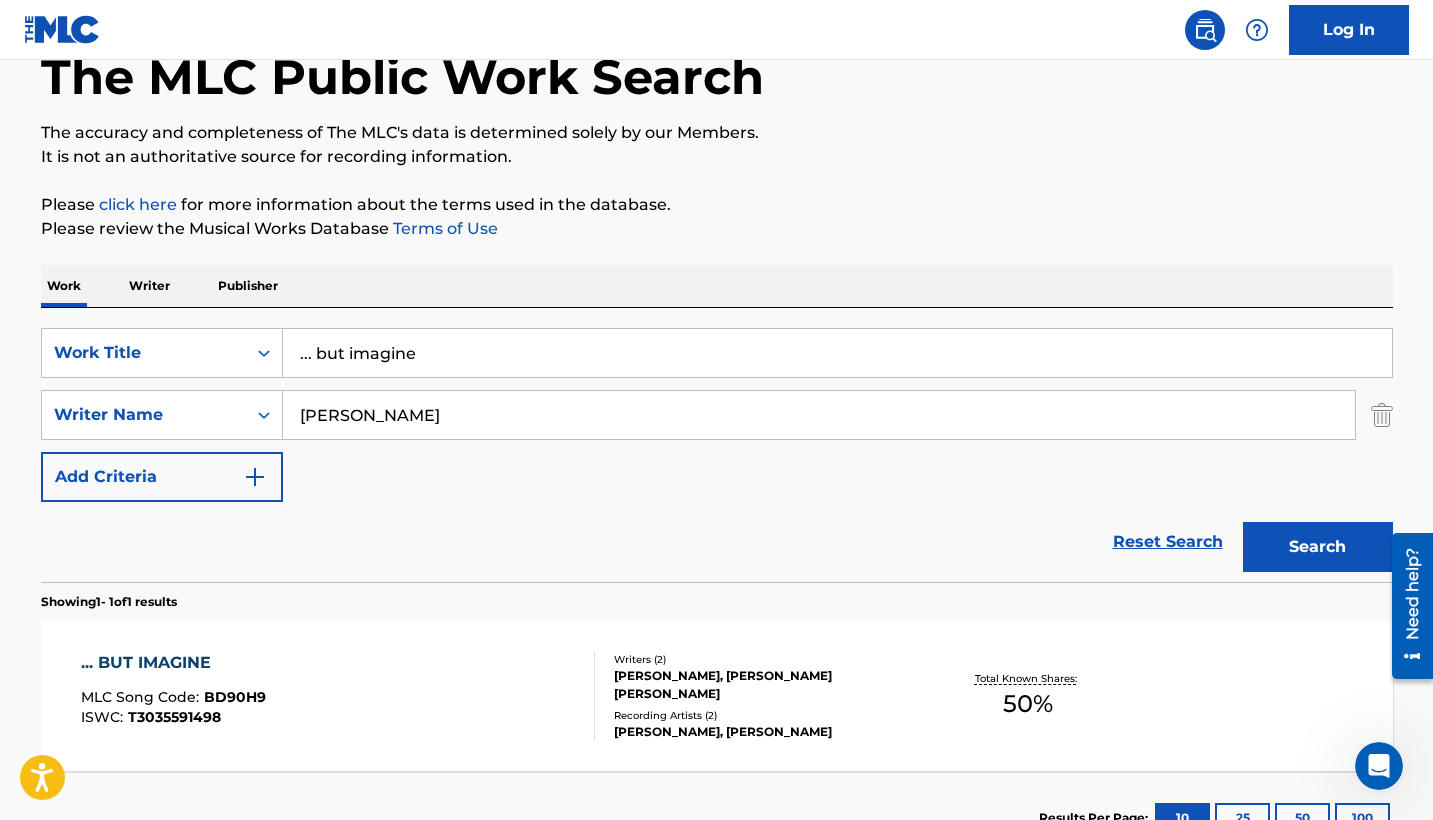 click on "... but imagine" at bounding box center [837, 353] 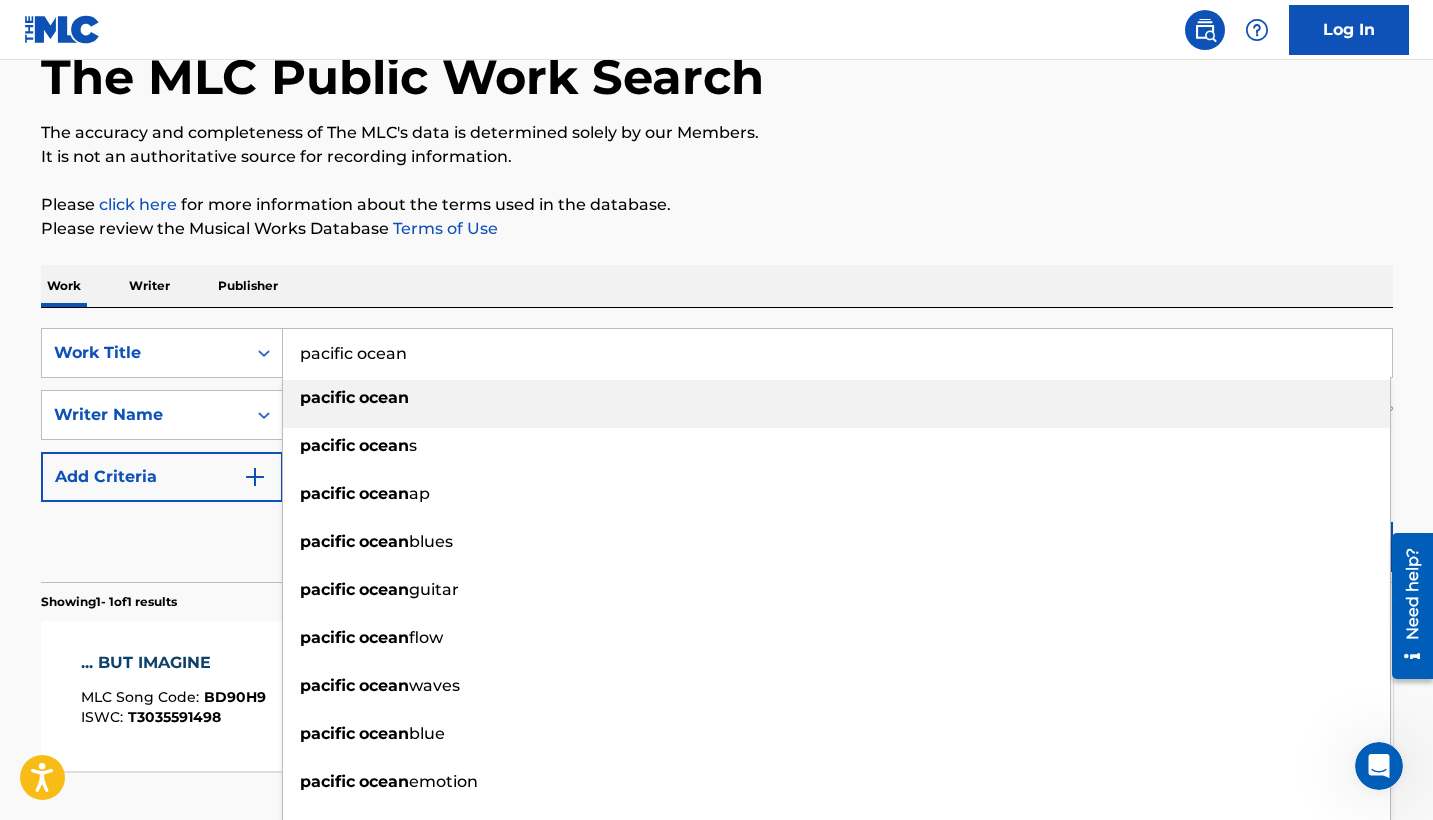 type on "pacific ocean" 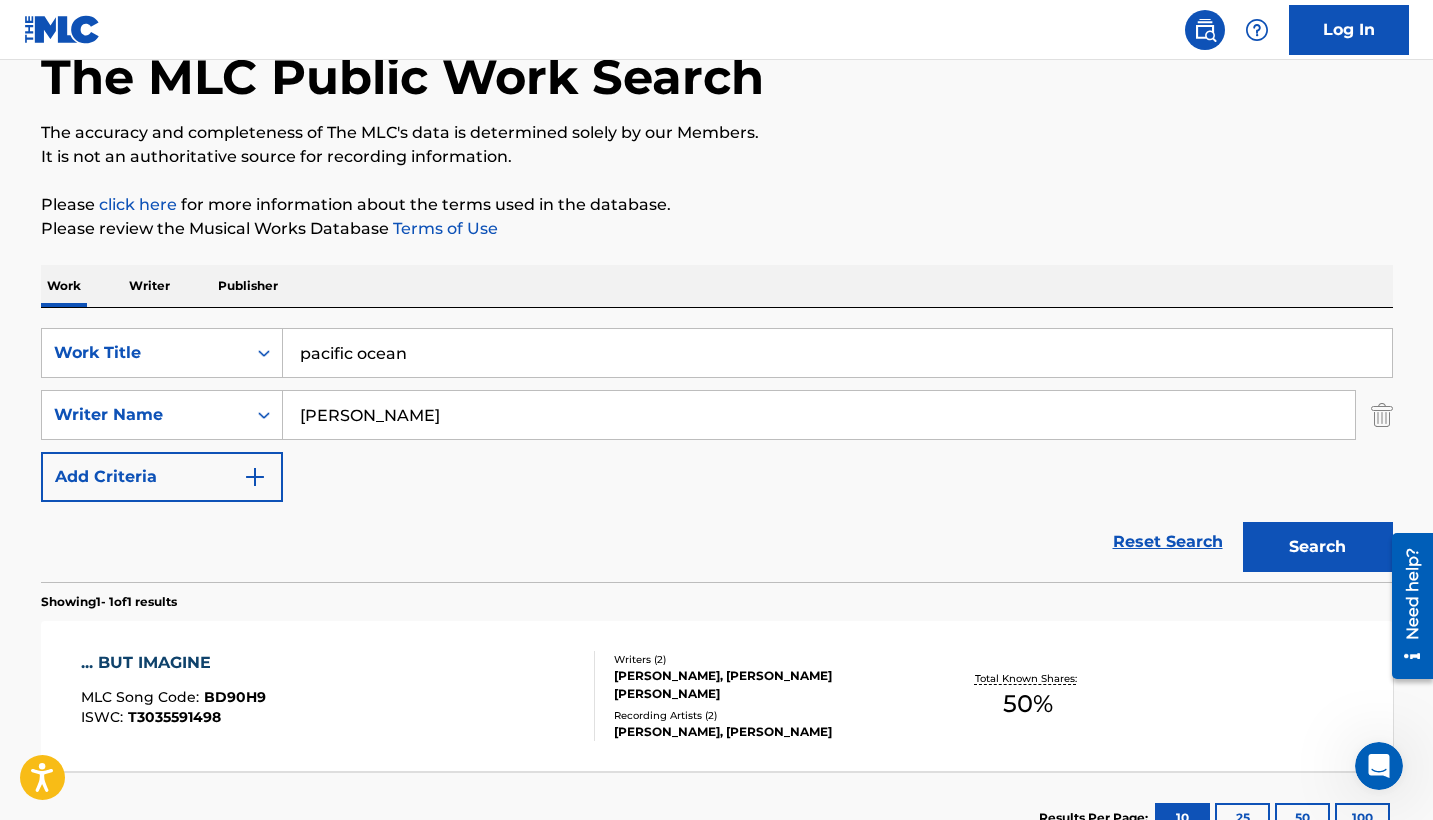 click on "Search" at bounding box center [1318, 547] 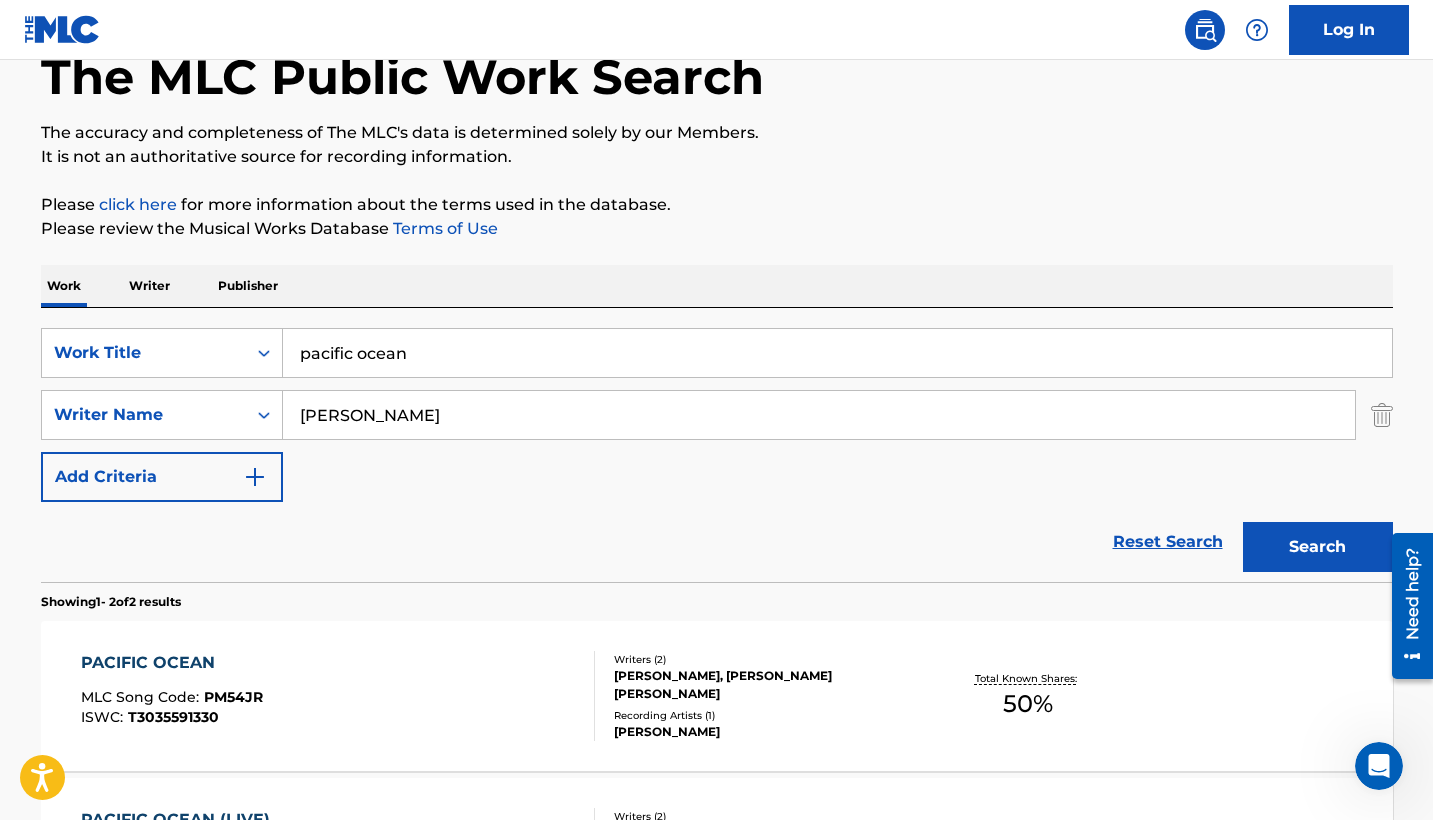 scroll, scrollTop: 131, scrollLeft: 0, axis: vertical 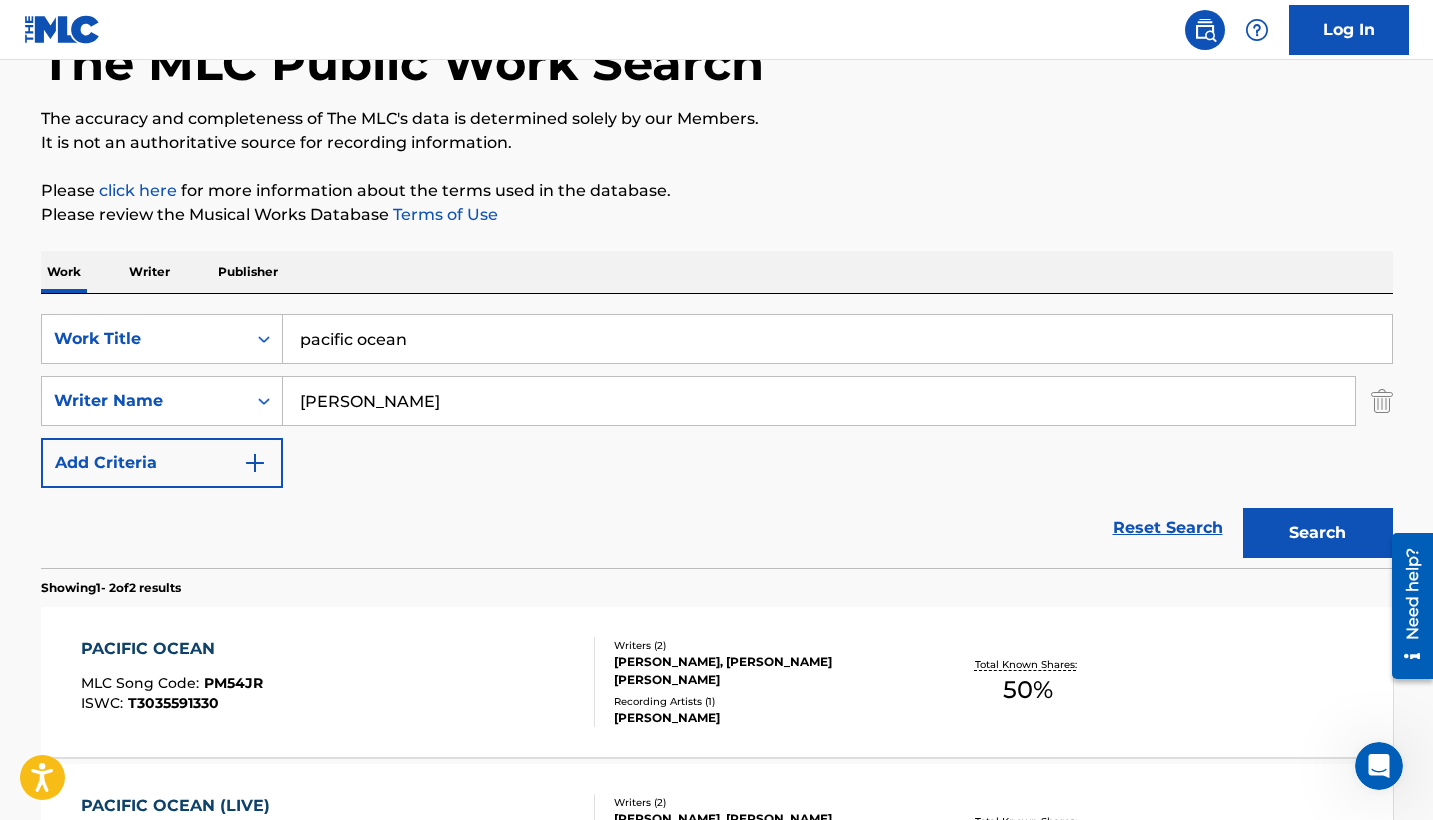 click on "PACIFIC OCEAN MLC Song Code : PM54JR ISWC : T3035591330" at bounding box center (172, 682) 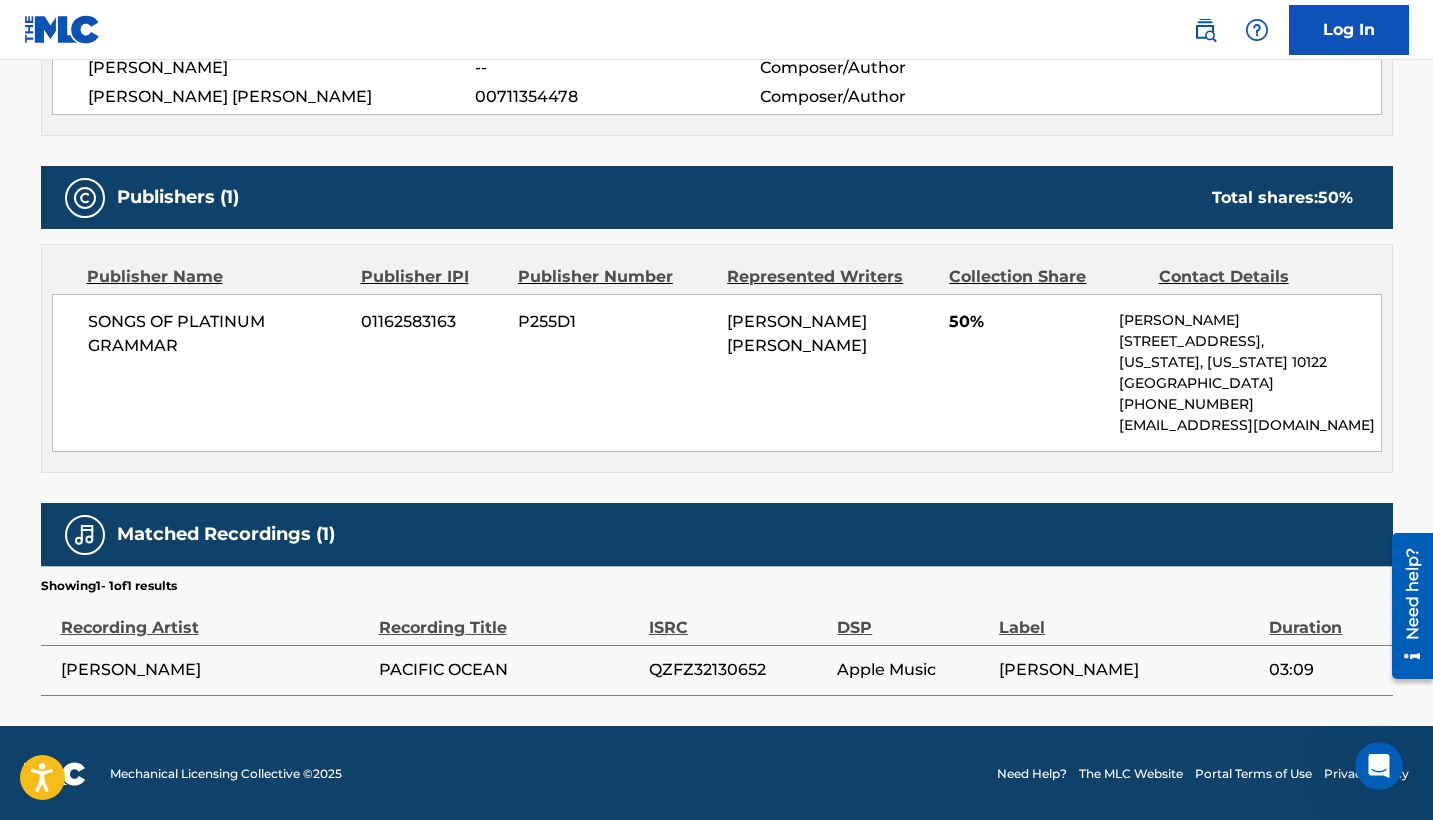 scroll, scrollTop: 132, scrollLeft: 0, axis: vertical 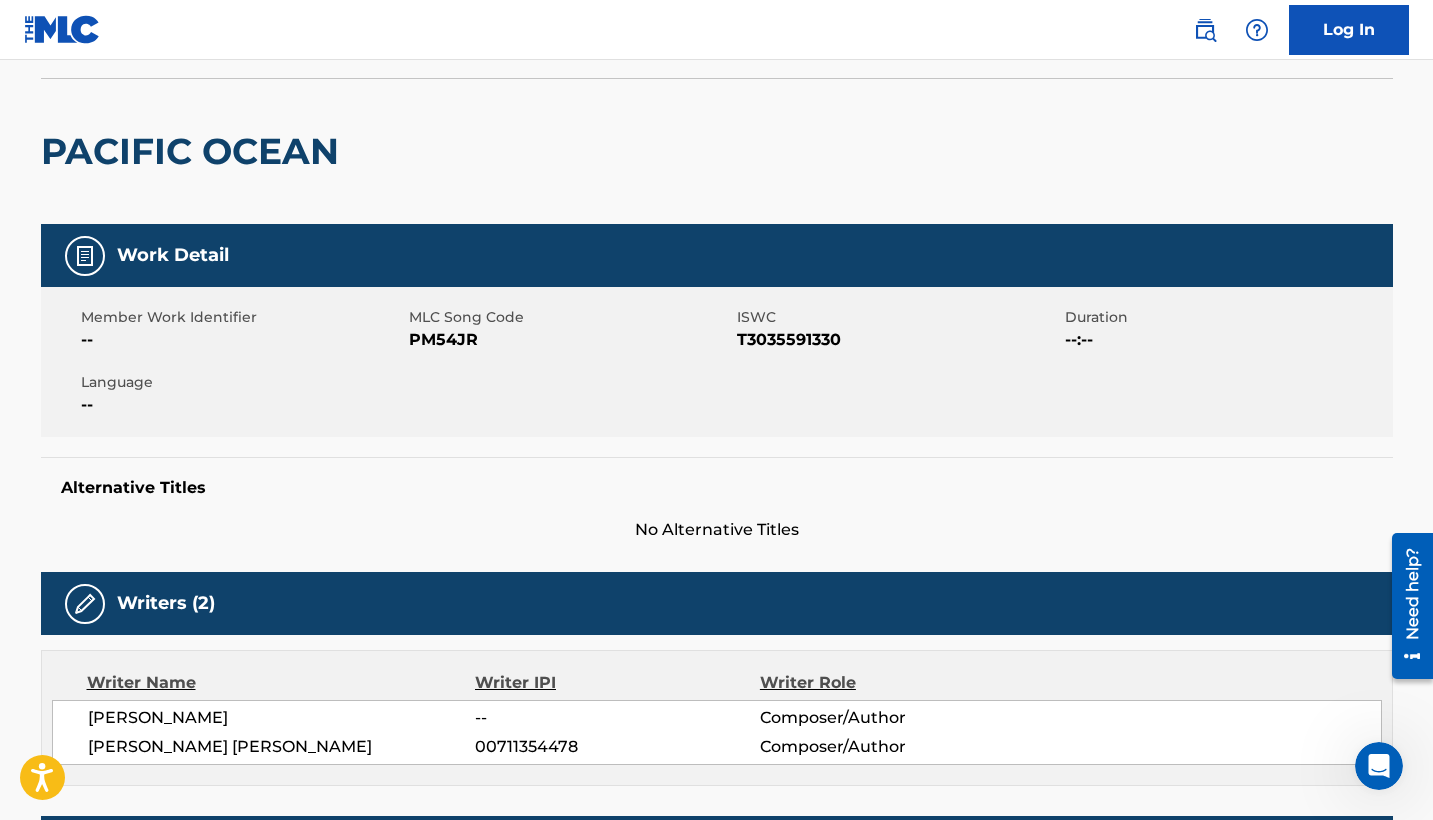 click on "PACIFIC OCEAN" at bounding box center [195, 151] 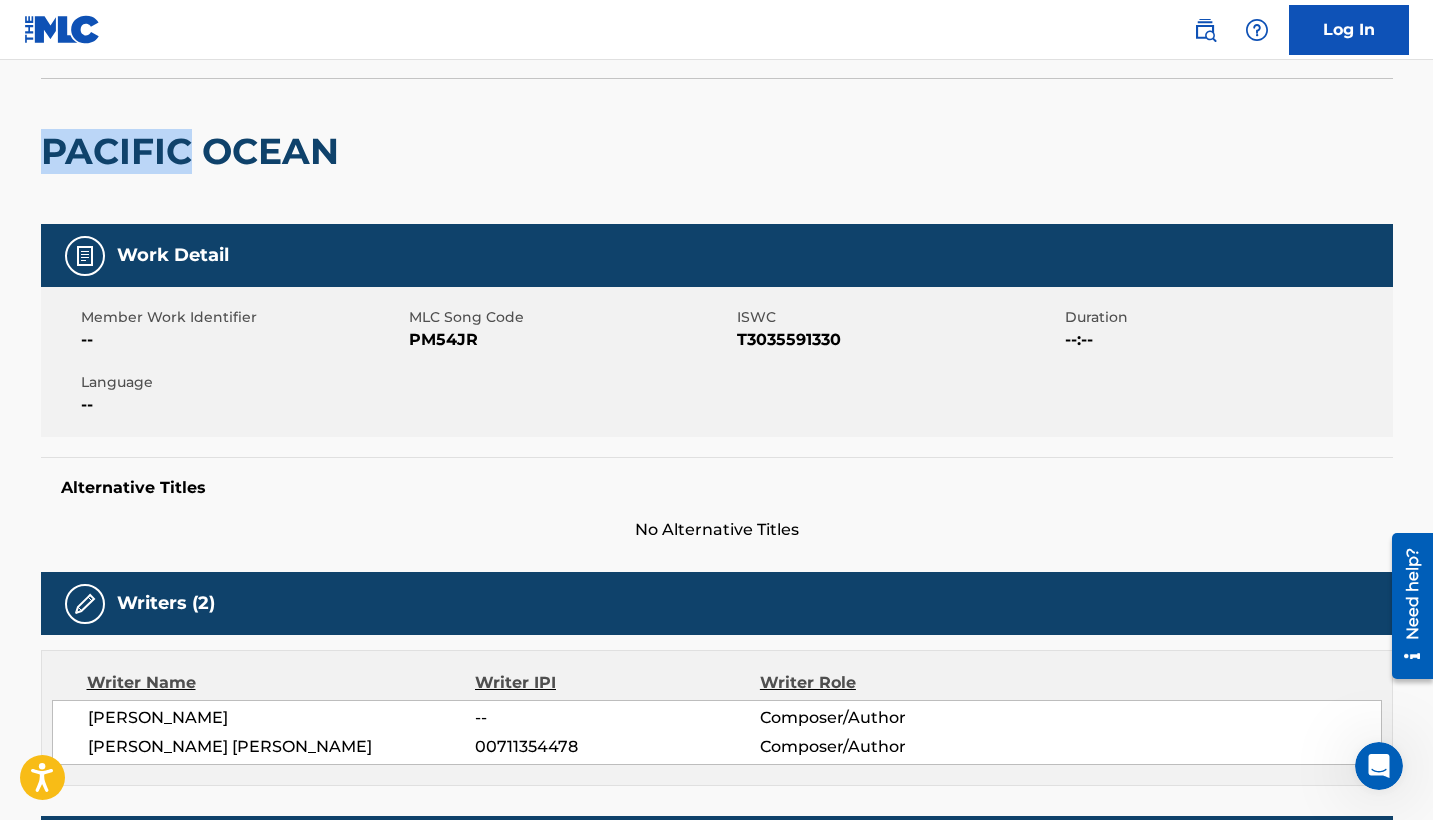 click on "PACIFIC OCEAN" at bounding box center [195, 151] 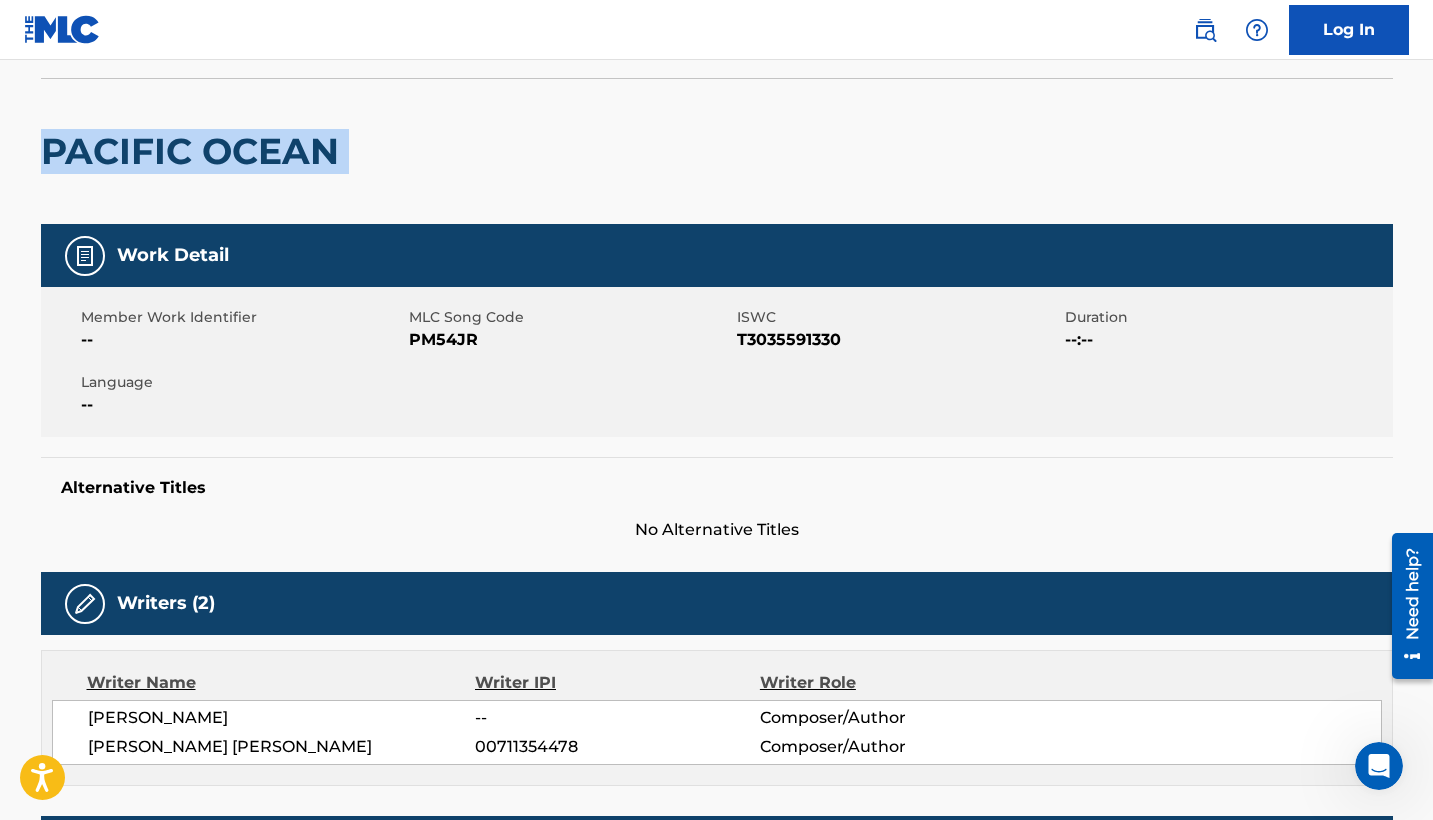 click on "PACIFIC OCEAN" at bounding box center [195, 151] 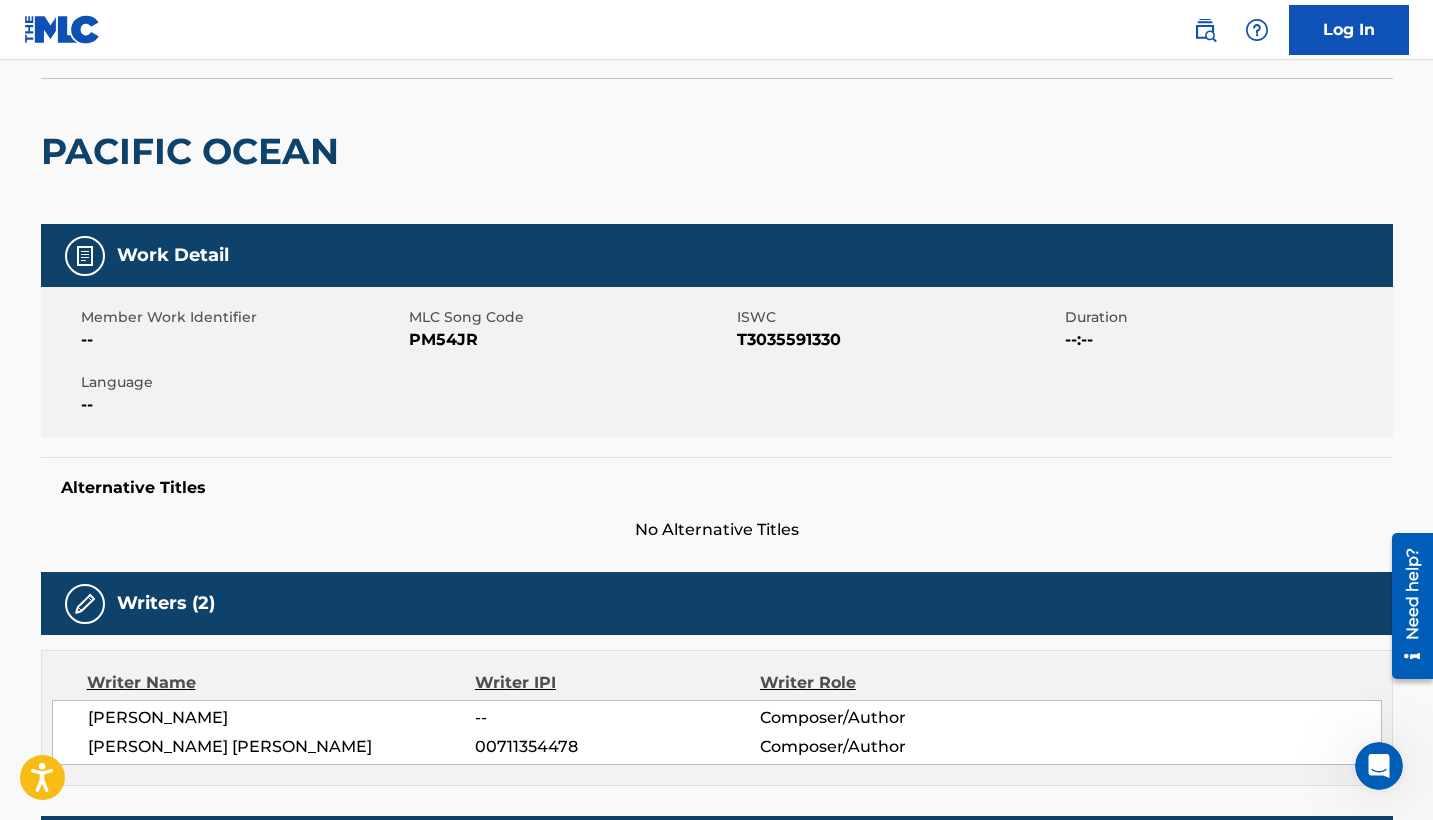 click on "PACIFIC OCEAN" at bounding box center [717, 151] 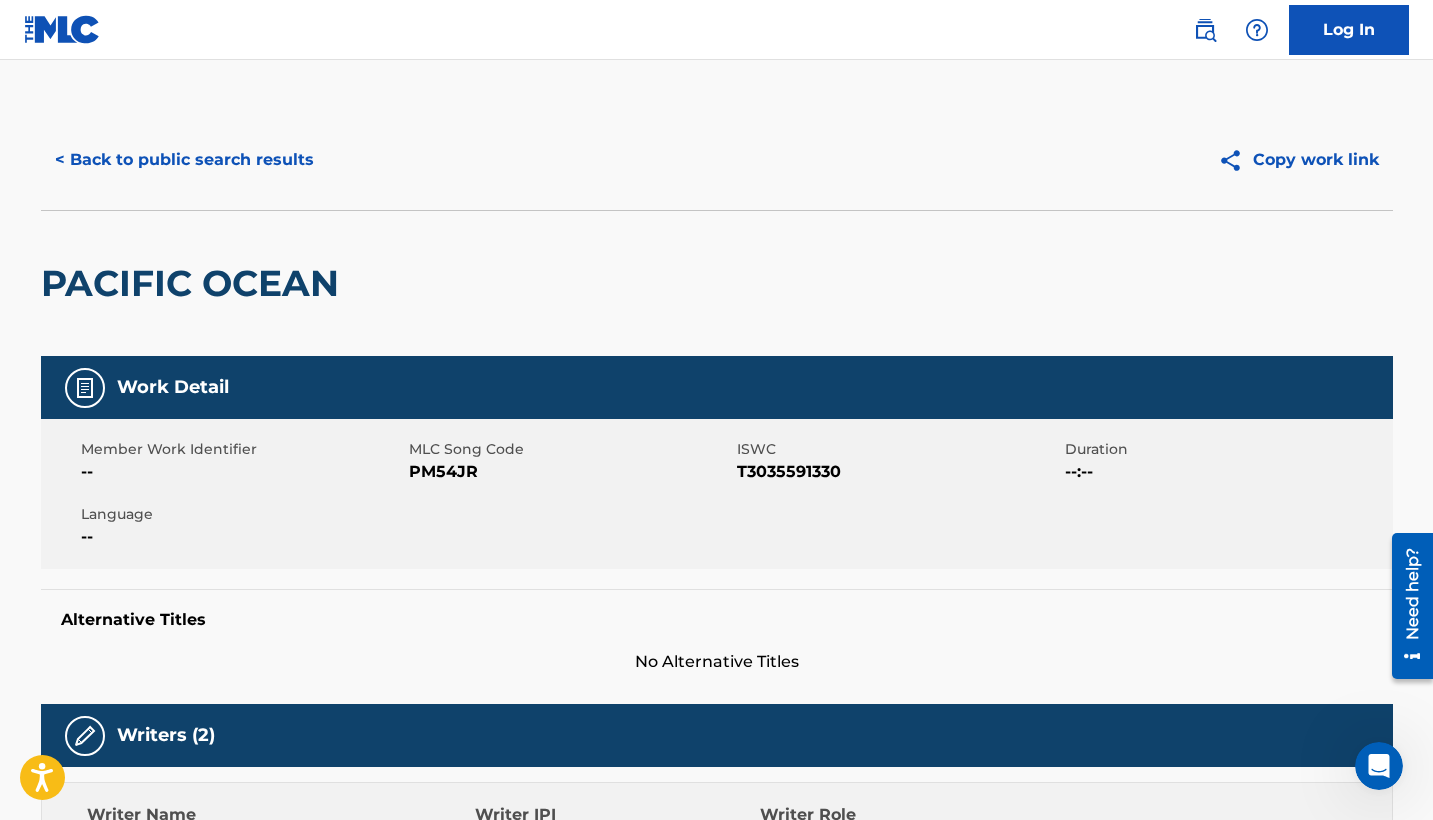 click on "< Back to public search results" at bounding box center [184, 160] 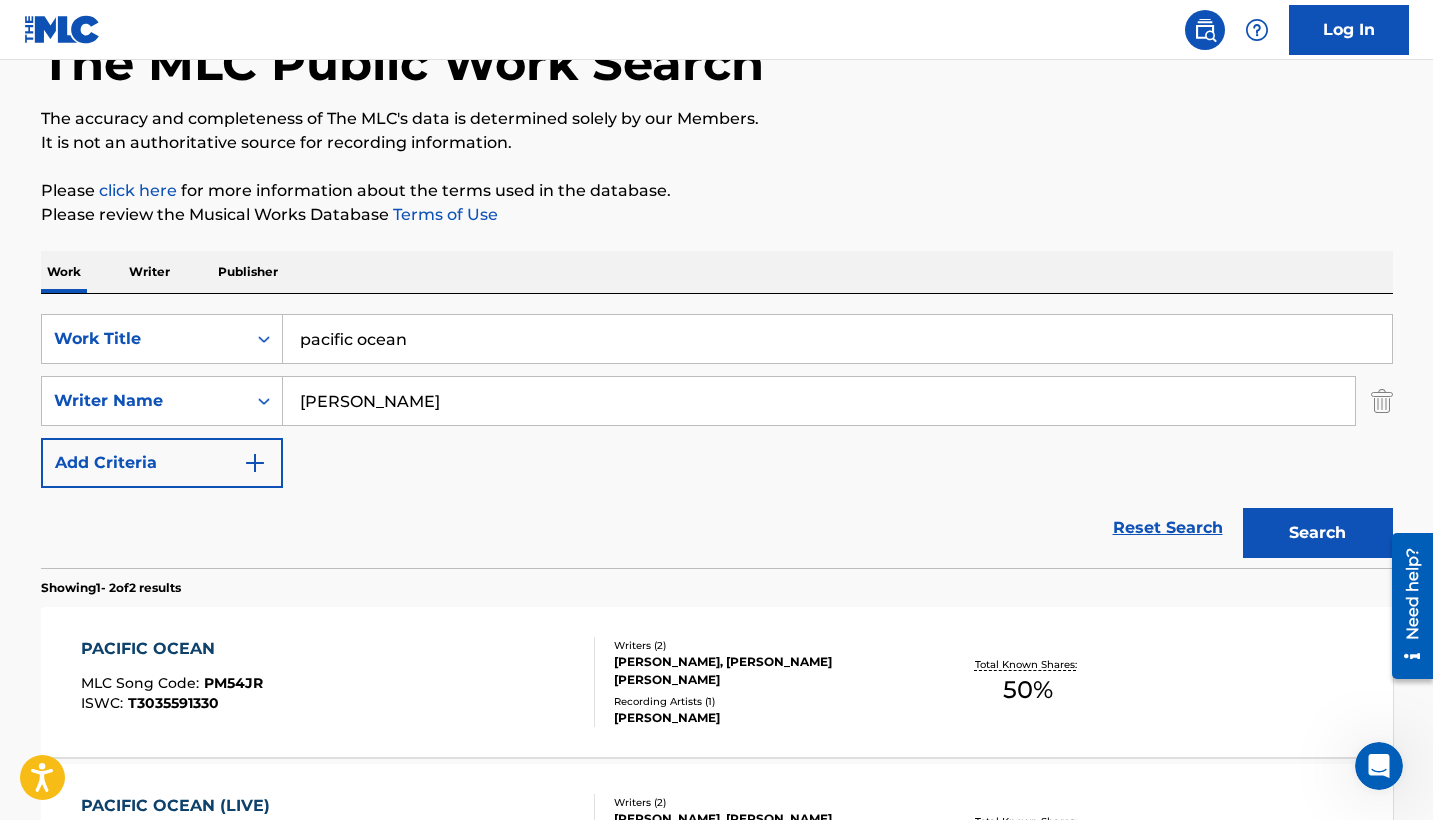 click on "pacific ocean" at bounding box center (837, 339) 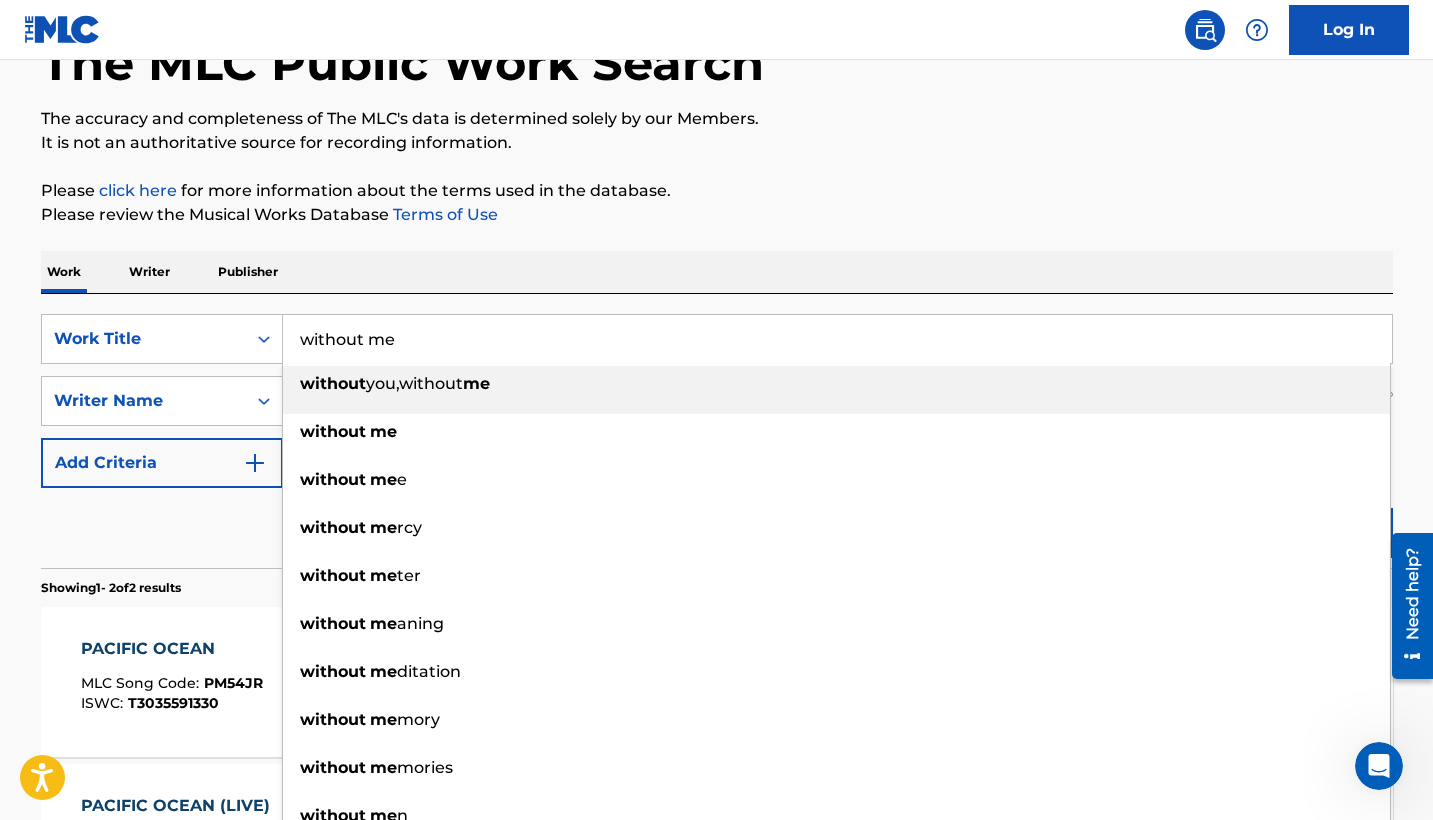 type on "without me" 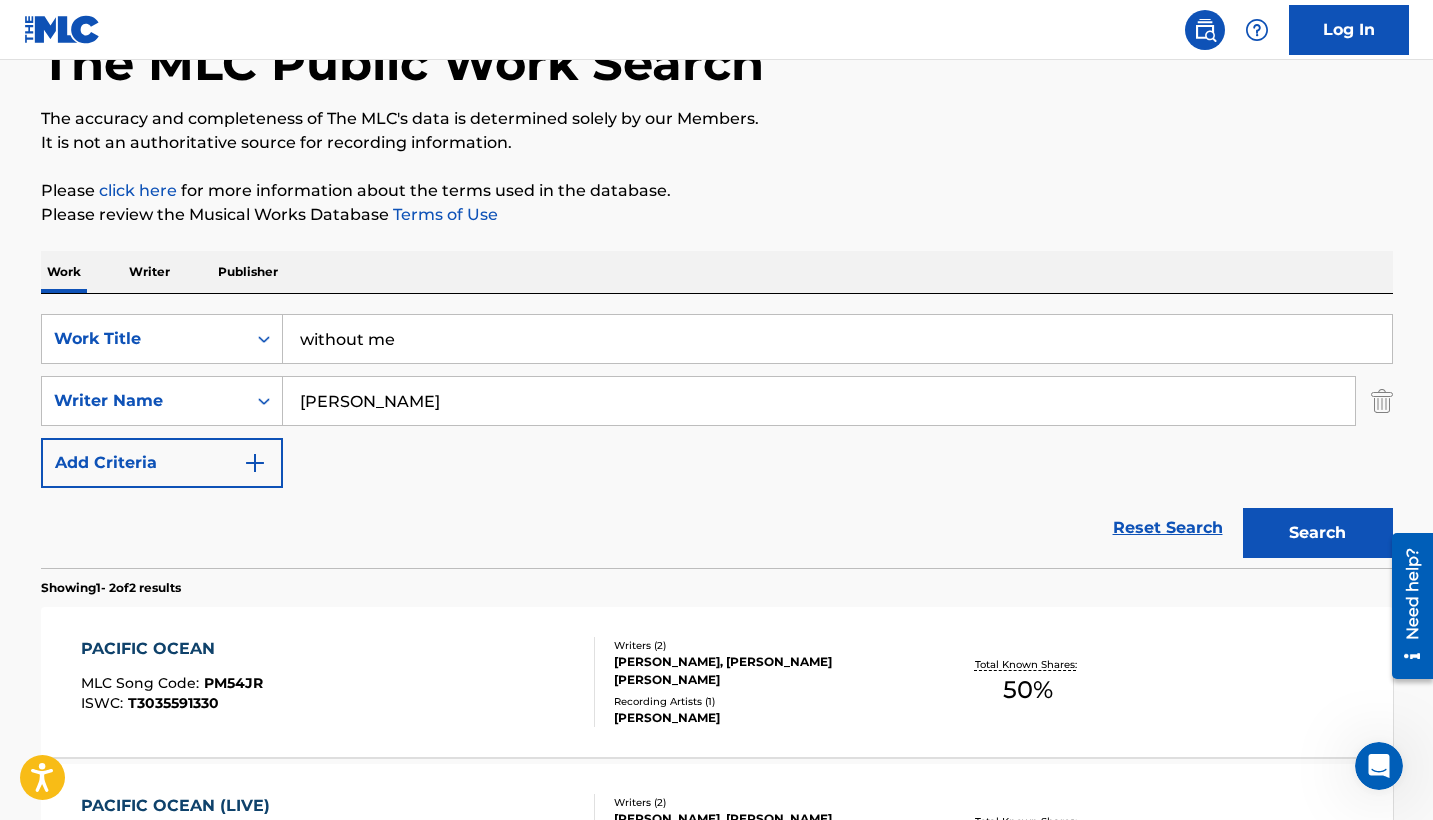 click on "Search" at bounding box center [1318, 533] 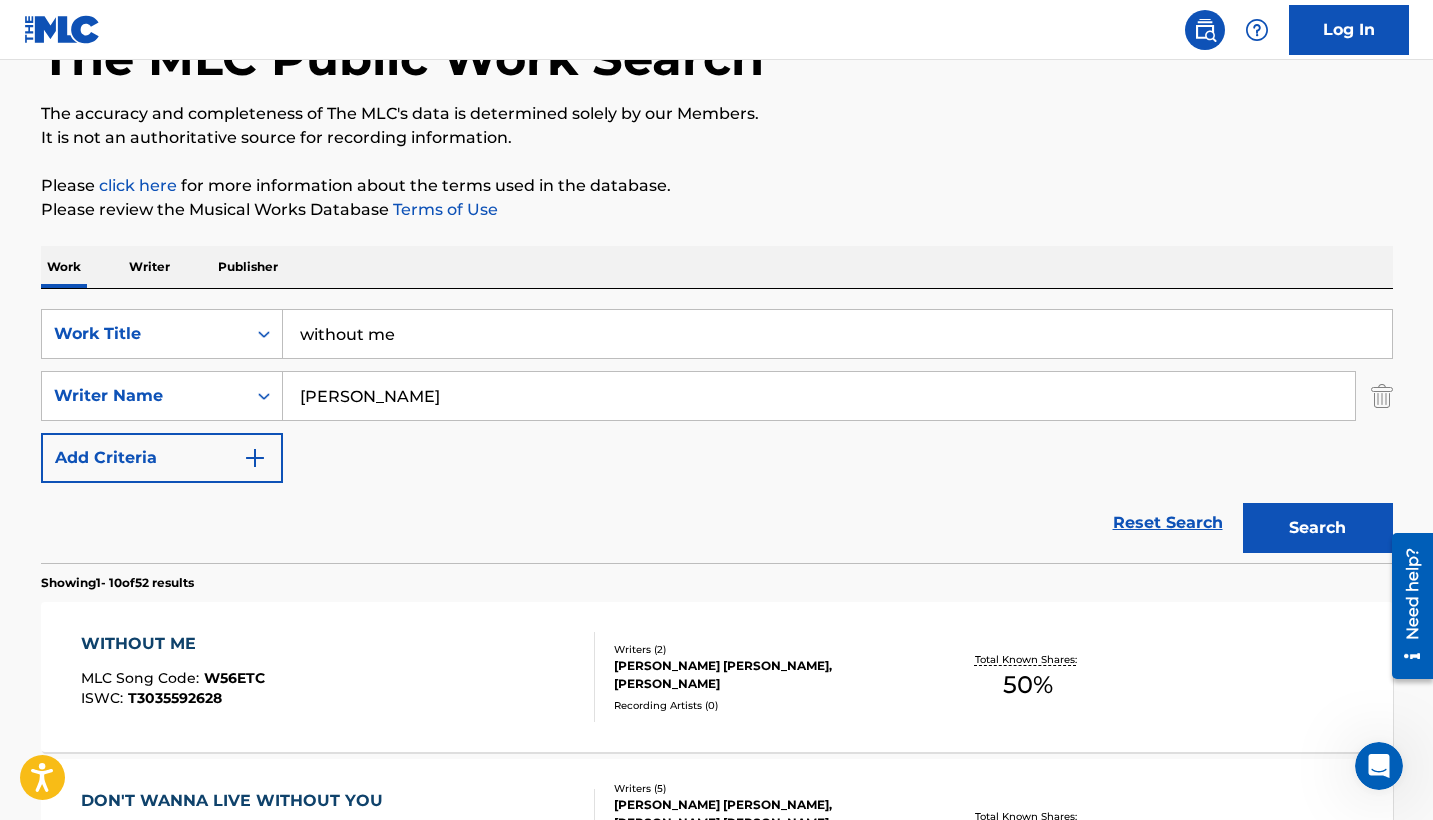scroll, scrollTop: 177, scrollLeft: 0, axis: vertical 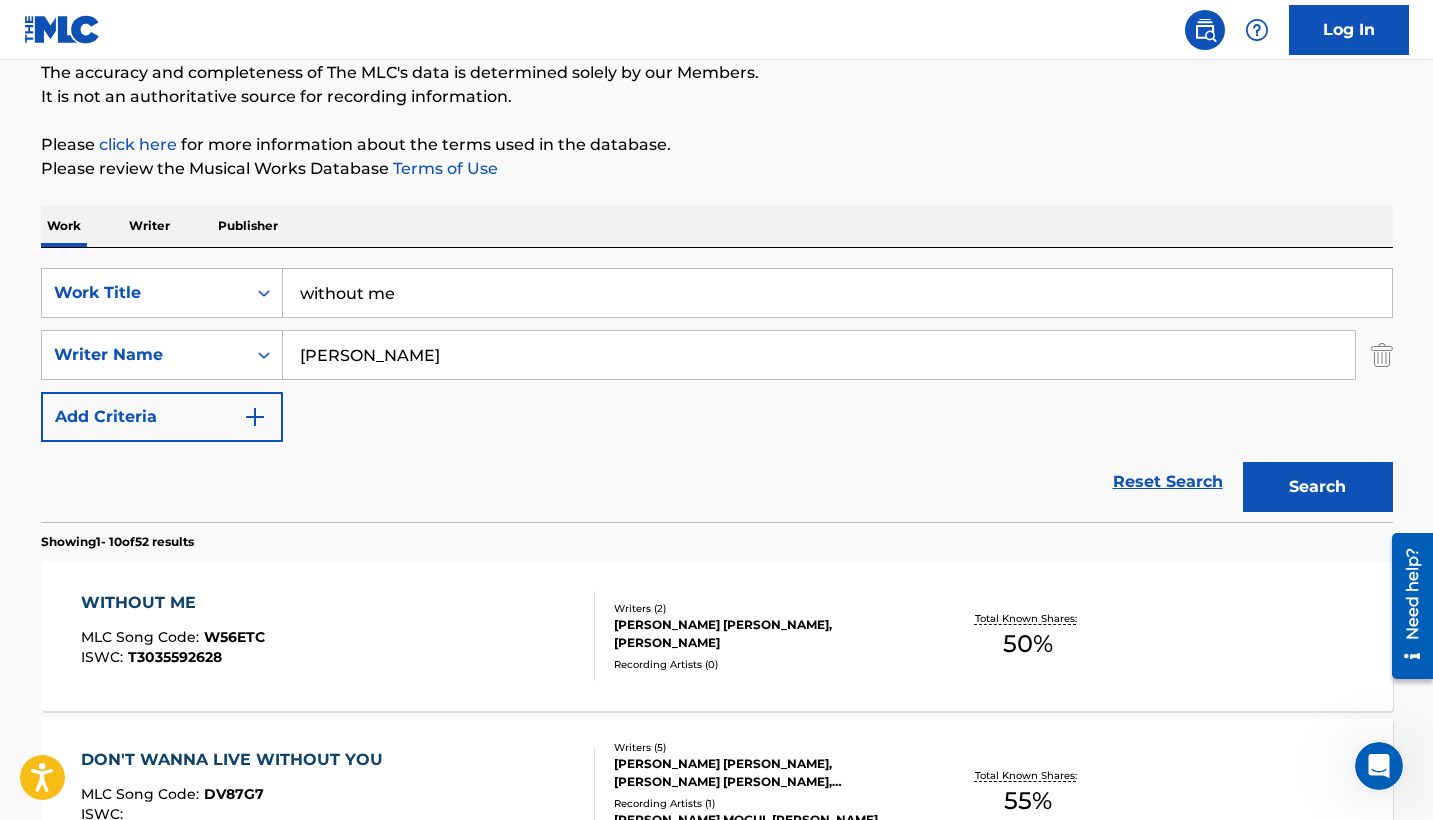 click on "WITHOUT ME MLC Song Code : W56ETC ISWC : T3035592628" at bounding box center (338, 636) 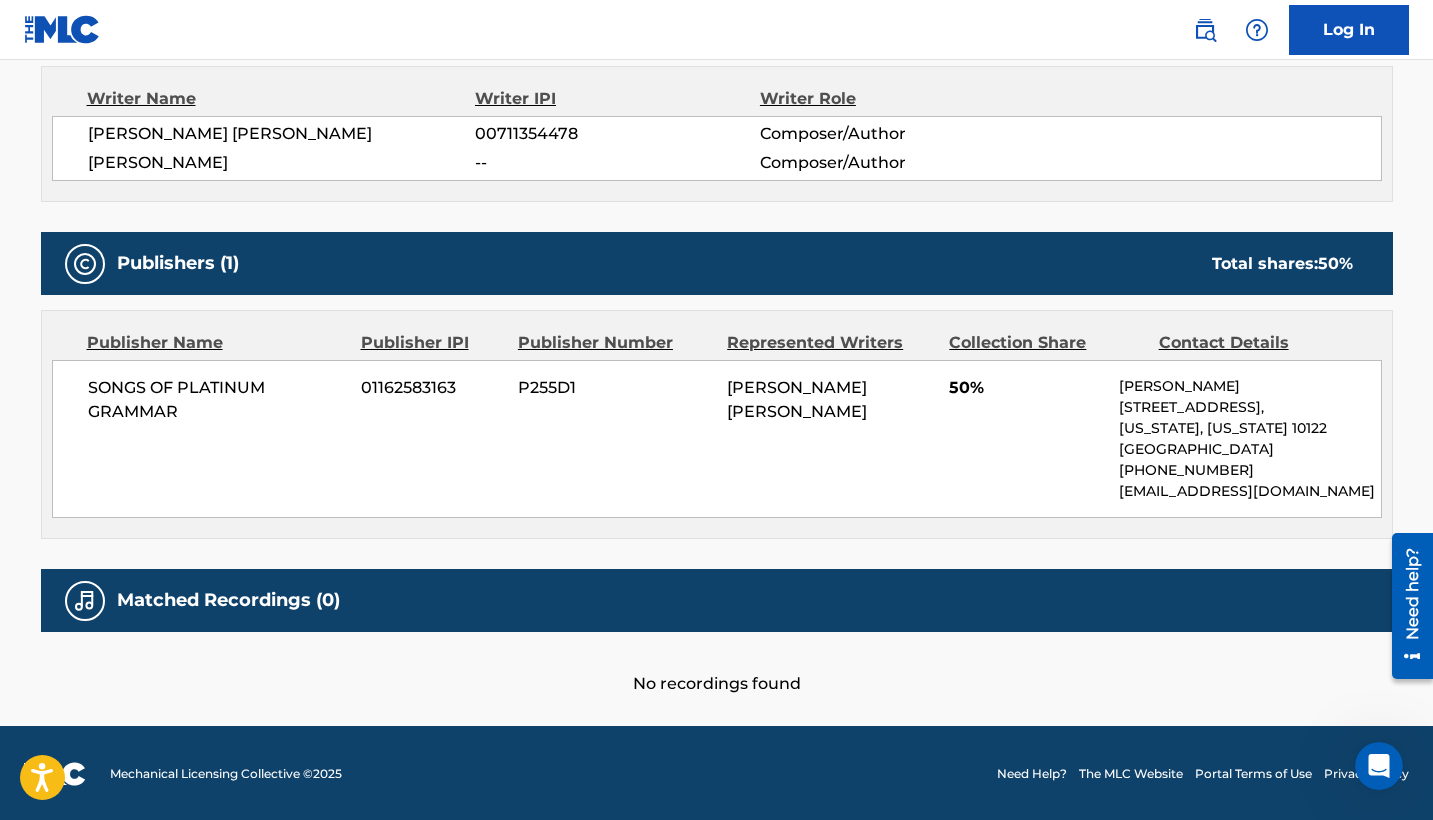 scroll, scrollTop: 0, scrollLeft: 0, axis: both 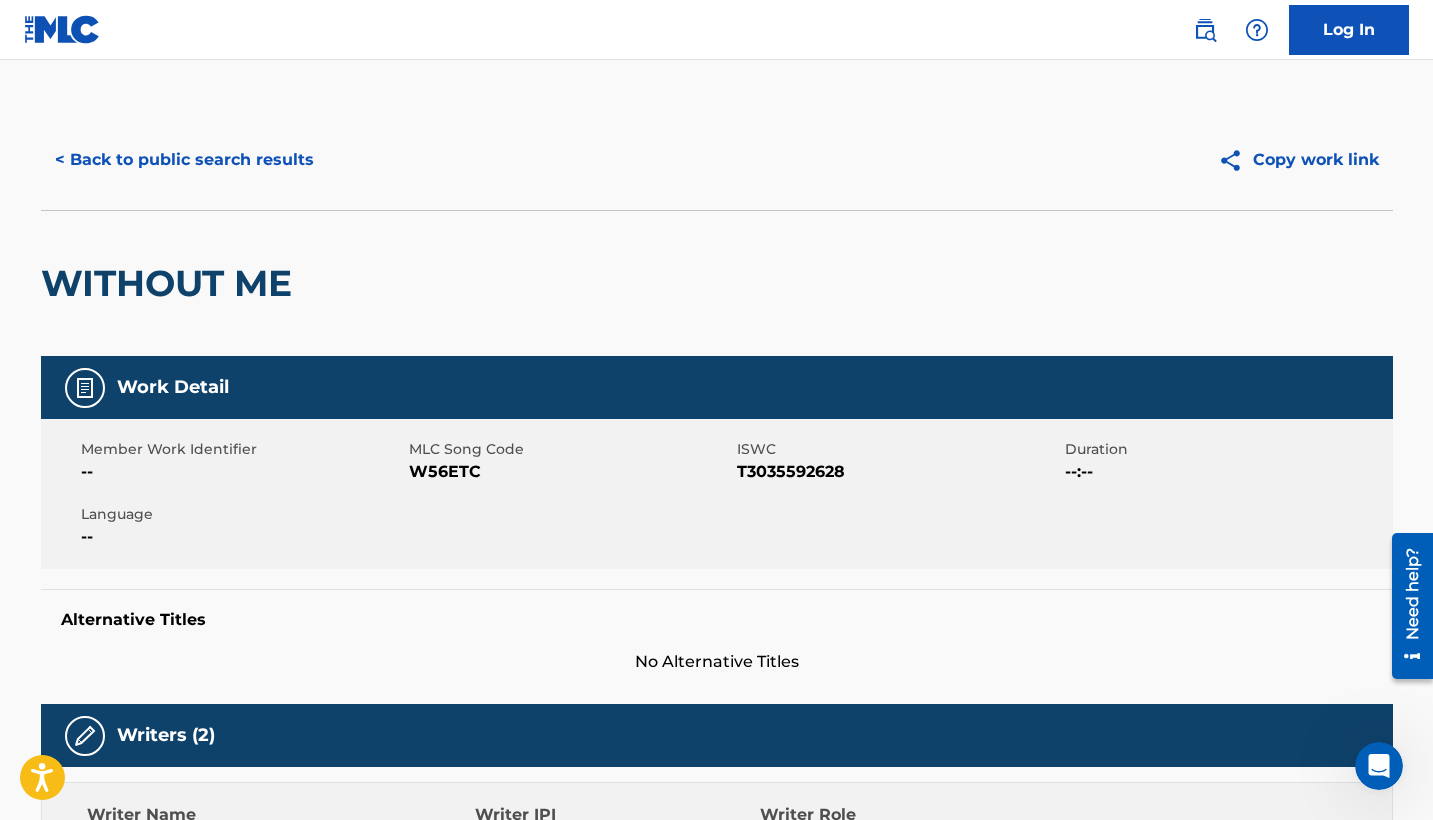 click on "WITHOUT ME" at bounding box center [171, 283] 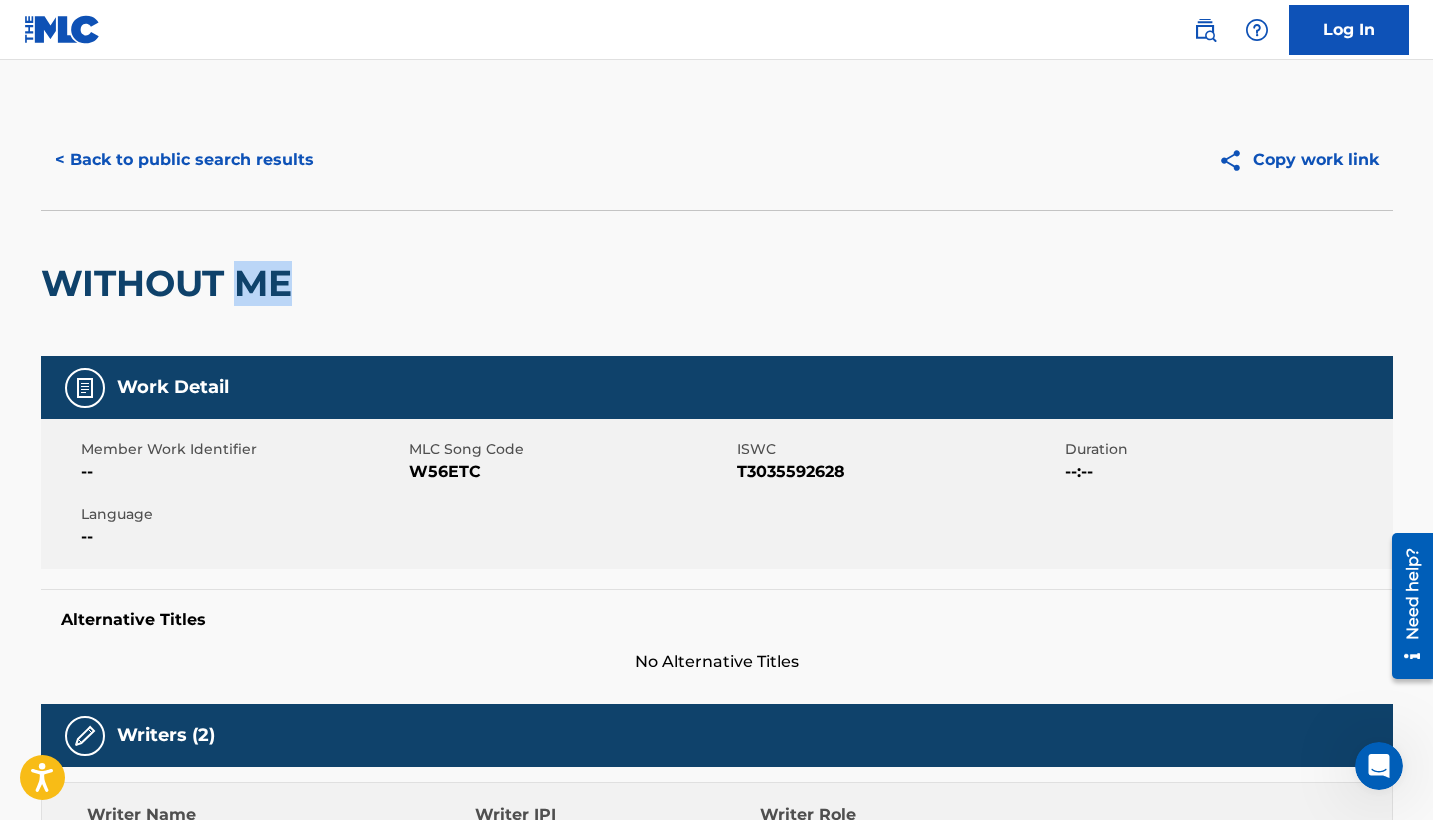 click on "WITHOUT ME" at bounding box center [171, 283] 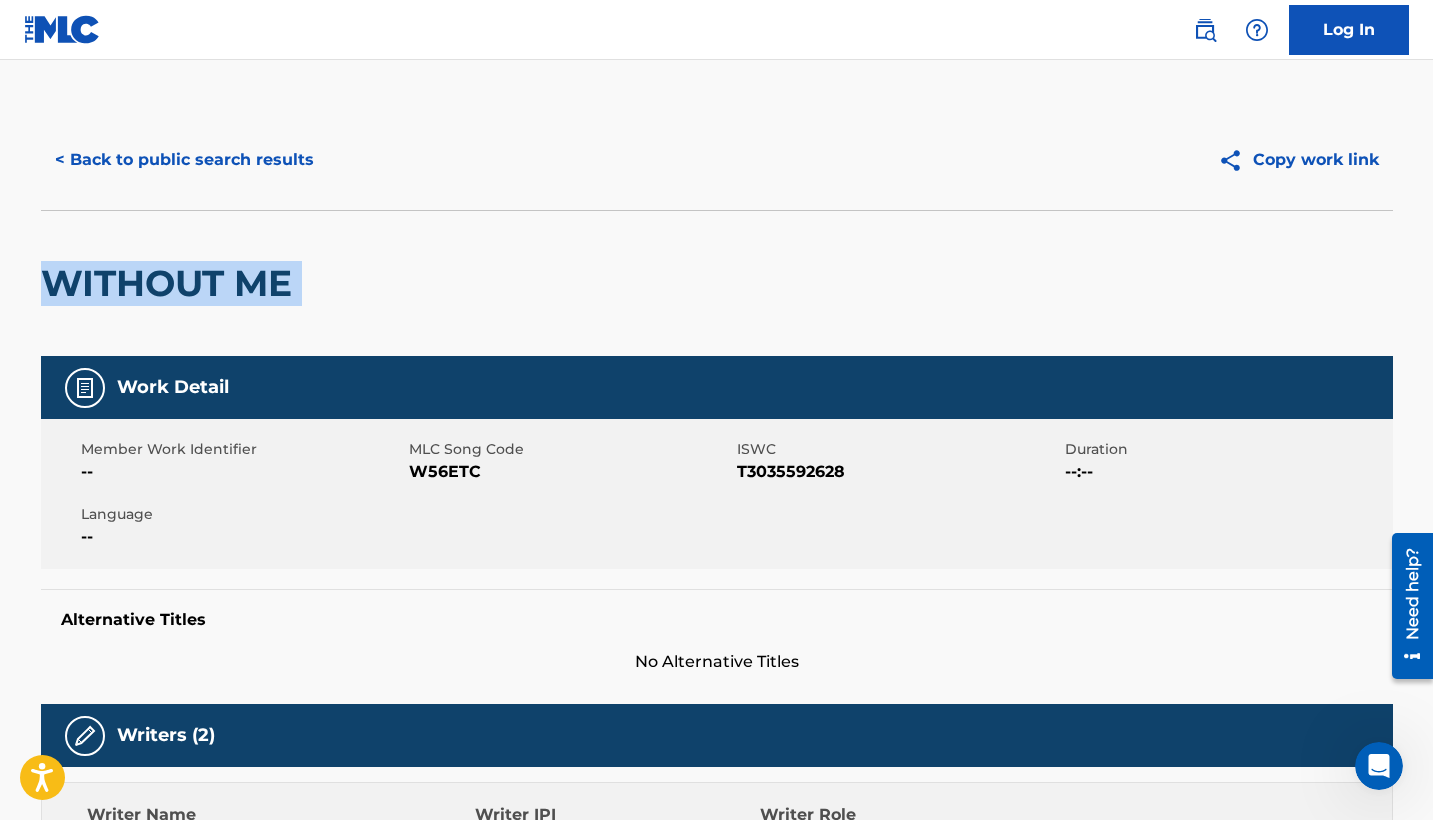 click on "WITHOUT ME" at bounding box center (171, 283) 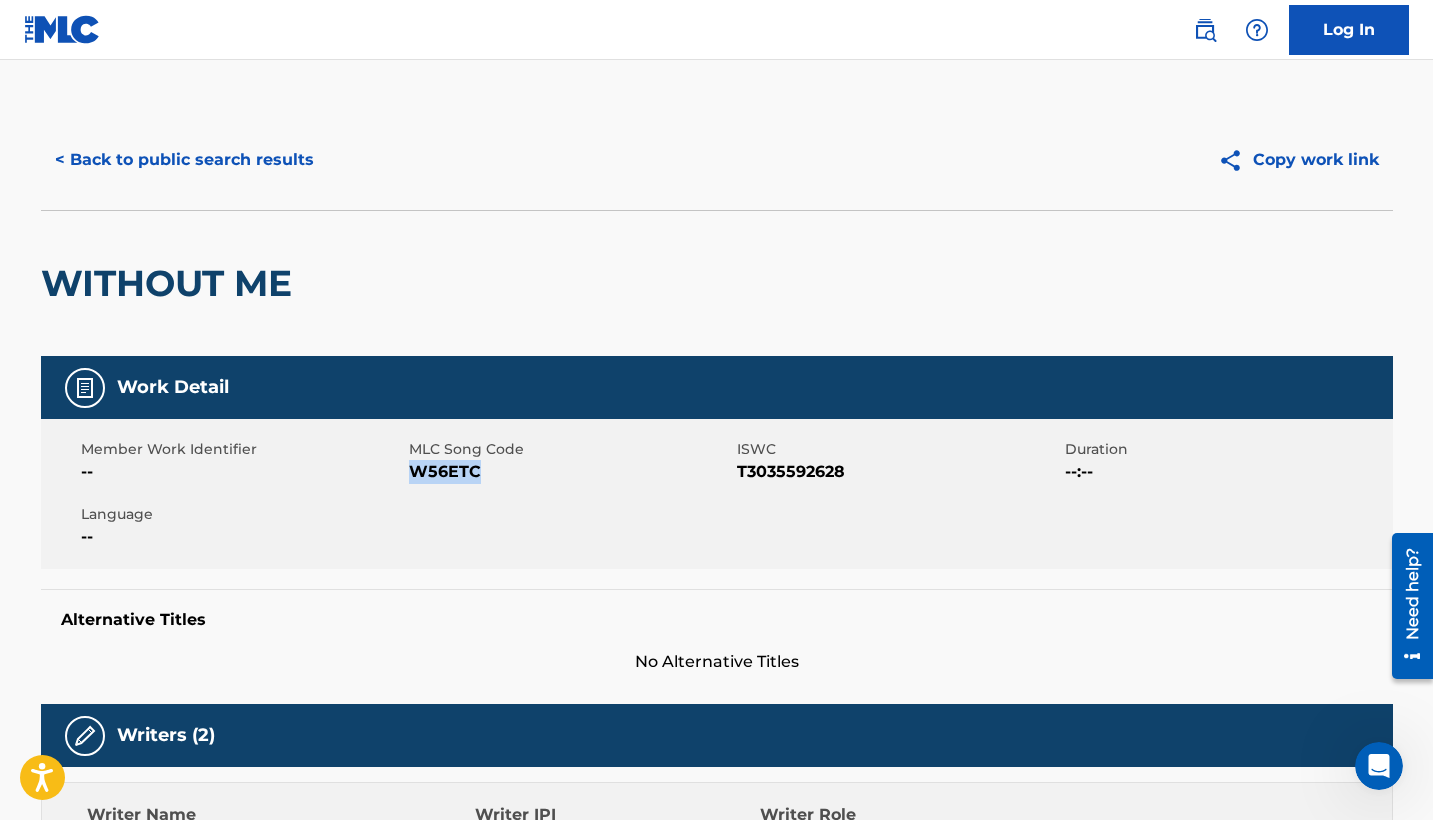 click on "< Back to public search results" at bounding box center (184, 160) 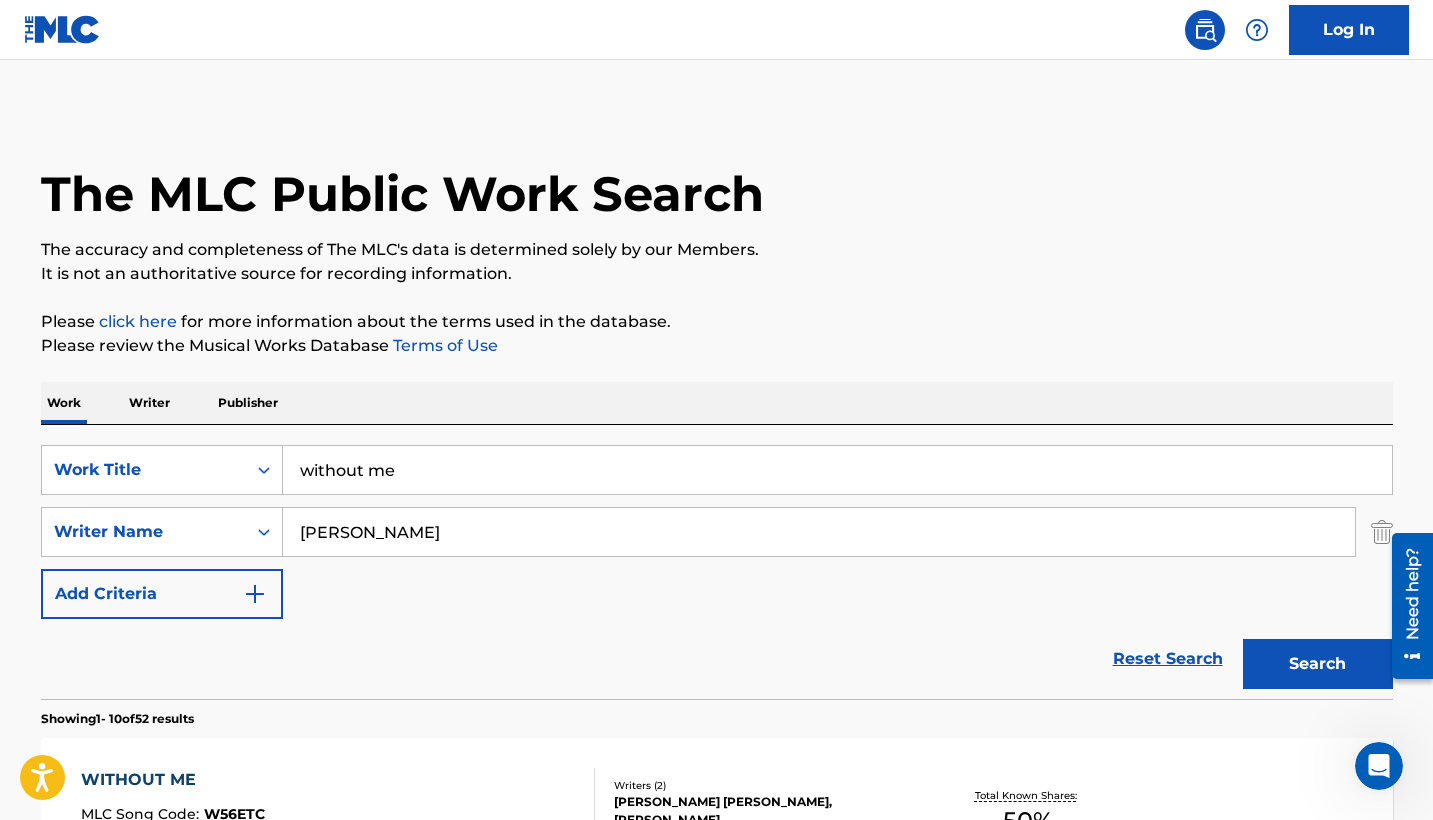 scroll, scrollTop: 177, scrollLeft: 0, axis: vertical 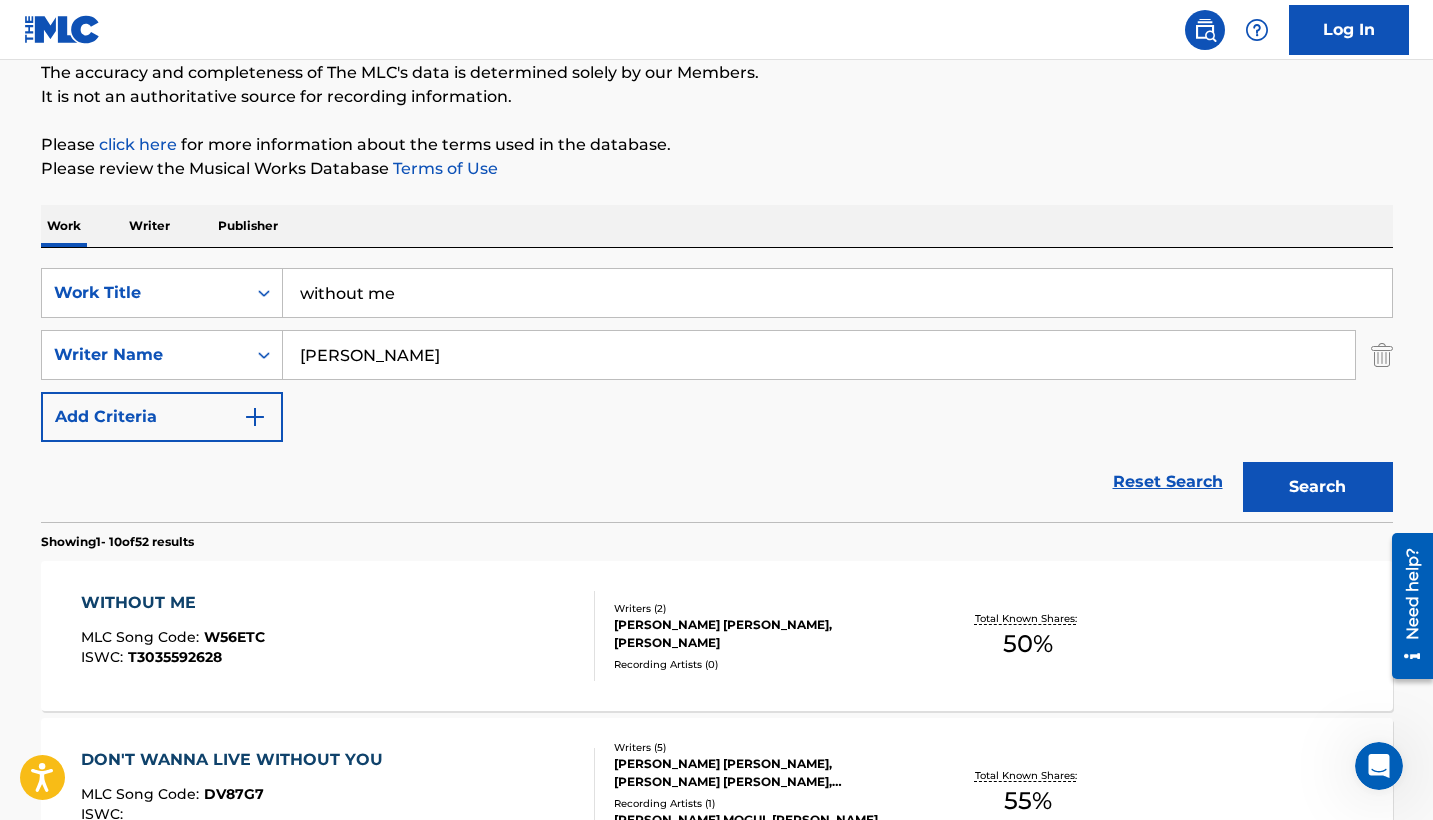 click on "without me" at bounding box center [837, 293] 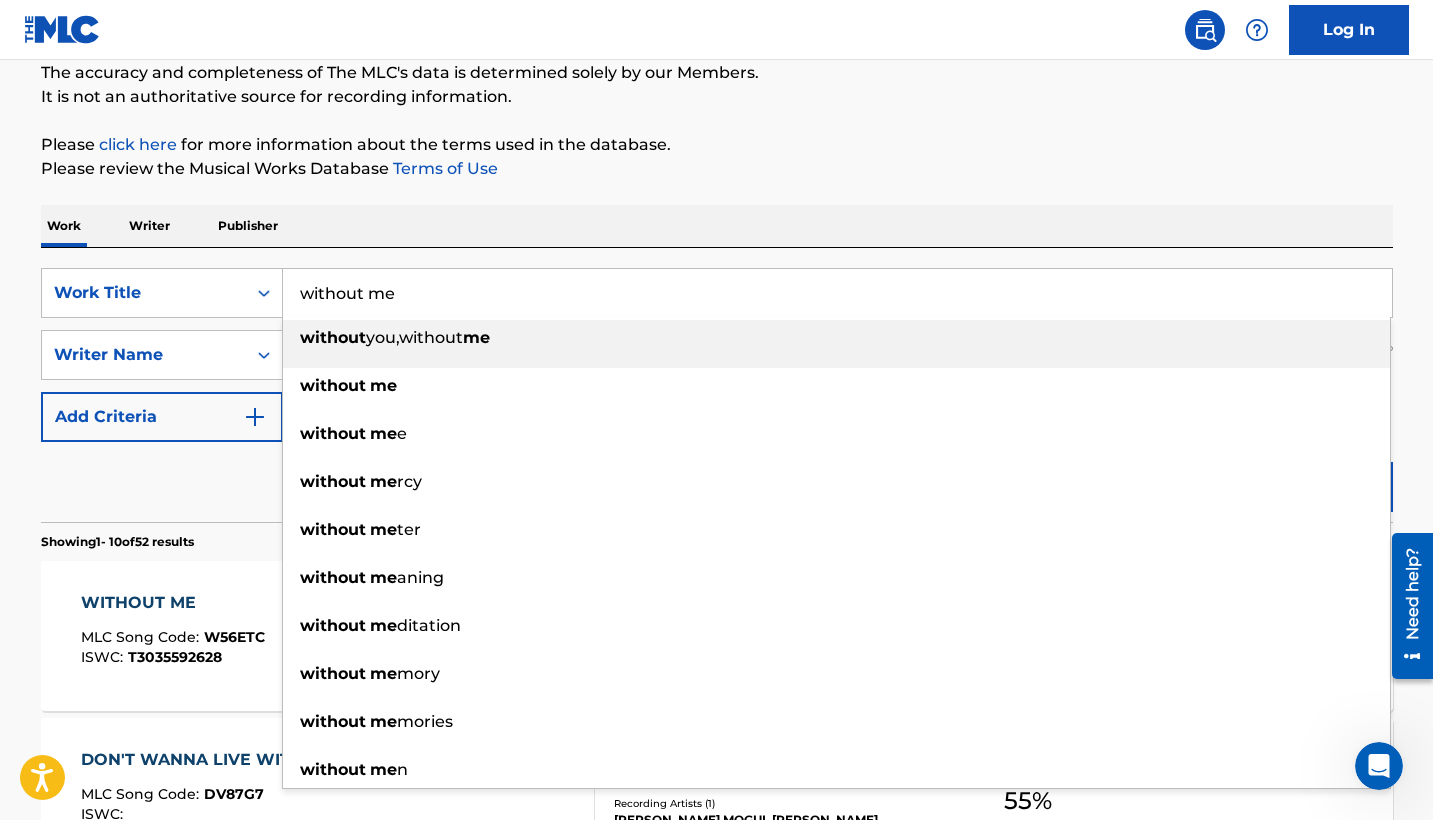 click on "without me" at bounding box center [837, 293] 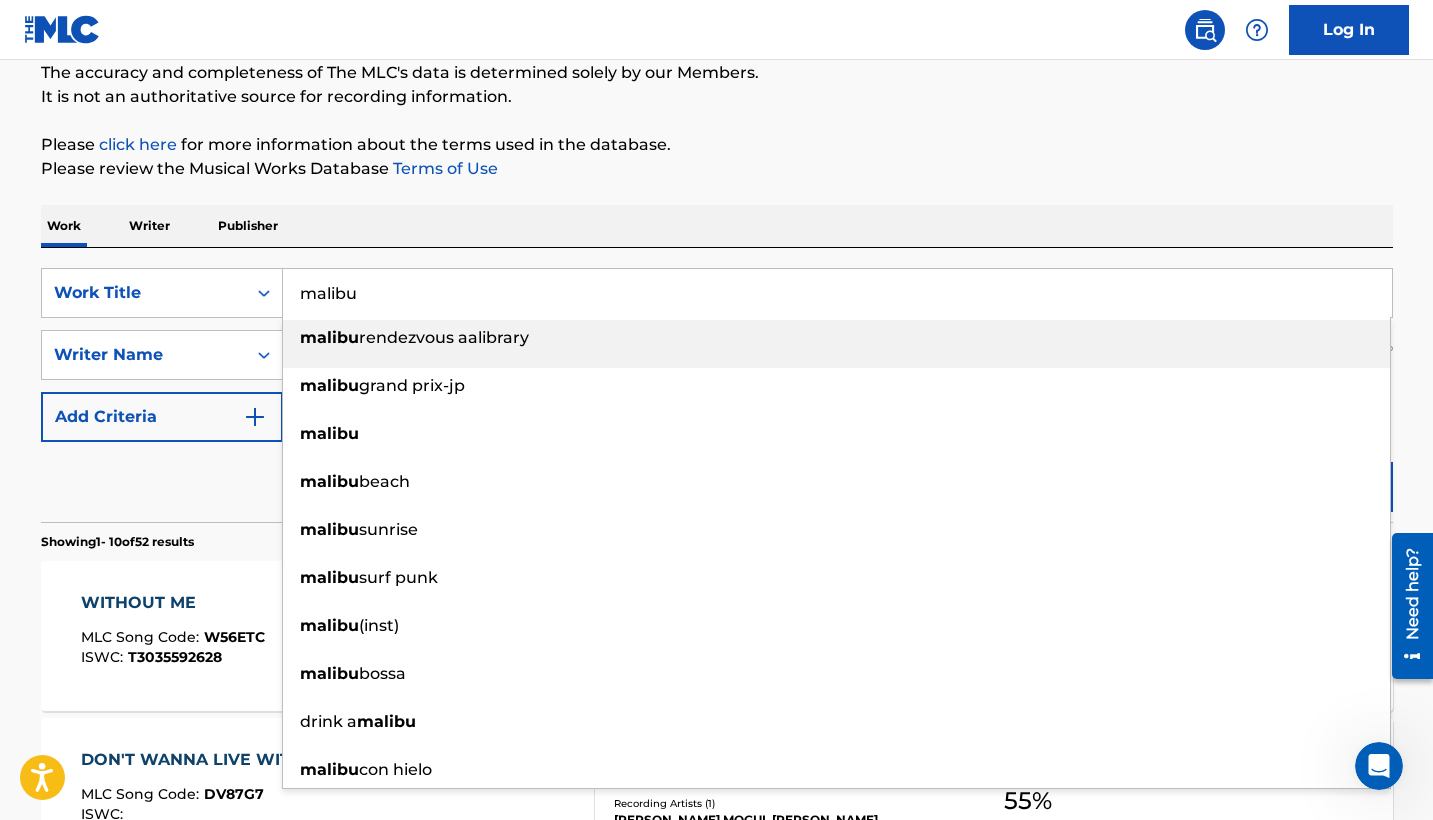 type on "malibu" 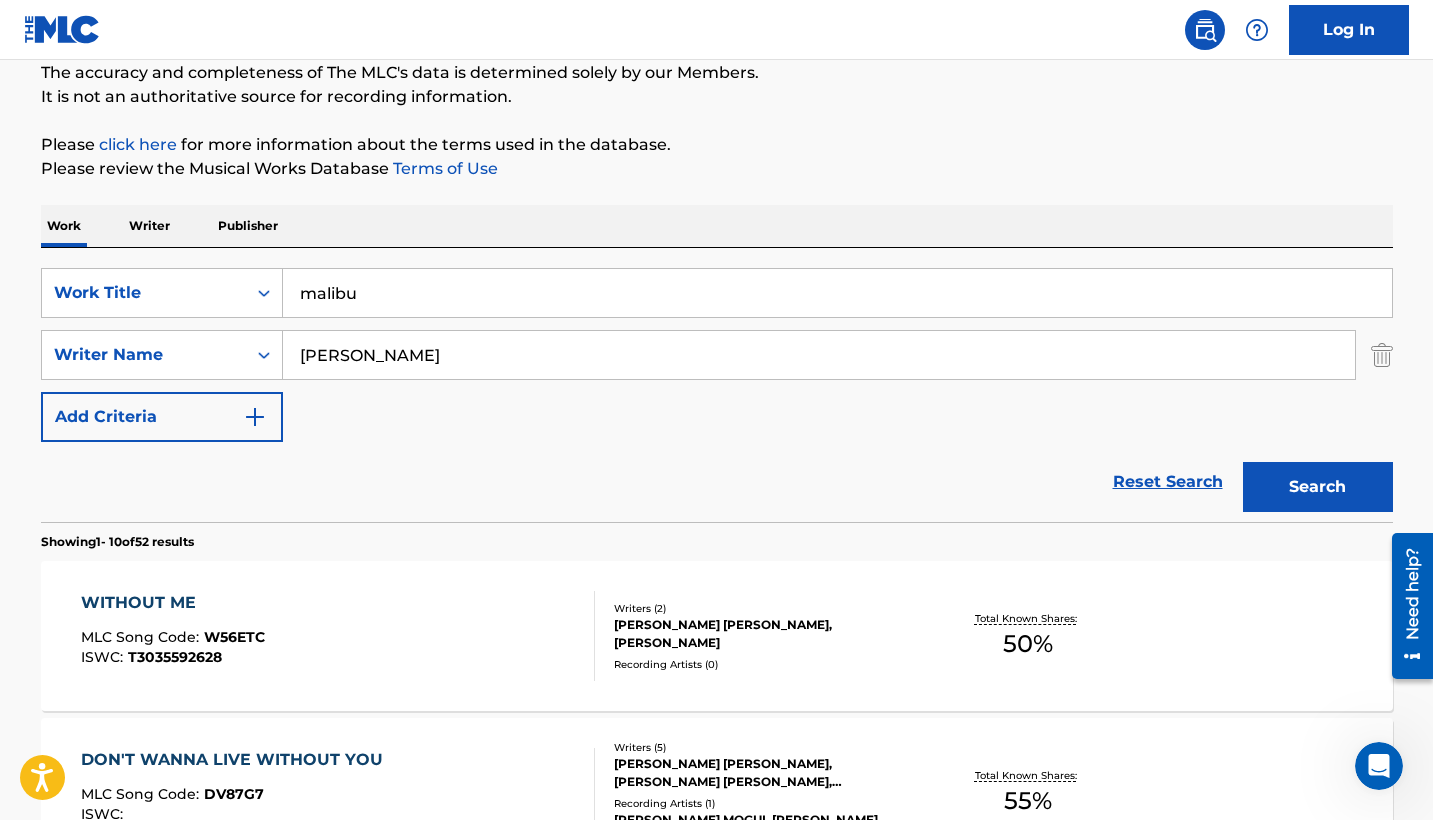 click on "Work Writer Publisher" at bounding box center (717, 226) 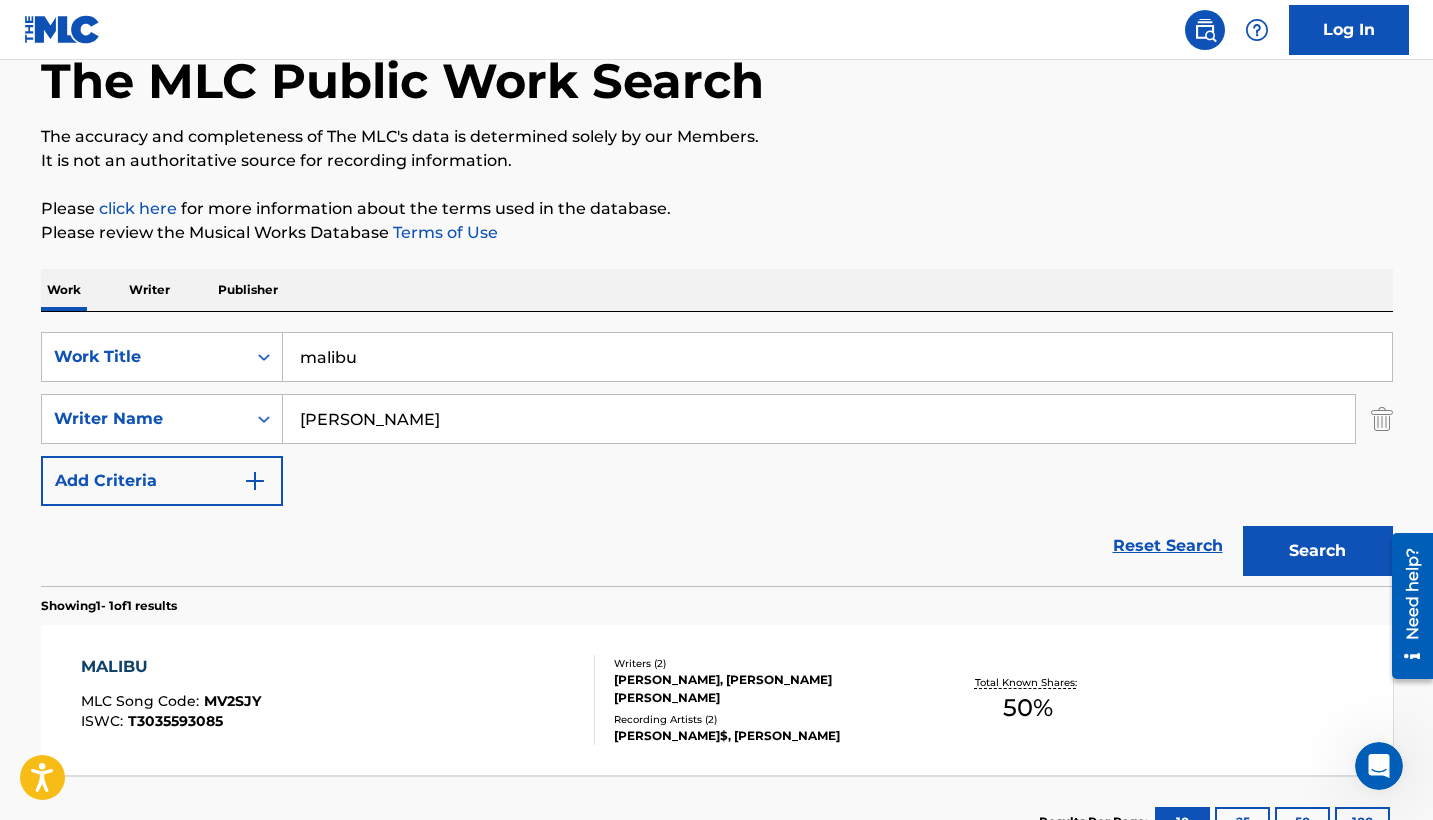 click on "MALIBU MLC Song Code : MV2SJY ISWC : T3035593085" at bounding box center (338, 700) 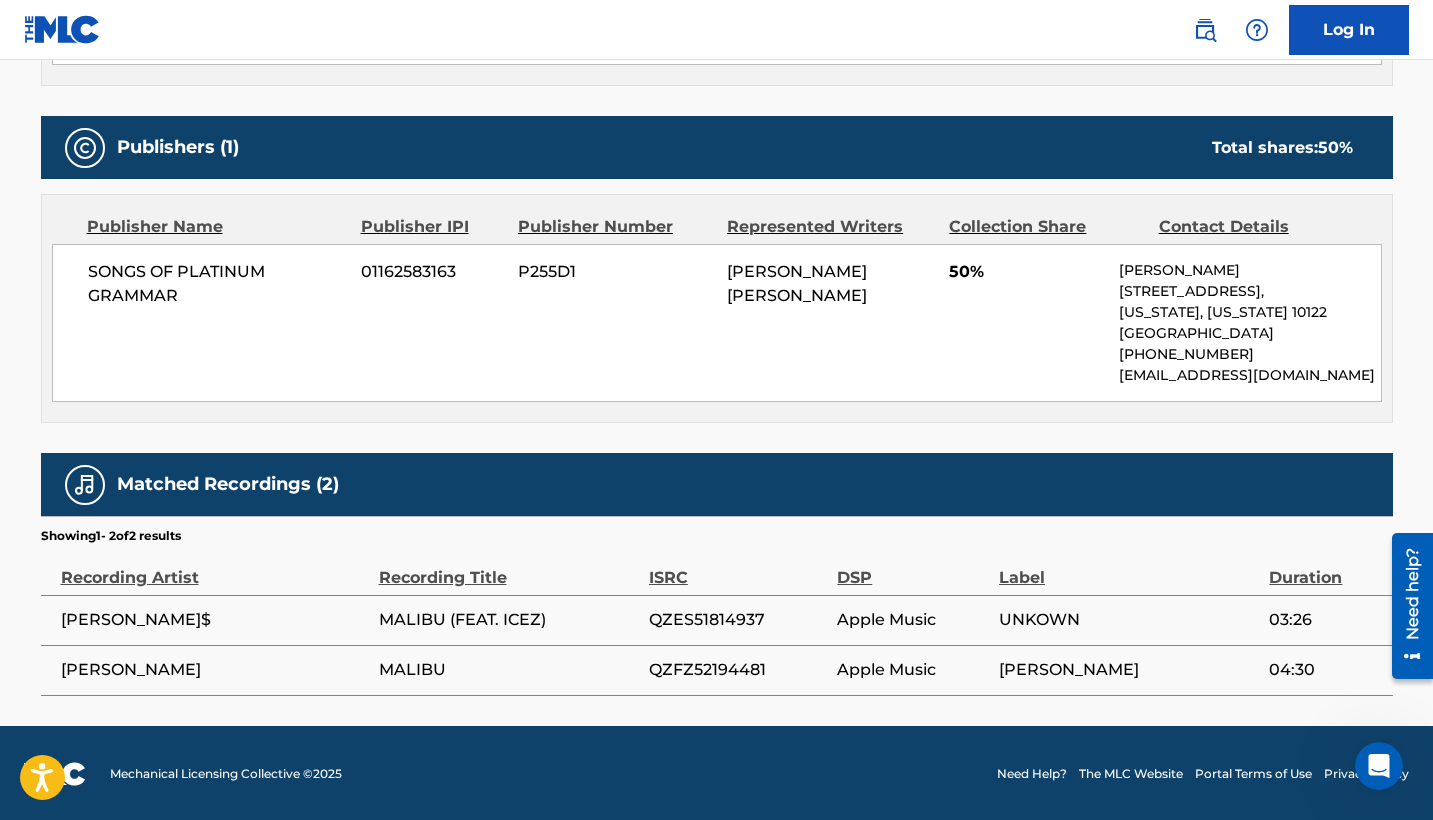 scroll, scrollTop: 0, scrollLeft: 0, axis: both 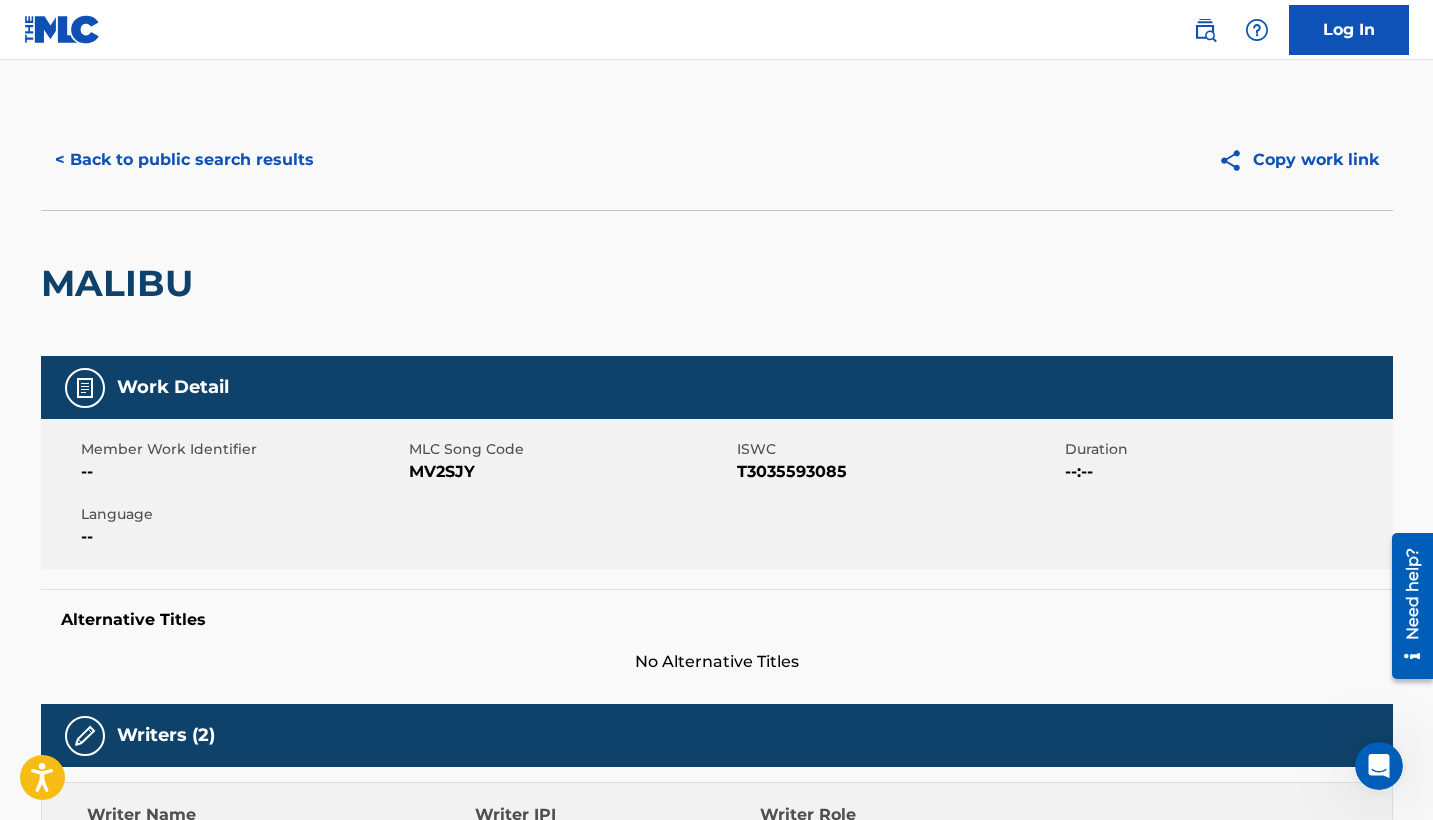 click on "MALIBU" at bounding box center [122, 283] 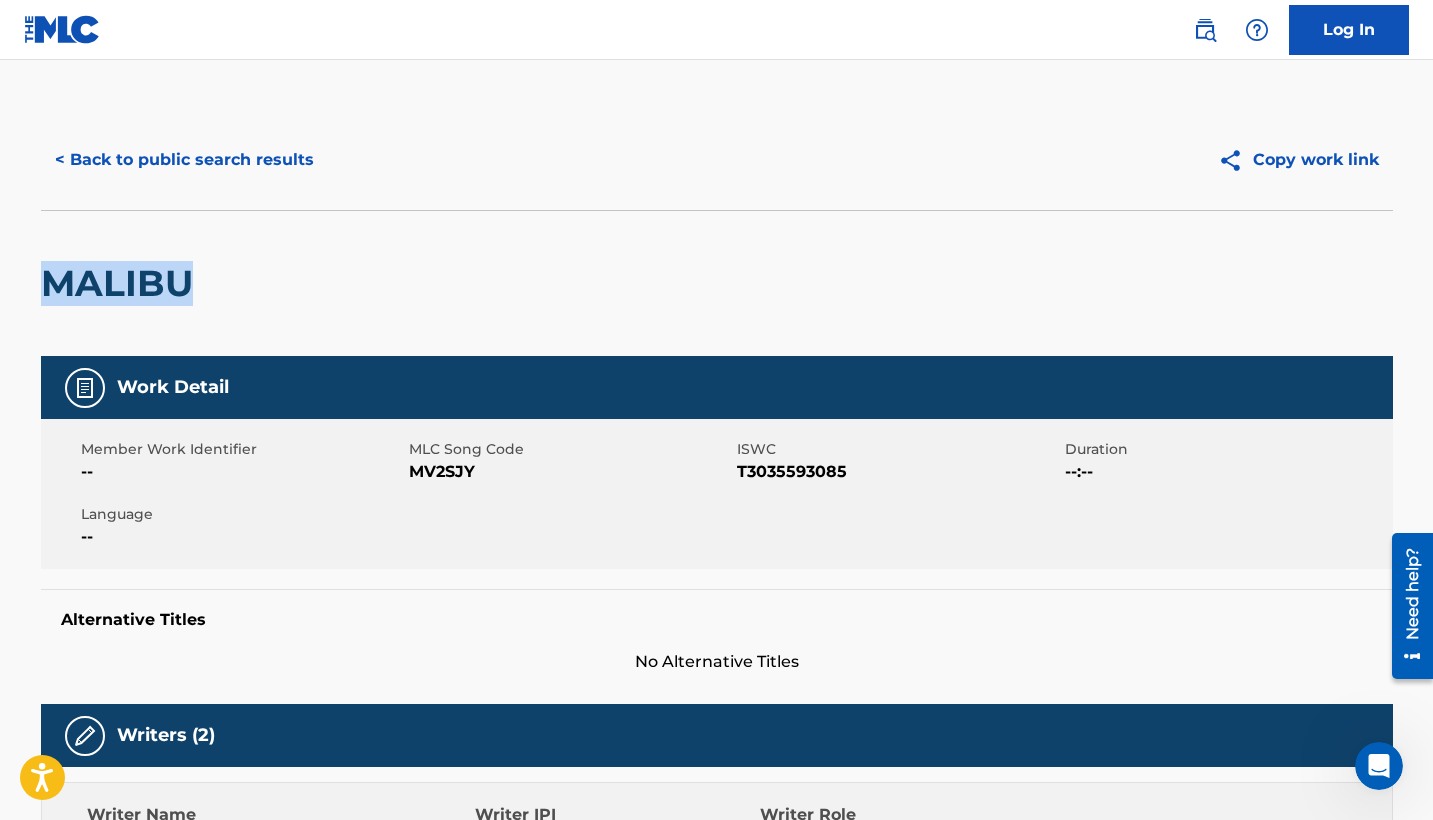 click on "MALIBU" at bounding box center [122, 283] 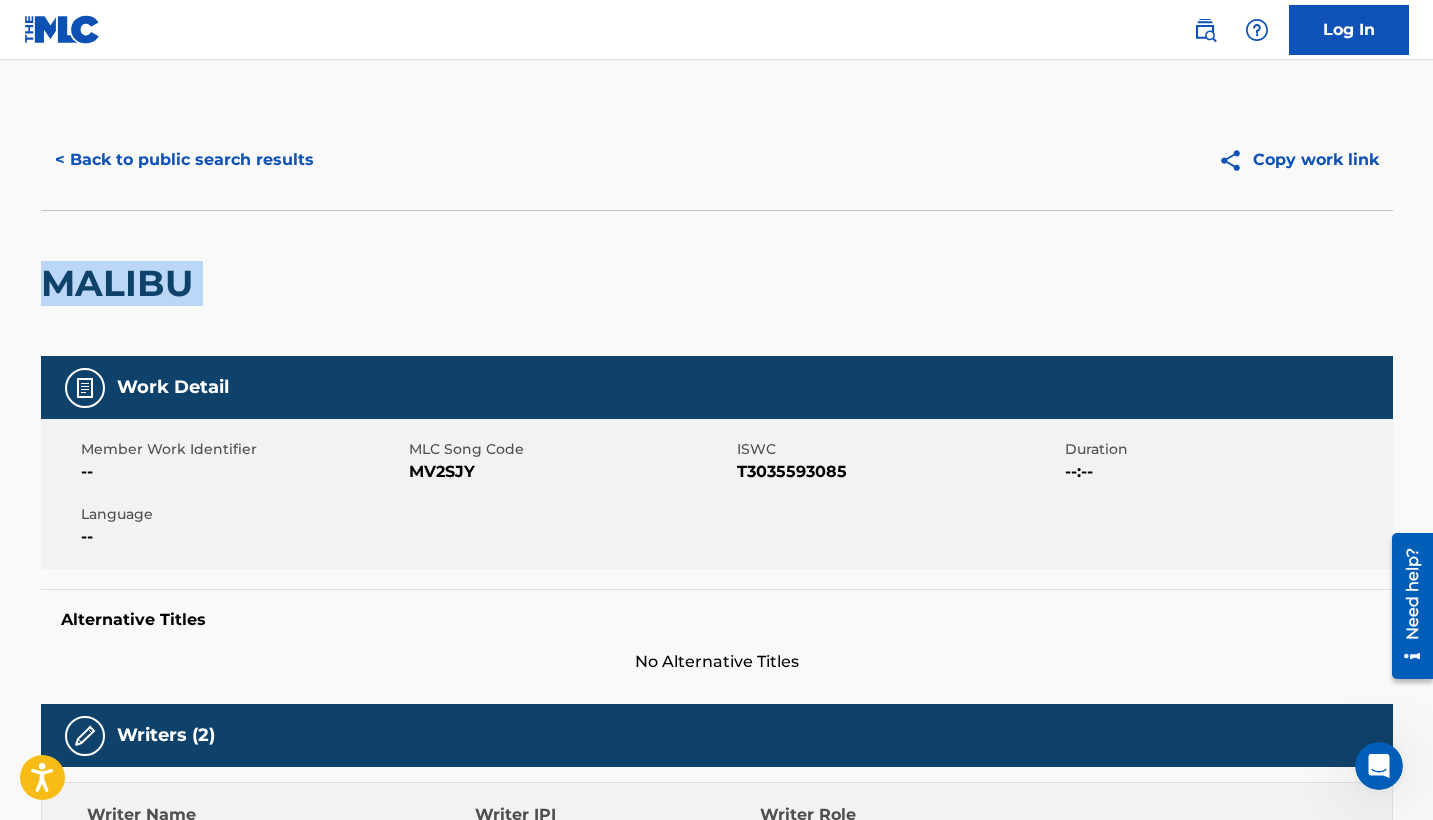 click on "MALIBU" at bounding box center (122, 283) 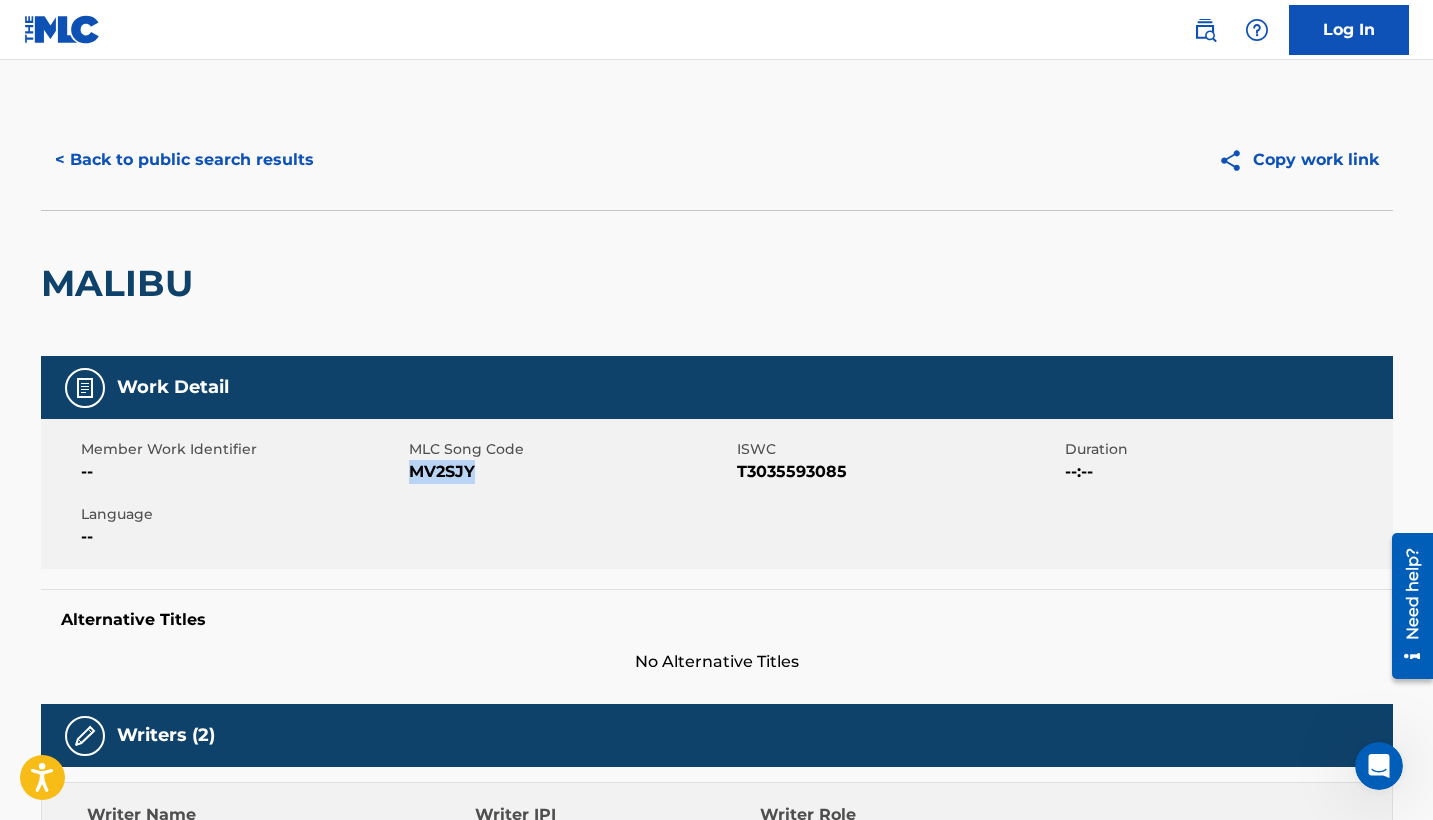 click on "< Back to public search results" at bounding box center (184, 160) 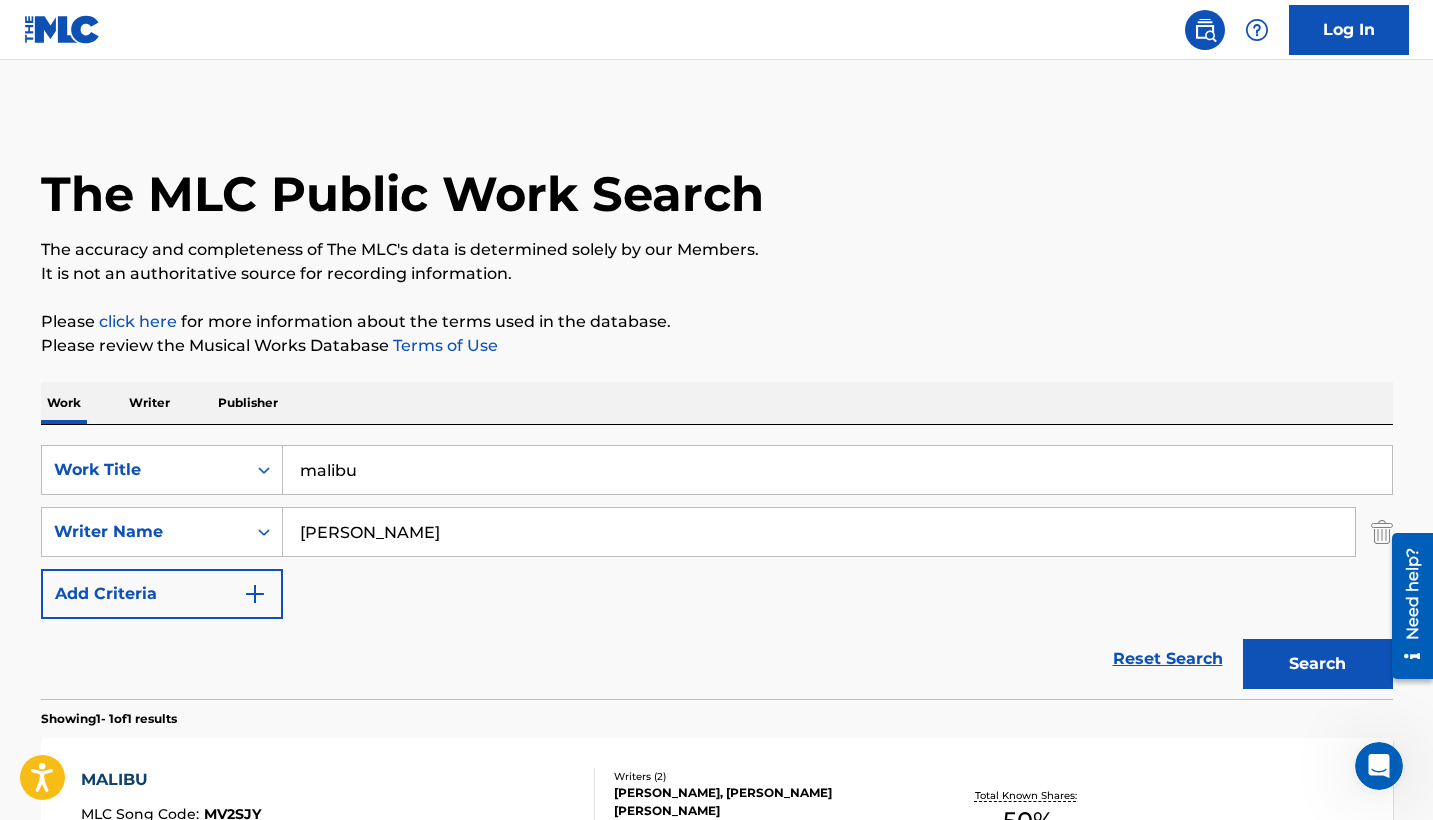 scroll, scrollTop: 113, scrollLeft: 0, axis: vertical 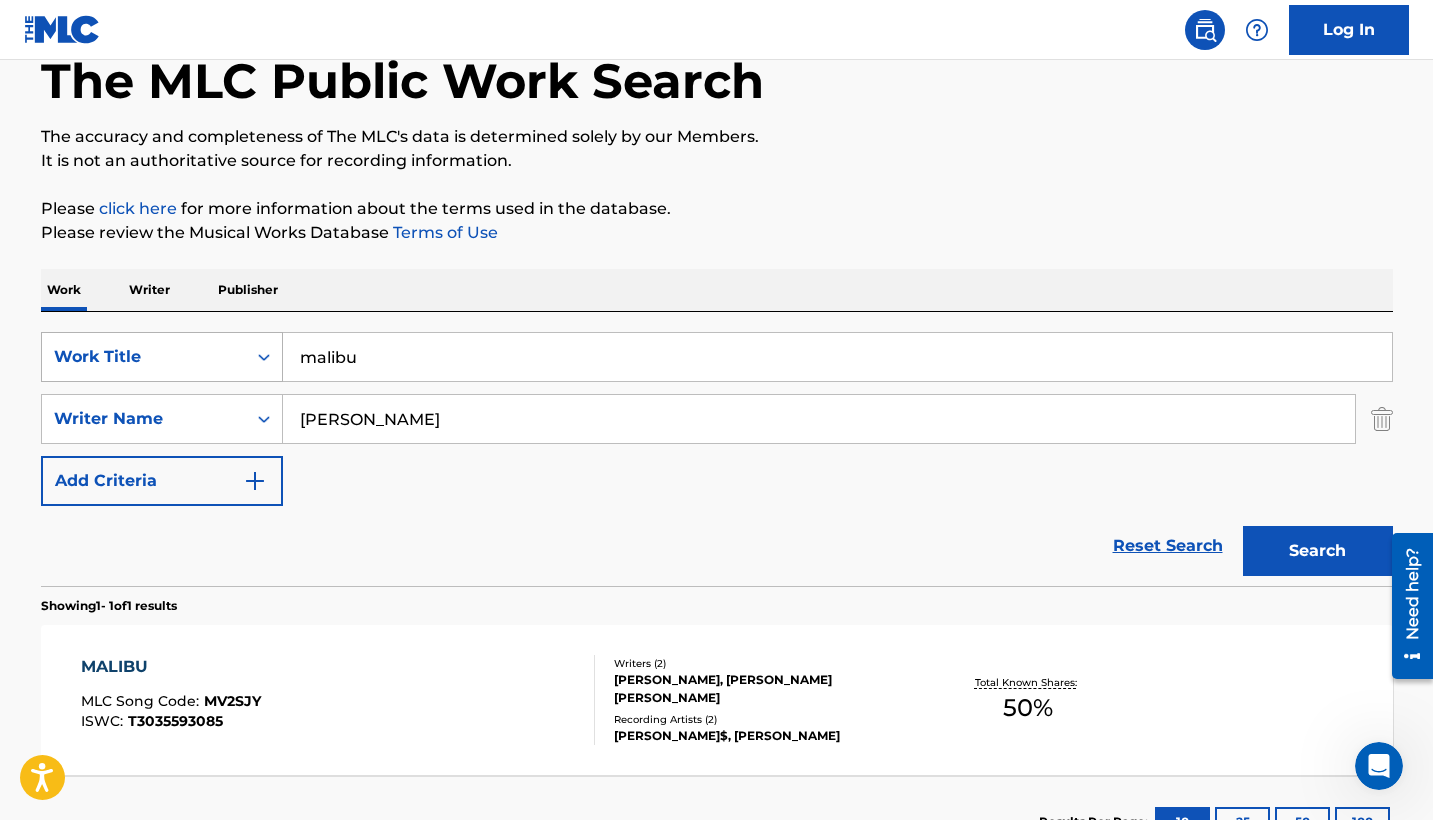 click on "malibu" at bounding box center (837, 357) 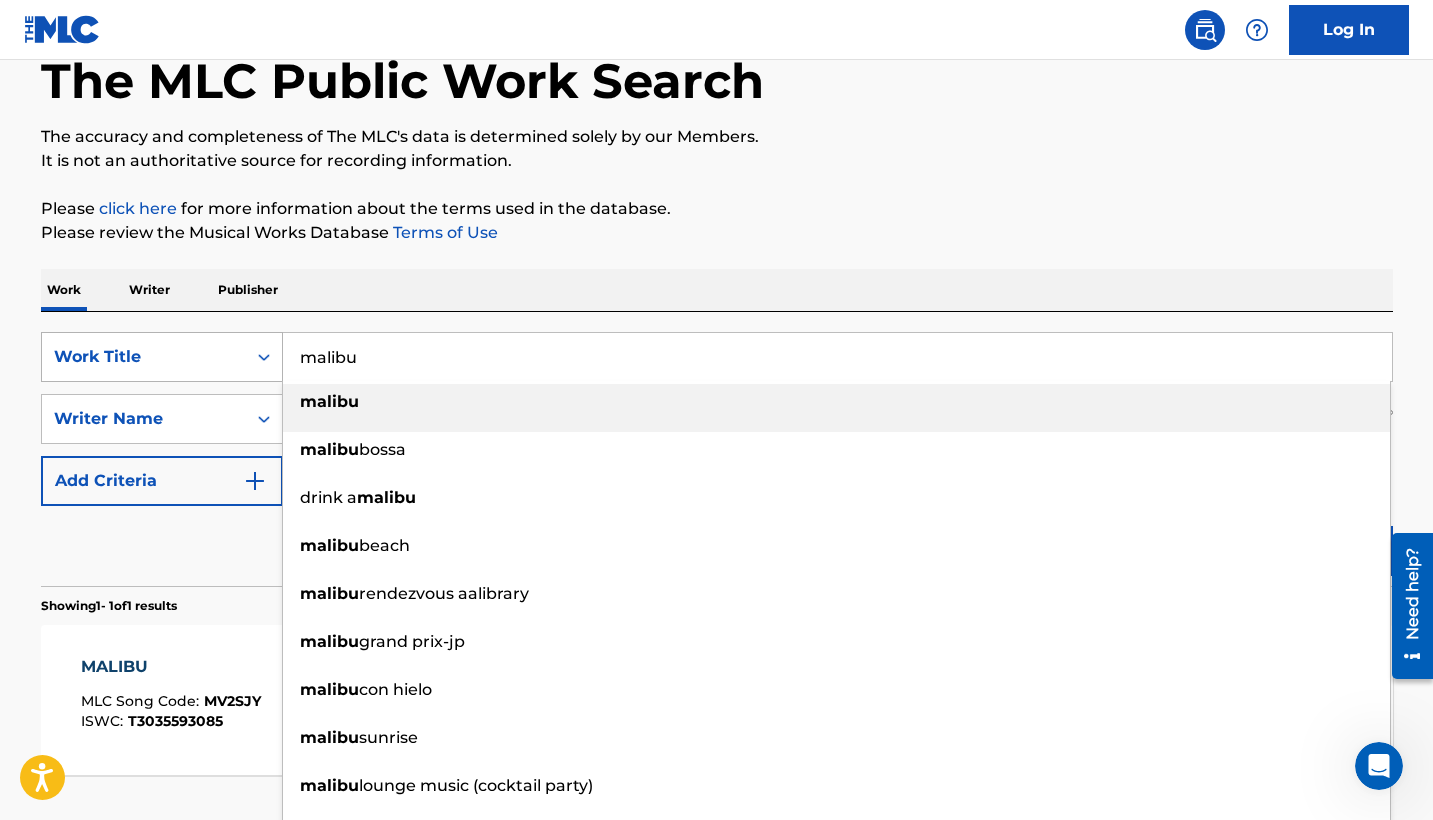 paste on "pacific ocean (Live)" 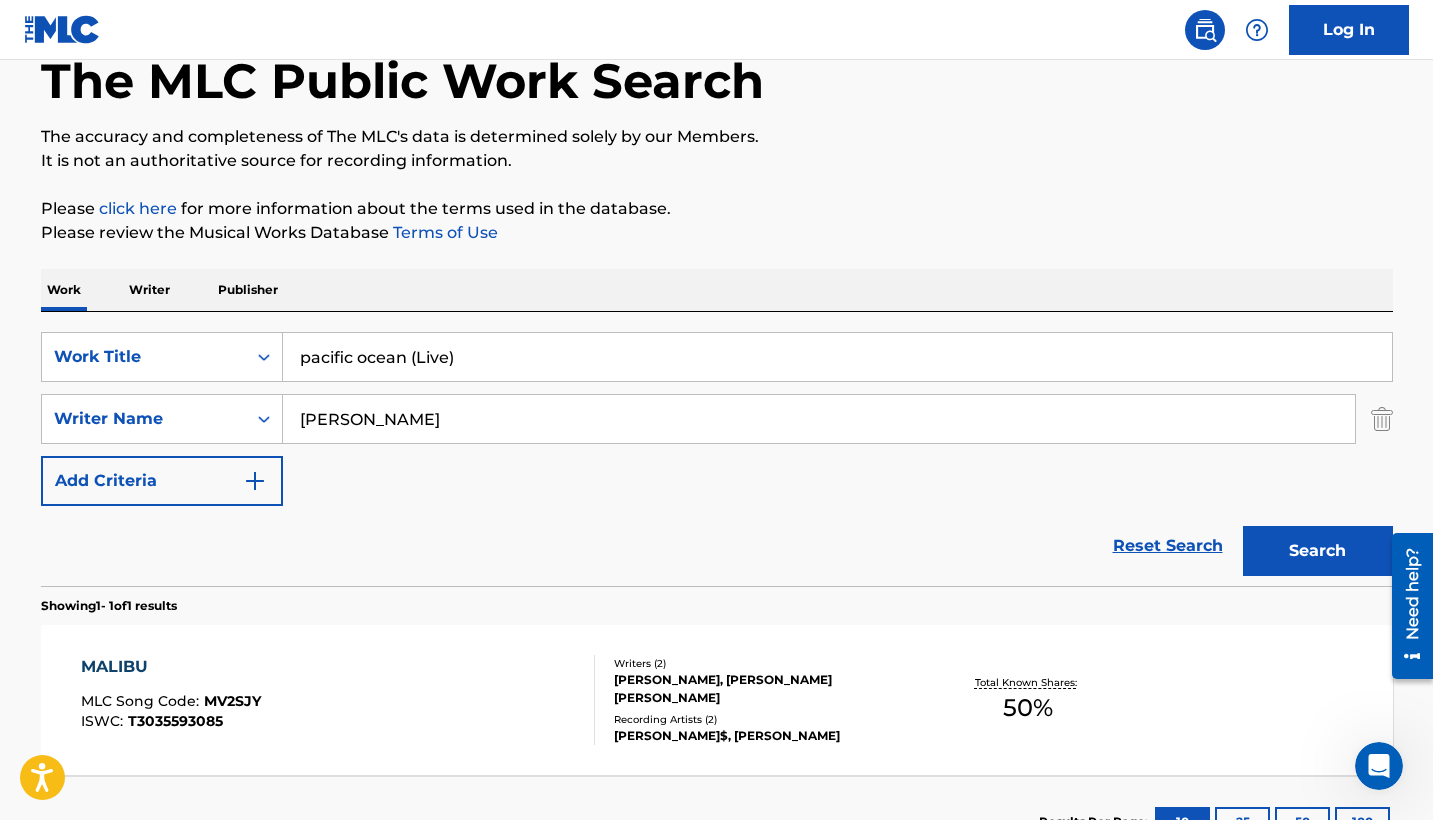 type on "pacific ocean (Live)" 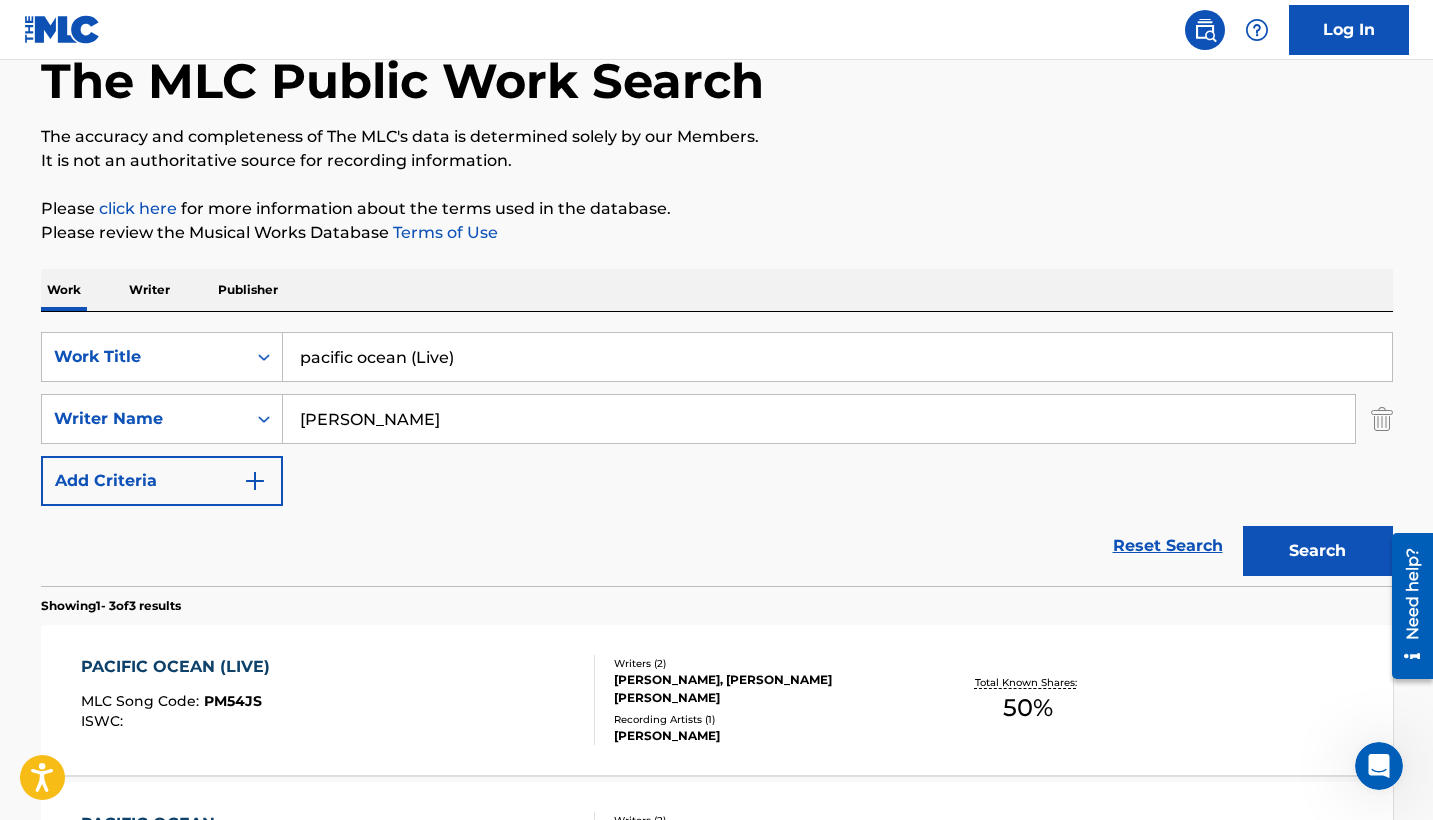 scroll, scrollTop: 294, scrollLeft: 0, axis: vertical 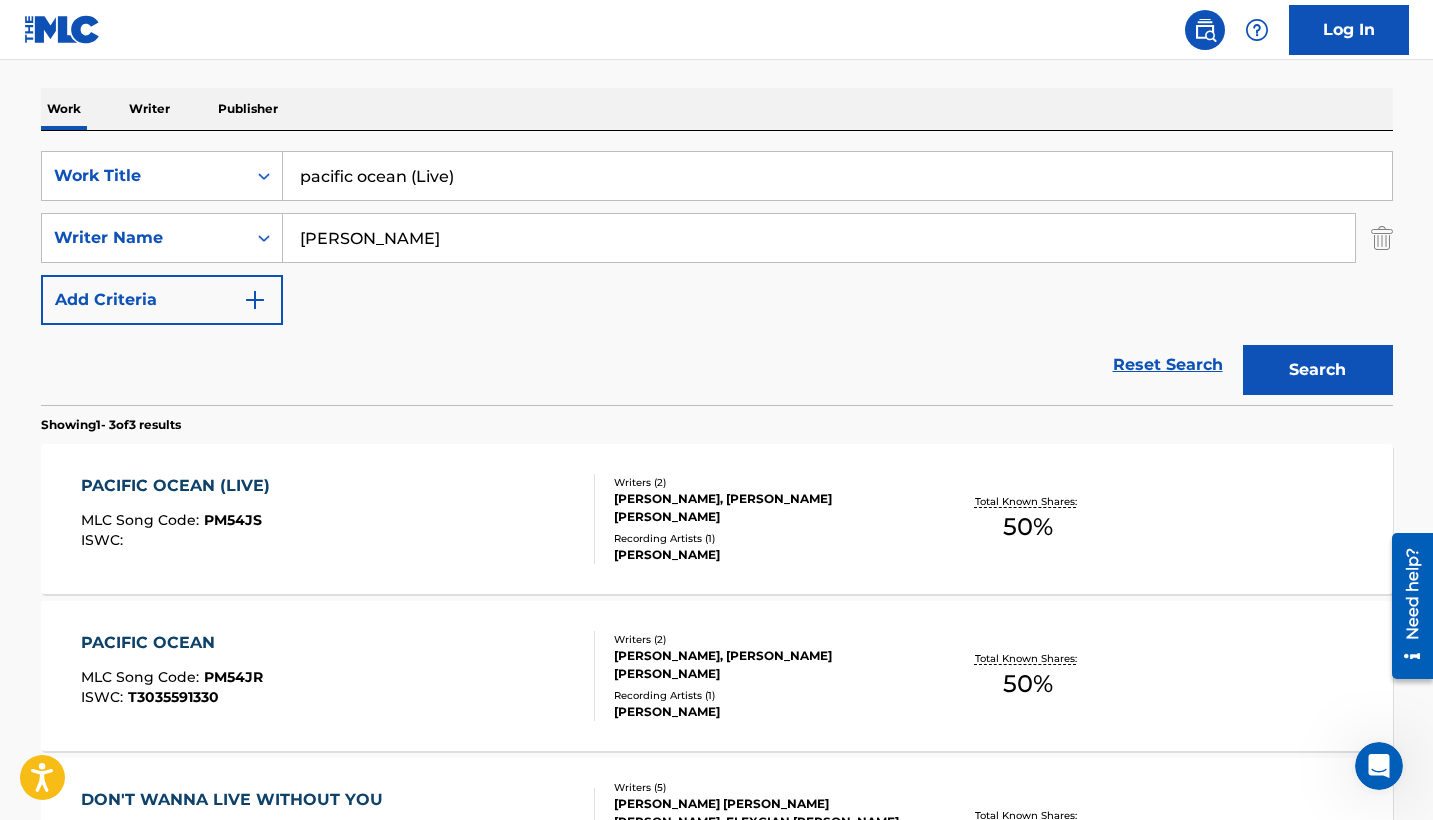 click on "PACIFIC OCEAN (LIVE) MLC Song Code : PM54JS ISWC :" at bounding box center [338, 519] 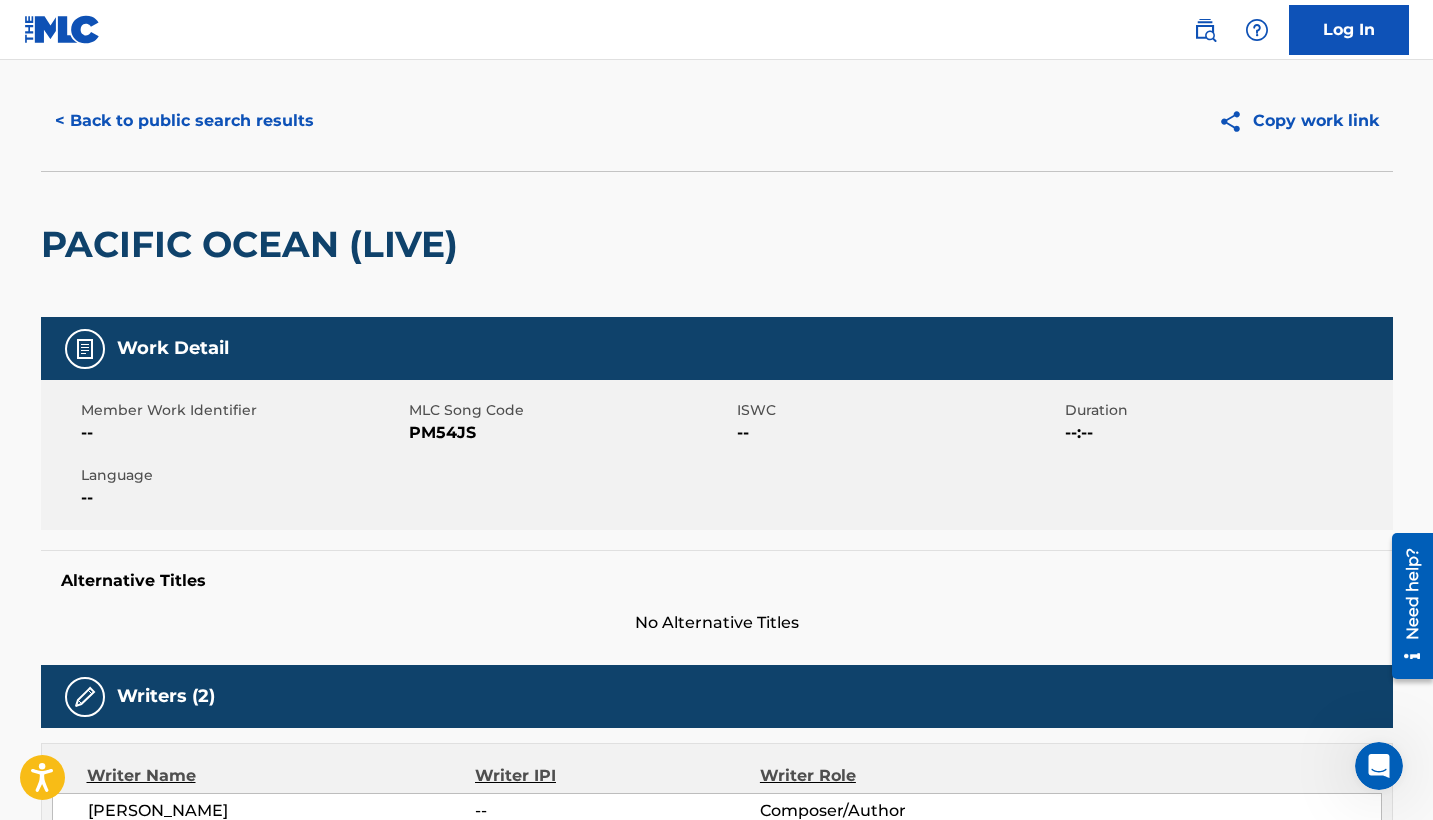 scroll, scrollTop: 80, scrollLeft: 0, axis: vertical 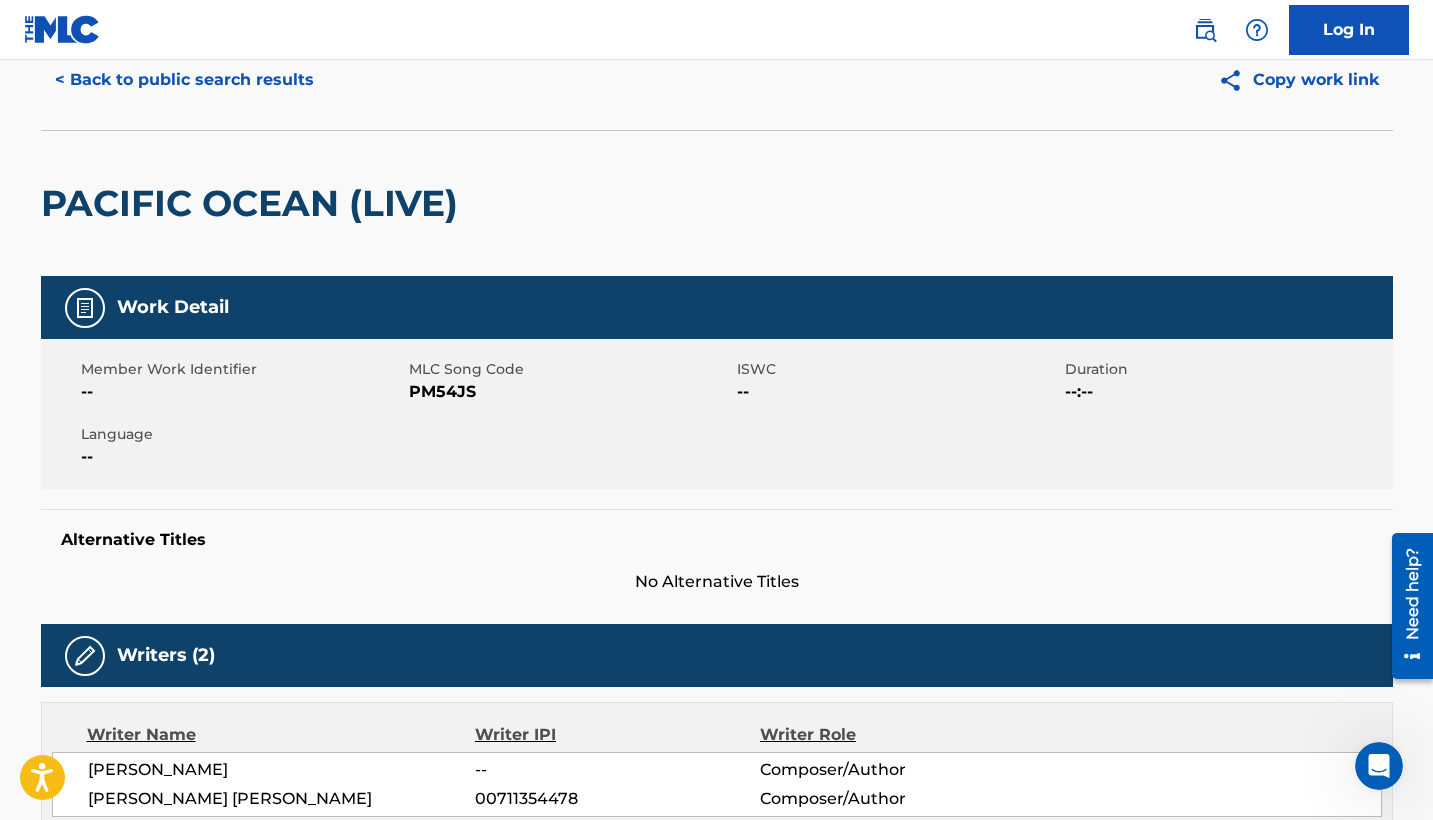 click on "PACIFIC OCEAN (LIVE)" at bounding box center (254, 203) 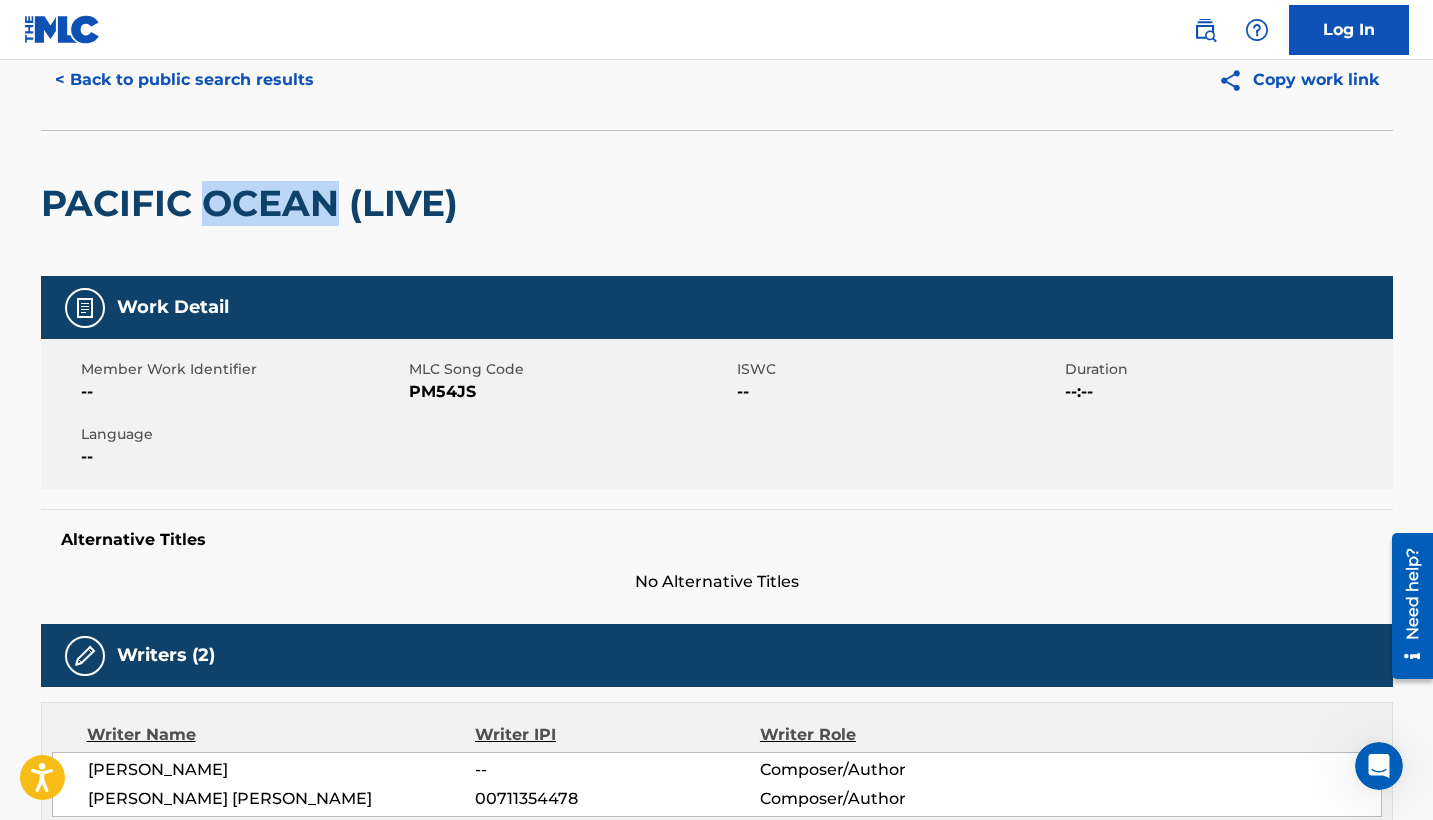 click on "PACIFIC OCEAN (LIVE)" at bounding box center (254, 203) 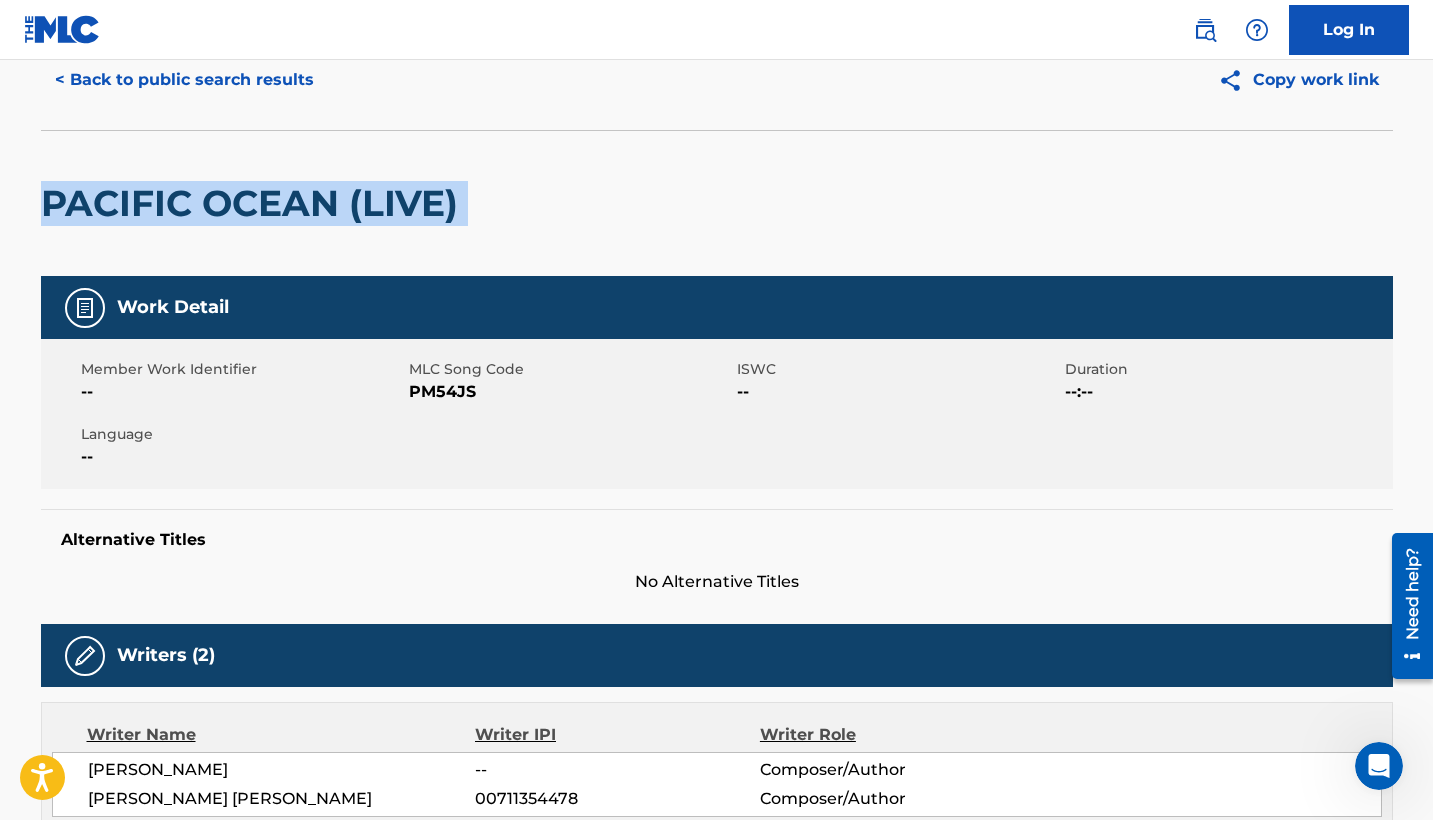 click on "PACIFIC OCEAN (LIVE)" at bounding box center (254, 203) 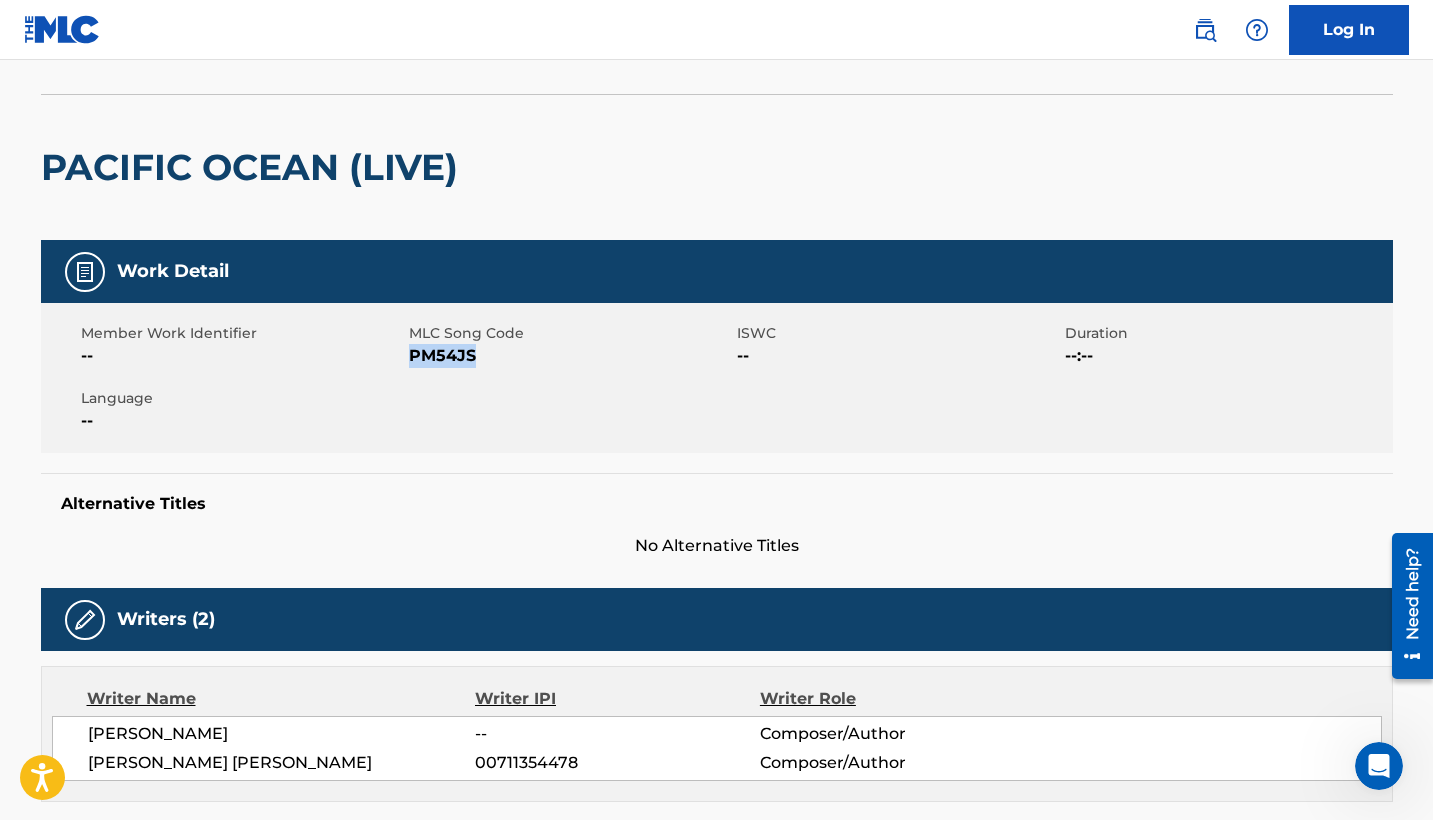 scroll, scrollTop: 0, scrollLeft: 0, axis: both 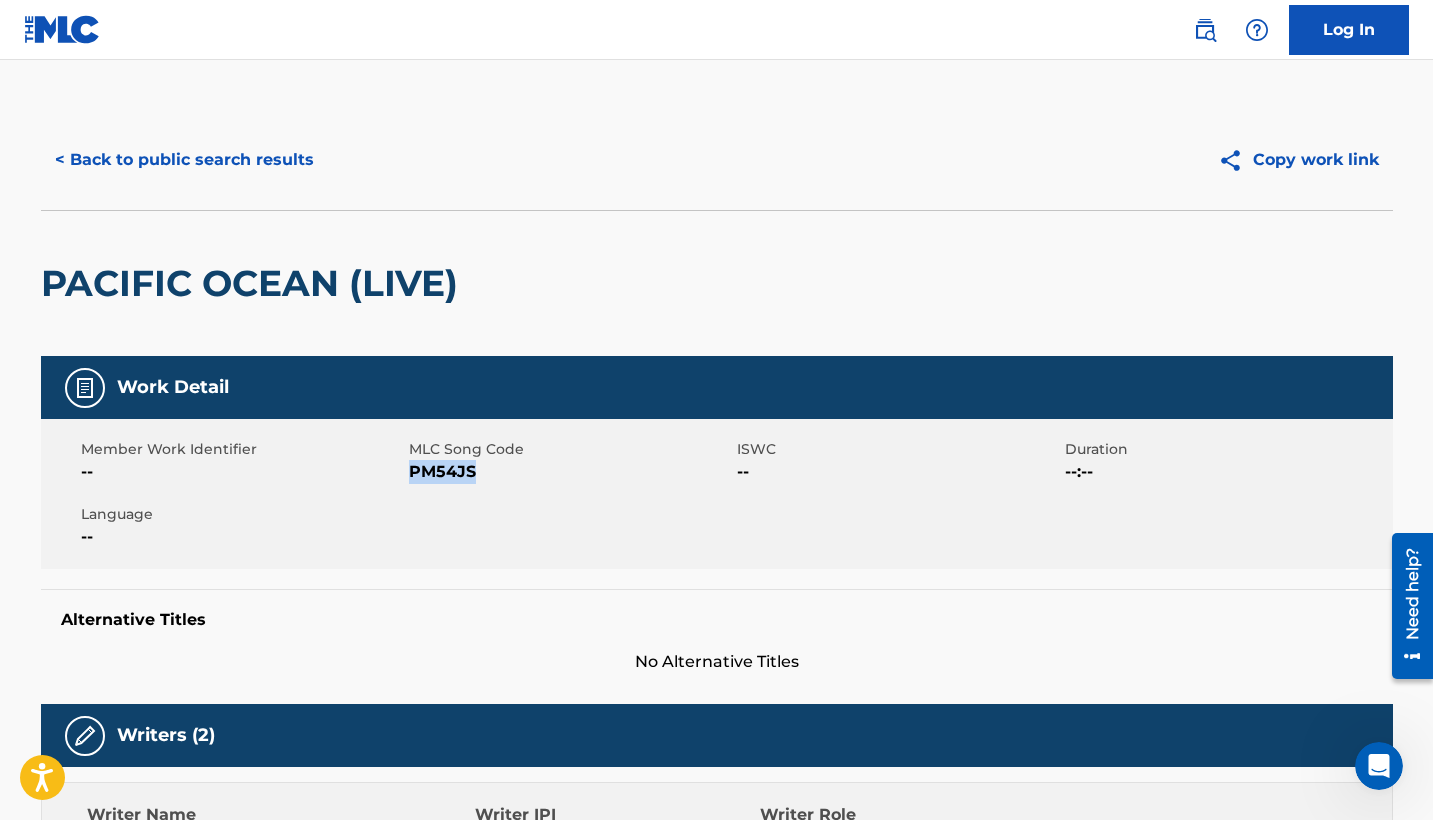 click on "< Back to public search results" at bounding box center [184, 160] 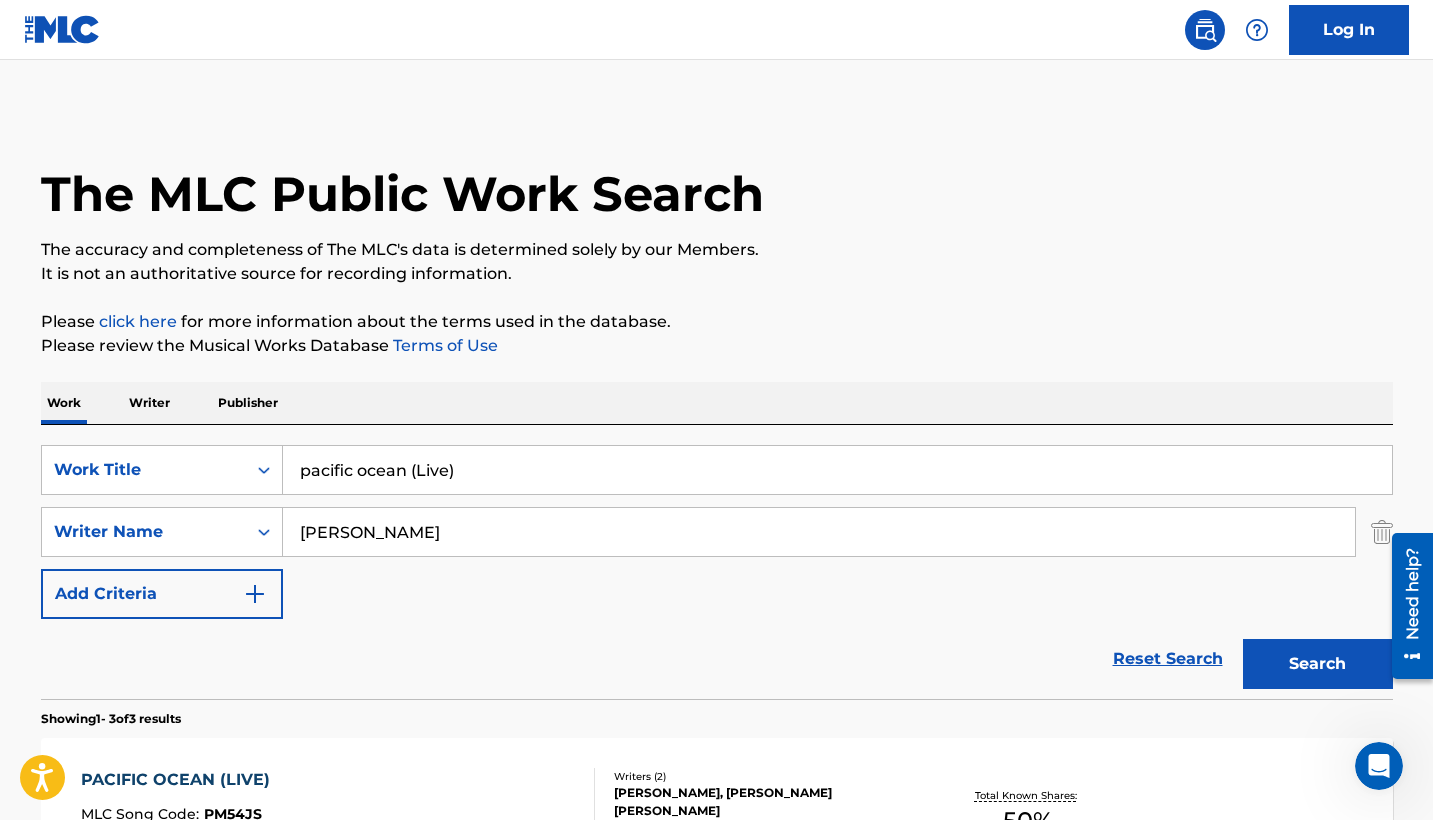 scroll, scrollTop: 294, scrollLeft: 0, axis: vertical 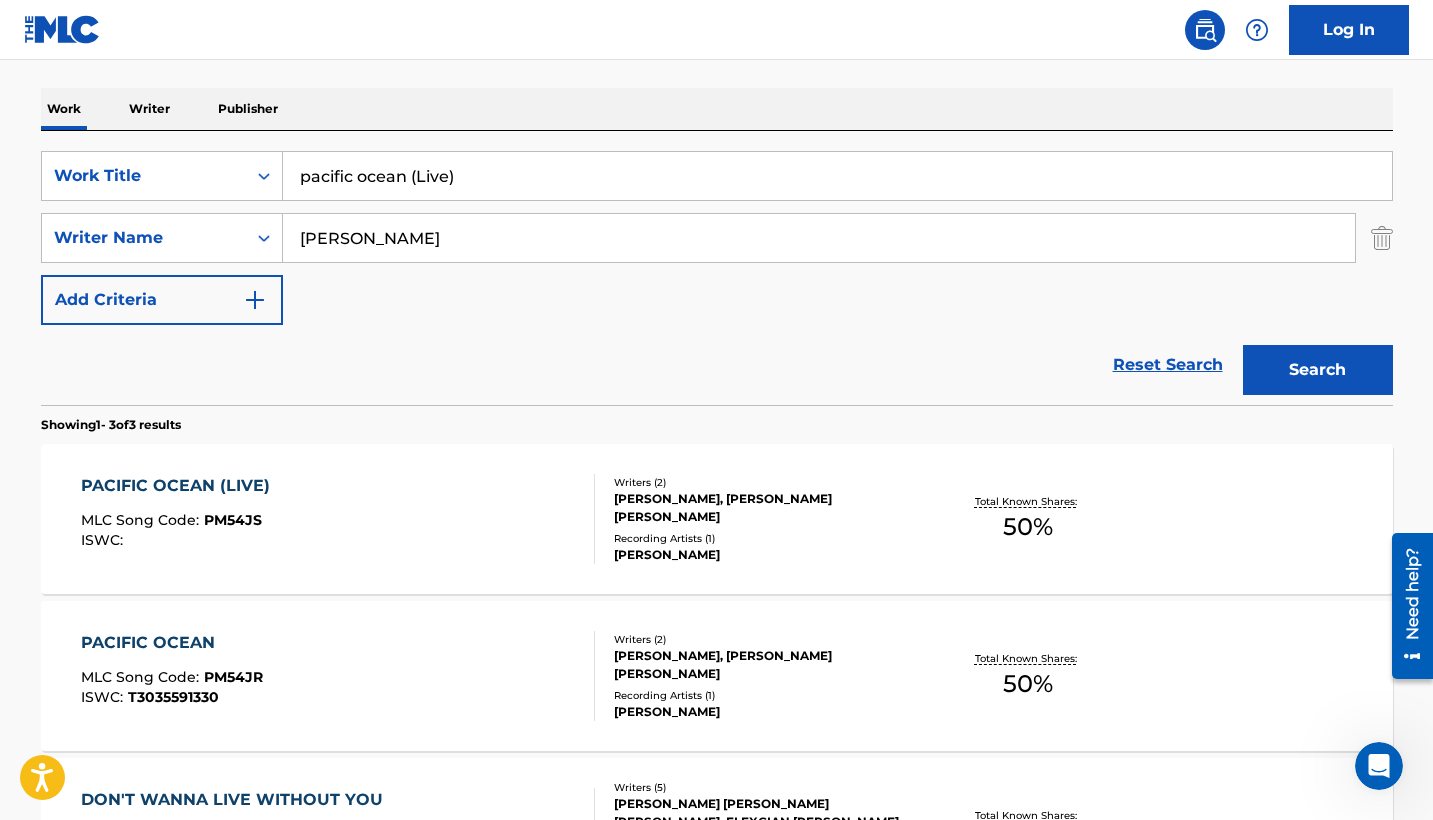 click on "pacific ocean (Live)" at bounding box center [837, 176] 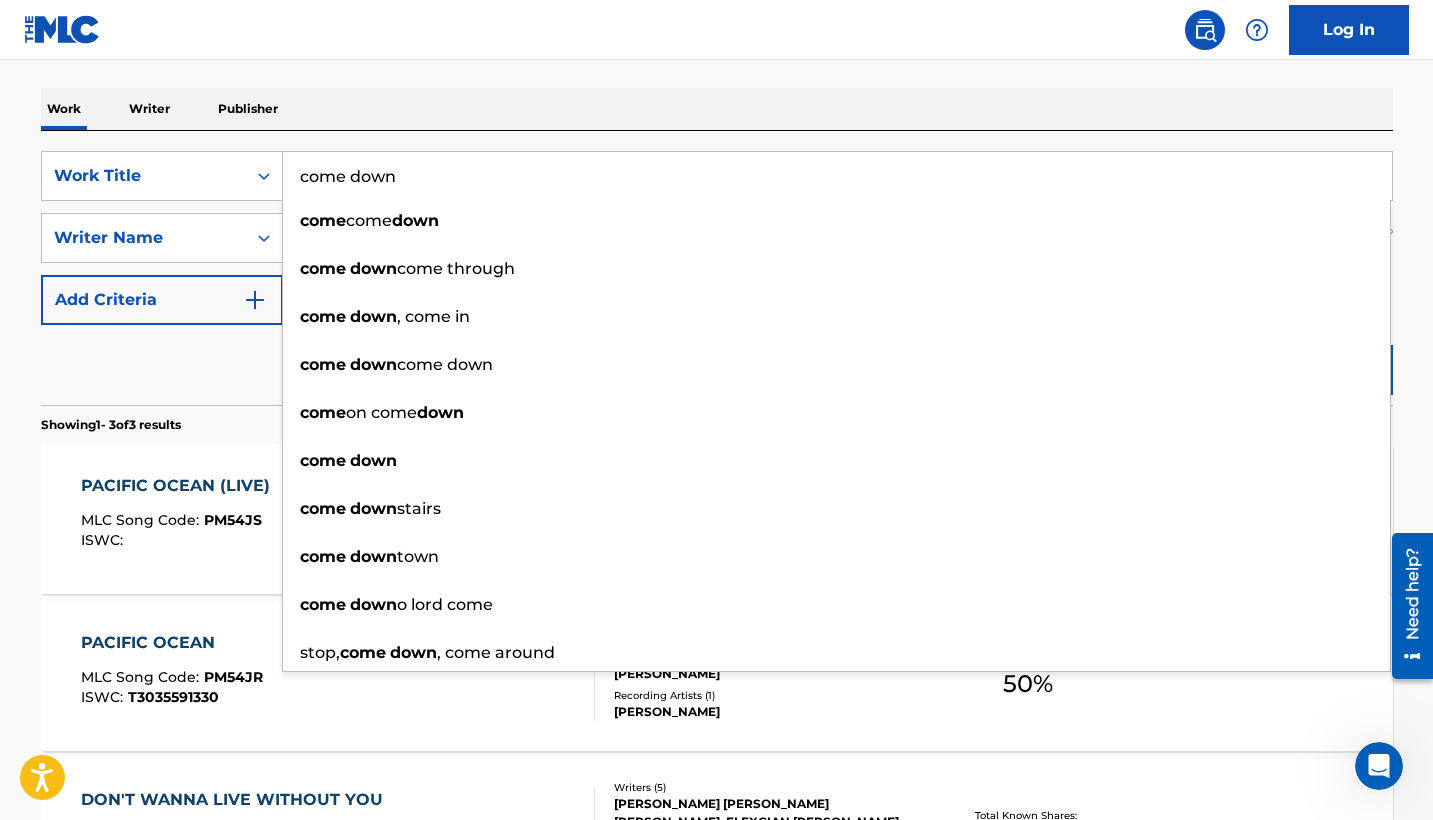 type on "come down" 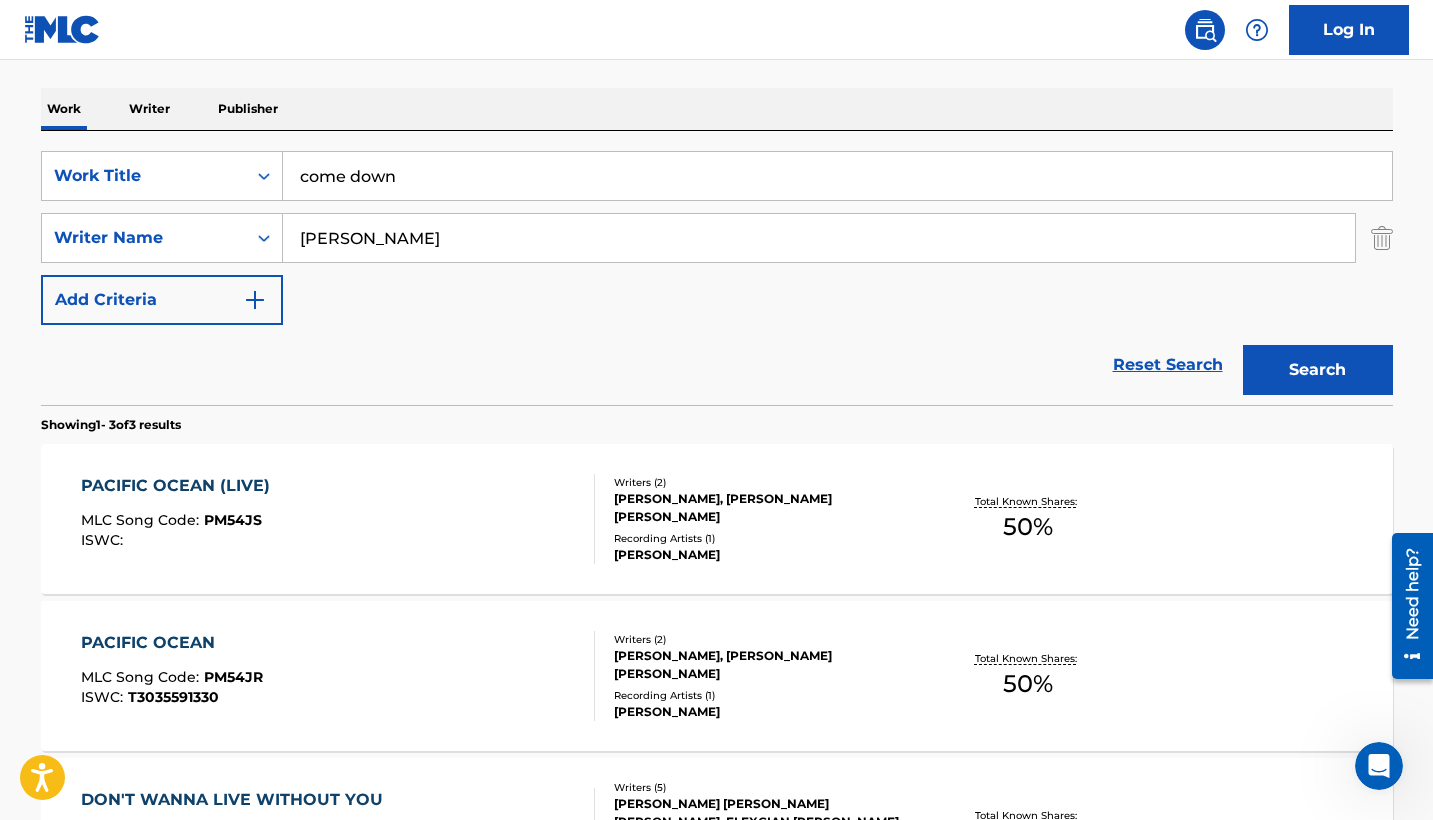 click on "Search" at bounding box center (1318, 370) 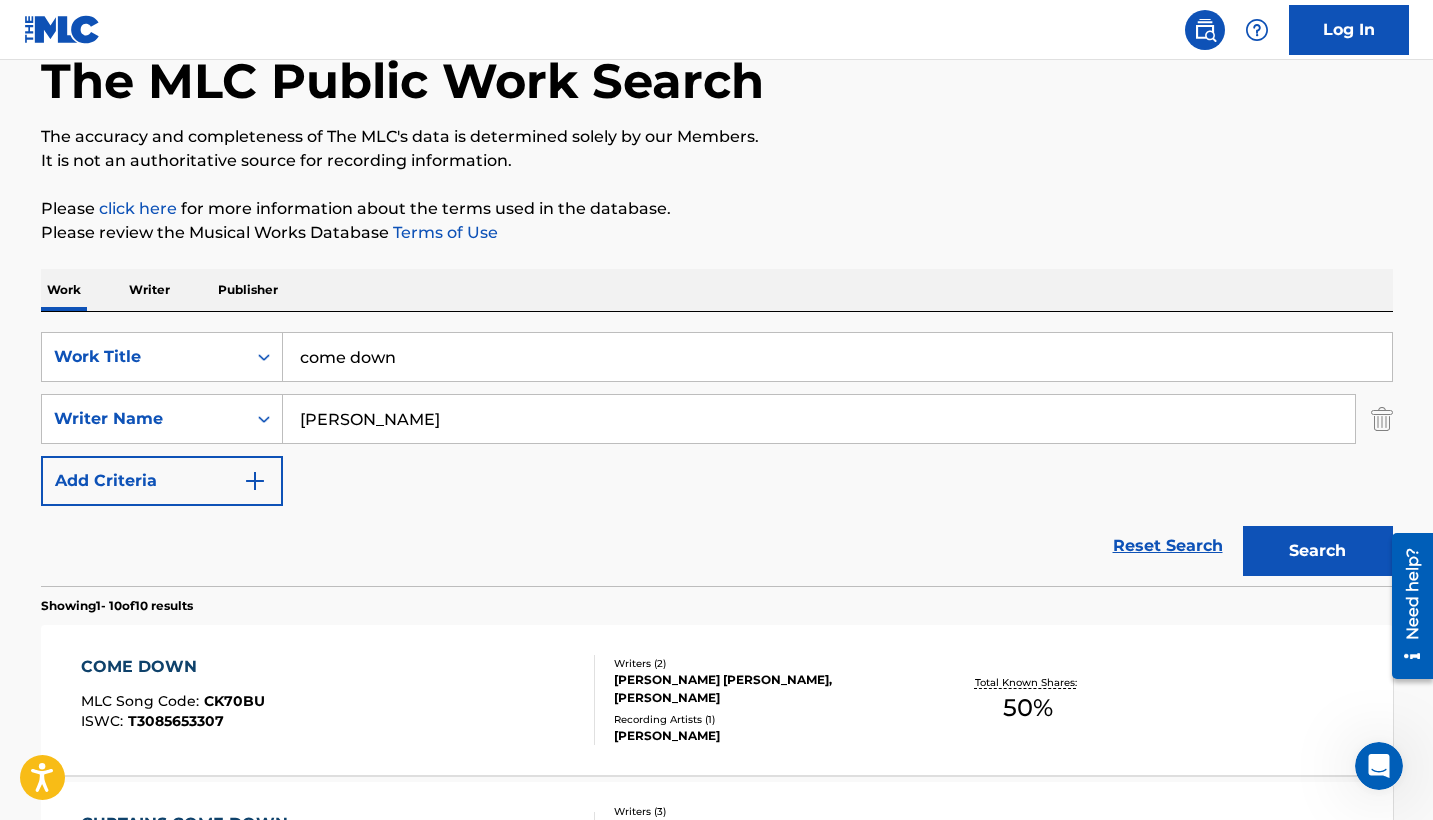 scroll, scrollTop: 261, scrollLeft: 0, axis: vertical 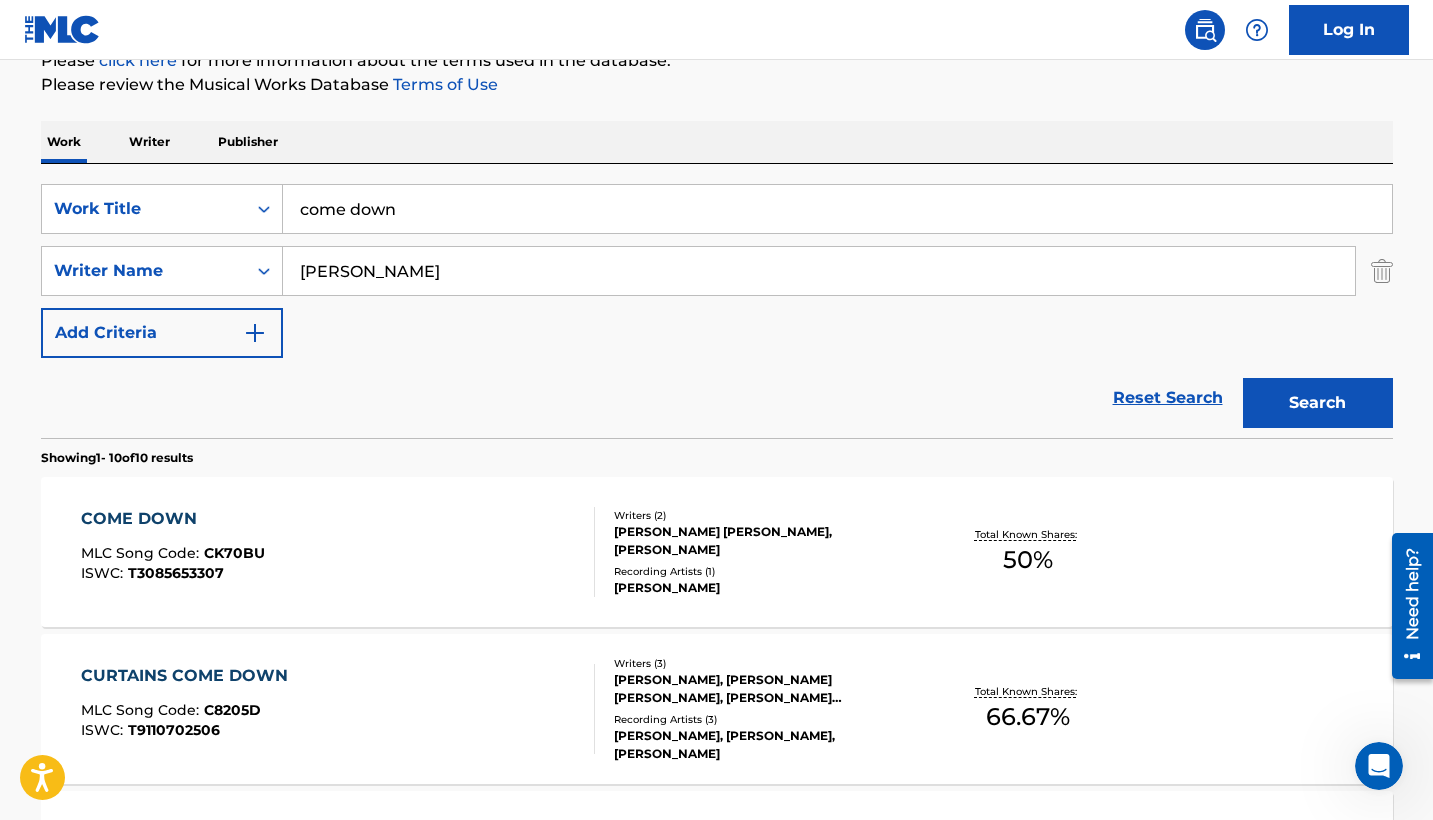 click on "COME DOWN MLC Song Code : CK70BU ISWC : T3085653307" at bounding box center [338, 552] 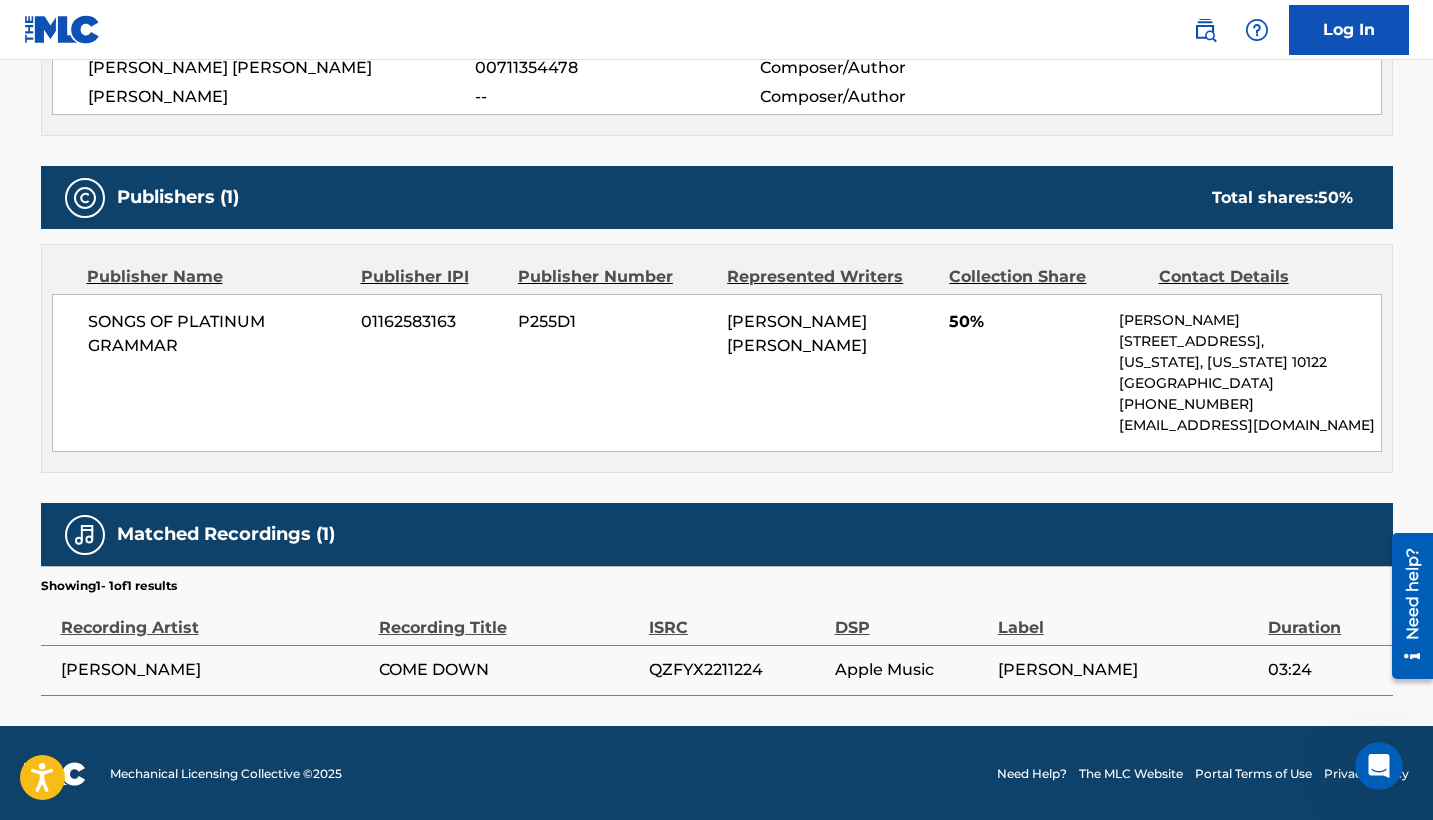 scroll, scrollTop: 0, scrollLeft: 0, axis: both 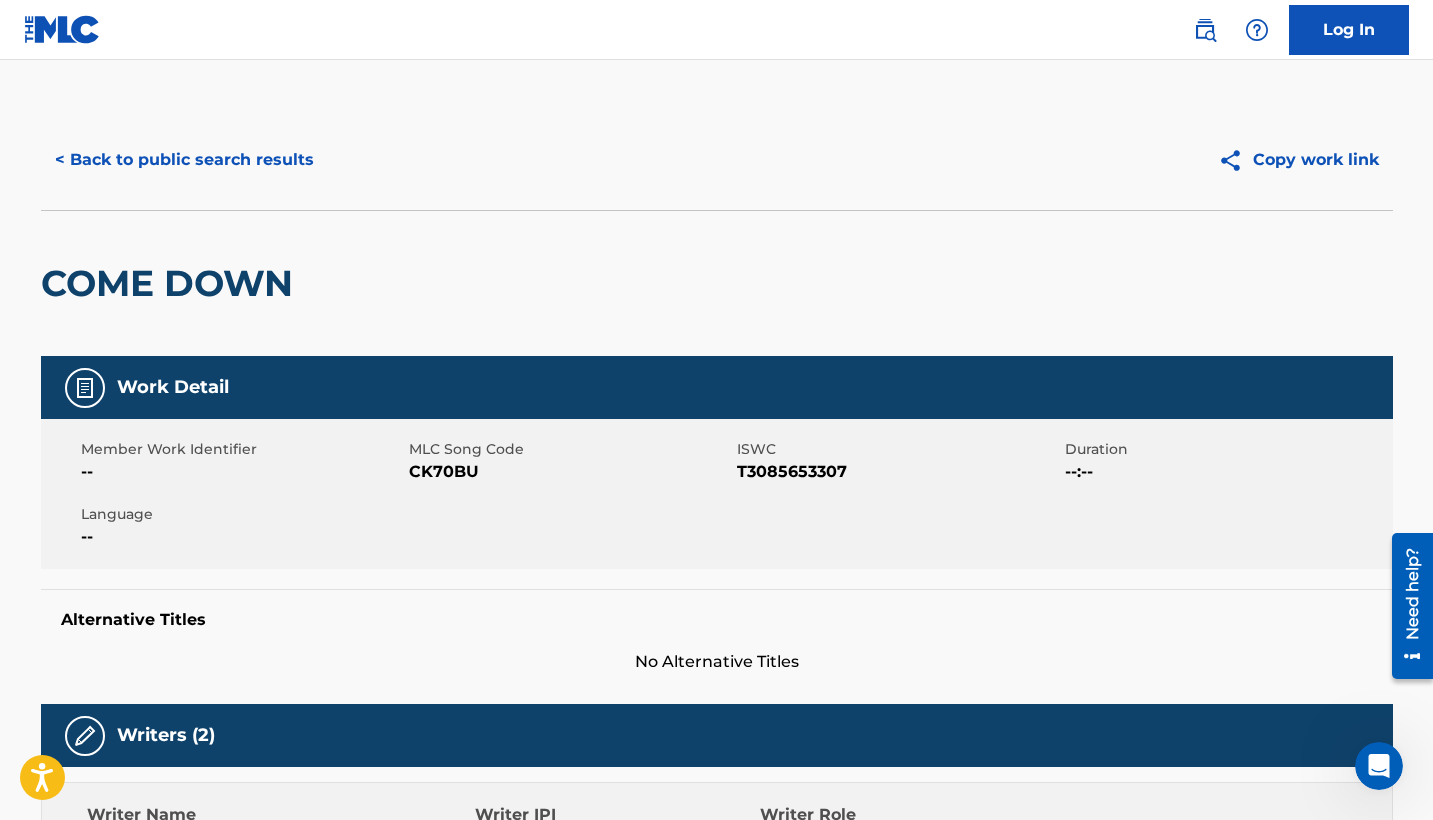 click on "COME DOWN" at bounding box center (172, 283) 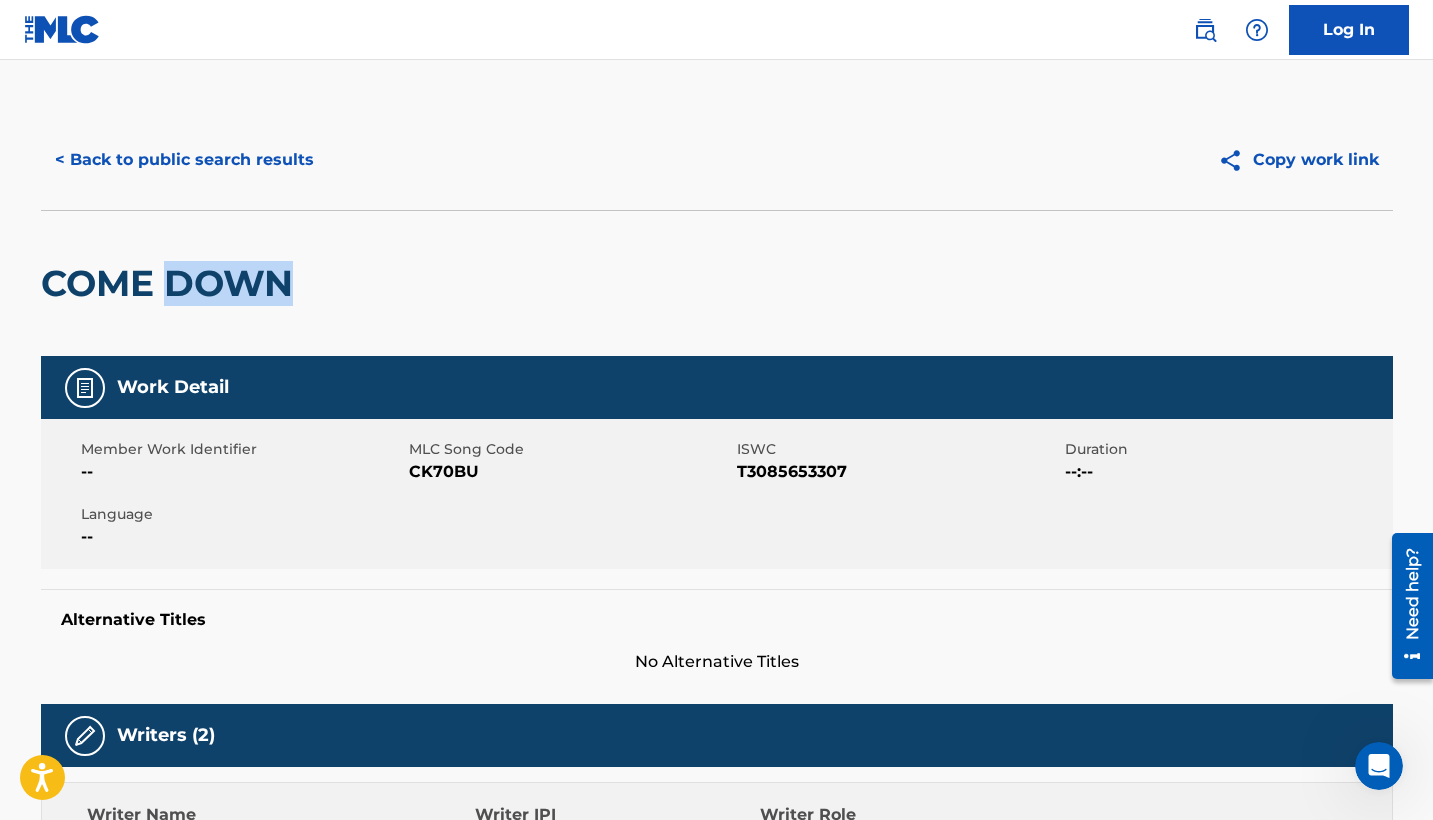 click on "COME DOWN" at bounding box center (172, 283) 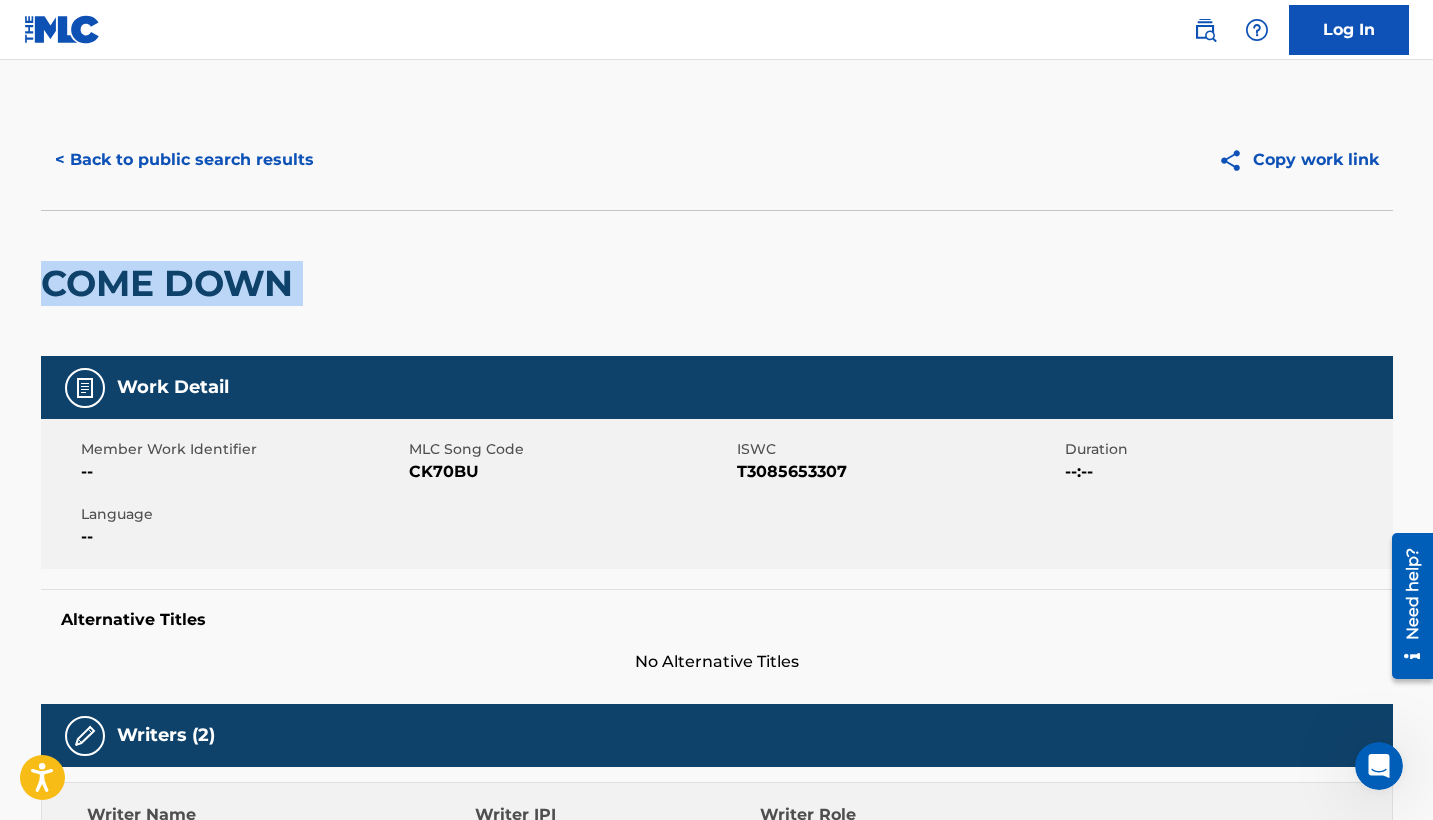 click on "COME DOWN" at bounding box center [172, 283] 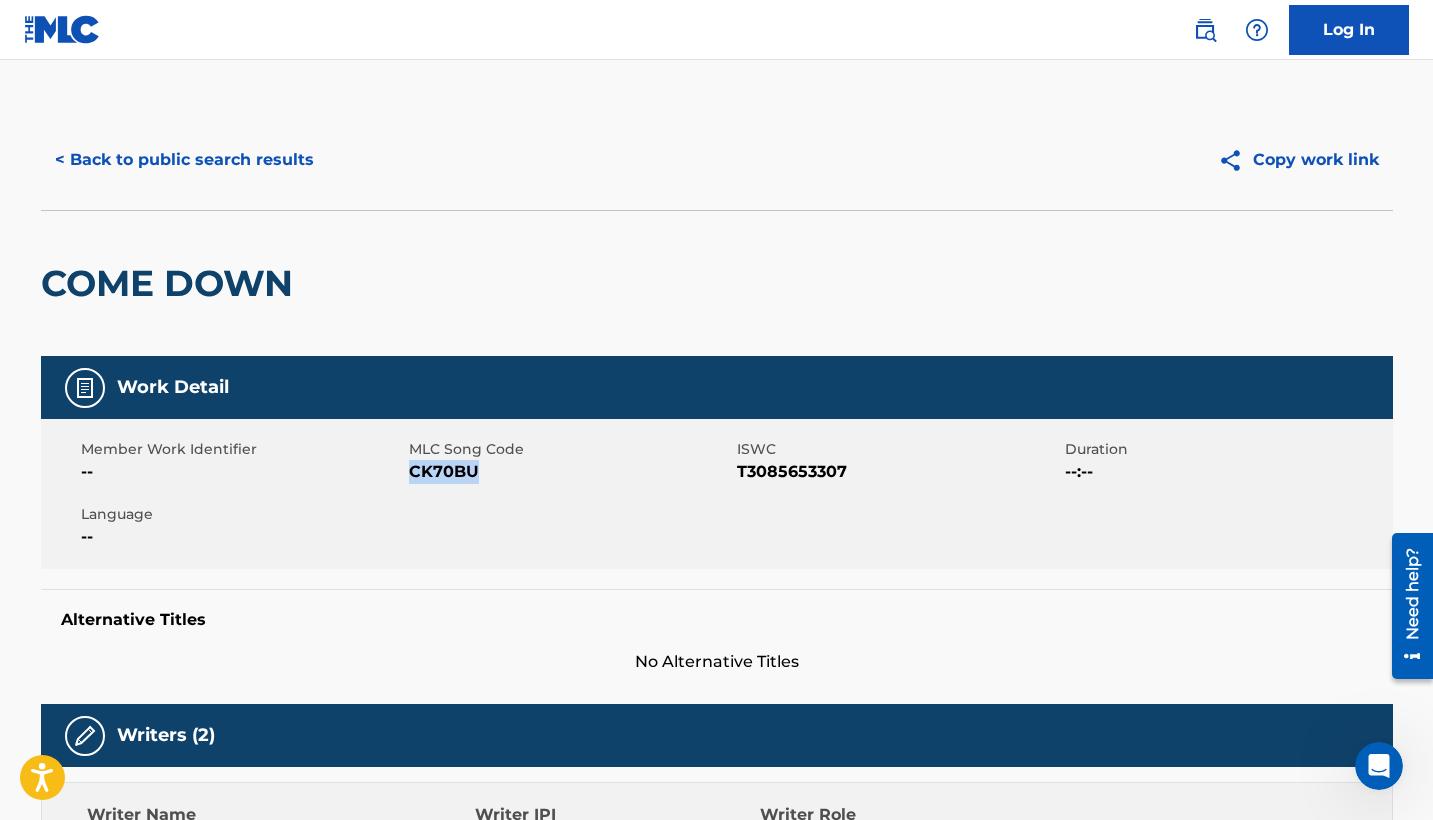 click on "< Back to public search results" at bounding box center (184, 160) 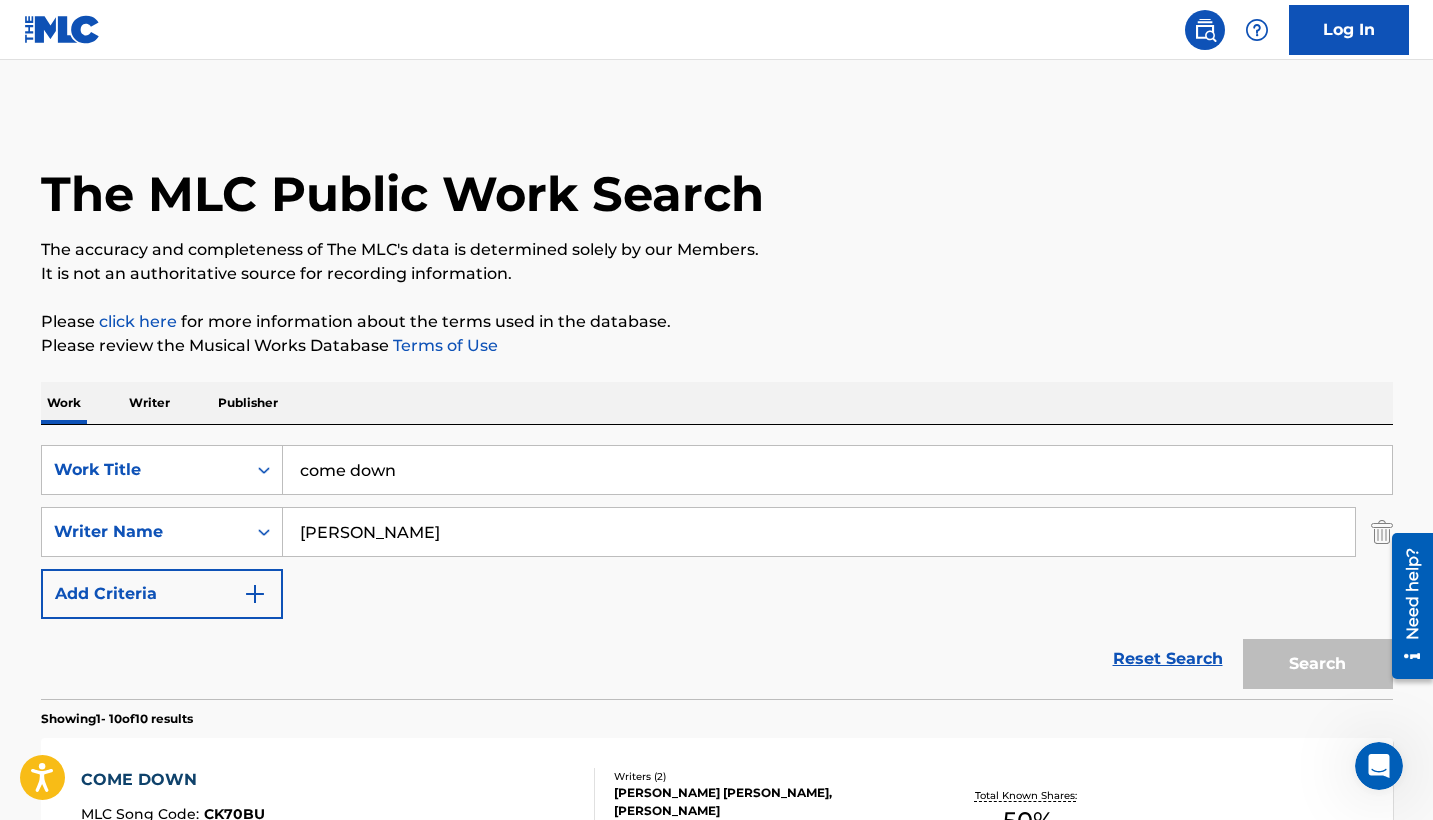 scroll, scrollTop: 261, scrollLeft: 0, axis: vertical 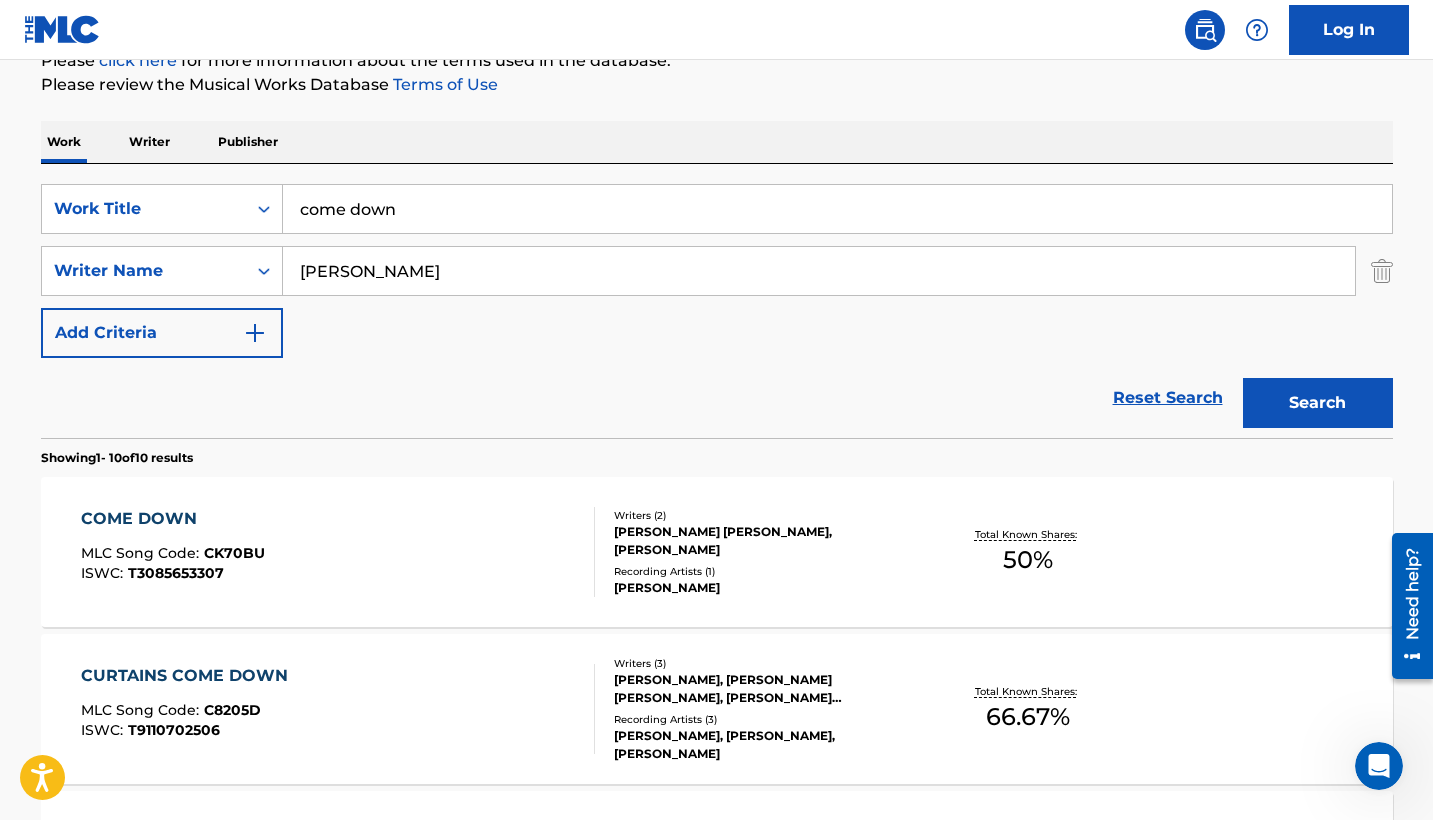 click on "come down" at bounding box center (837, 209) 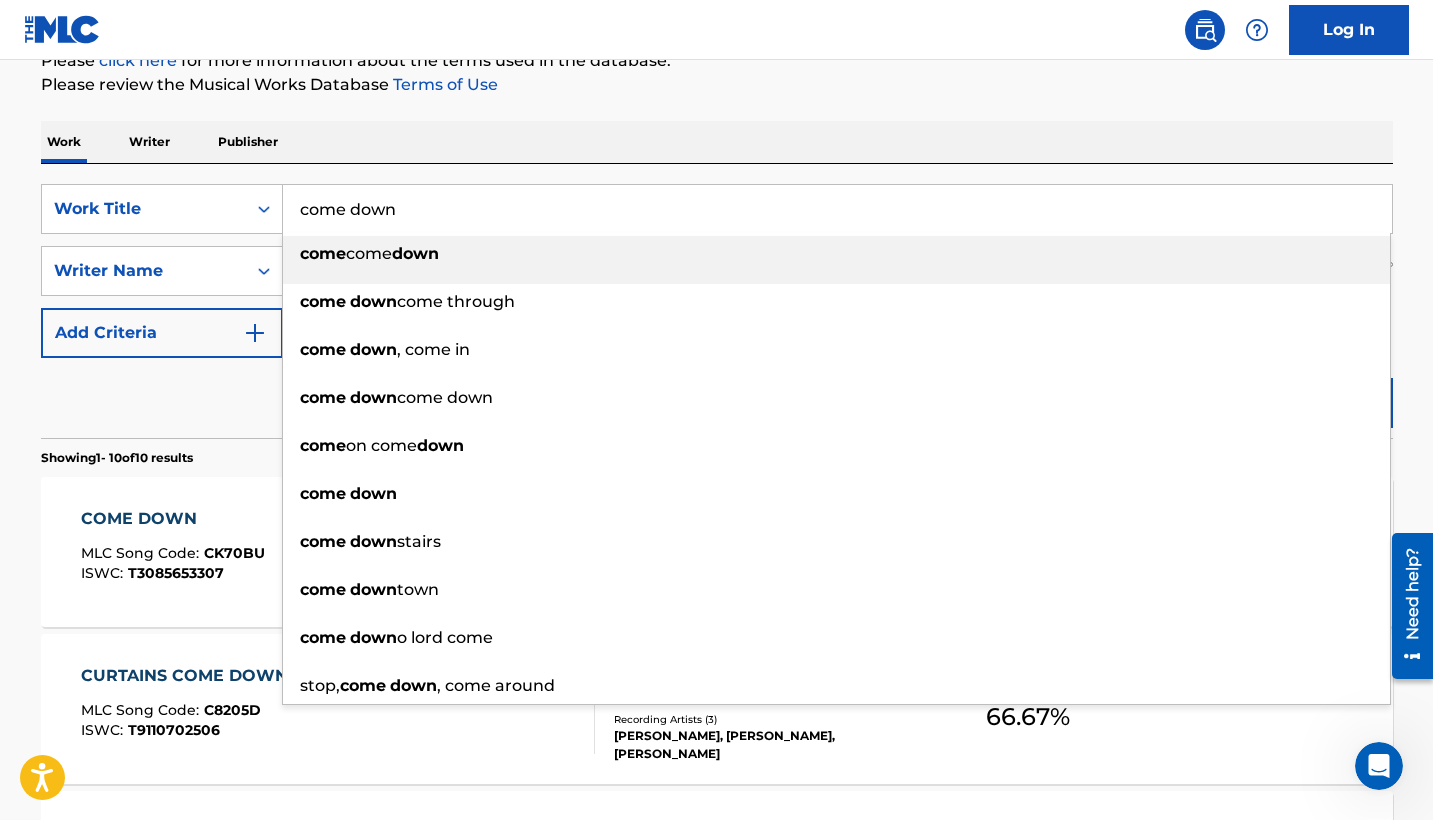 paste on "strangerclouds" 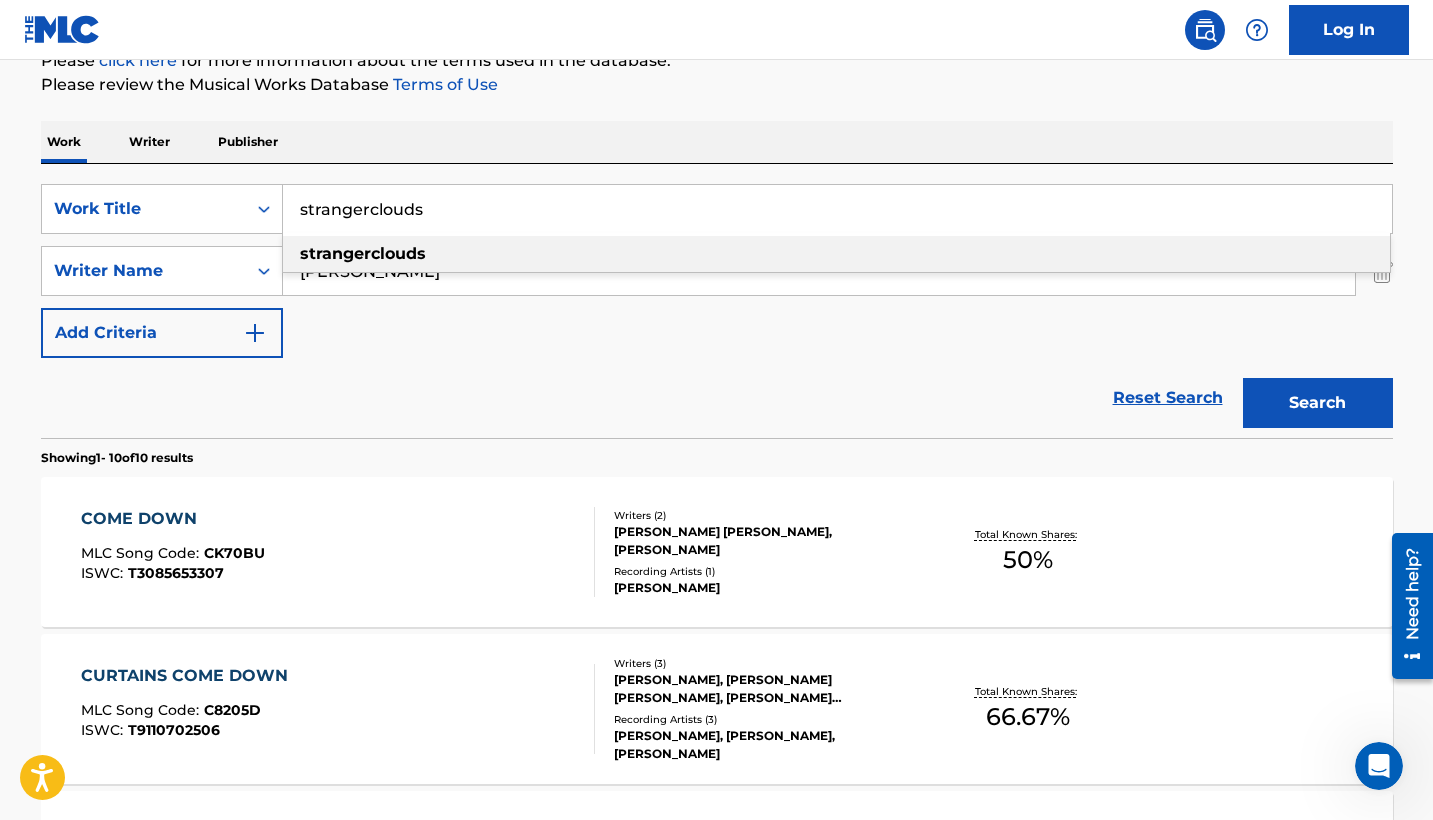 type on "strangerclouds" 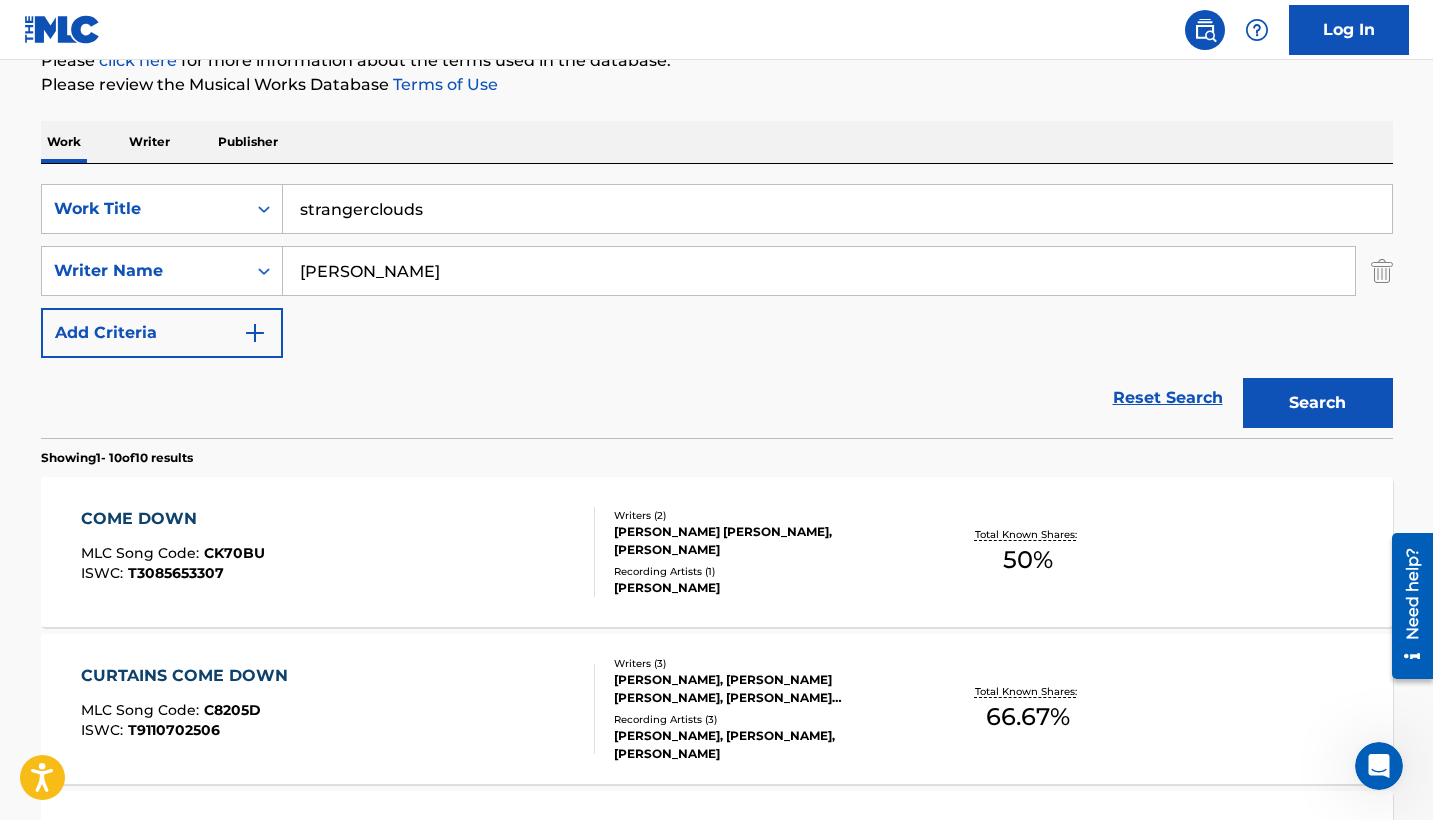 click on "Search" at bounding box center (1318, 403) 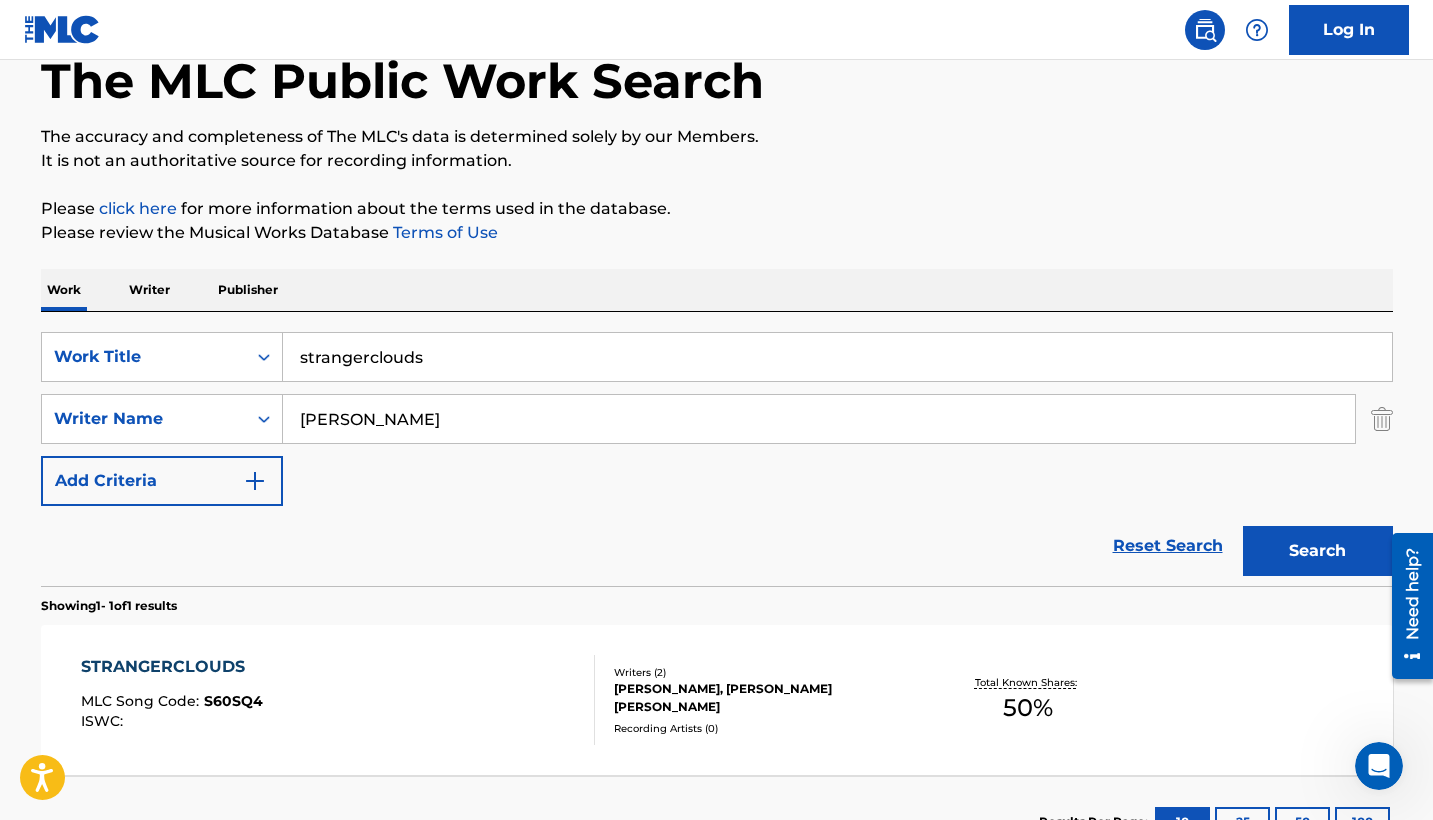 scroll, scrollTop: 268, scrollLeft: 0, axis: vertical 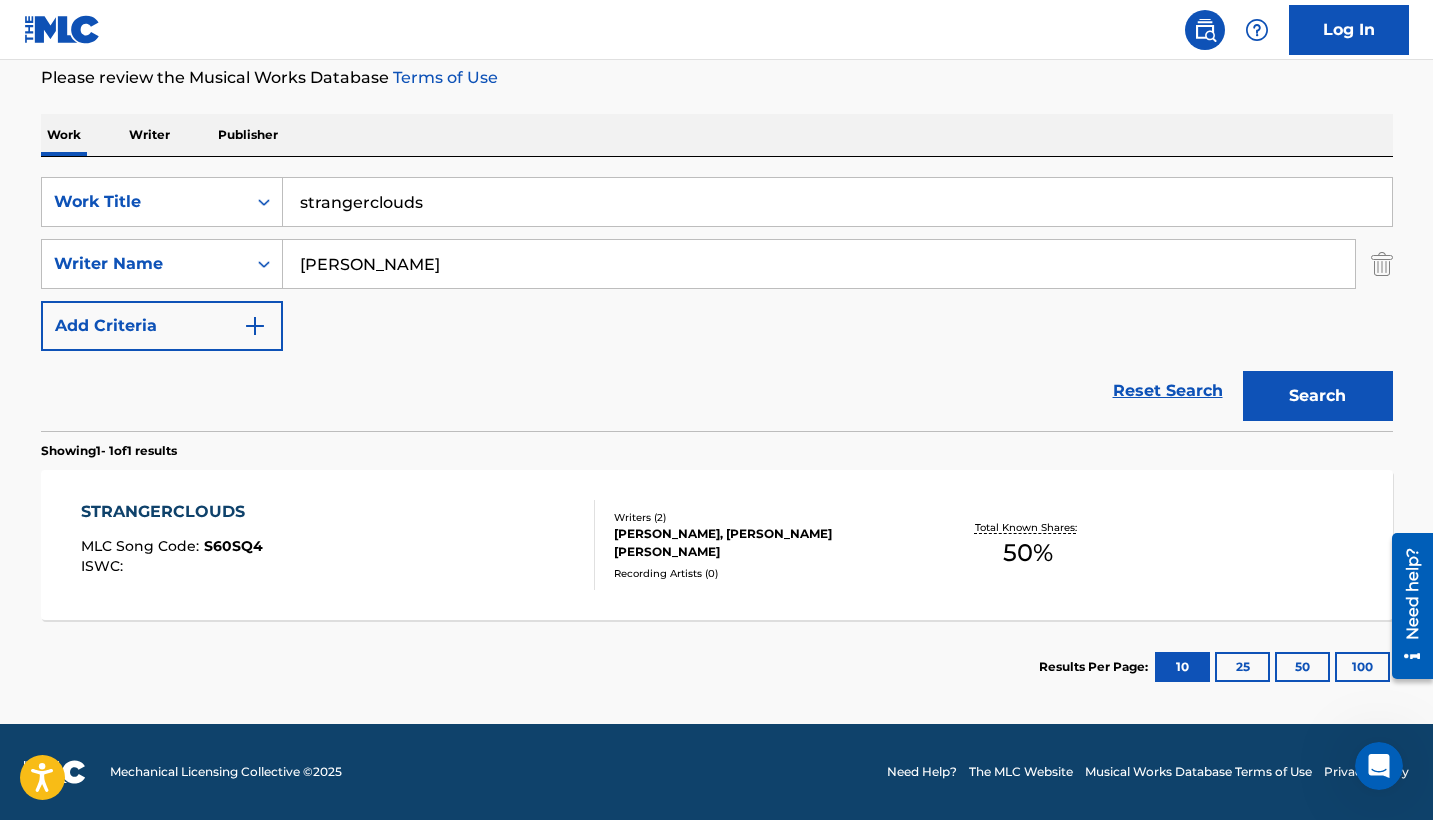 click on "STRANGERCLOUDS MLC Song Code : S60SQ4 ISWC :" at bounding box center [338, 545] 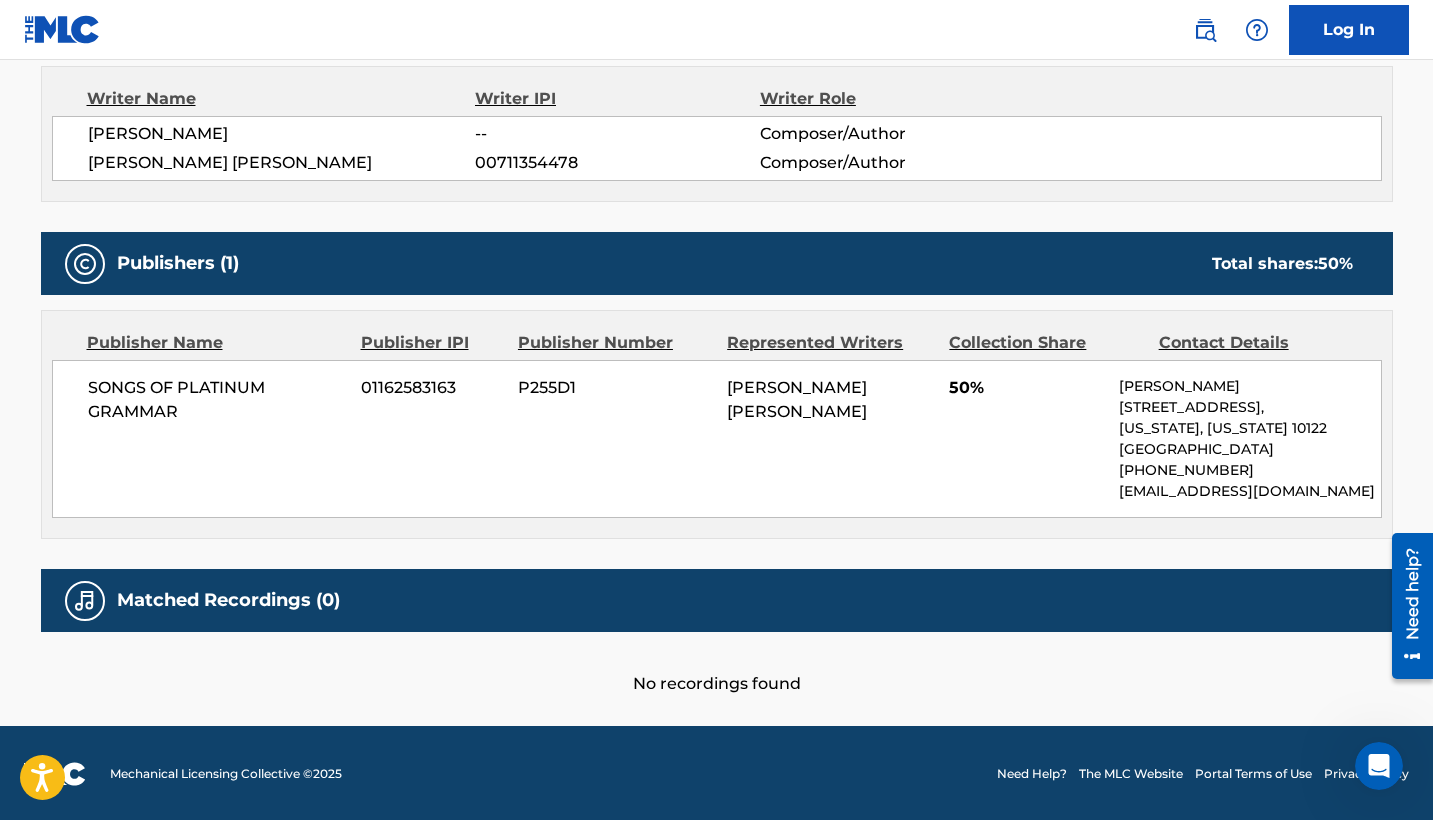 scroll, scrollTop: 0, scrollLeft: 0, axis: both 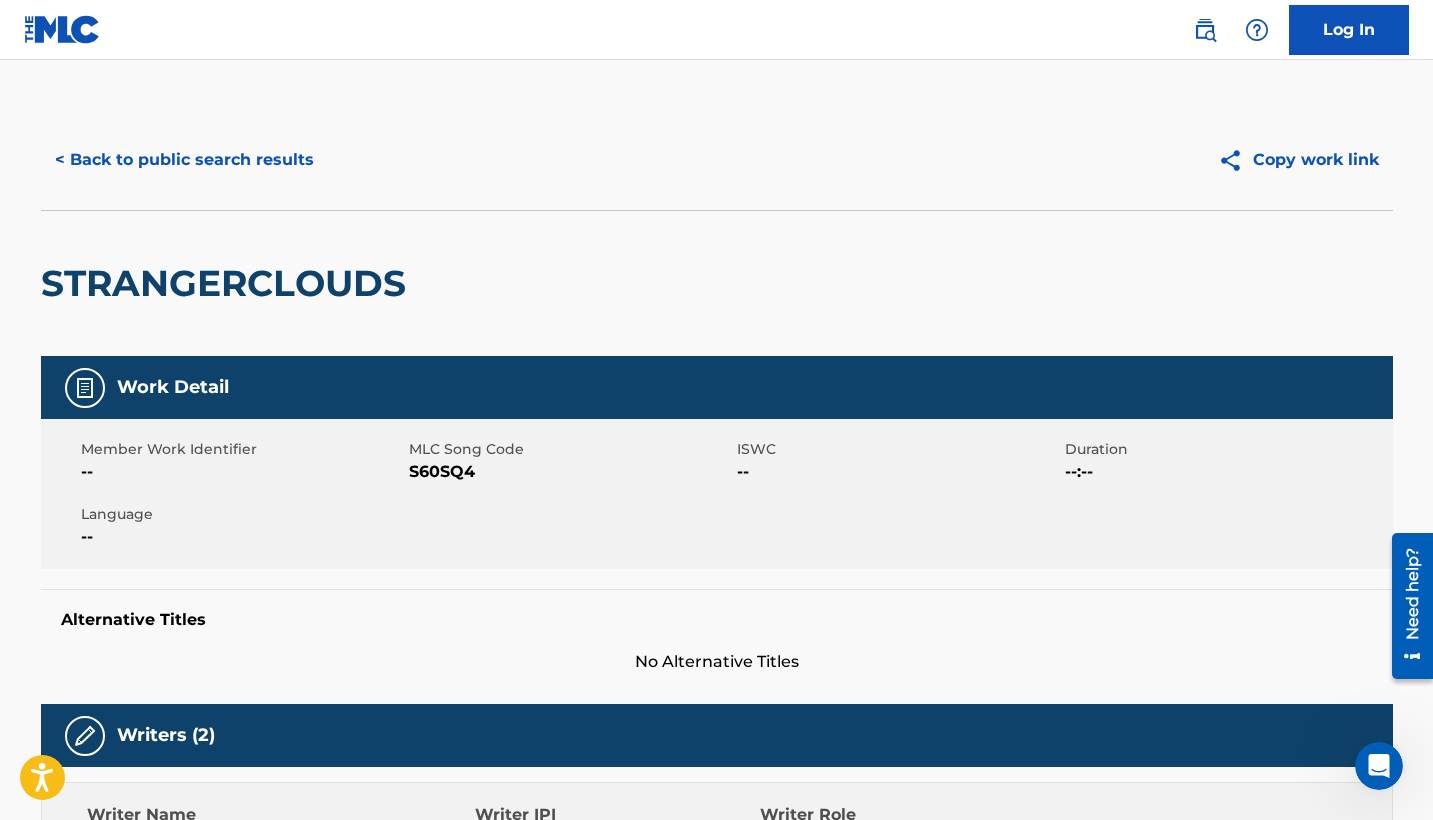 click on "STRANGERCLOUDS" at bounding box center (228, 283) 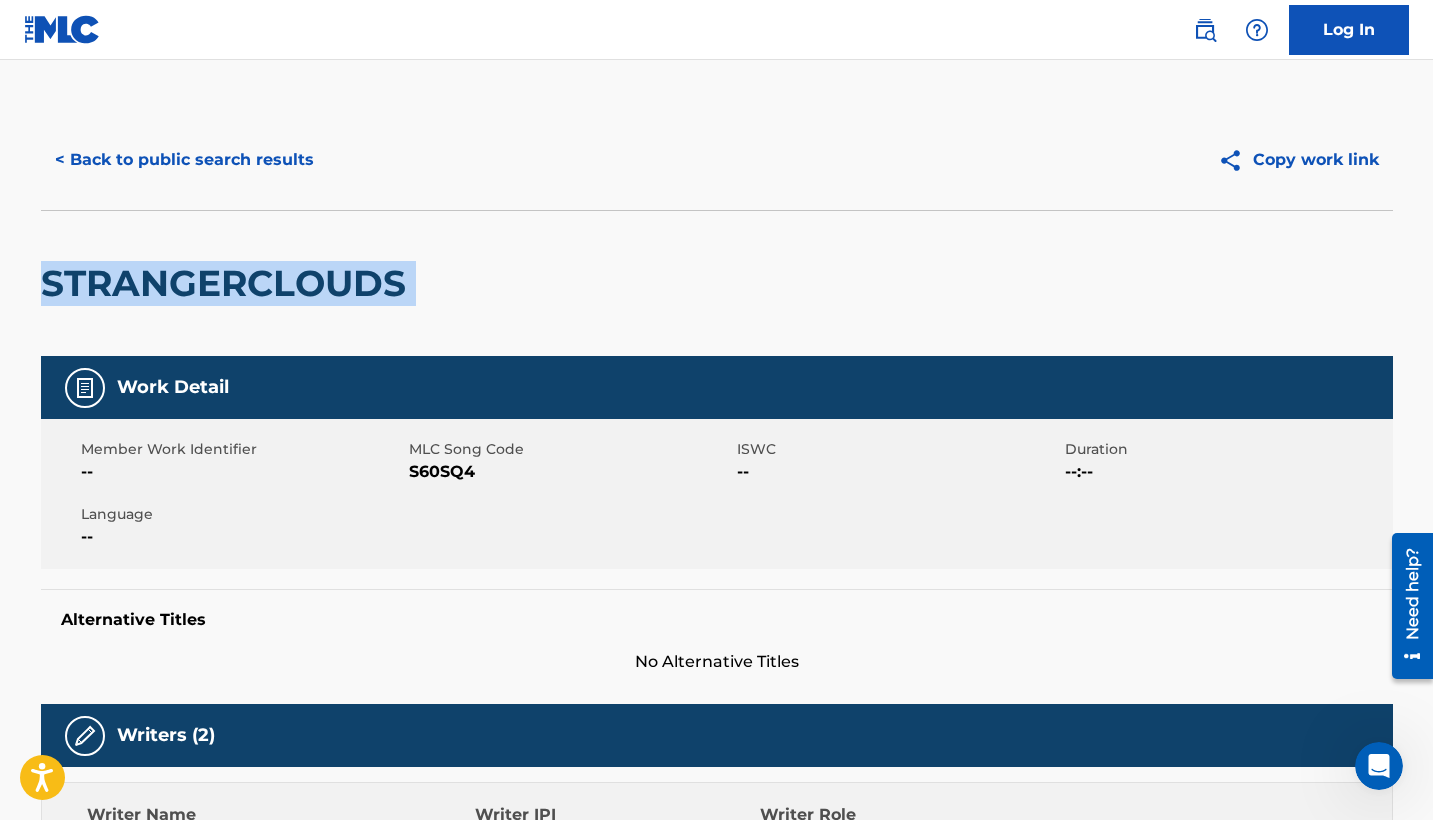 click on "STRANGERCLOUDS" at bounding box center [228, 283] 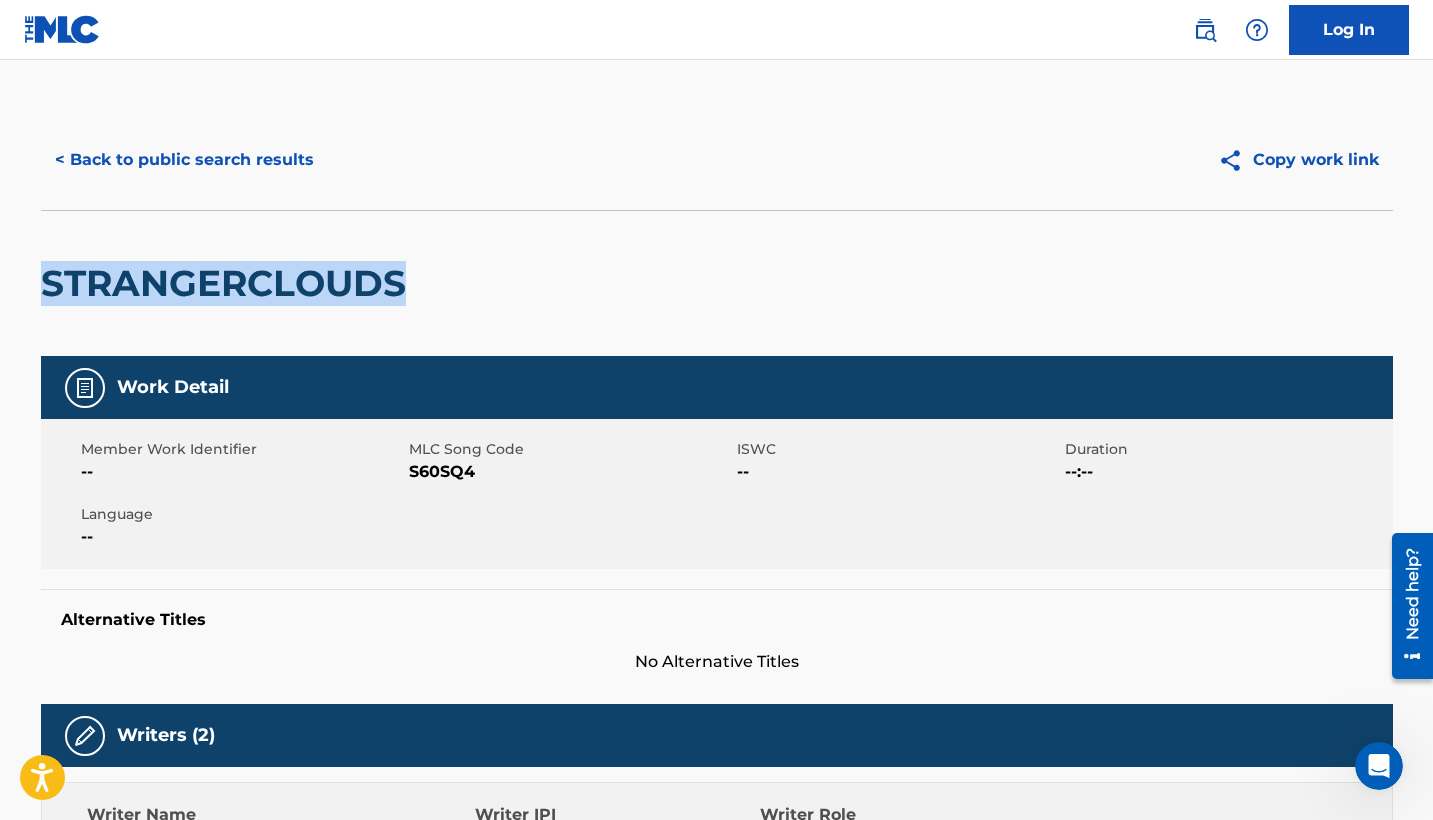 click on "STRANGERCLOUDS" at bounding box center (228, 283) 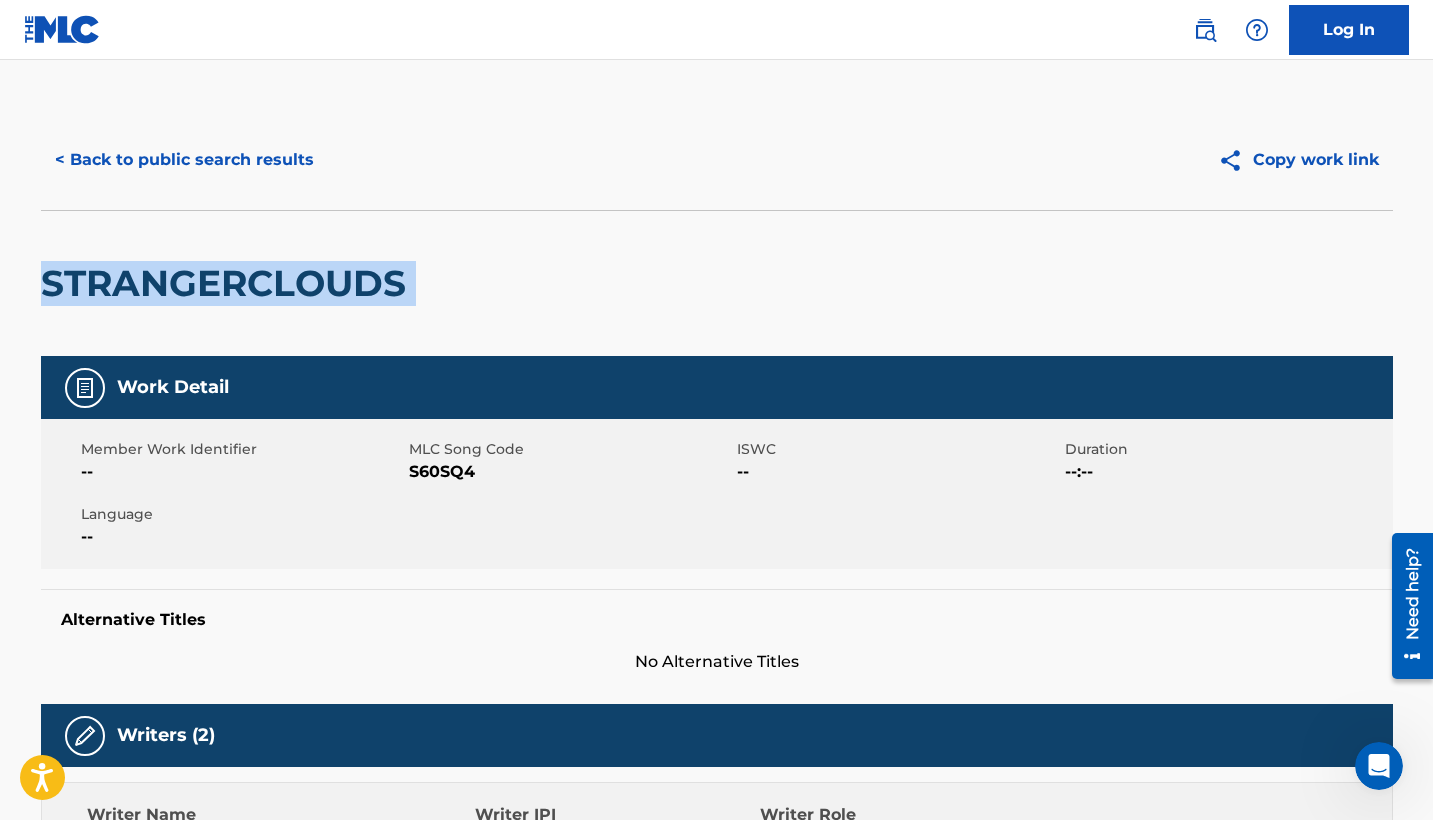 click on "STRANGERCLOUDS" at bounding box center [228, 283] 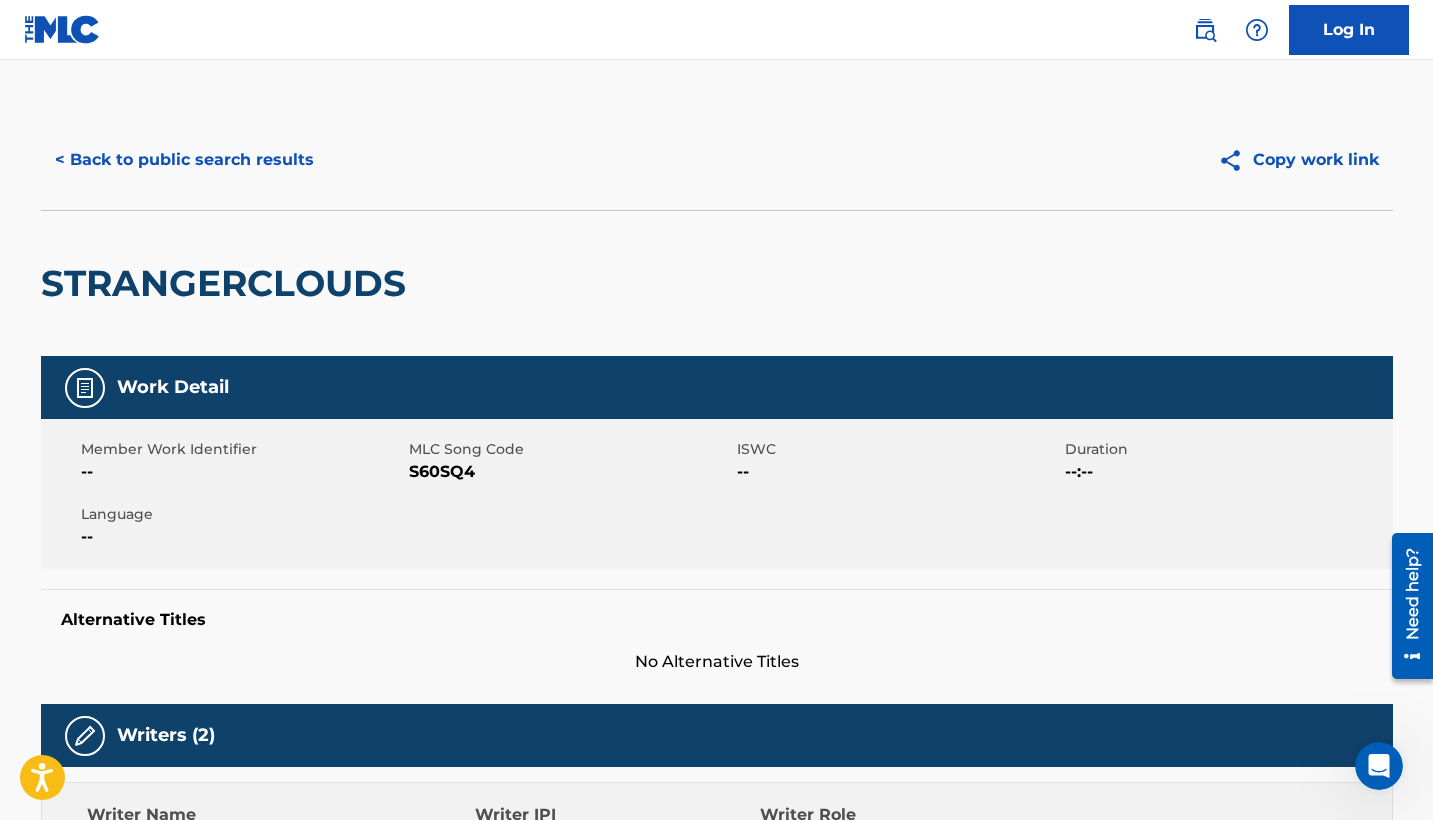 click on "STRANGERCLOUDS" at bounding box center [228, 283] 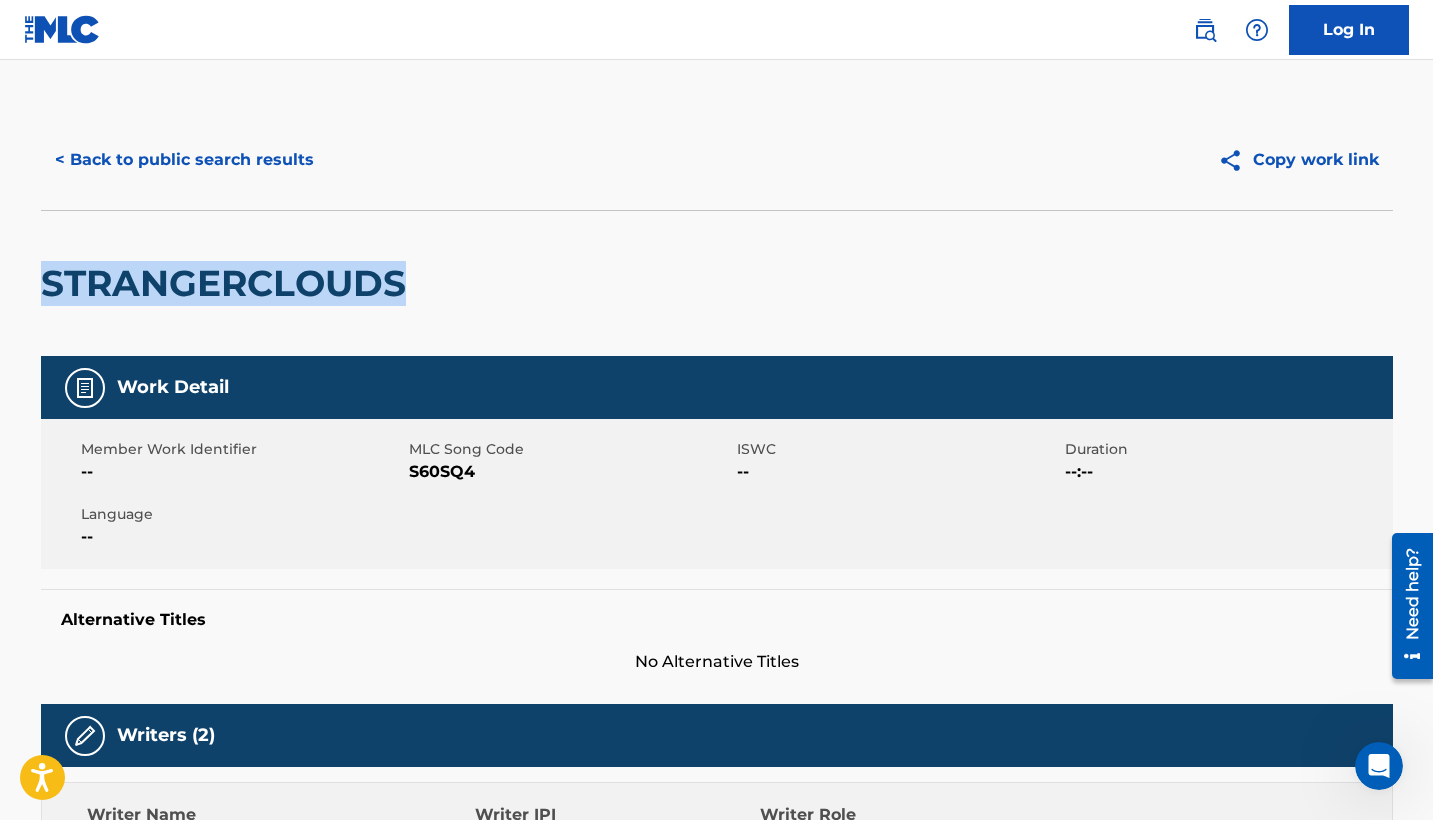 click on "STRANGERCLOUDS" at bounding box center [228, 283] 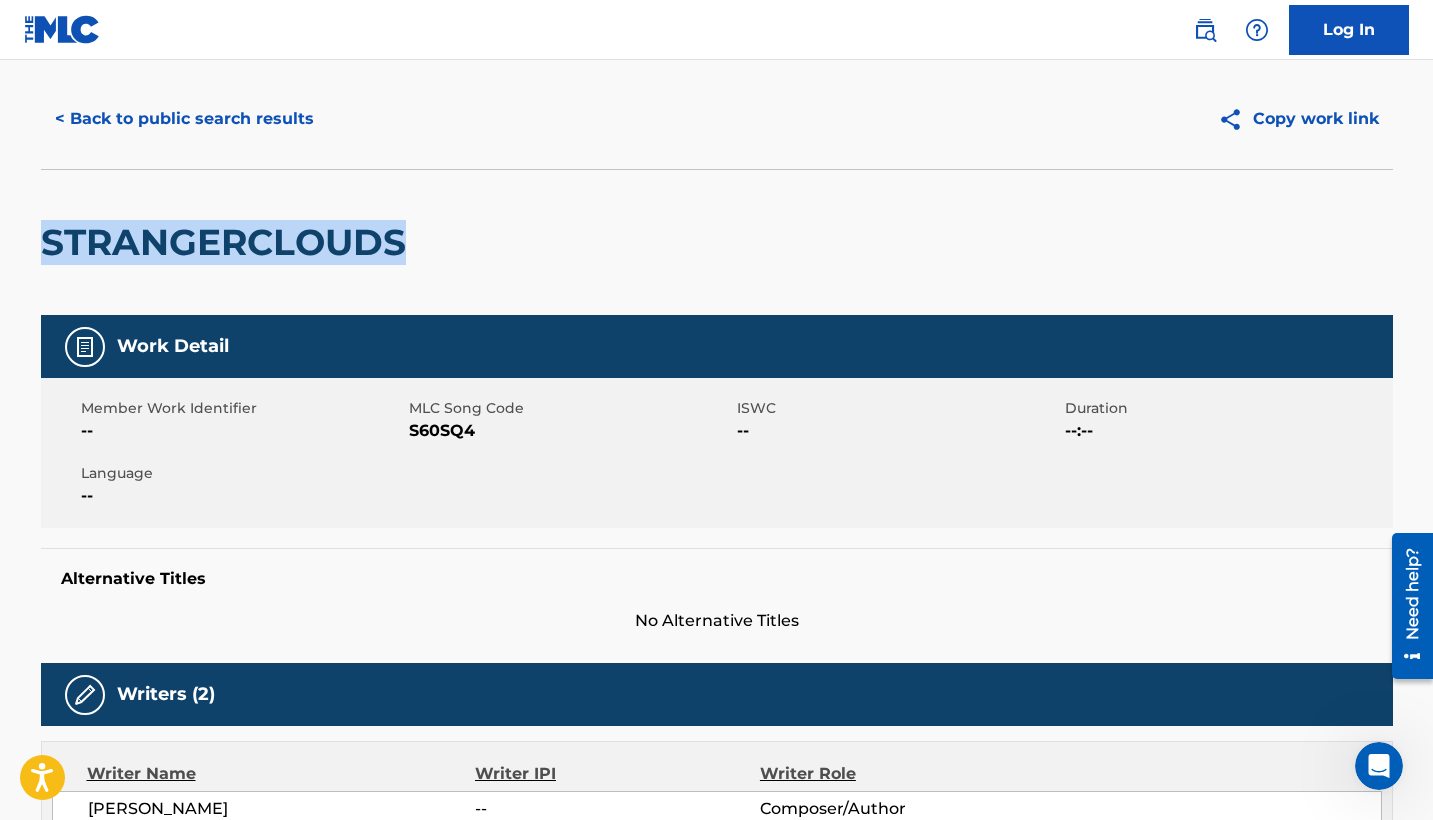 scroll, scrollTop: 220, scrollLeft: 0, axis: vertical 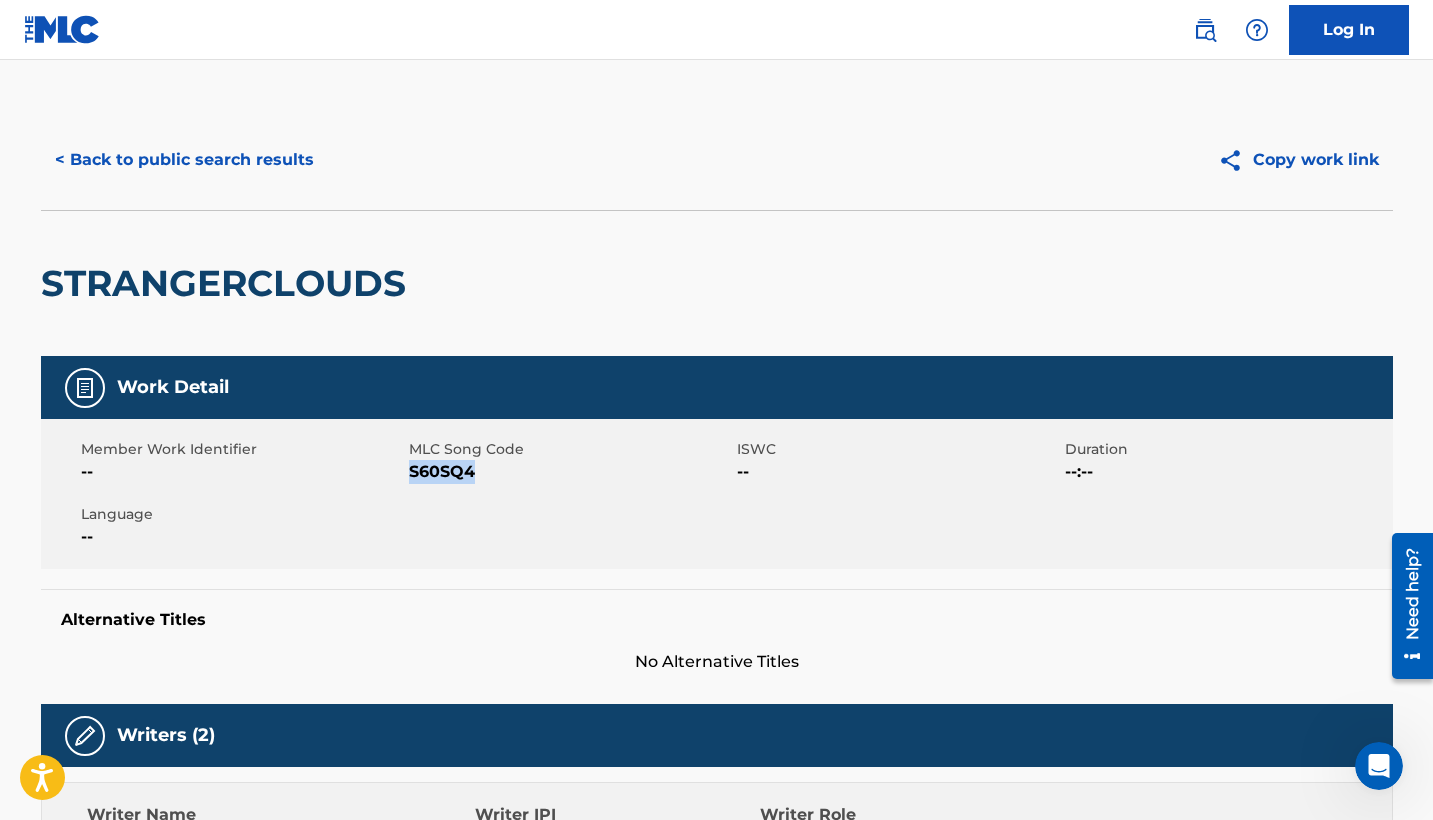 click on "< Back to public search results" at bounding box center [184, 160] 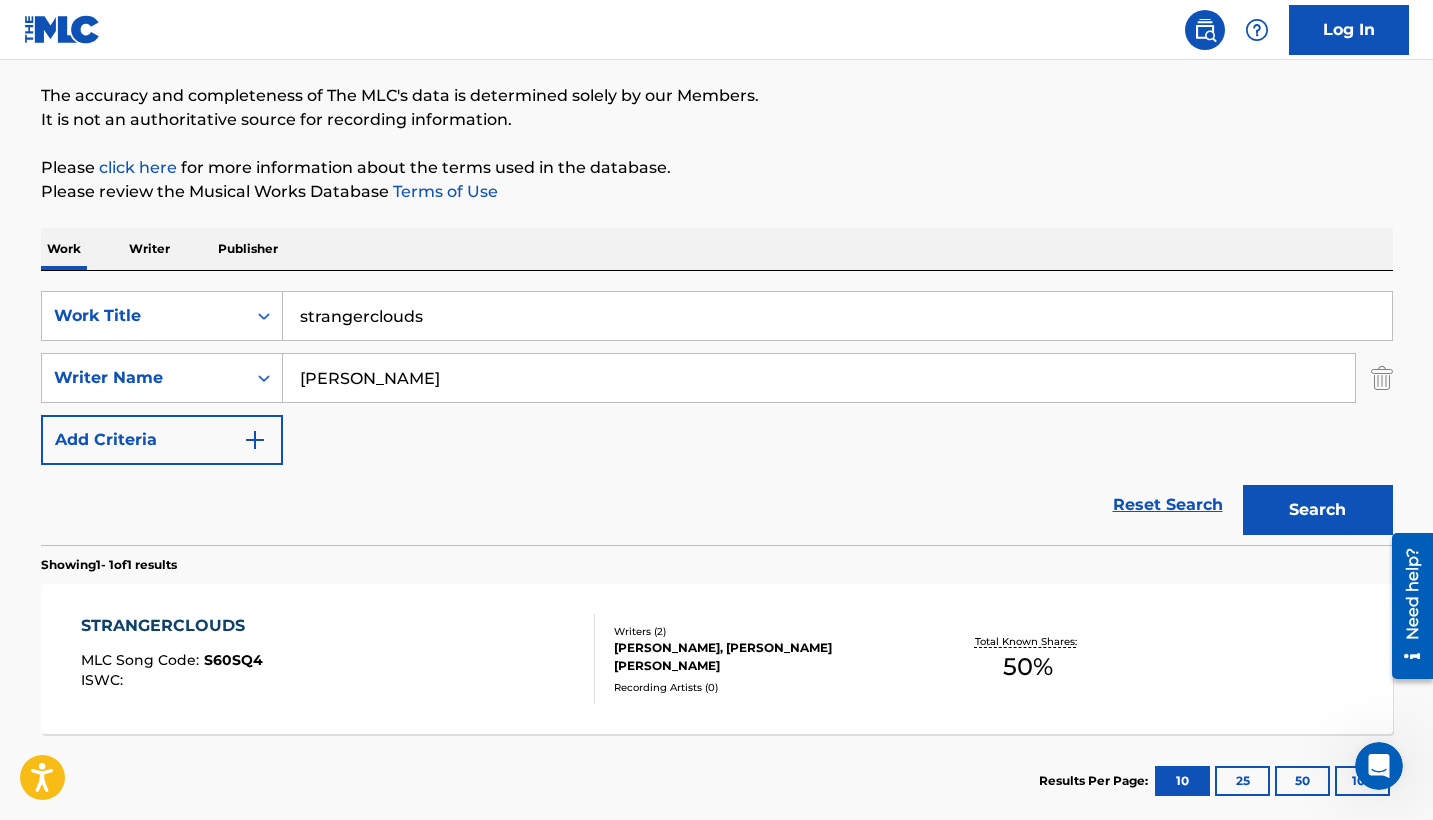 scroll, scrollTop: 268, scrollLeft: 0, axis: vertical 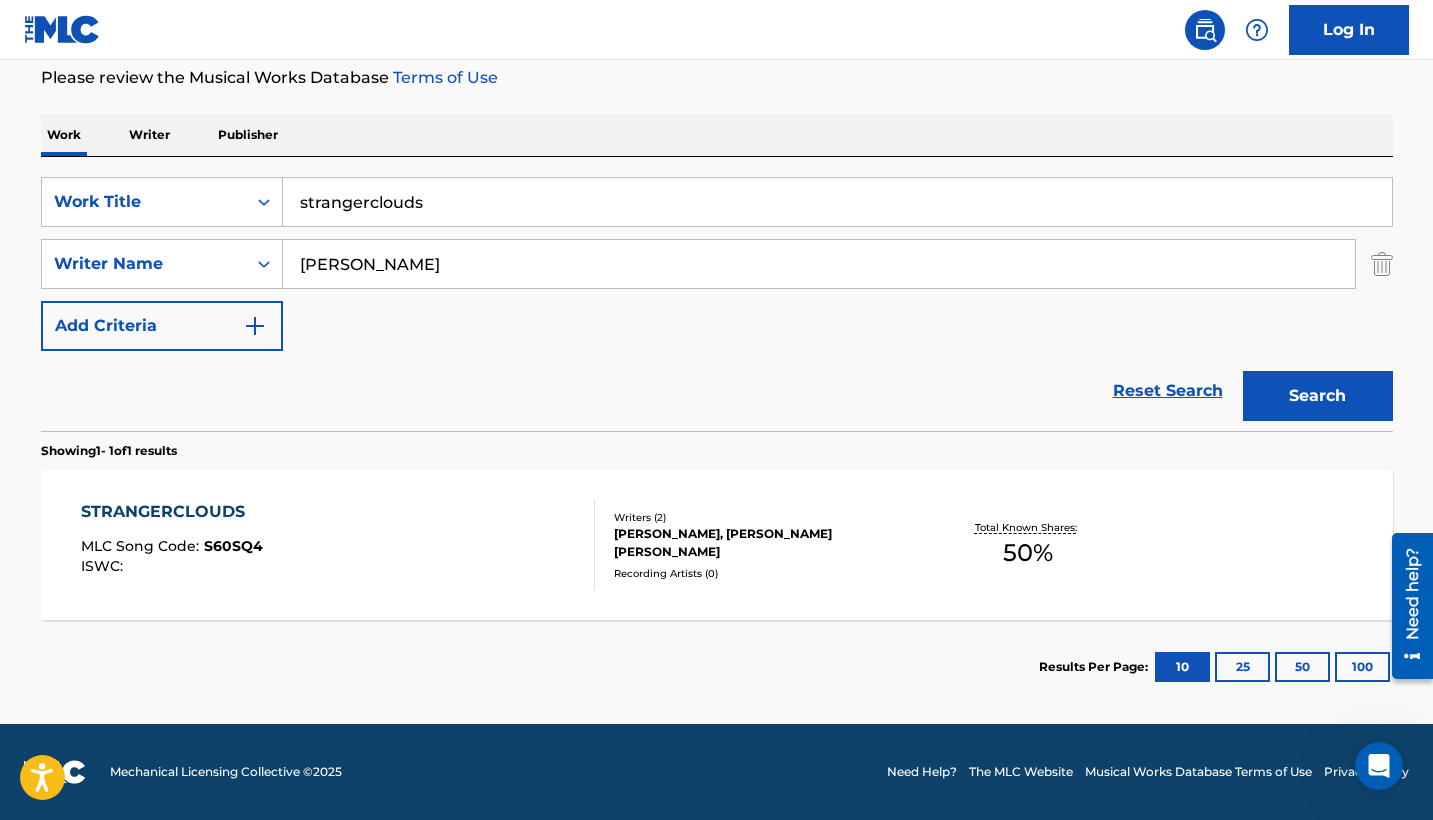 click on "strangerclouds" at bounding box center (837, 202) 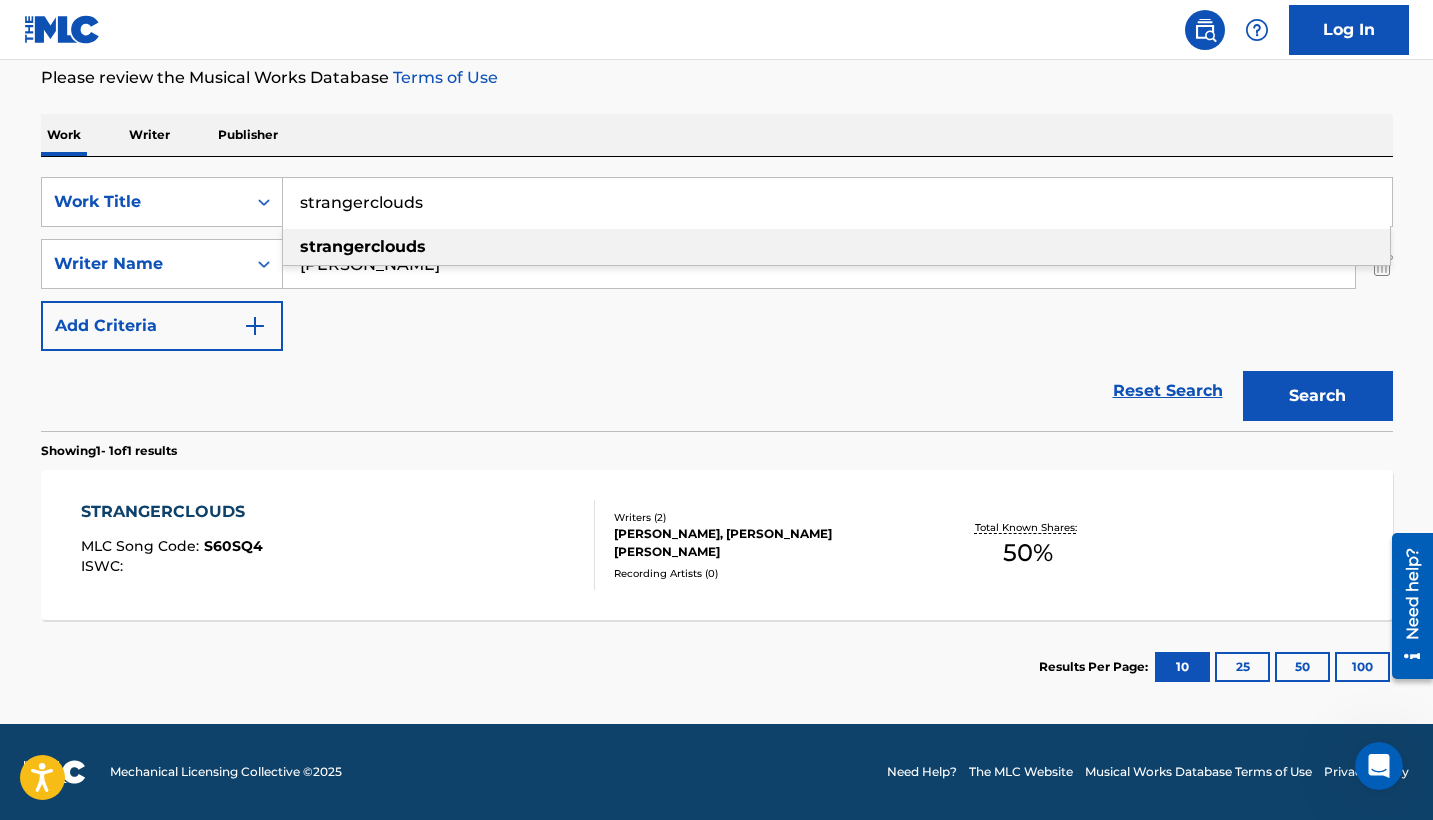 click on "strangerclouds" at bounding box center (837, 202) 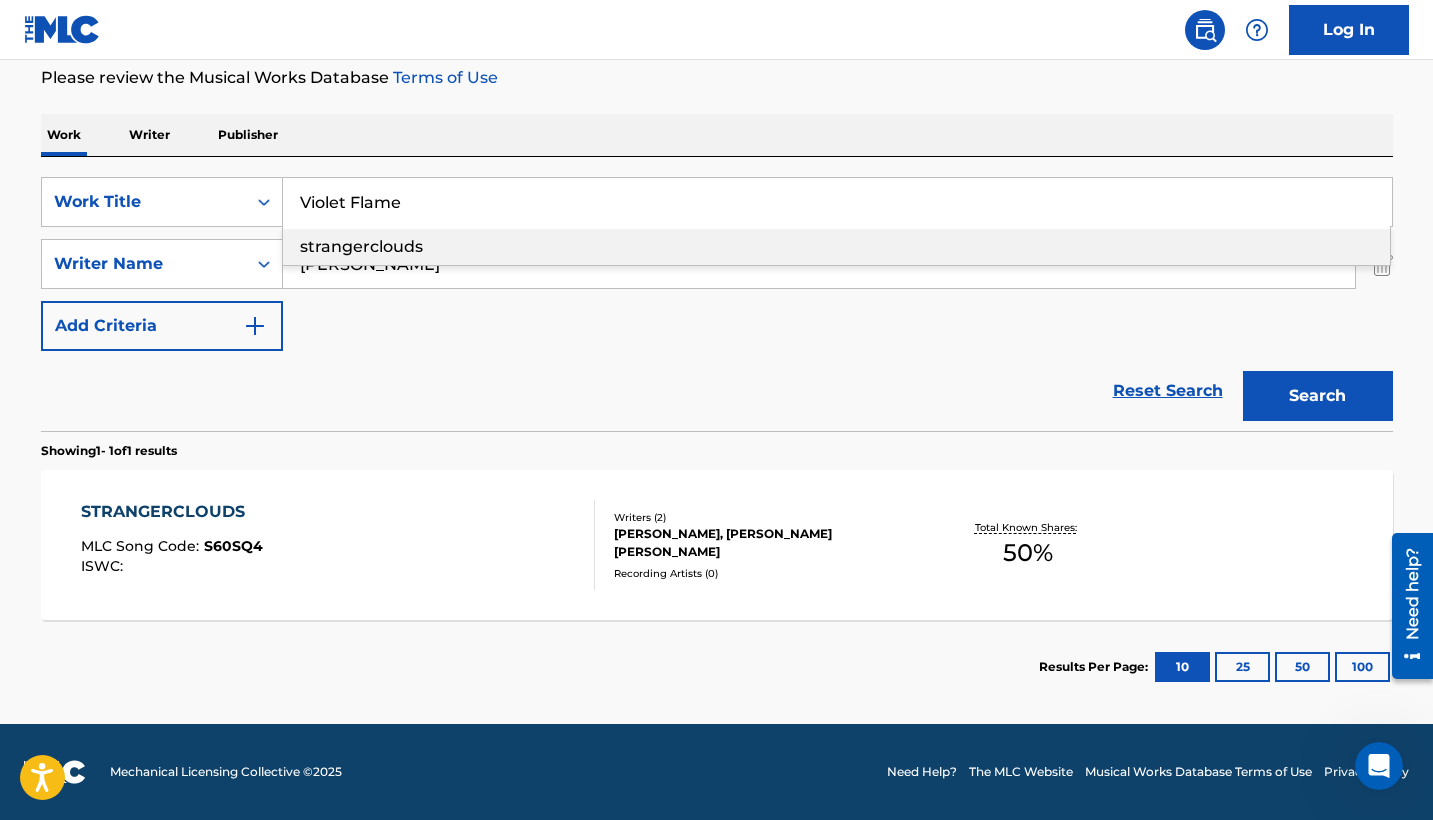 type on "Violet Flame" 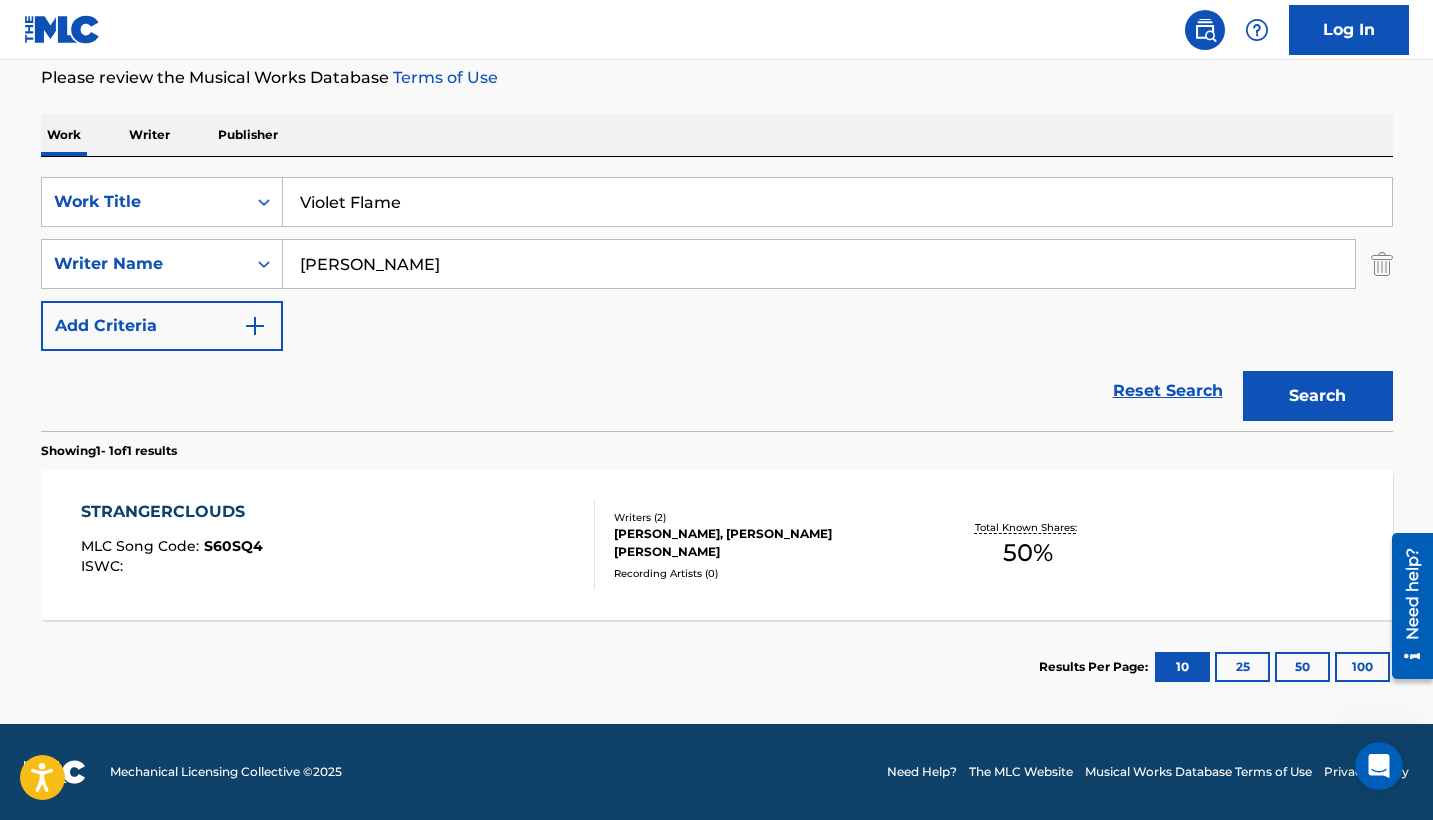 click on "Search" at bounding box center [1318, 396] 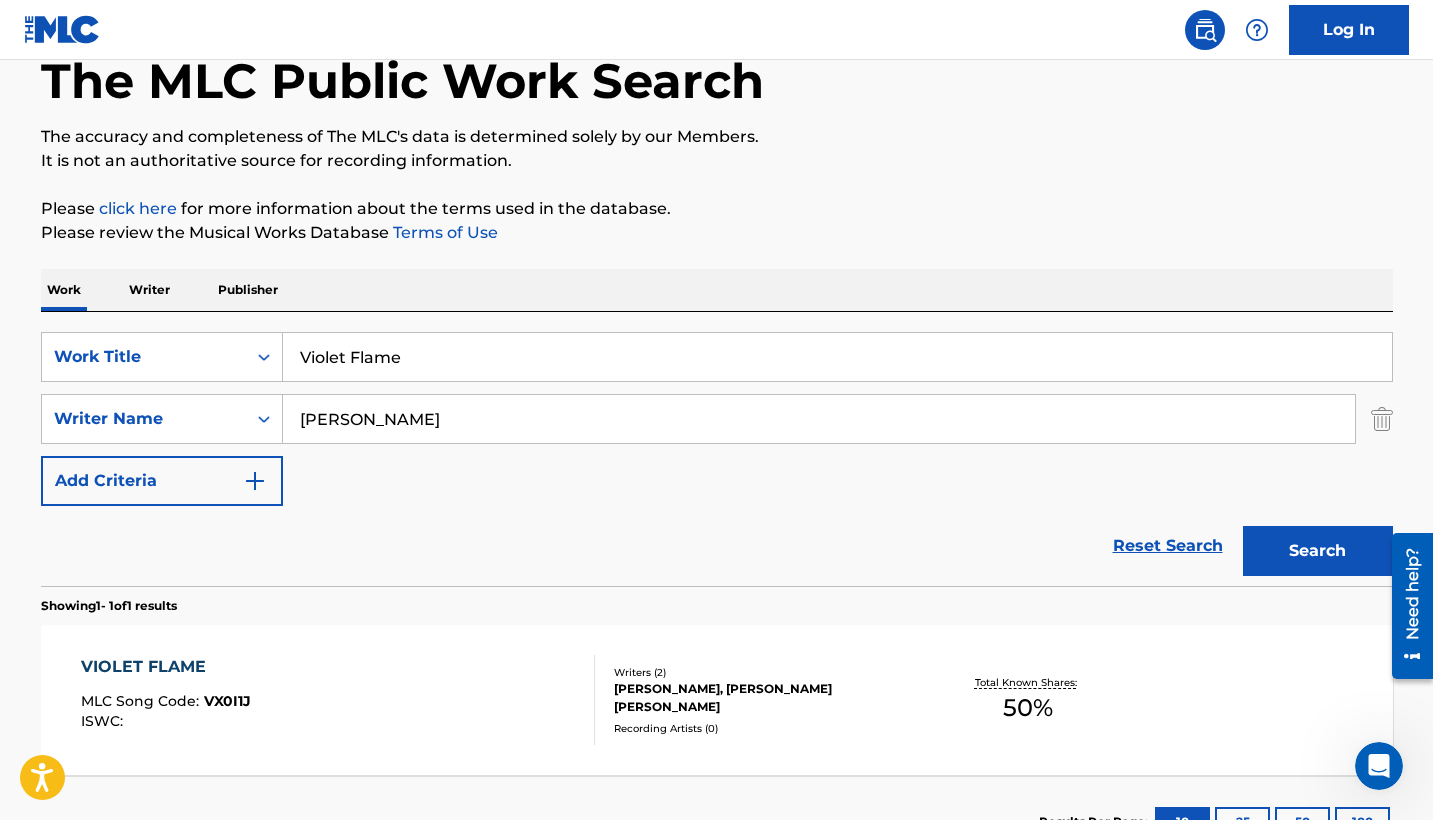 scroll, scrollTop: 268, scrollLeft: 0, axis: vertical 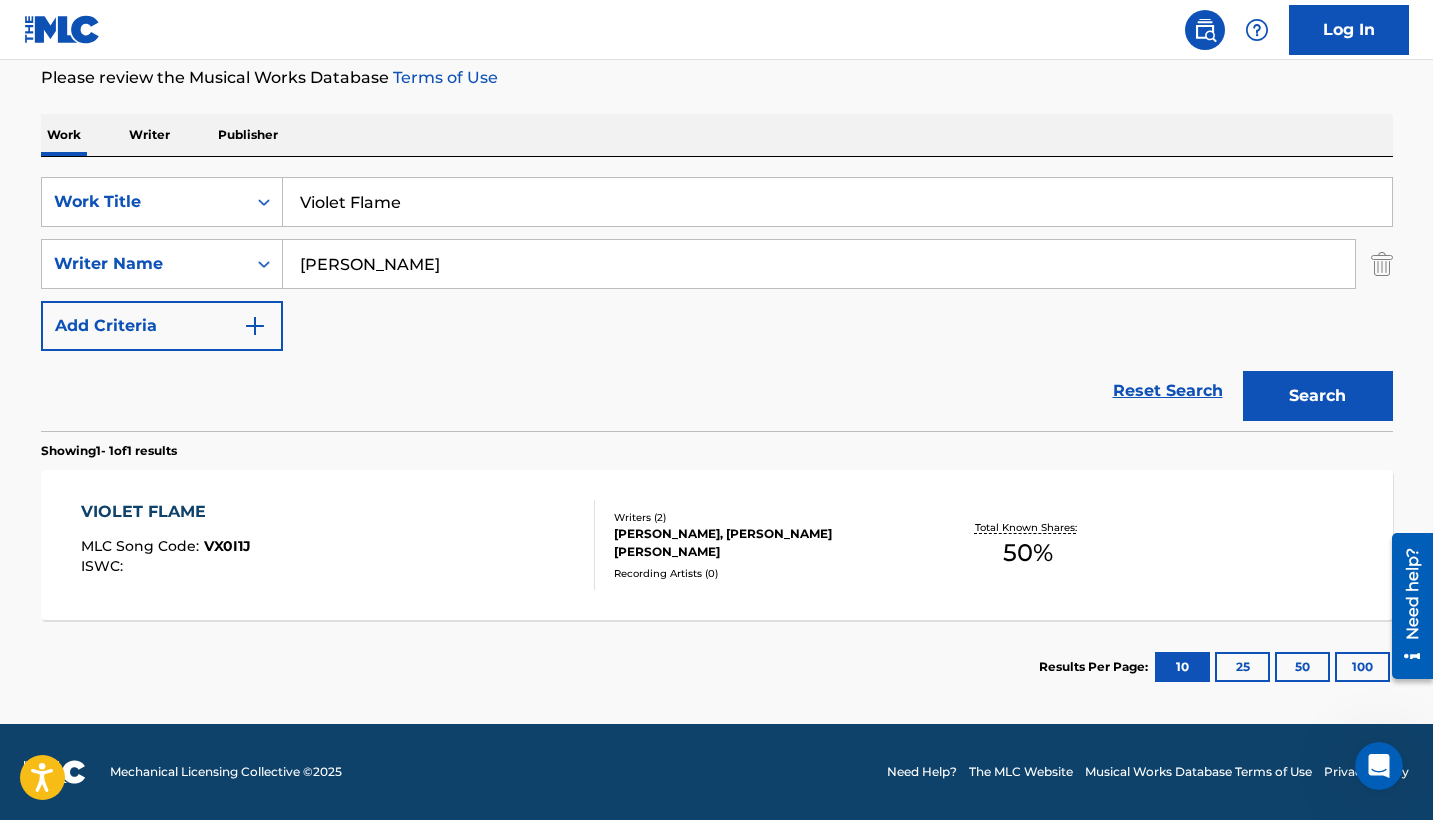 click on "VIOLET FLAME" at bounding box center [166, 512] 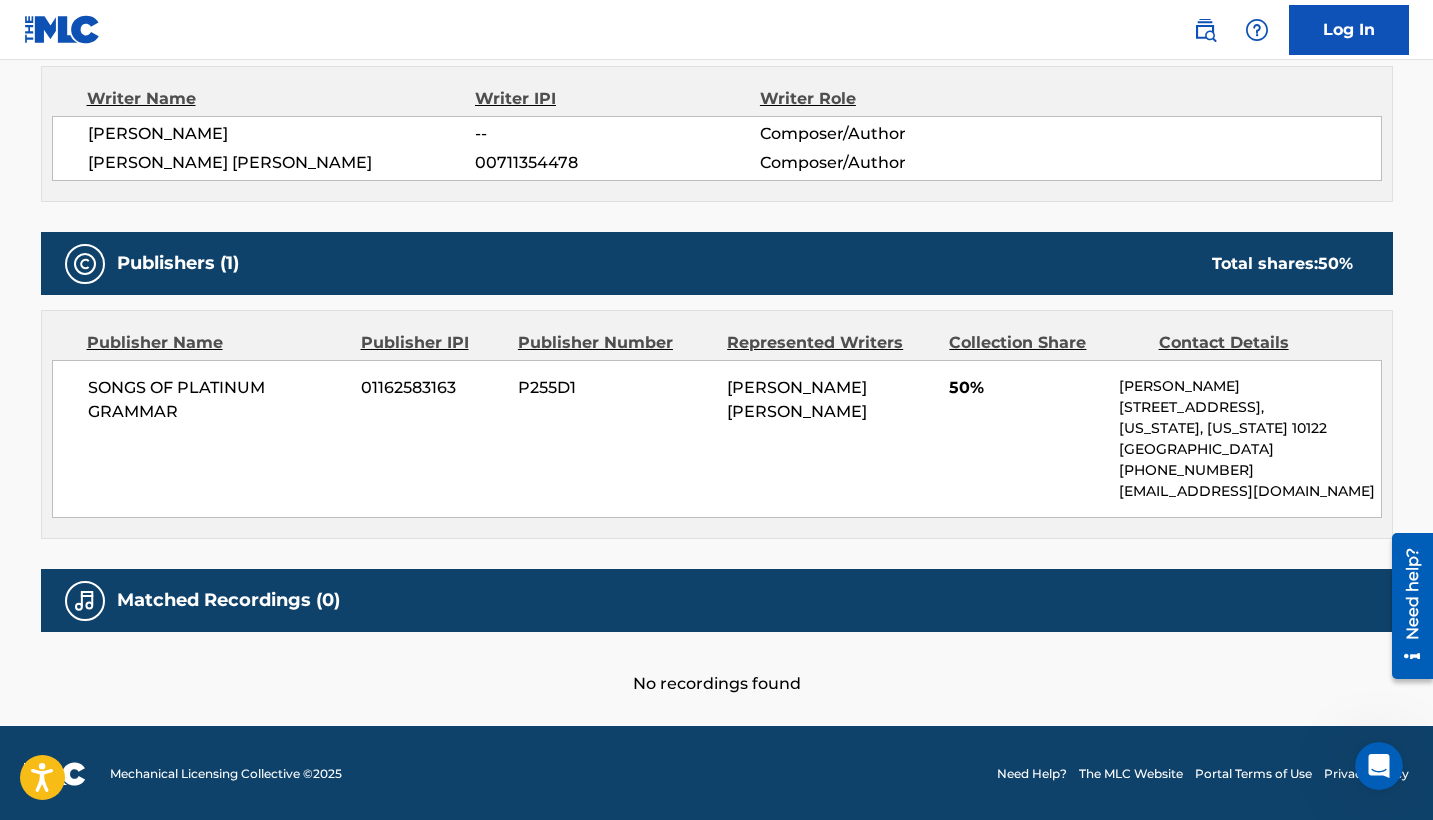 scroll, scrollTop: 0, scrollLeft: 0, axis: both 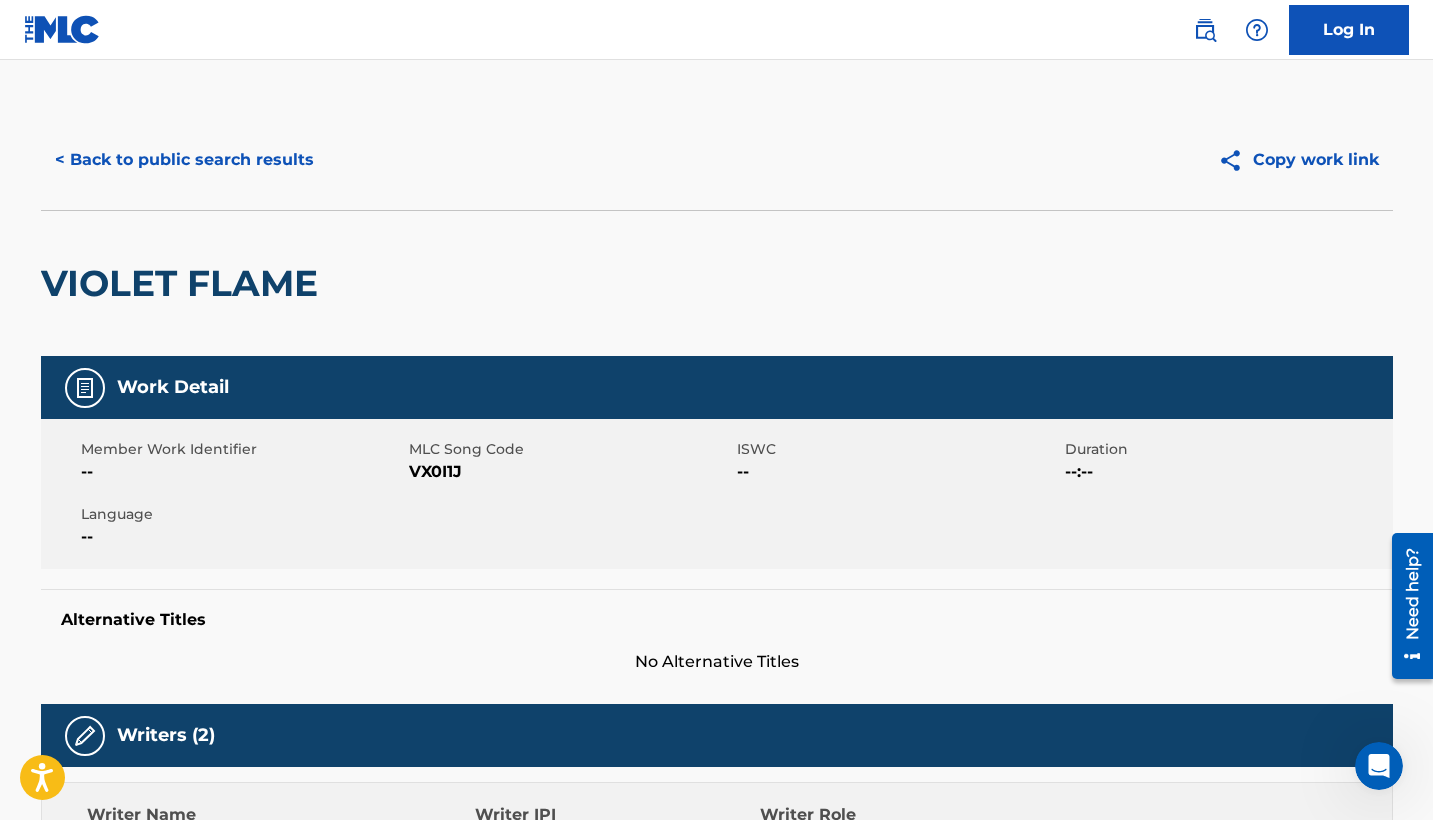 click on "VIOLET FLAME" at bounding box center (184, 283) 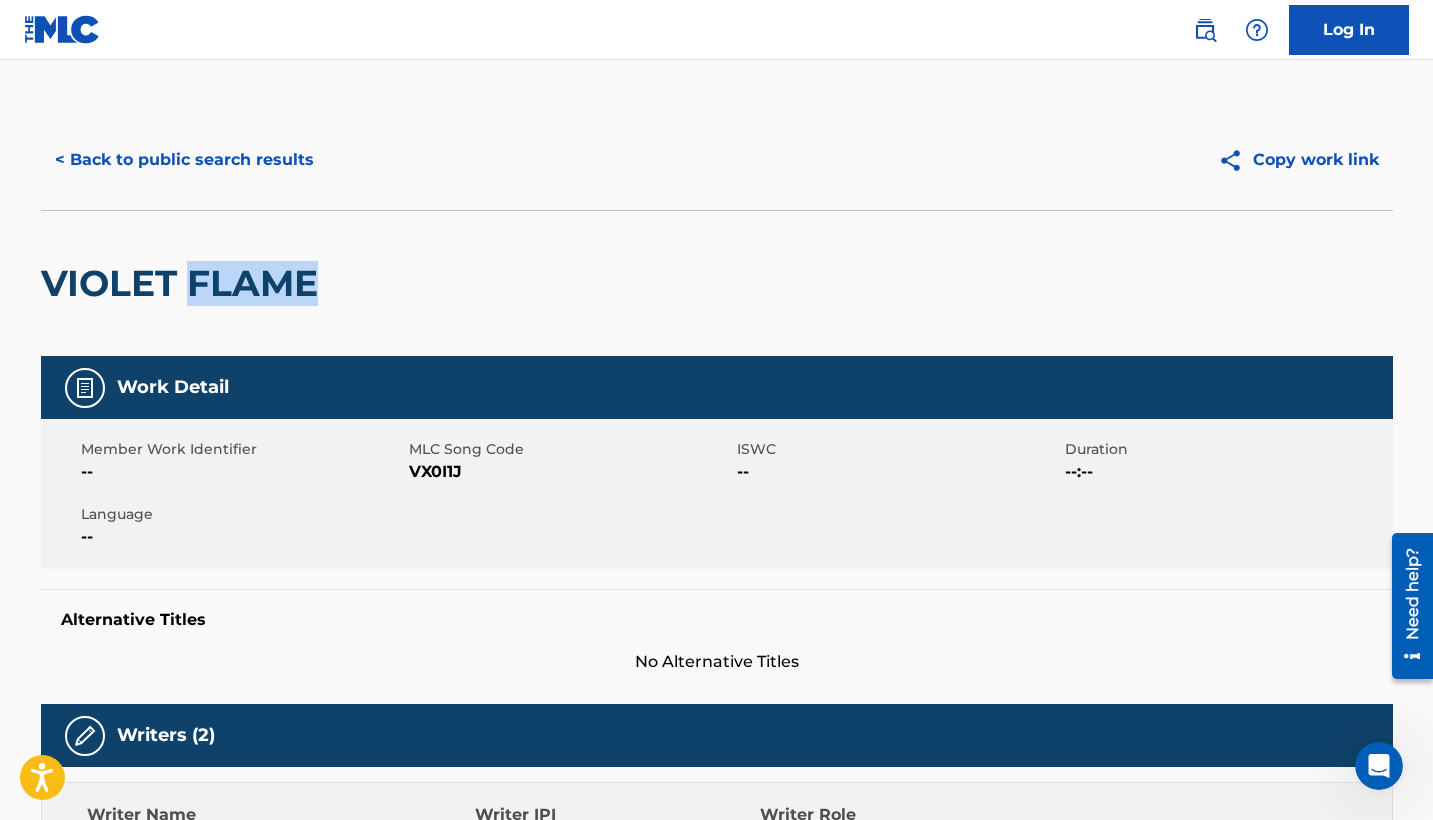click on "VIOLET FLAME" at bounding box center [184, 283] 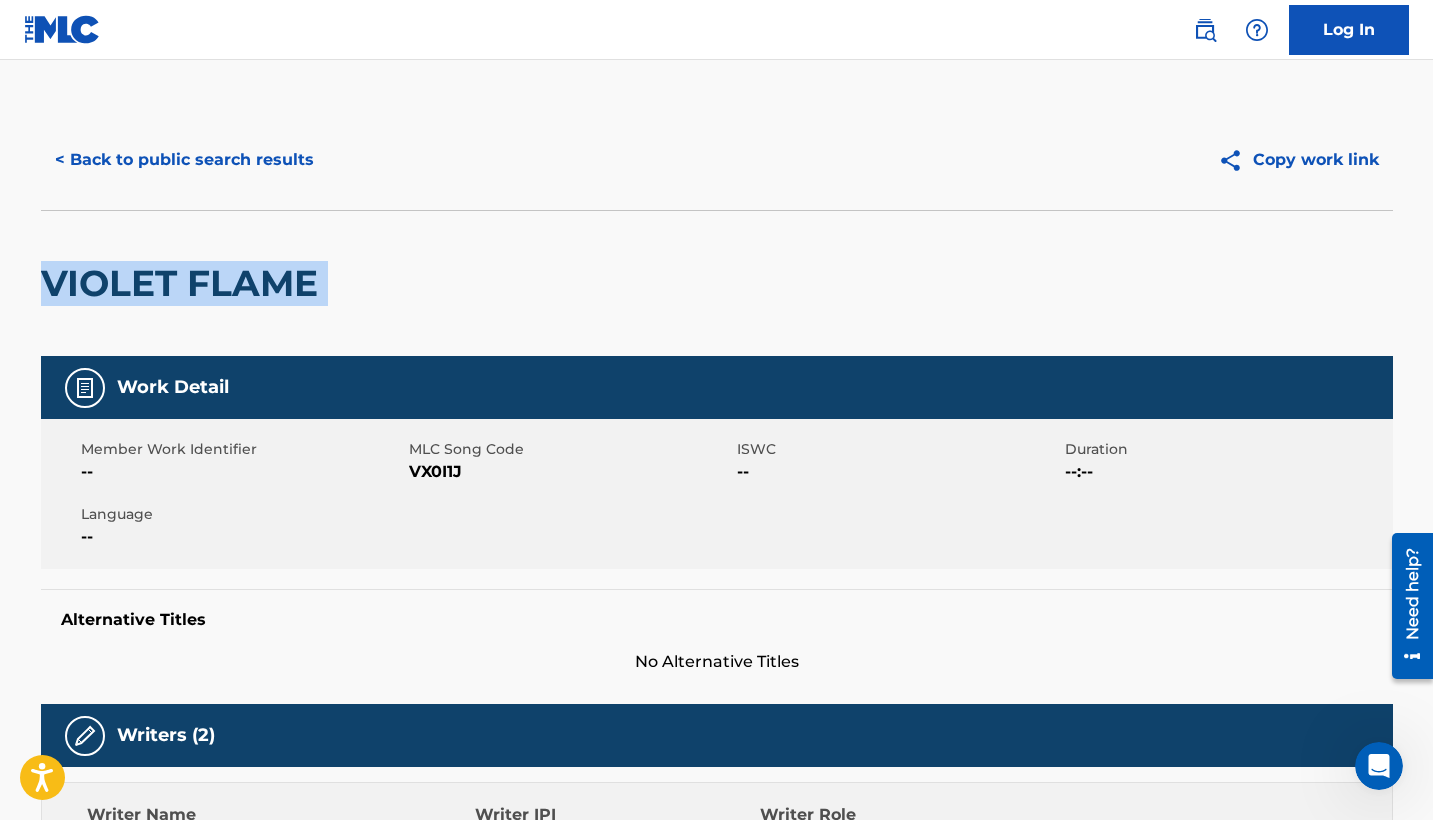 click on "VIOLET FLAME" at bounding box center (184, 283) 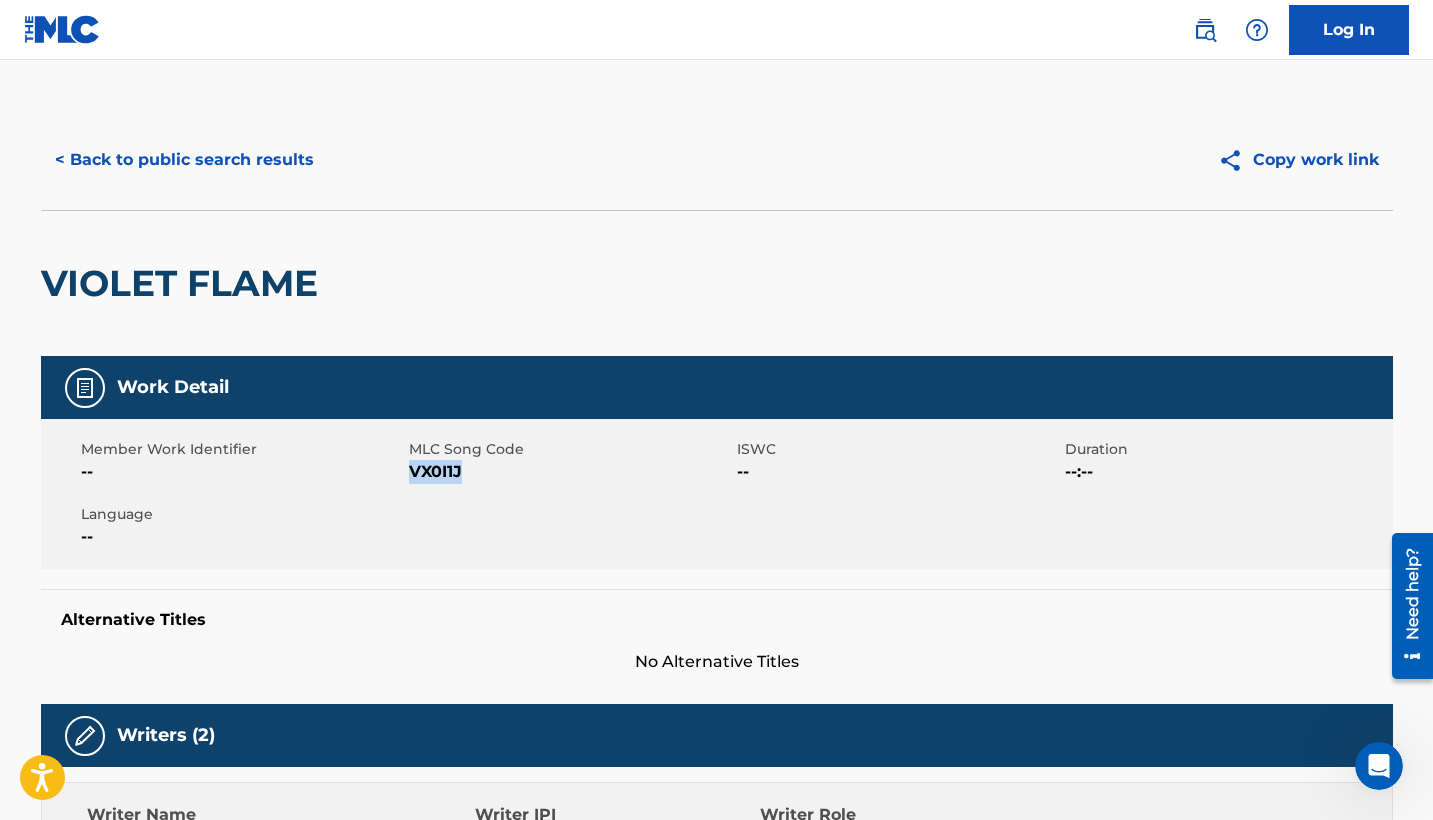 click on "< Back to public search results" at bounding box center (184, 160) 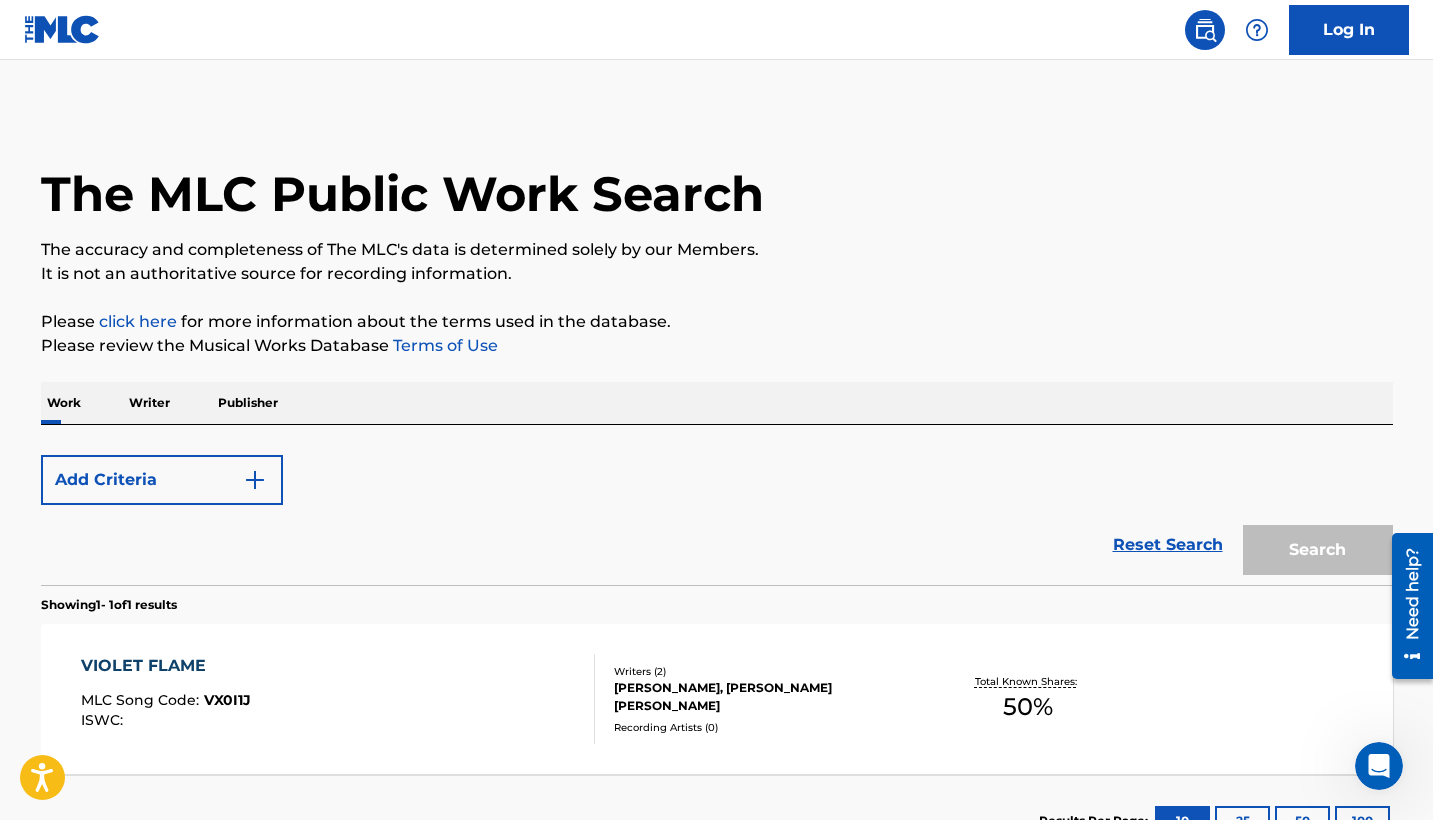 scroll, scrollTop: 154, scrollLeft: 0, axis: vertical 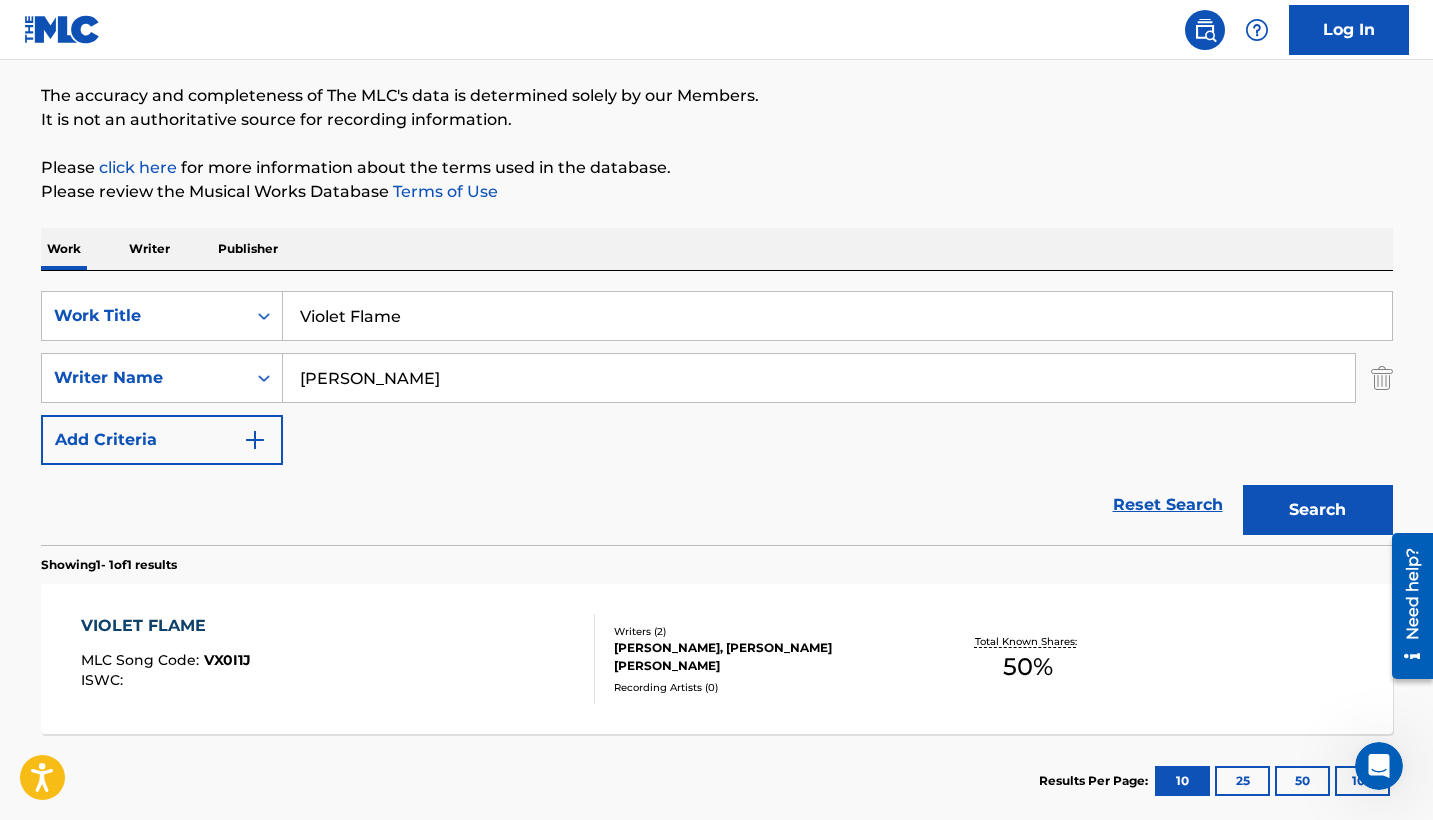 click on "Violet Flame" at bounding box center (837, 316) 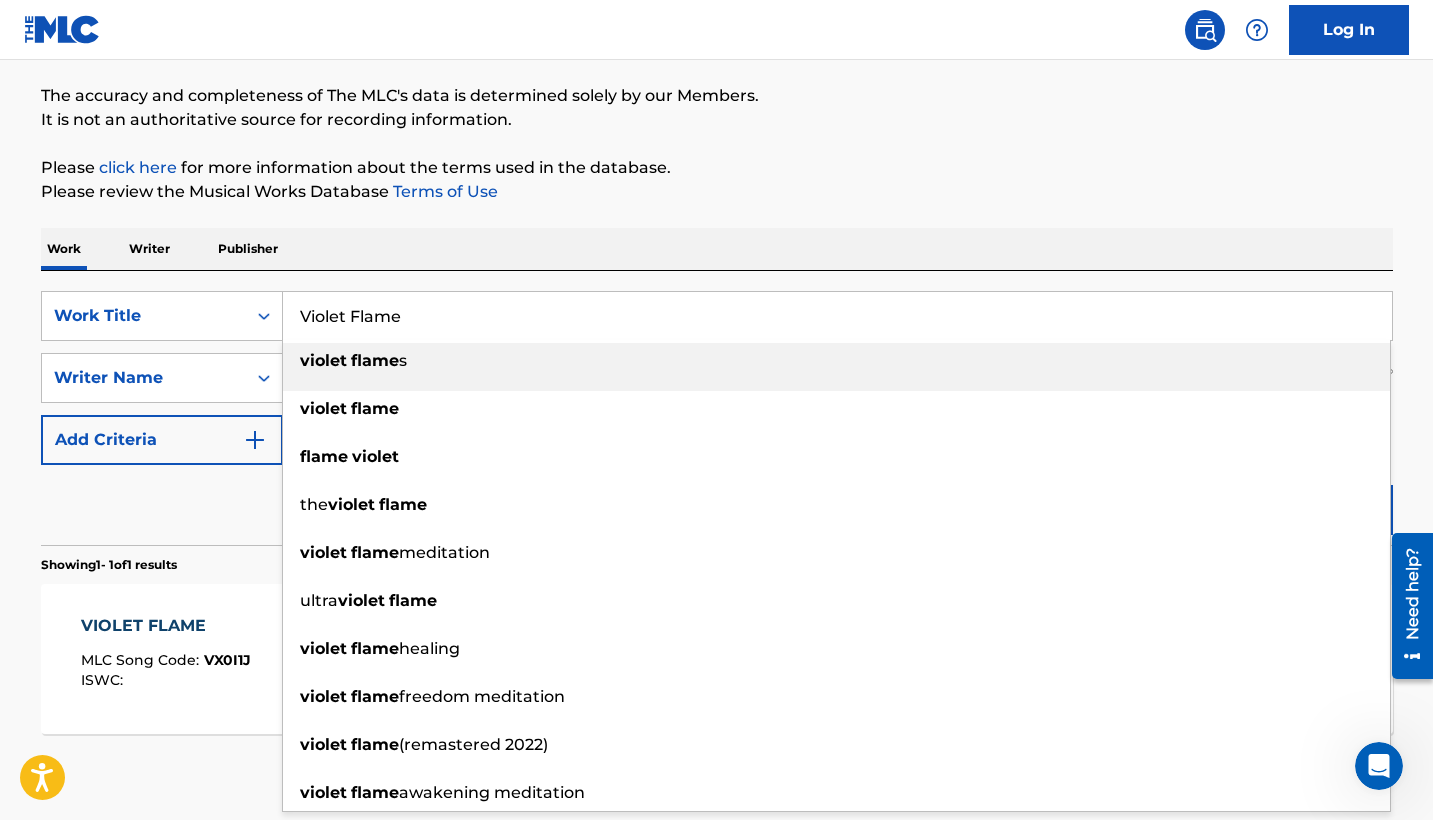 click on "Violet Flame" at bounding box center [837, 316] 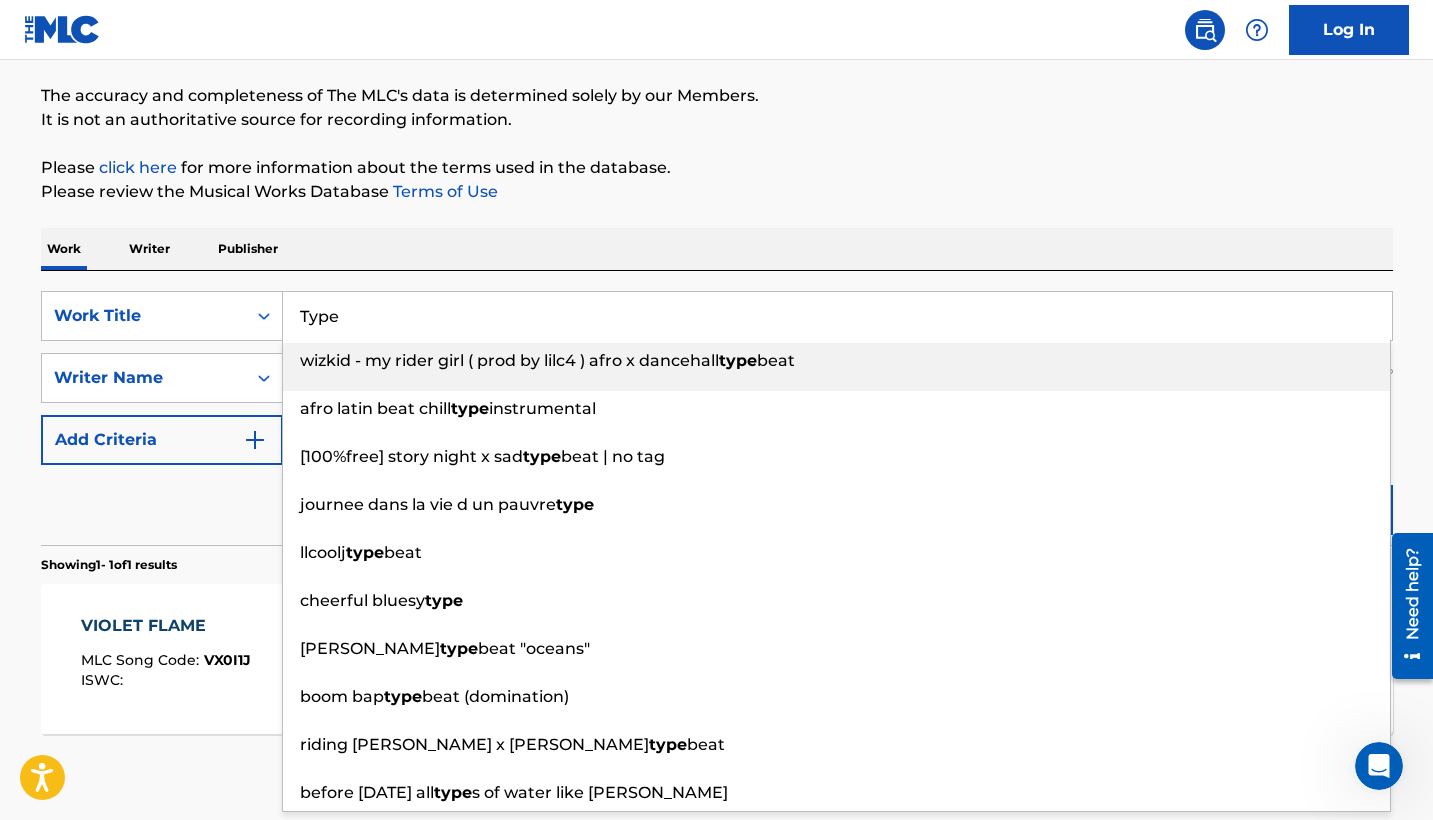 type on "Type" 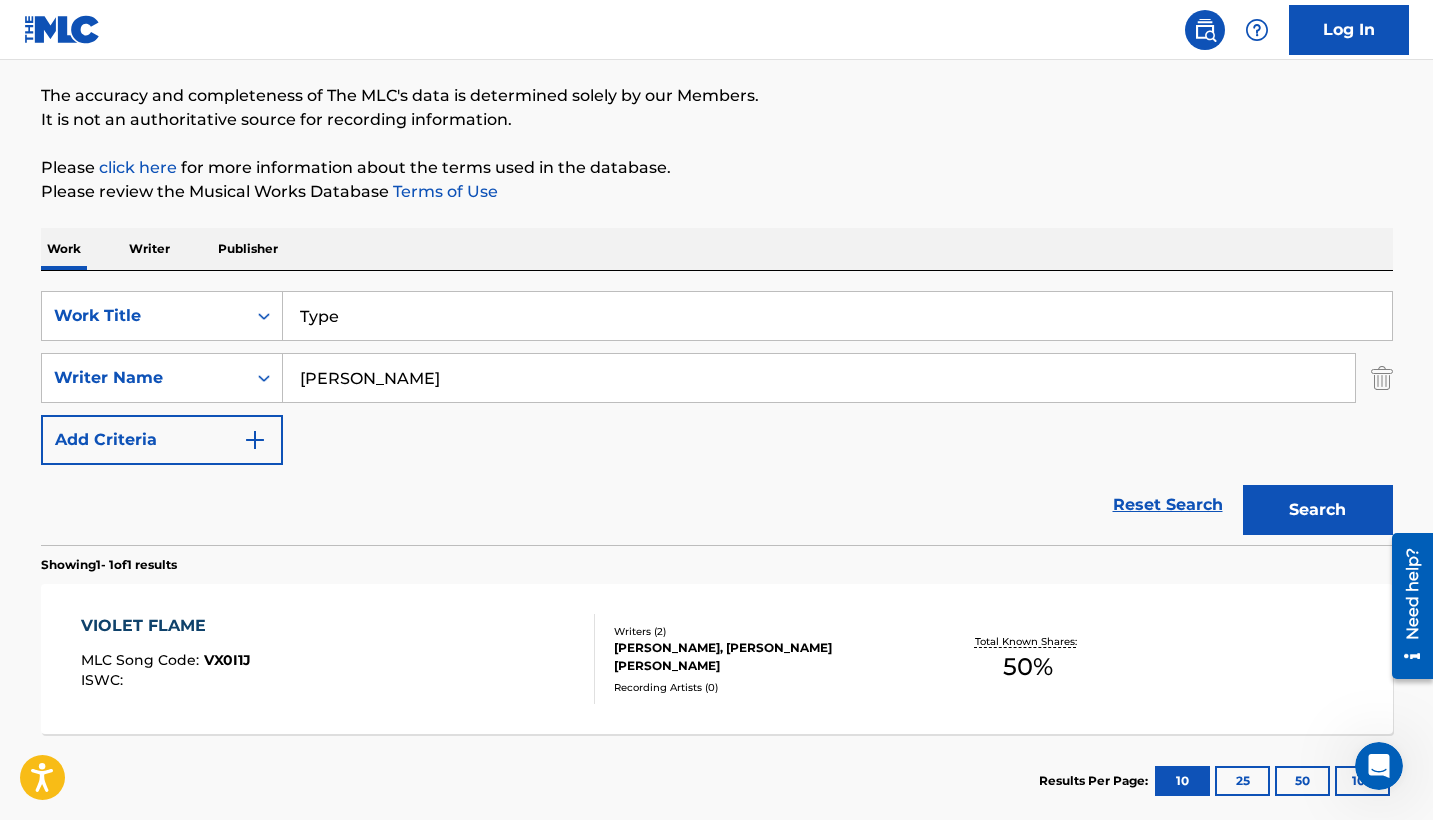 click on "Search" at bounding box center [1318, 510] 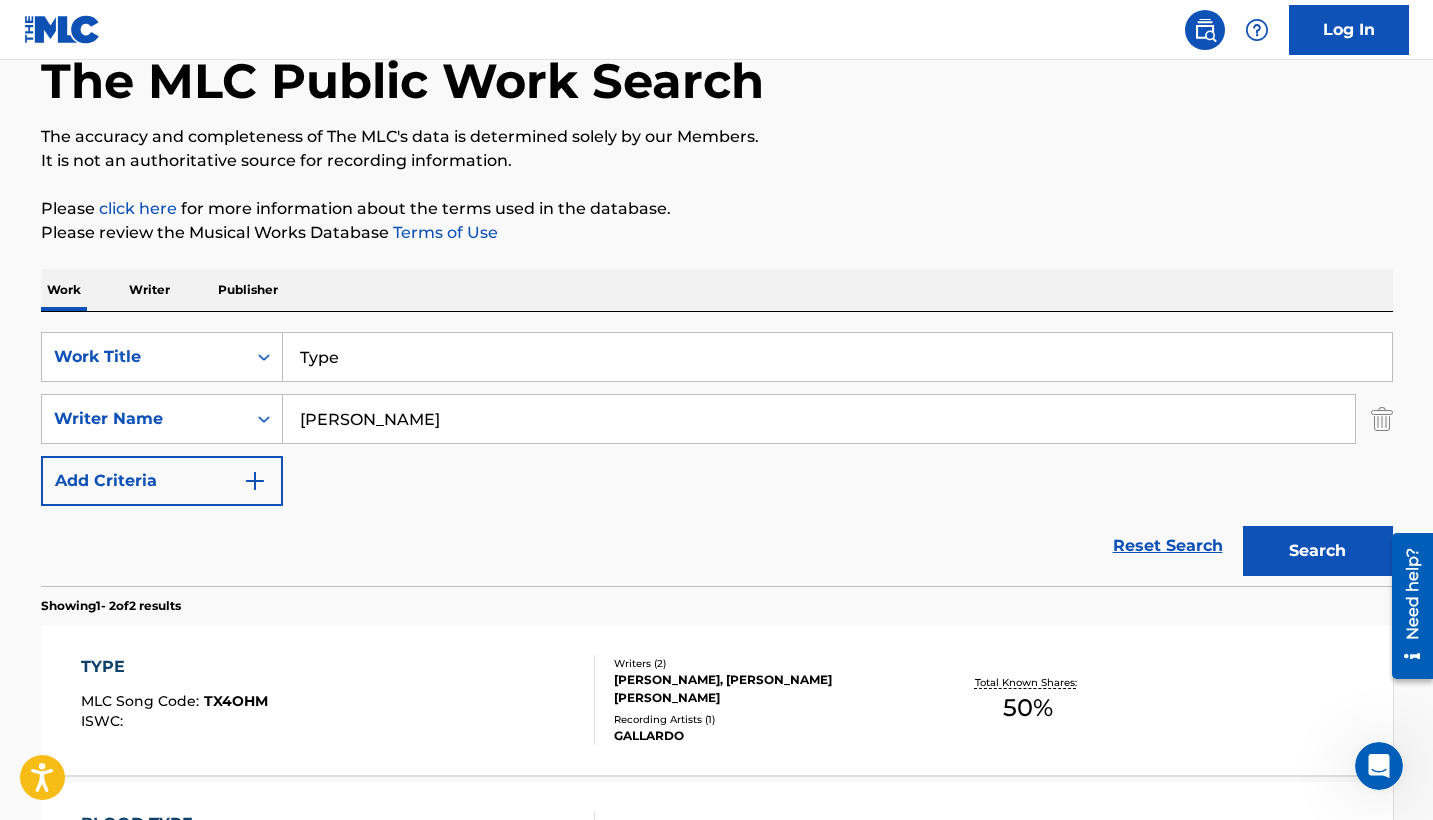 click on "ROBERT GALLARDO, JORDAN TERRELL PATRICK" at bounding box center (765, 689) 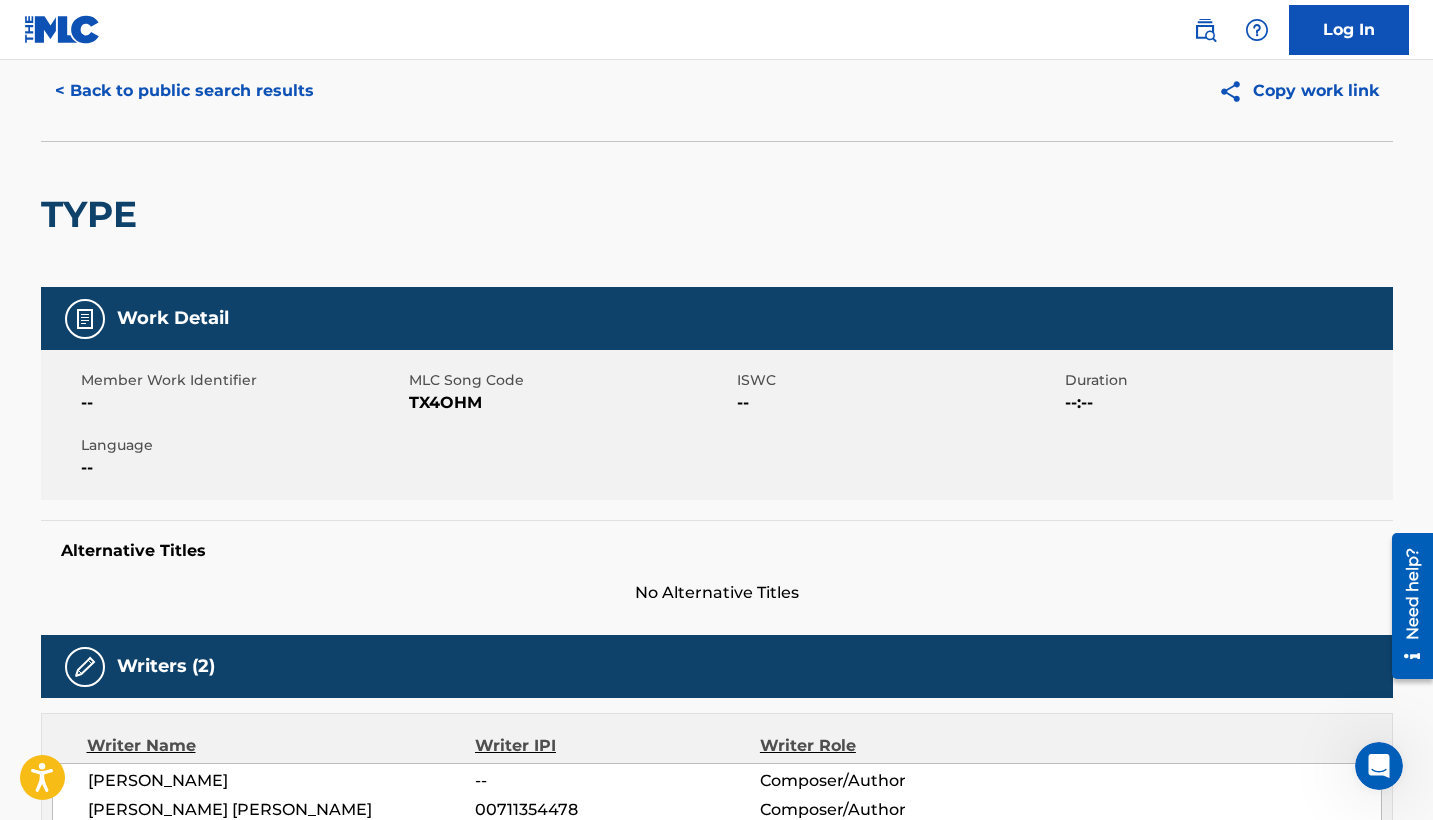 scroll, scrollTop: 0, scrollLeft: 0, axis: both 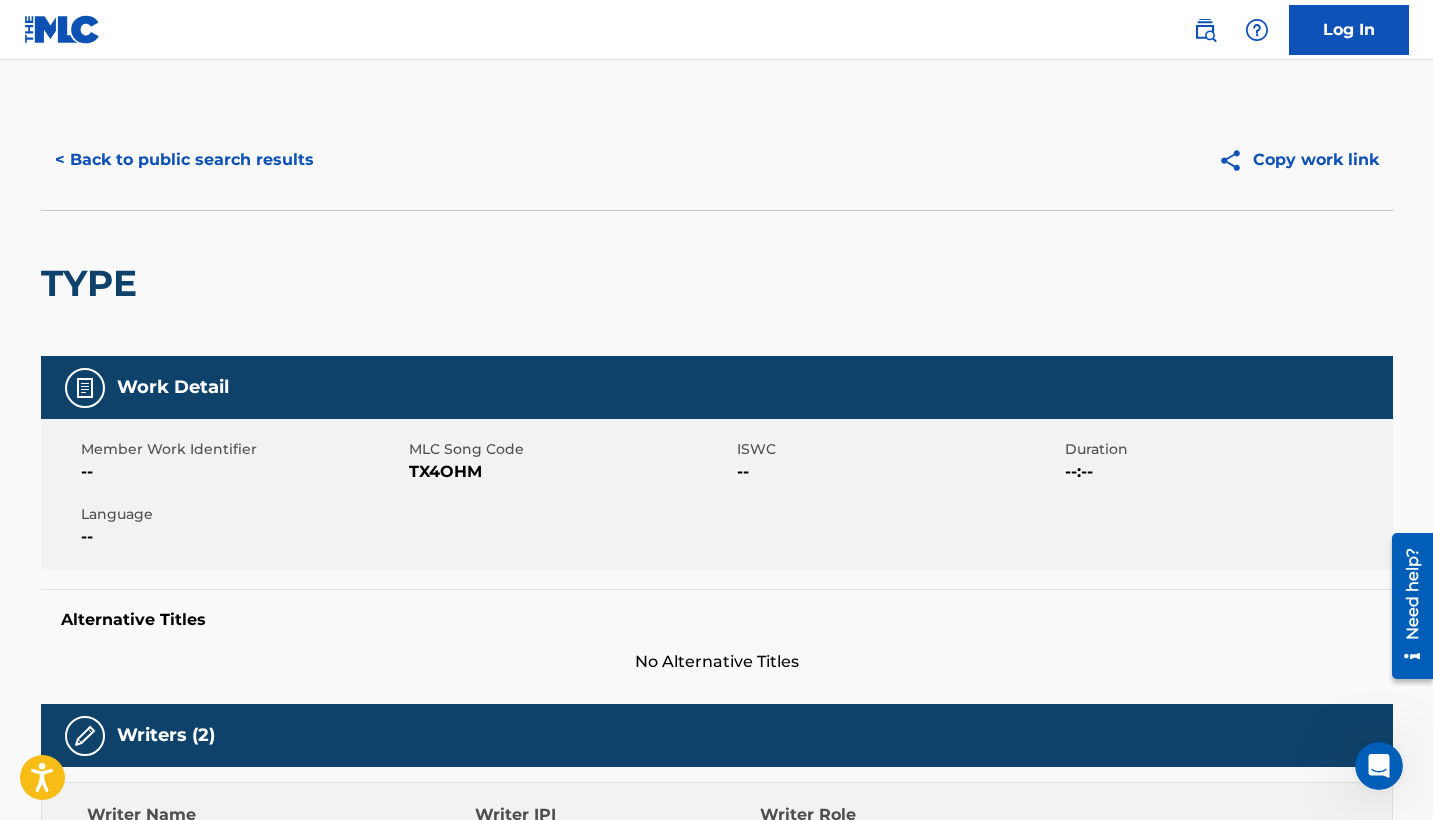 click on "< Back to public search results" at bounding box center (184, 160) 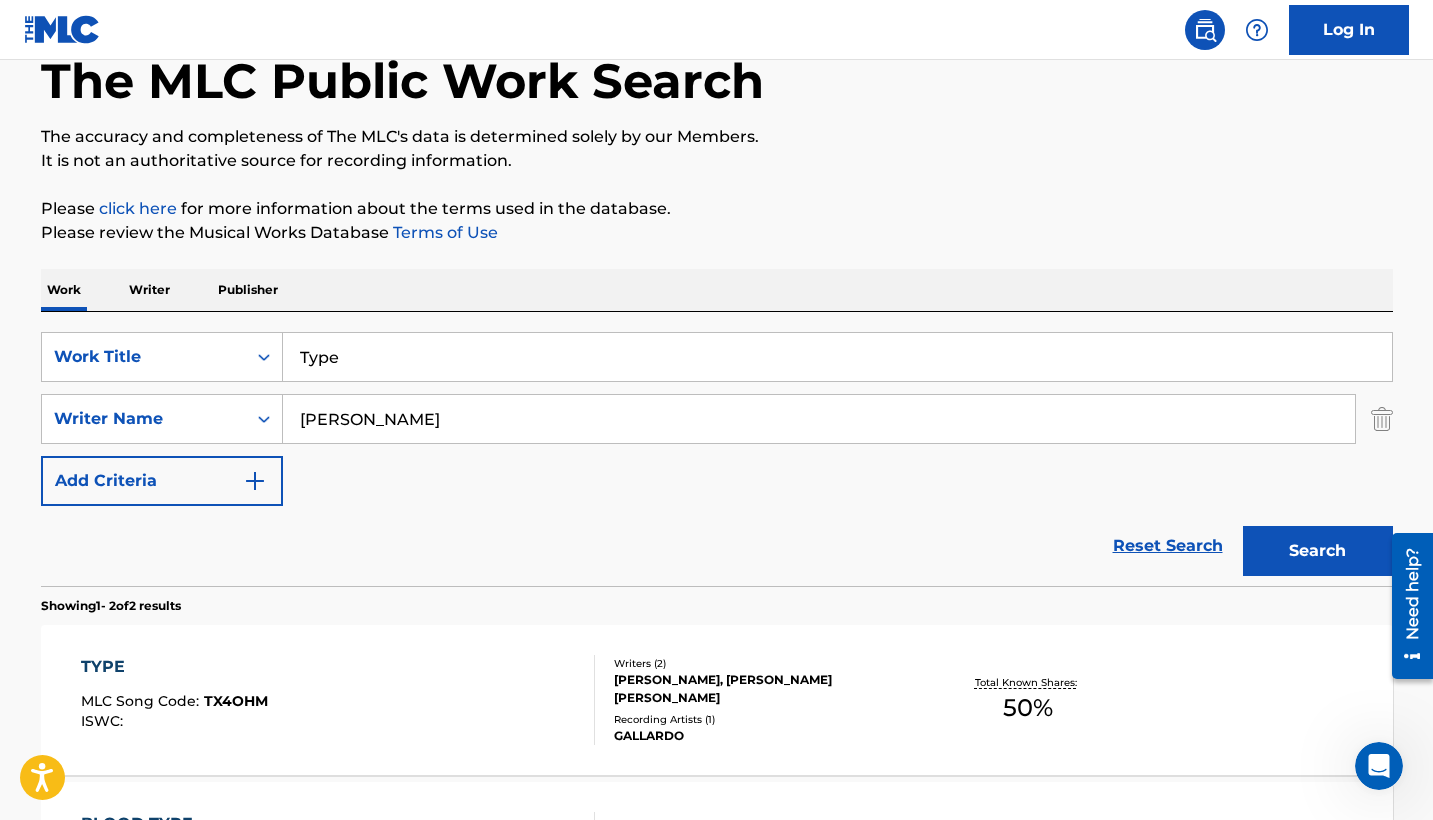 scroll, scrollTop: 425, scrollLeft: 0, axis: vertical 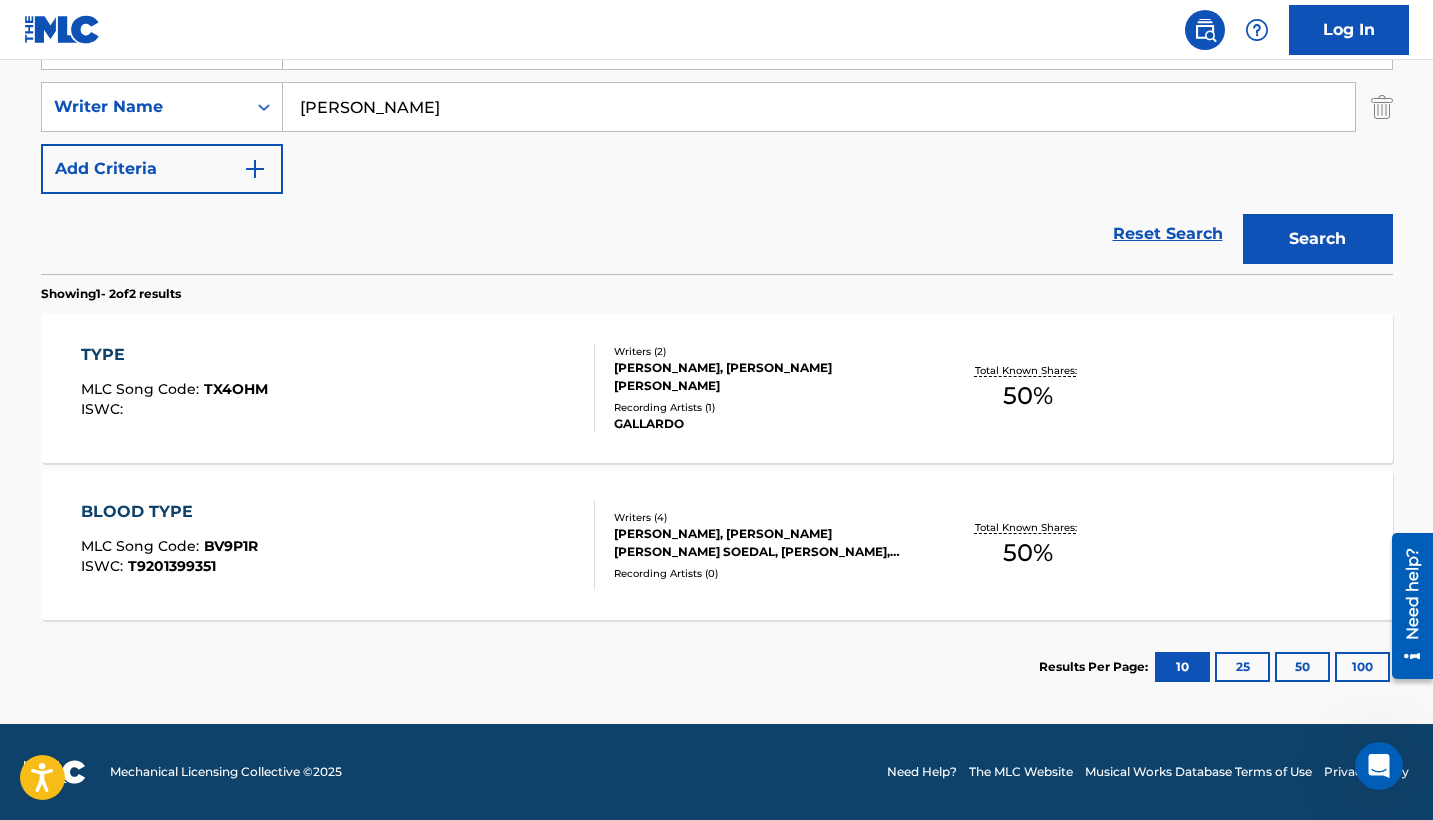 click on "TYPE MLC Song Code : TX4OHM ISWC :" at bounding box center [338, 388] 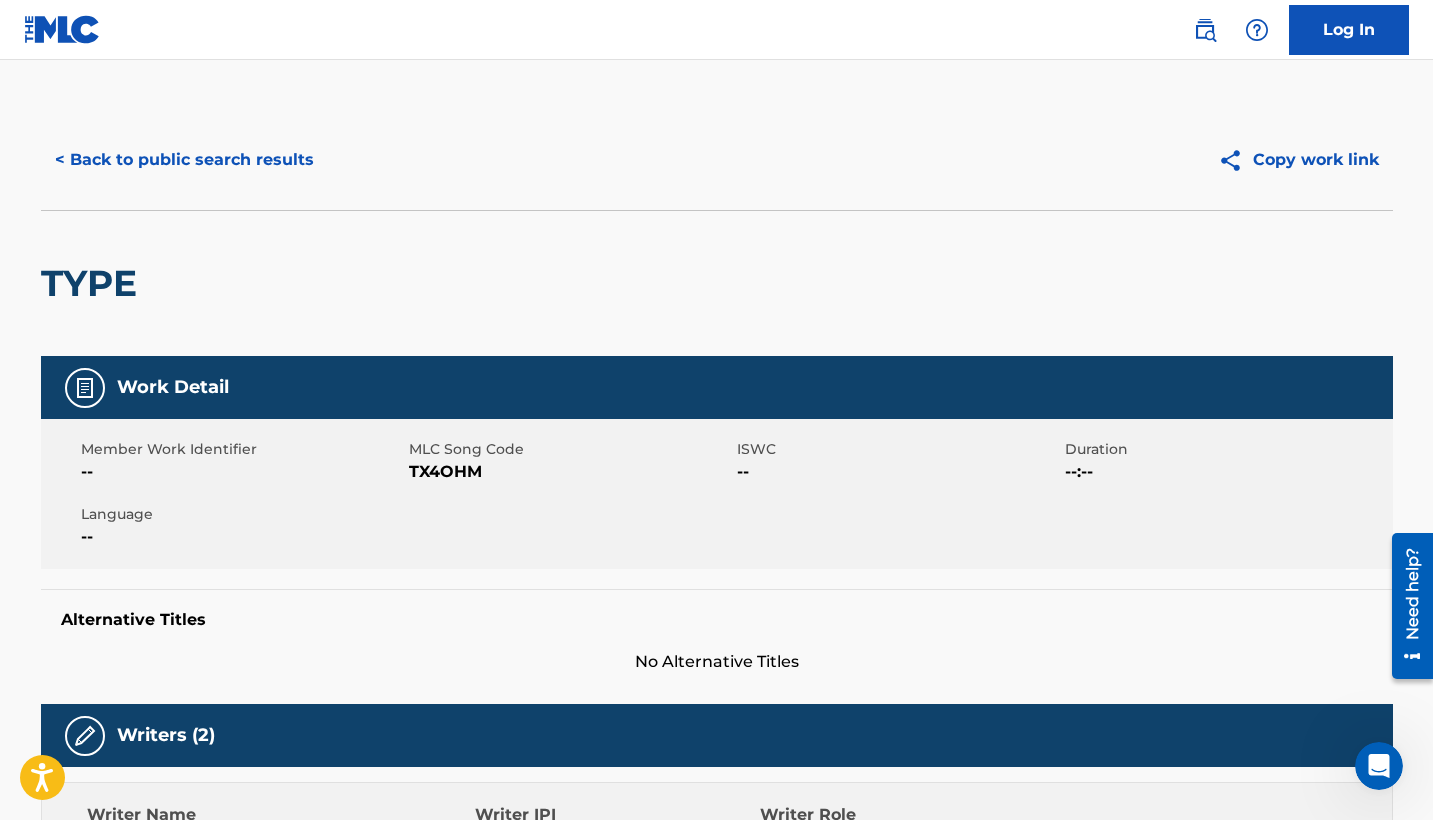 scroll, scrollTop: 138, scrollLeft: 0, axis: vertical 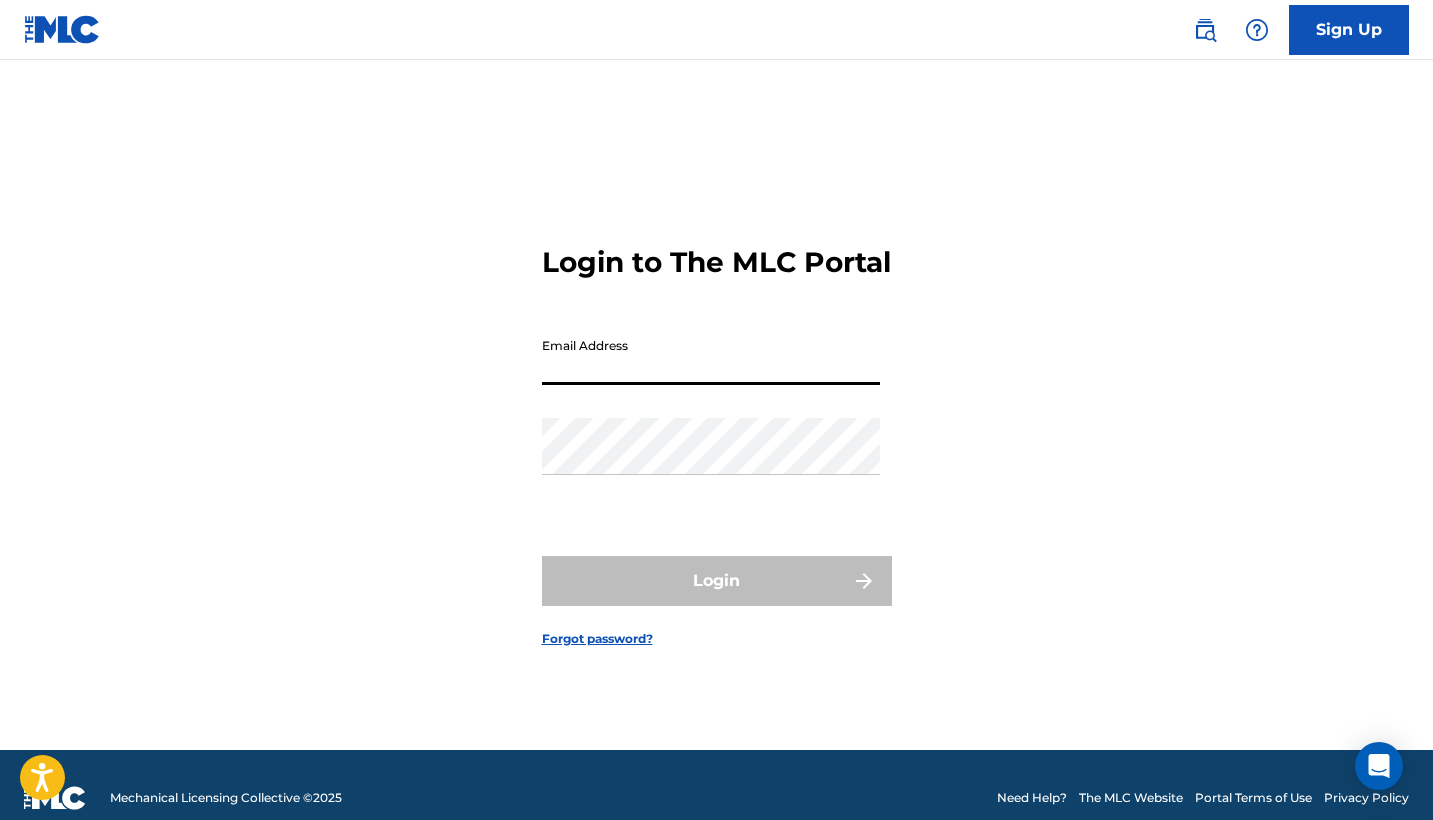 type on "[EMAIL_ADDRESS][DOMAIN_NAME]" 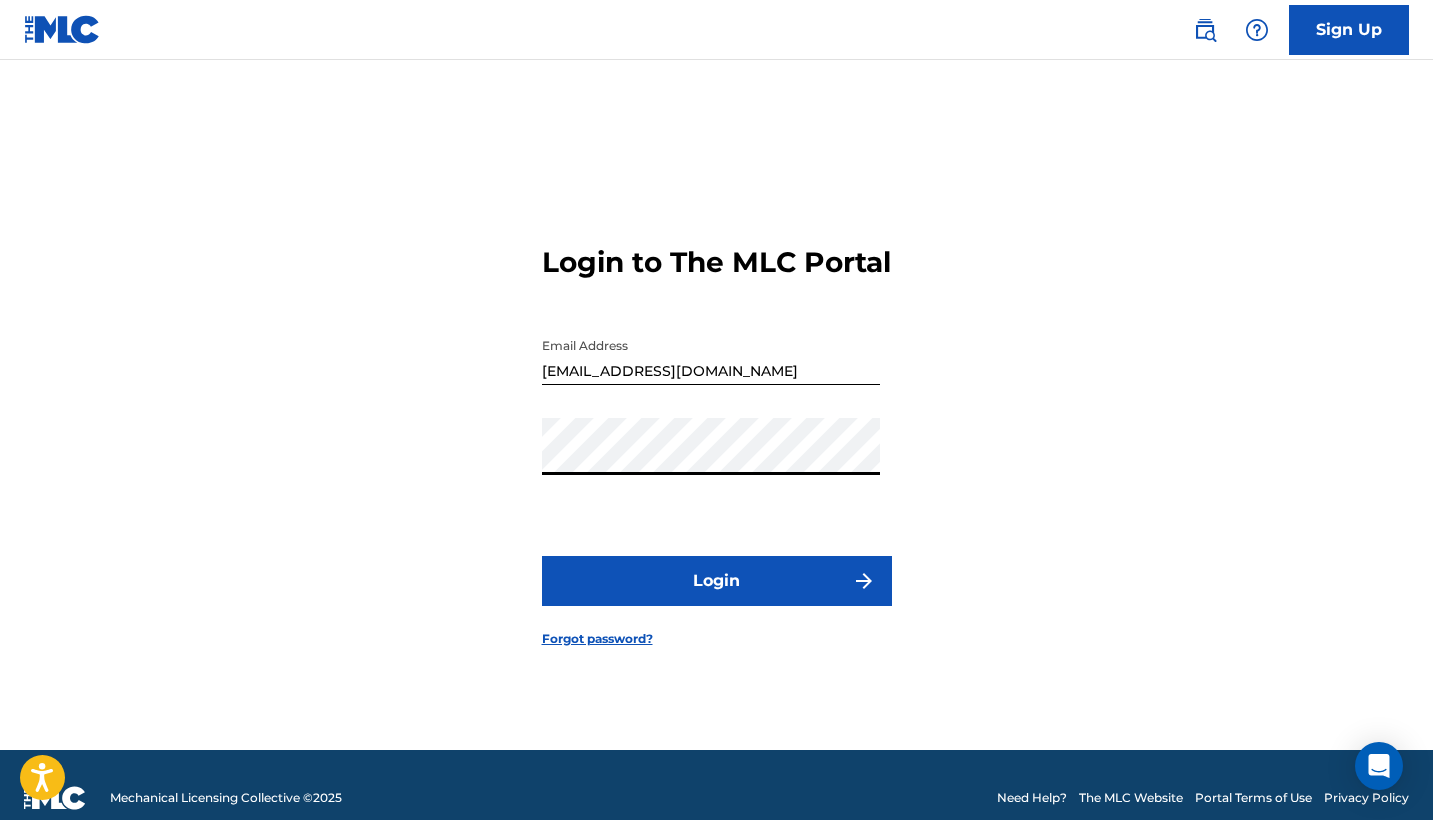 click on "Login" at bounding box center (717, 581) 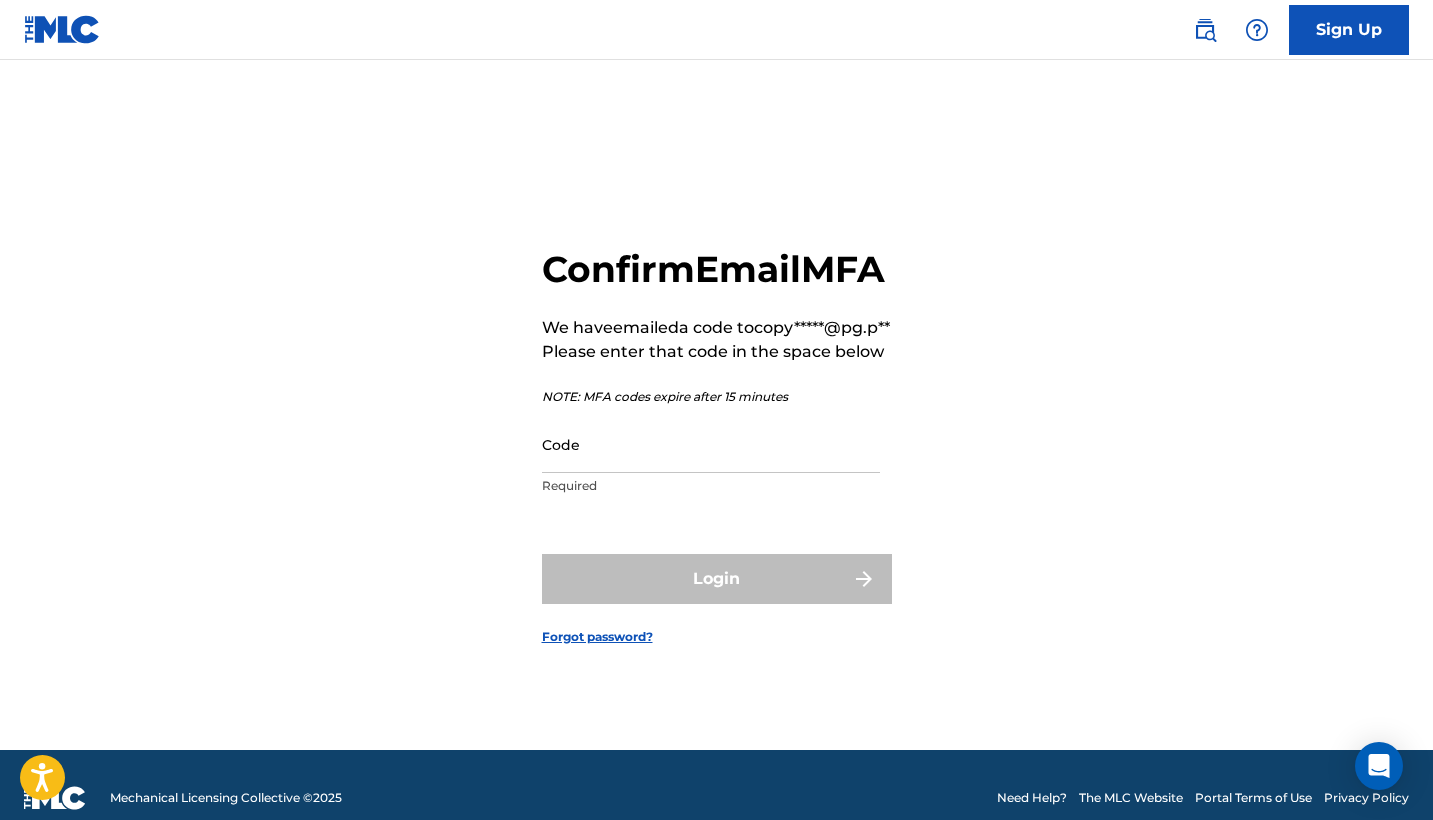 click on "Code" at bounding box center (711, 444) 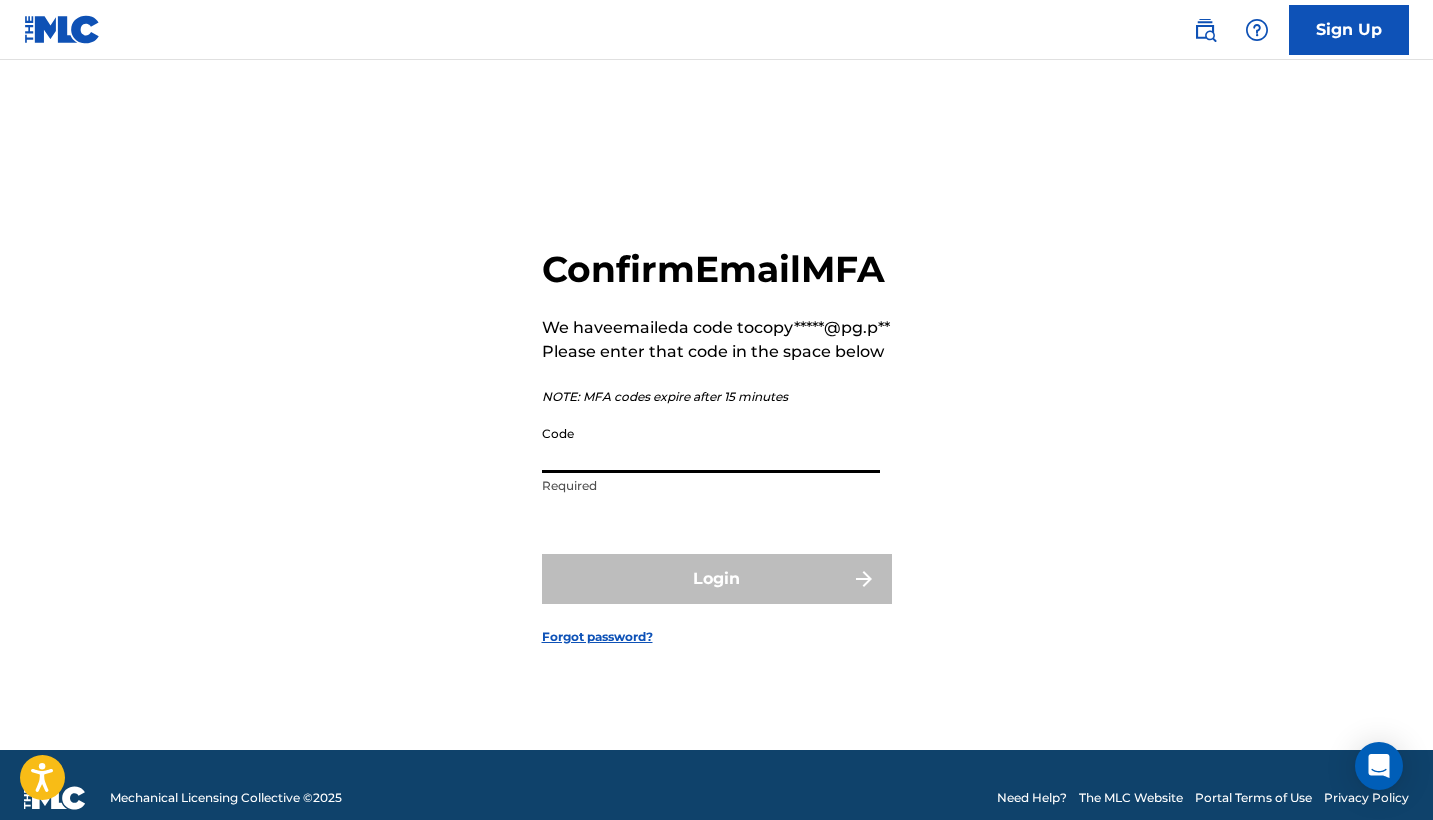 paste on "Yes	Yes	Yes	Yes" 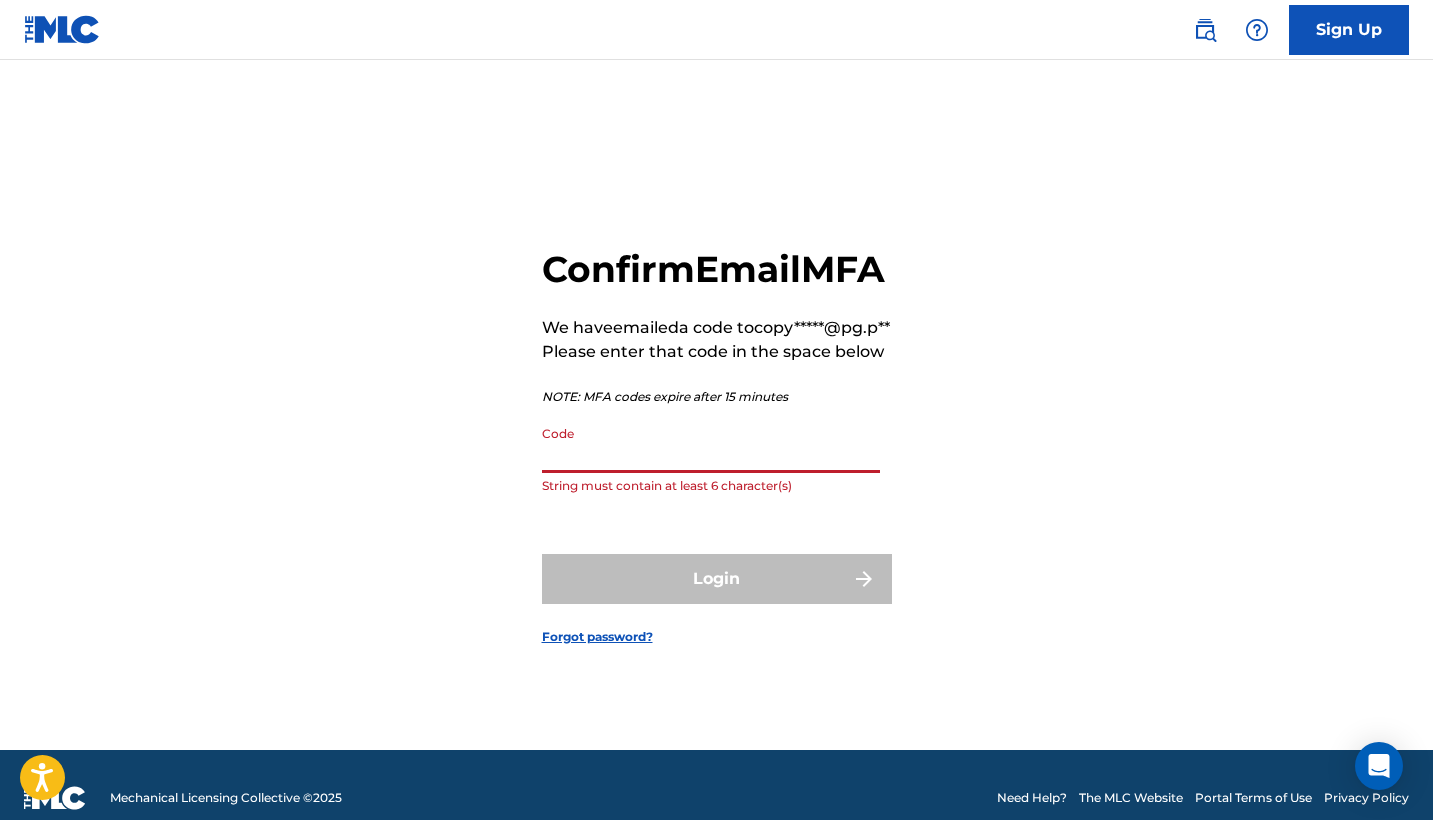 paste on "562688" 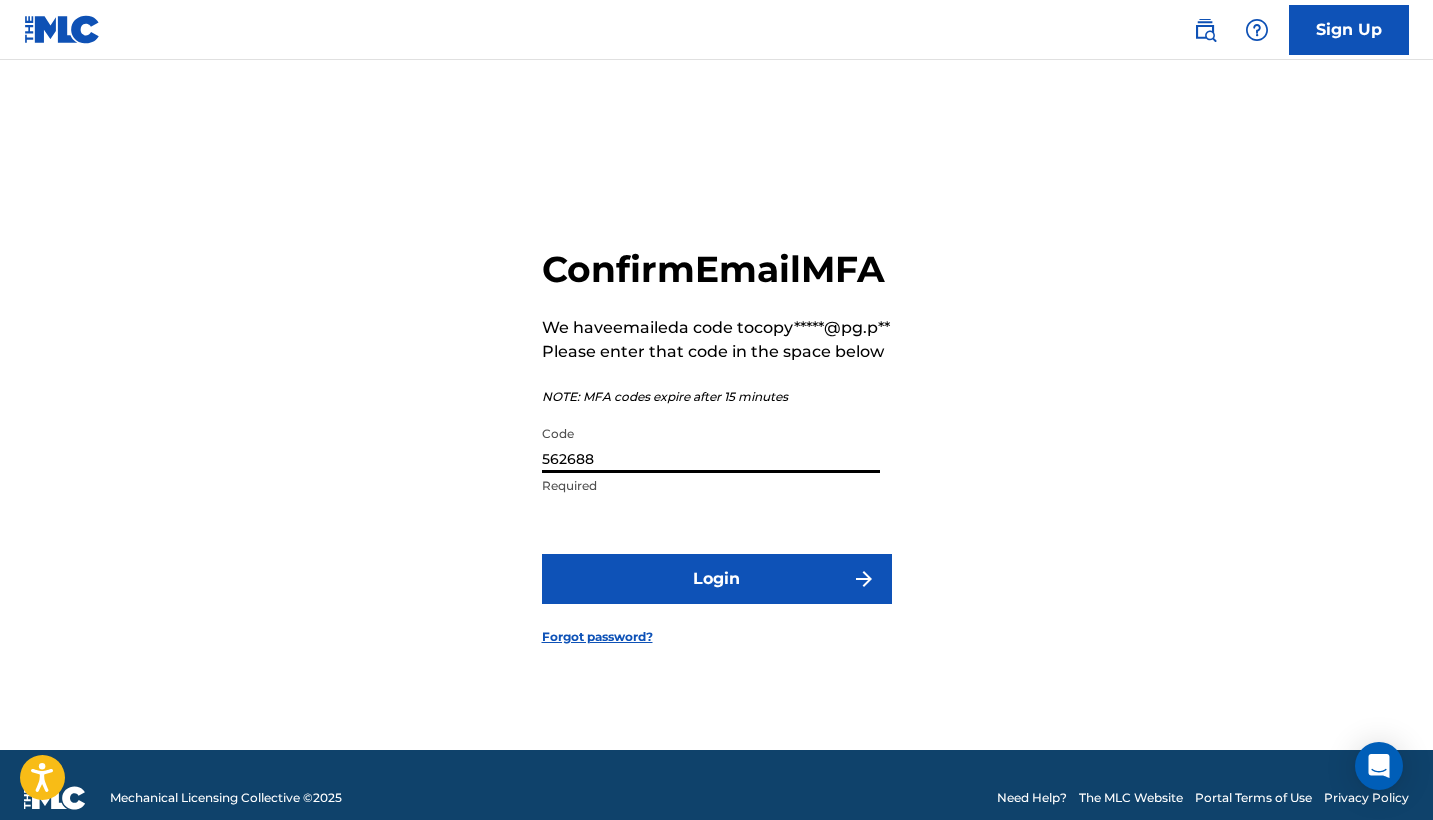 type on "562688" 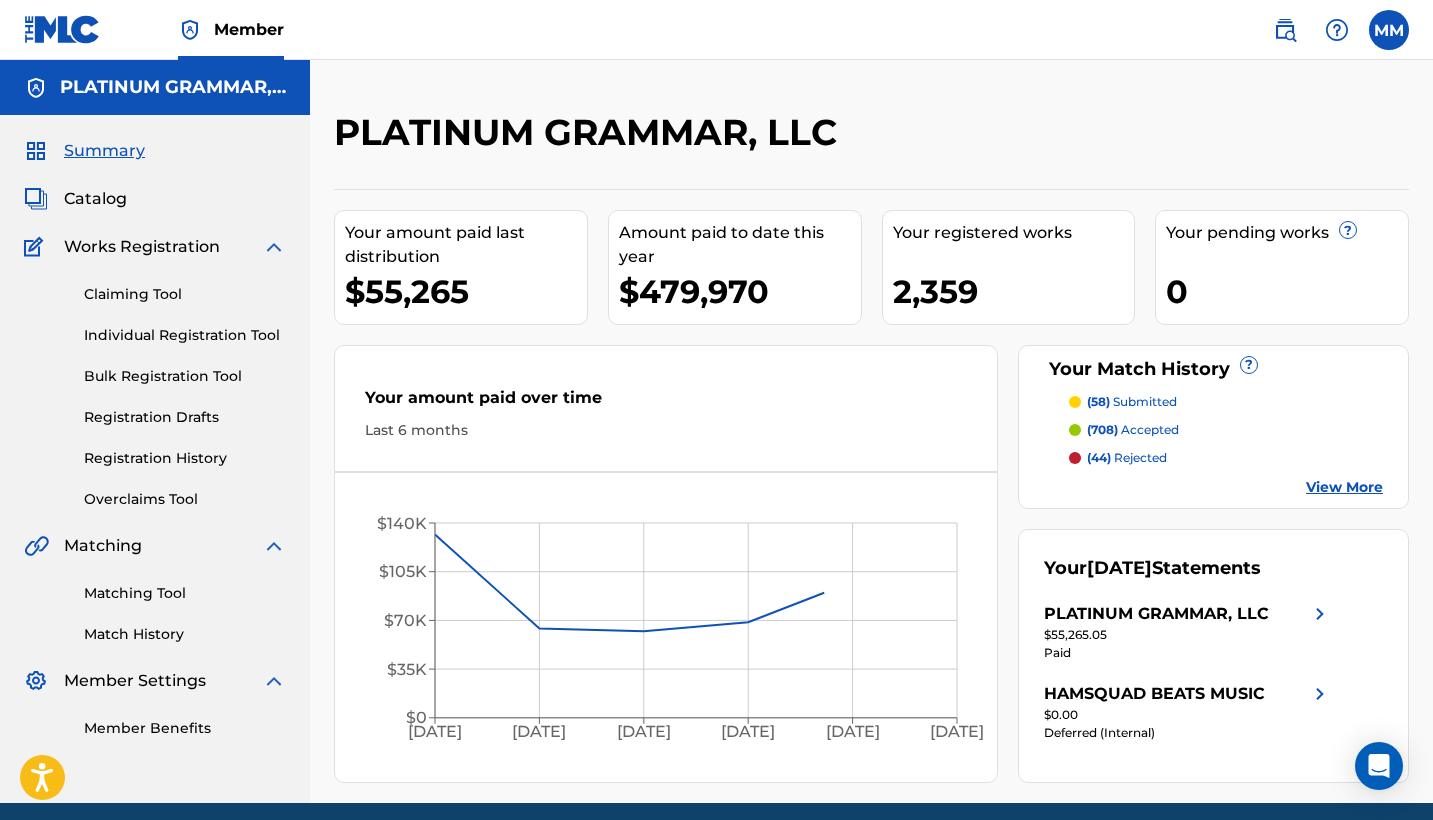 scroll, scrollTop: 0, scrollLeft: 0, axis: both 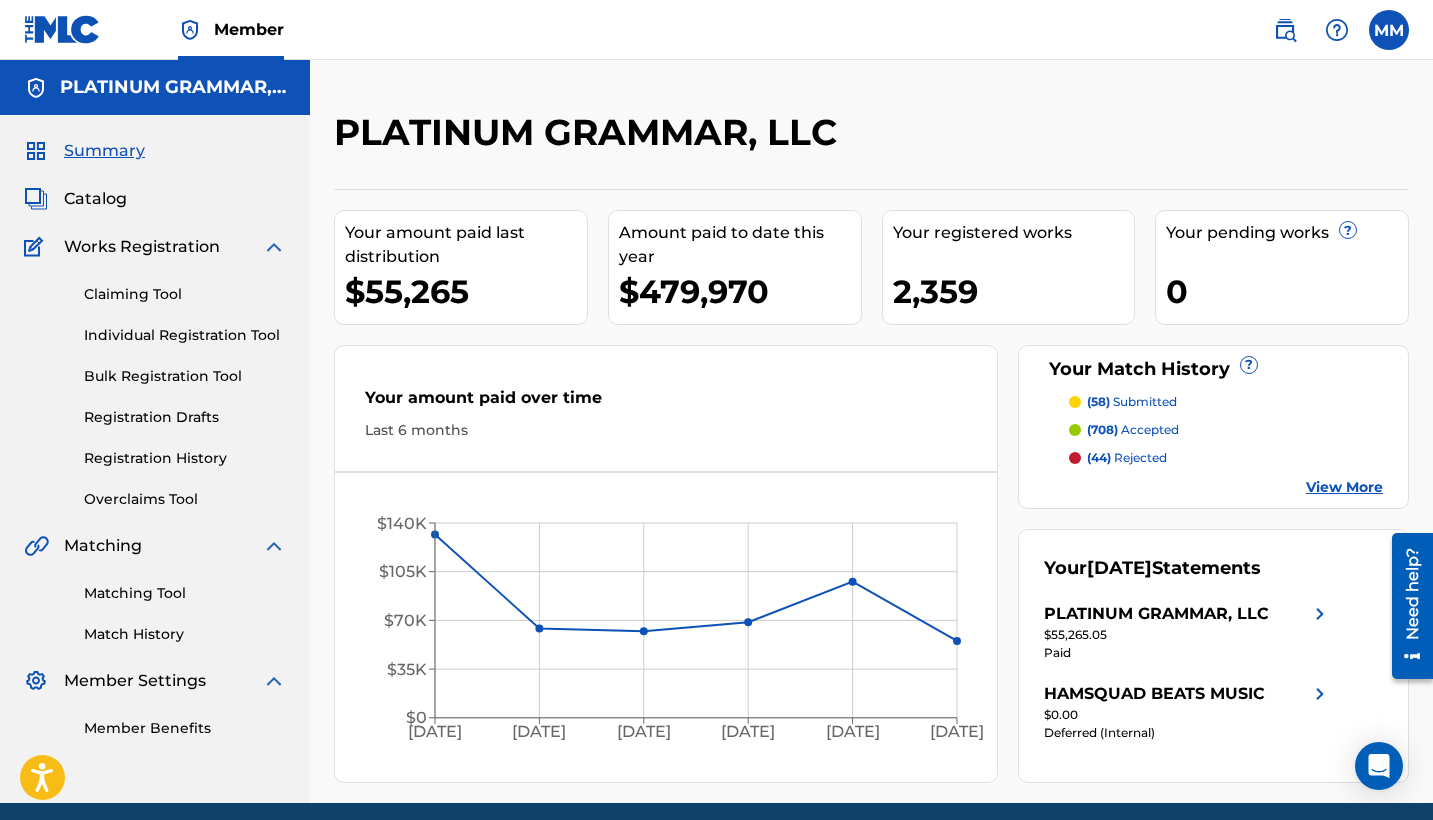 click on "Summary Catalog Works Registration Claiming Tool Individual Registration Tool Bulk Registration Tool Registration Drafts Registration History Overclaims Tool Matching Matching Tool Match History Member Settings Member Benefits" at bounding box center (155, 439) 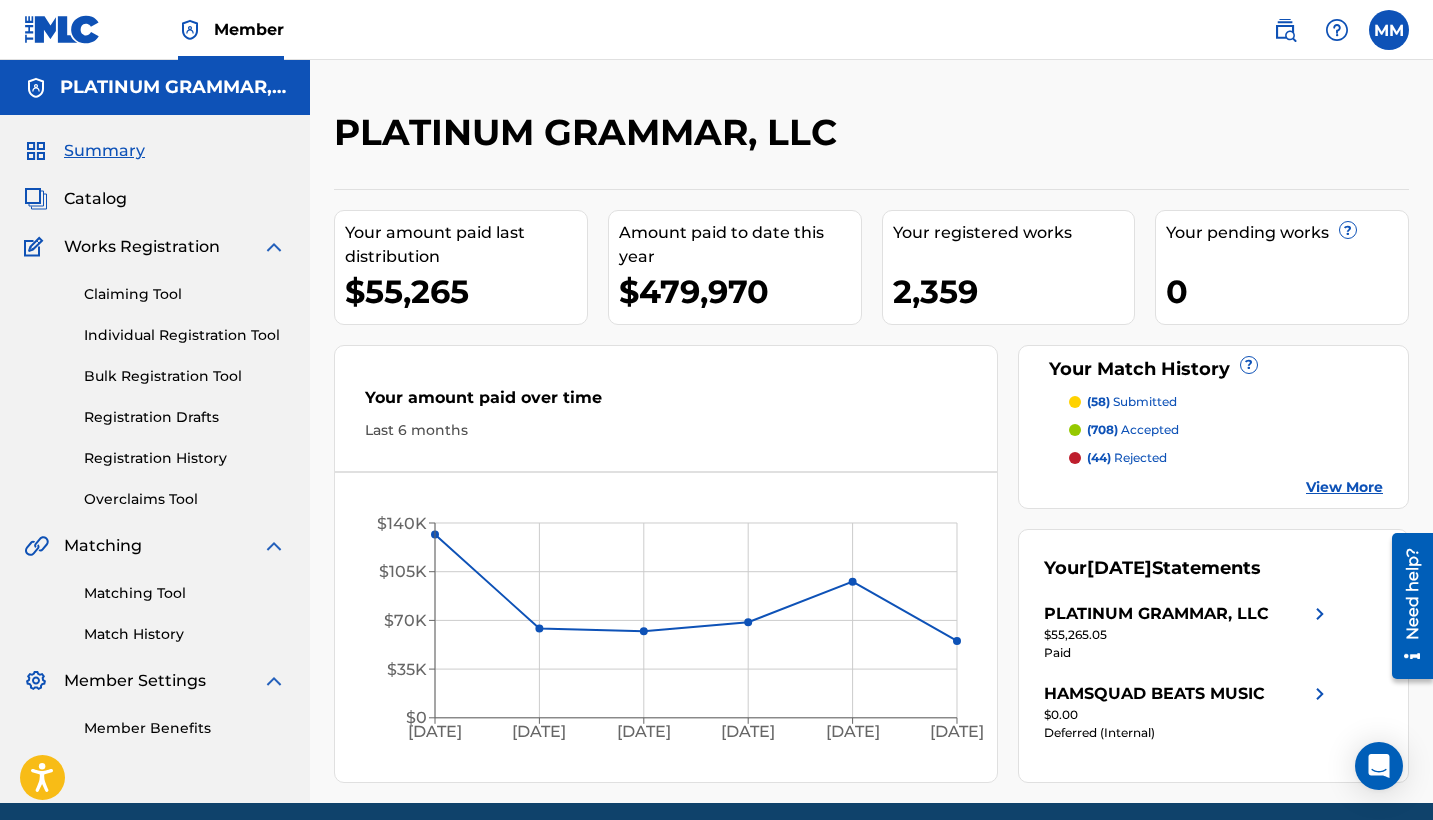click on "Matching Tool" at bounding box center [185, 593] 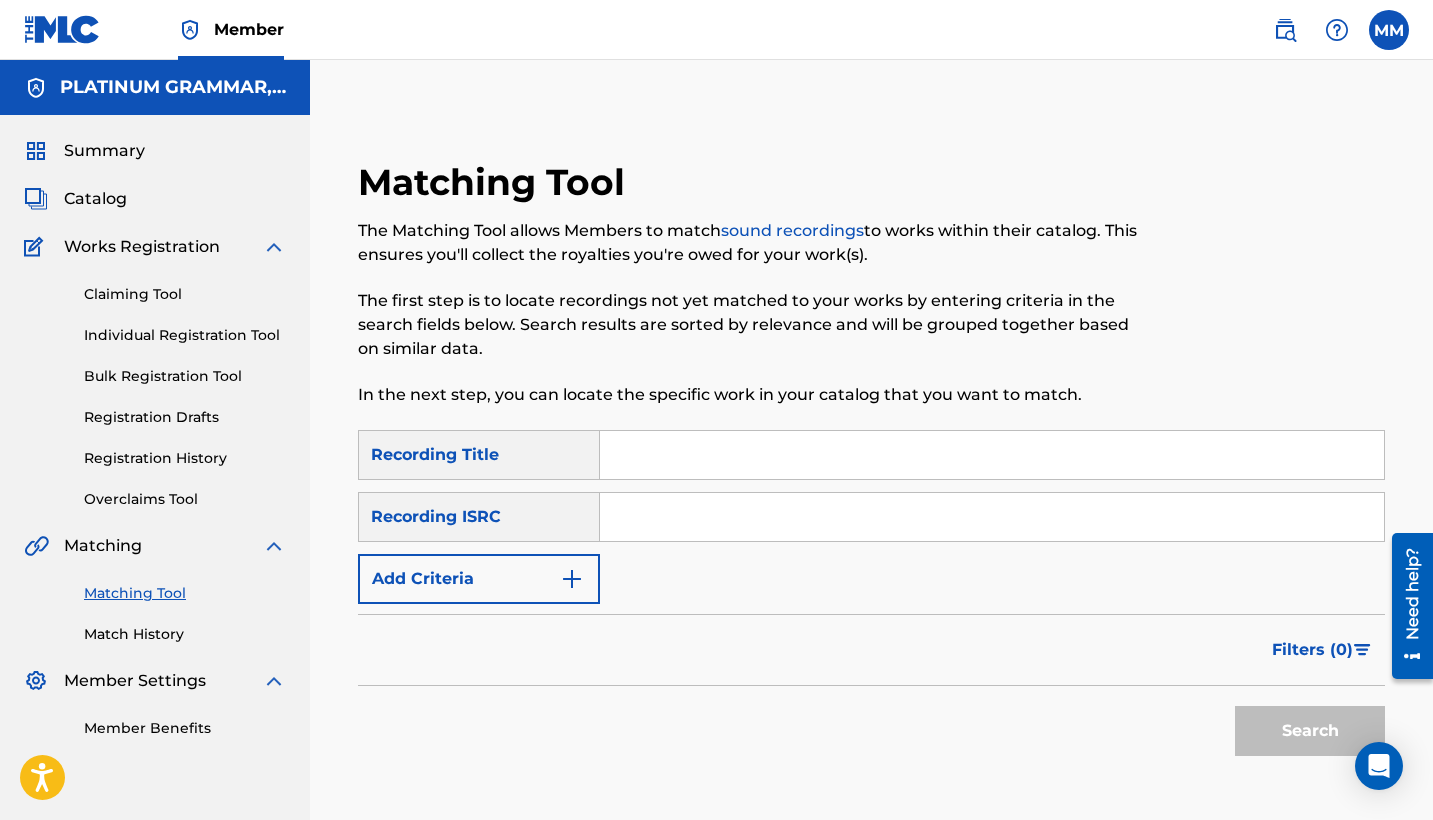 click at bounding box center (992, 455) 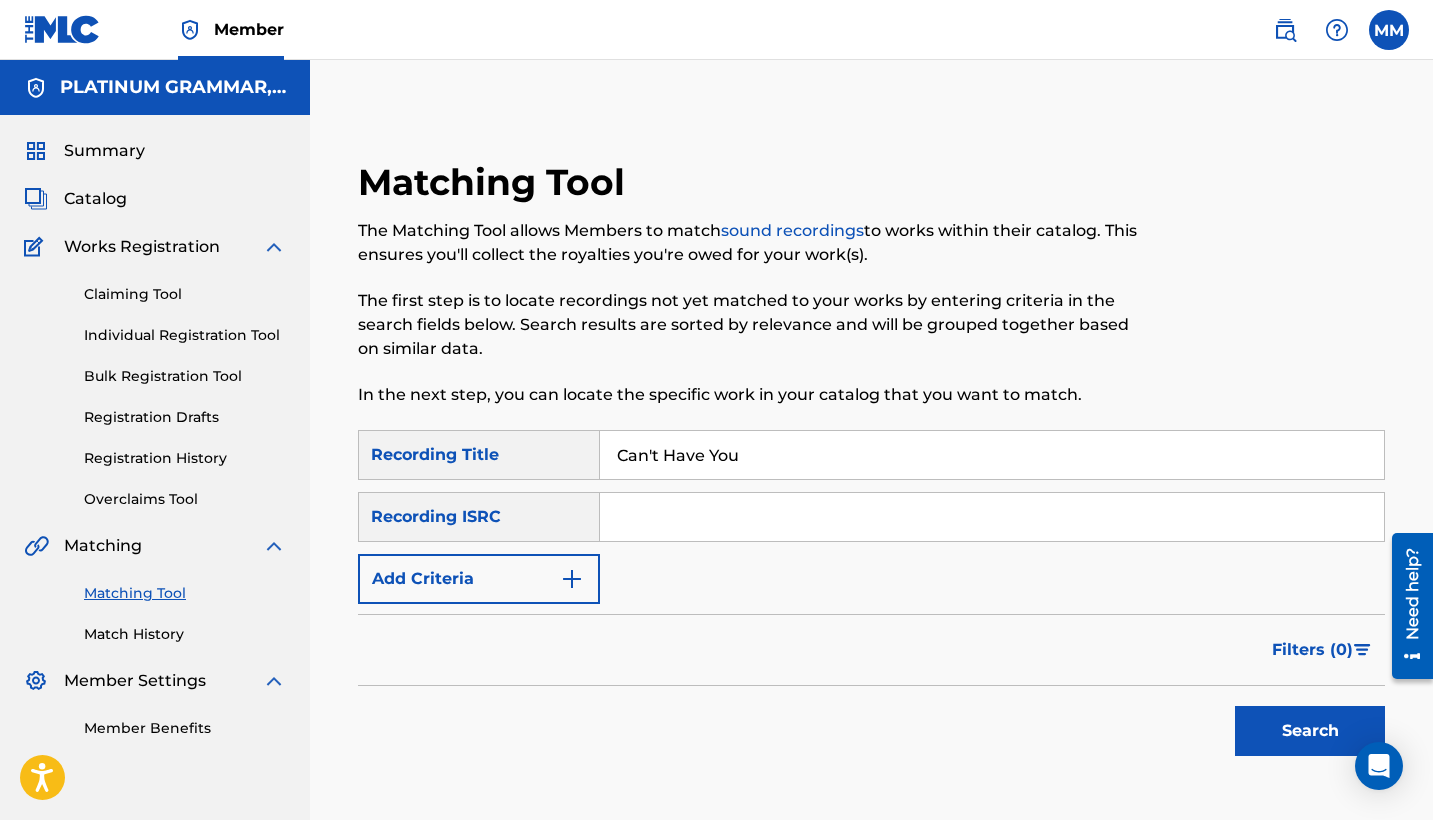 type on "Can't Have You" 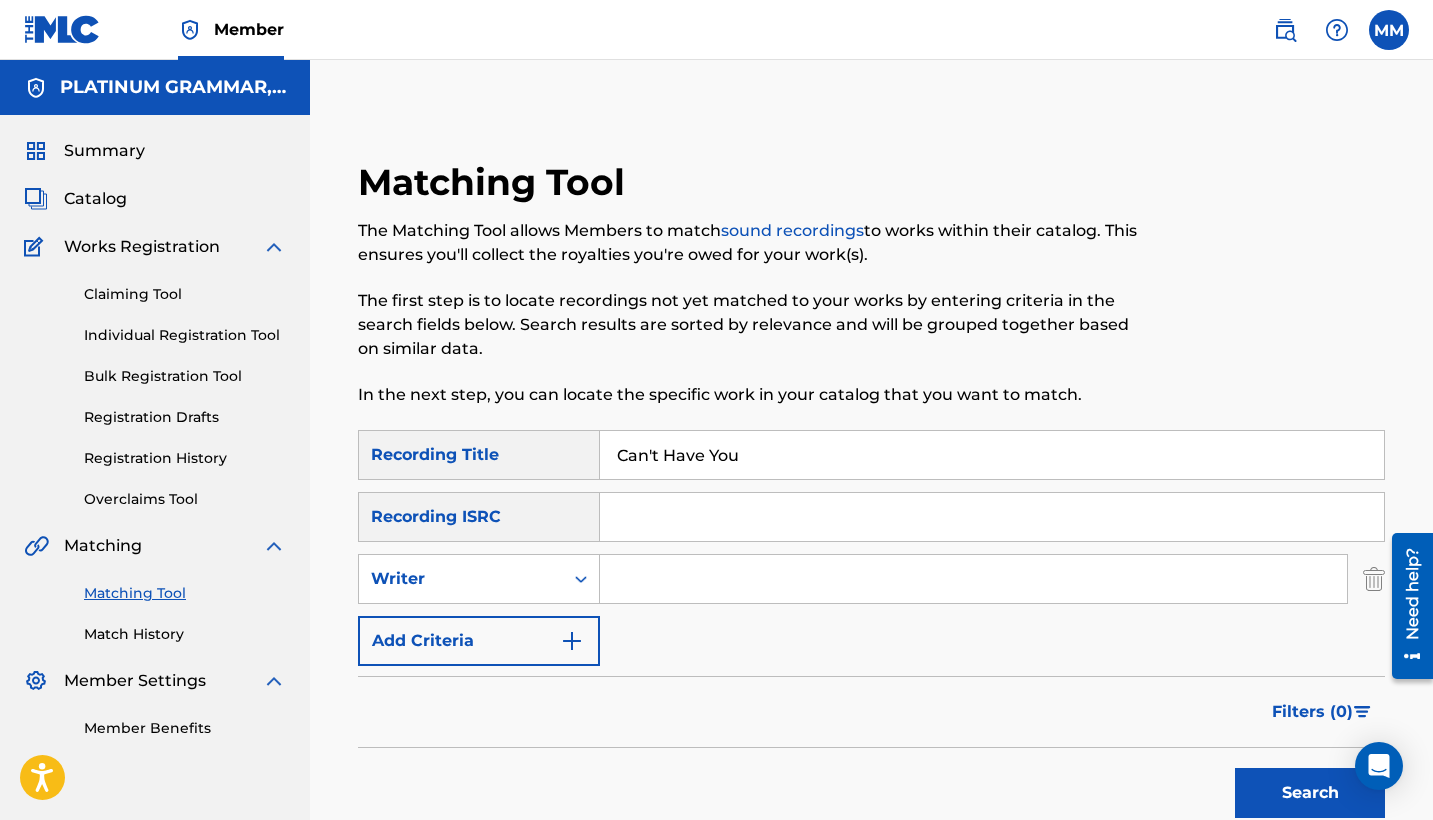 click on "Writer" at bounding box center (461, 579) 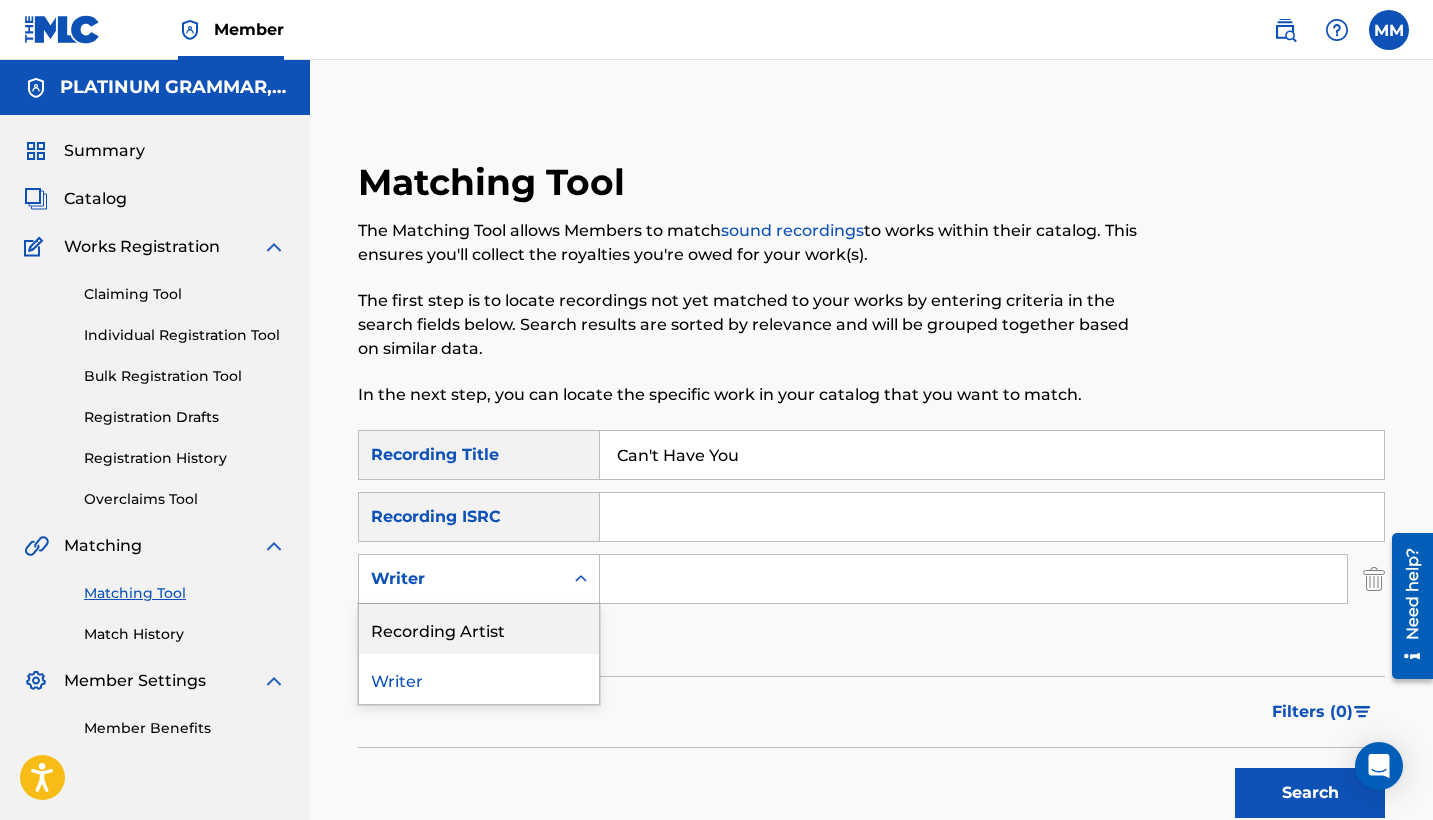click on "Recording Artist" at bounding box center [479, 629] 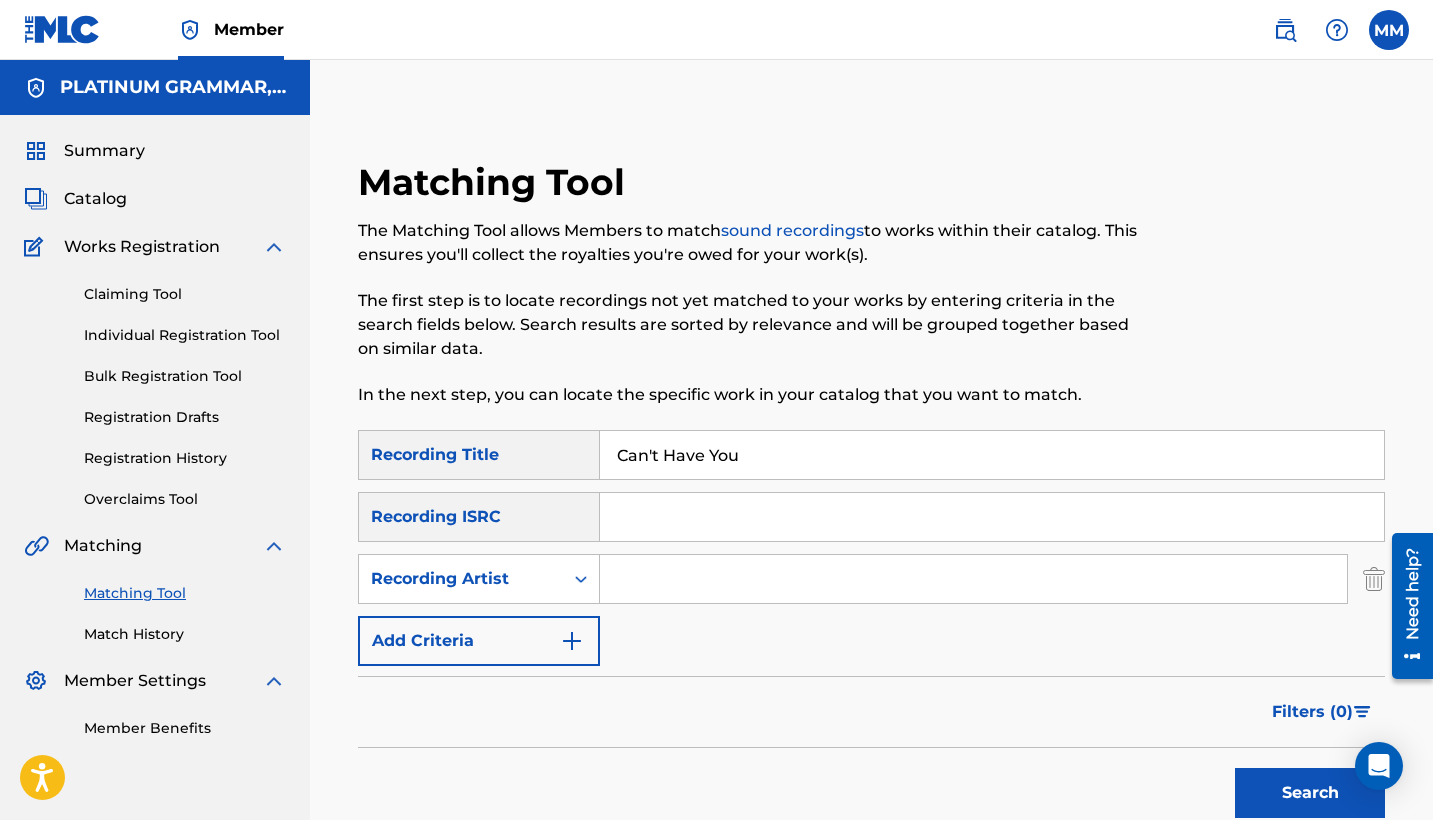 click at bounding box center (973, 579) 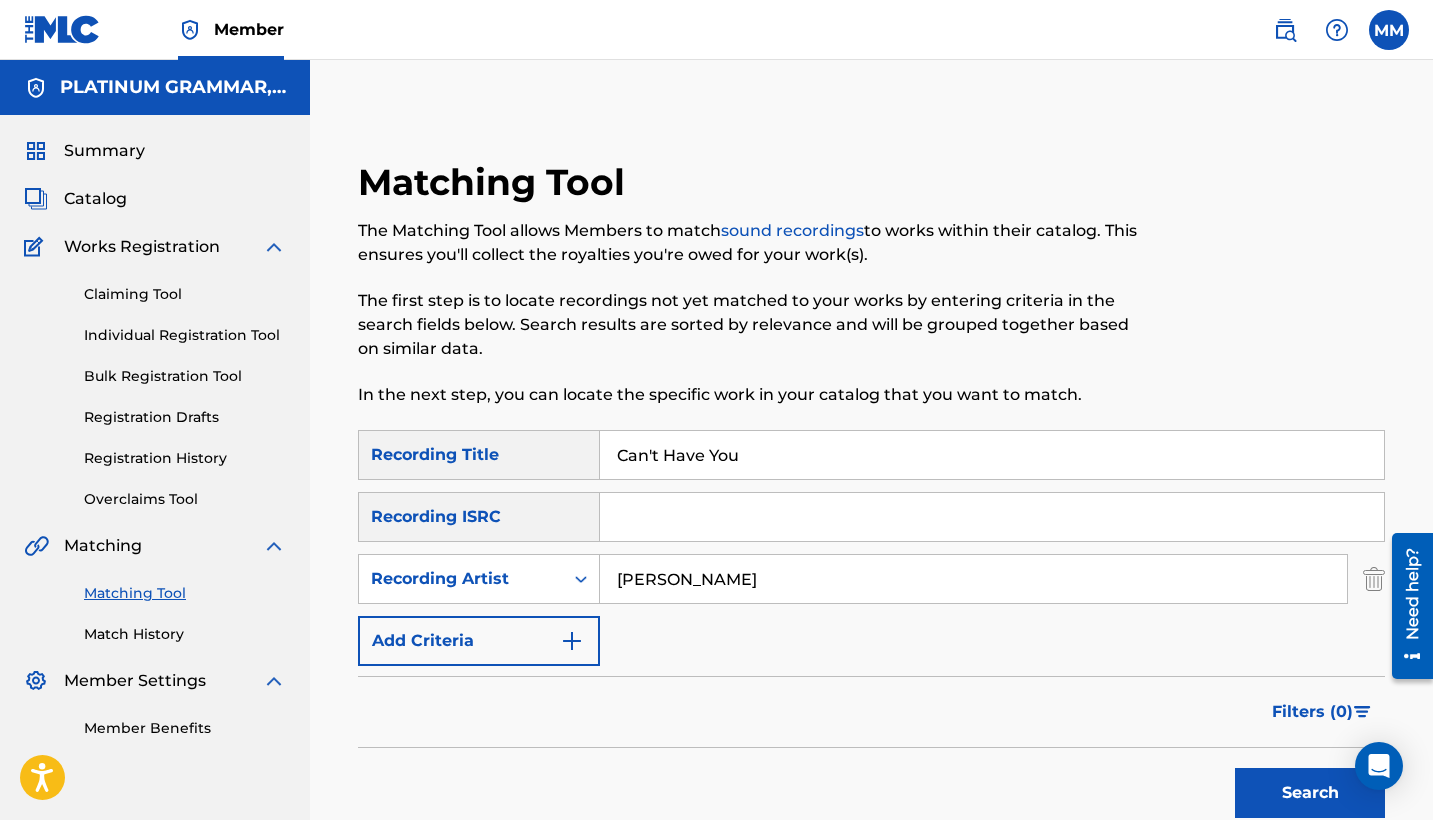 type on "[PERSON_NAME]" 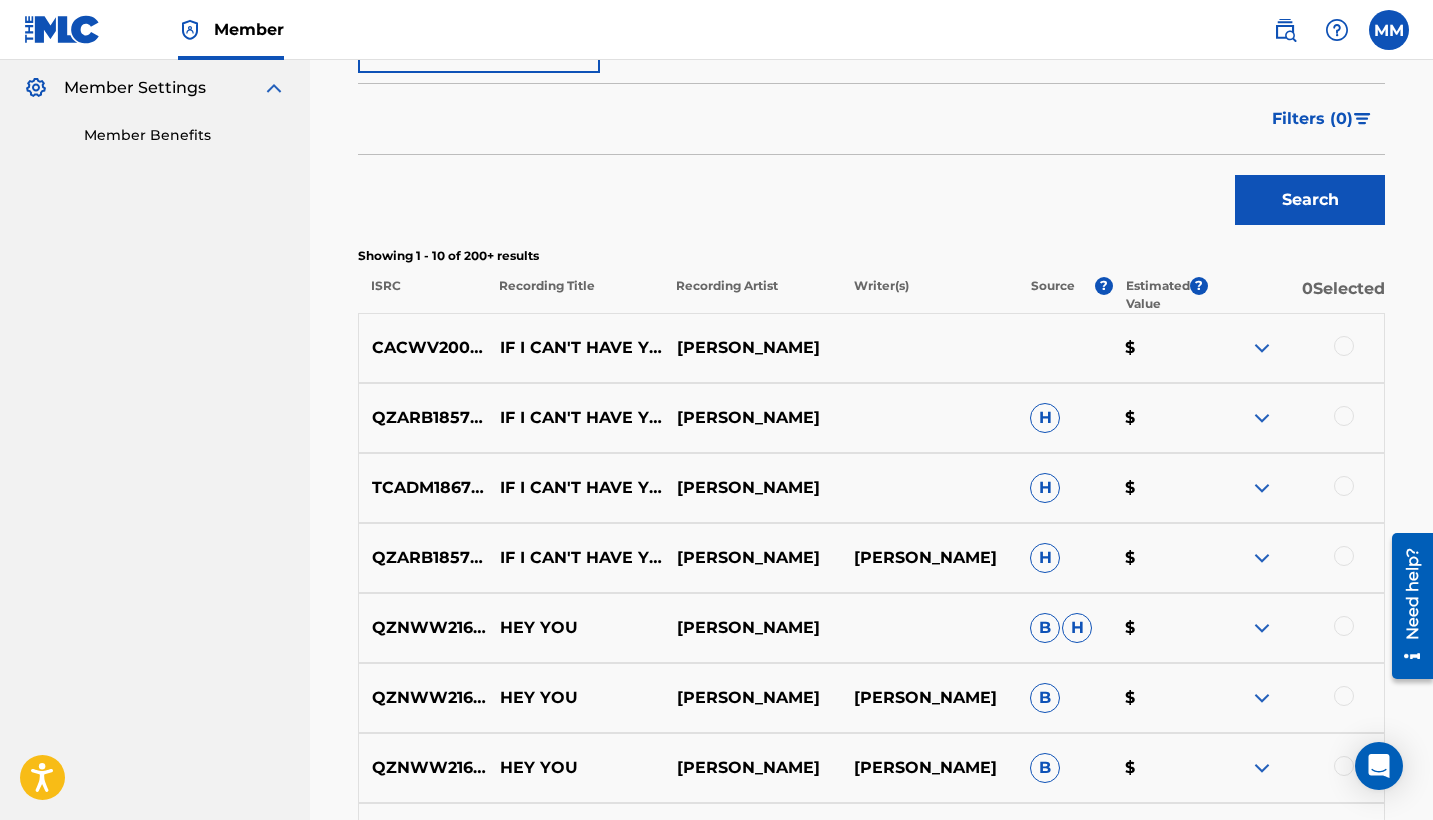 scroll, scrollTop: 266, scrollLeft: 0, axis: vertical 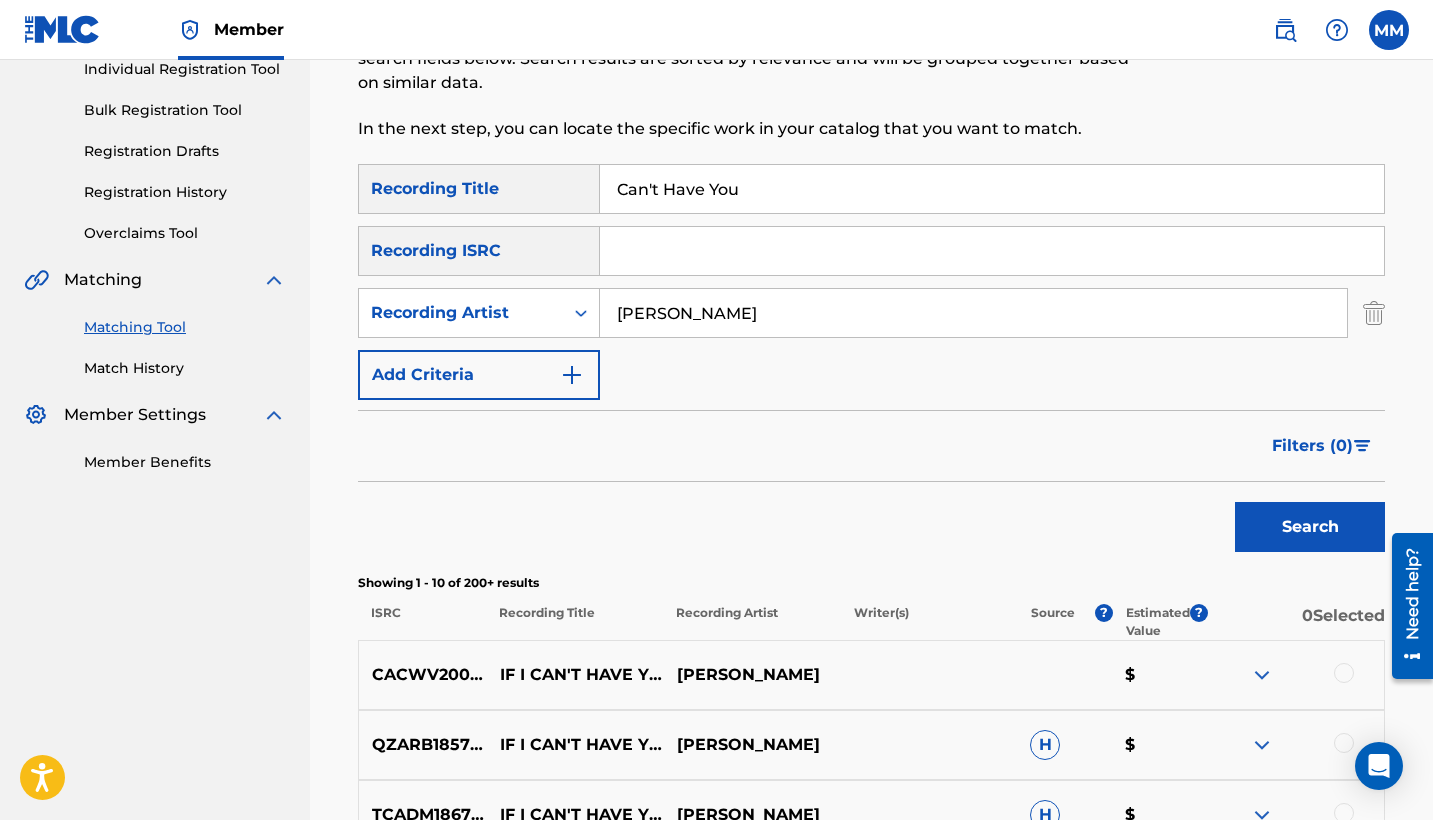 click on "[PERSON_NAME]" at bounding box center (973, 313) 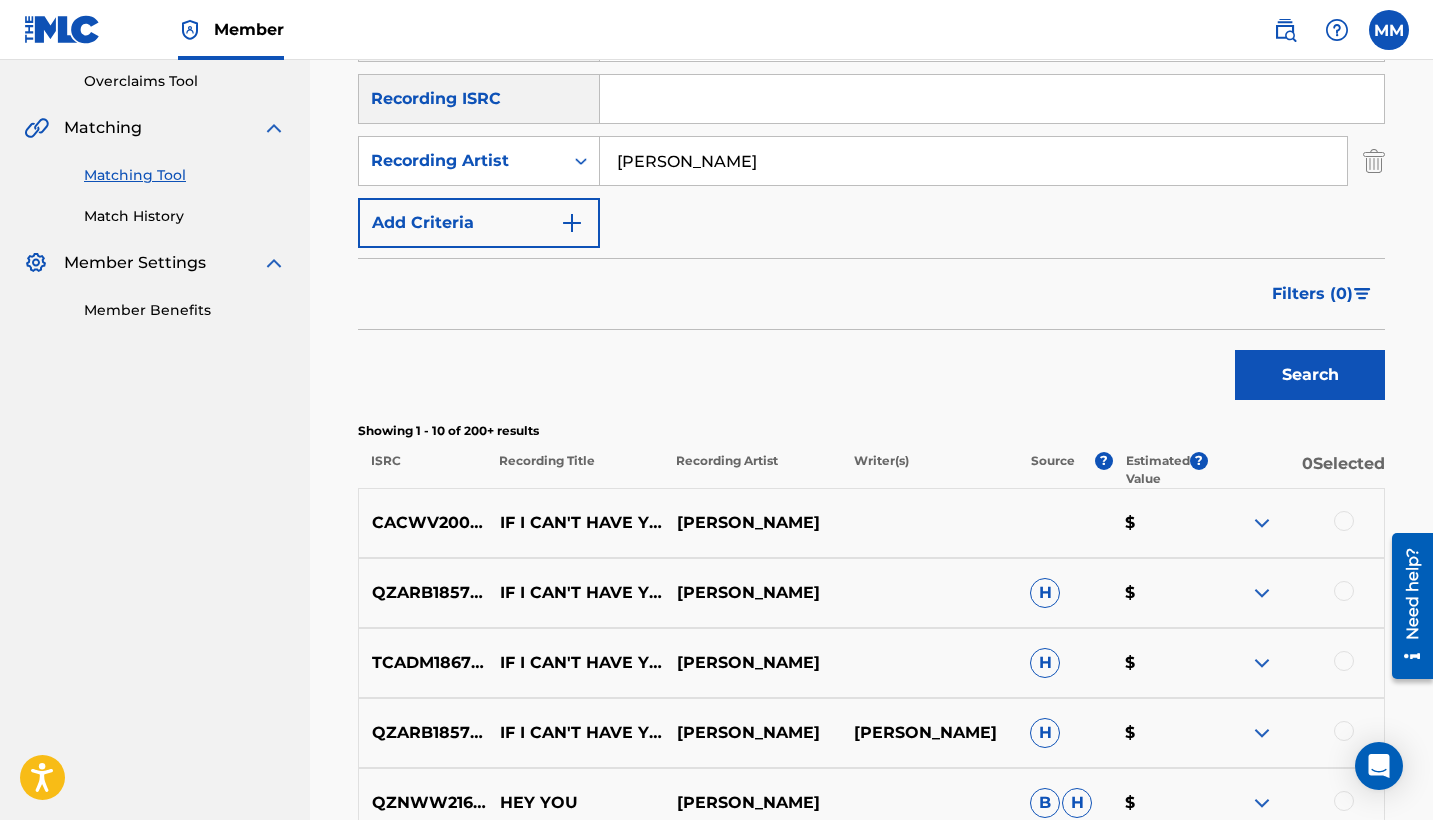 scroll, scrollTop: 550, scrollLeft: 0, axis: vertical 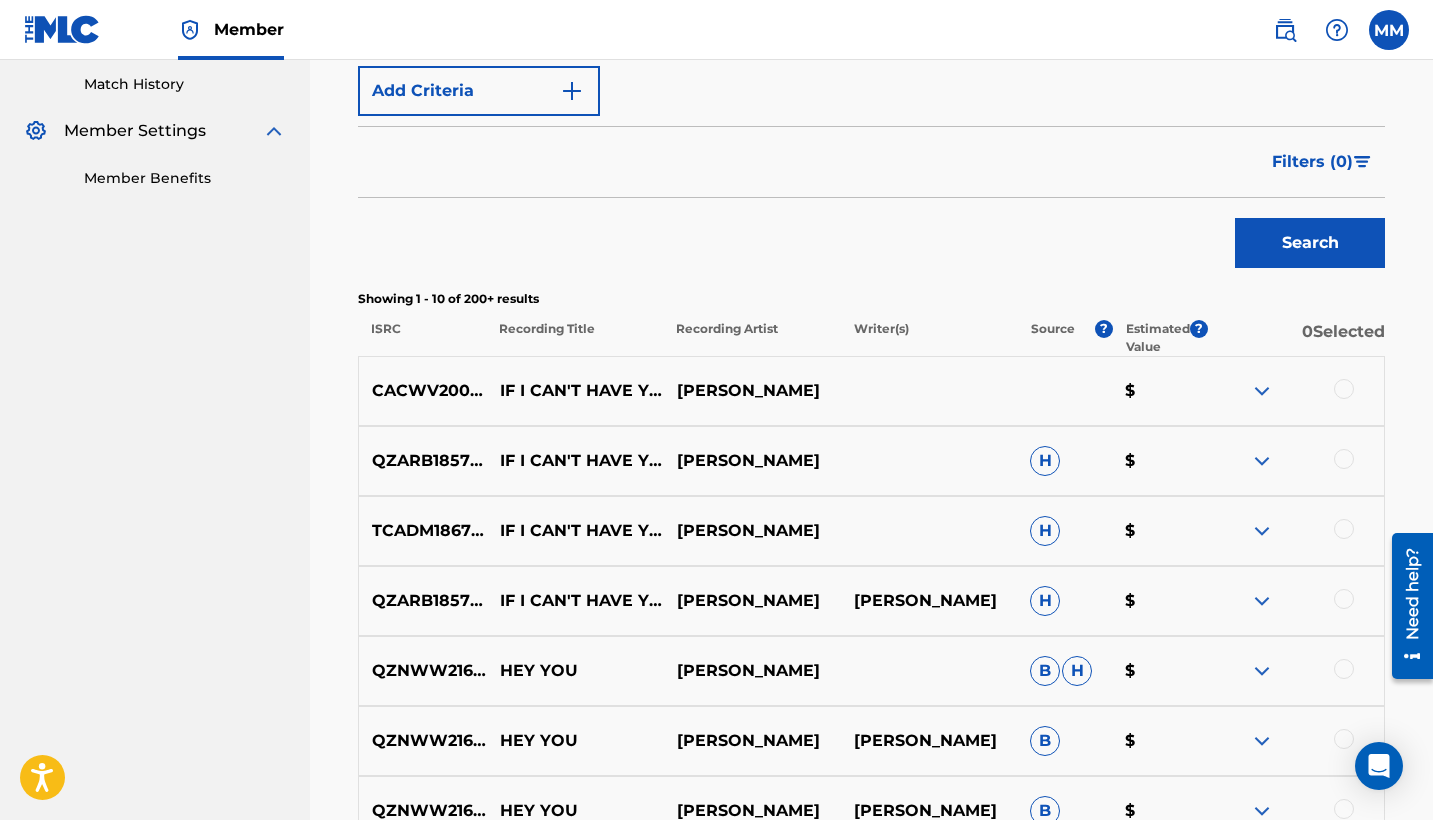 click on "[PERSON_NAME]" at bounding box center (752, 671) 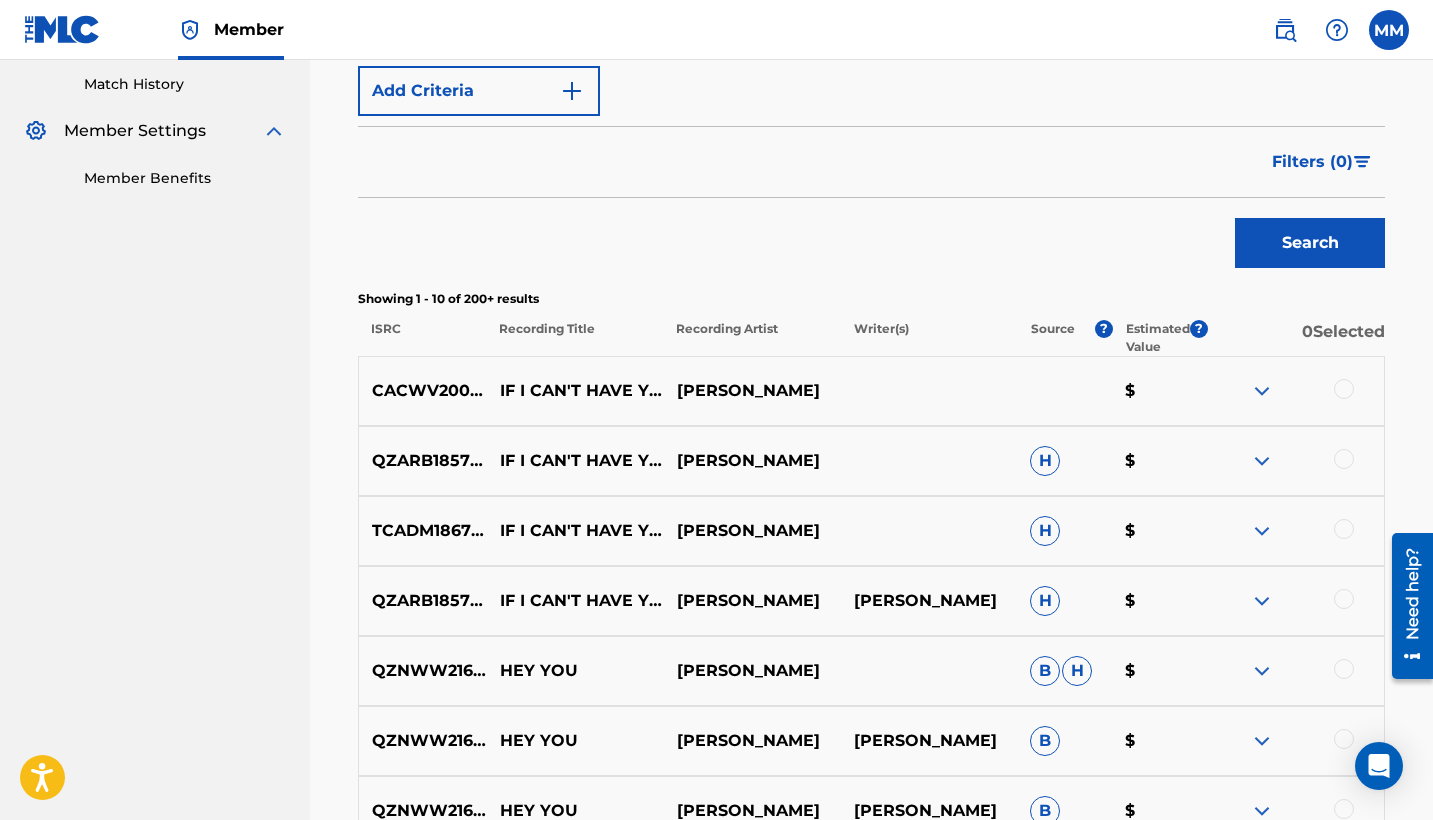 scroll, scrollTop: 0, scrollLeft: 0, axis: both 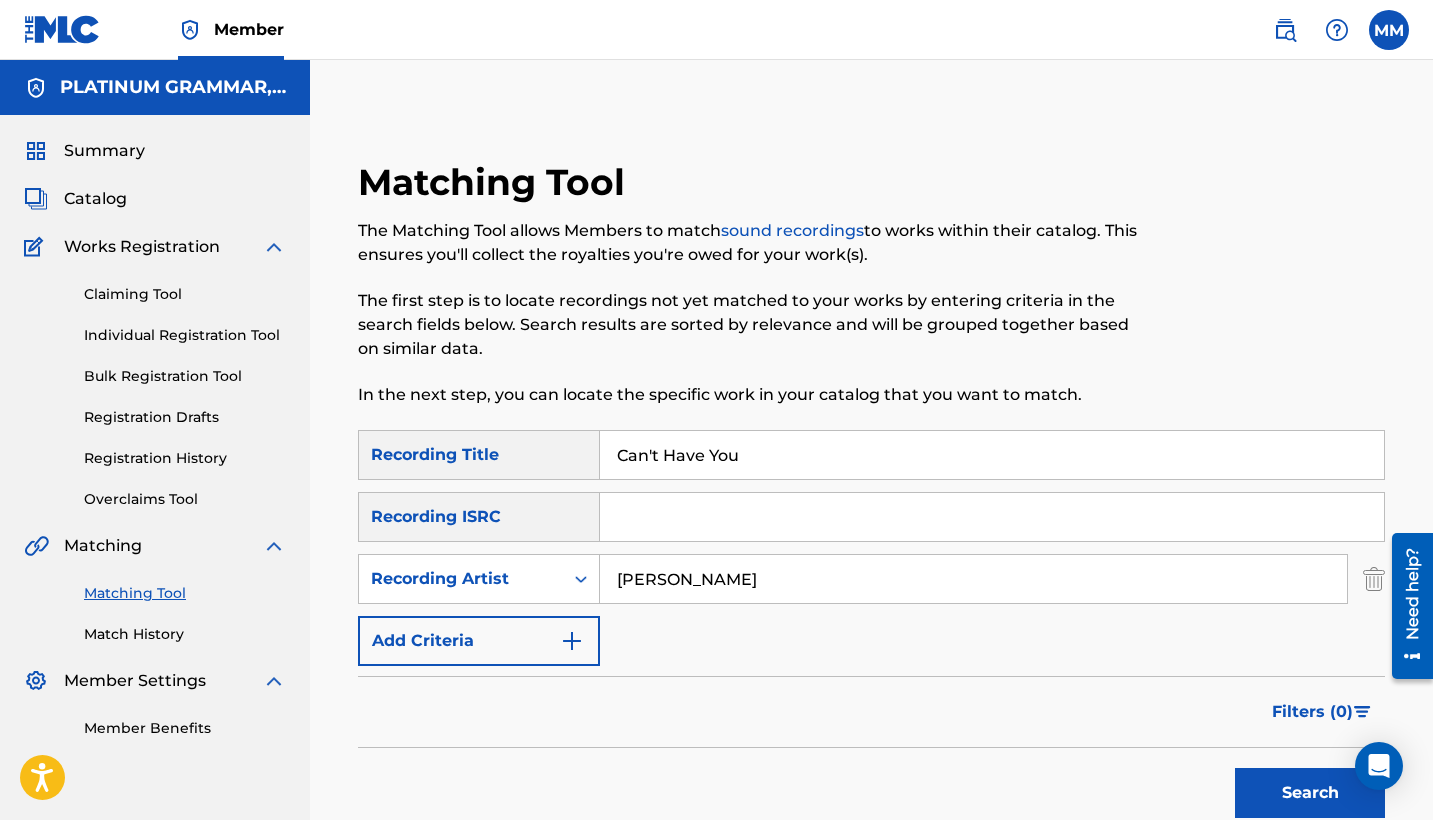 click on "Can't Have You" at bounding box center (992, 455) 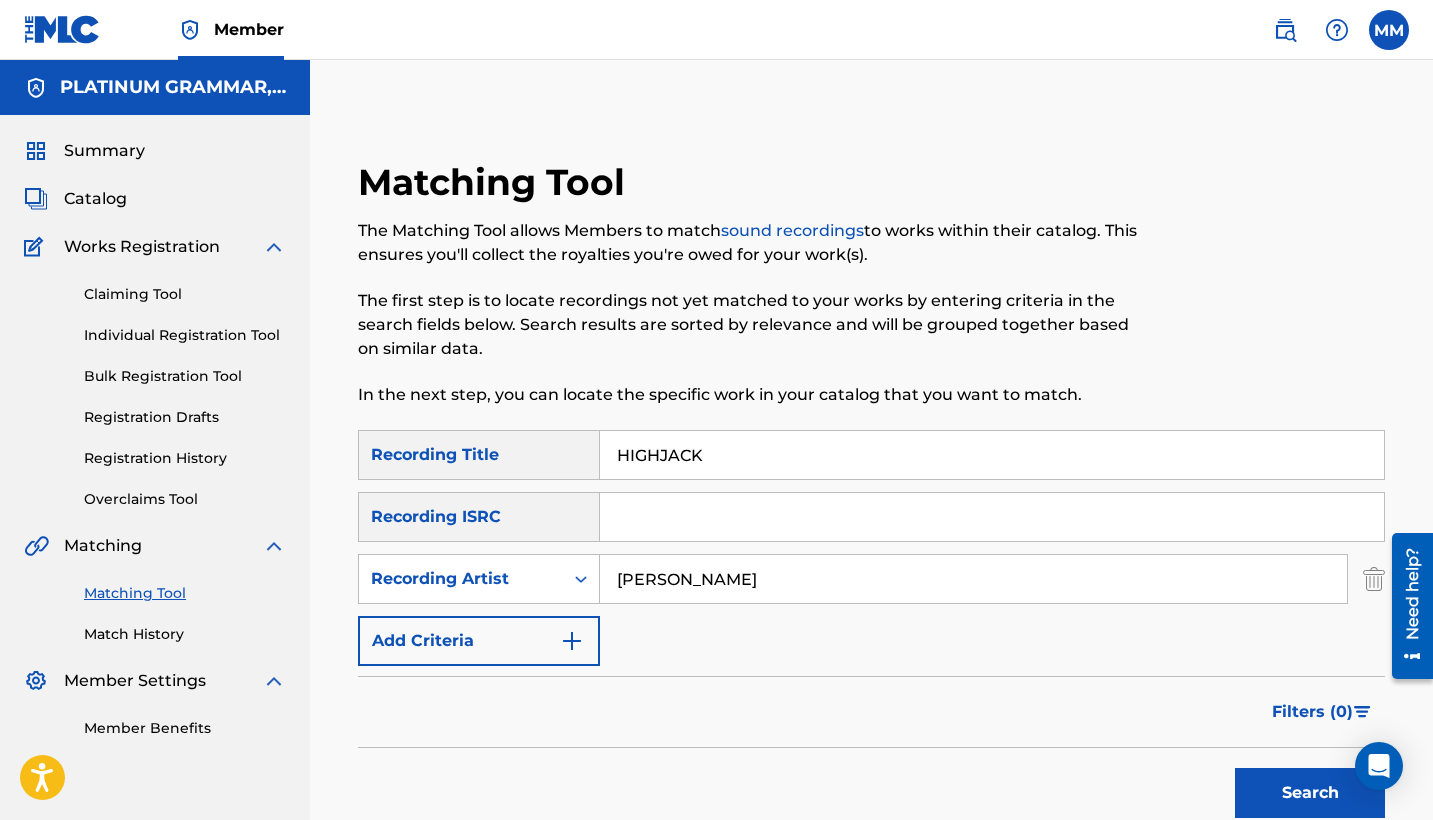 type on "HIGHJACK" 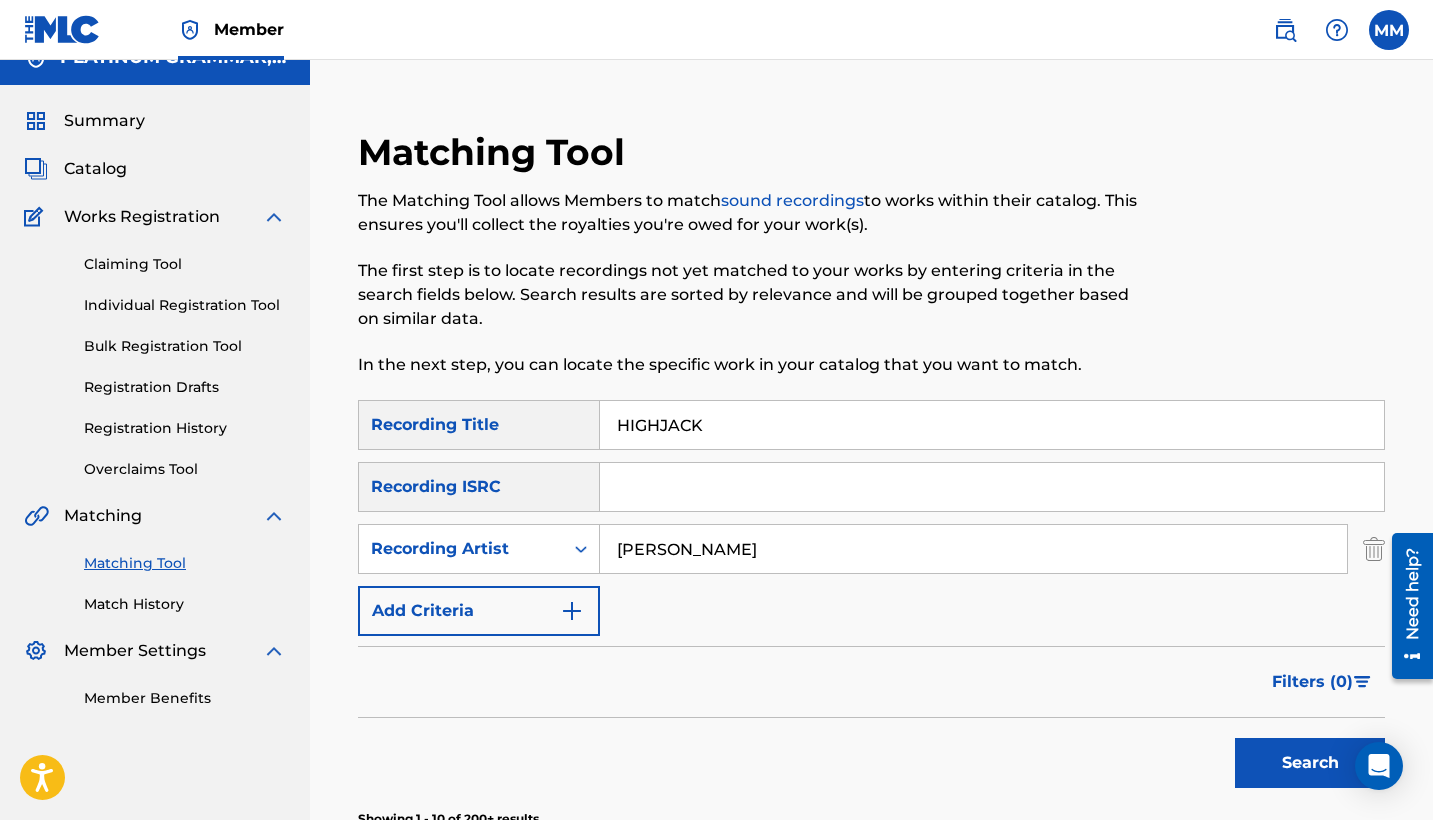 scroll, scrollTop: 60, scrollLeft: 0, axis: vertical 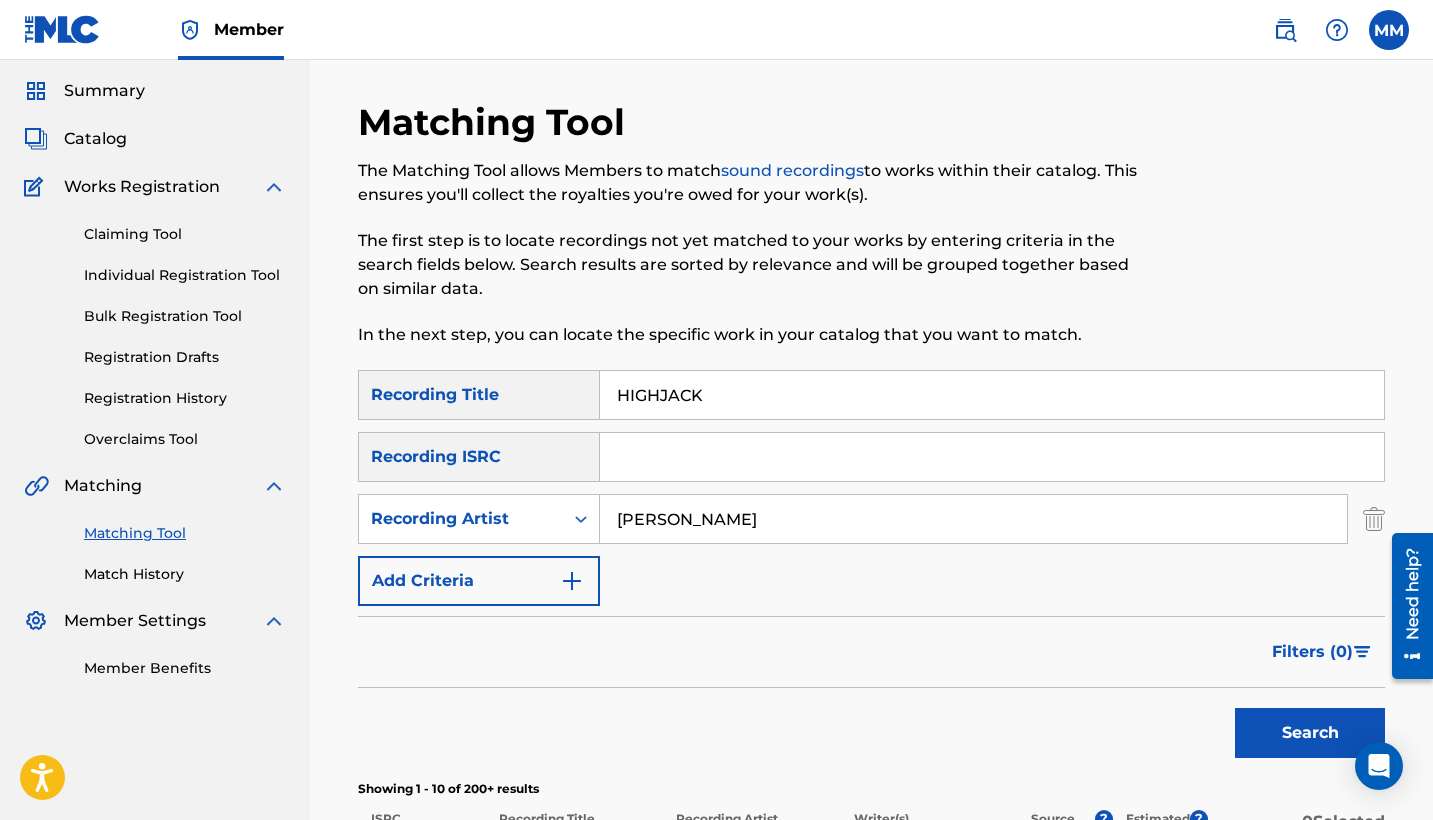 click on "Jordan Patrick" at bounding box center (973, 519) 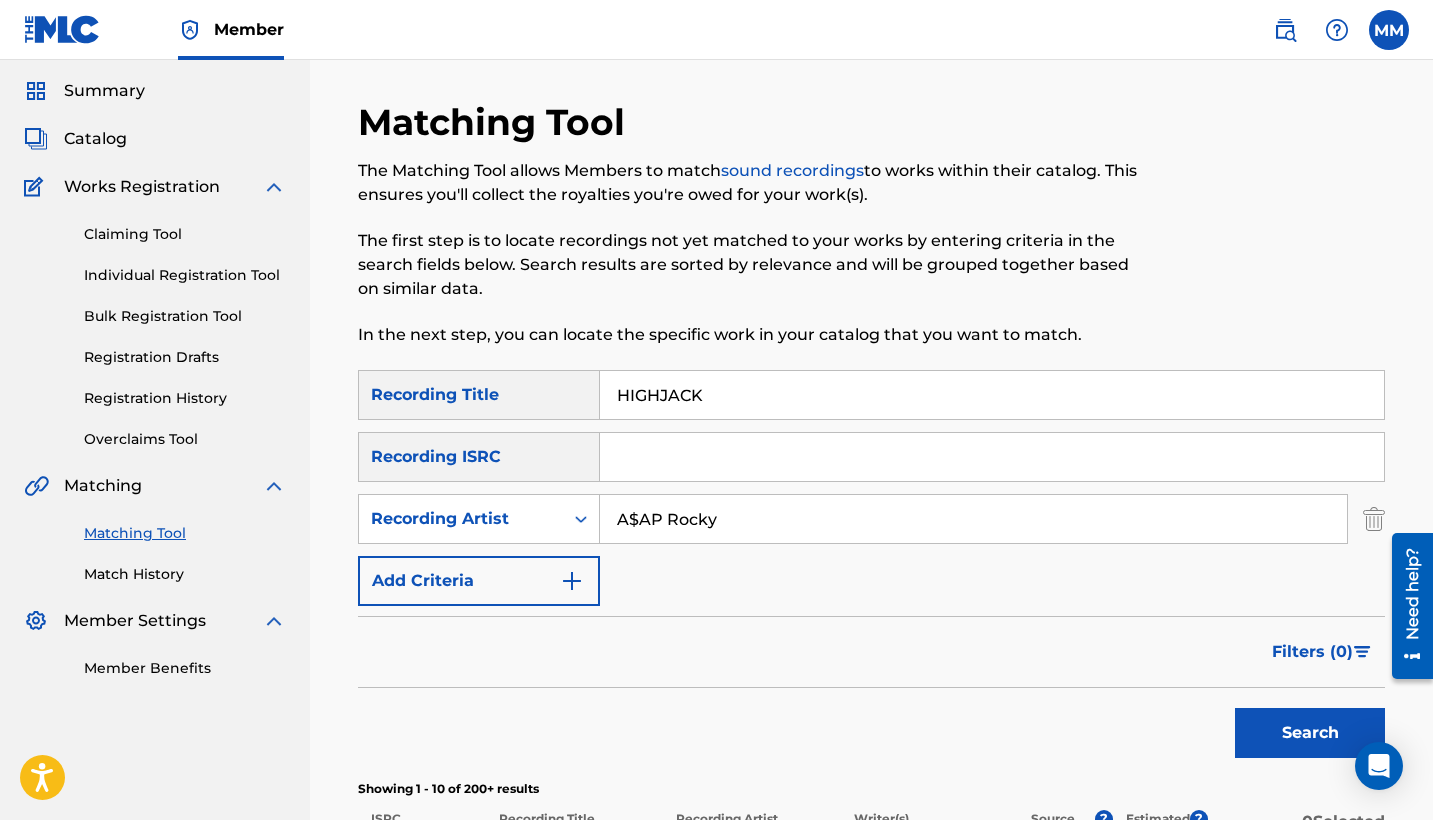 click on "Search" at bounding box center [1310, 733] 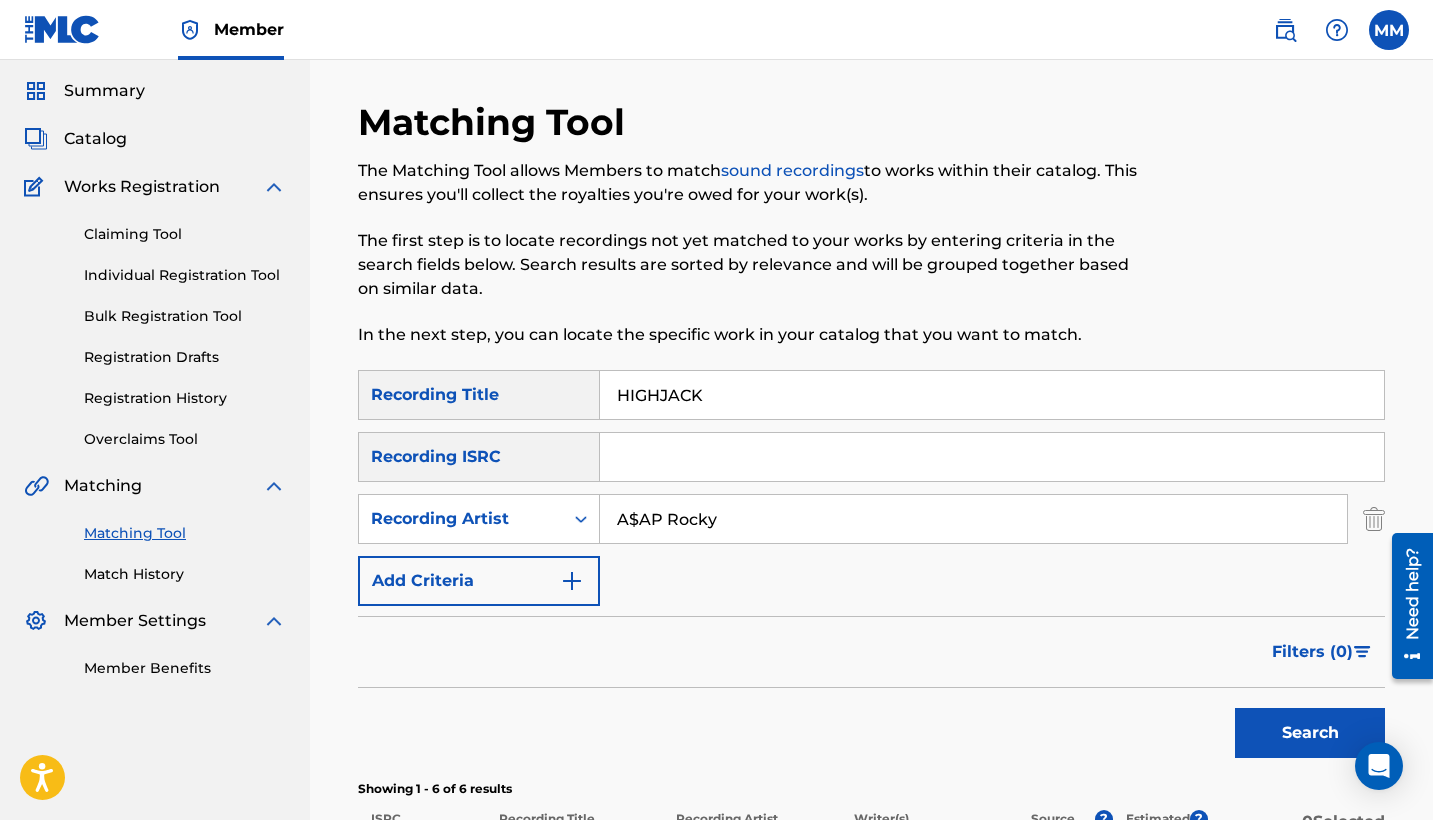 click on "Search" at bounding box center (1310, 733) 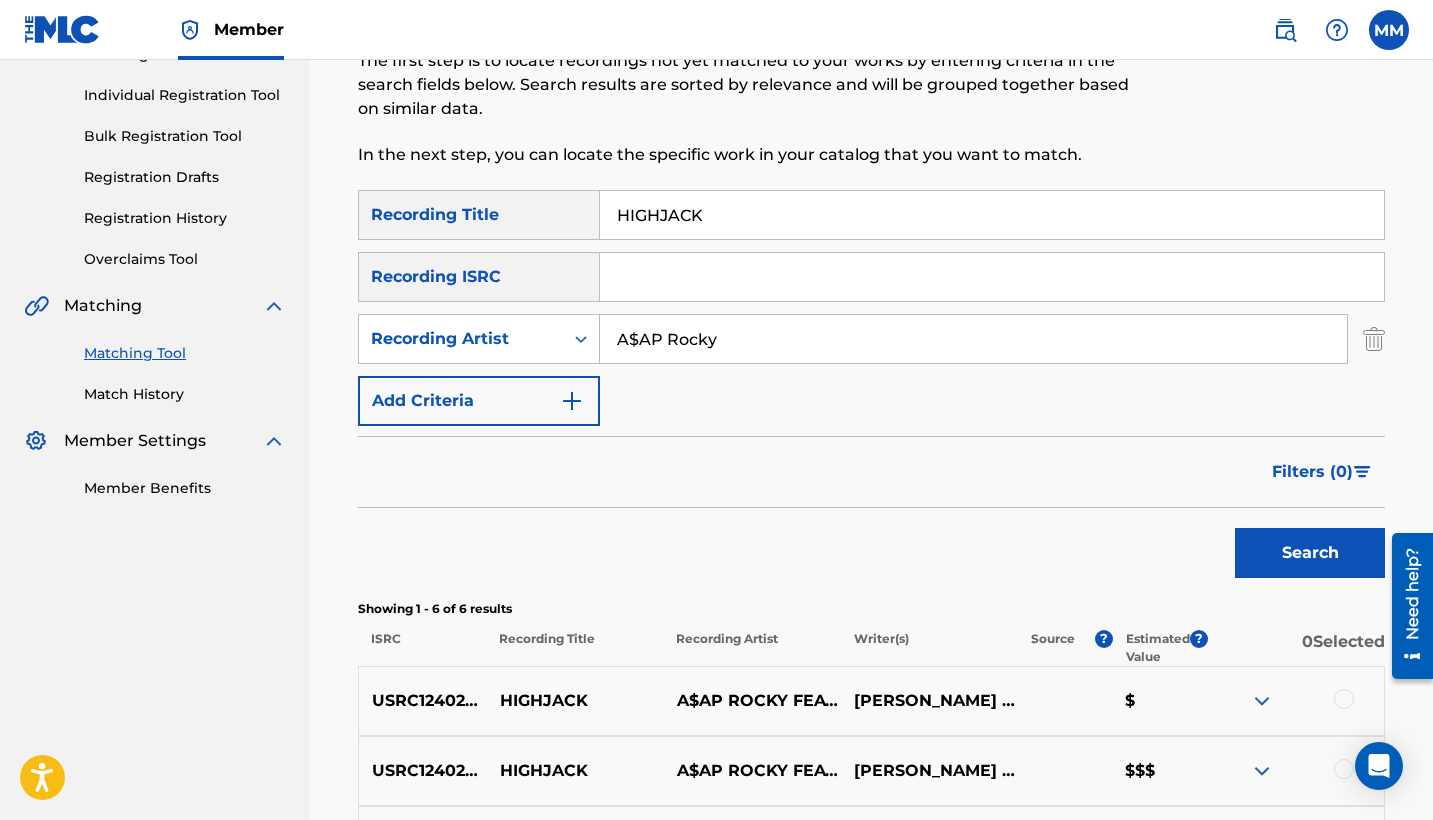 scroll, scrollTop: 421, scrollLeft: 0, axis: vertical 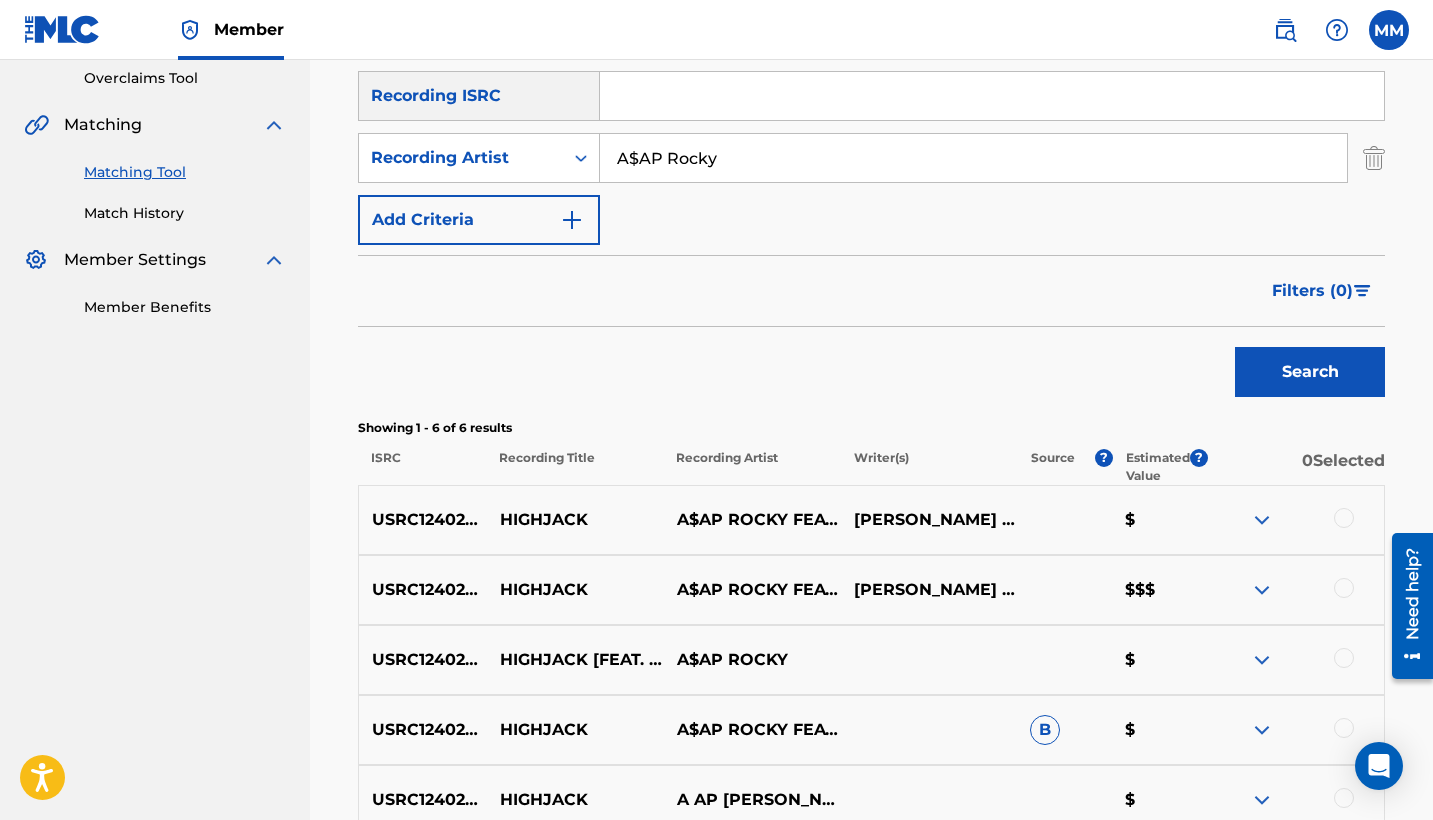 type on "A$AP Rocky" 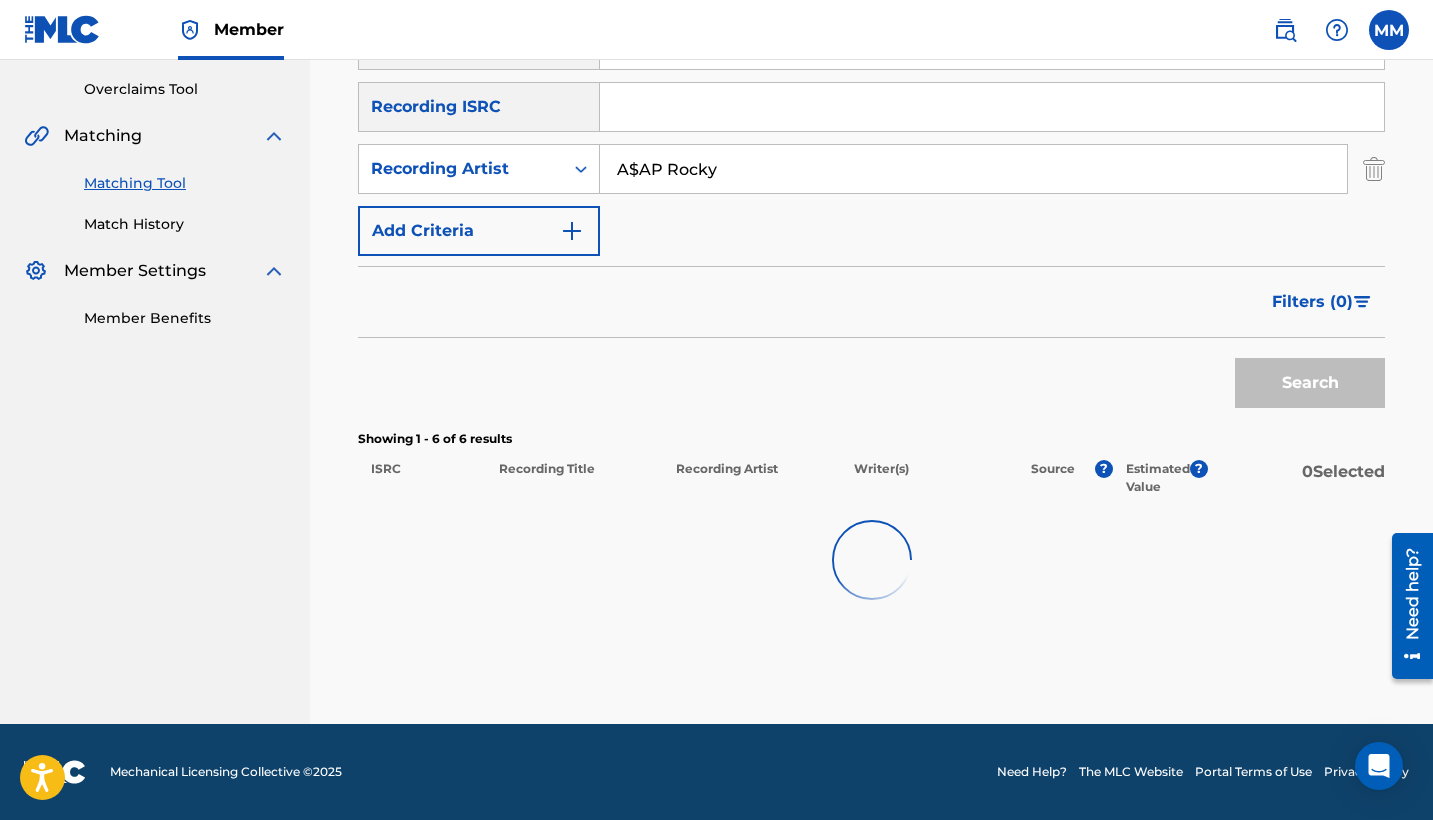 scroll, scrollTop: 410, scrollLeft: 0, axis: vertical 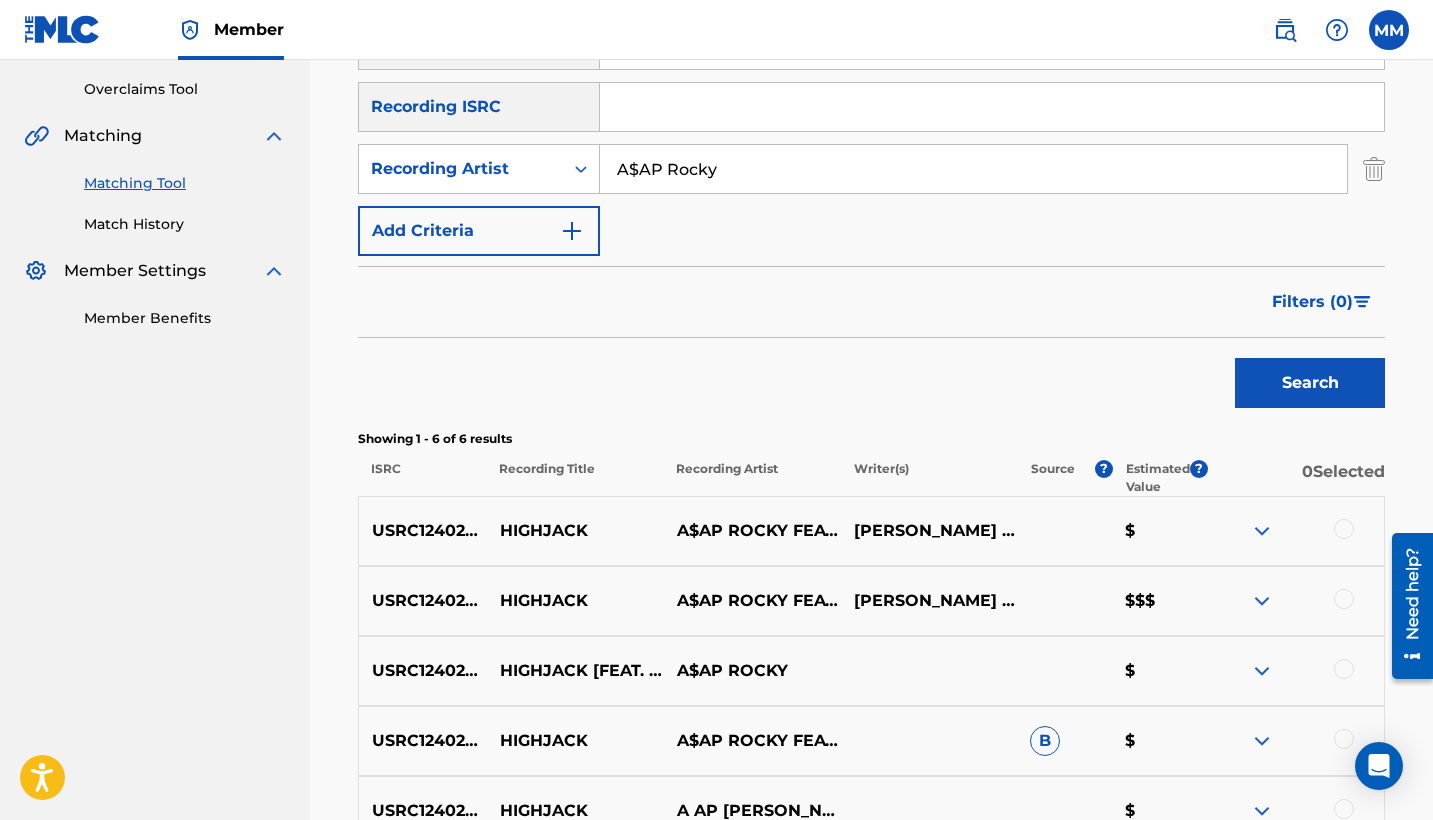 click at bounding box center [1344, 669] 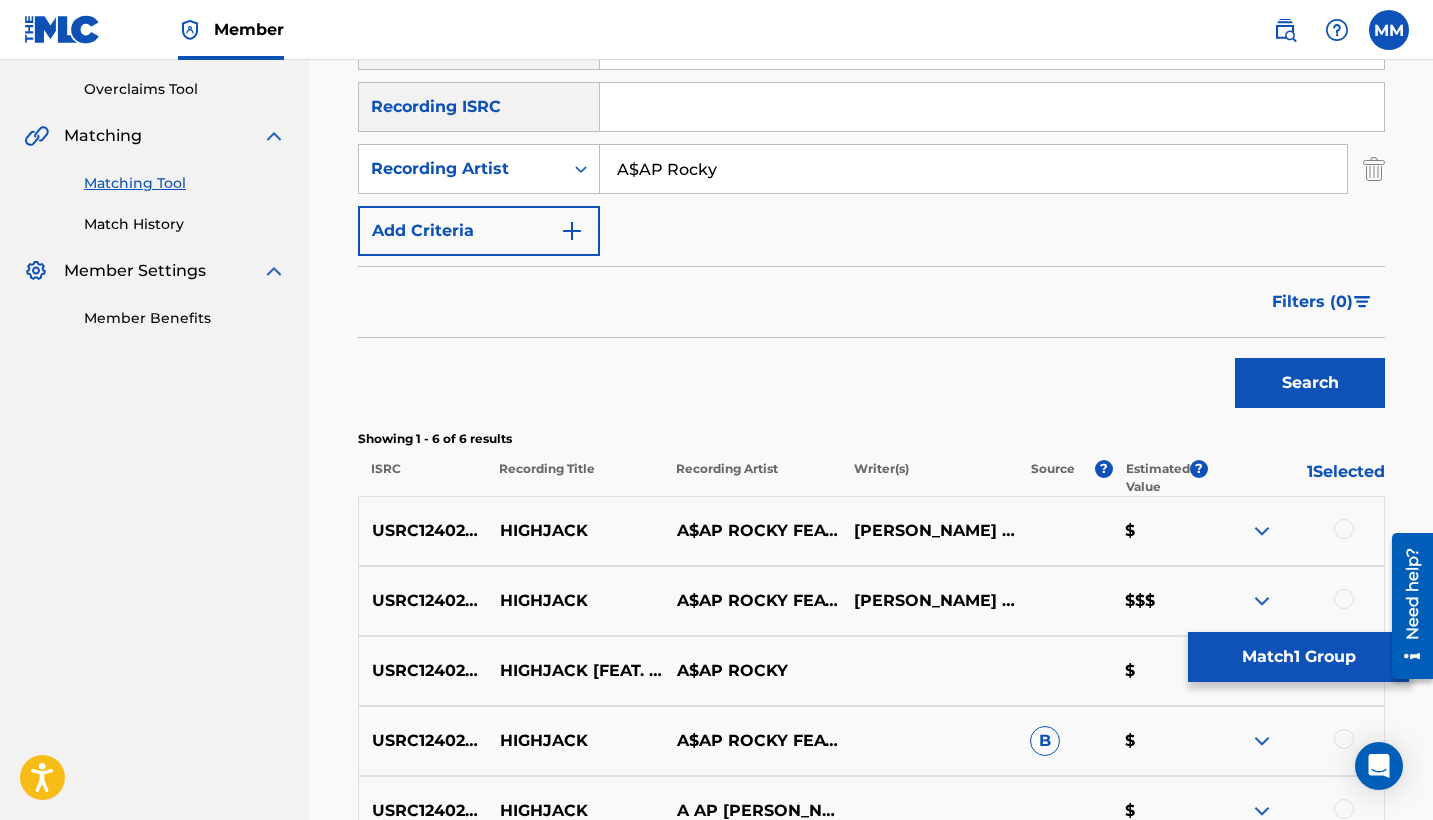 click at bounding box center [1344, 599] 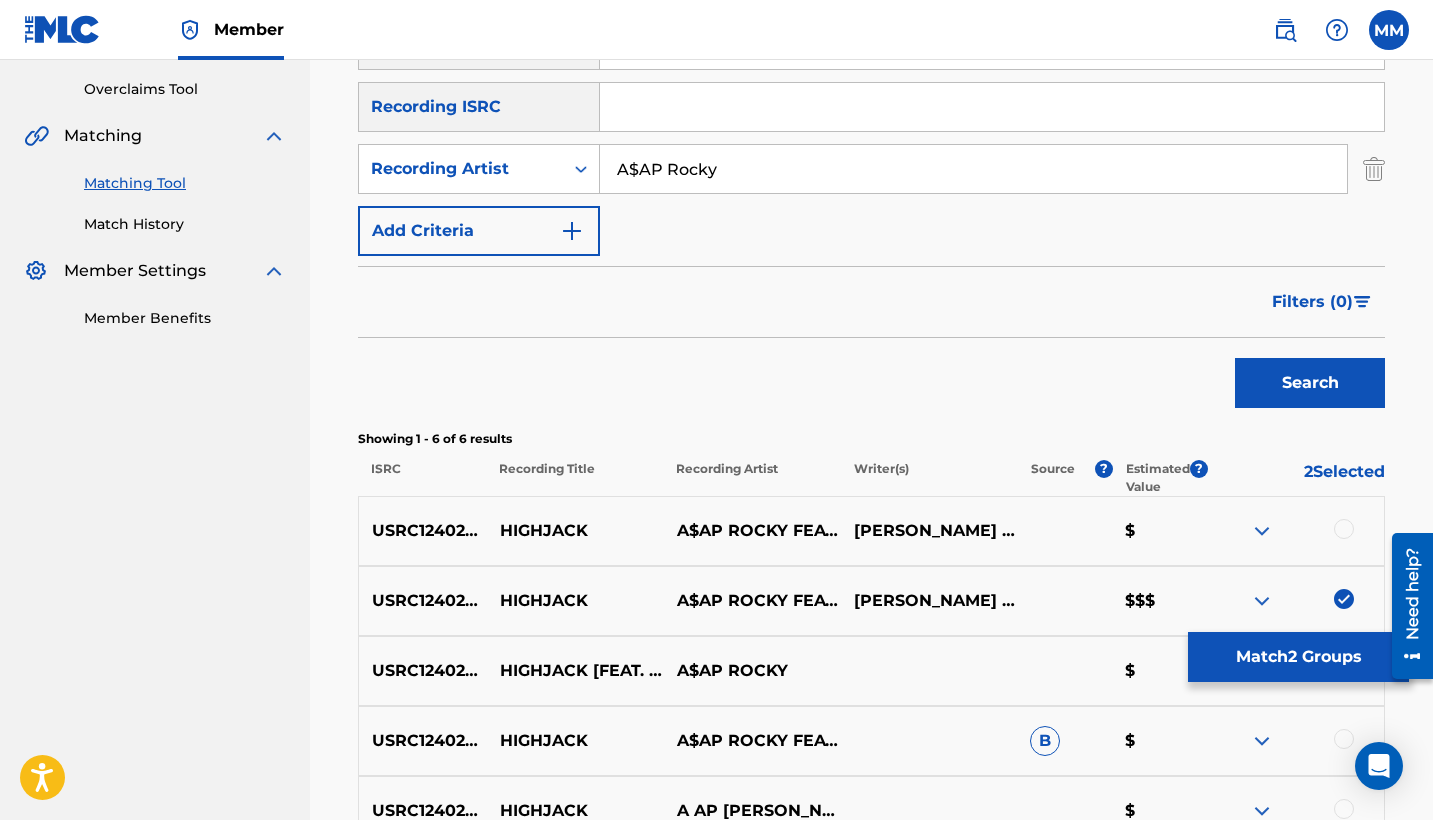 click at bounding box center (1344, 529) 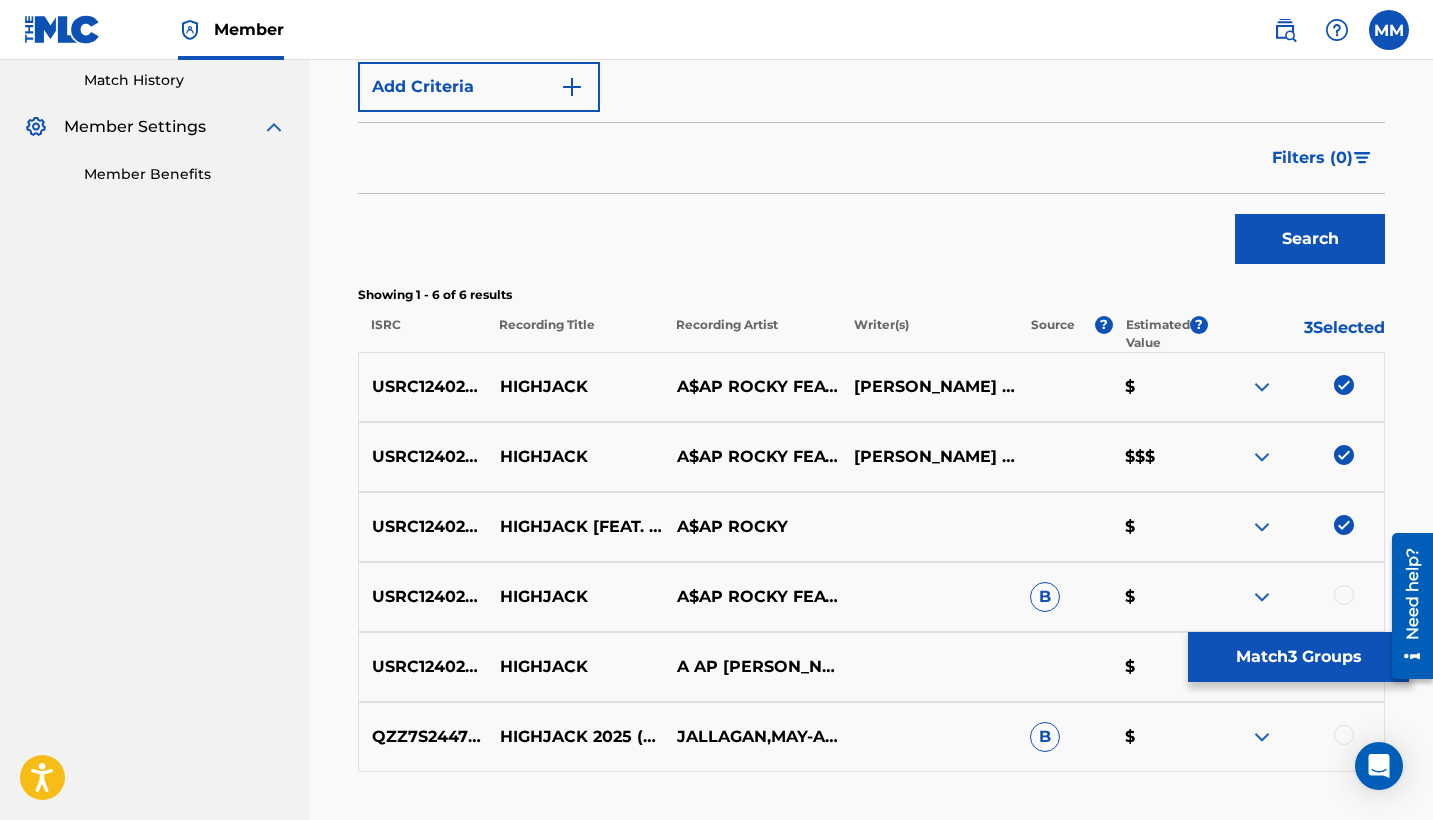 scroll, scrollTop: 702, scrollLeft: 0, axis: vertical 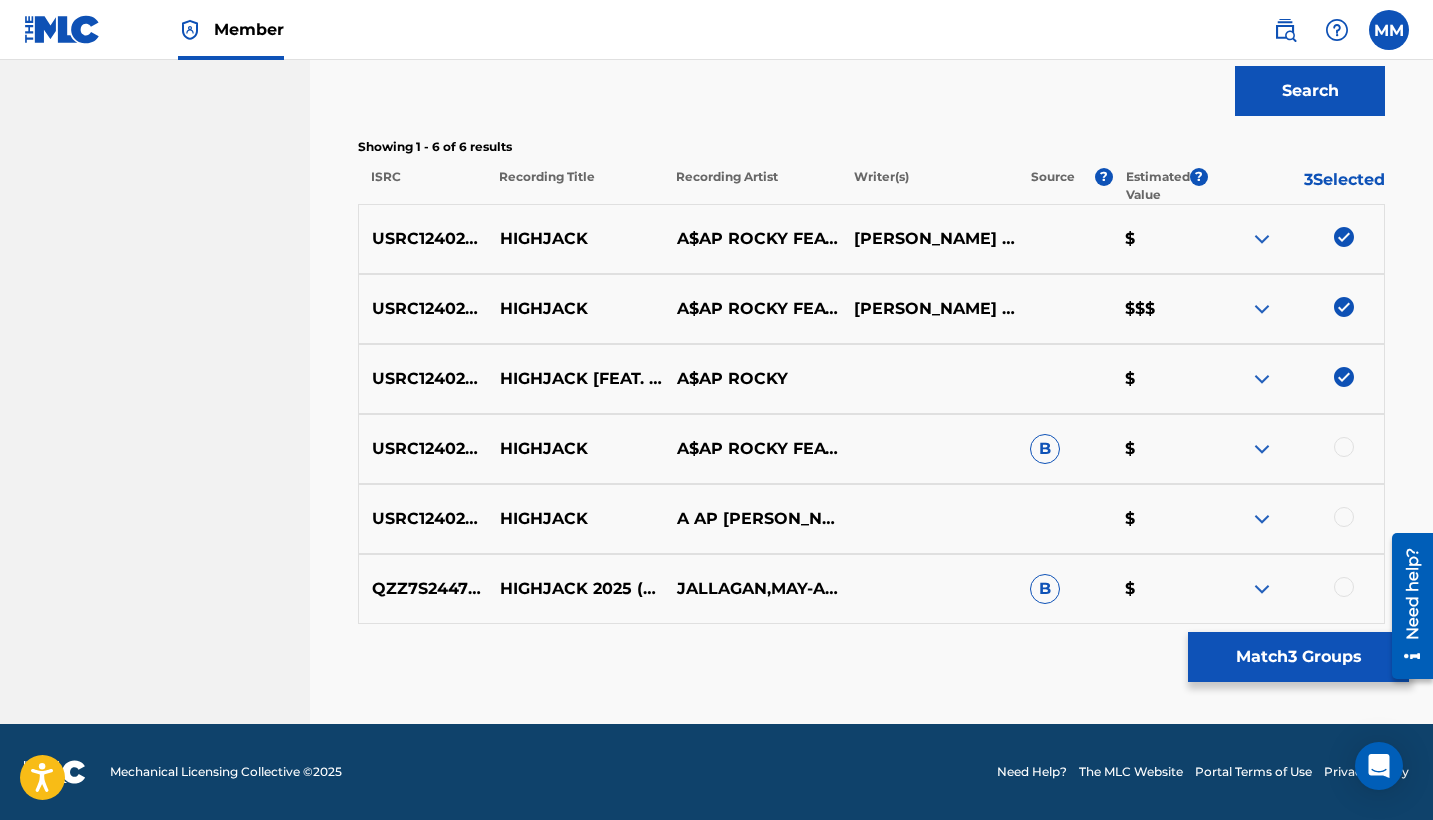 click at bounding box center [1344, 447] 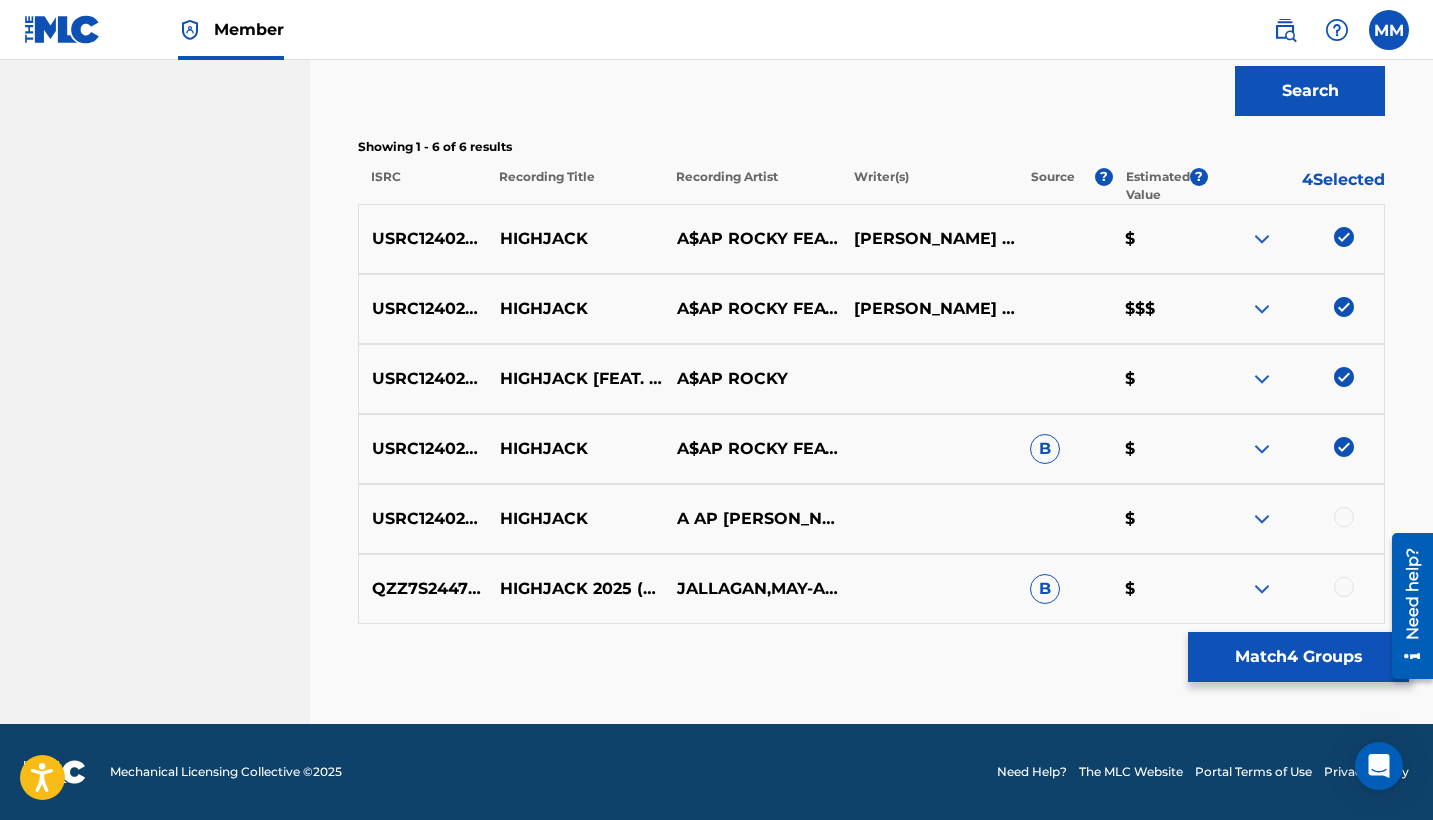 click at bounding box center (1344, 517) 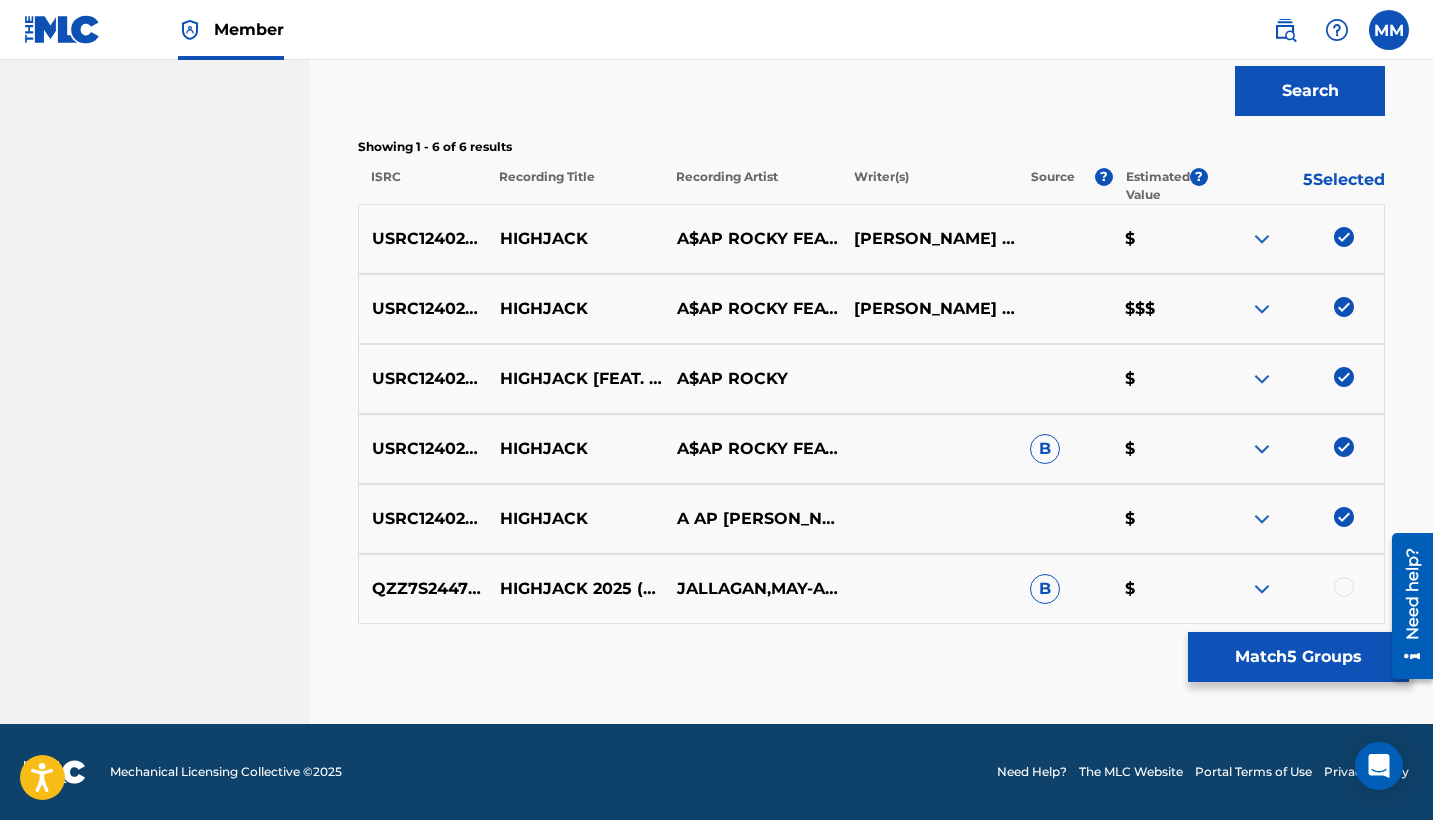 click on "Match  5 Groups" at bounding box center [1298, 657] 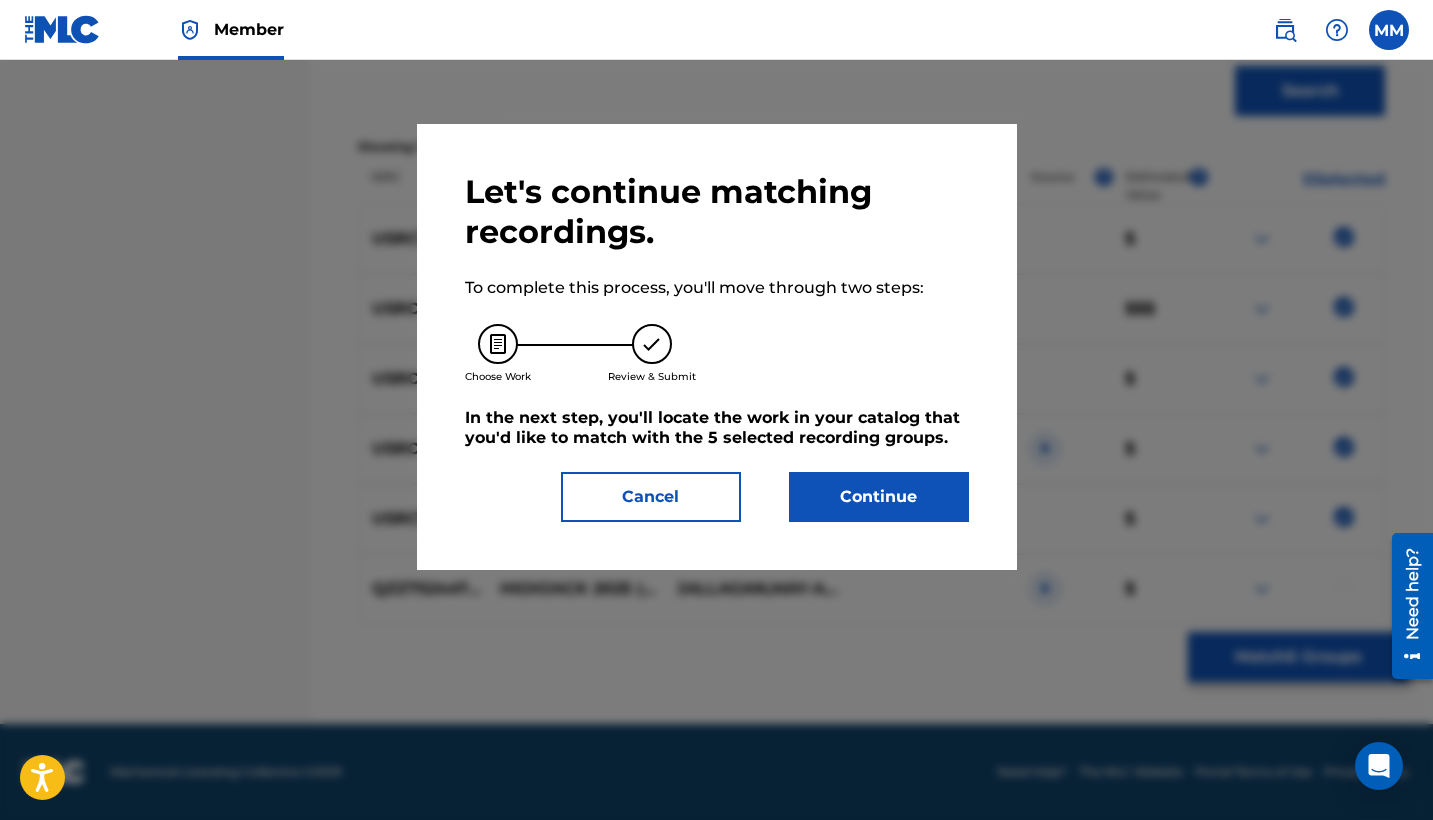 click on "Continue" at bounding box center [879, 497] 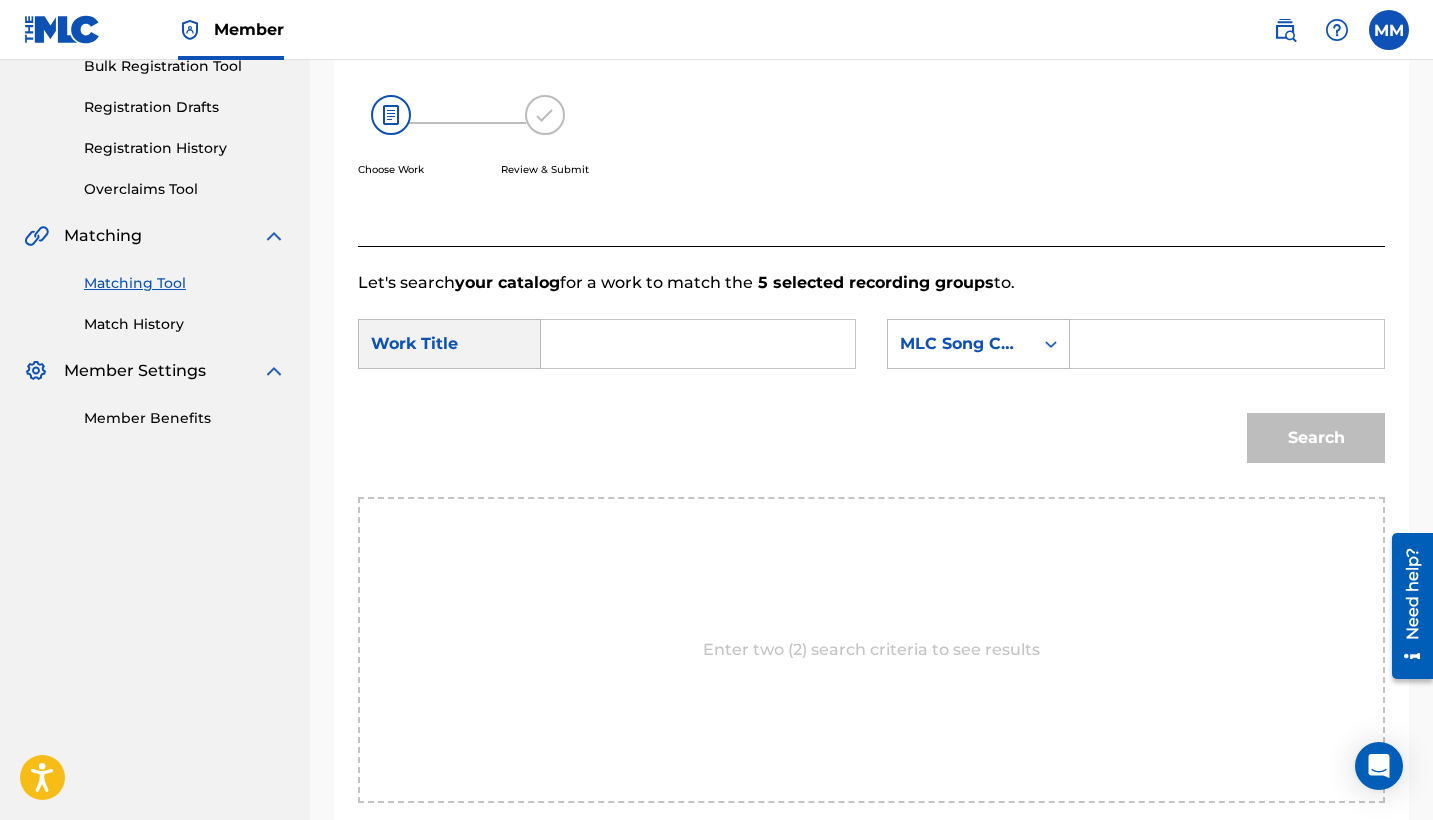click at bounding box center (698, 344) 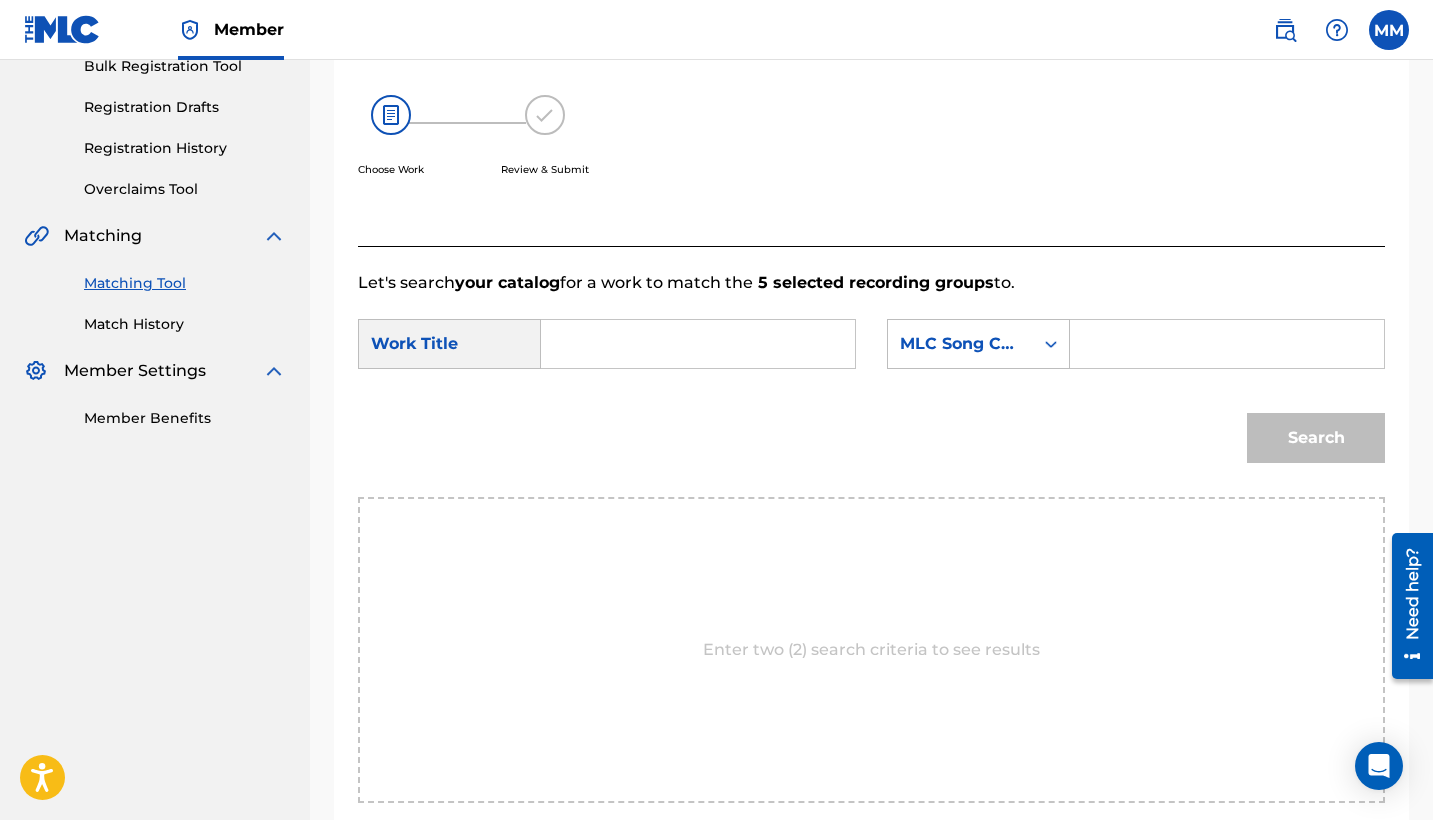 paste on "HIGHJACK" 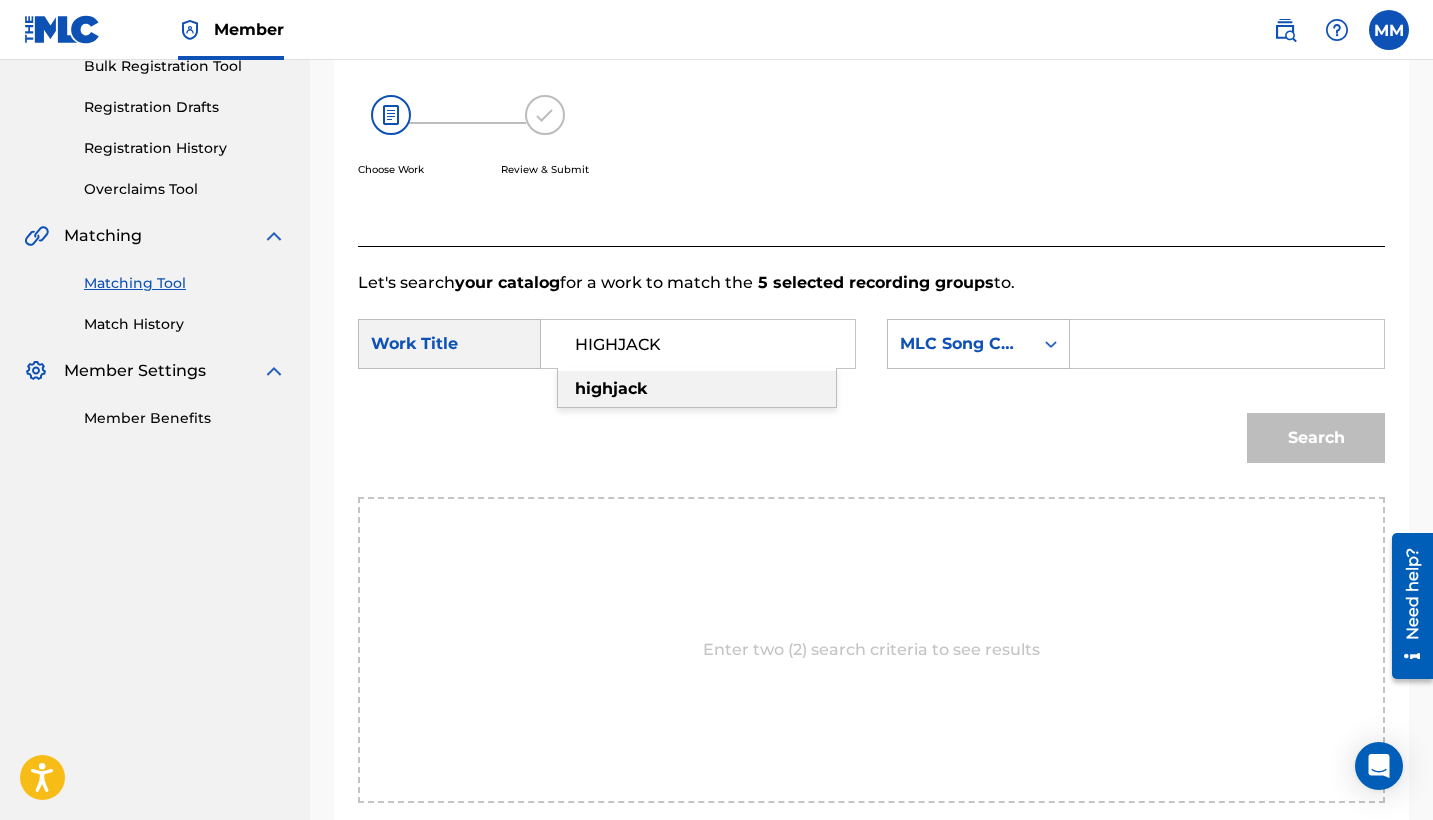 type on "HIGHJACK" 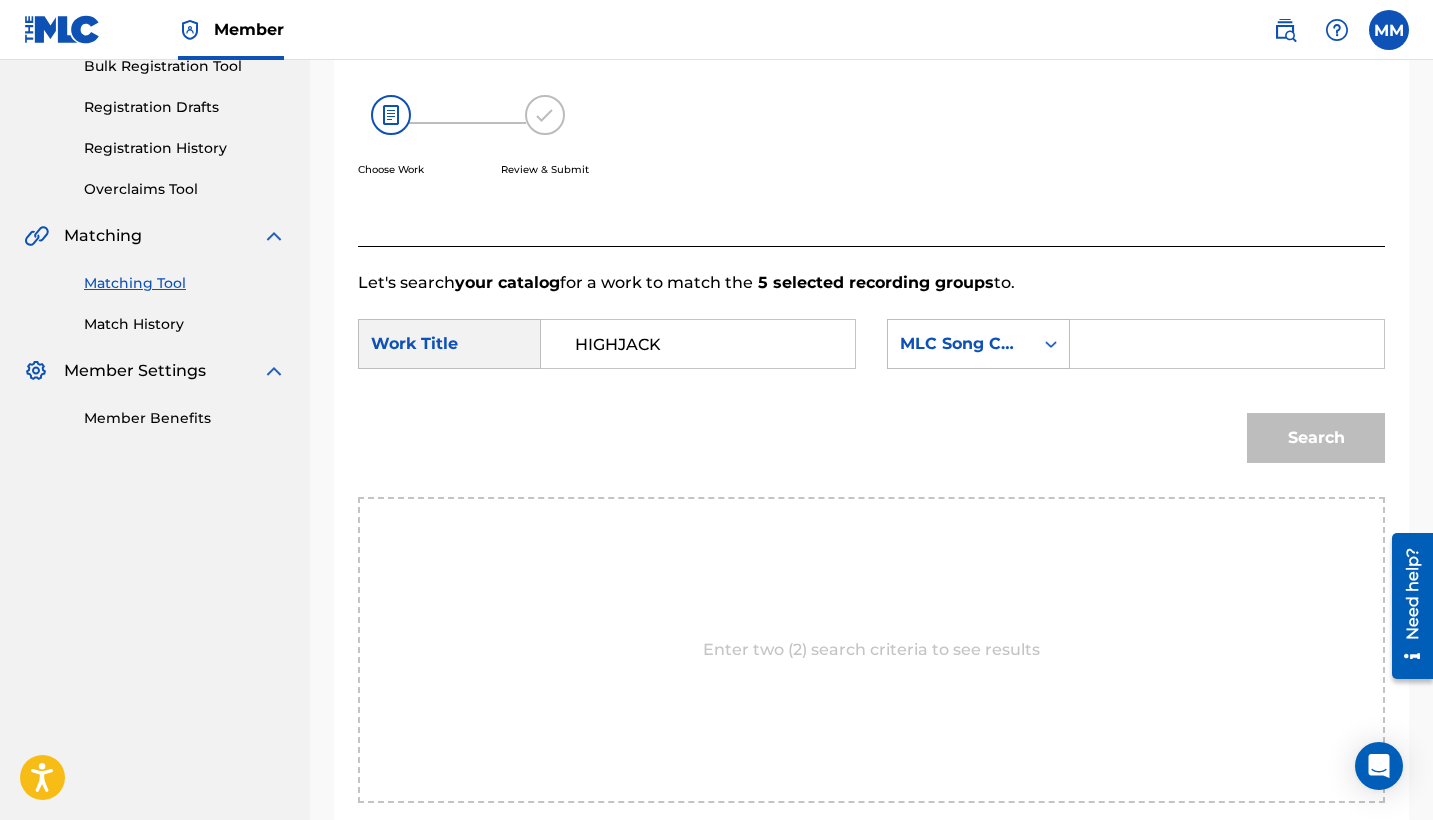 paste on "HP7AKT" 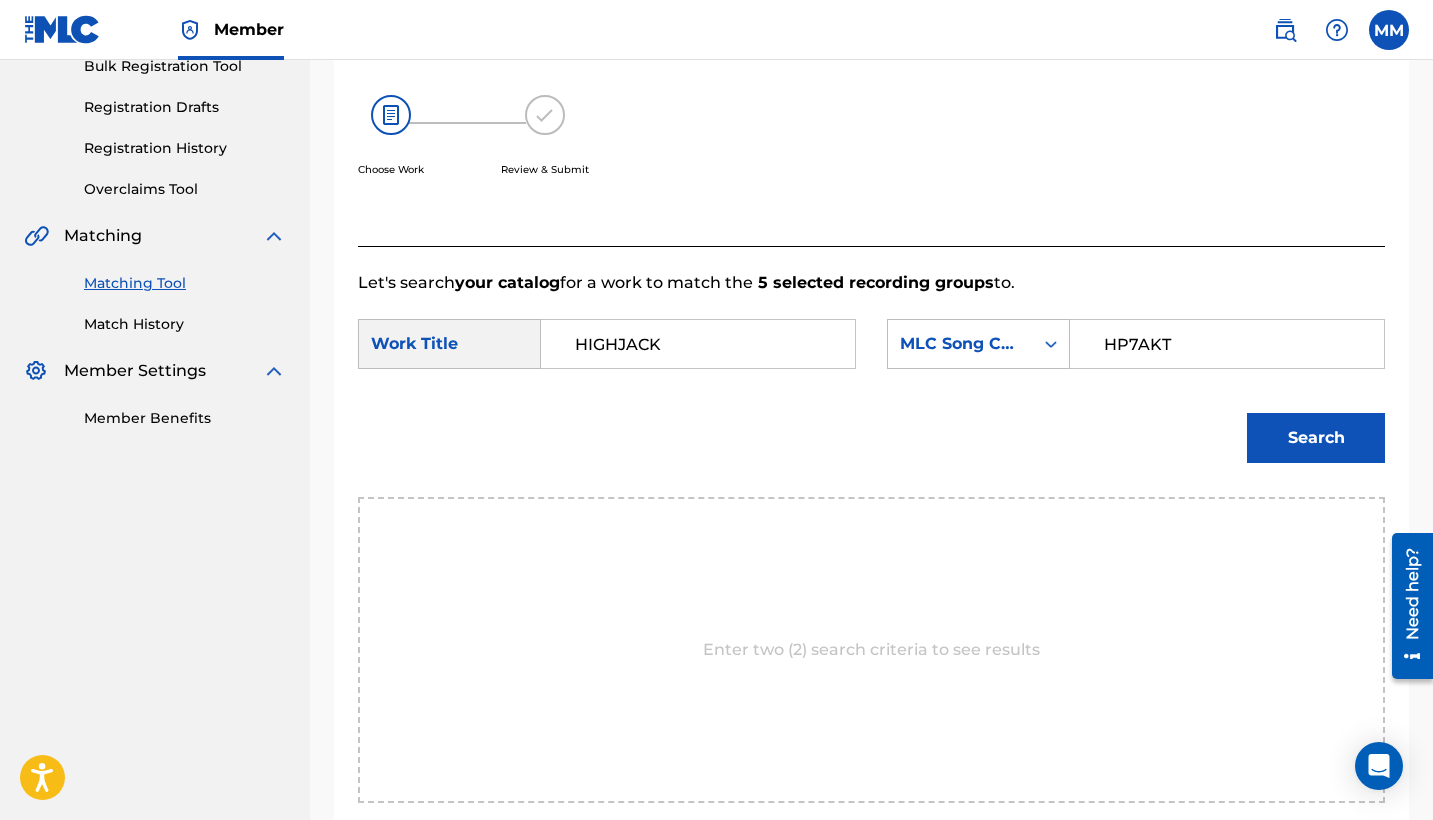 type on "HP7AKT" 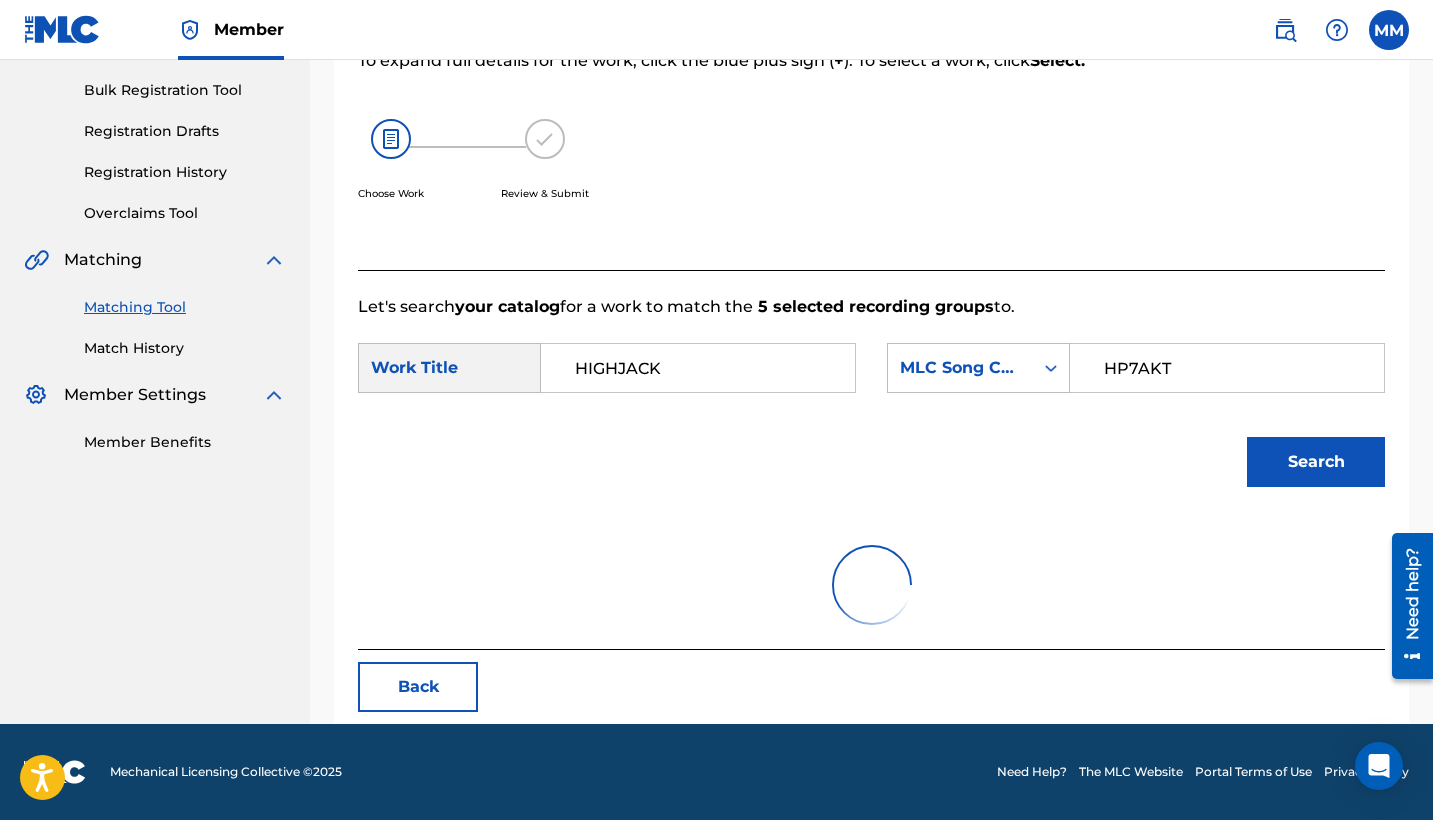 scroll, scrollTop: 286, scrollLeft: 0, axis: vertical 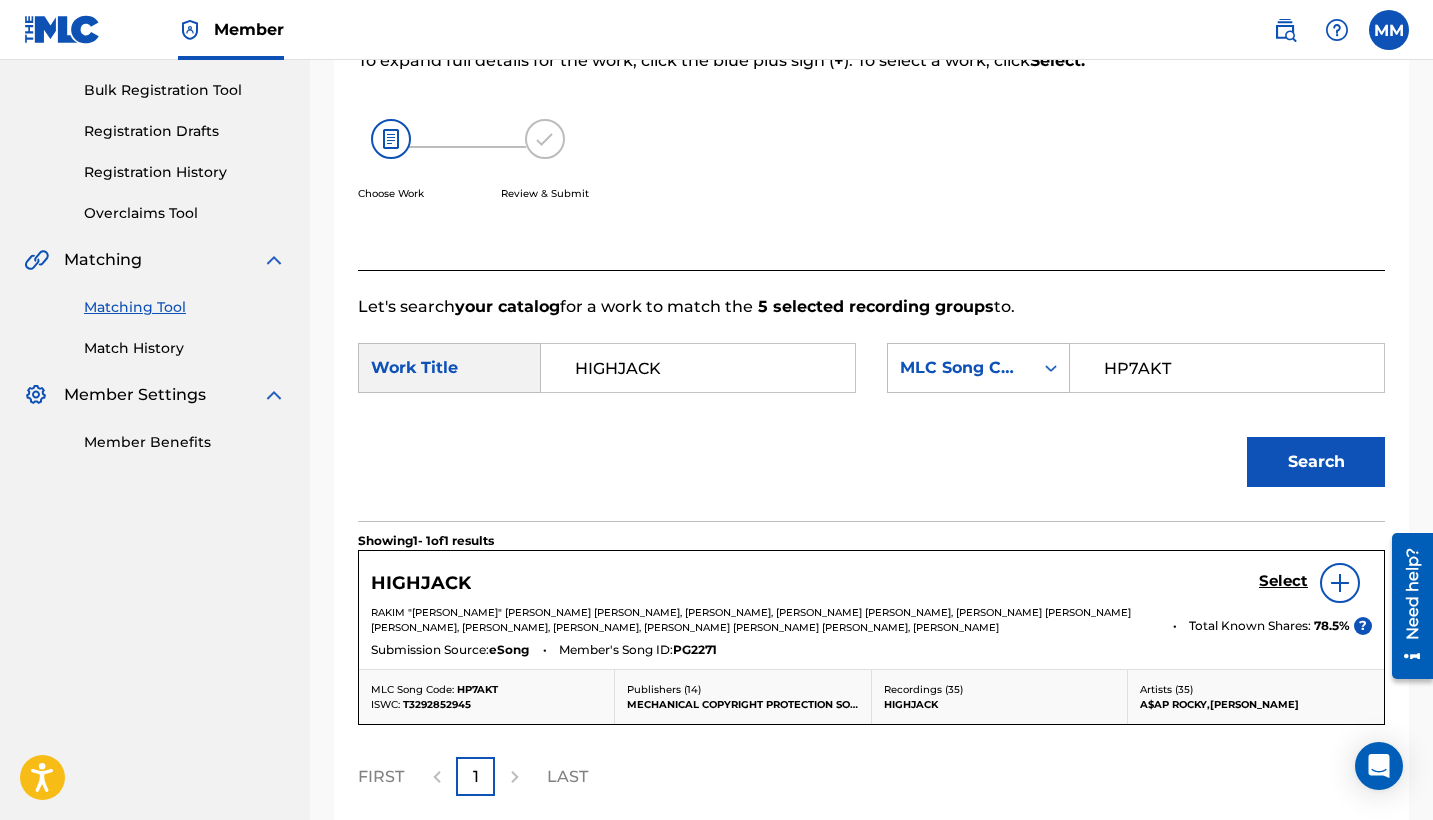 click on "Select" at bounding box center [1283, 581] 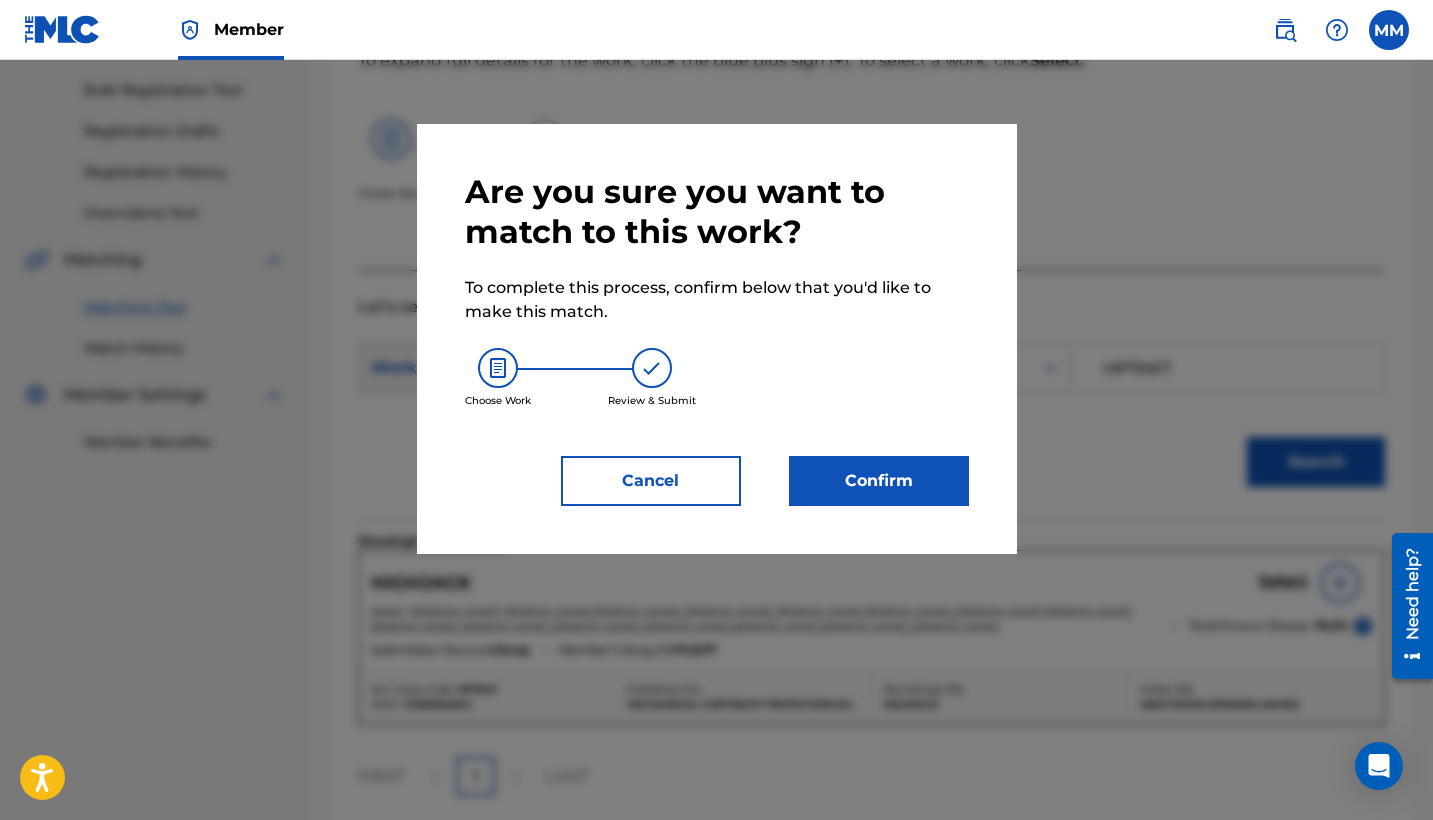click on "Confirm" at bounding box center [879, 481] 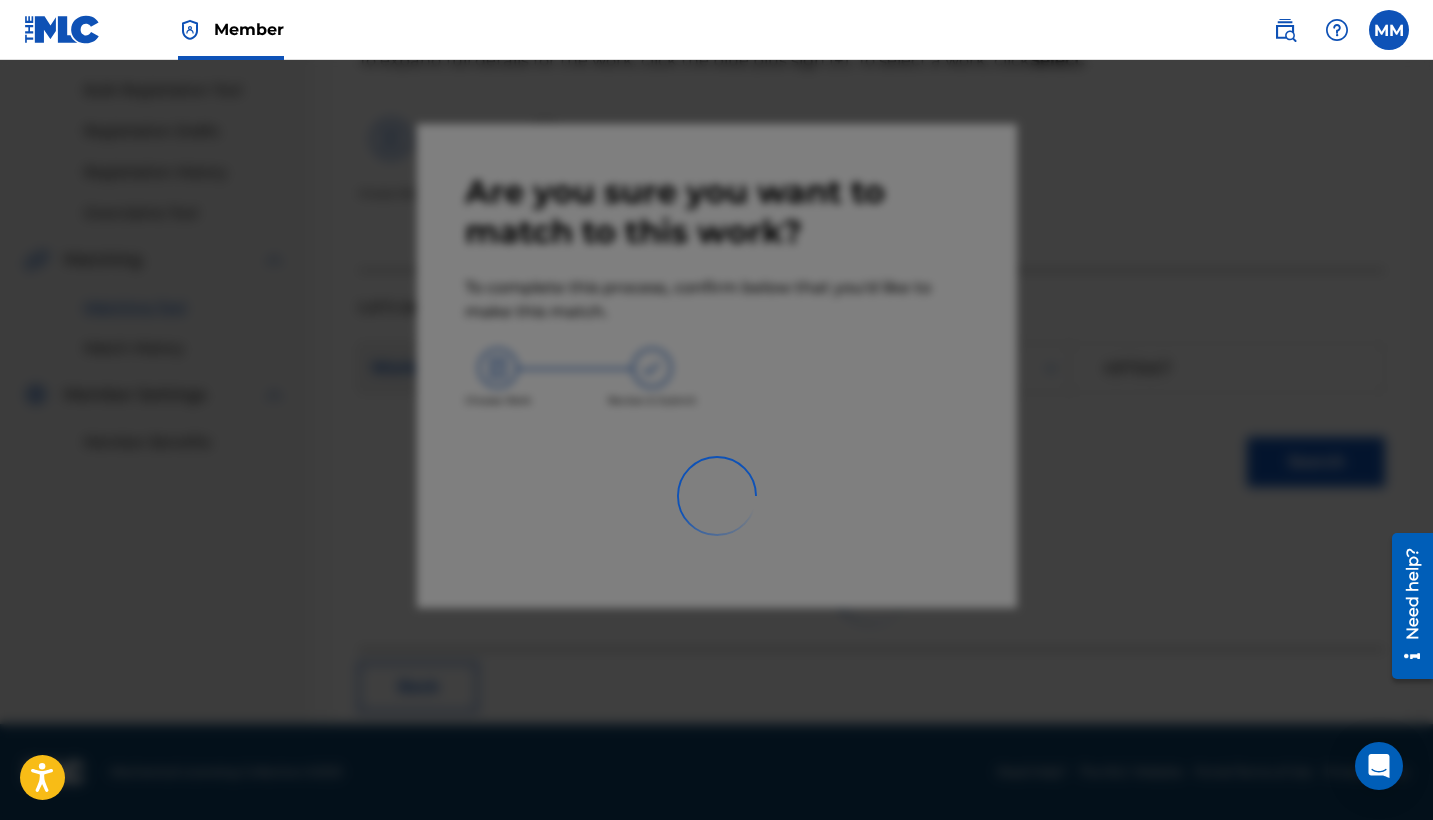 scroll, scrollTop: 76, scrollLeft: 0, axis: vertical 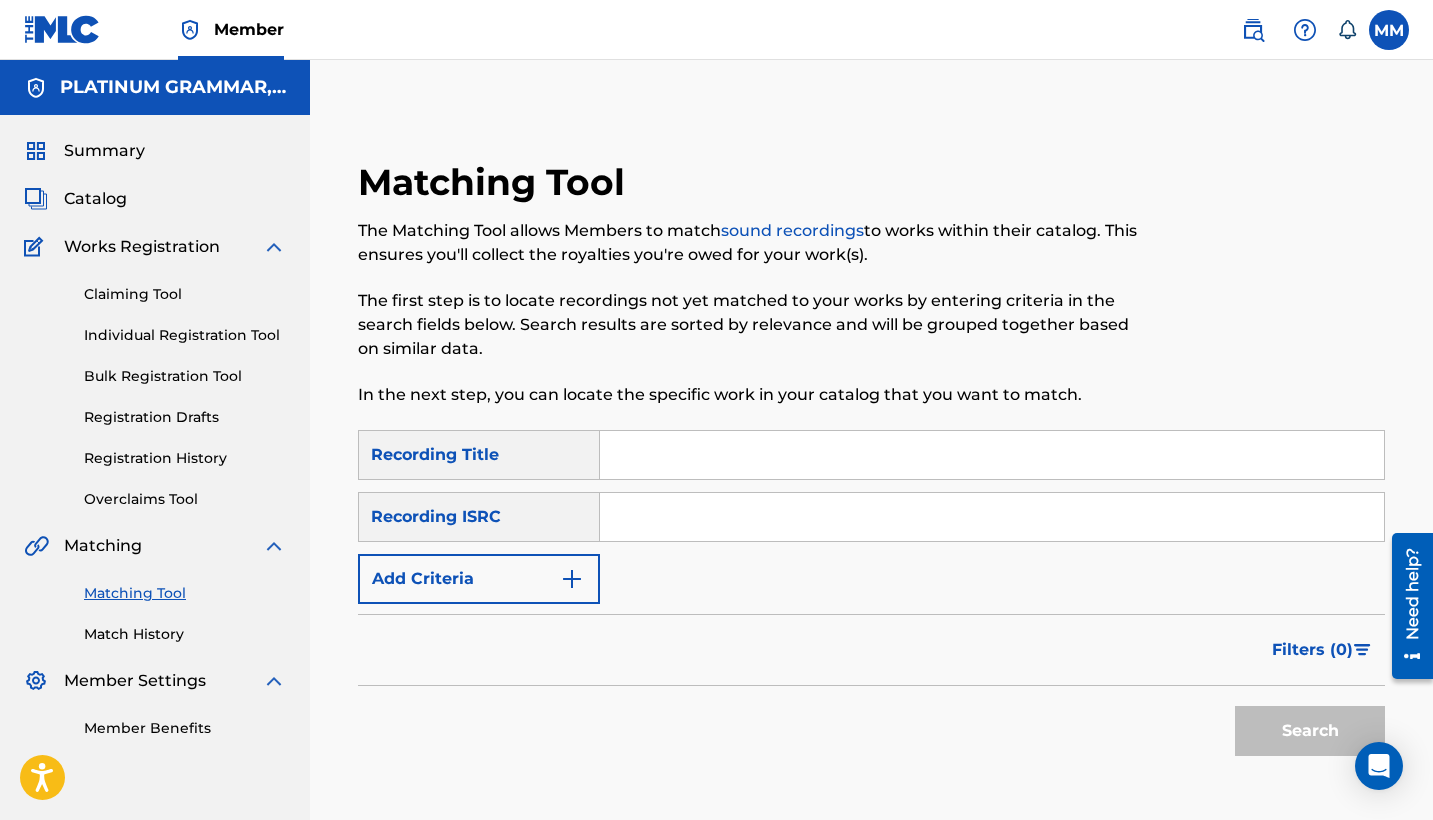 click at bounding box center [992, 455] 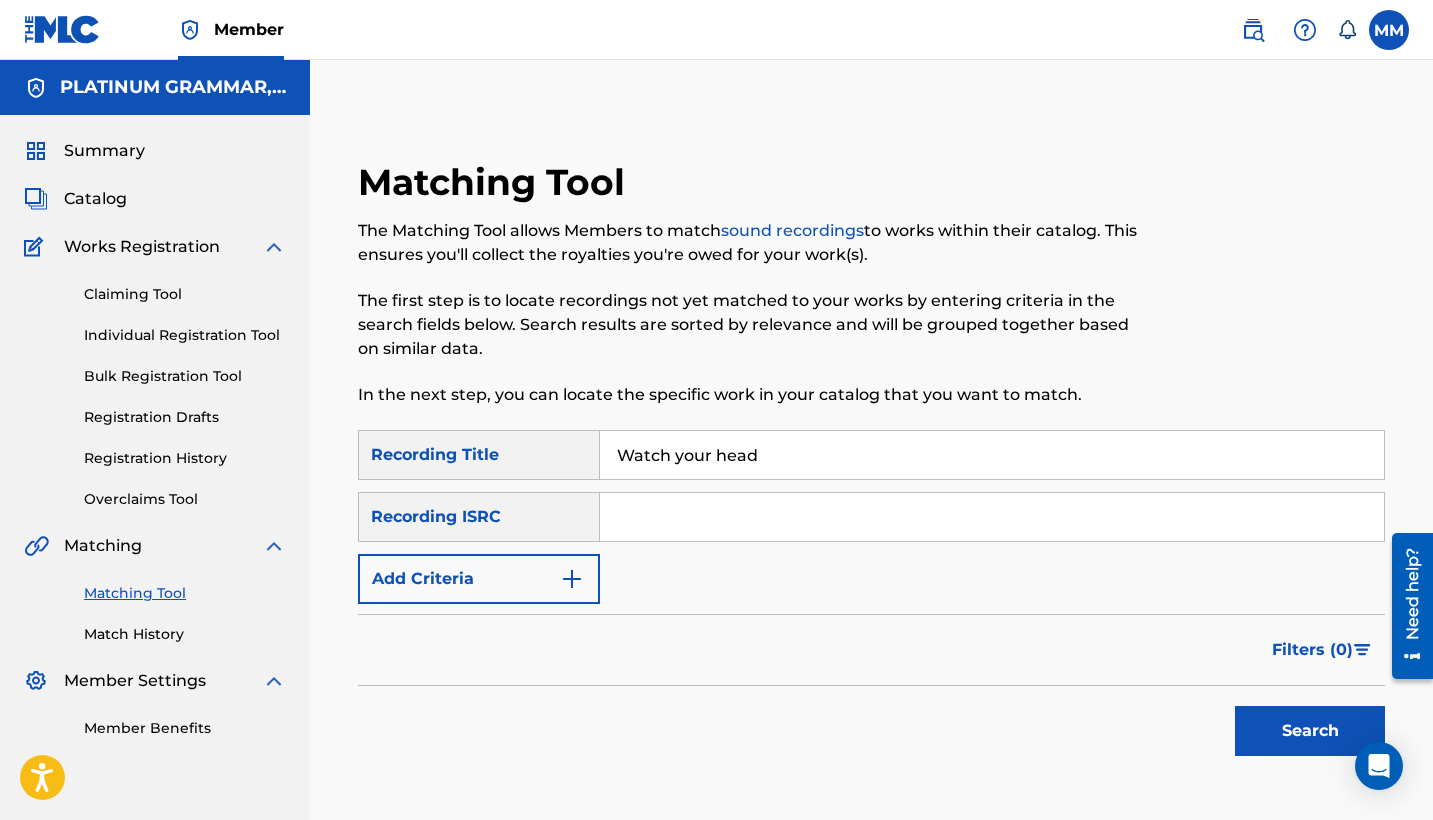 type on "Watch your head" 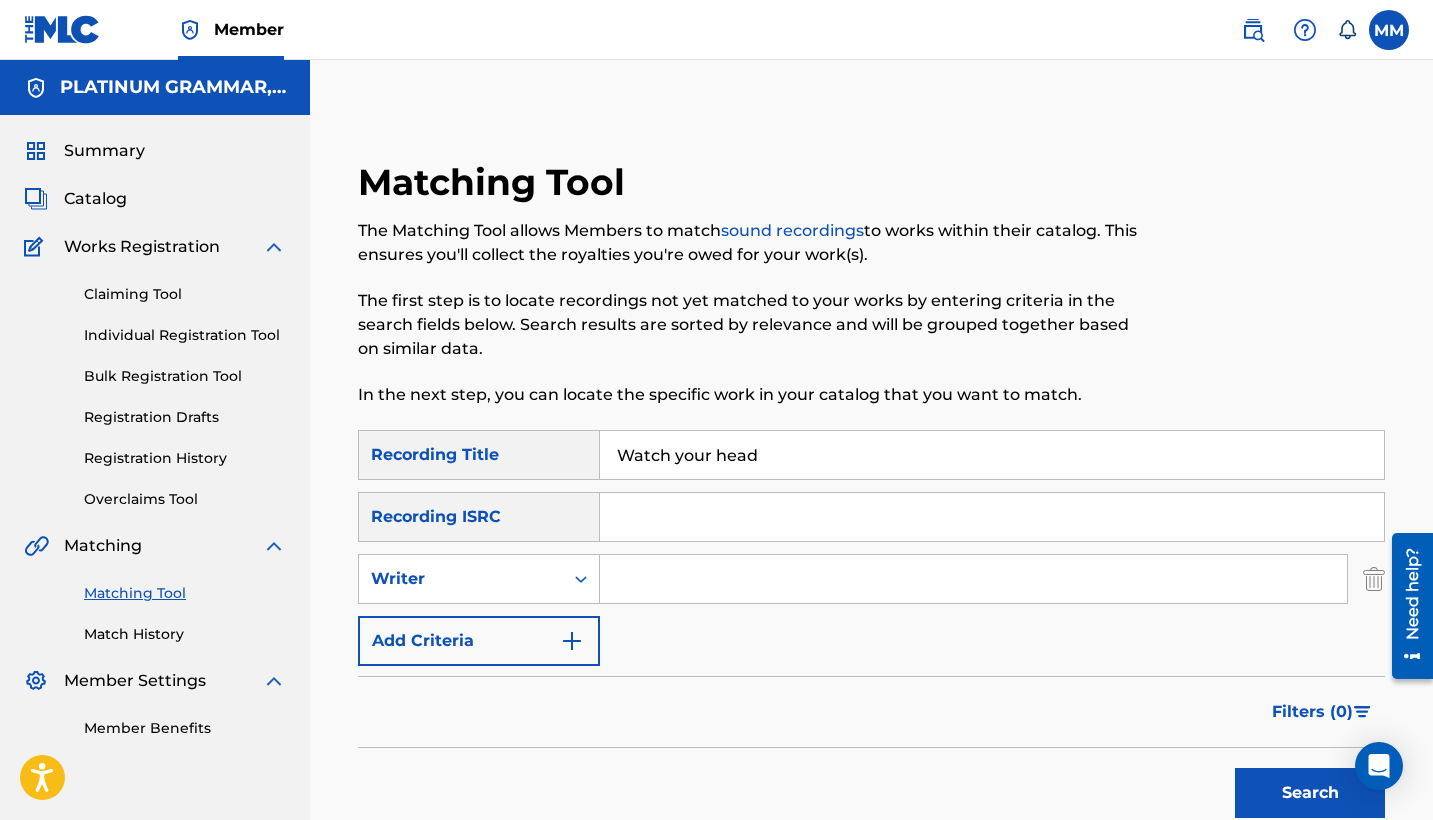 click on "Writer" at bounding box center (461, 579) 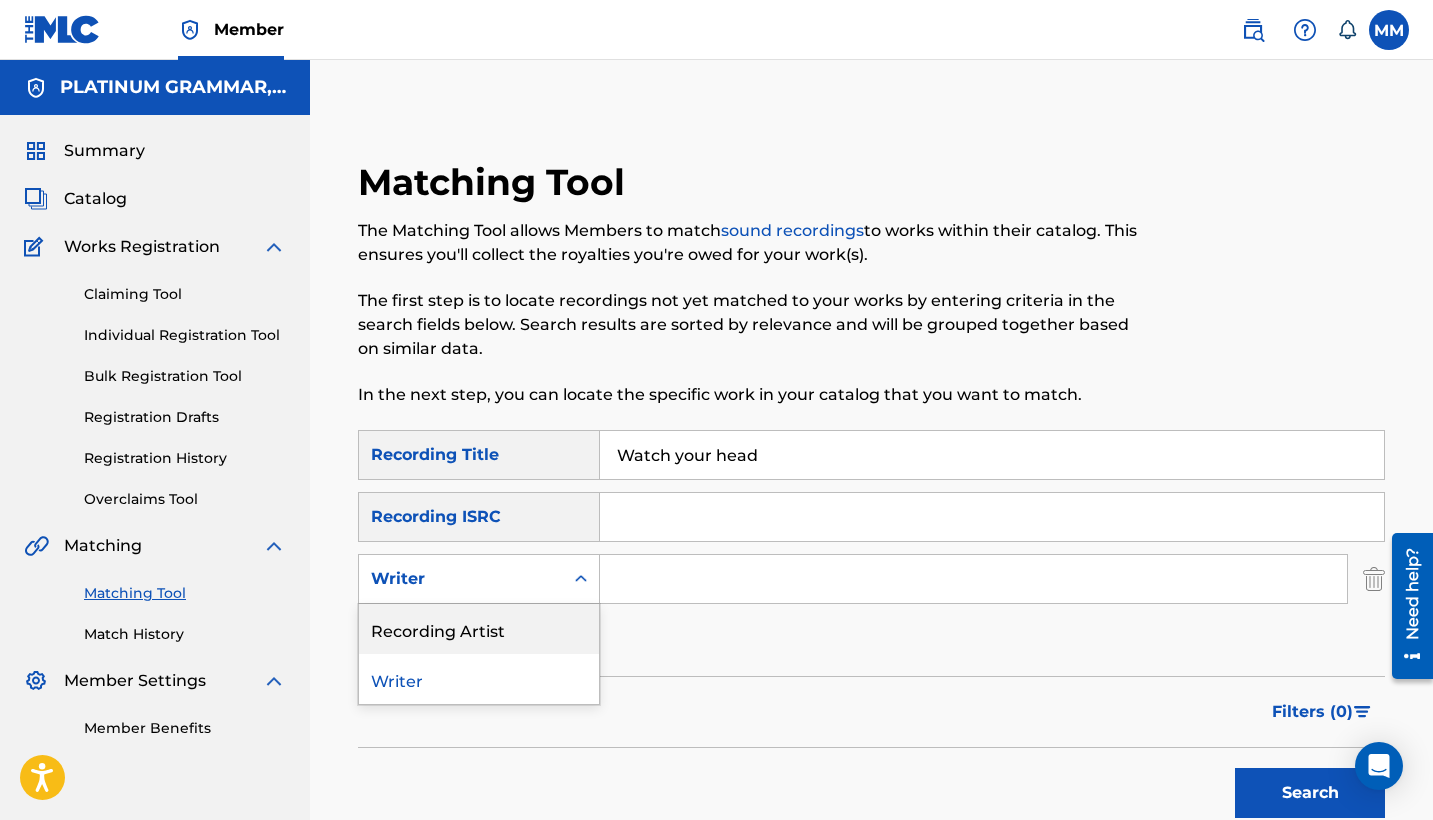 click on "Recording Artist" at bounding box center (479, 629) 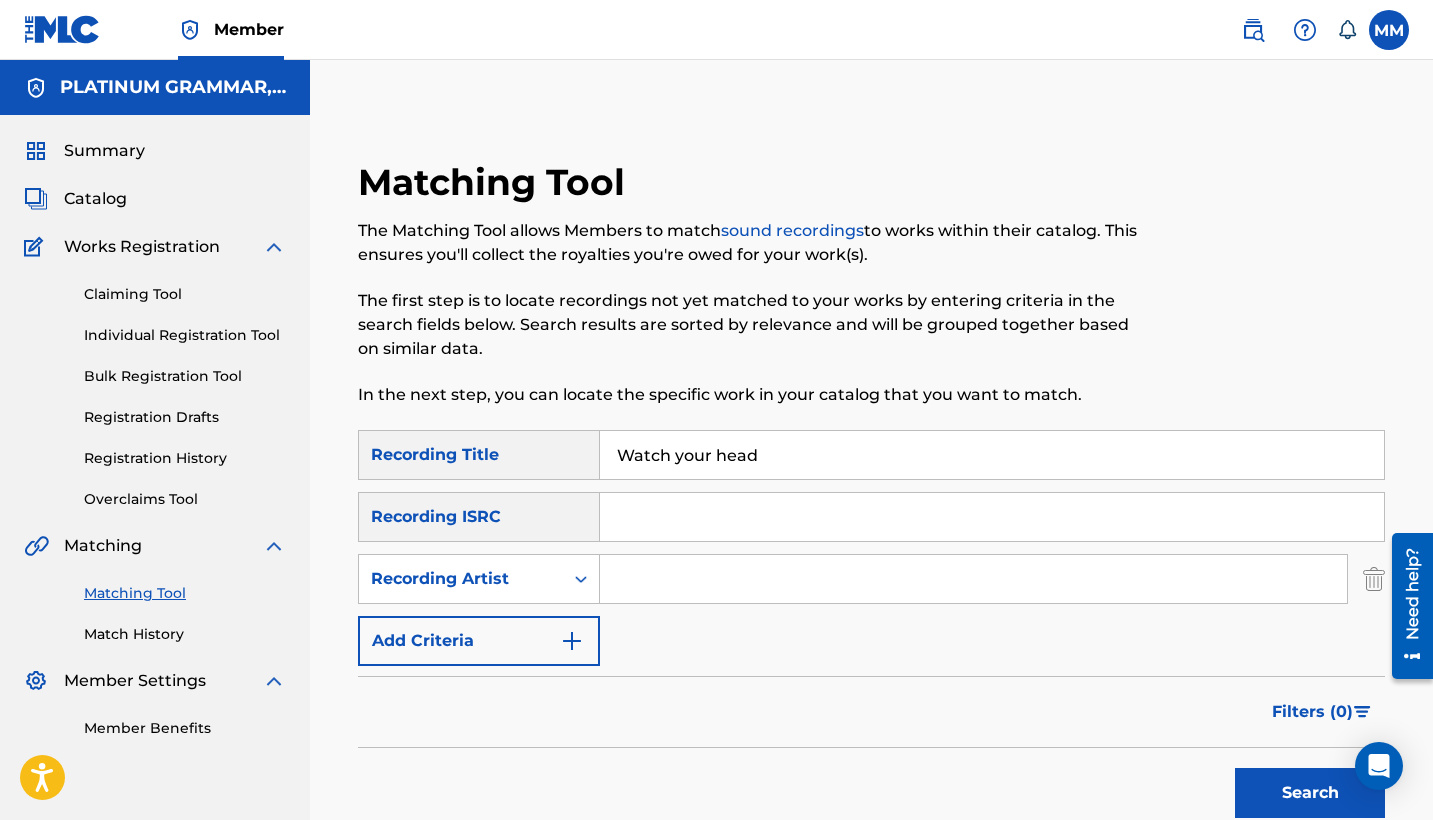 click at bounding box center [973, 579] 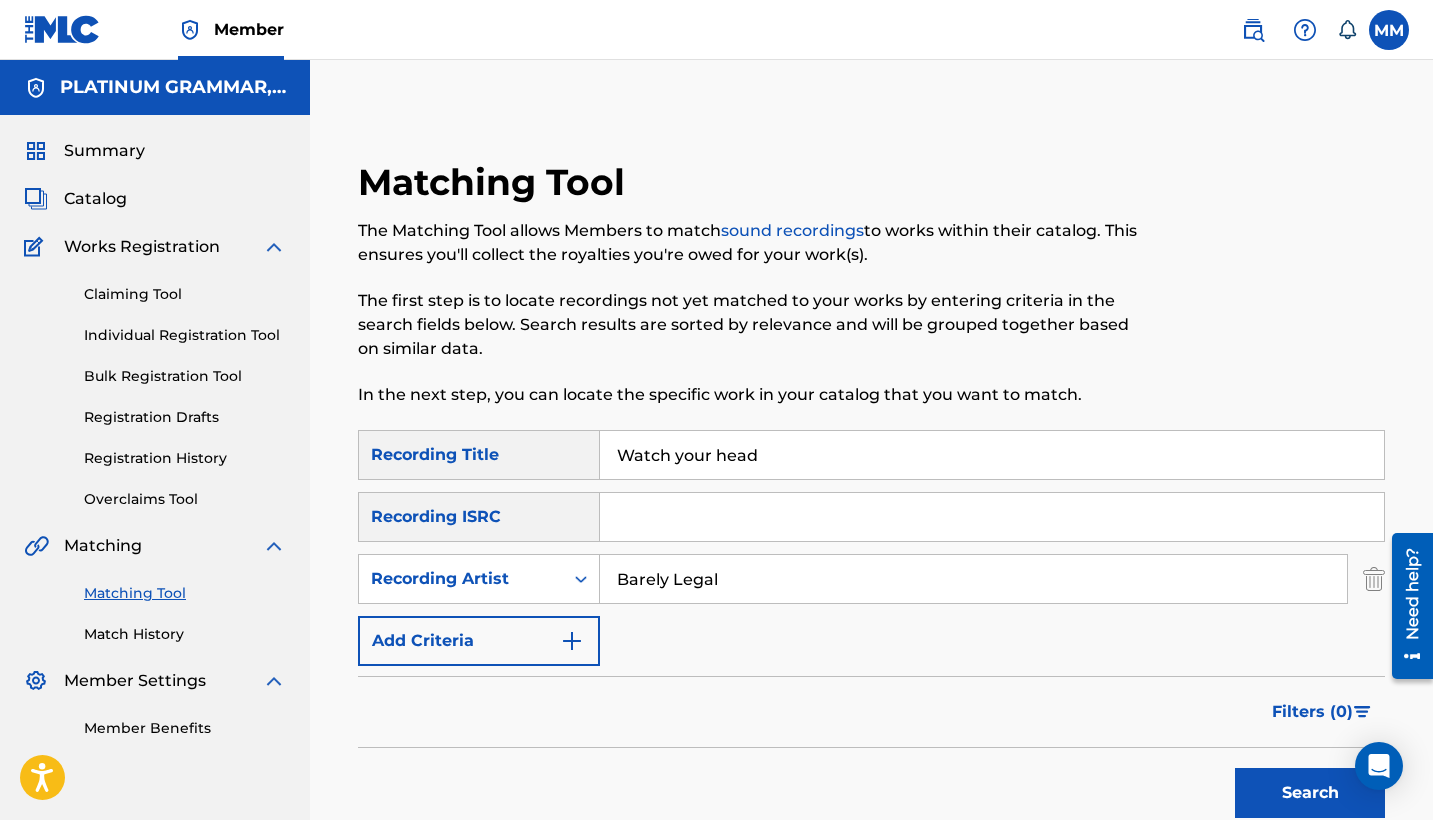 type on "Barely Legal" 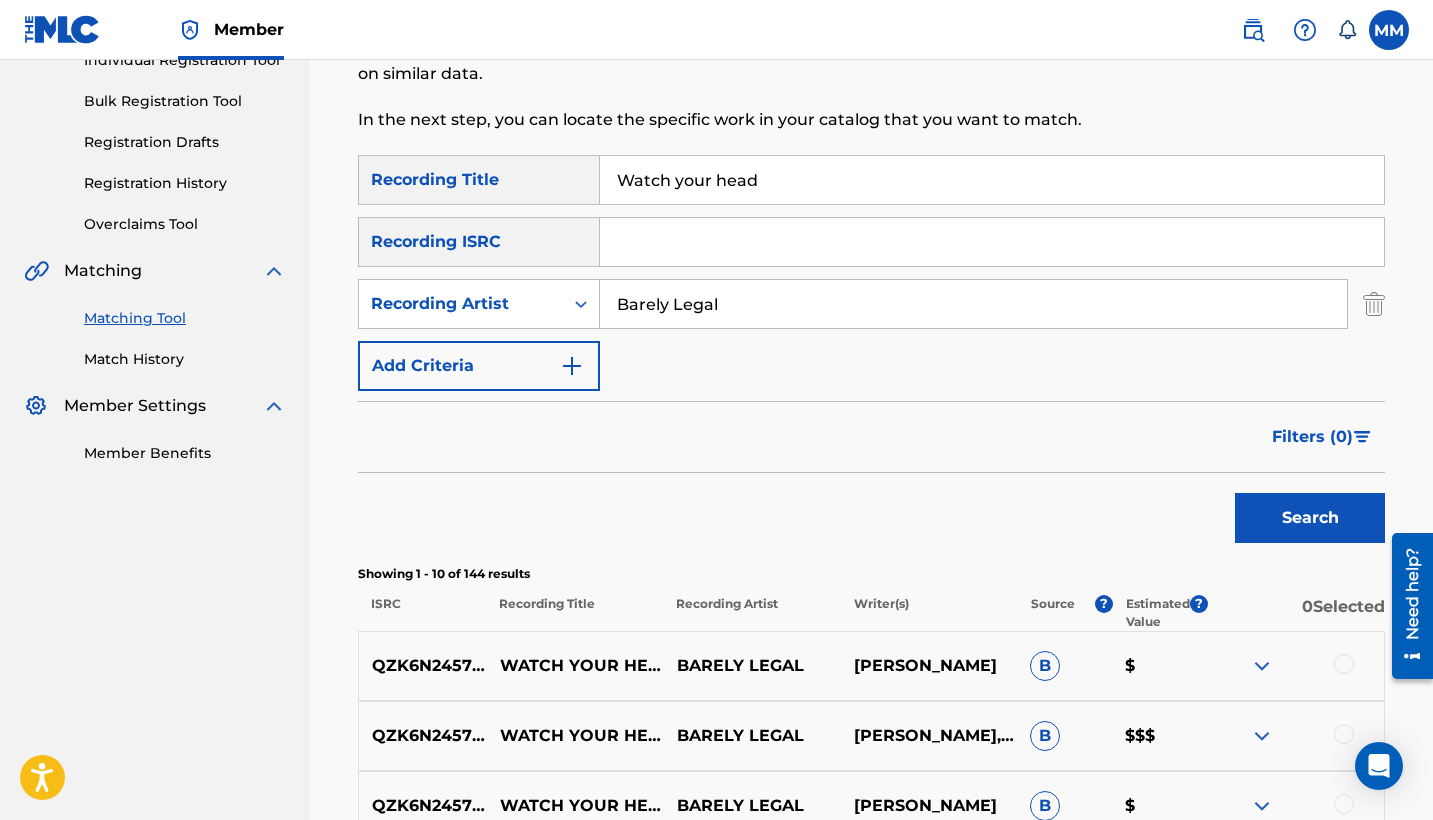 scroll, scrollTop: 297, scrollLeft: 0, axis: vertical 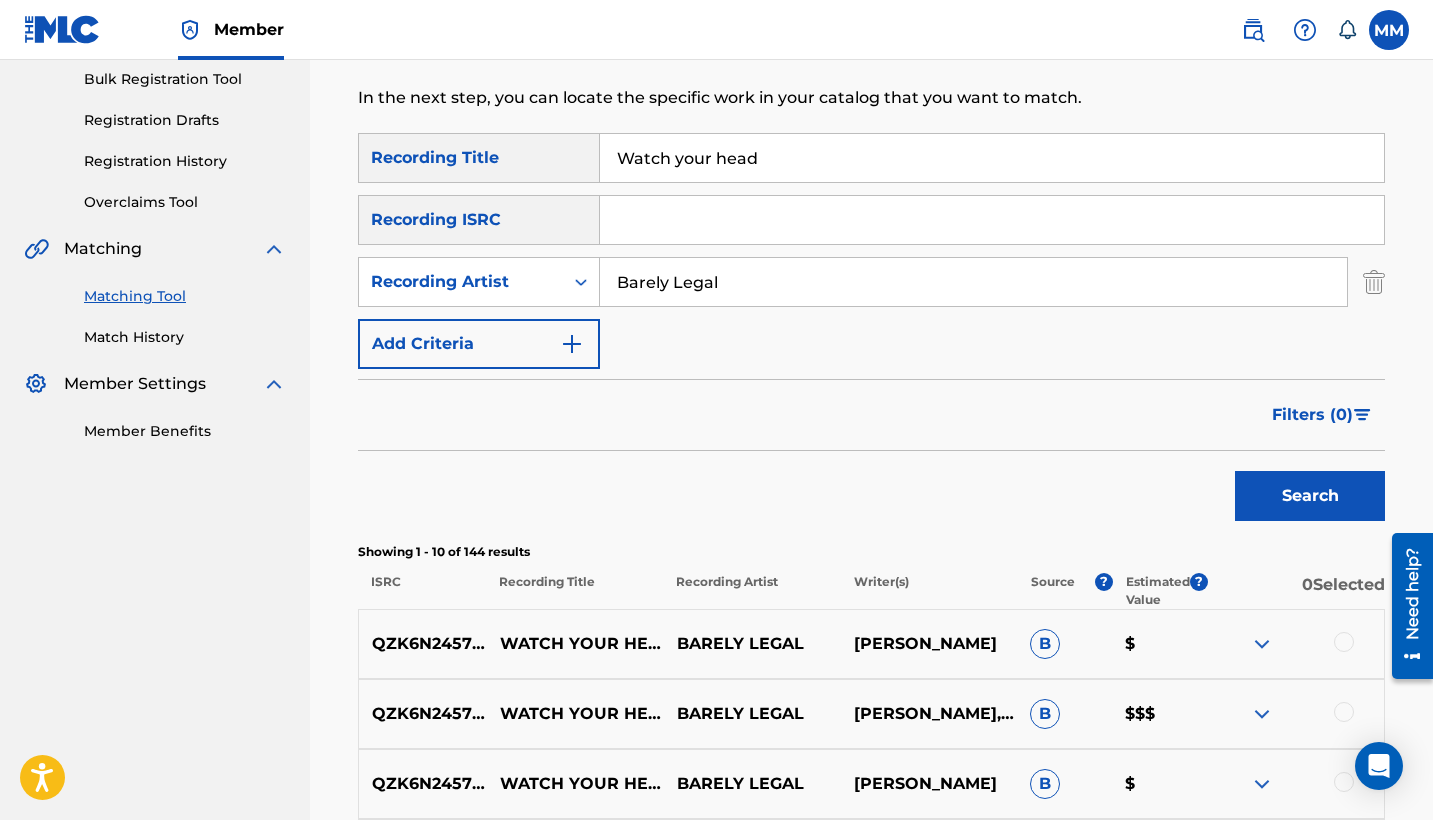 click at bounding box center (1344, 642) 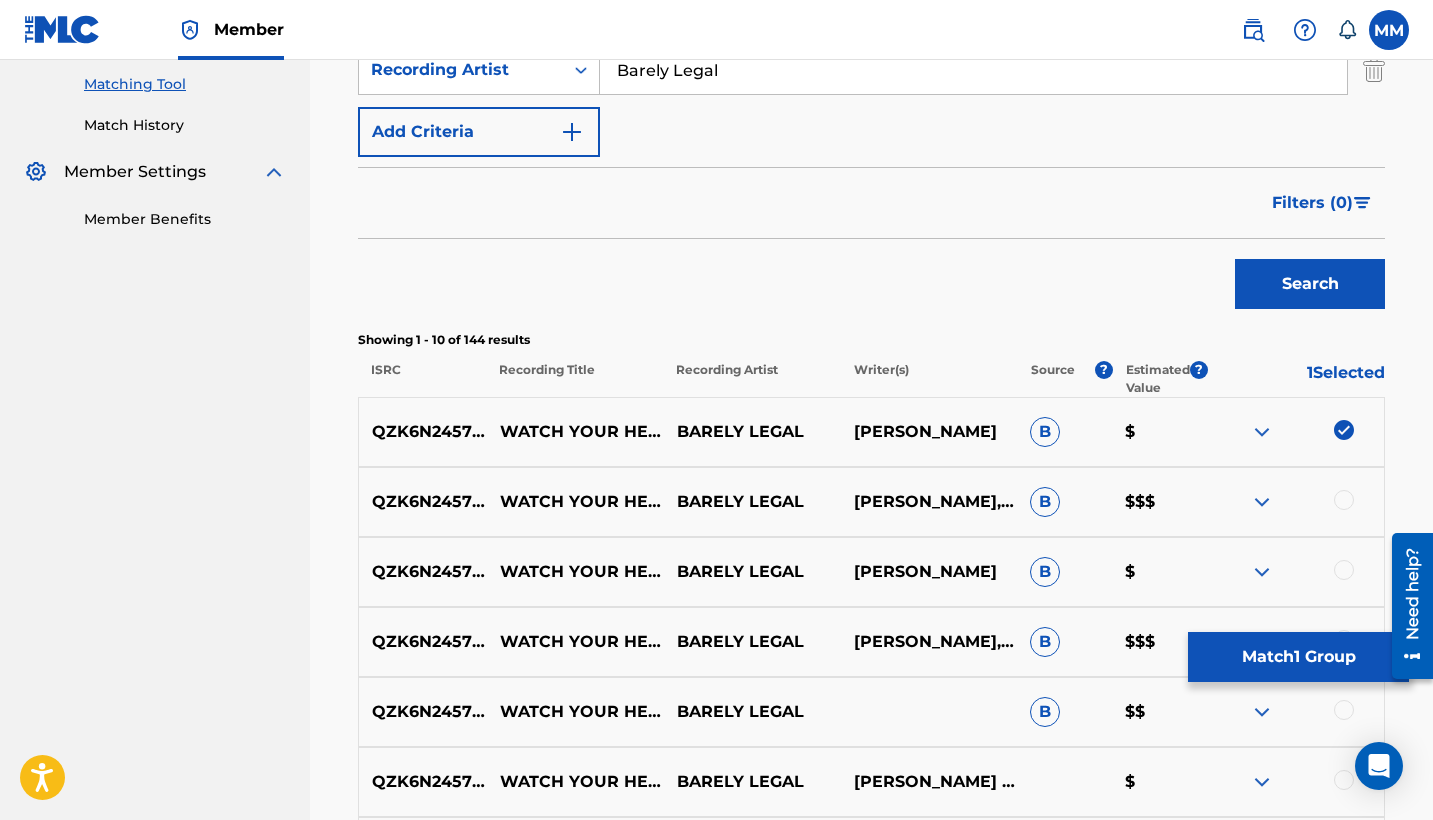 scroll, scrollTop: 542, scrollLeft: 0, axis: vertical 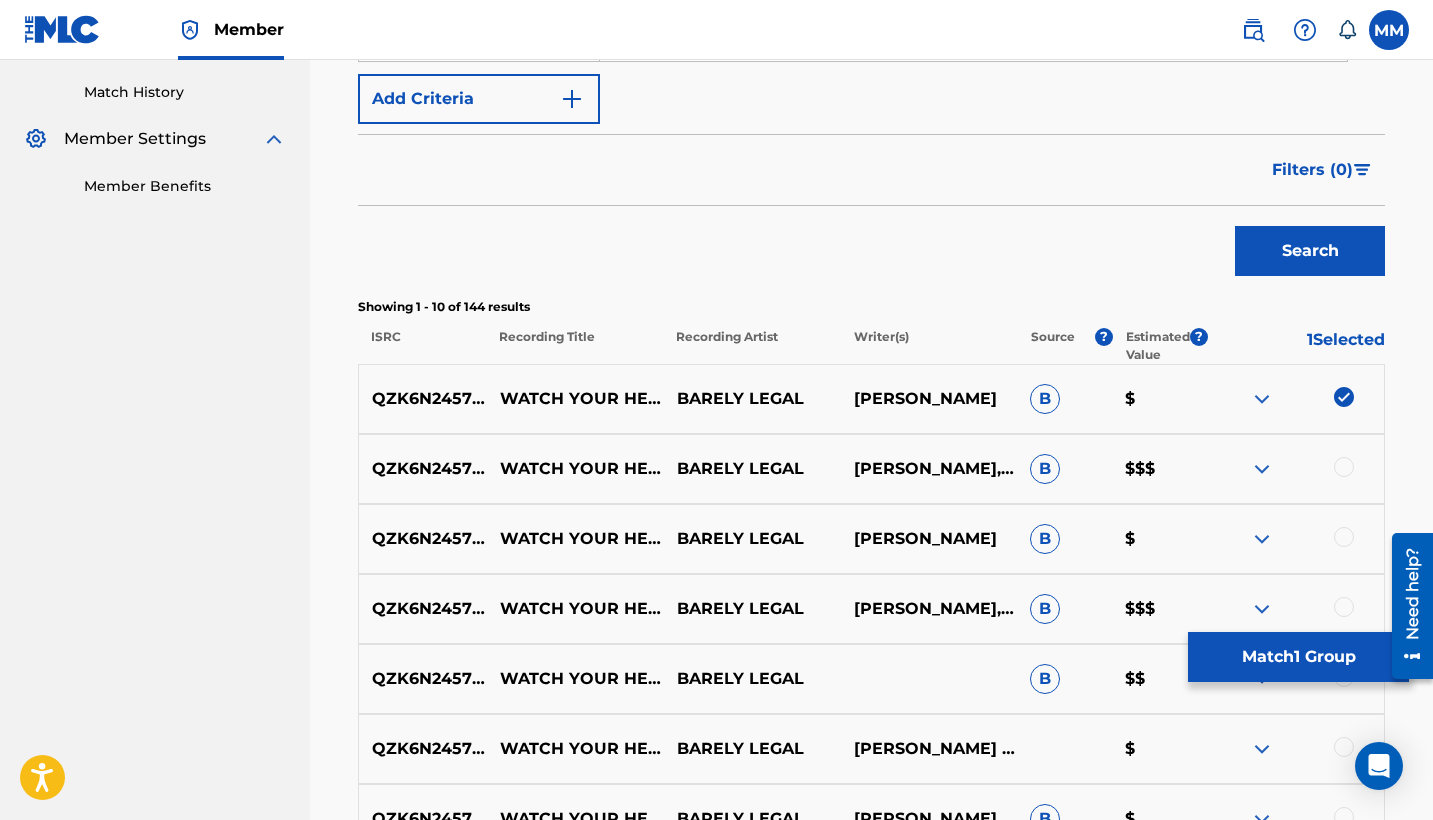 click at bounding box center [1344, 467] 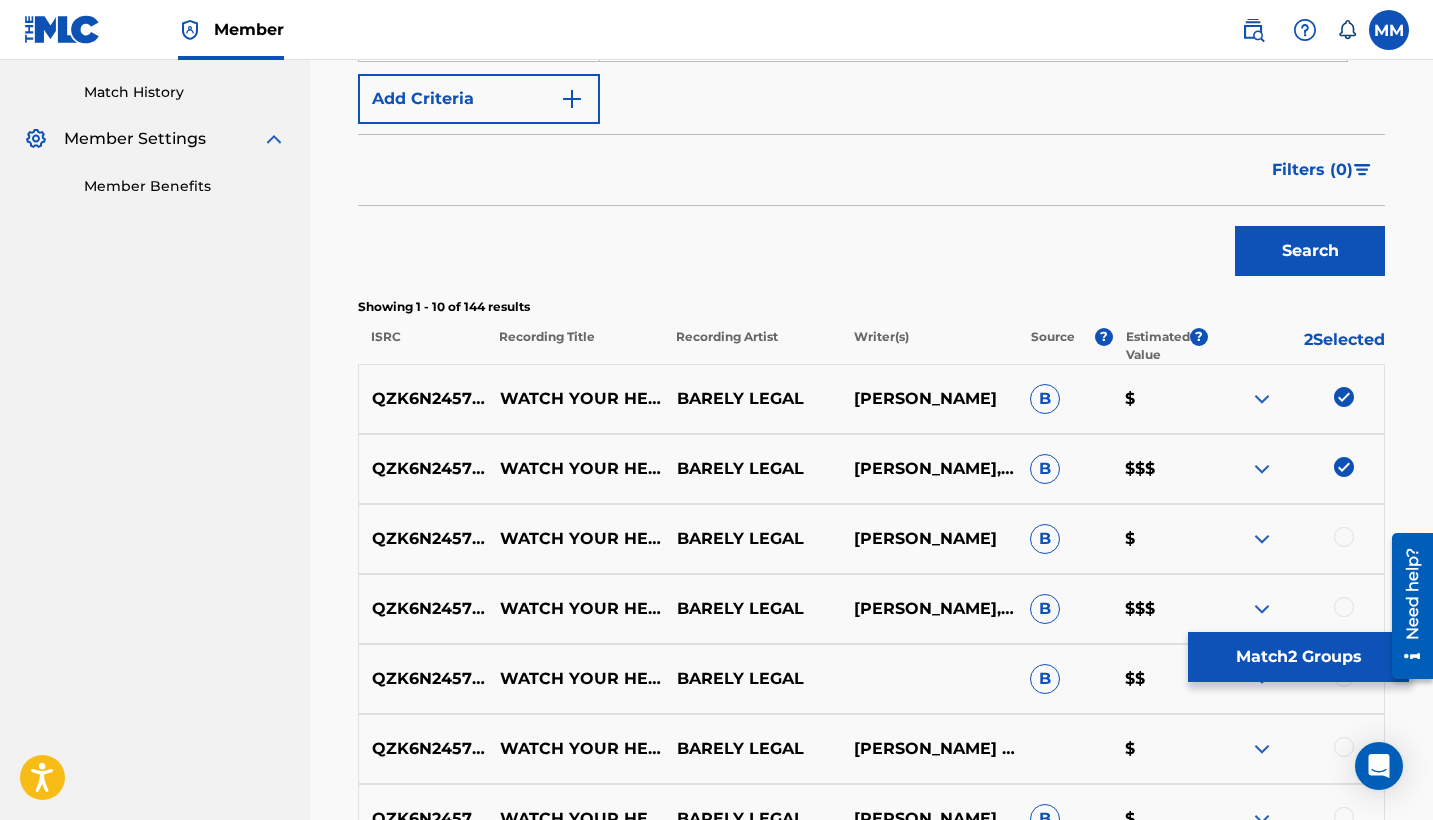 click at bounding box center (1344, 537) 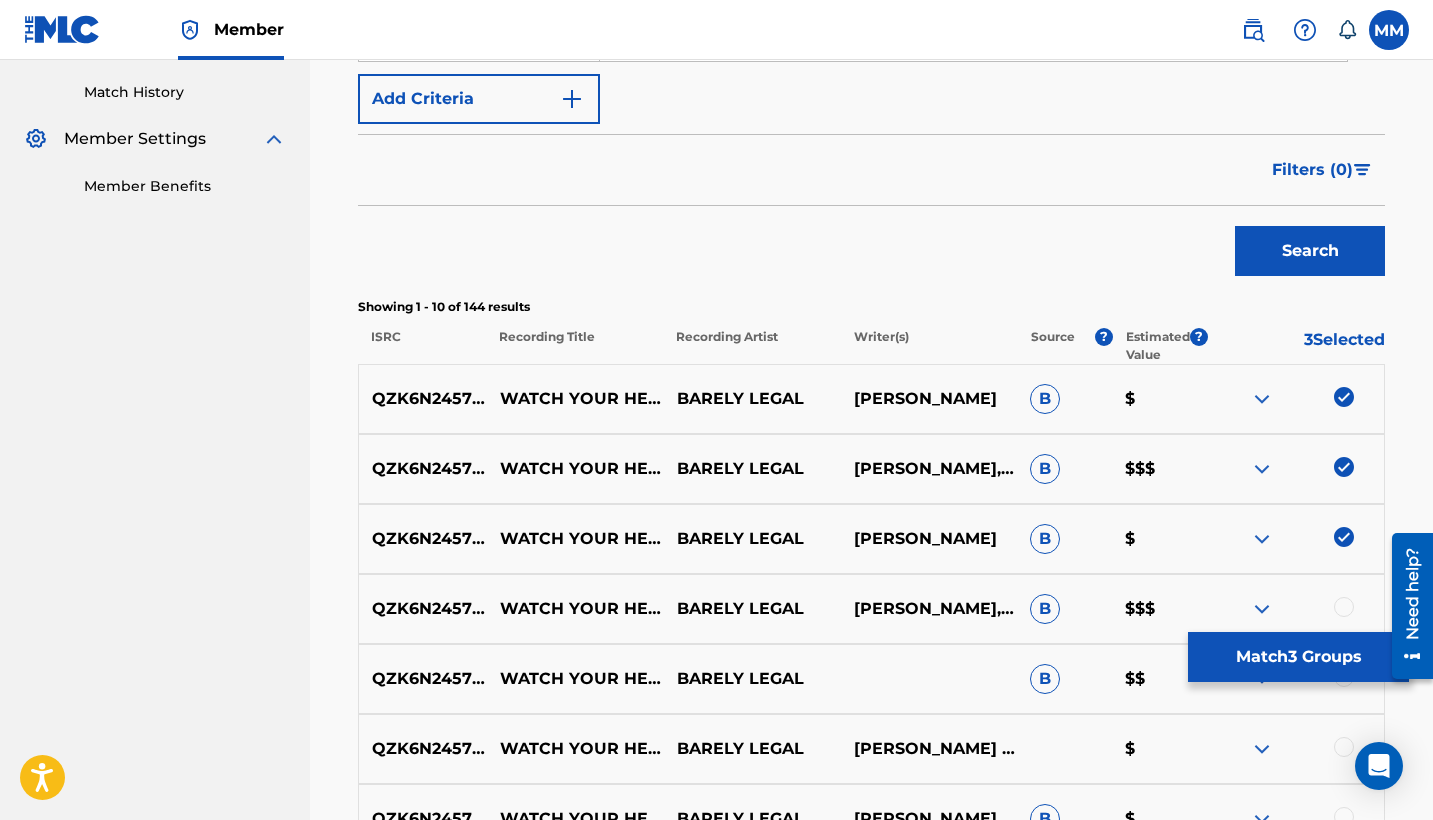 scroll, scrollTop: 725, scrollLeft: 0, axis: vertical 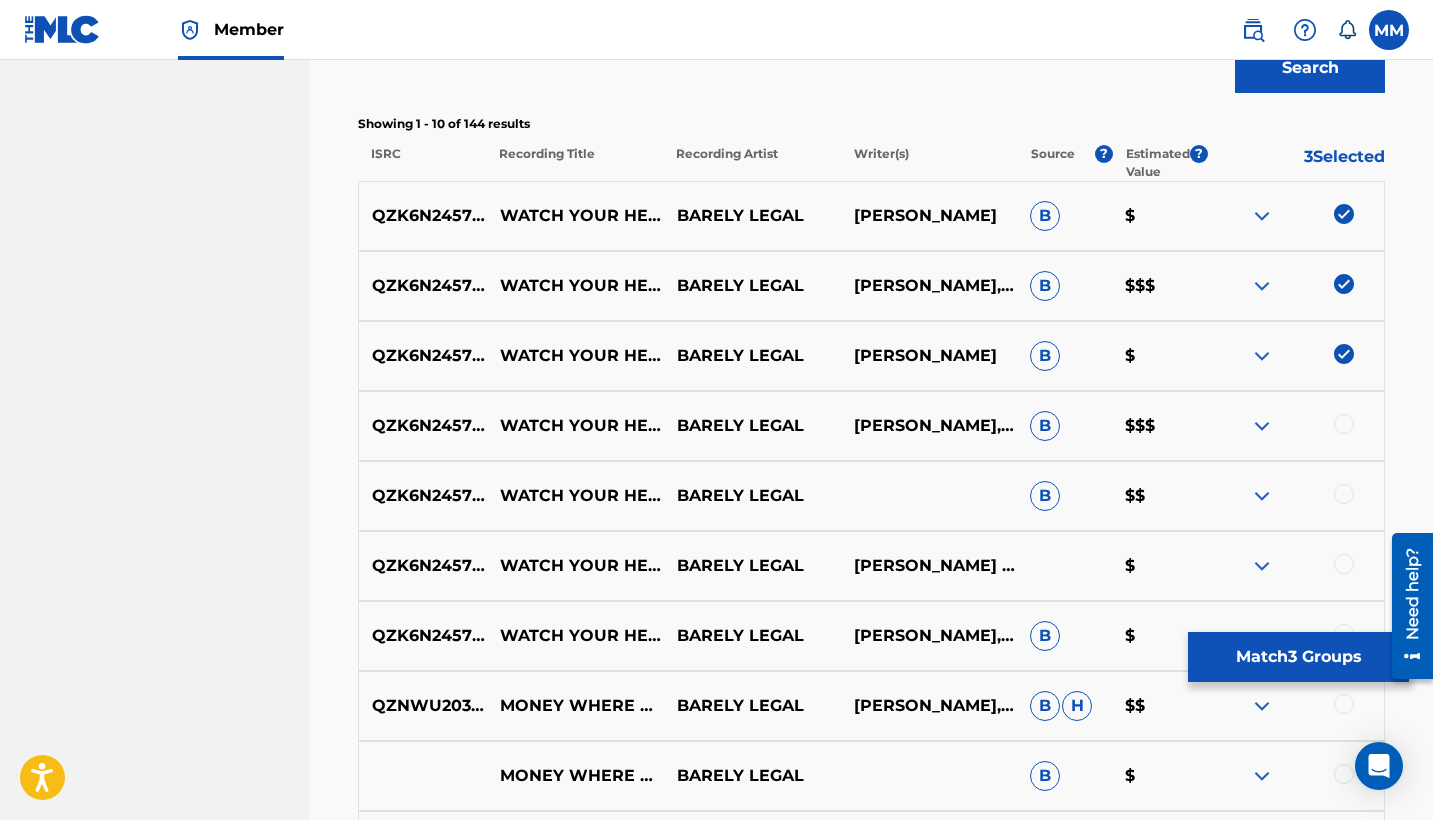 click at bounding box center (1344, 424) 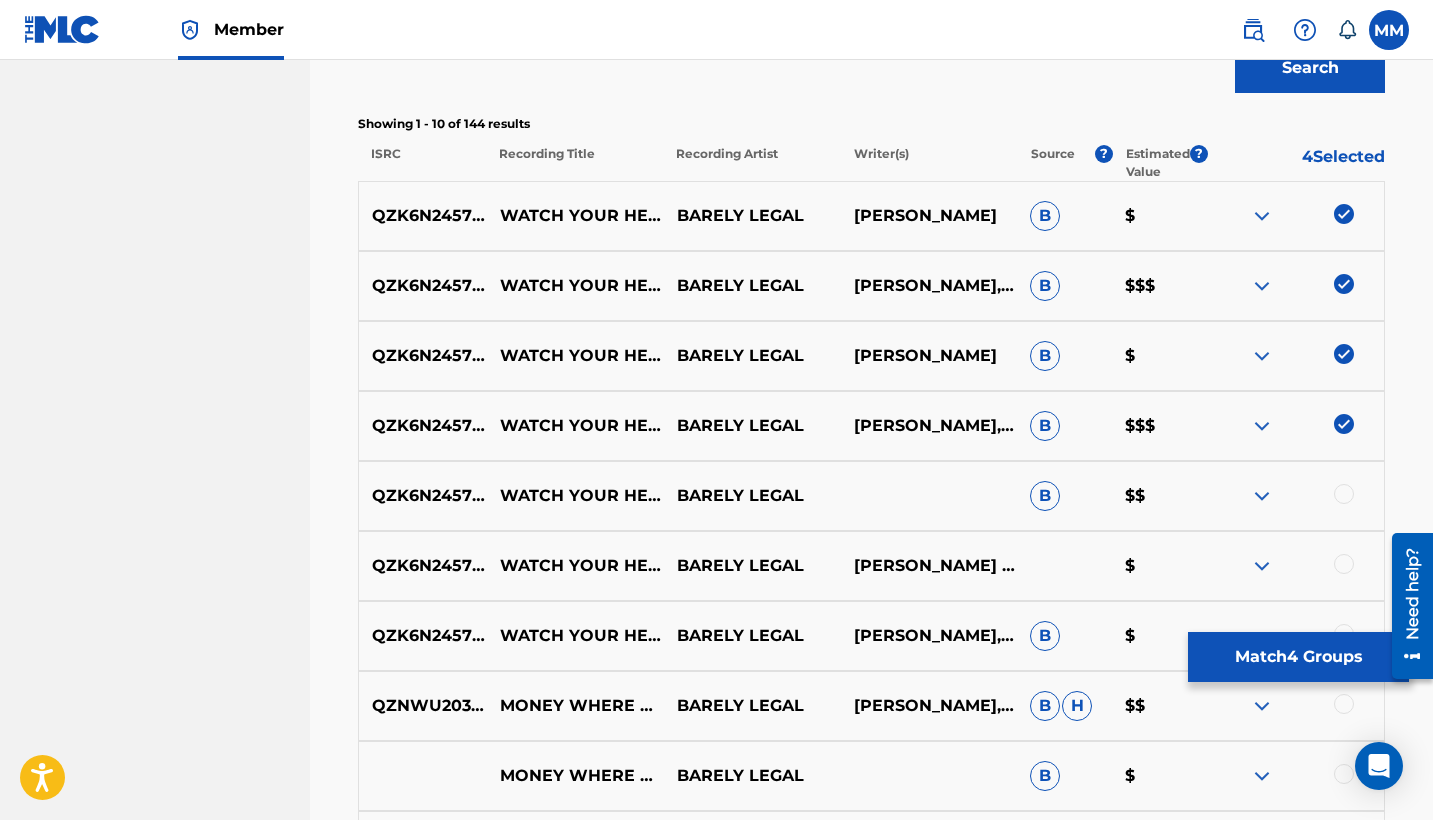scroll, scrollTop: 763, scrollLeft: 0, axis: vertical 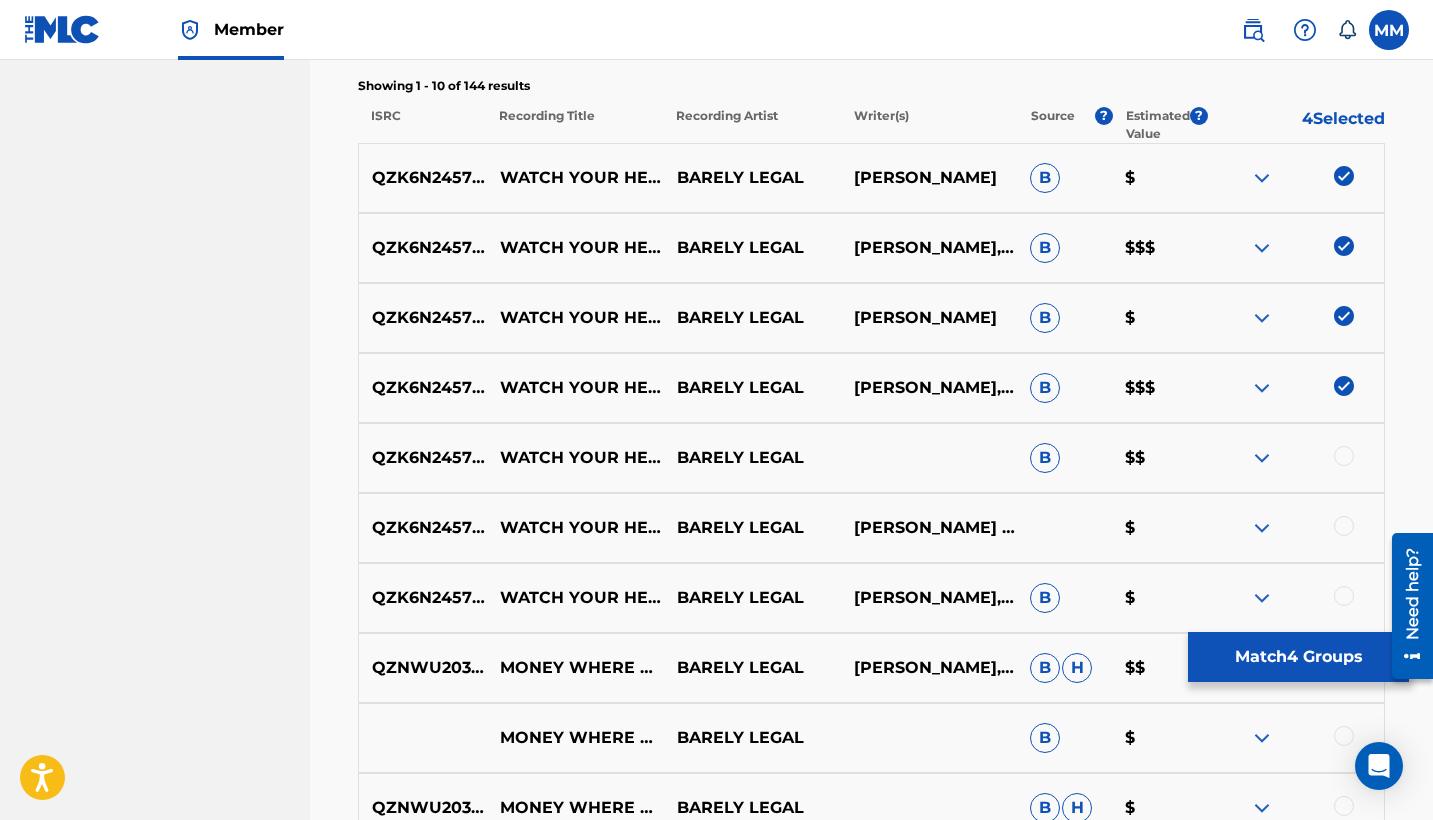 click at bounding box center [1344, 456] 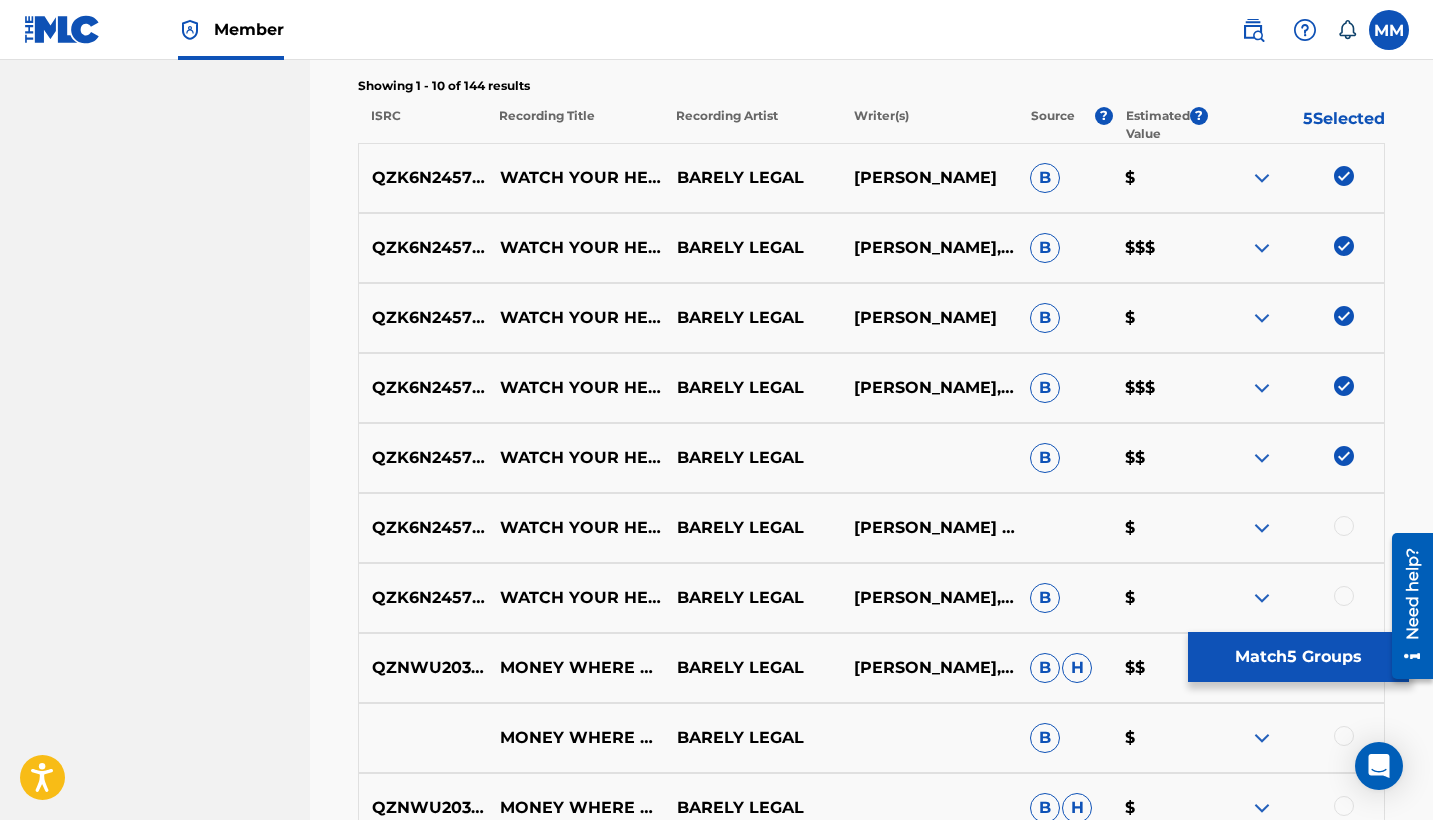 scroll, scrollTop: 943, scrollLeft: 0, axis: vertical 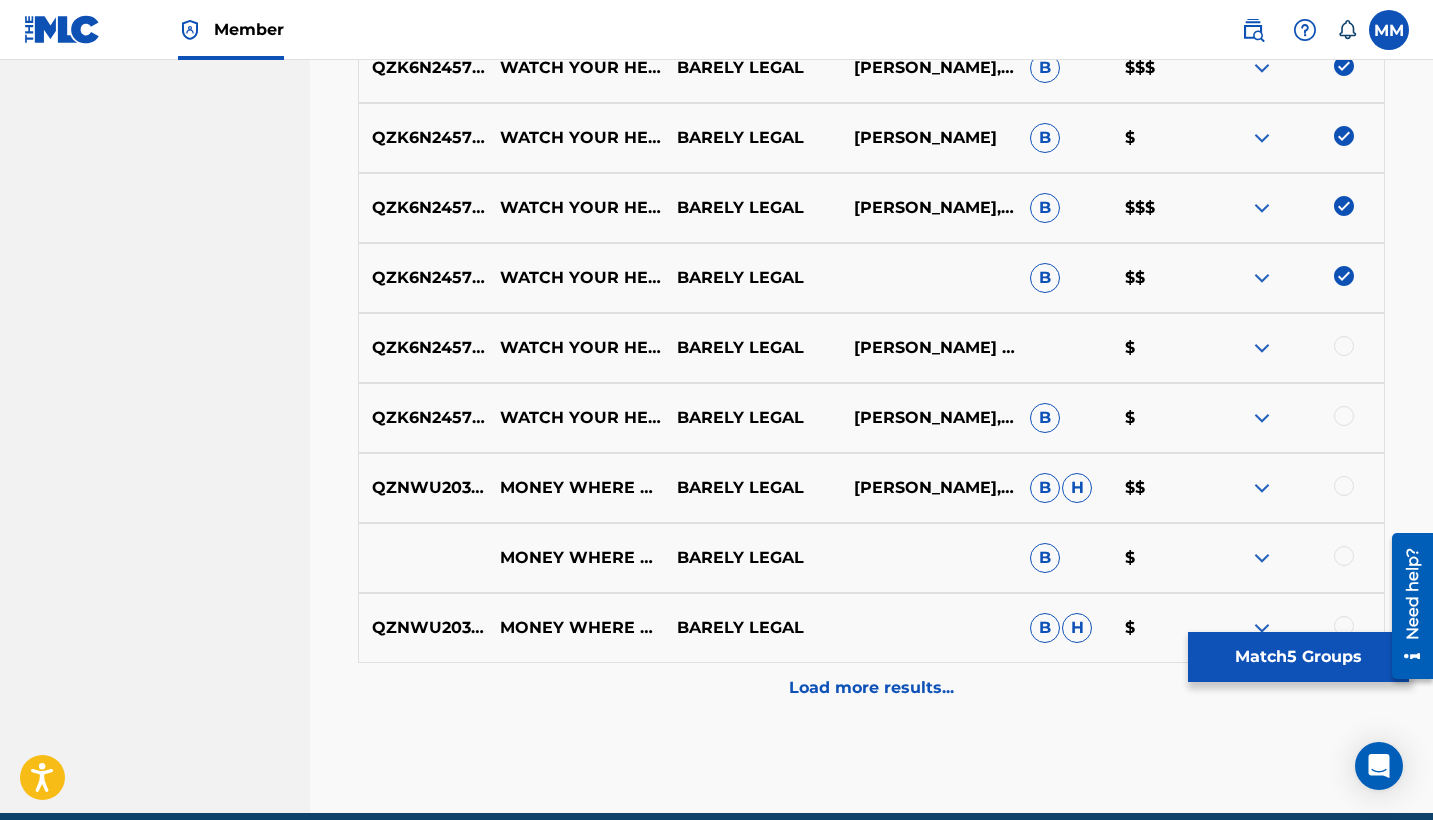 click at bounding box center (1344, 346) 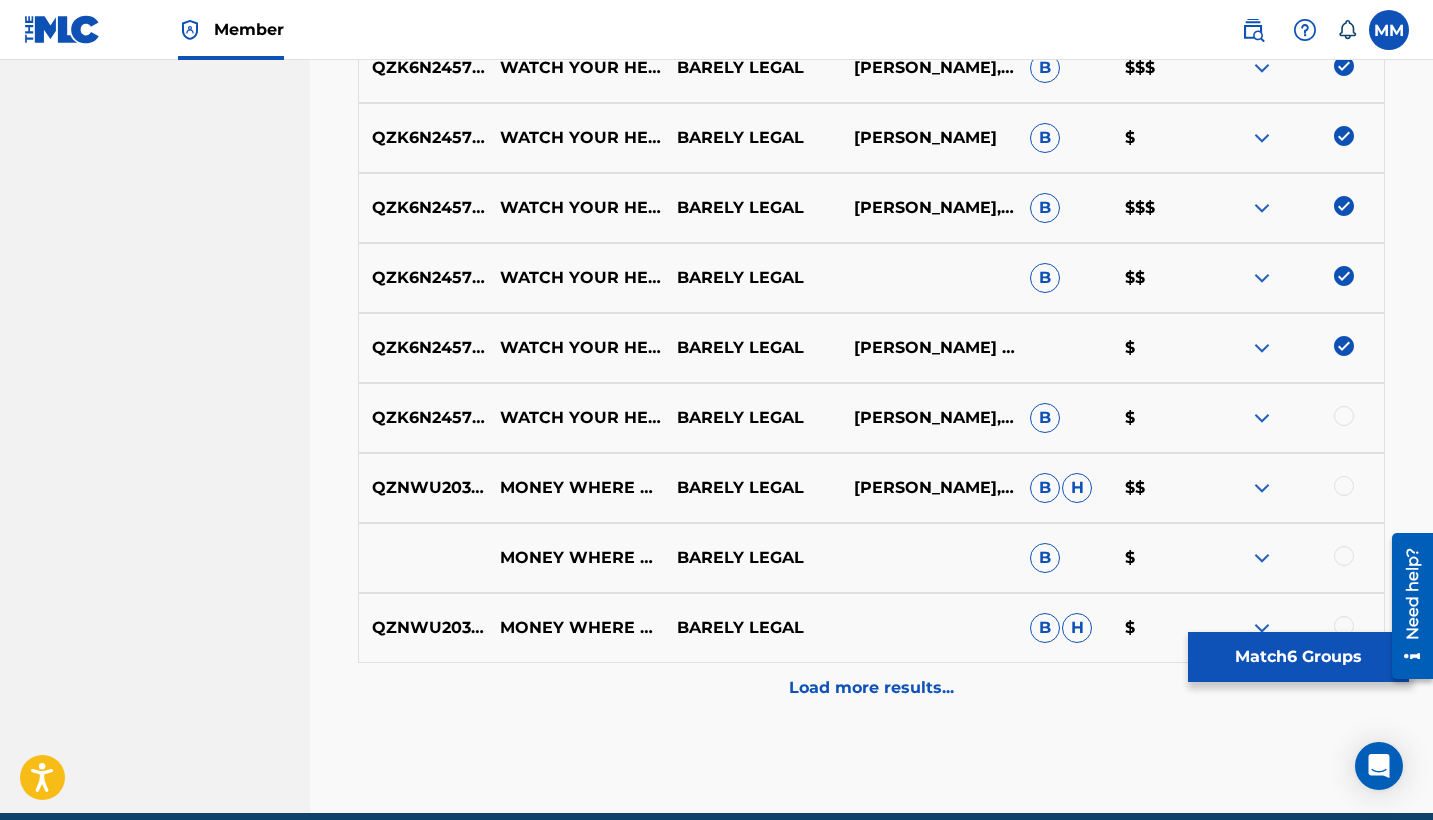 click at bounding box center [1344, 416] 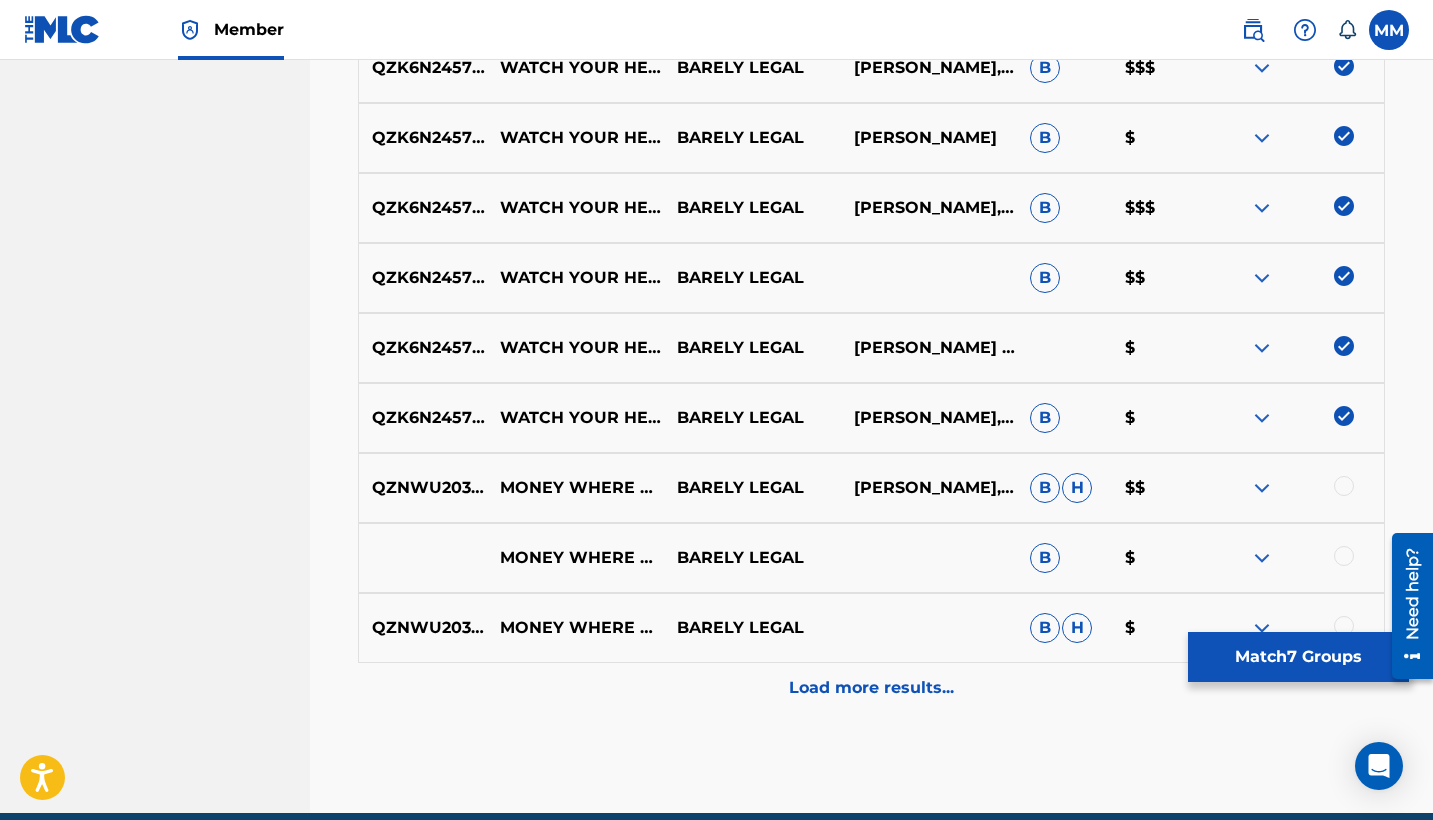 click on "Match  7 Groups" at bounding box center [1298, 657] 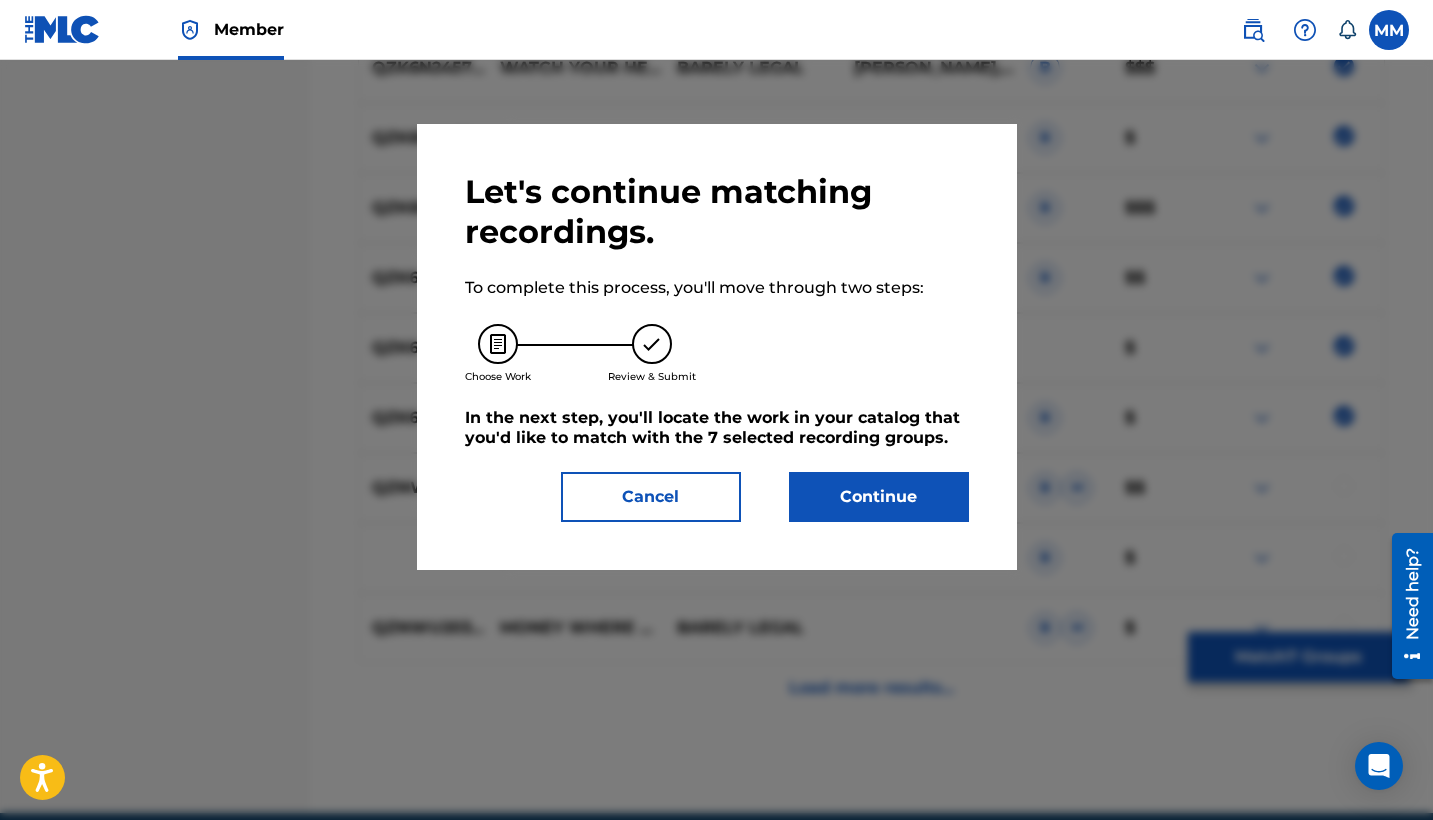 click on "Continue" at bounding box center (879, 497) 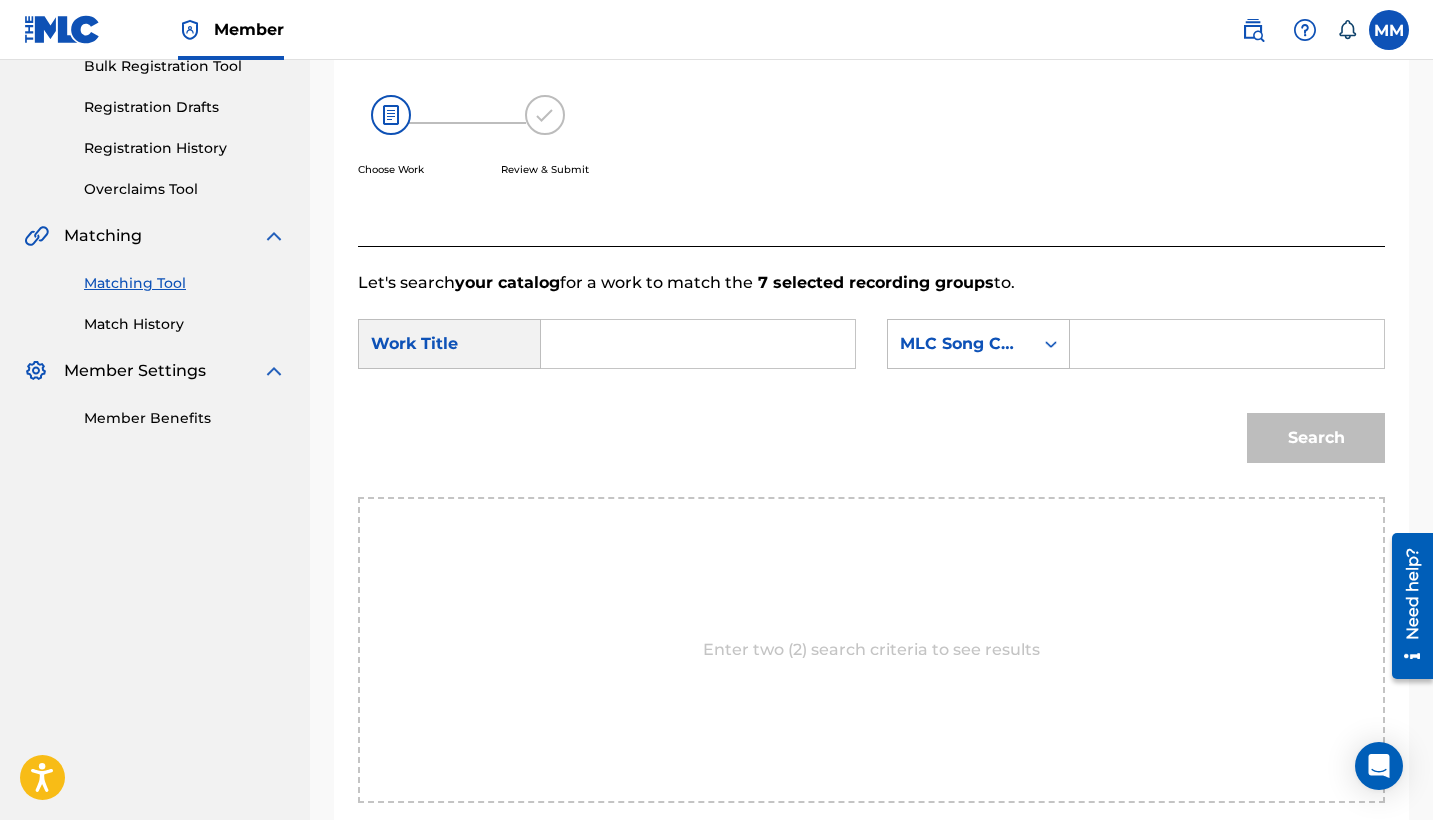 click at bounding box center (698, 344) 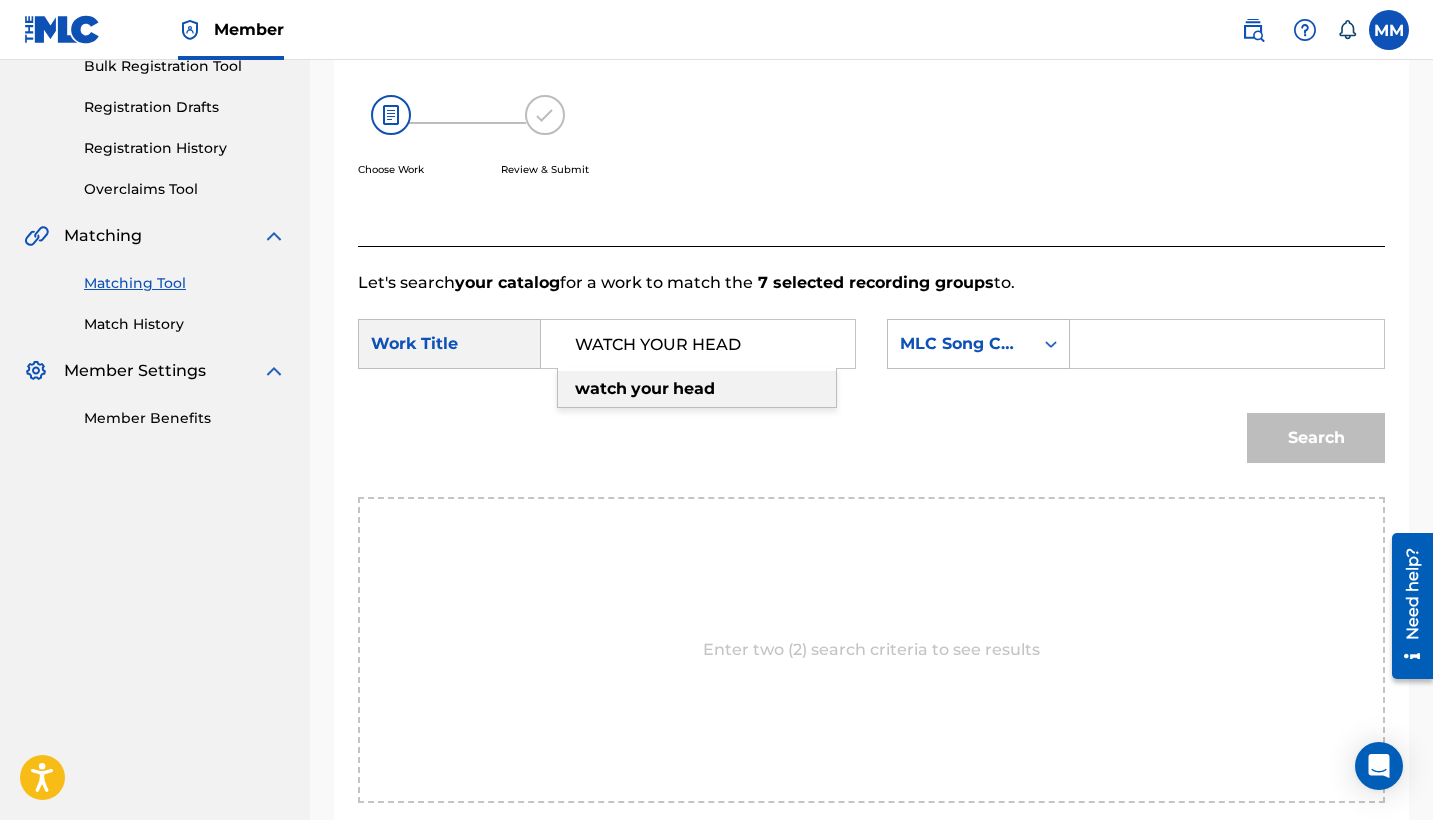 type on "WATCH YOUR HEAD" 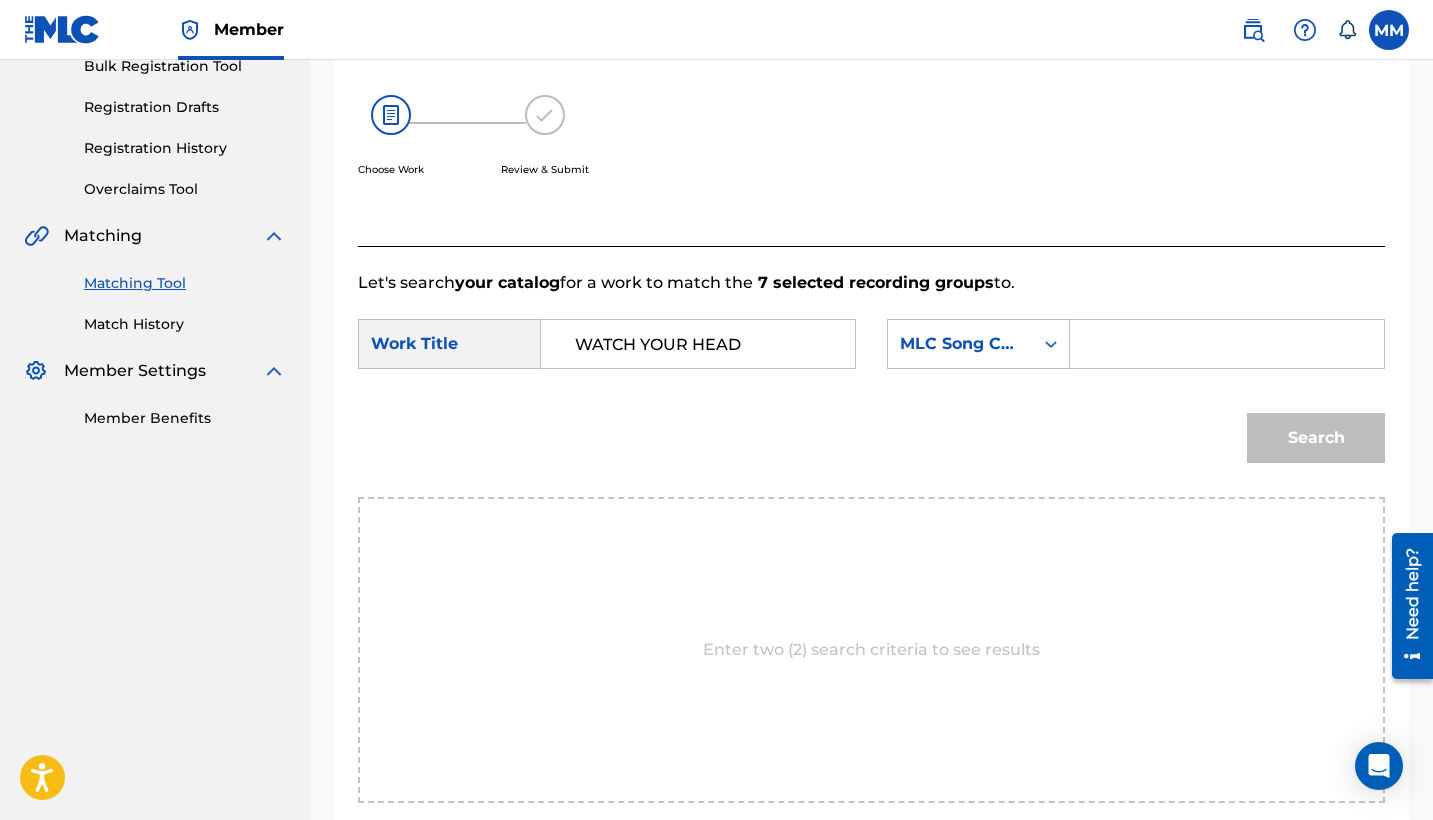 click at bounding box center (1227, 344) 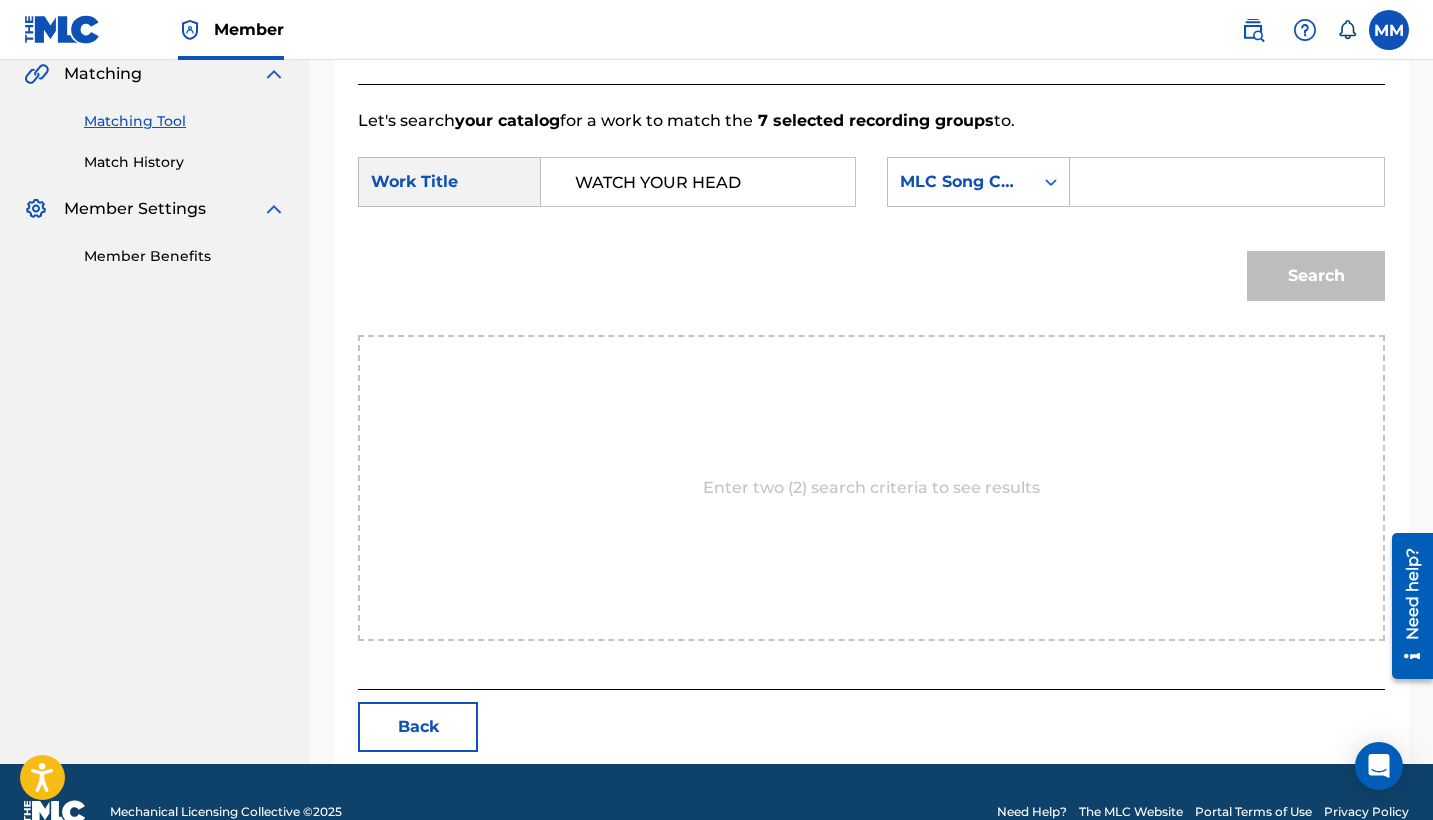 paste on "W56E04" 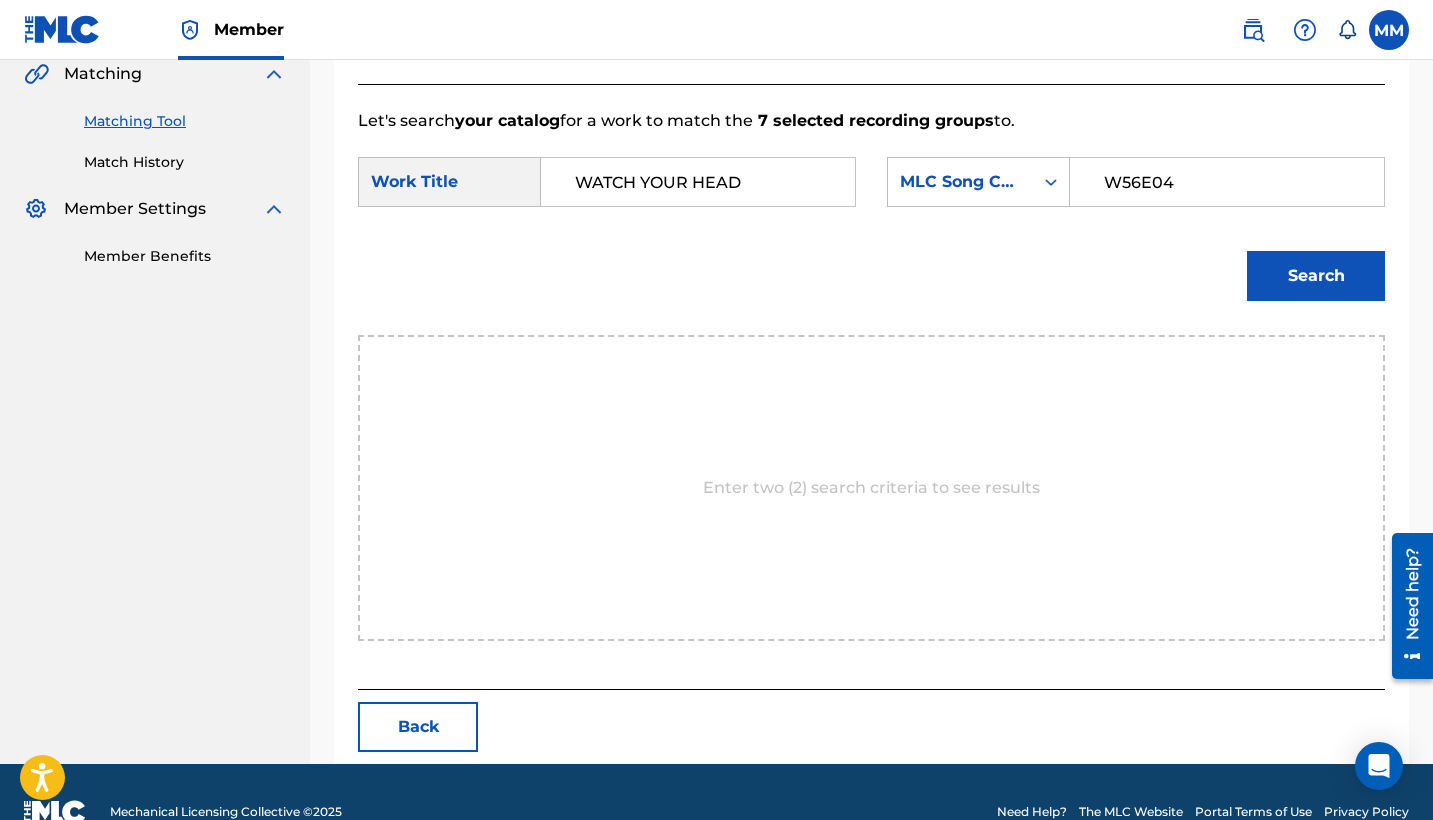 type on "W56E04" 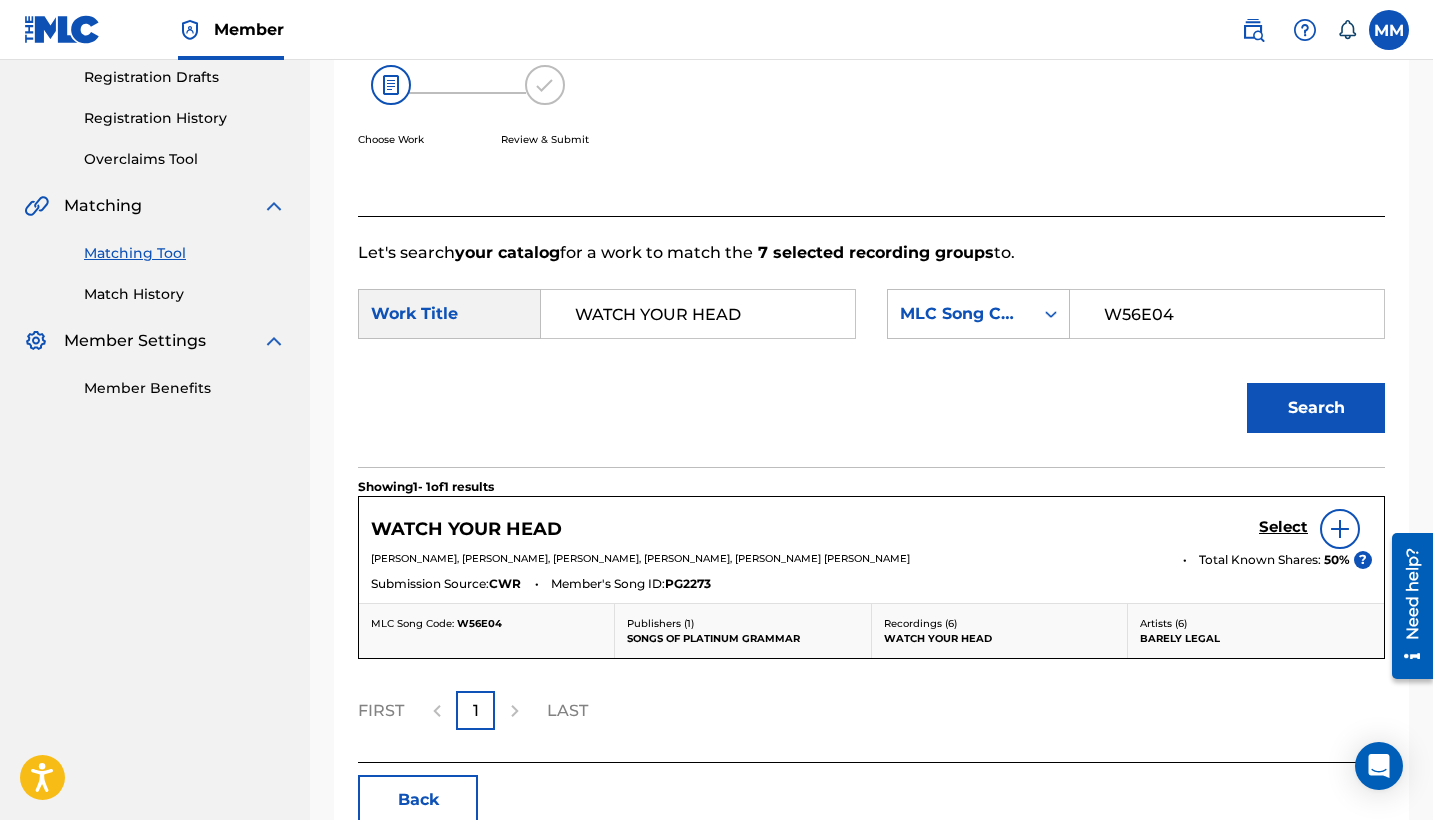 scroll, scrollTop: 387, scrollLeft: 0, axis: vertical 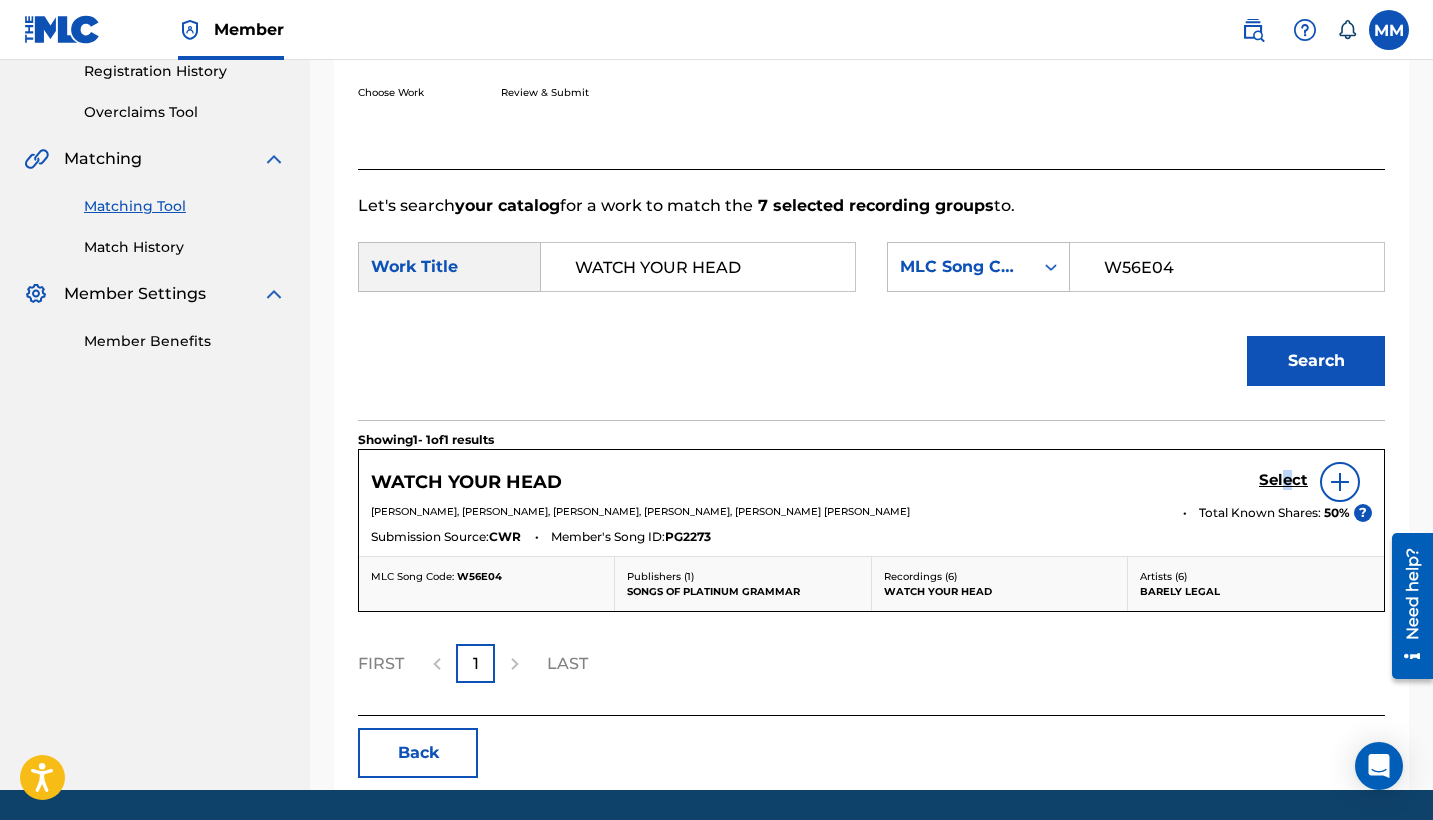 click on "Select" at bounding box center (1283, 480) 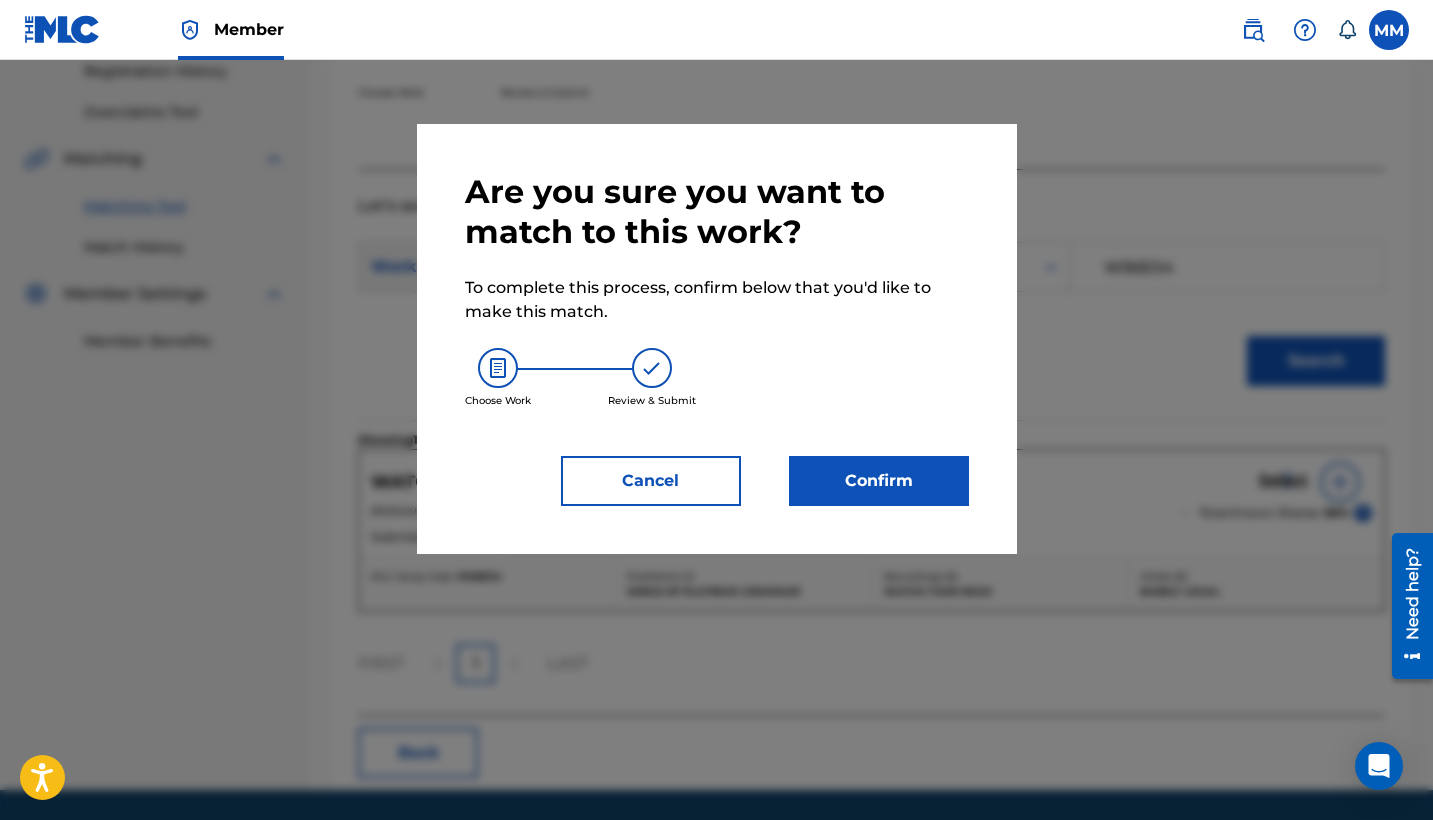 click on "Confirm" at bounding box center (879, 481) 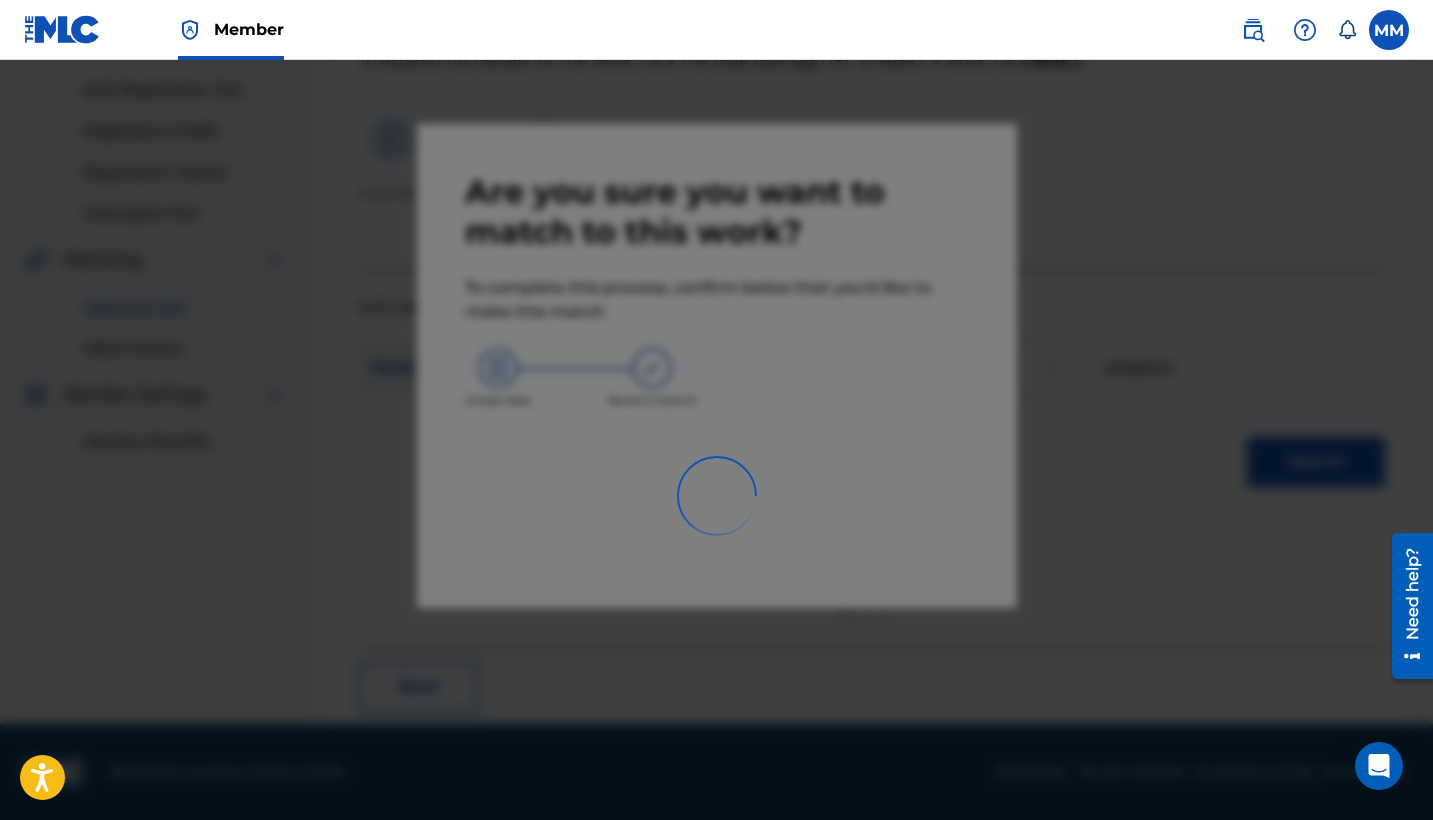 scroll, scrollTop: 76, scrollLeft: 0, axis: vertical 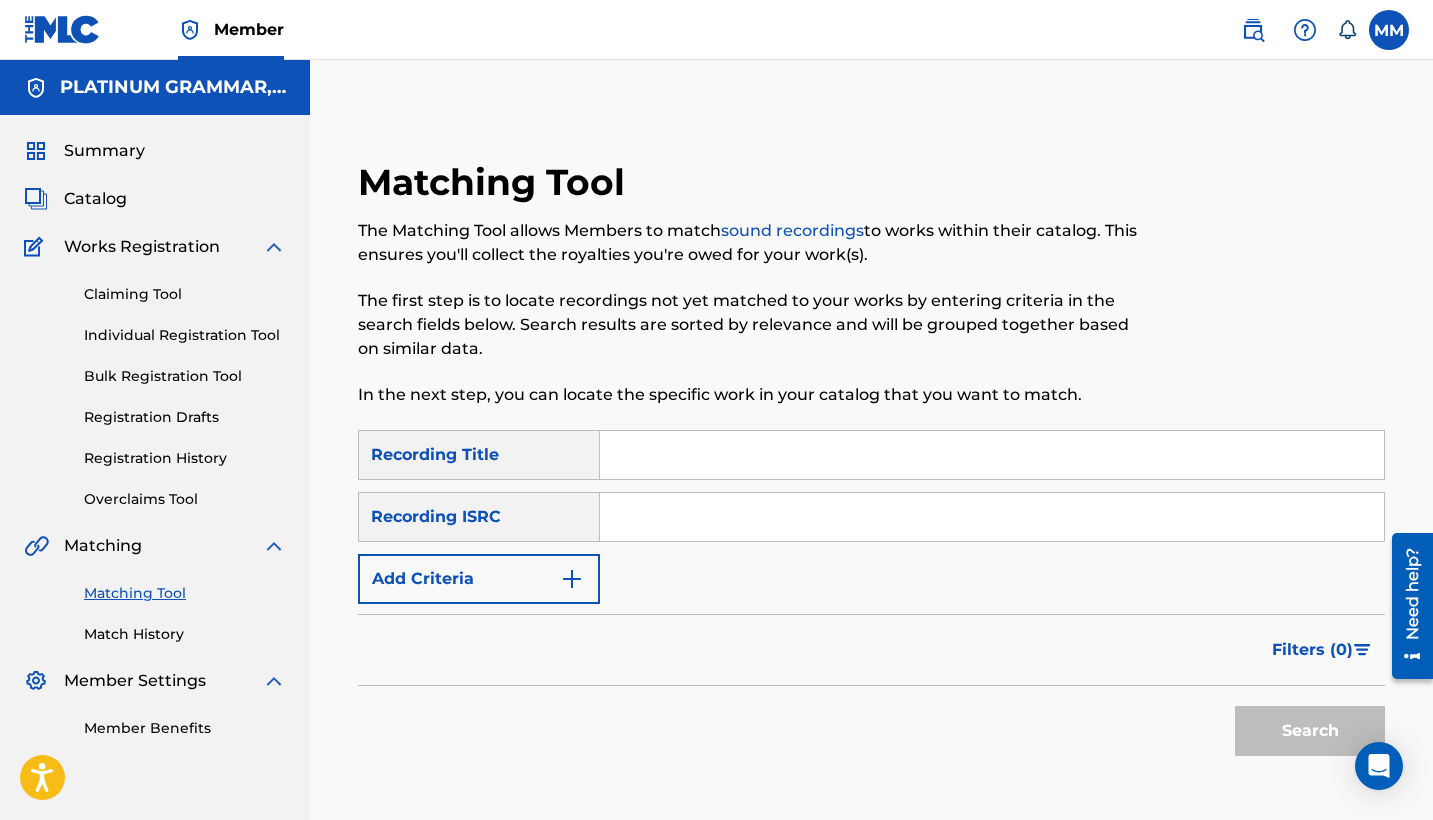 click at bounding box center [992, 455] 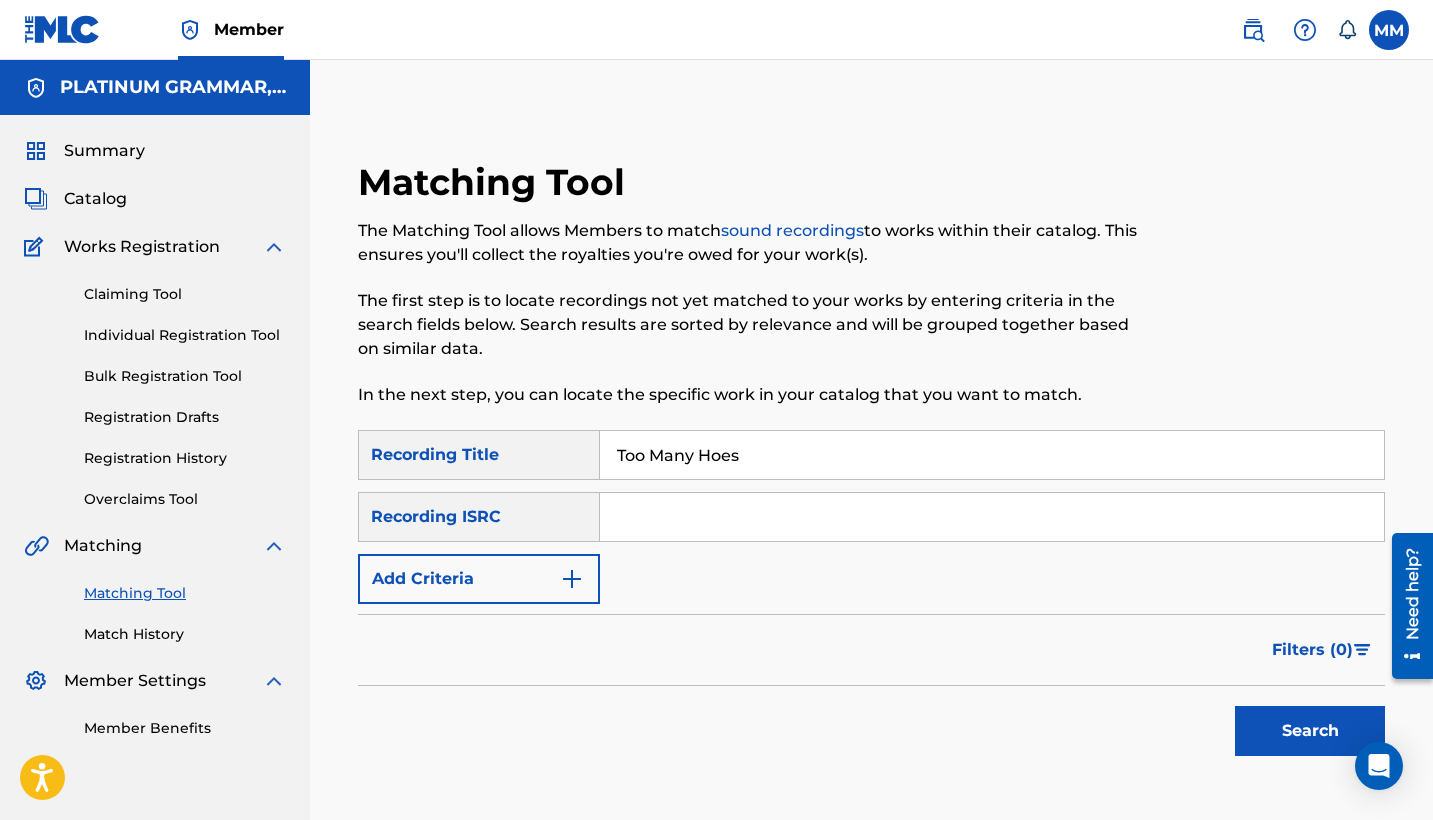 type on "Too Many Hoes" 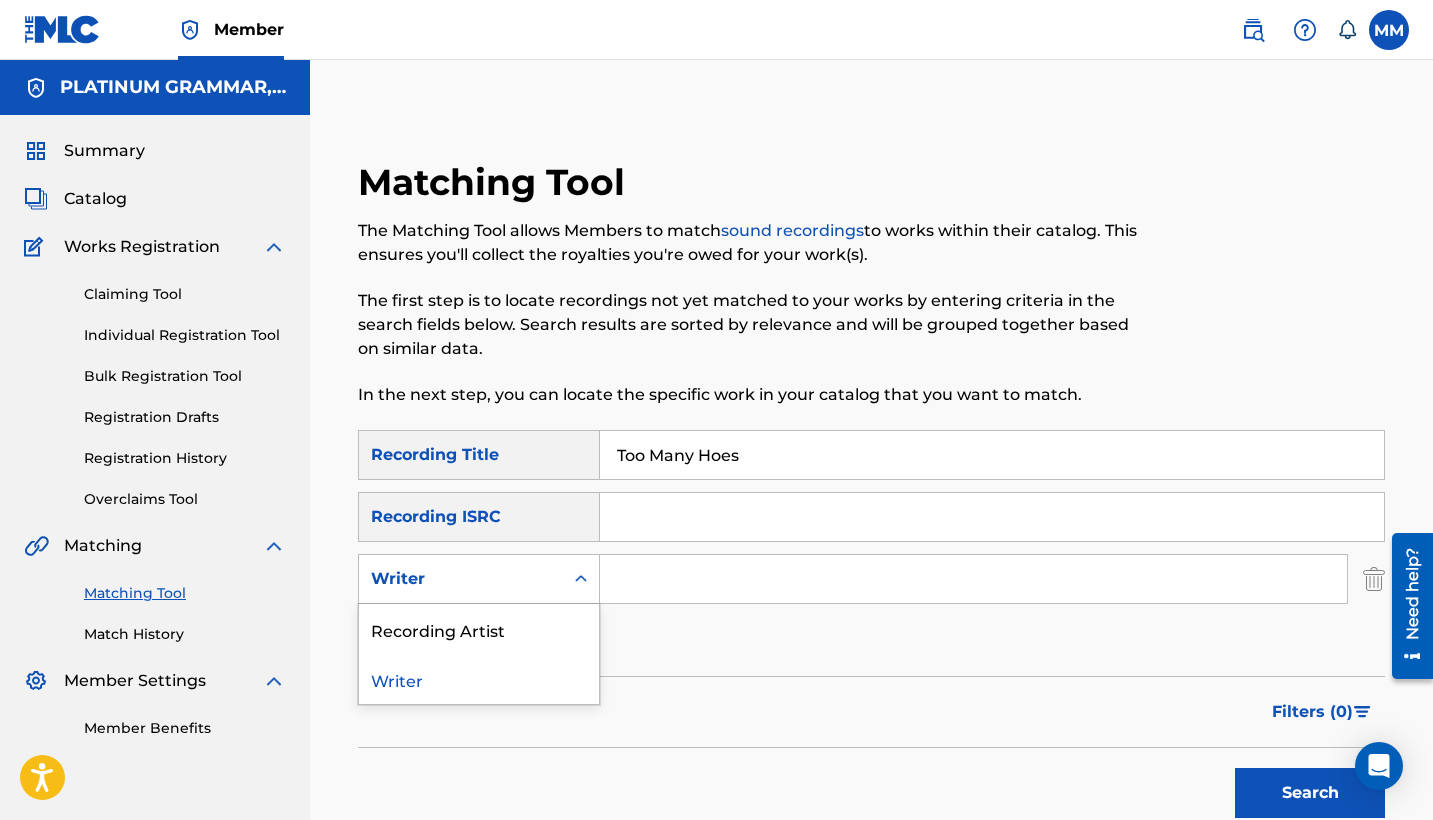 click on "Writer" at bounding box center [461, 579] 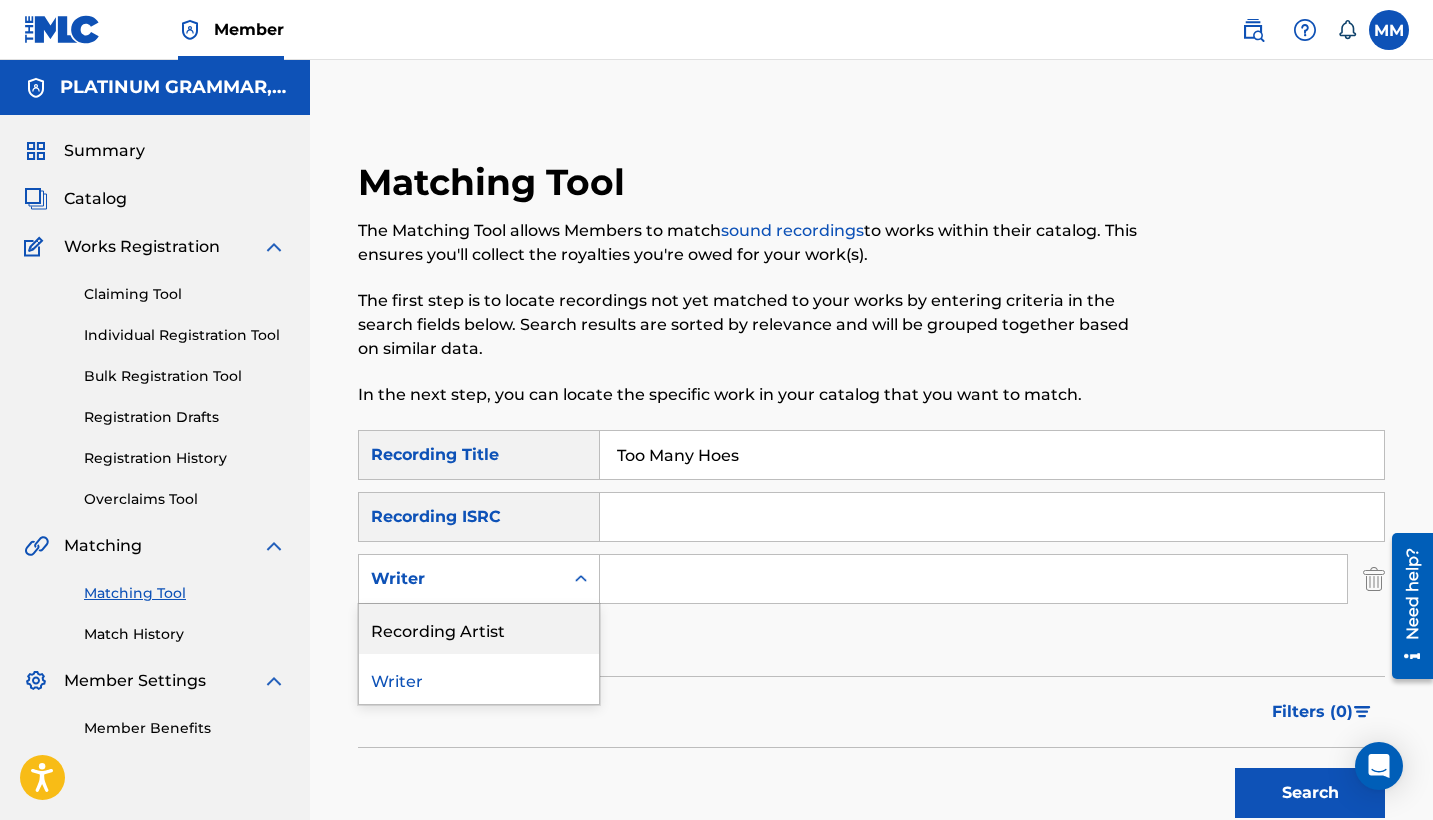 click on "Recording Artist" at bounding box center [479, 629] 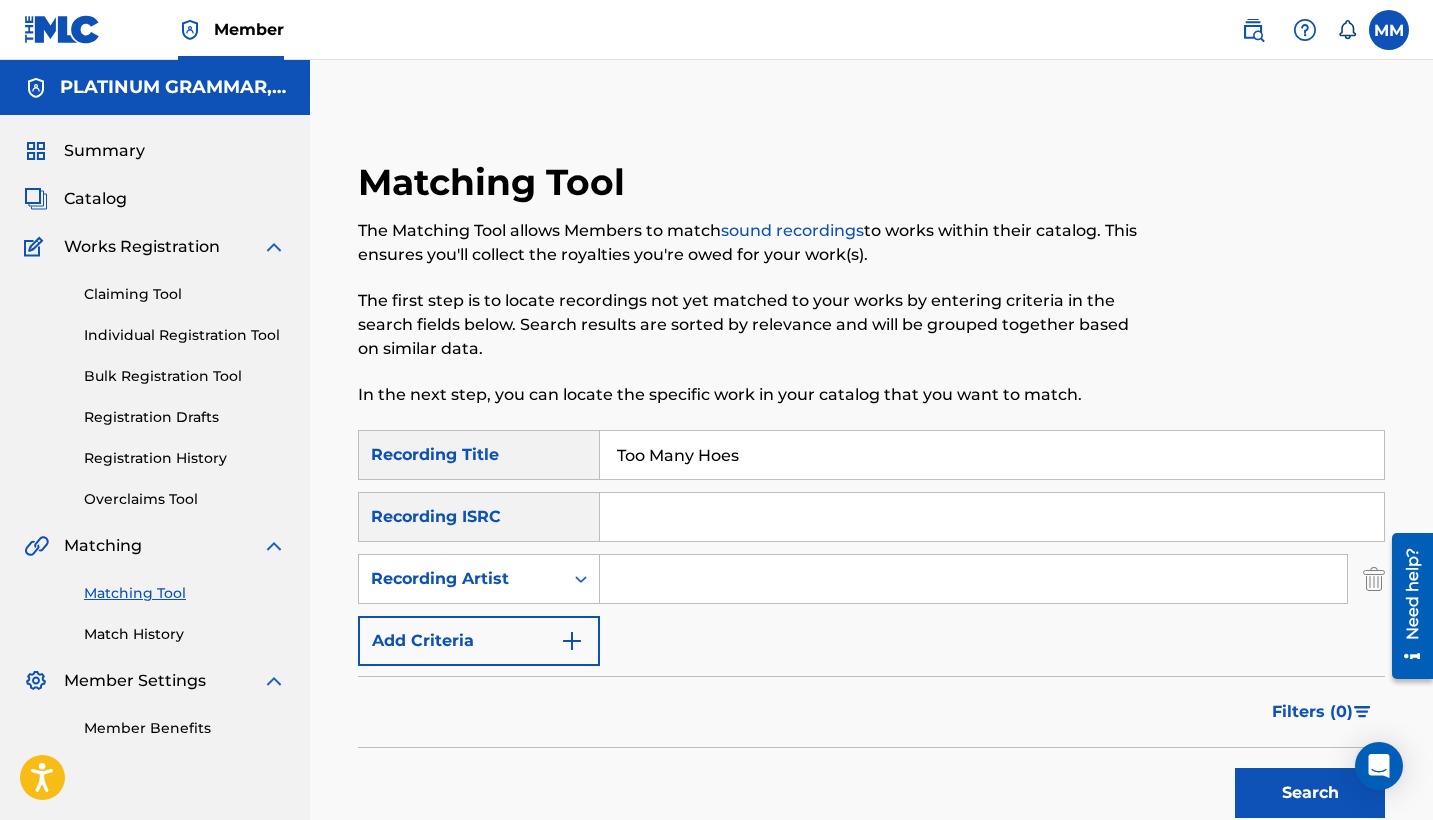 click on "SearchWithCriteria0cf527ef-3dc7-4b54-a2b4-a27675a6e85a Recording Title Too Many Hoes SearchWithCriteriaf6b1f238-11e7-47cb-afa3-8a57b5e93bc1 Recording ISRC SearchWithCriteria1841b596-fcce-4876-95e5-79d6bb373a6d Recording Artist Add Criteria" at bounding box center [871, 548] 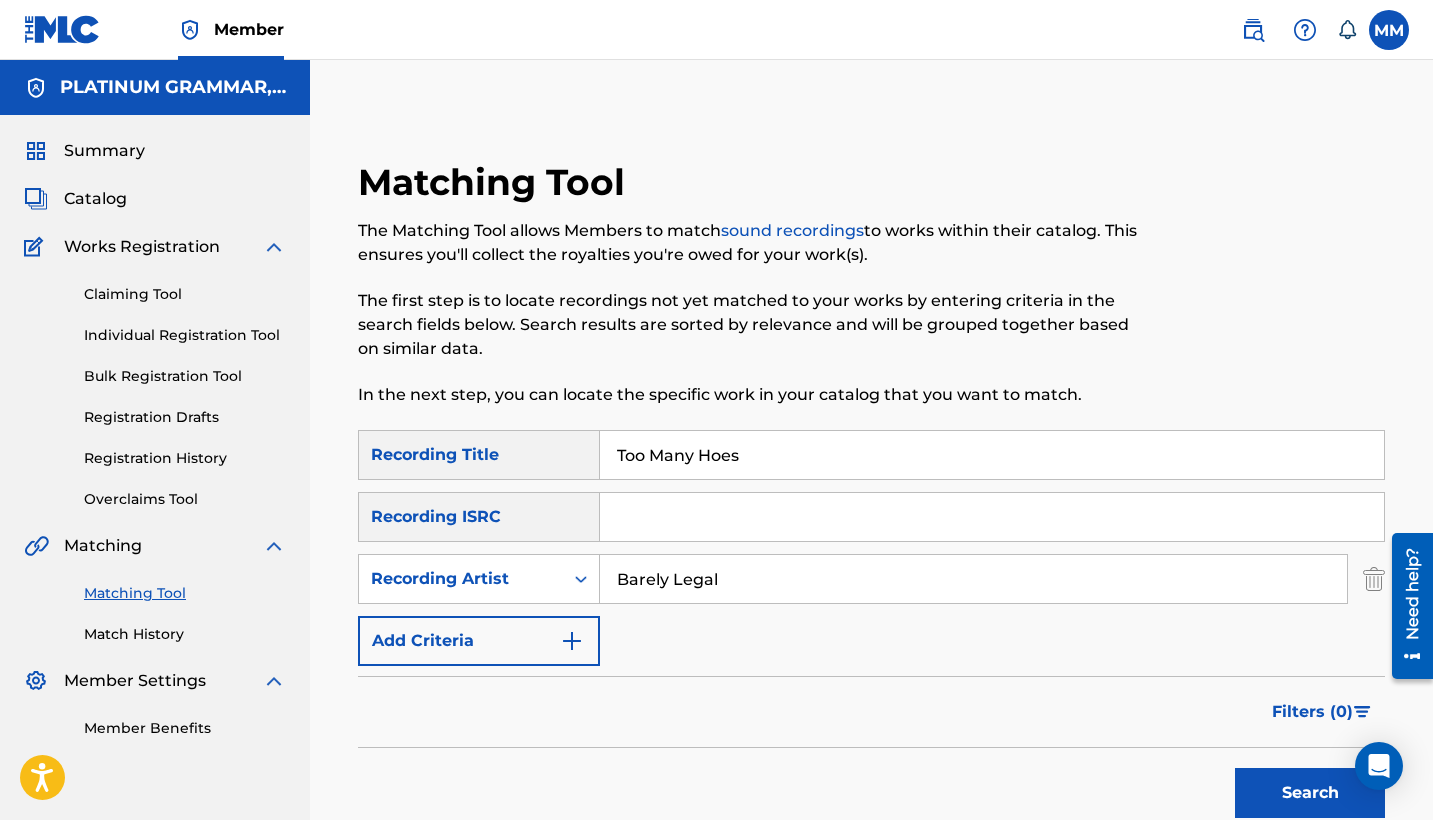 type on "Barely Legal" 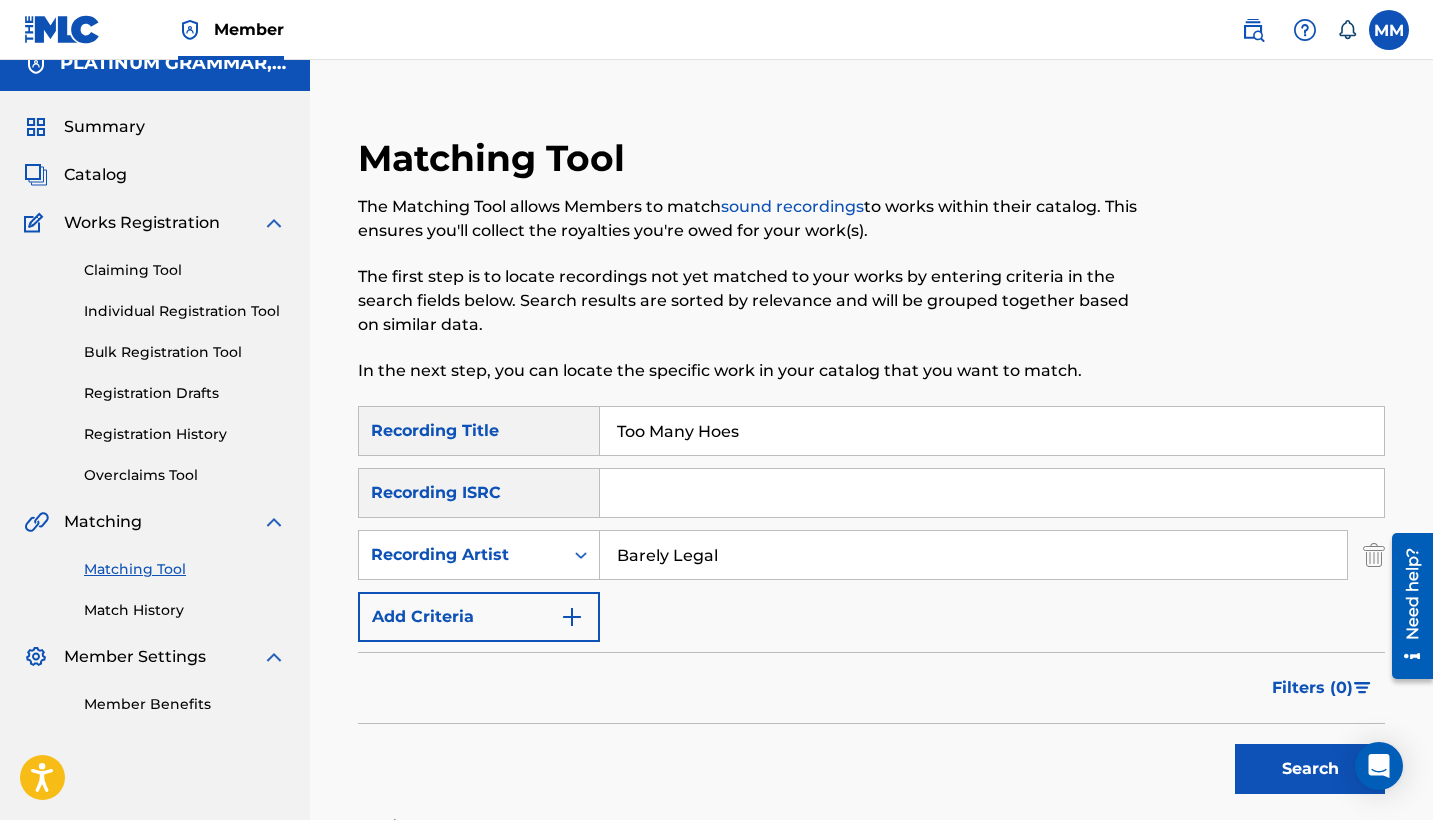 scroll, scrollTop: 393, scrollLeft: 0, axis: vertical 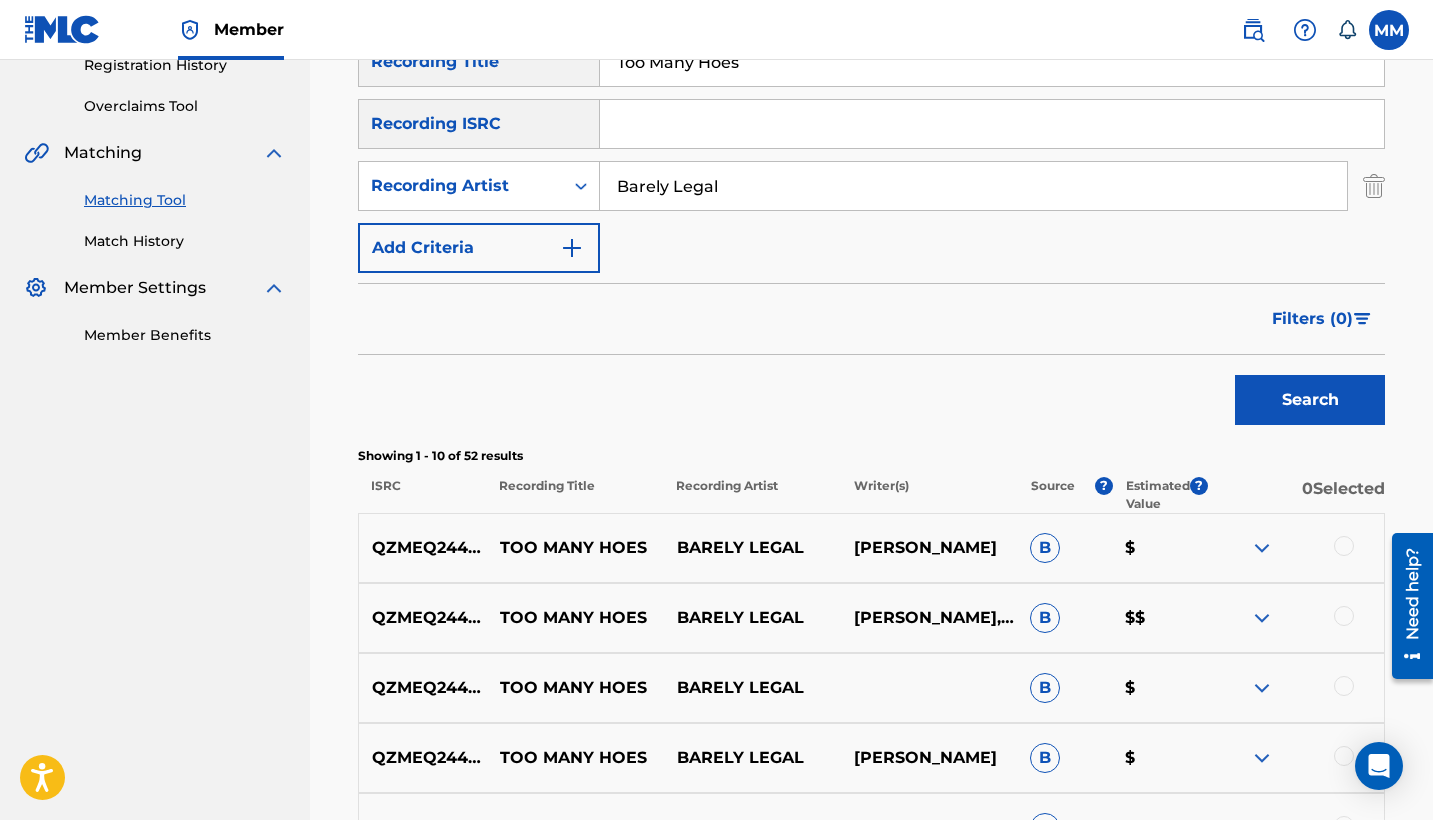 click at bounding box center [1344, 546] 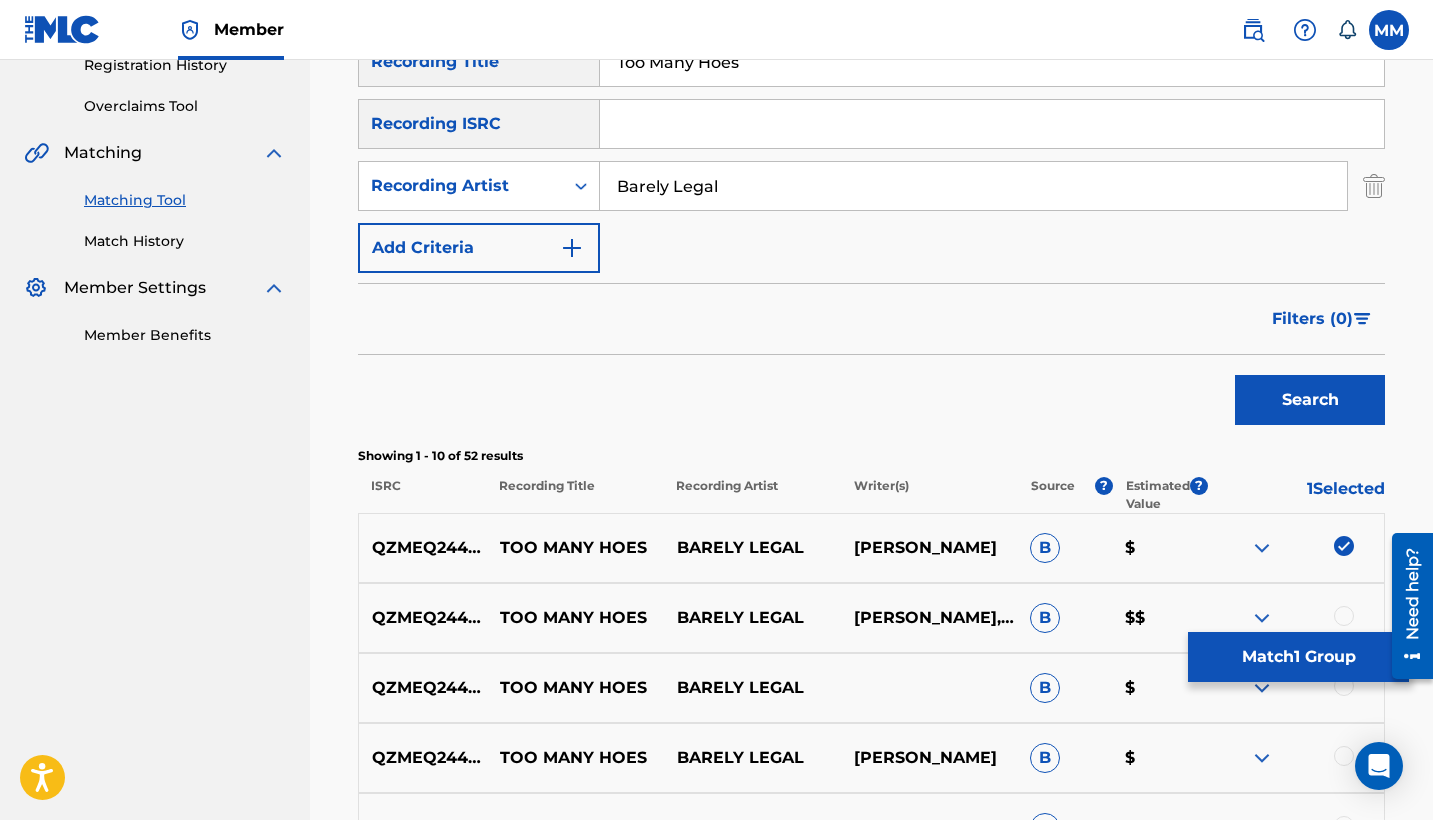 scroll, scrollTop: 548, scrollLeft: 0, axis: vertical 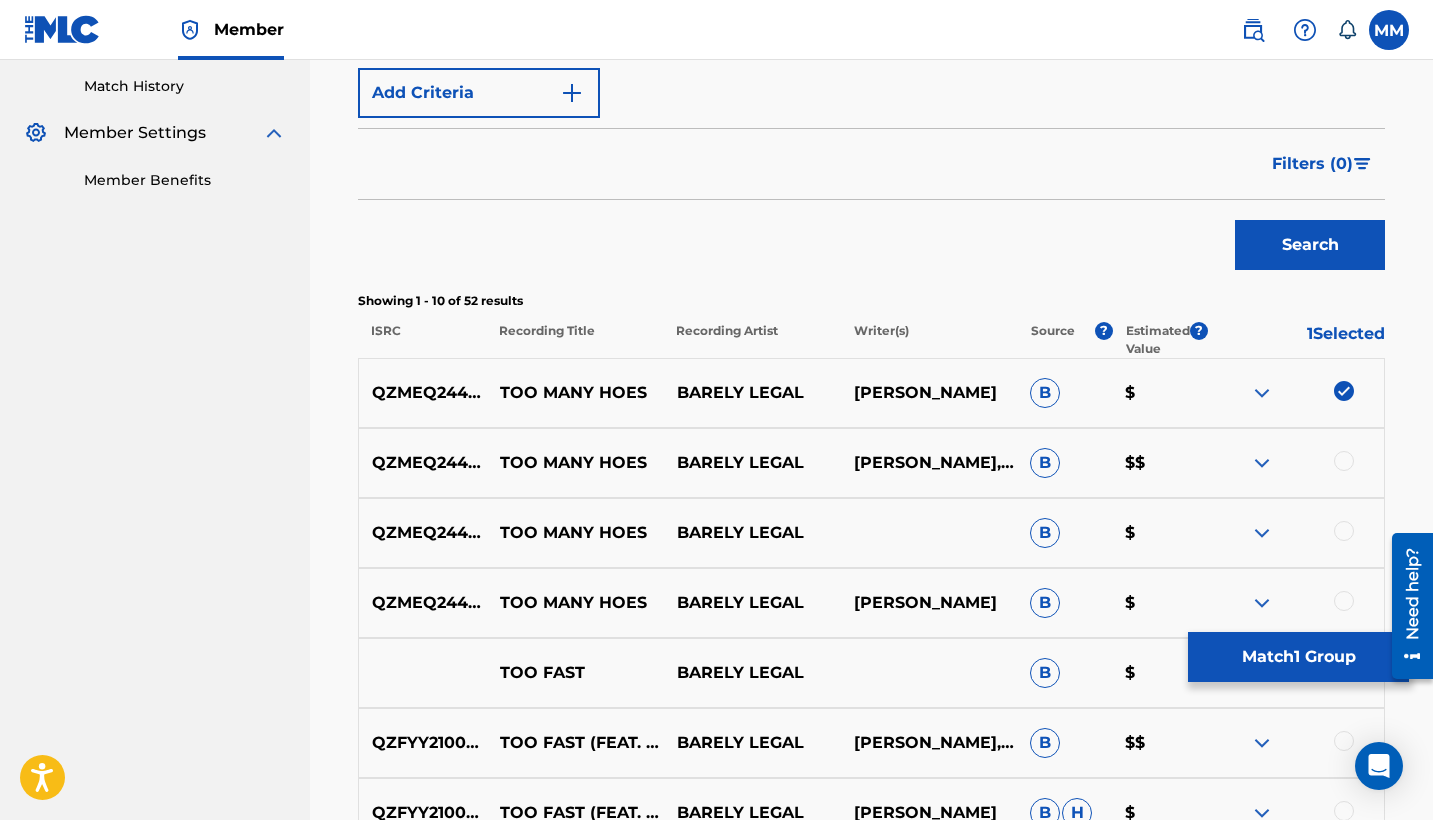 click at bounding box center (1344, 461) 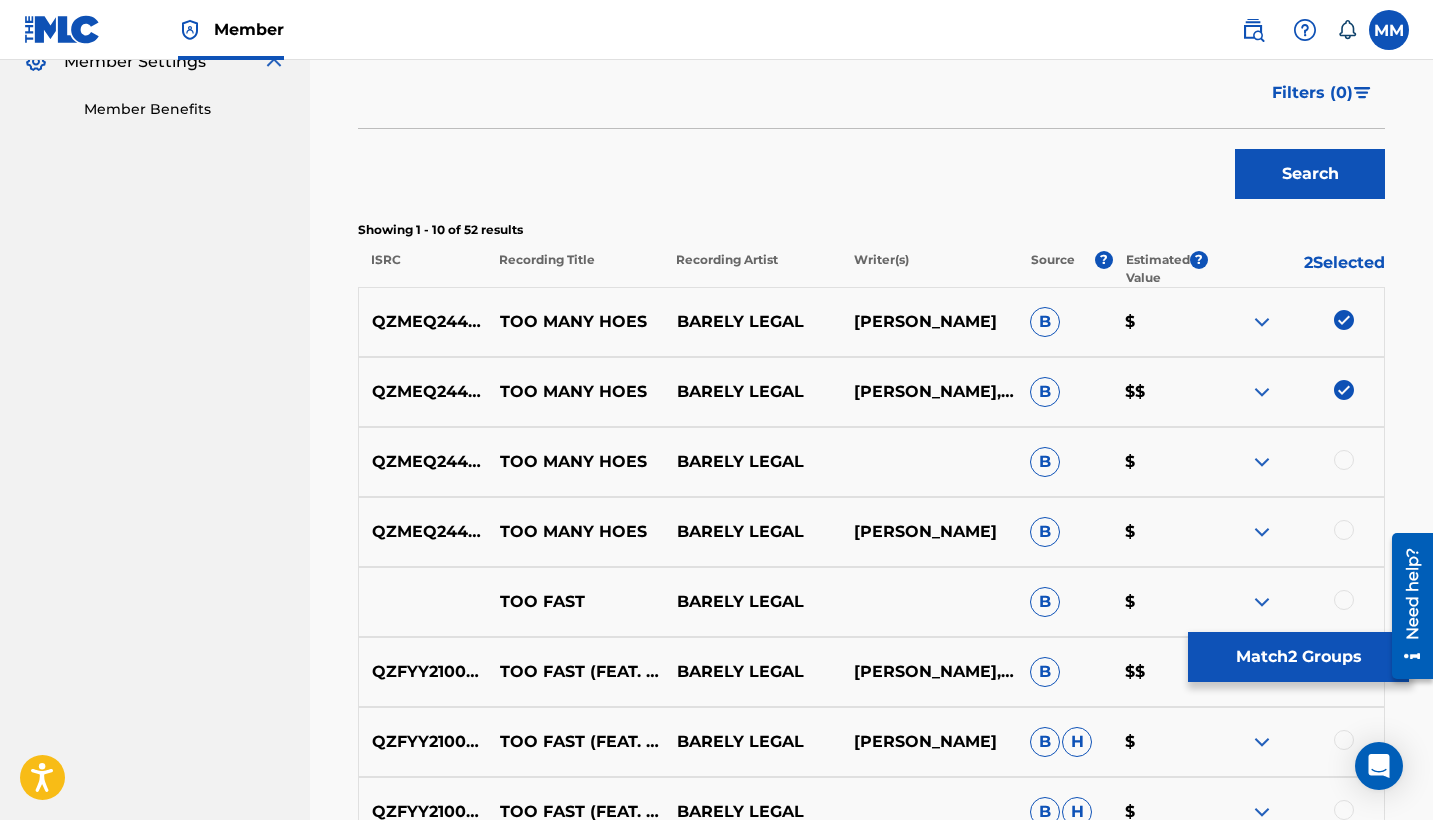 scroll, scrollTop: 655, scrollLeft: 0, axis: vertical 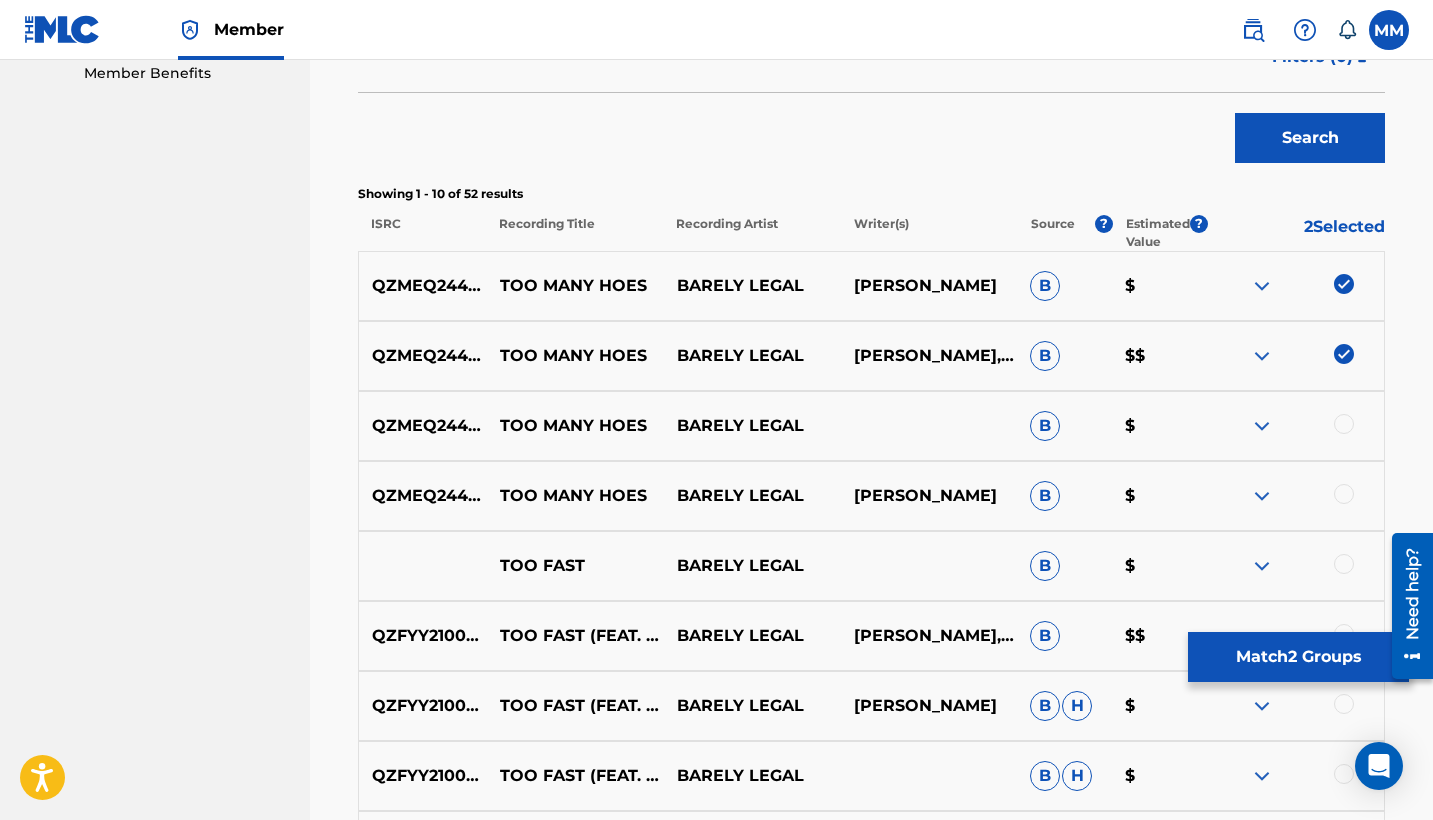 click at bounding box center (1344, 494) 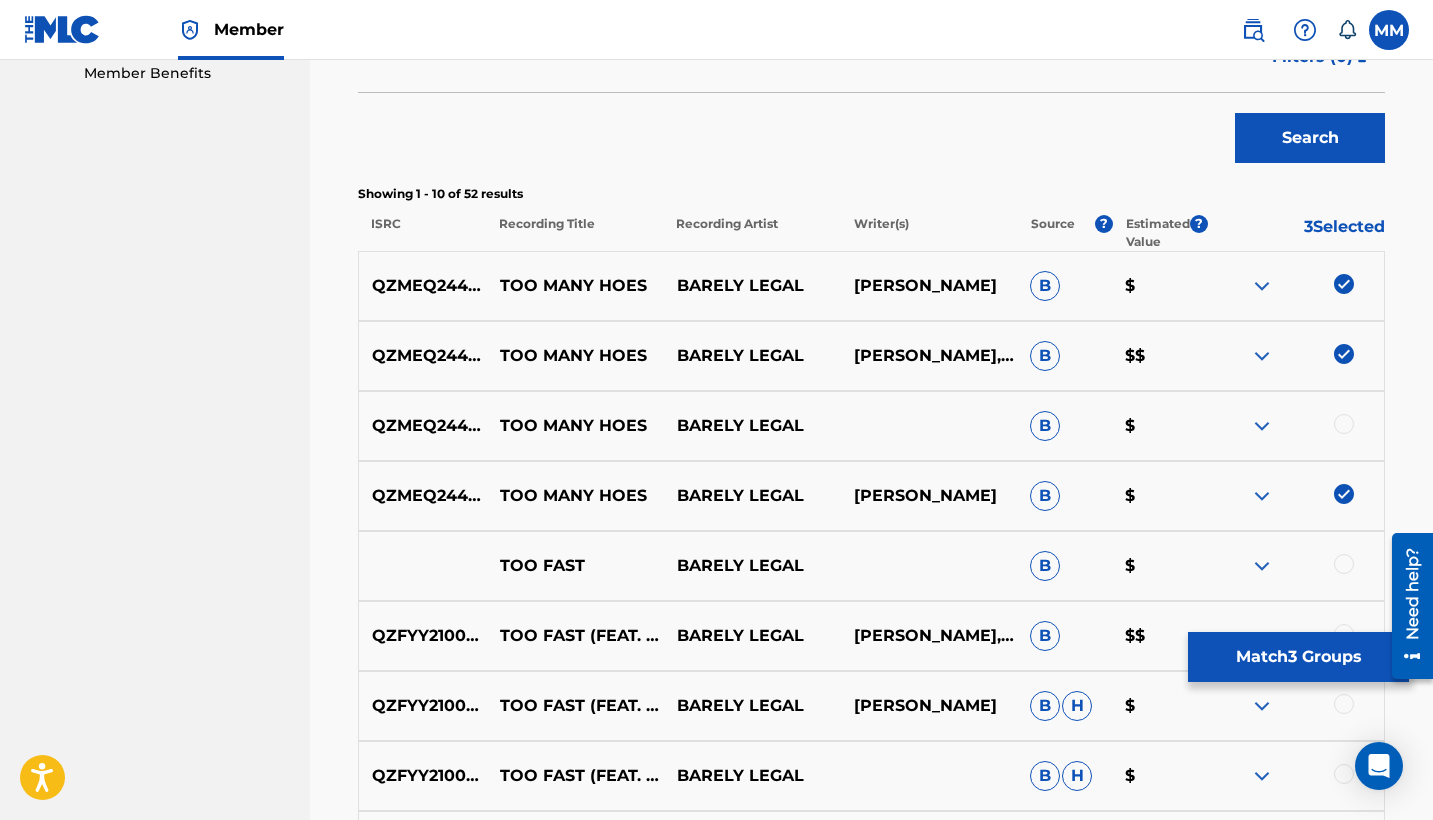 click at bounding box center [1295, 426] 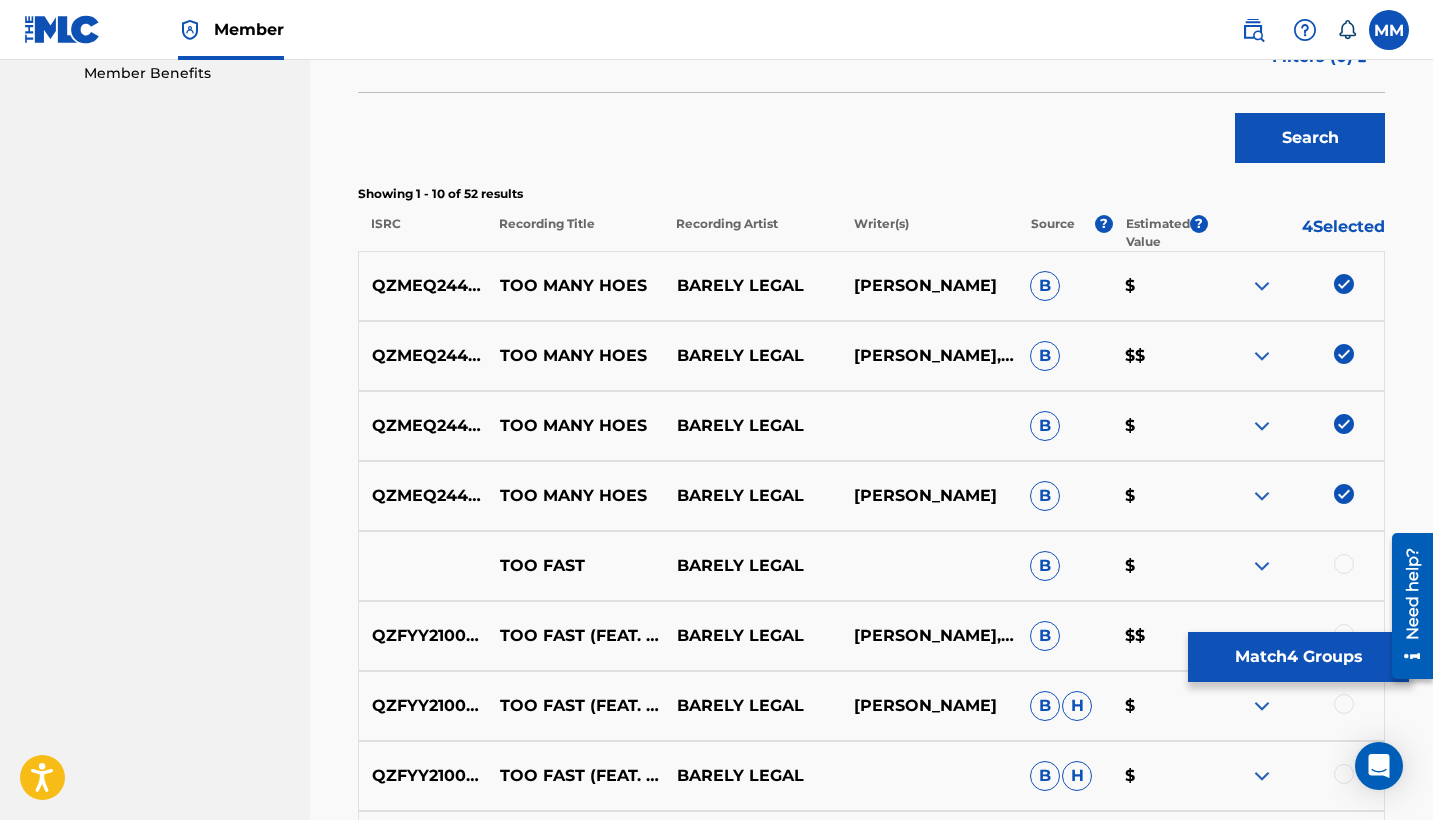 click on "Match  4 Groups" at bounding box center [1298, 657] 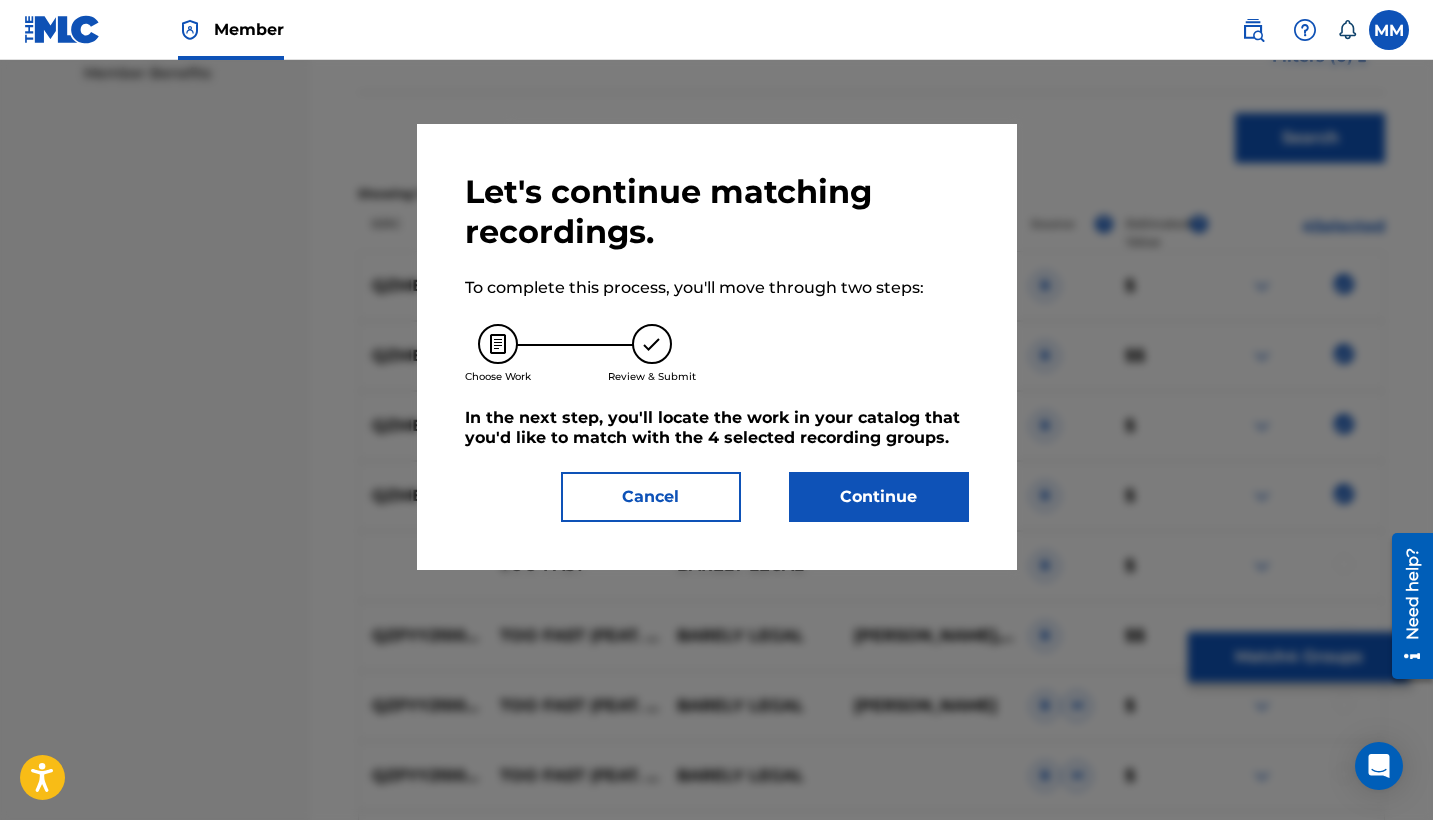 click on "Continue" at bounding box center [879, 497] 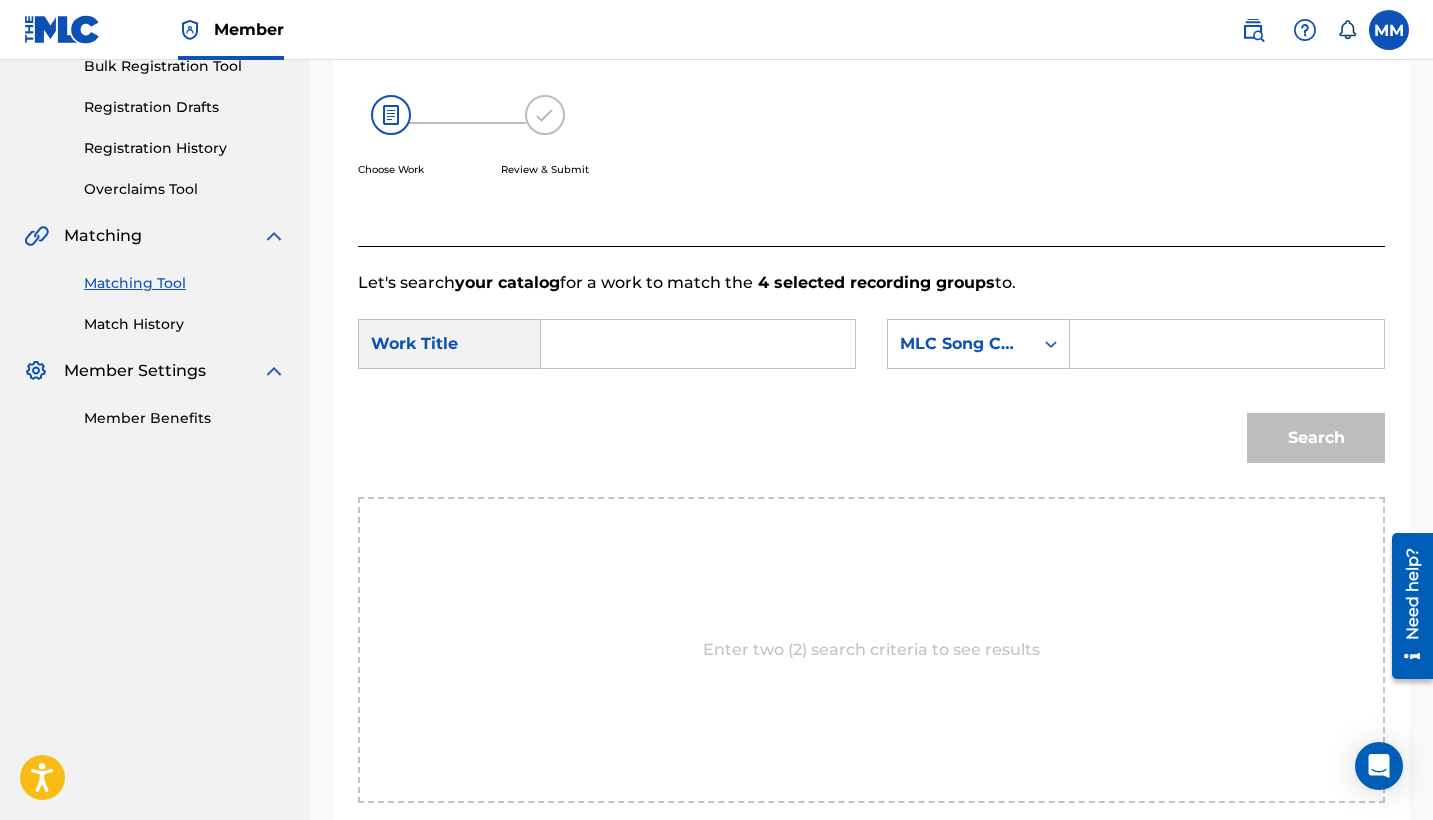 click at bounding box center (698, 344) 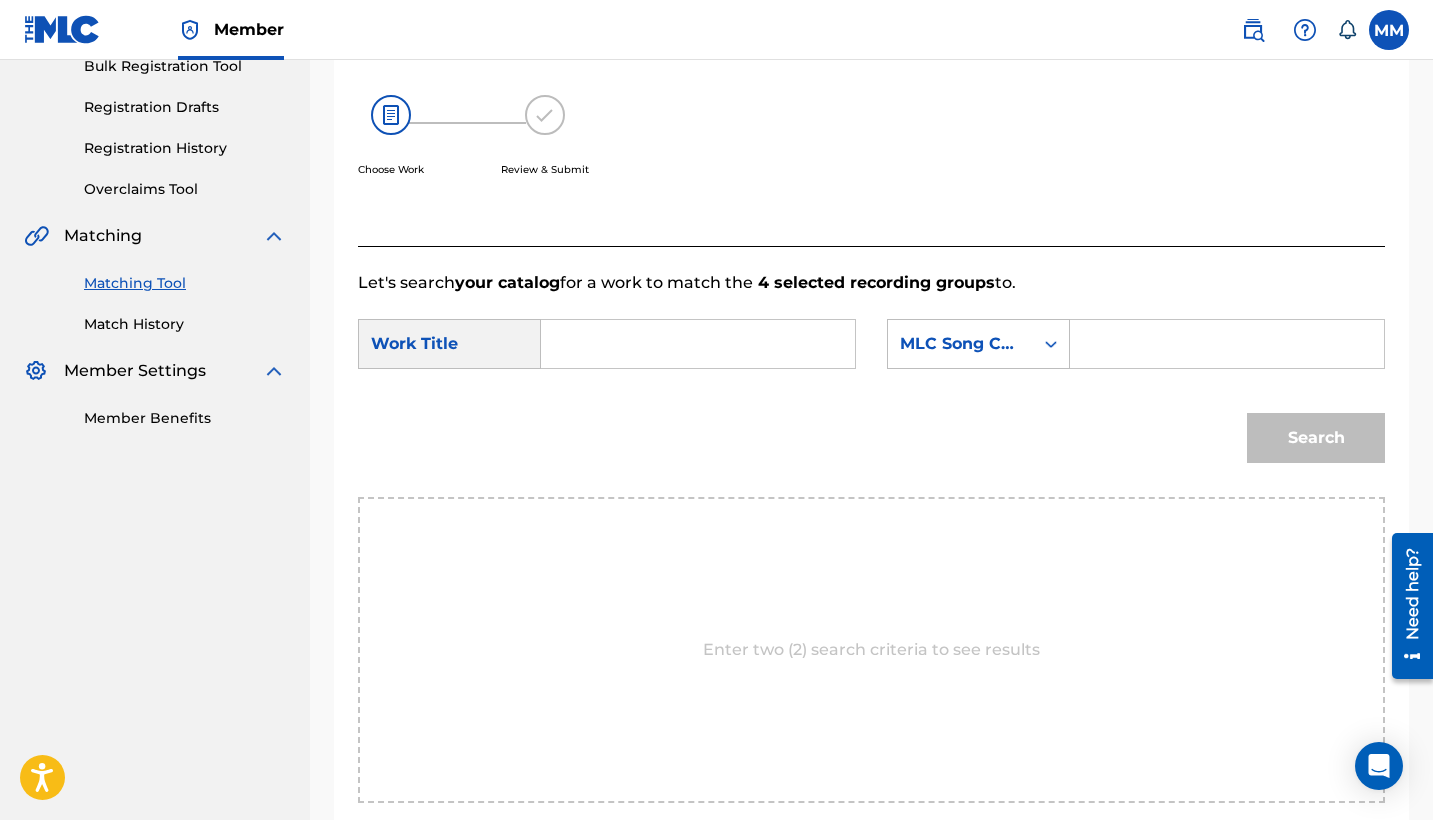 paste on "TOO MANY HOES" 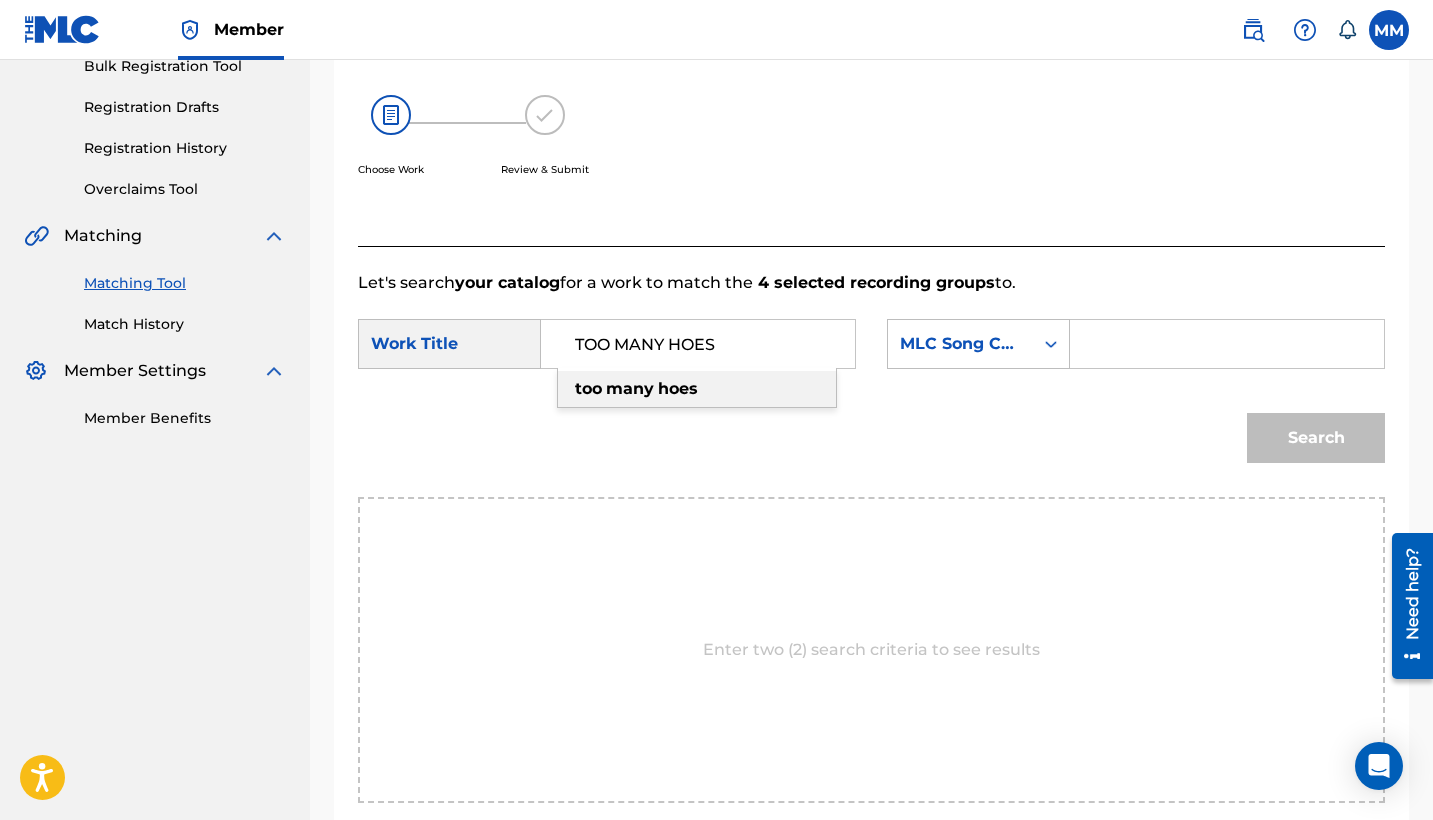 type on "TOO MANY HOES" 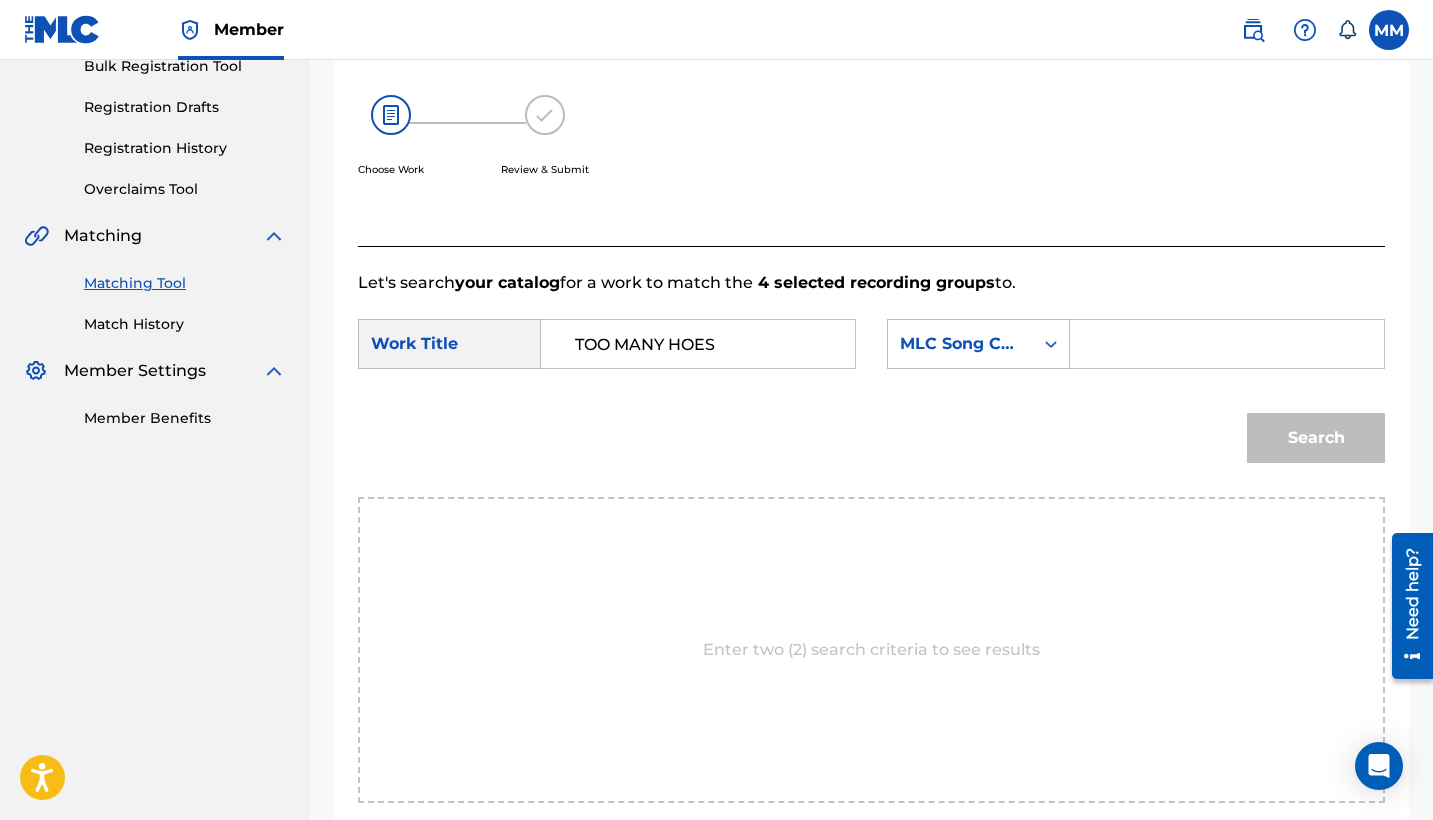 paste on "TX2H3H" 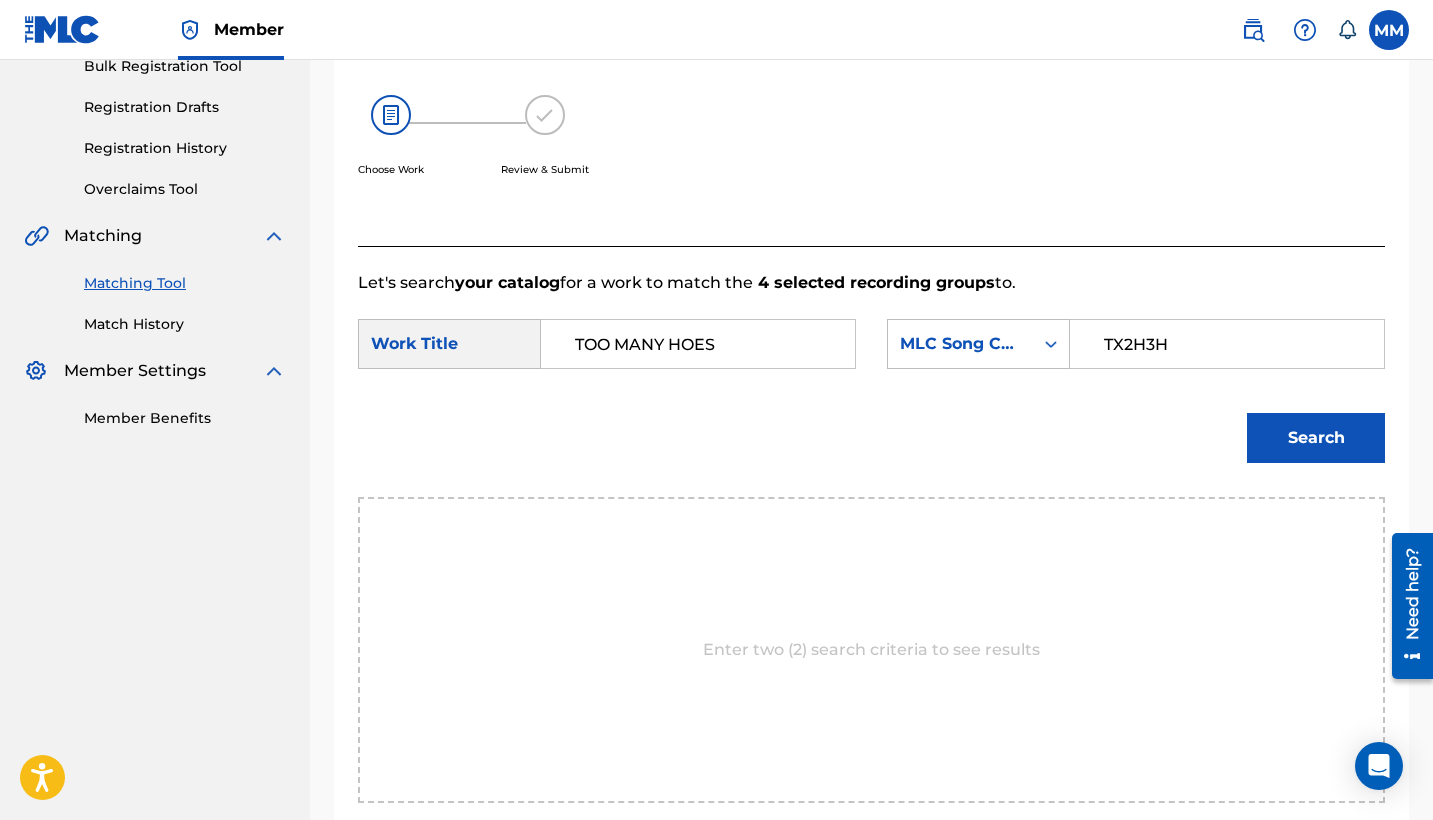 type on "TX2H3H" 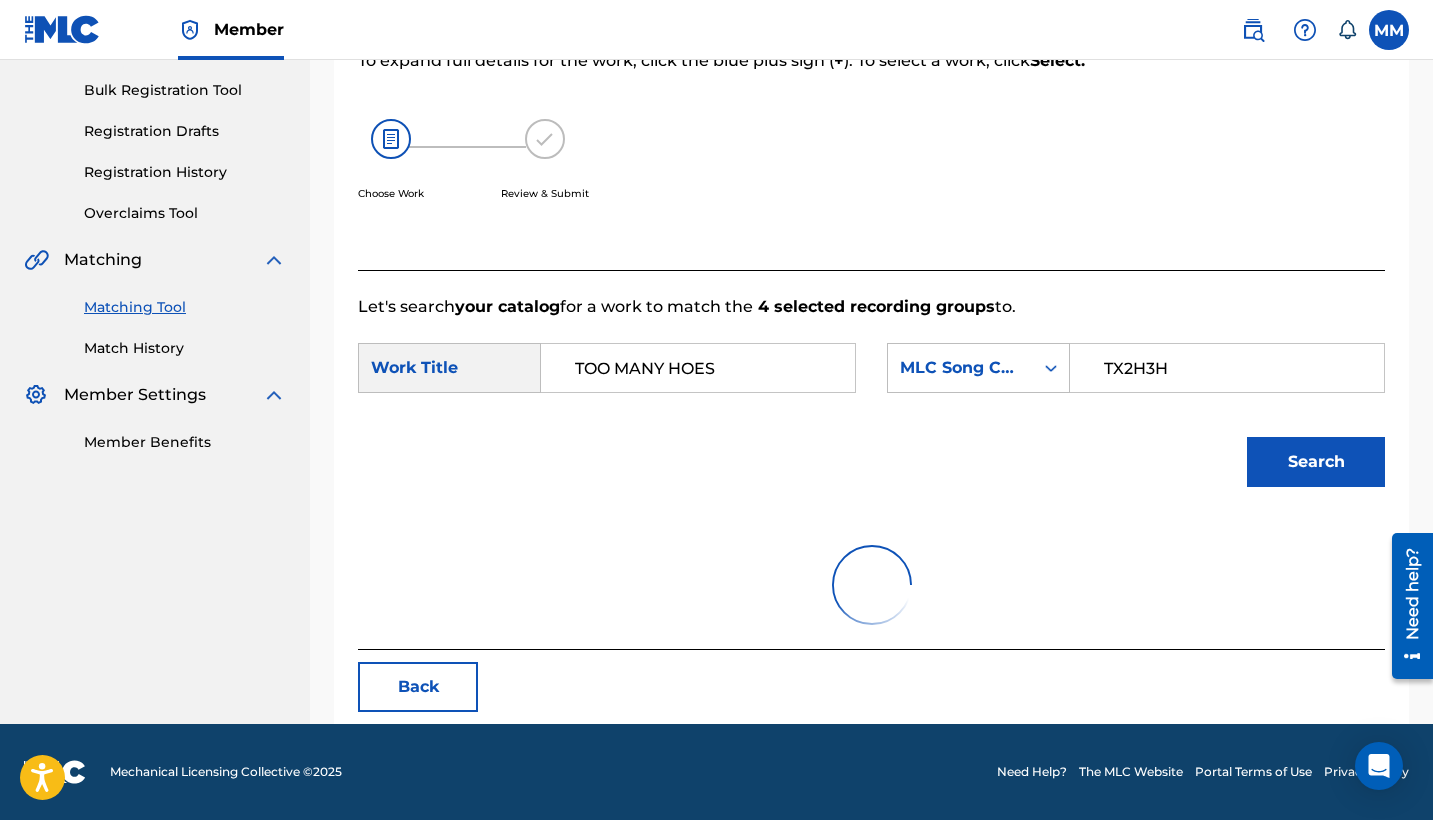 scroll, scrollTop: 286, scrollLeft: 0, axis: vertical 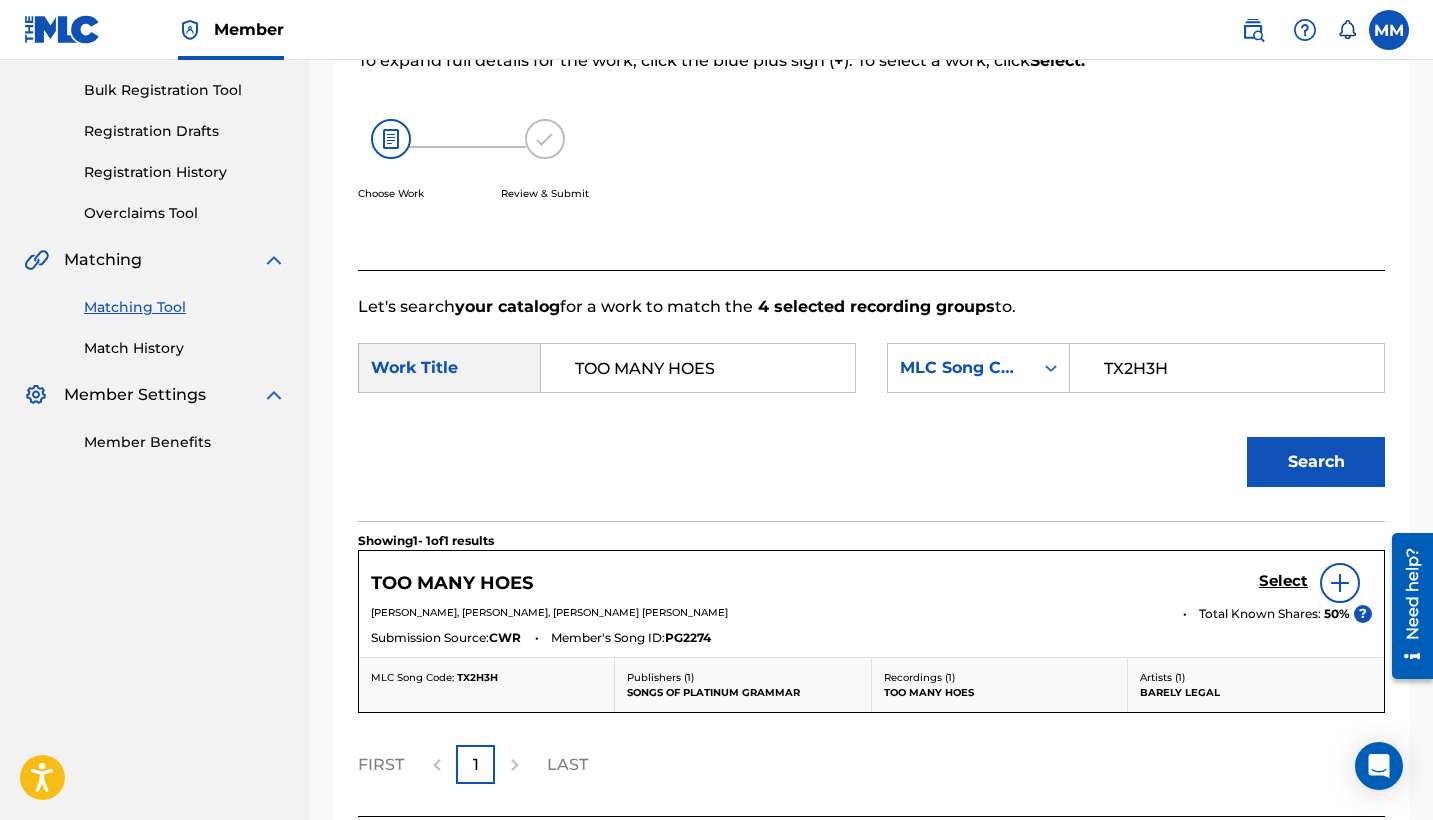 click on "Select" at bounding box center (1283, 581) 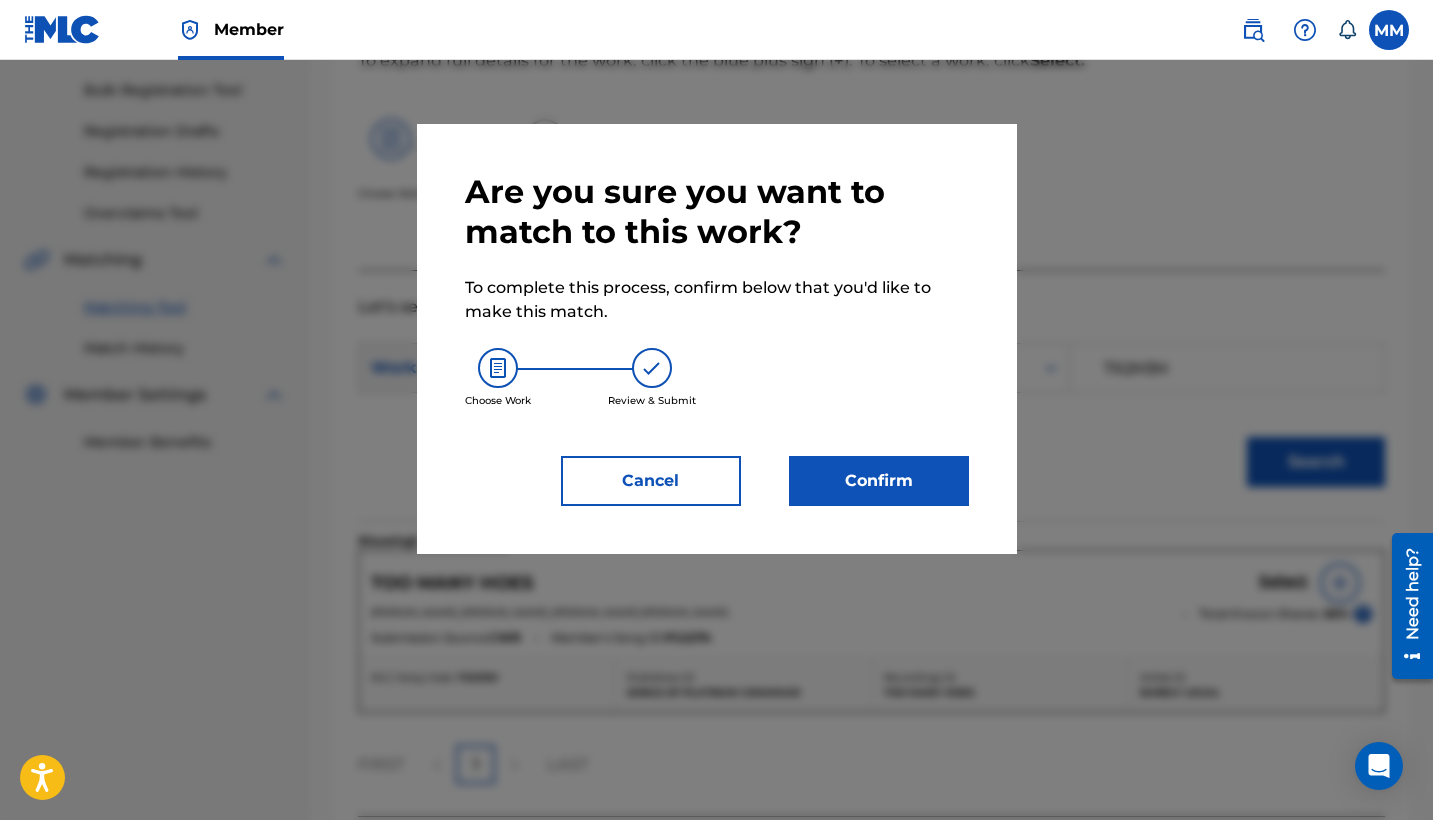 click on "Confirm" at bounding box center [879, 481] 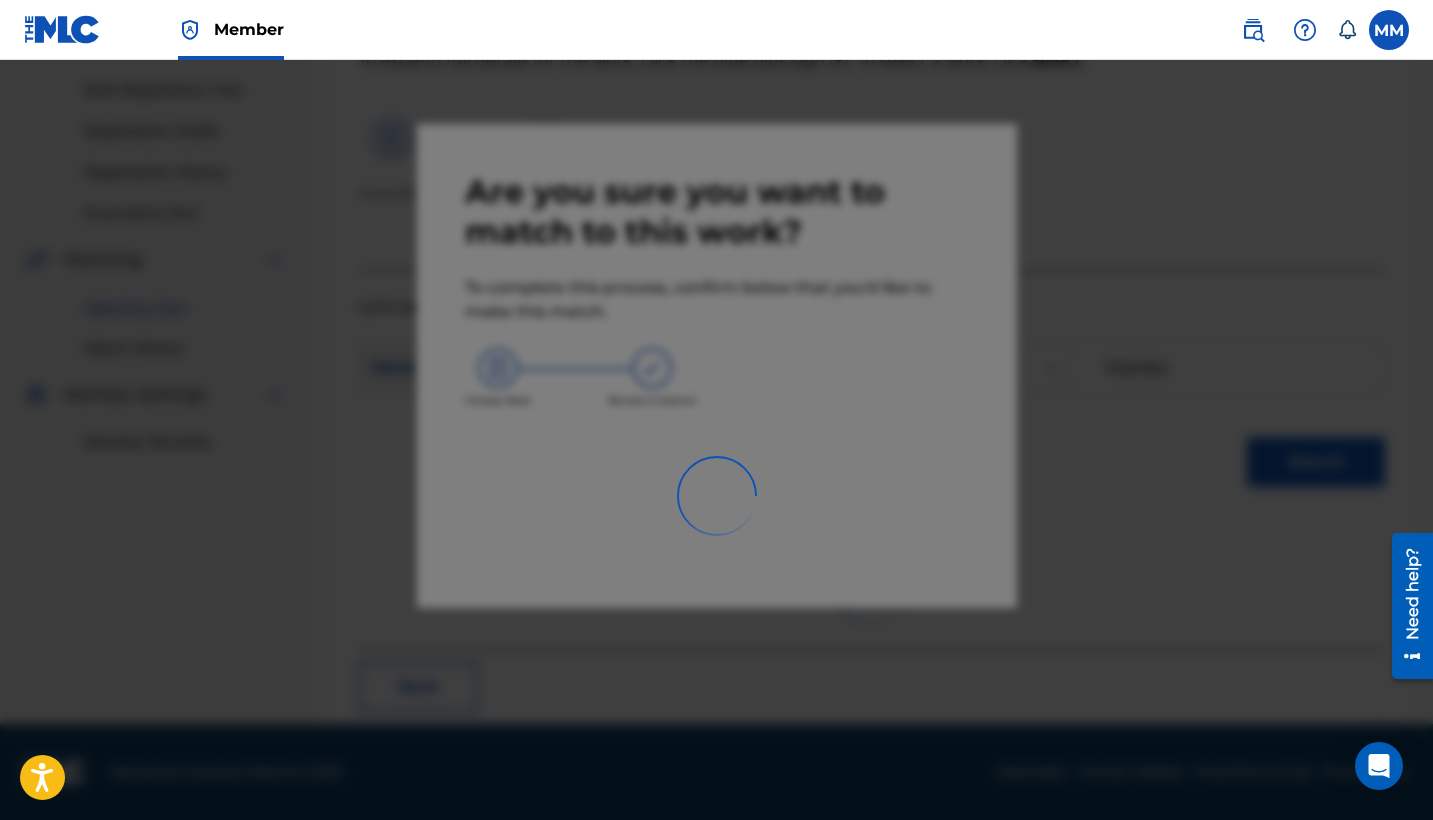 scroll, scrollTop: 76, scrollLeft: 0, axis: vertical 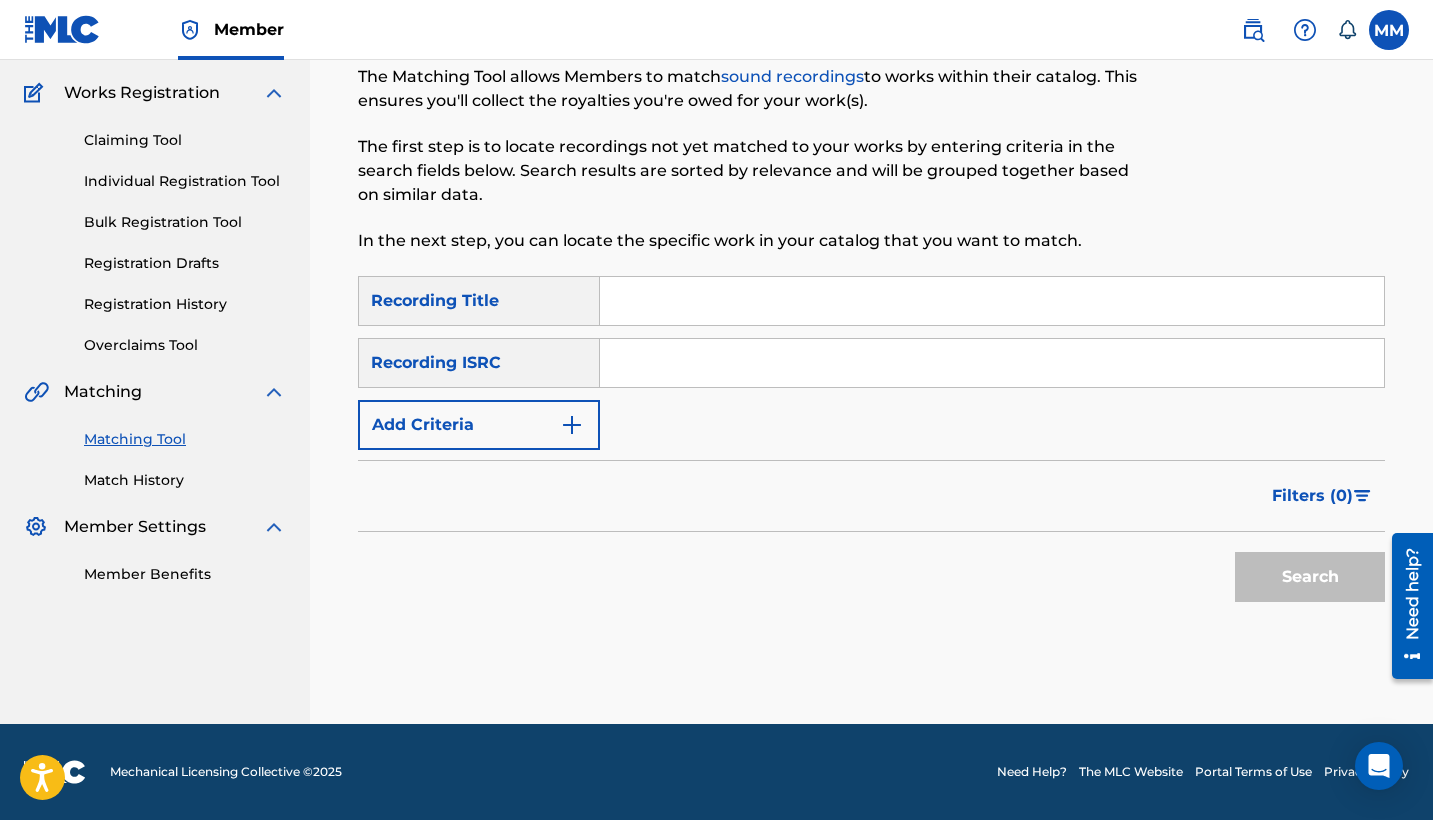 click at bounding box center (992, 301) 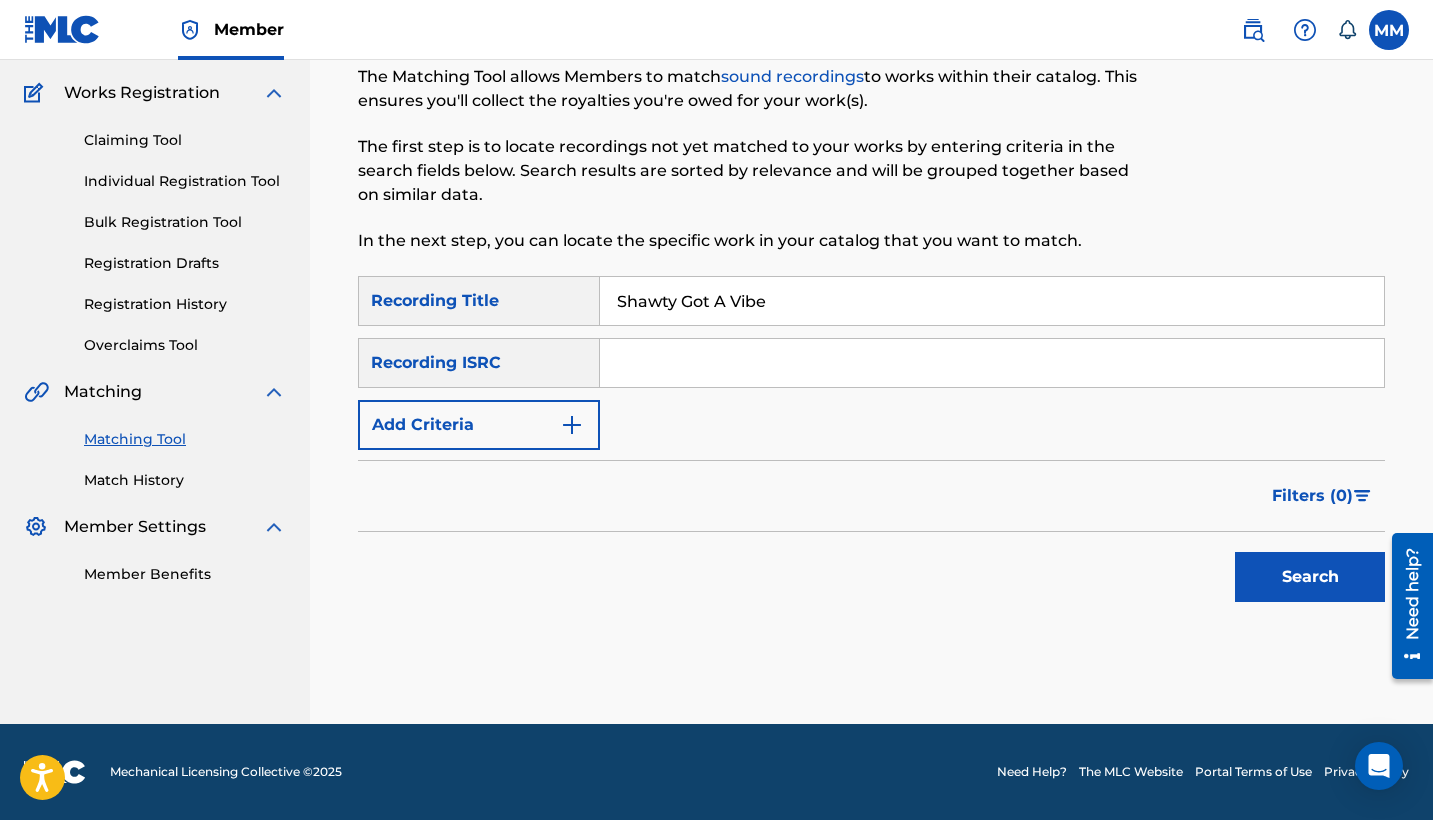 type on "Shawty Got A Vibe" 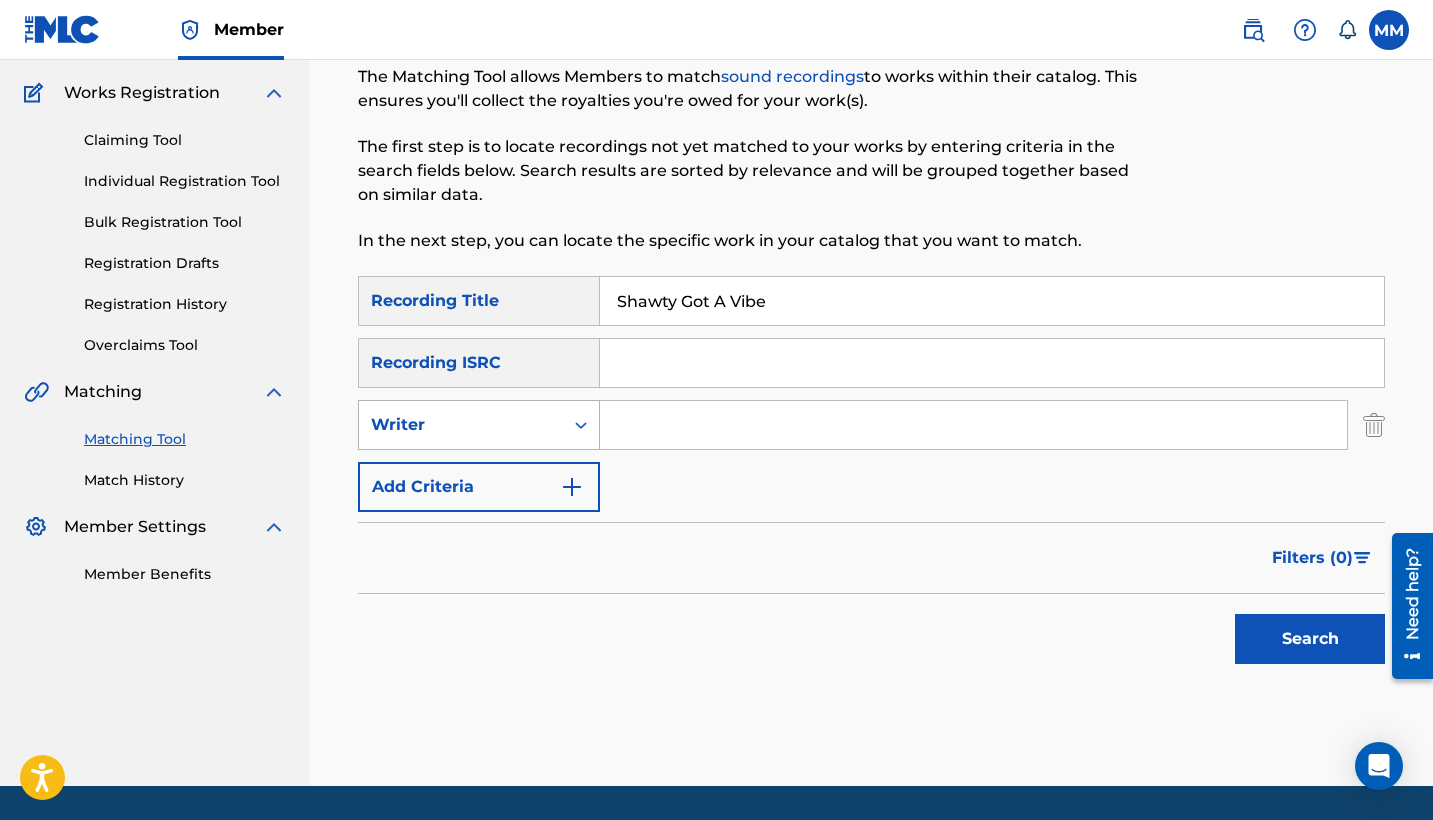 click on "Writer" at bounding box center (461, 425) 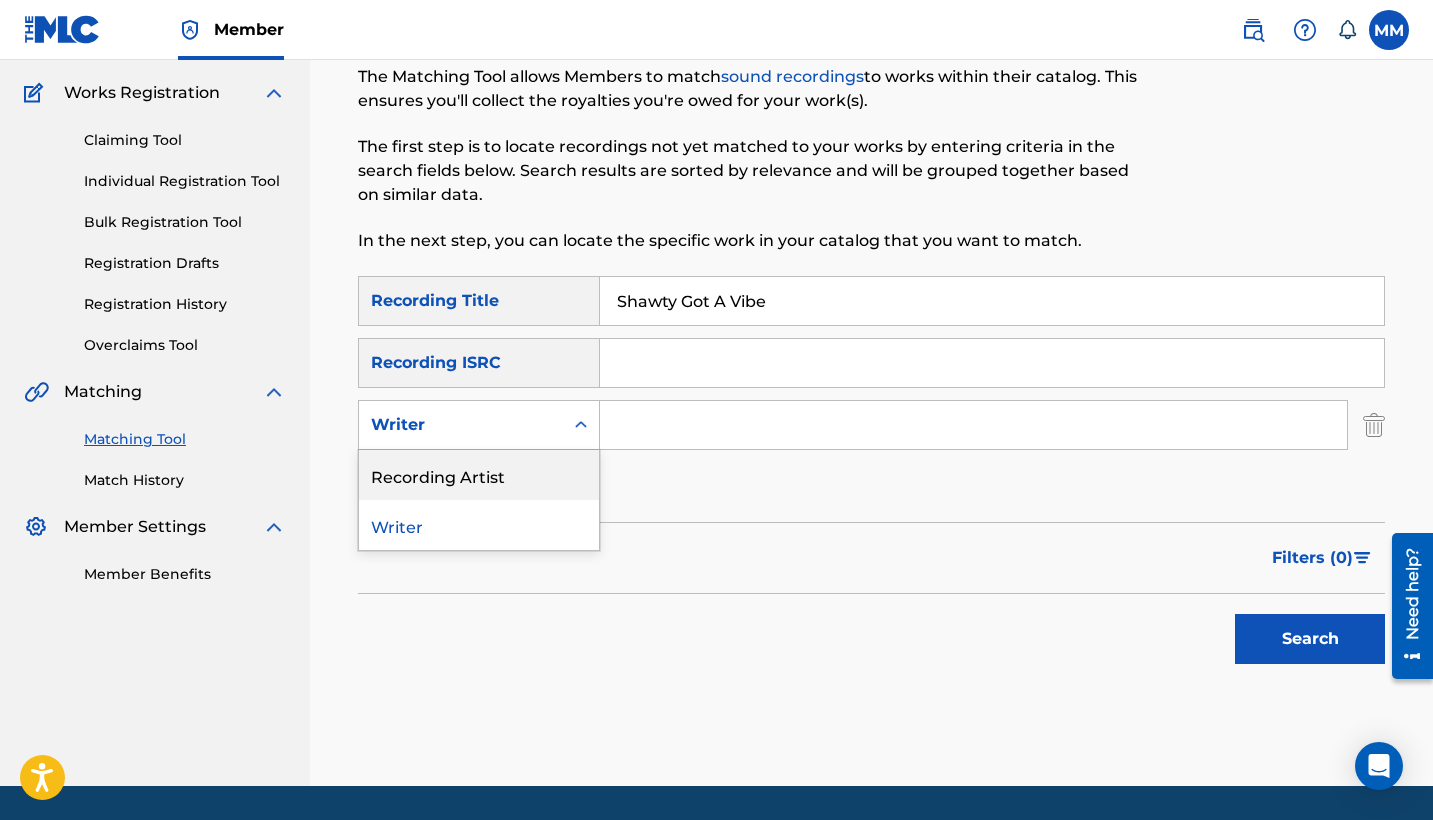 click on "Recording Artist" at bounding box center [479, 475] 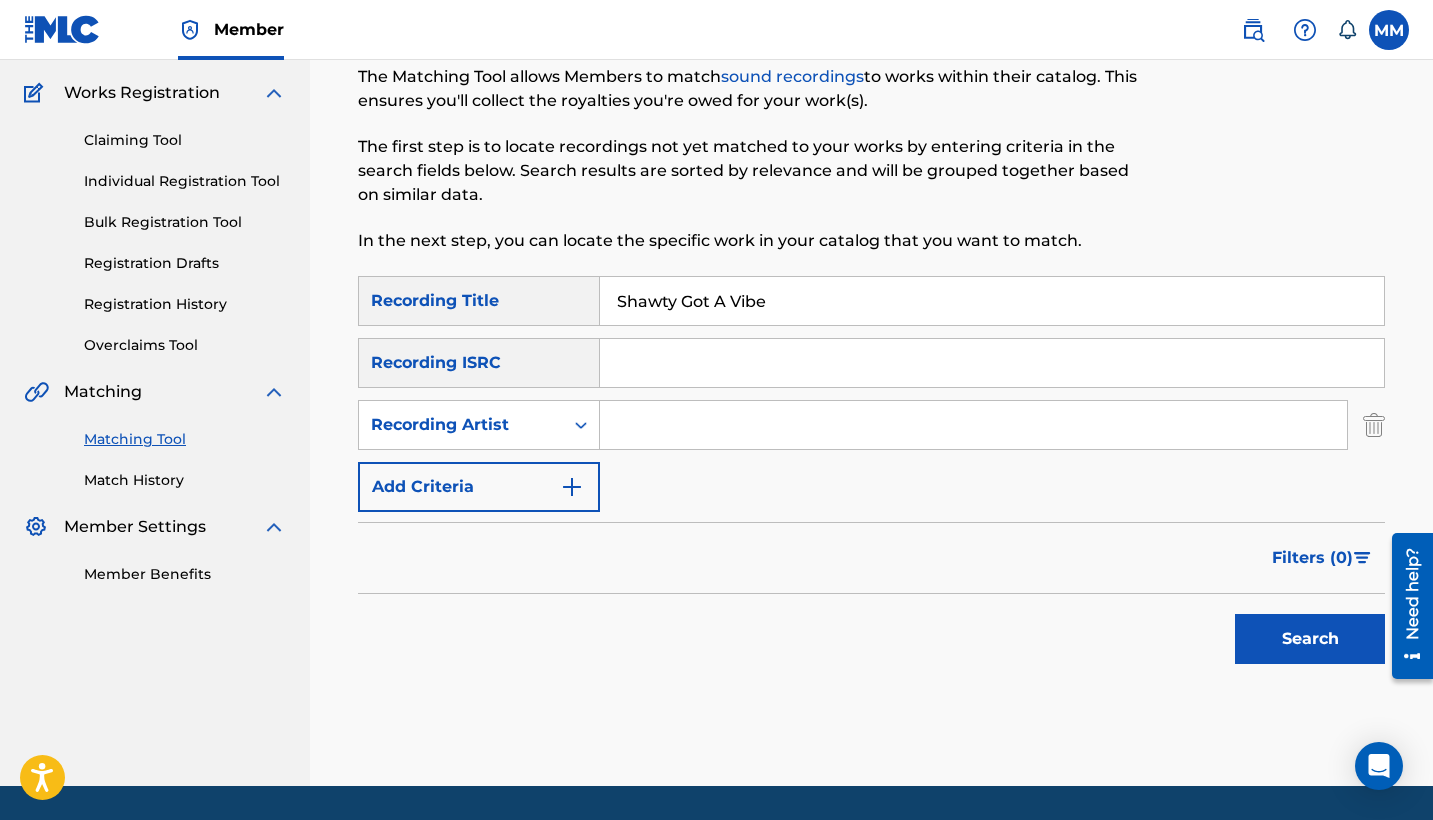 click at bounding box center [973, 425] 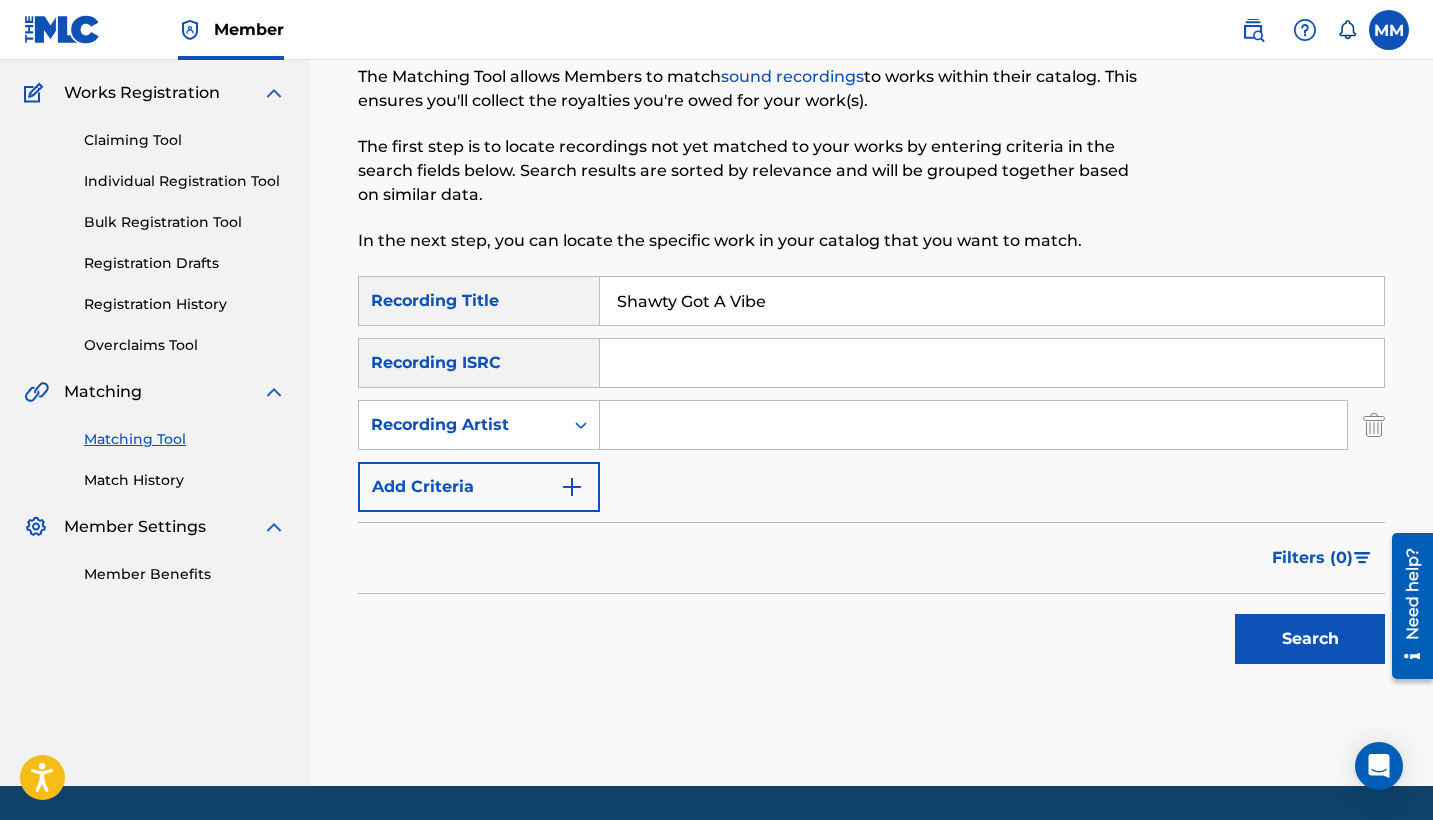 paste on "Barely Legal" 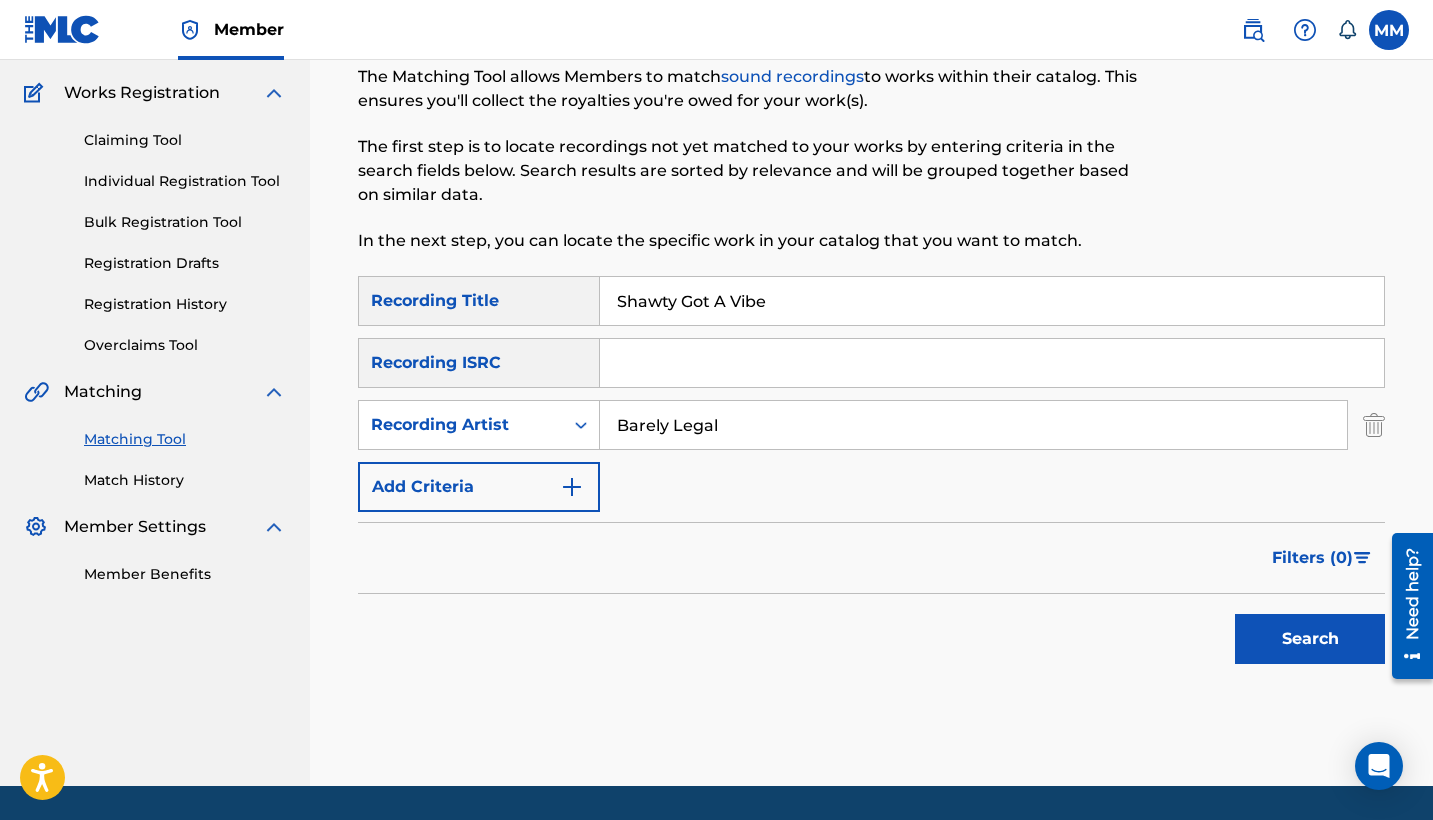 type on "Barely Legal" 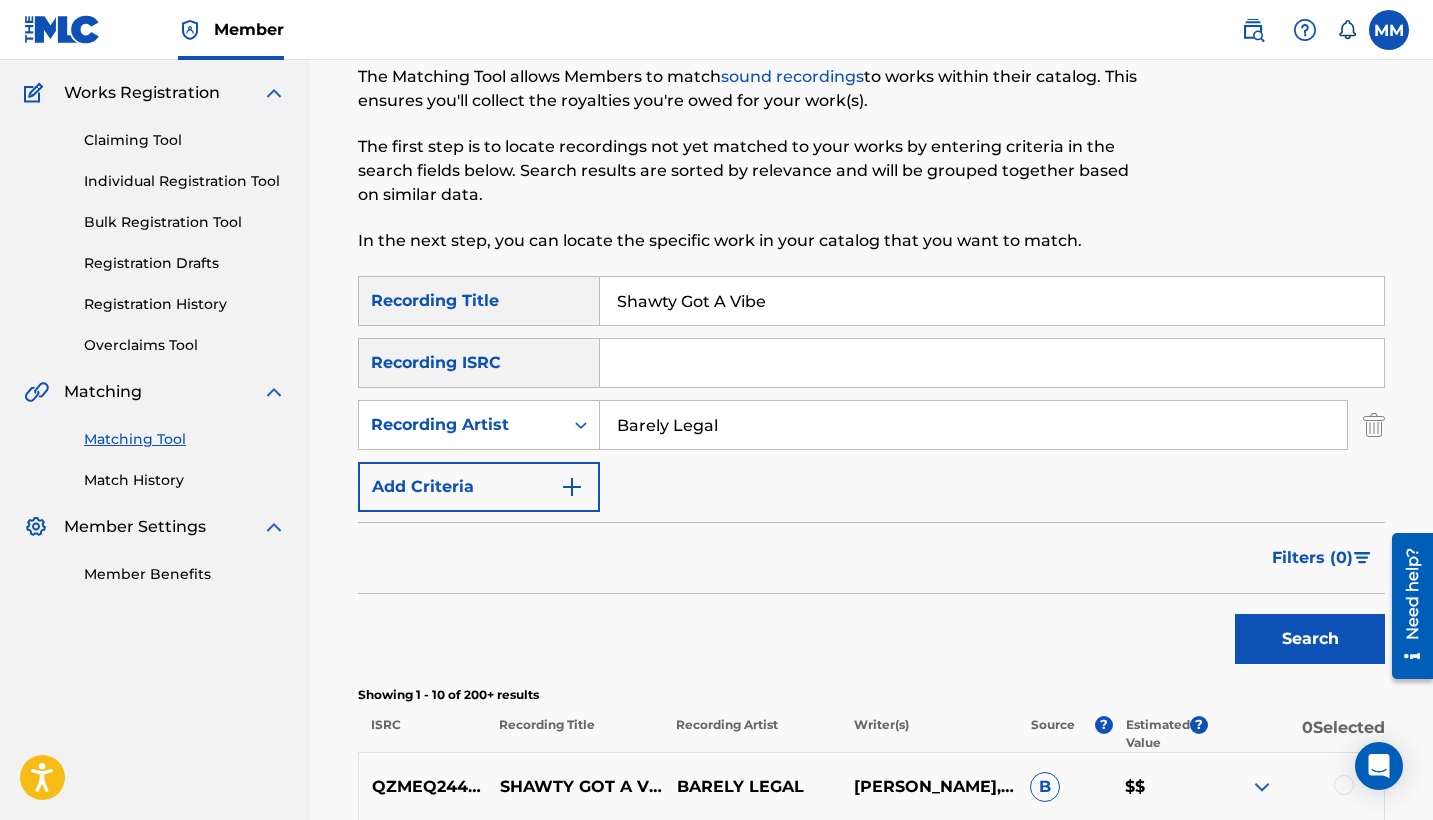 scroll, scrollTop: 515, scrollLeft: 0, axis: vertical 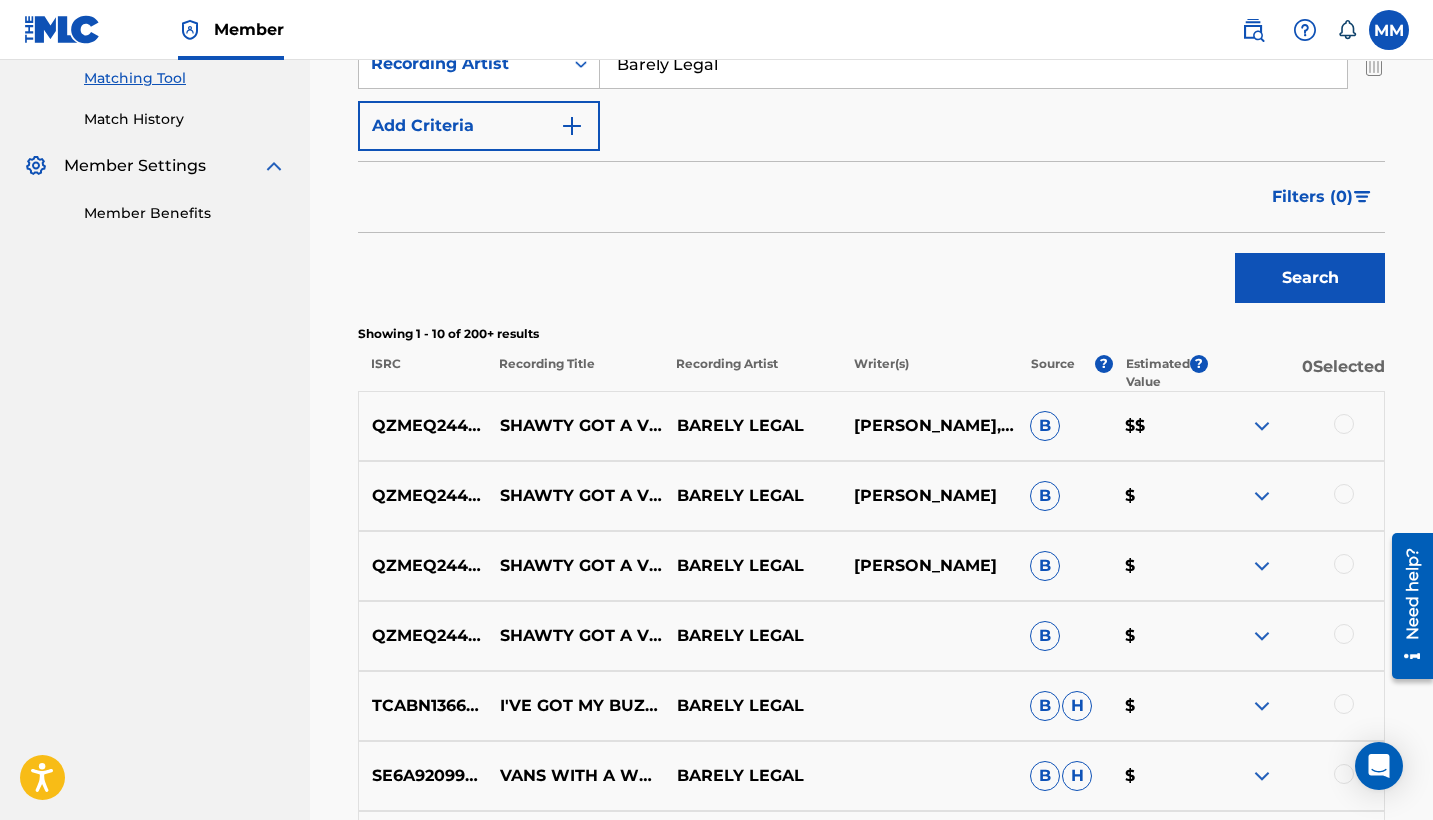 click at bounding box center [1344, 564] 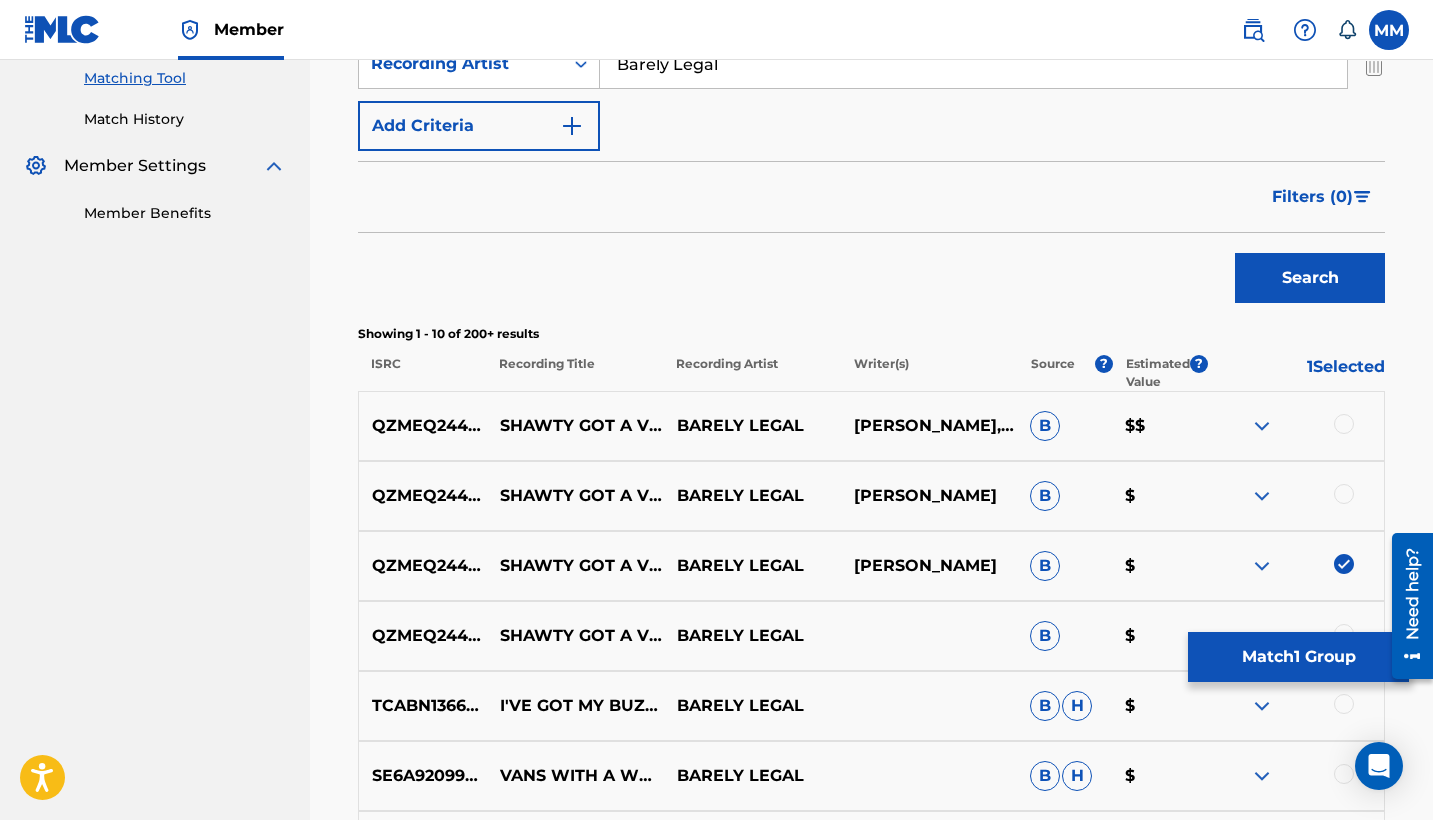 click at bounding box center (1344, 494) 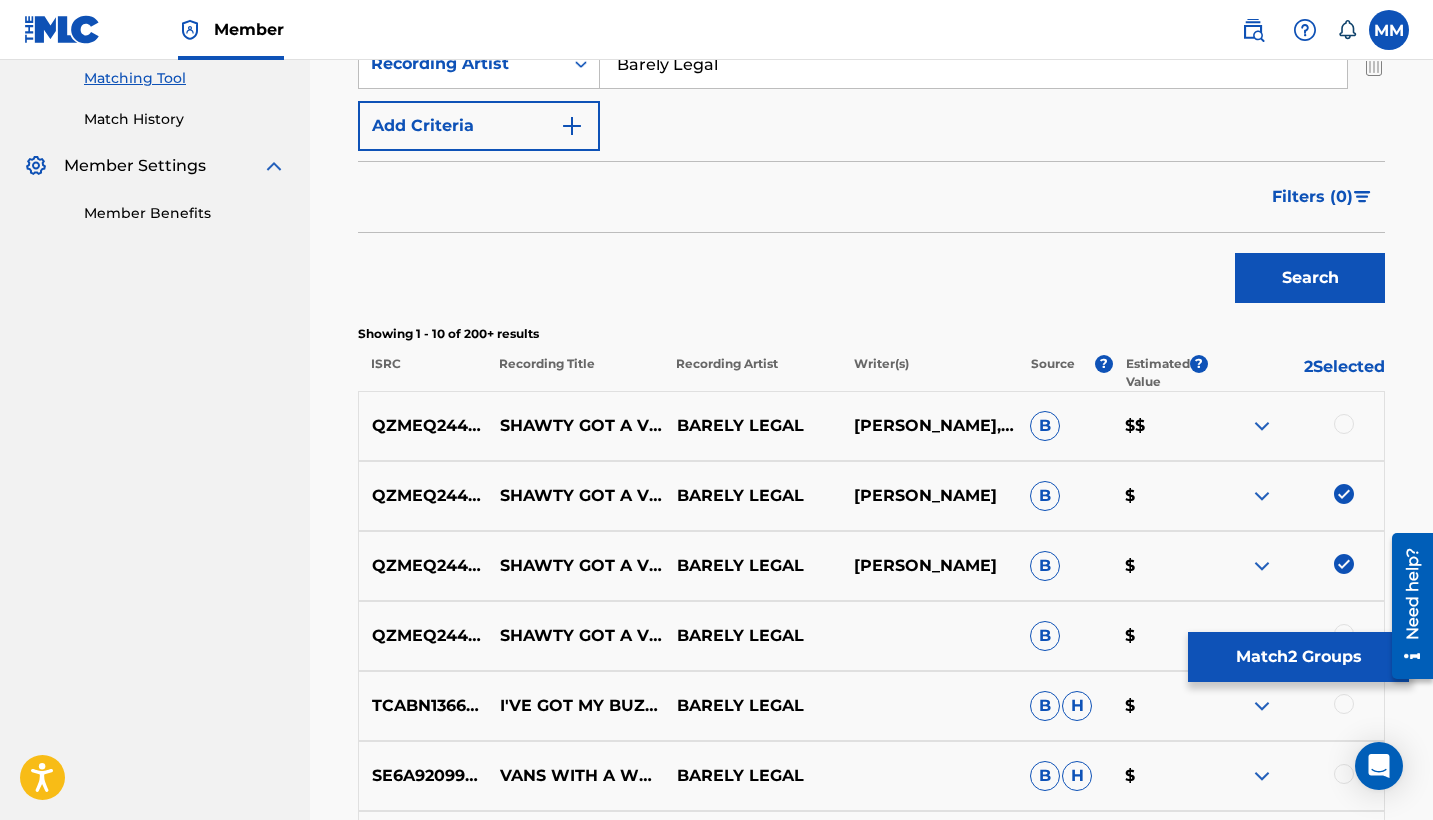 click at bounding box center [1344, 424] 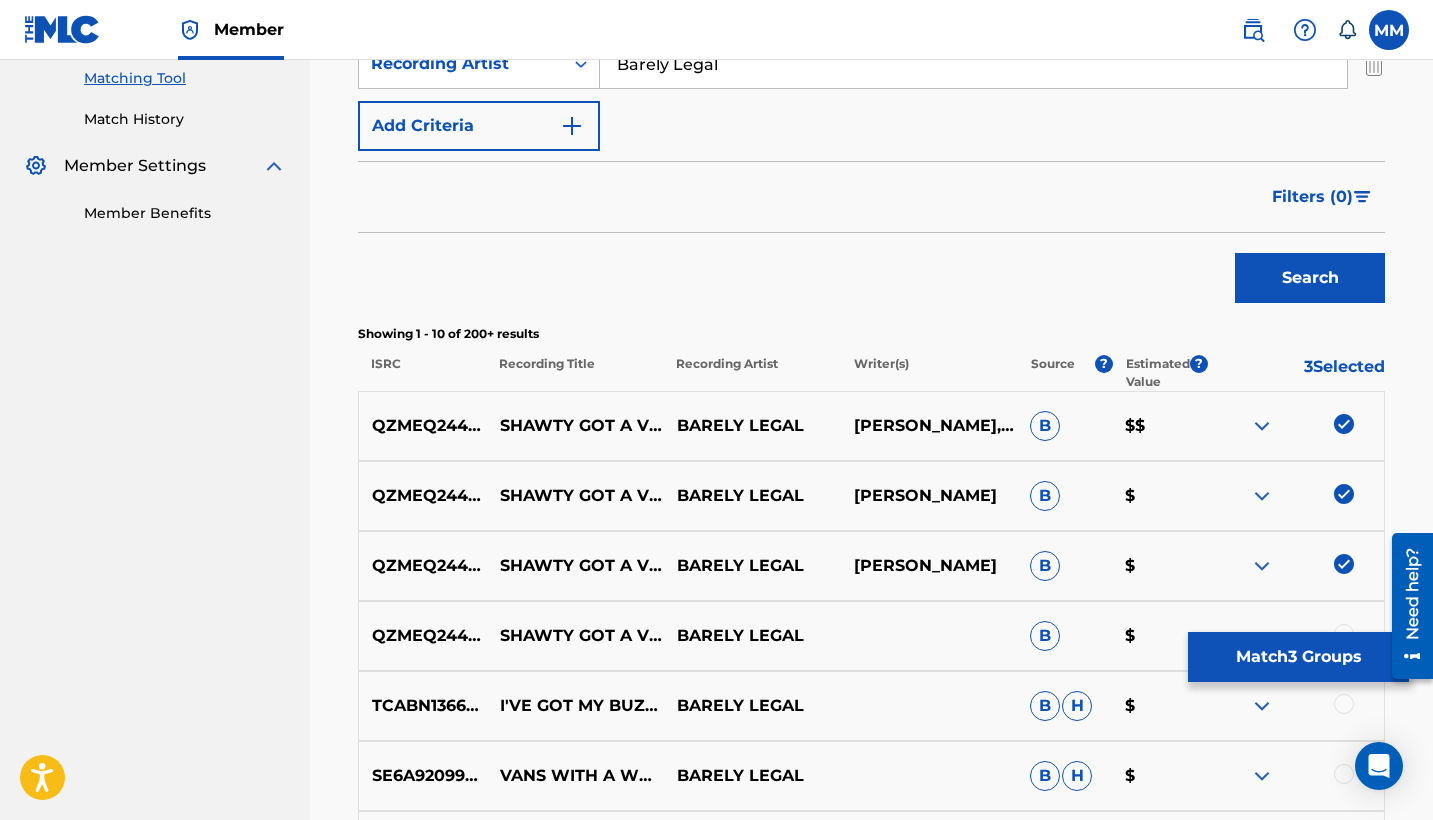 scroll, scrollTop: 698, scrollLeft: 0, axis: vertical 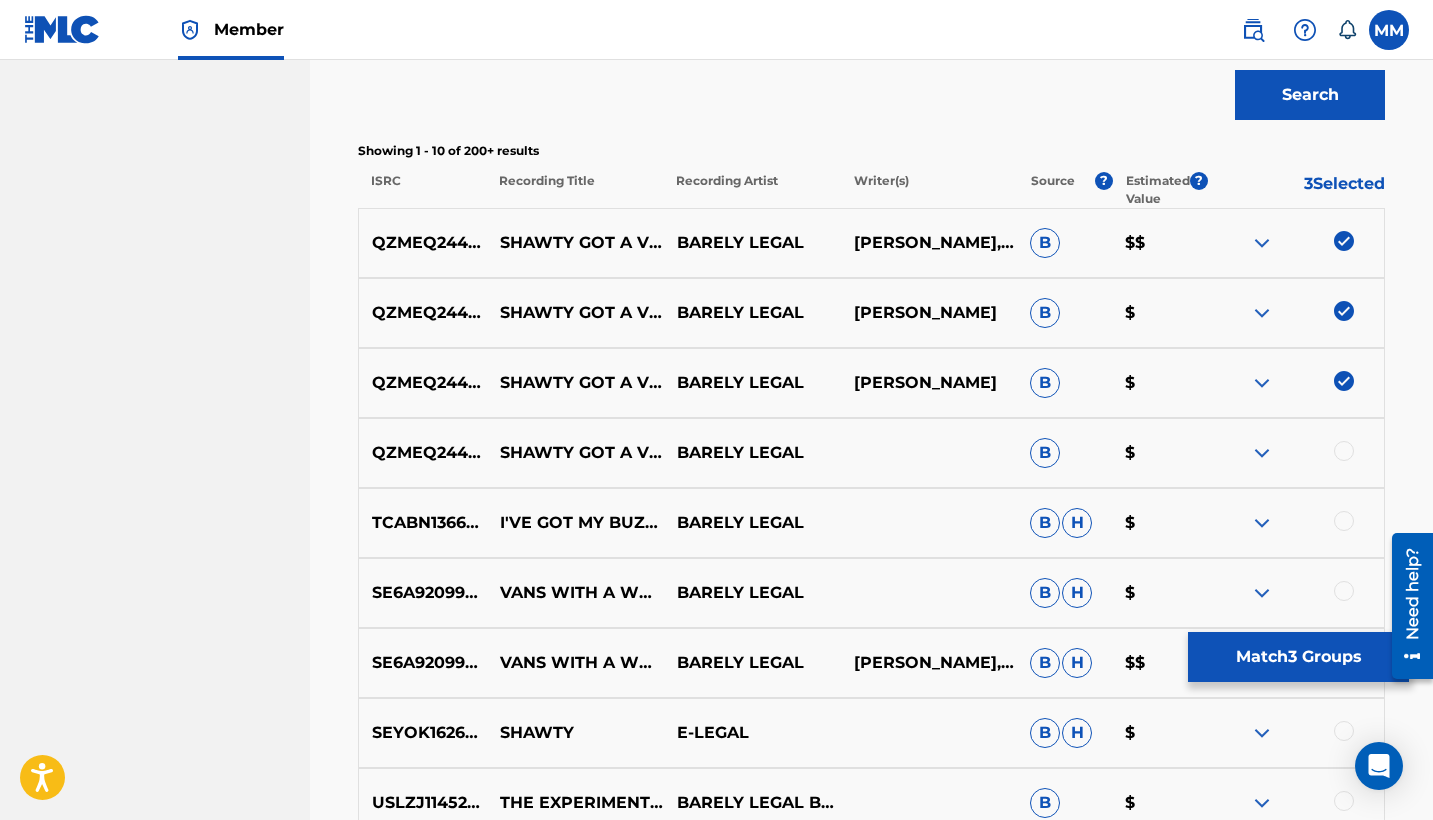 click at bounding box center (1344, 451) 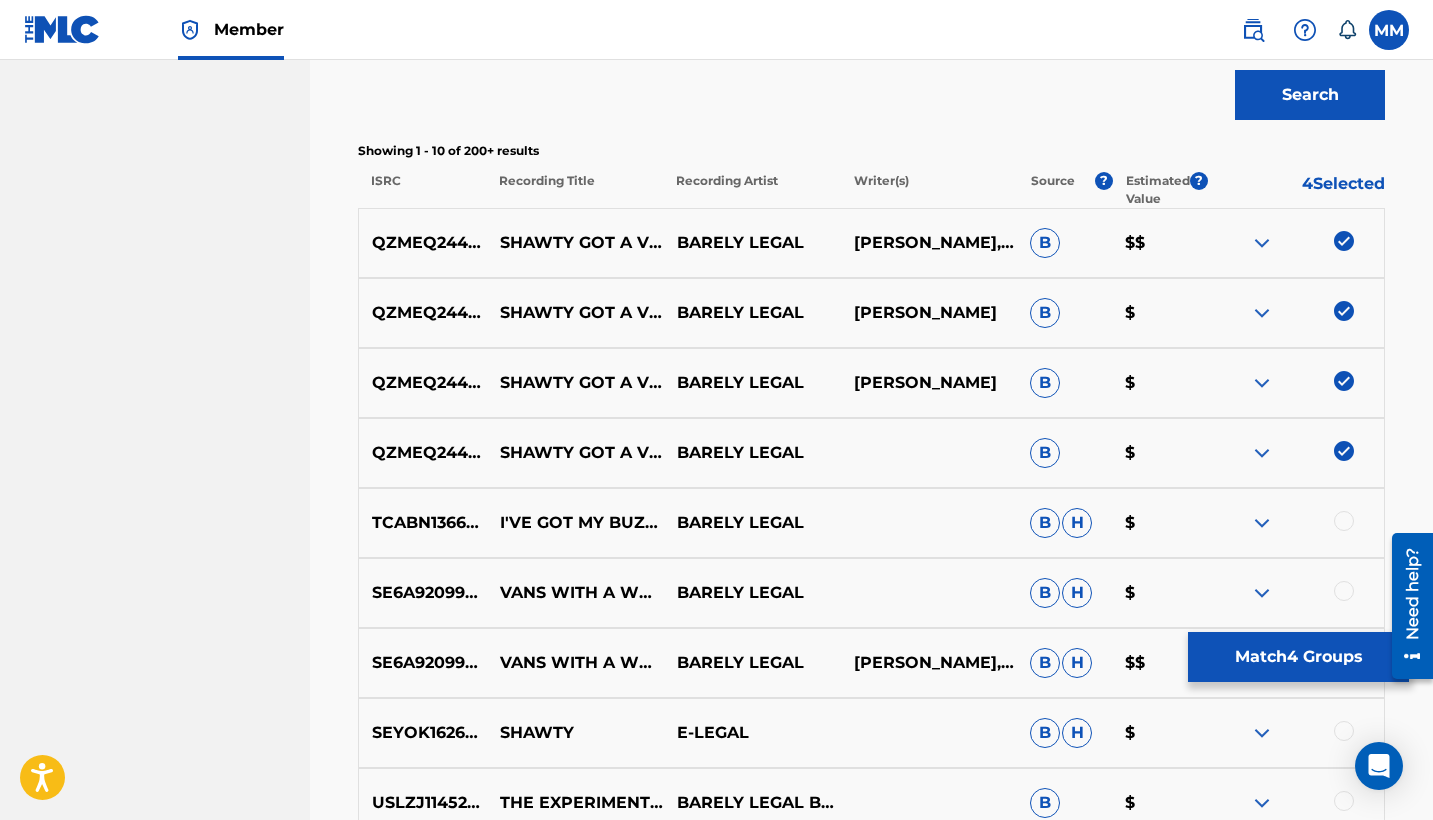 click on "Match  4 Groups" at bounding box center (1298, 657) 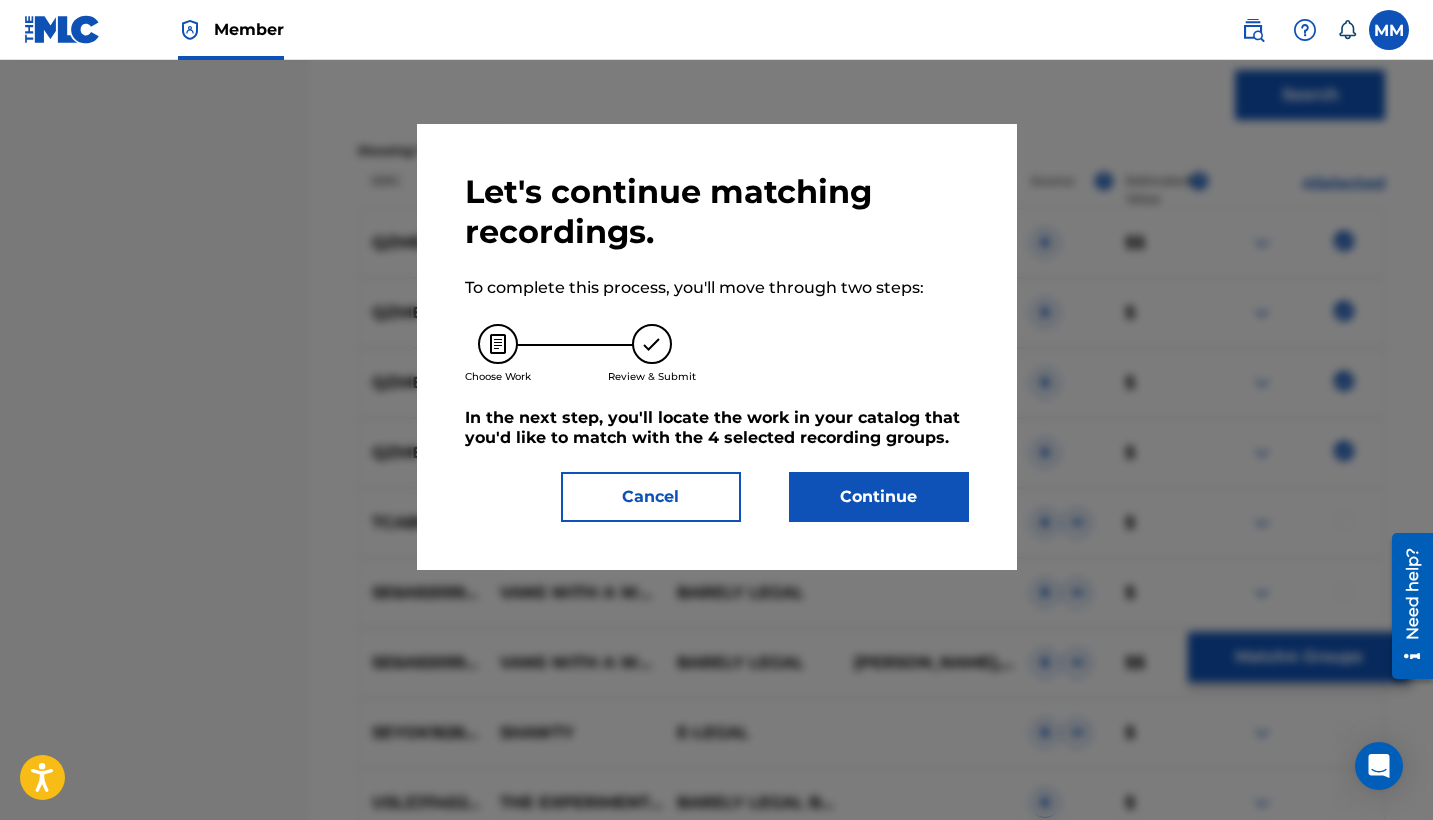 click on "Continue" at bounding box center [879, 497] 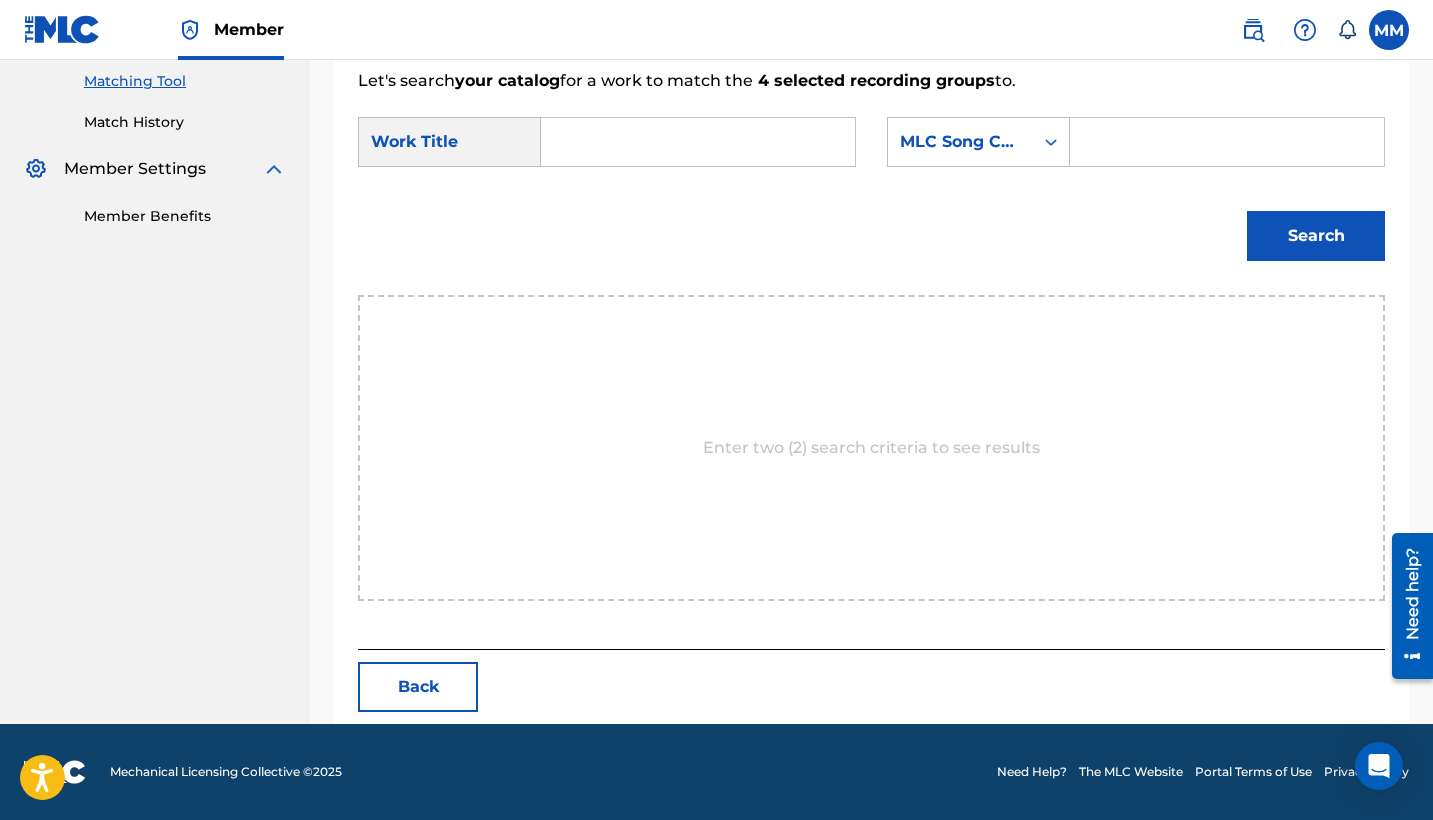 scroll, scrollTop: 310, scrollLeft: 0, axis: vertical 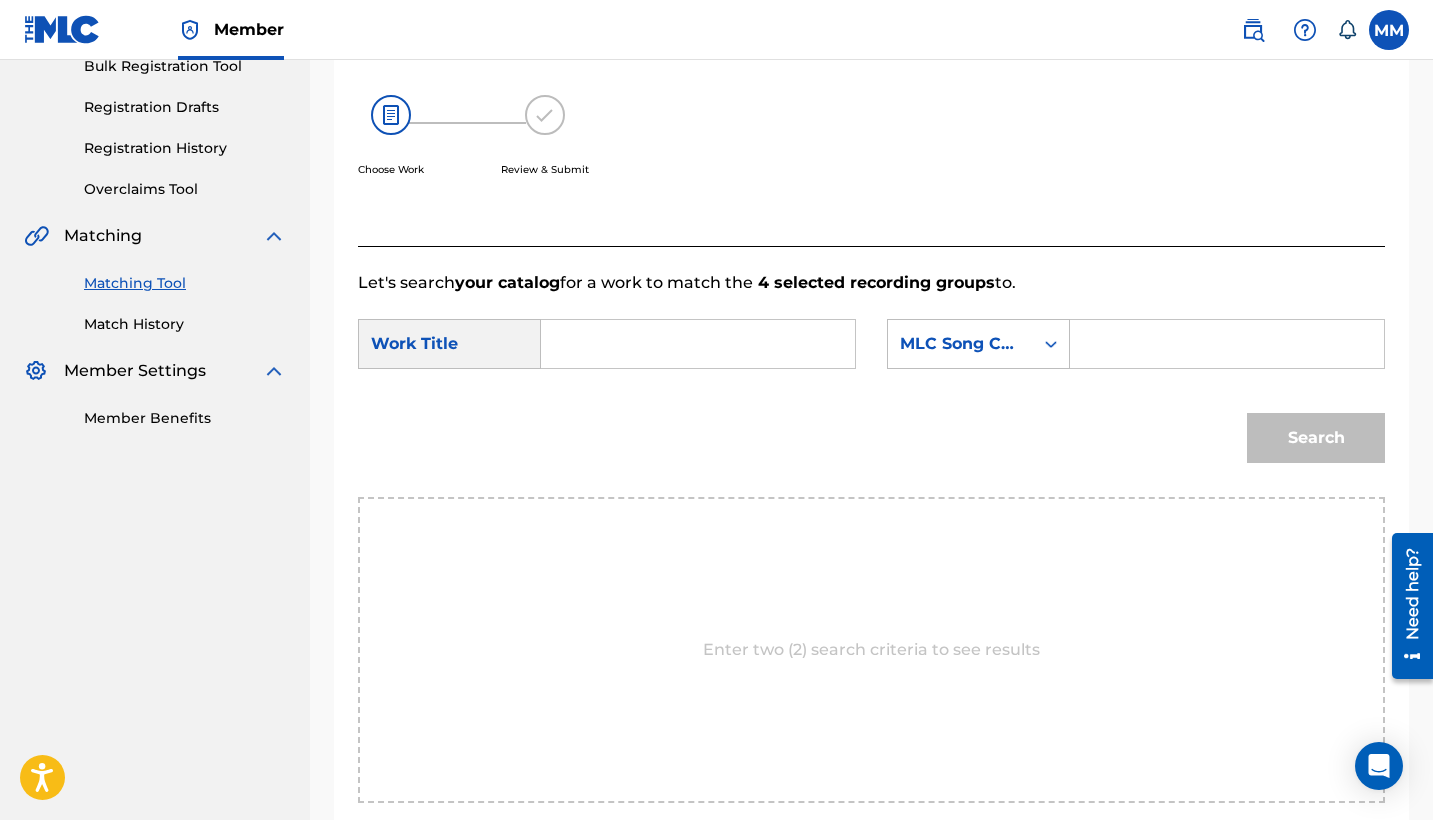 click at bounding box center (698, 344) 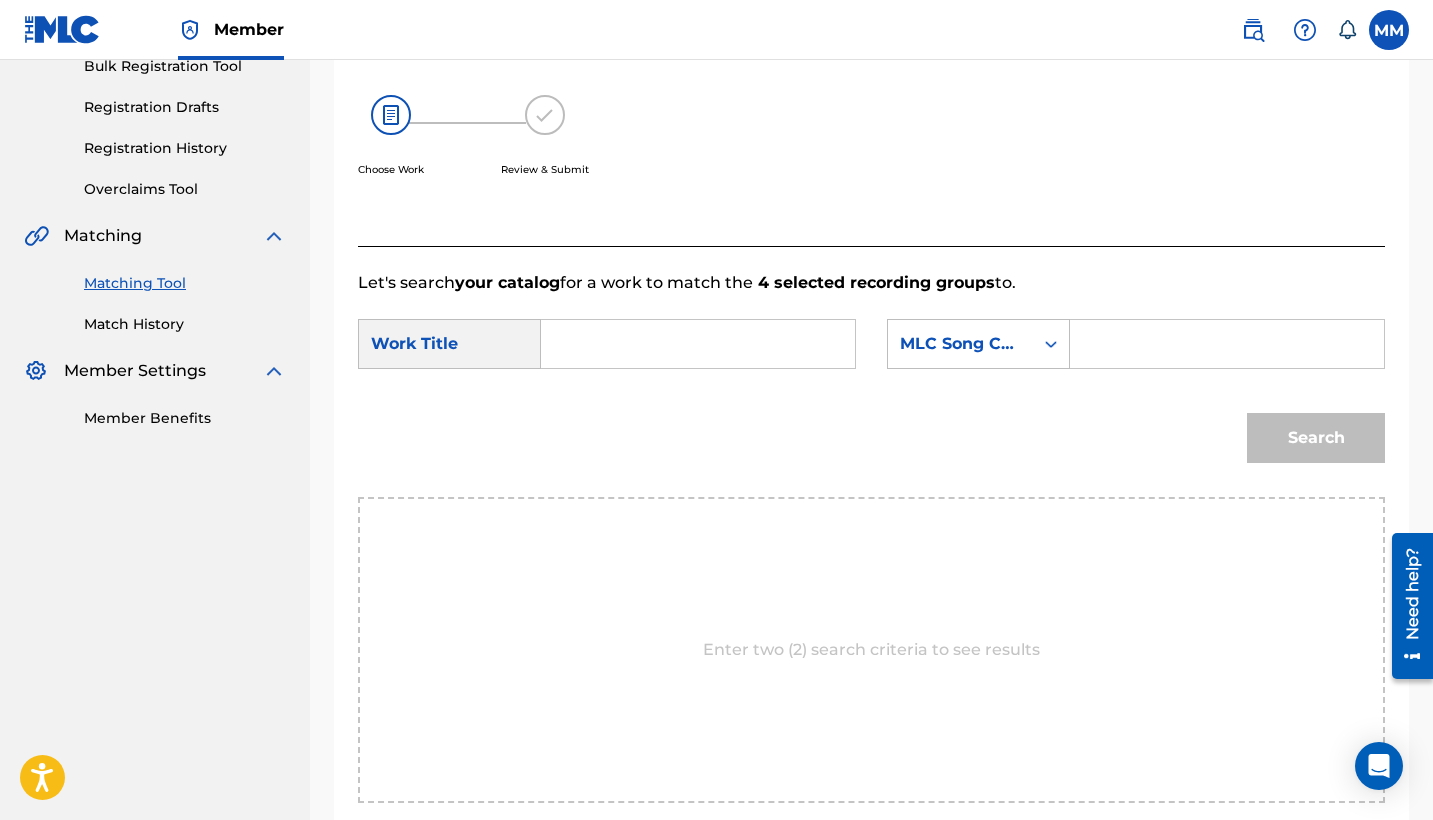 paste on "SHAWTY GOT A VIBE" 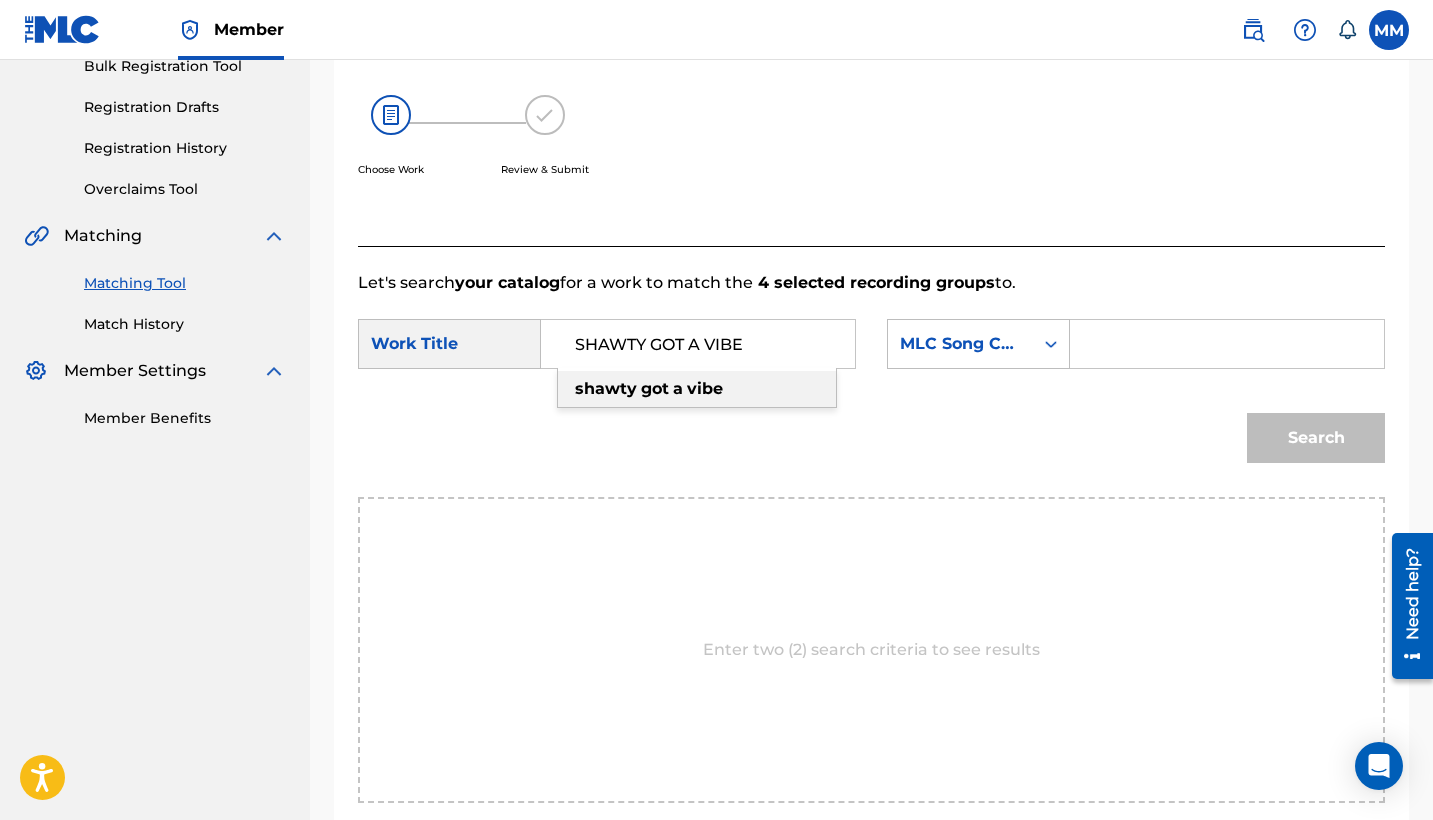 type on "SHAWTY GOT A VIBE" 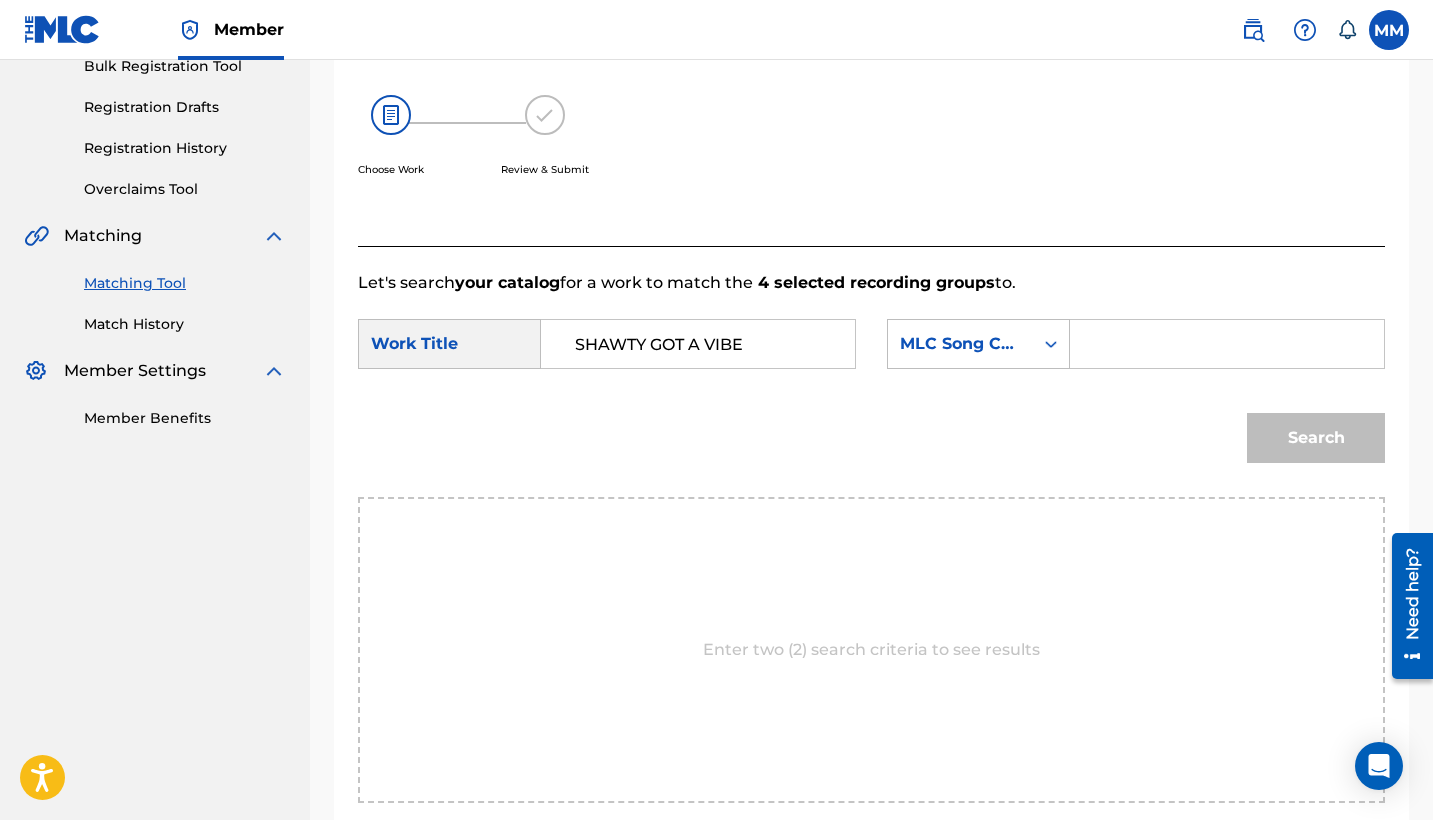 paste on "S59Y13" 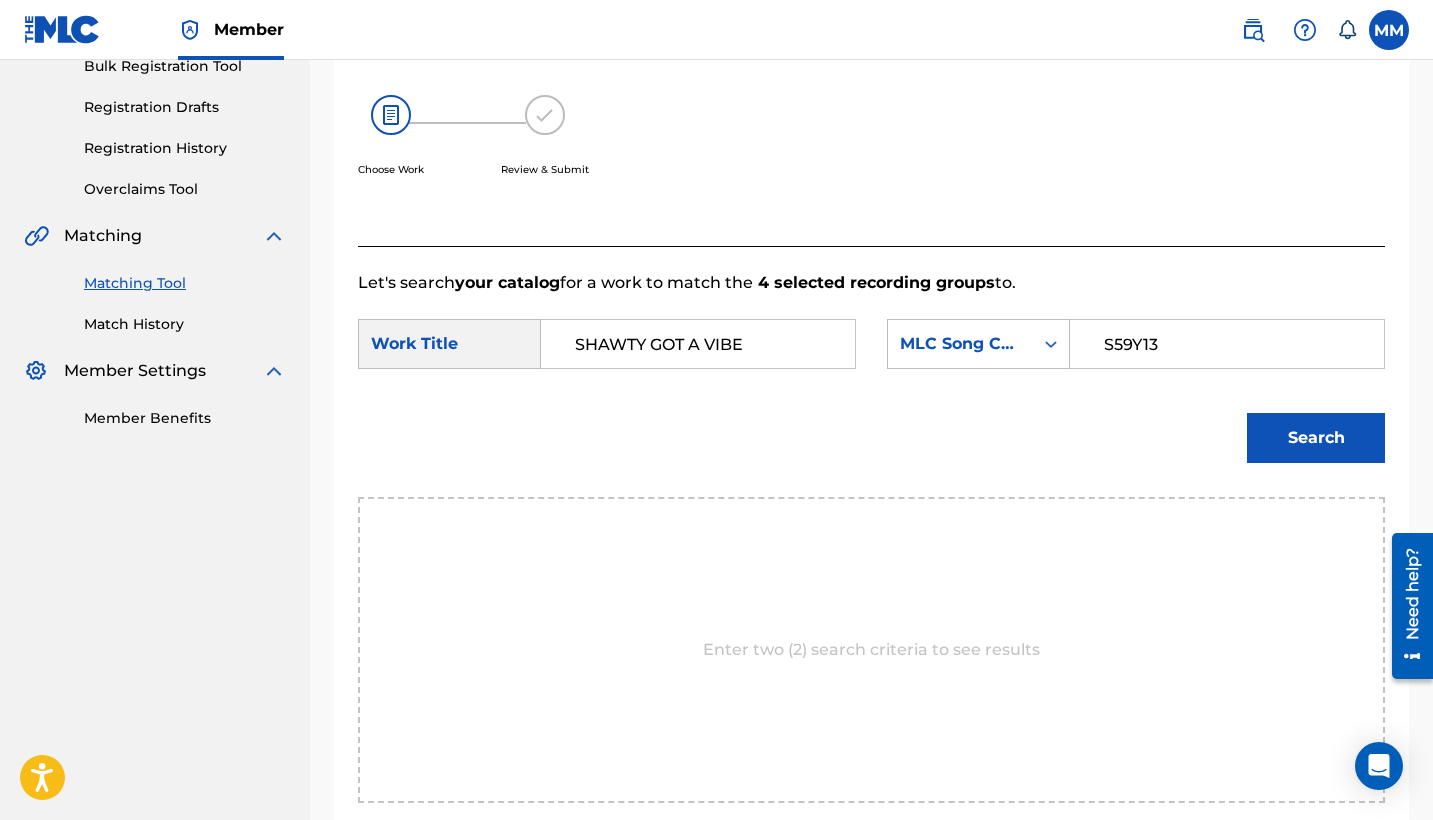 type on "S59Y13" 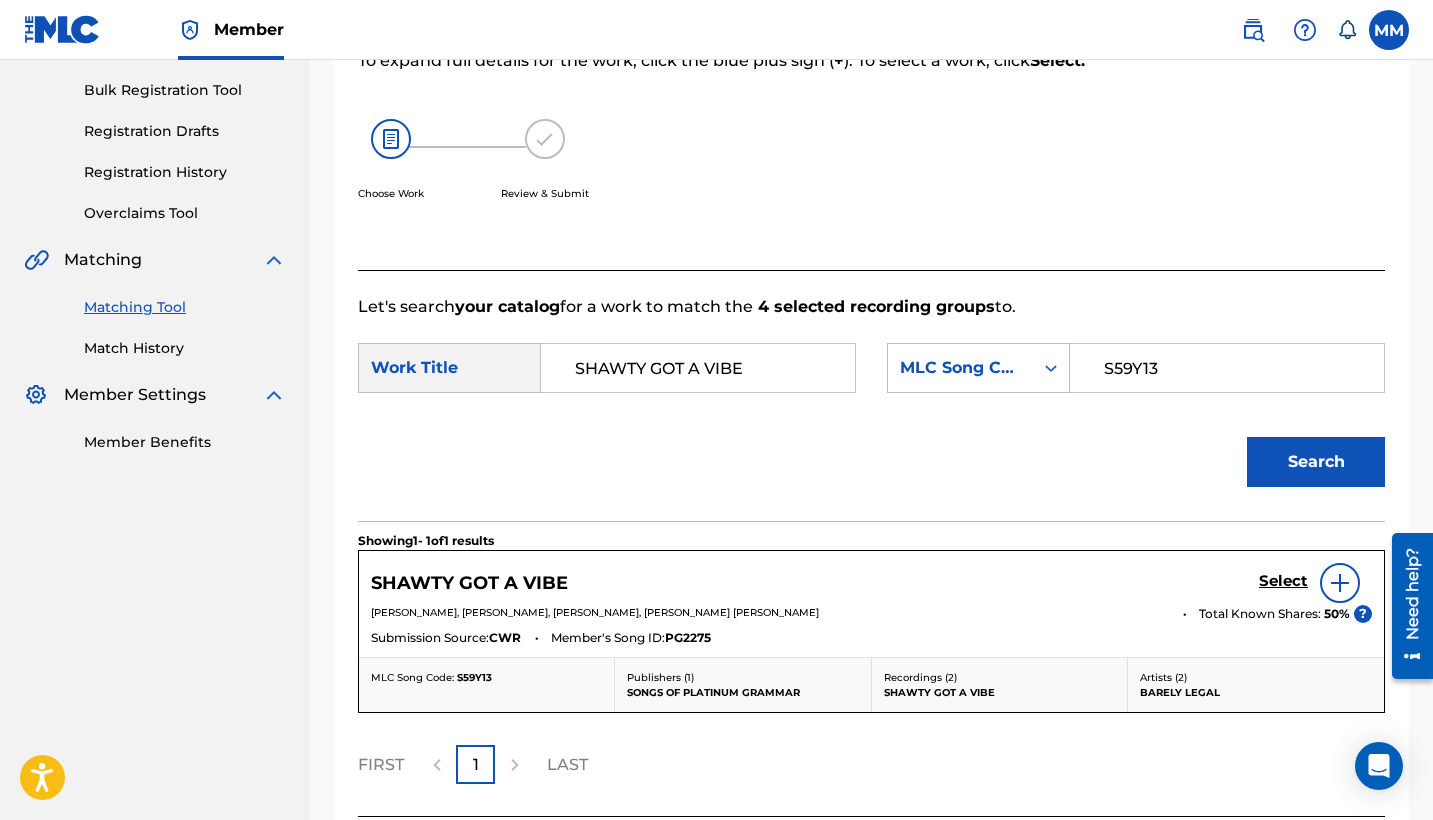 click on "Search" at bounding box center [871, 469] 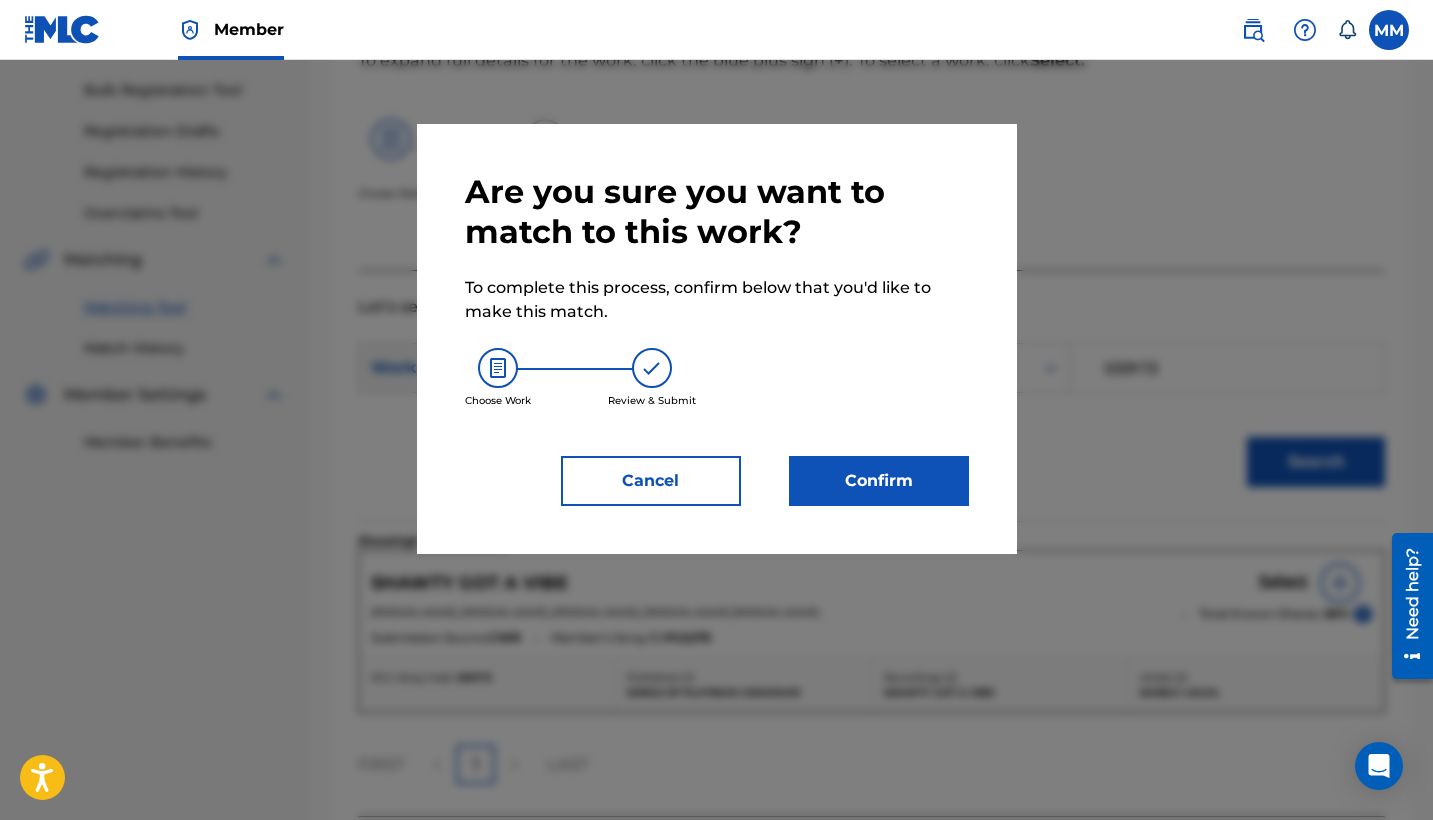 click on "Confirm" at bounding box center [879, 481] 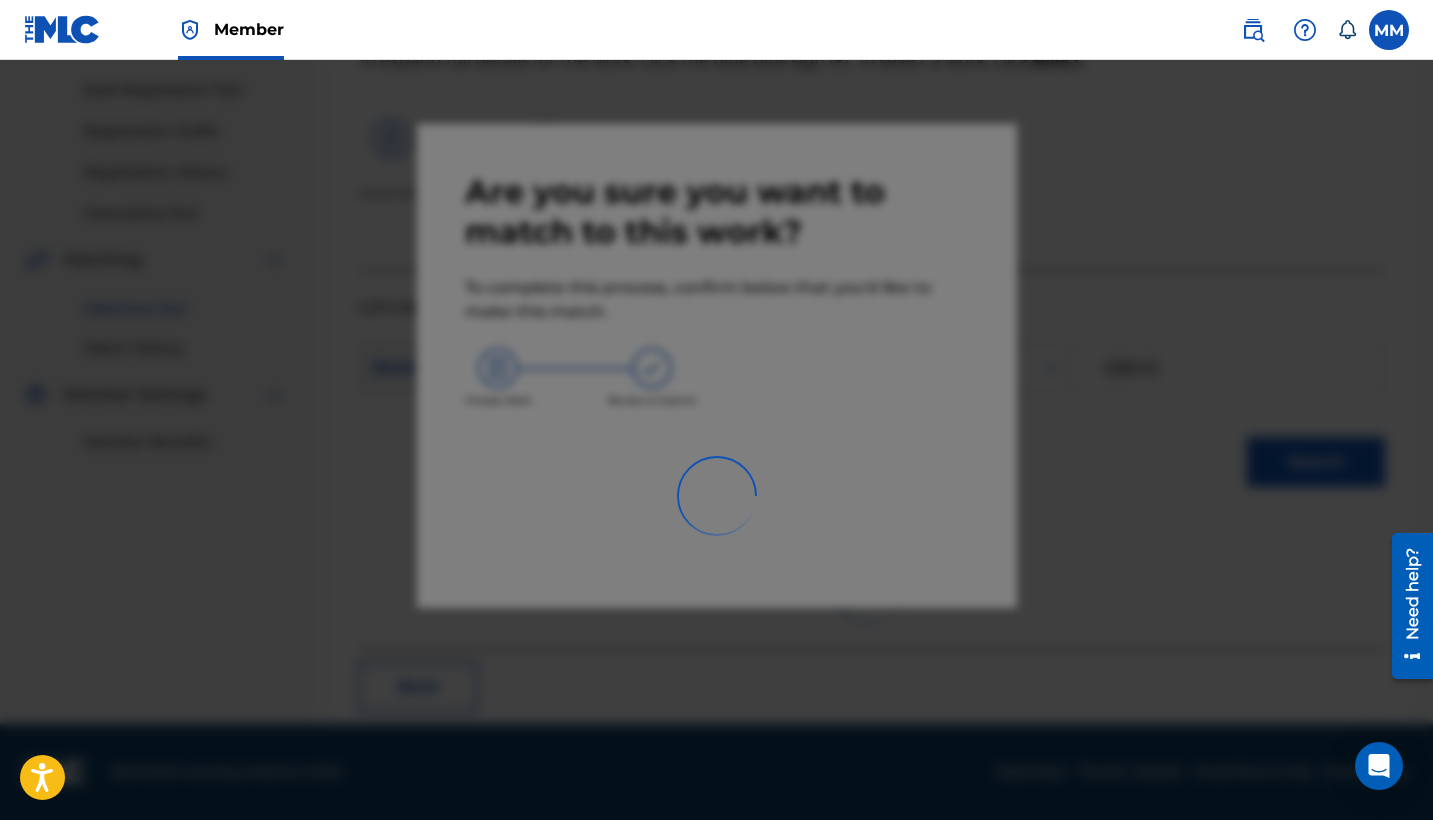 scroll, scrollTop: 76, scrollLeft: 0, axis: vertical 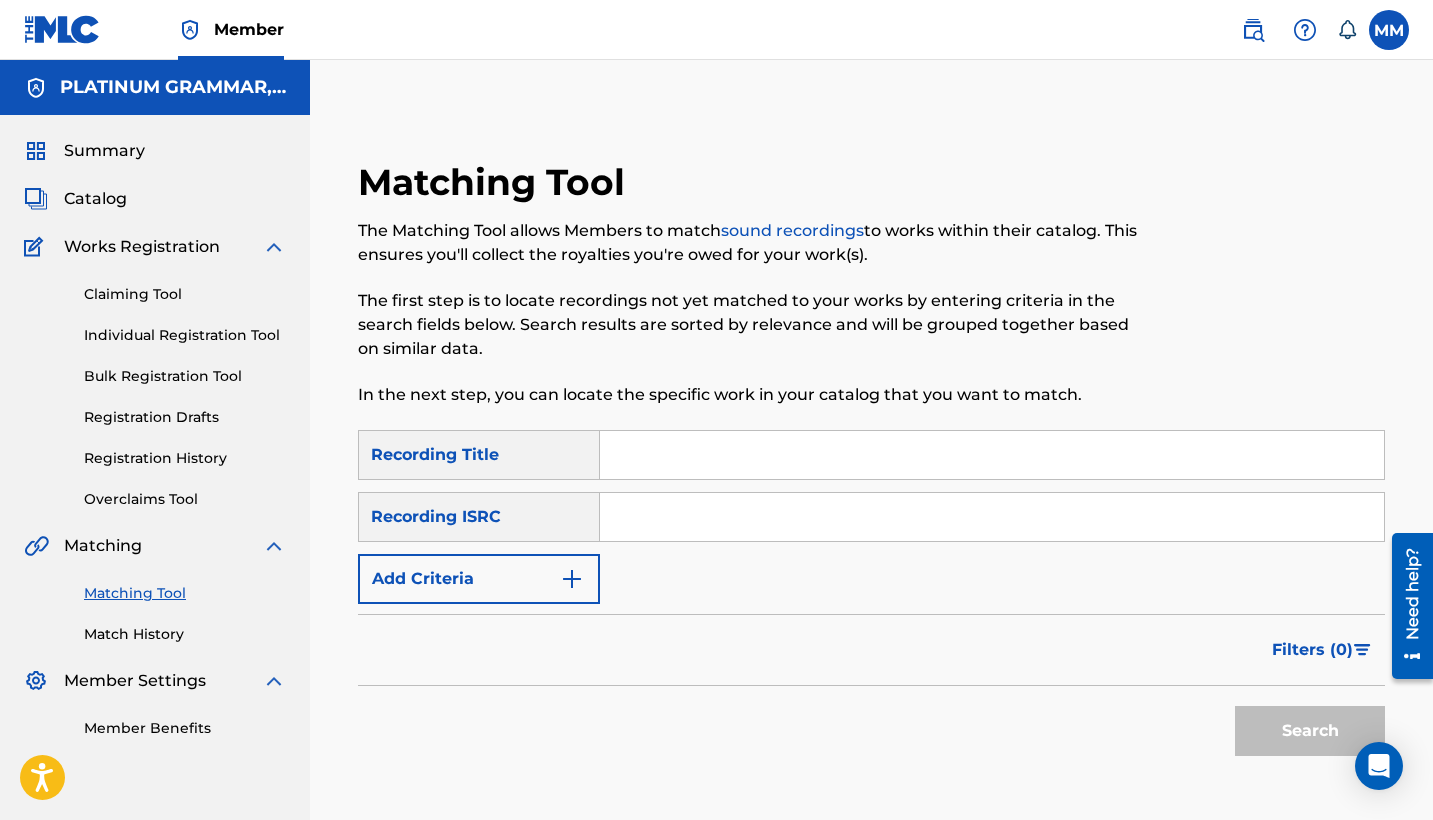 click on "Add Criteria" at bounding box center [479, 579] 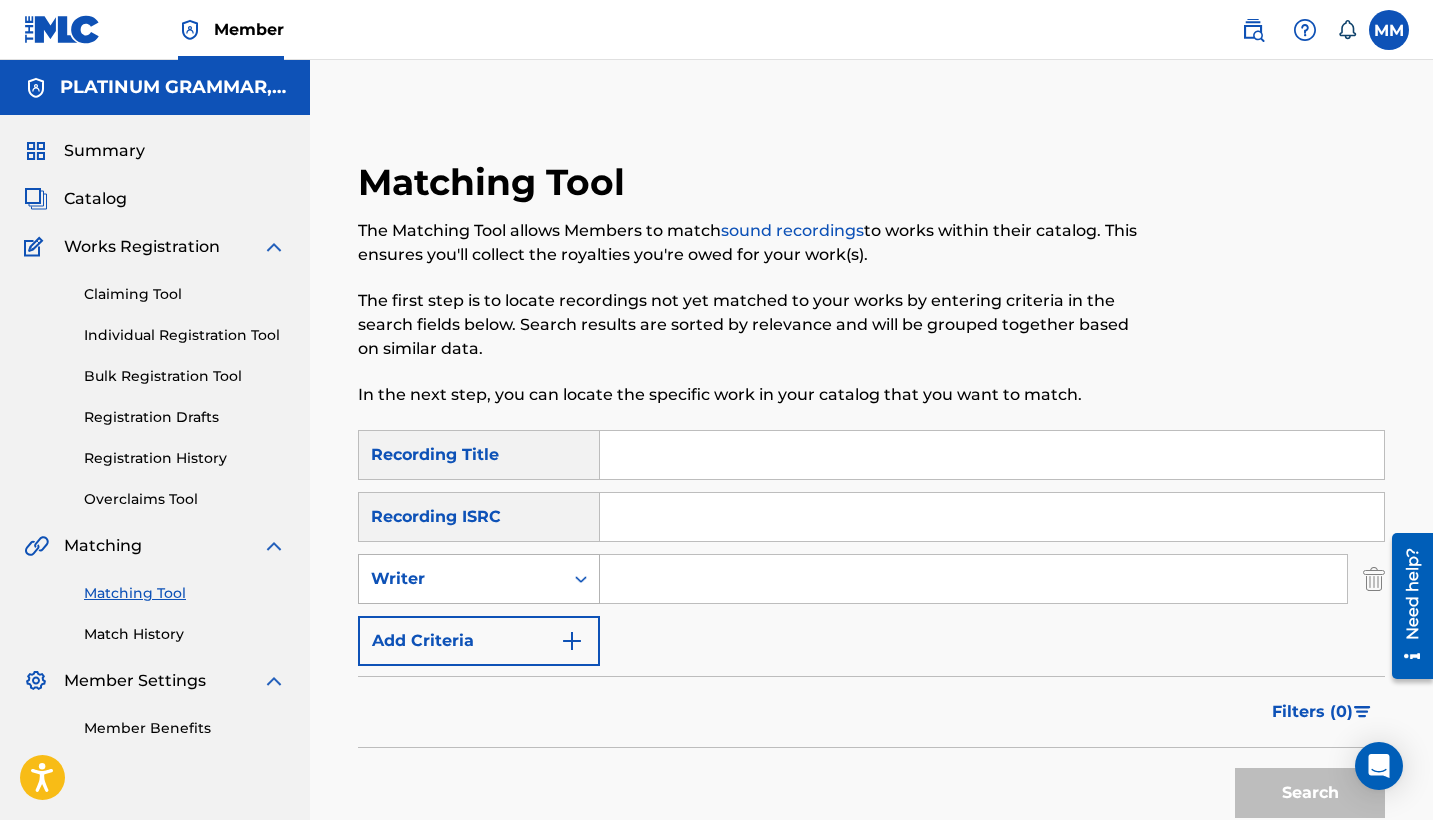 click on "Writer" at bounding box center (461, 579) 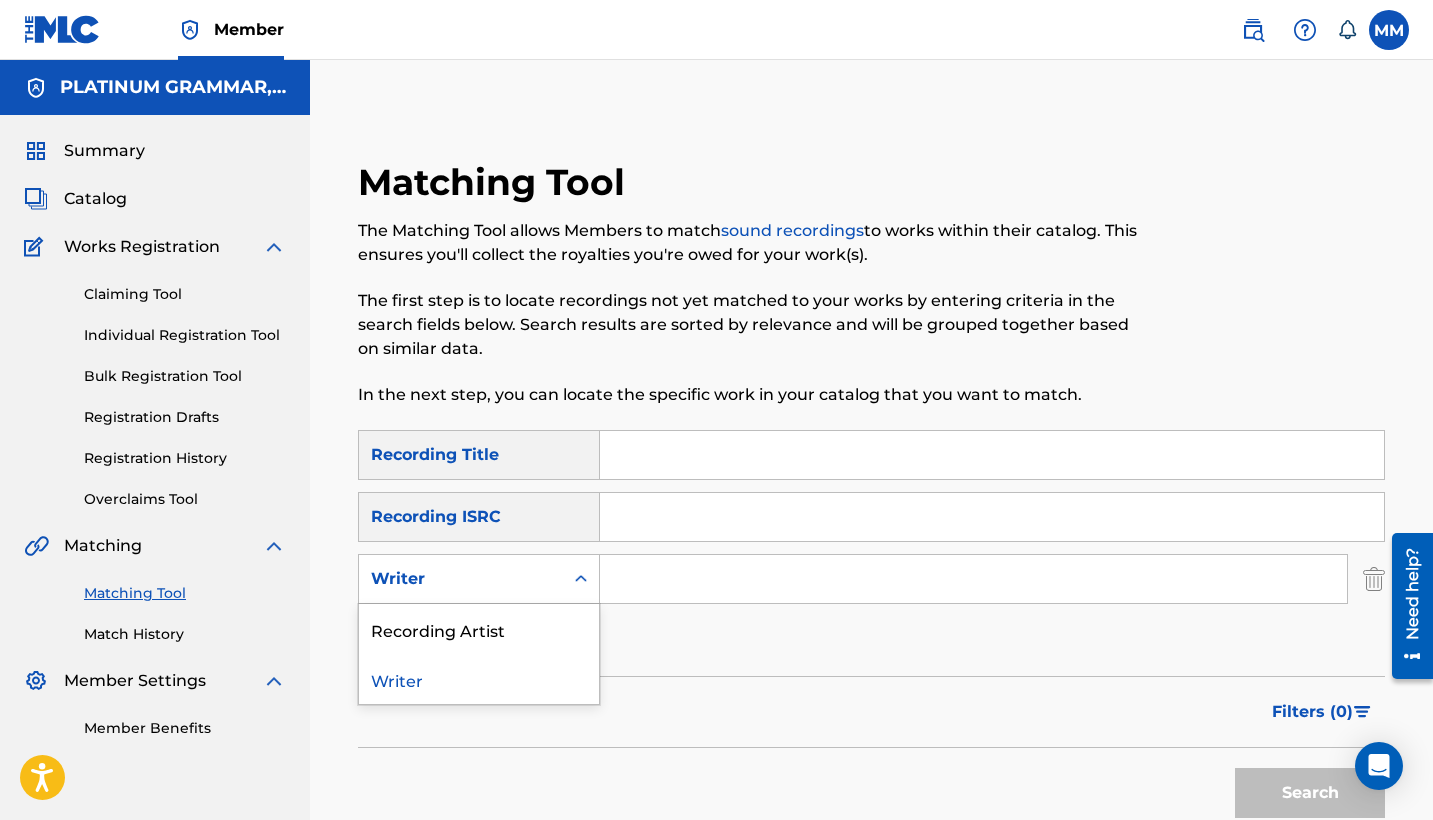 click on "Writer" at bounding box center (479, 679) 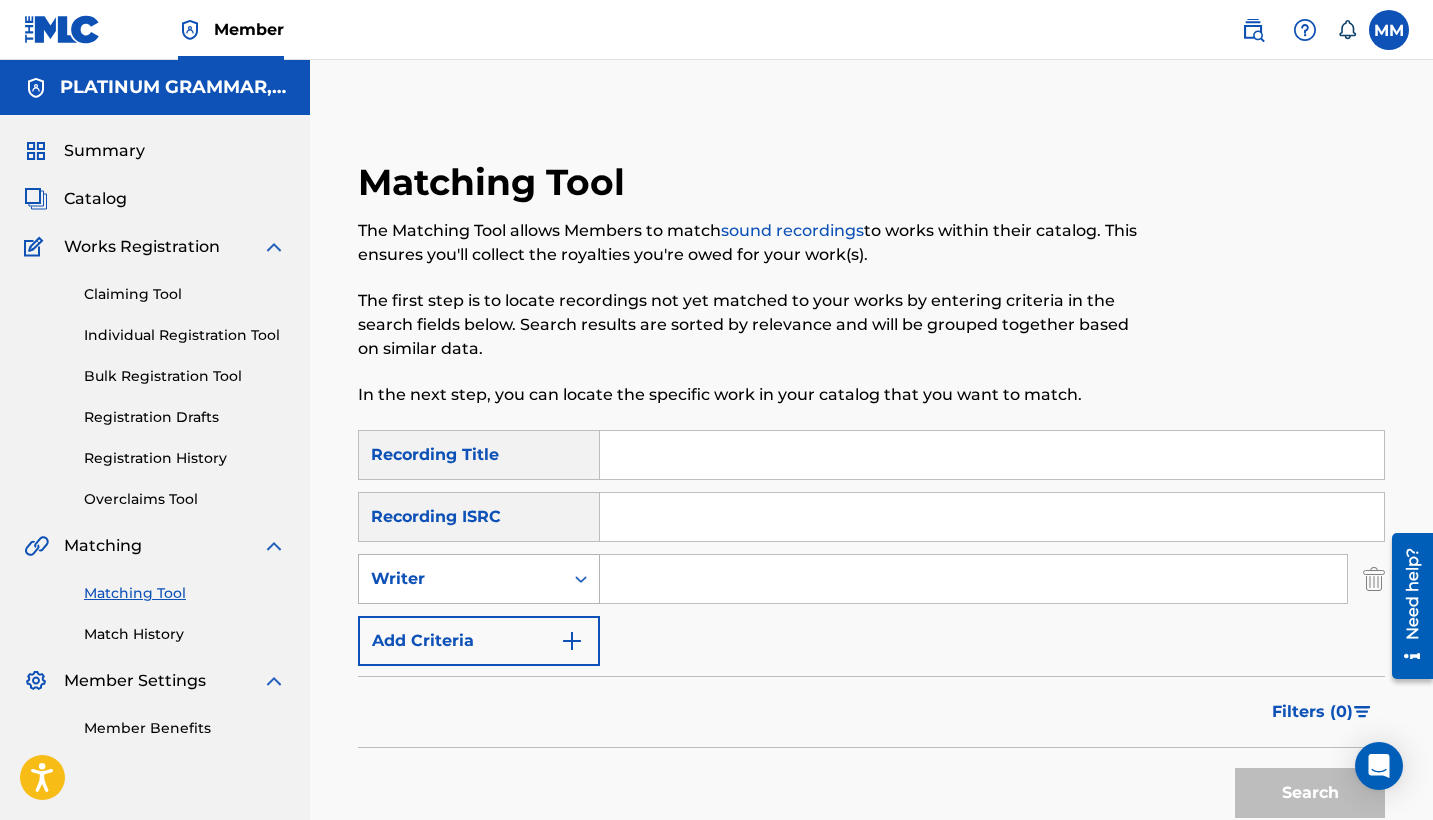 click on "Writer" at bounding box center [461, 579] 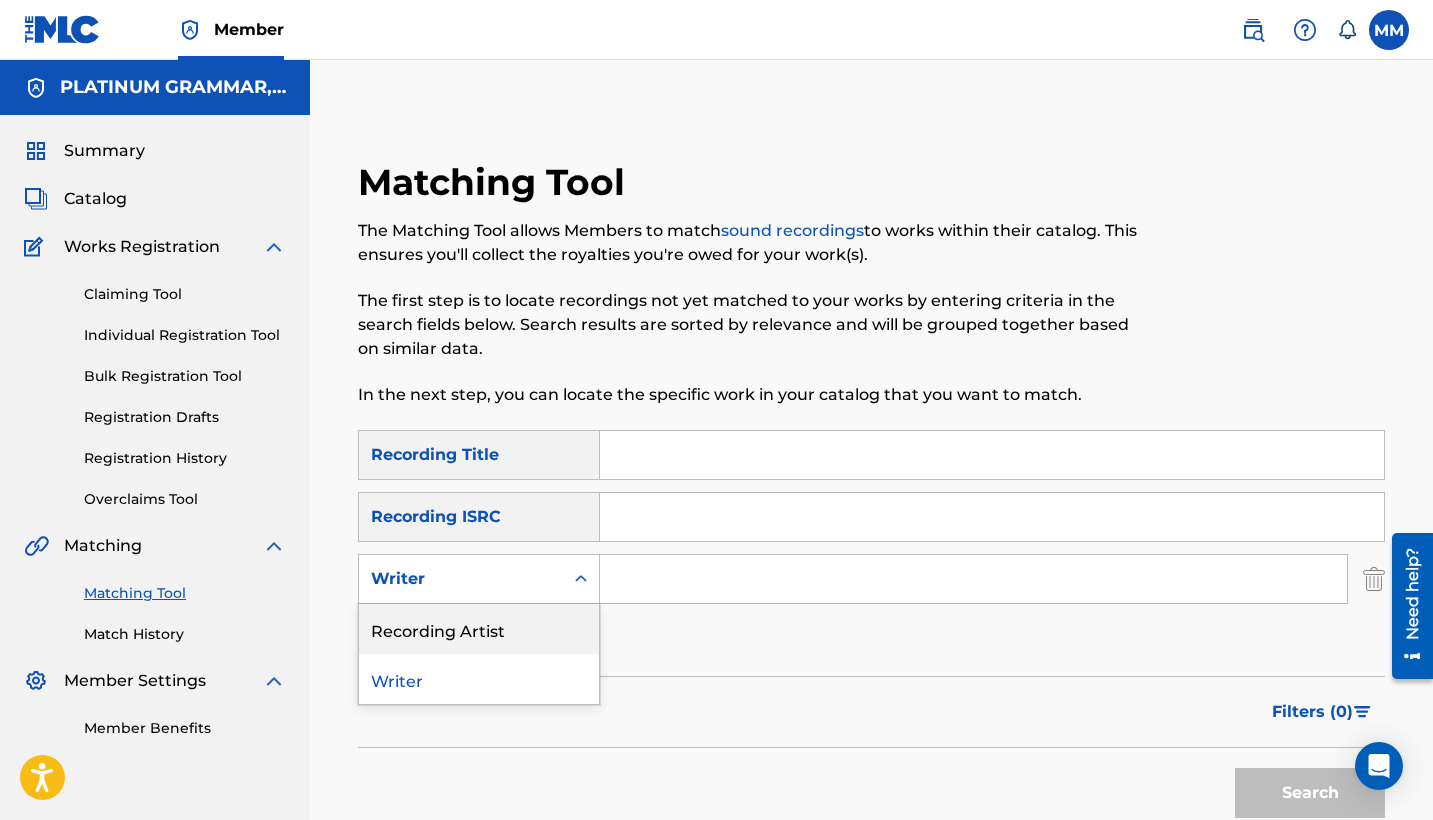 click on "Recording Artist" at bounding box center (479, 629) 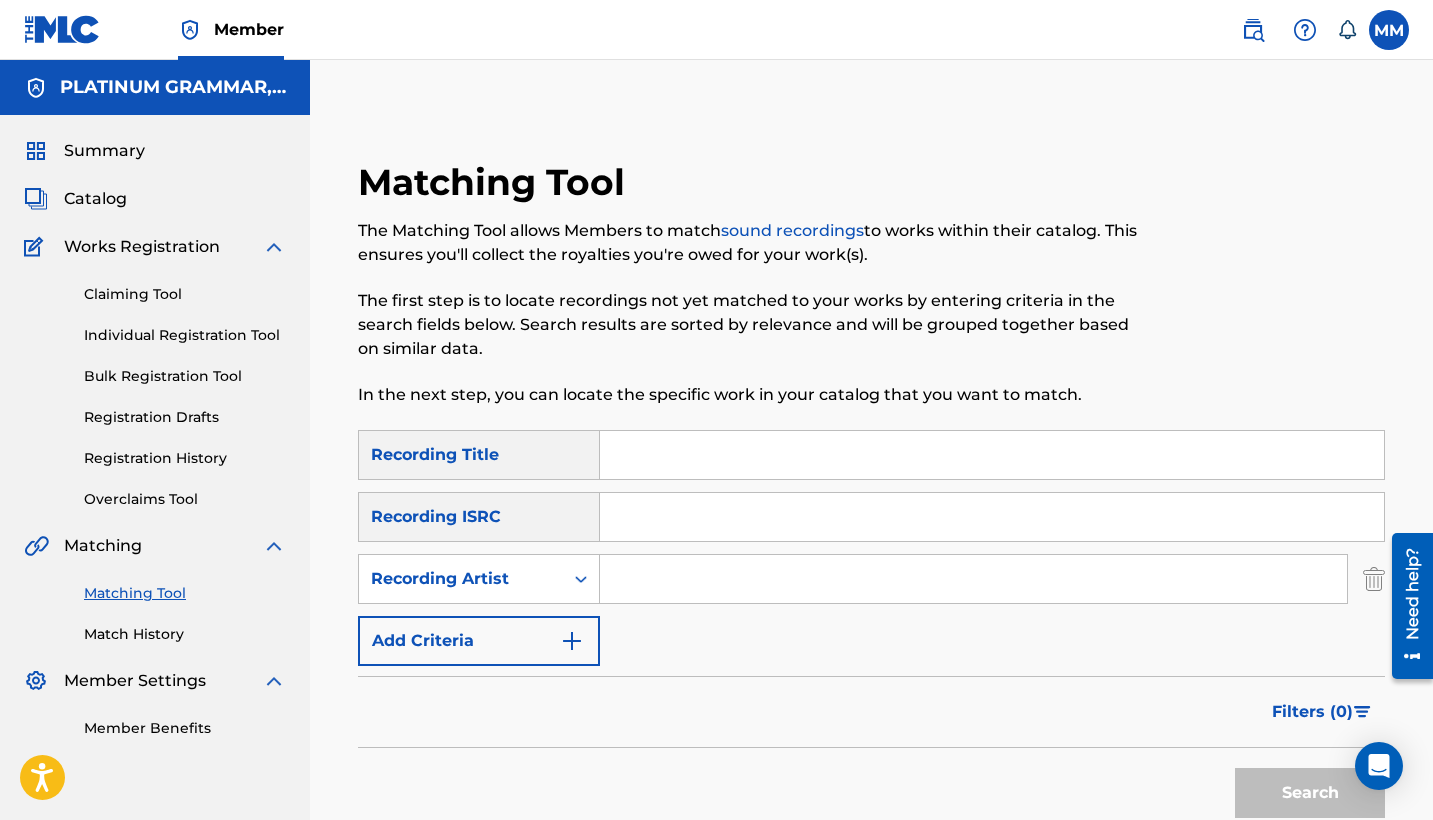 click at bounding box center (992, 455) 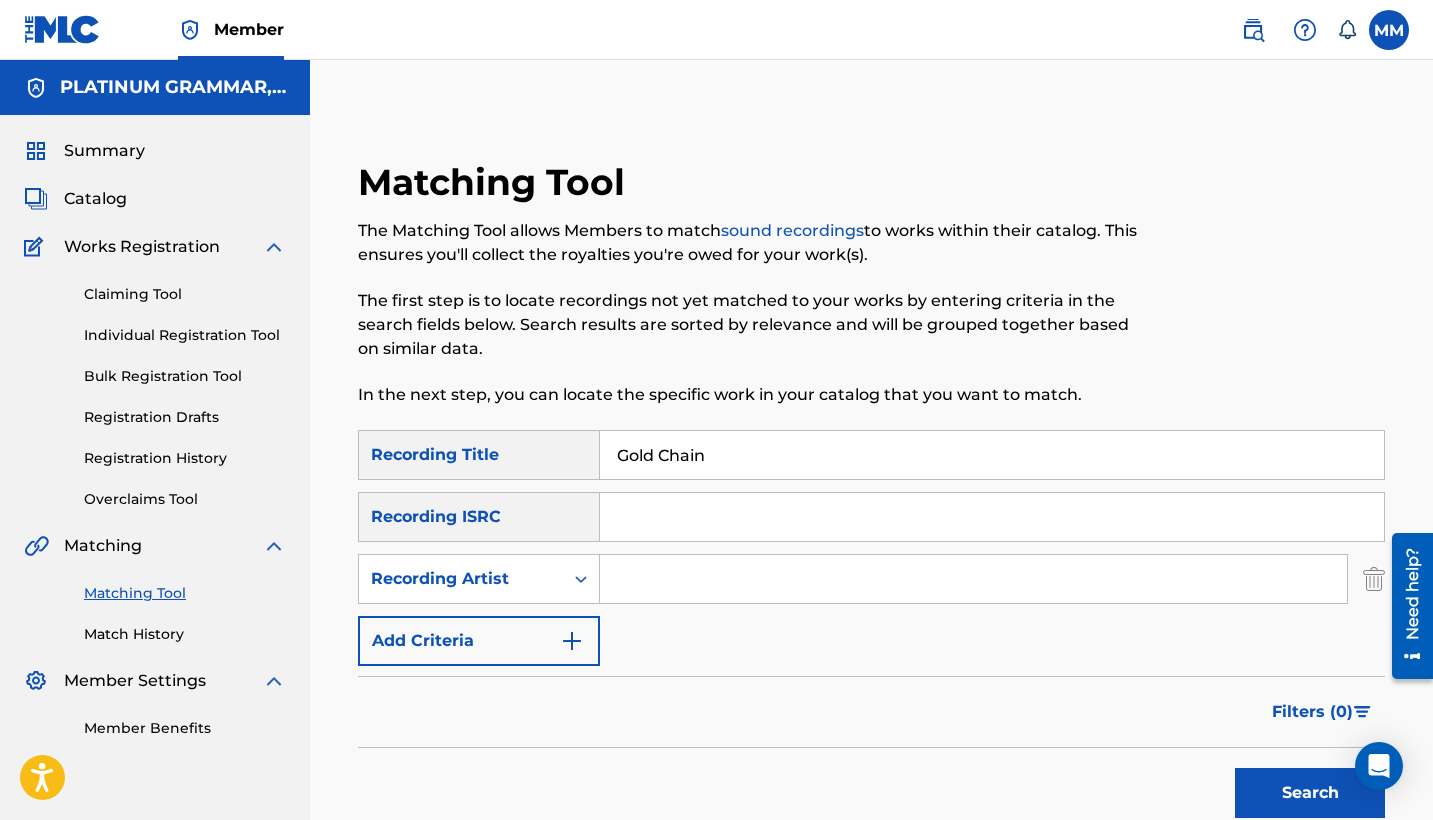 type on "Gold Chain" 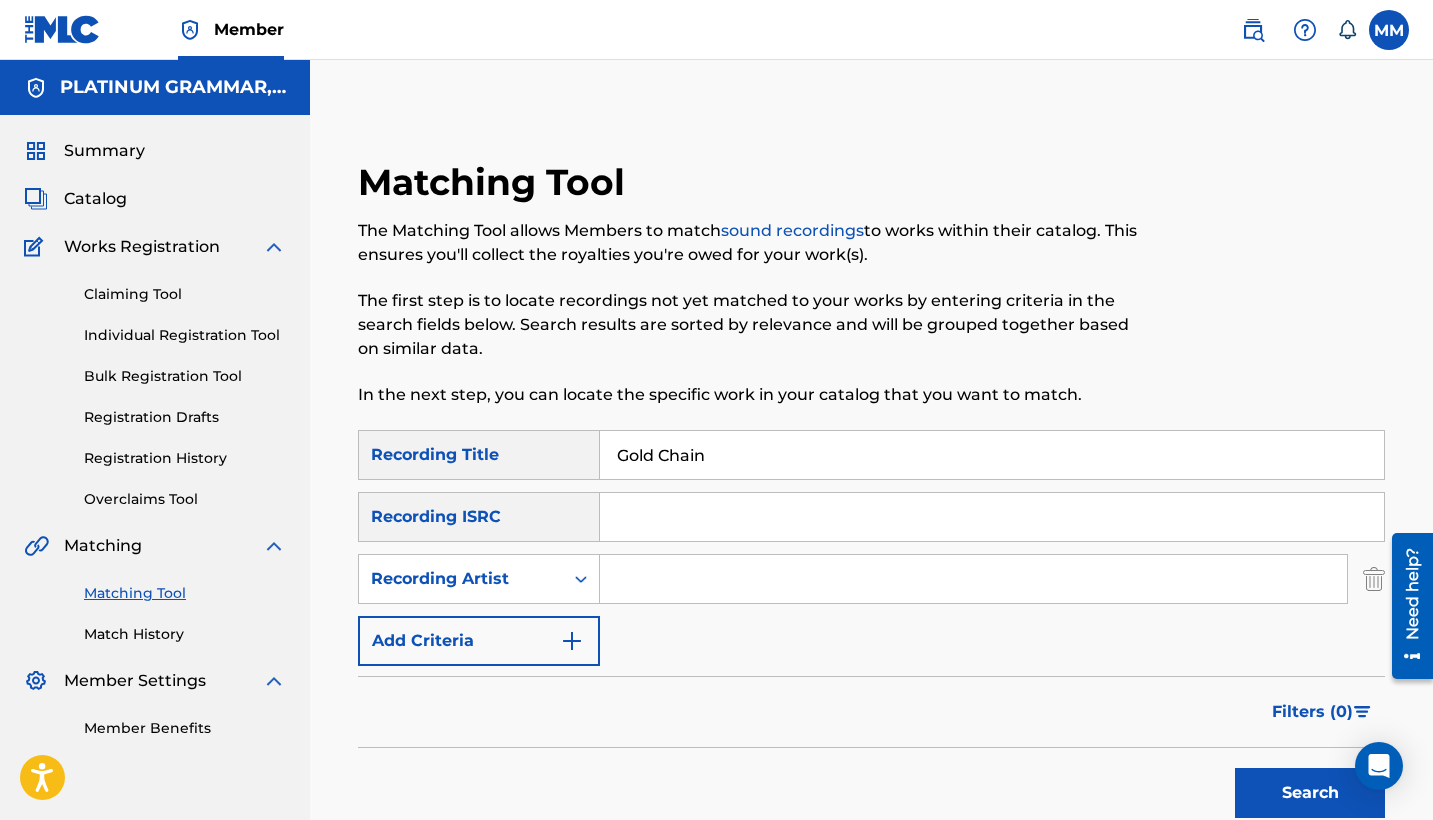 paste on "Barely Legal" 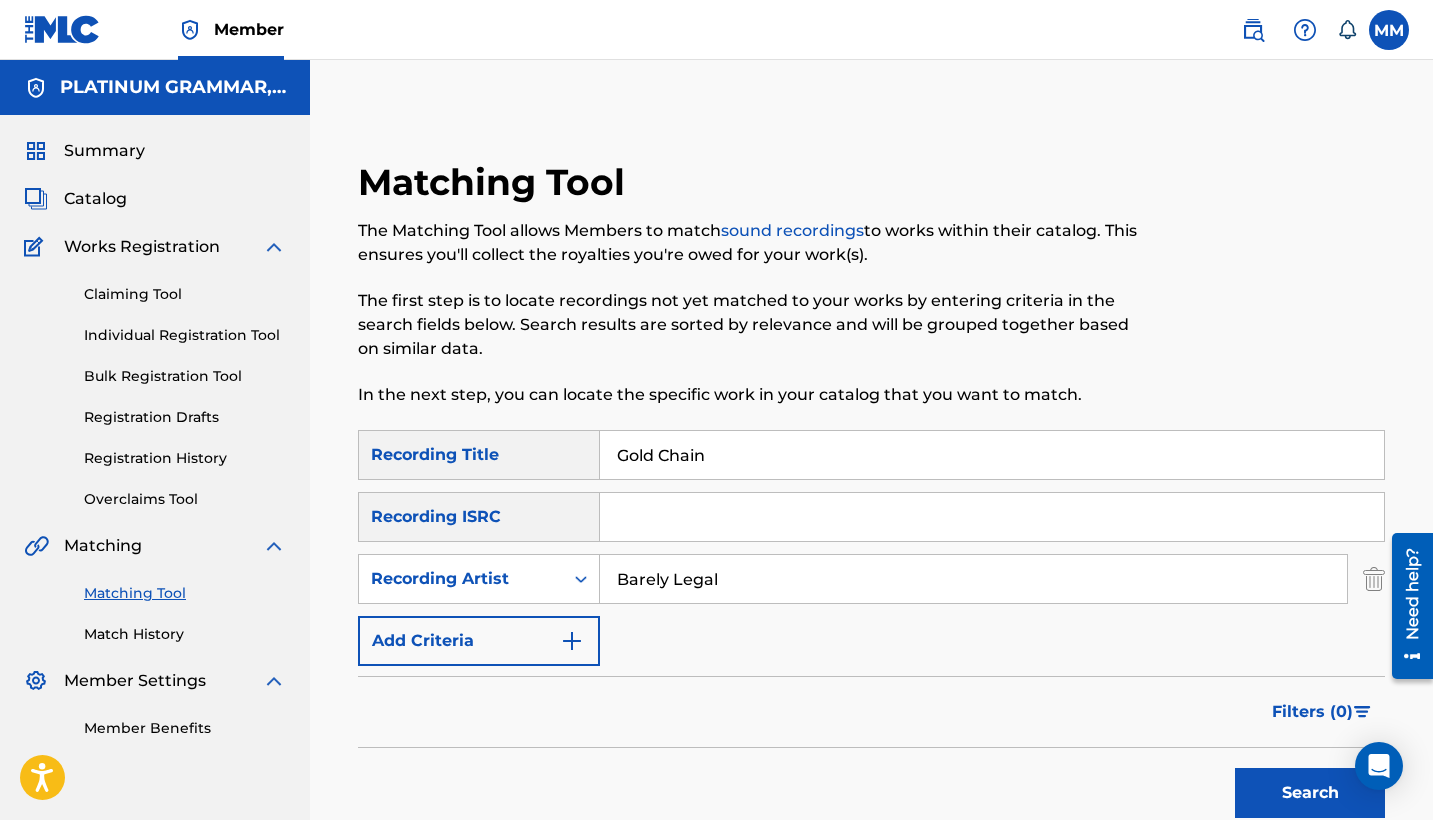 type on "Barely Legal" 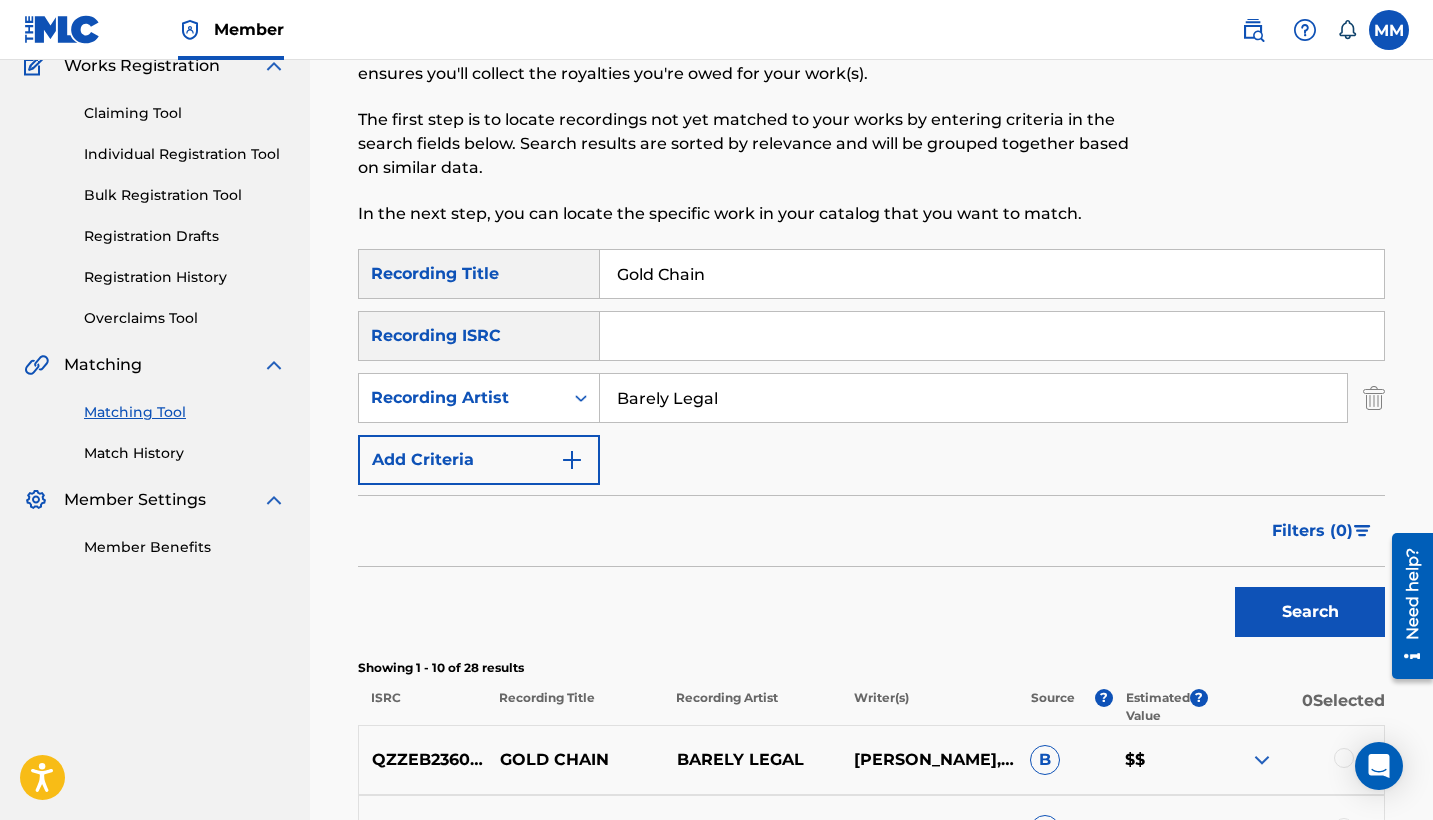 scroll, scrollTop: 592, scrollLeft: 0, axis: vertical 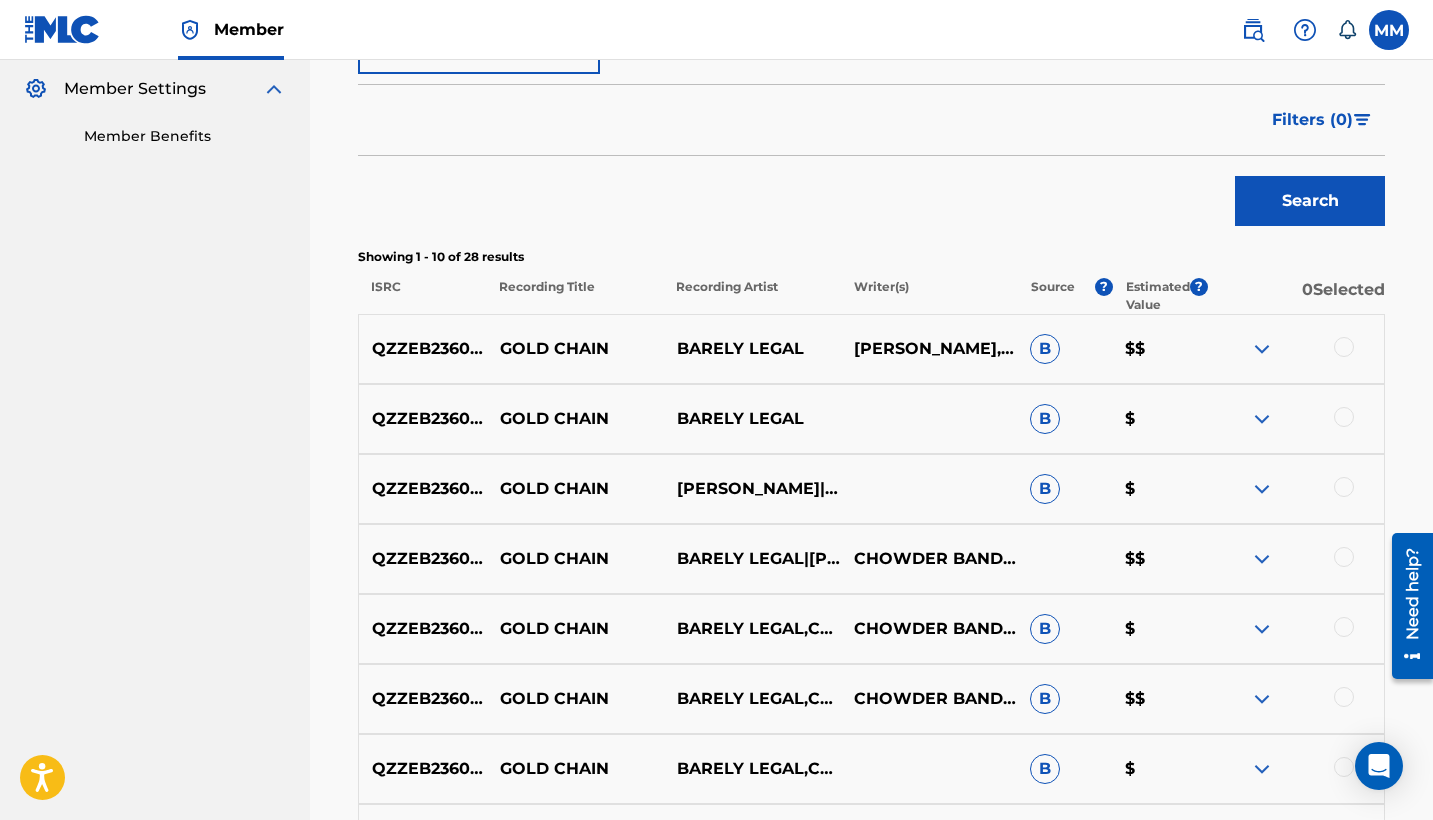 click at bounding box center (1295, 349) 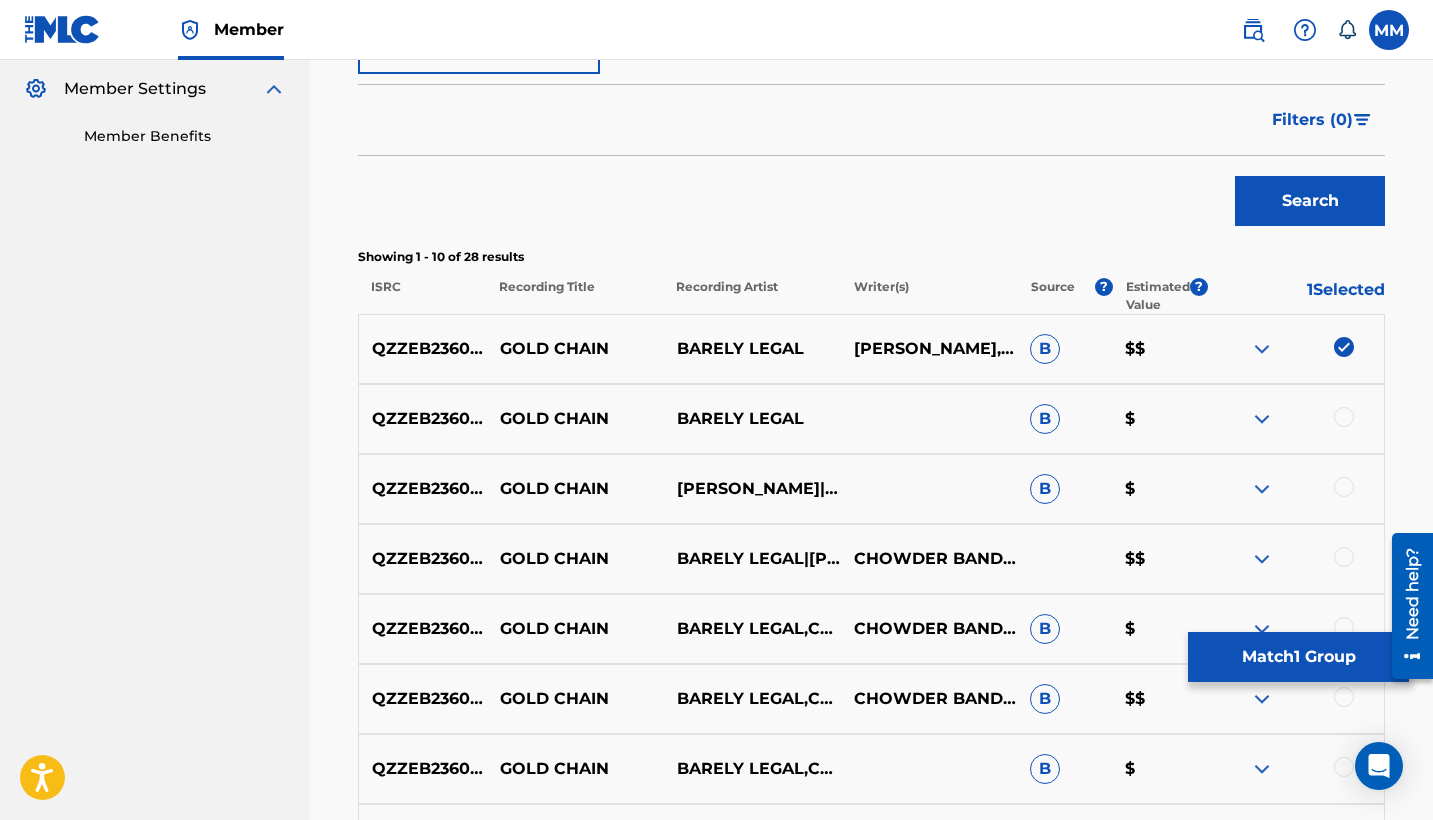 click at bounding box center [1344, 417] 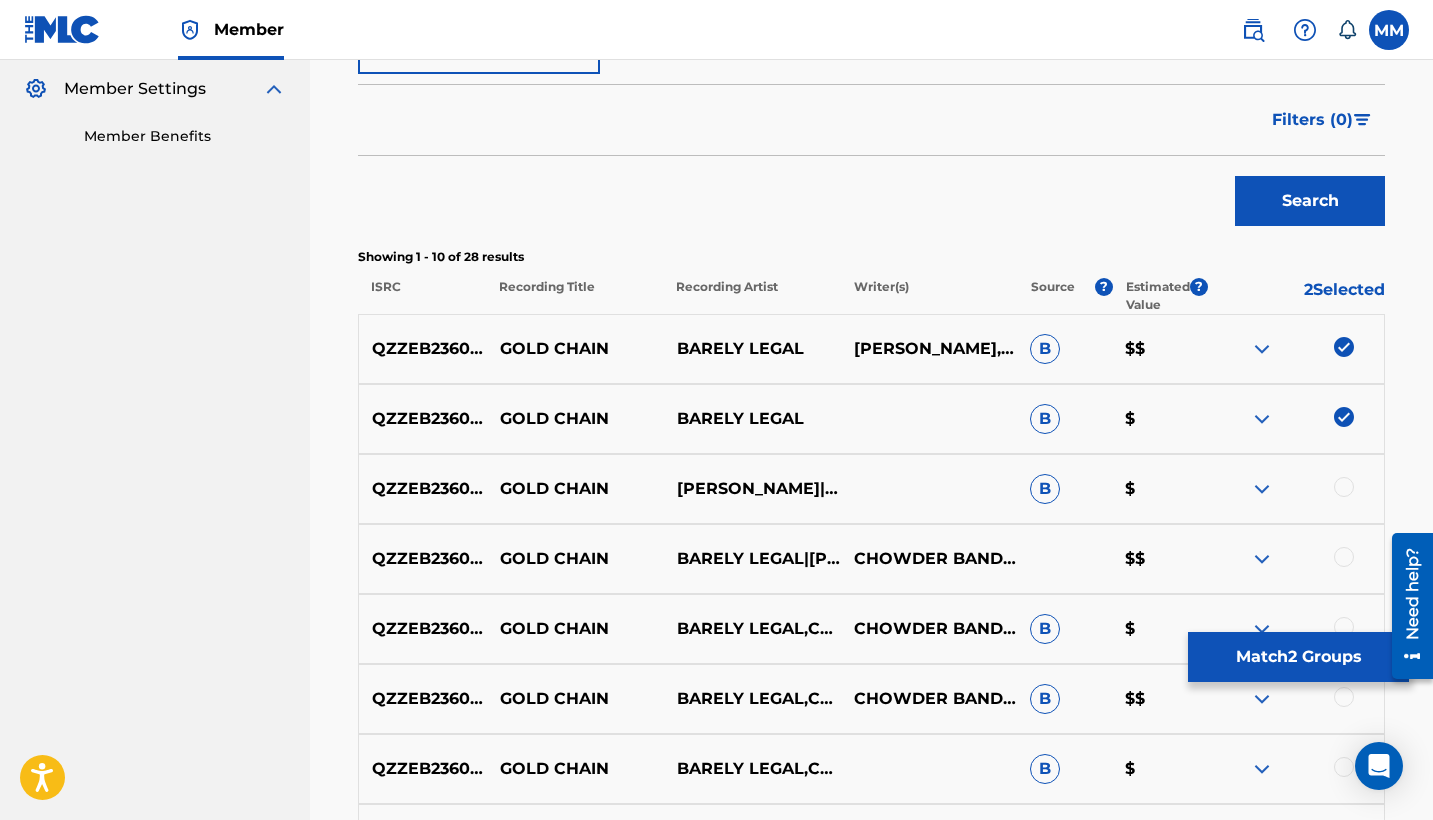 click on "Match  2 Groups" at bounding box center (1298, 657) 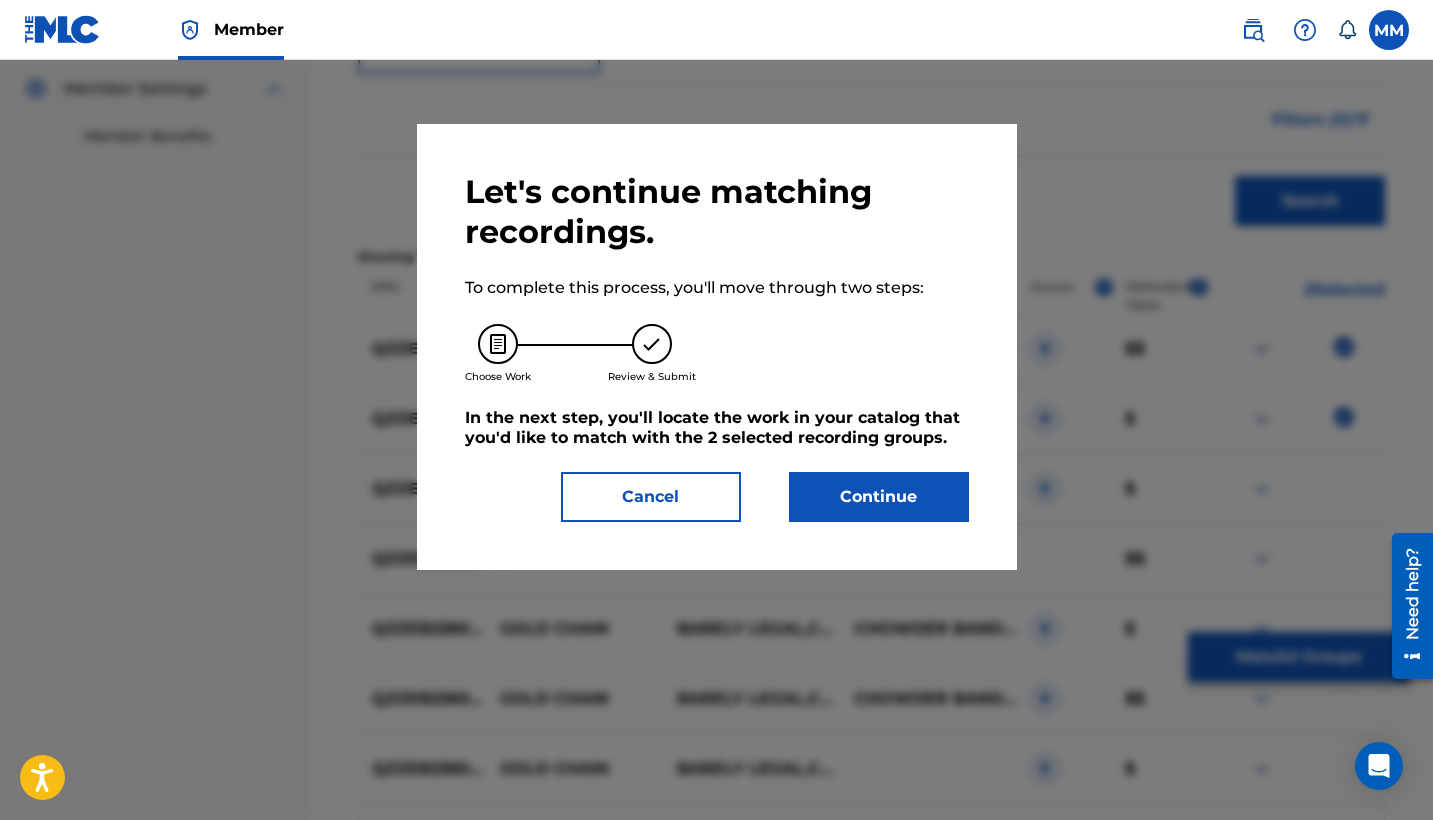 click on "Continue" at bounding box center [879, 497] 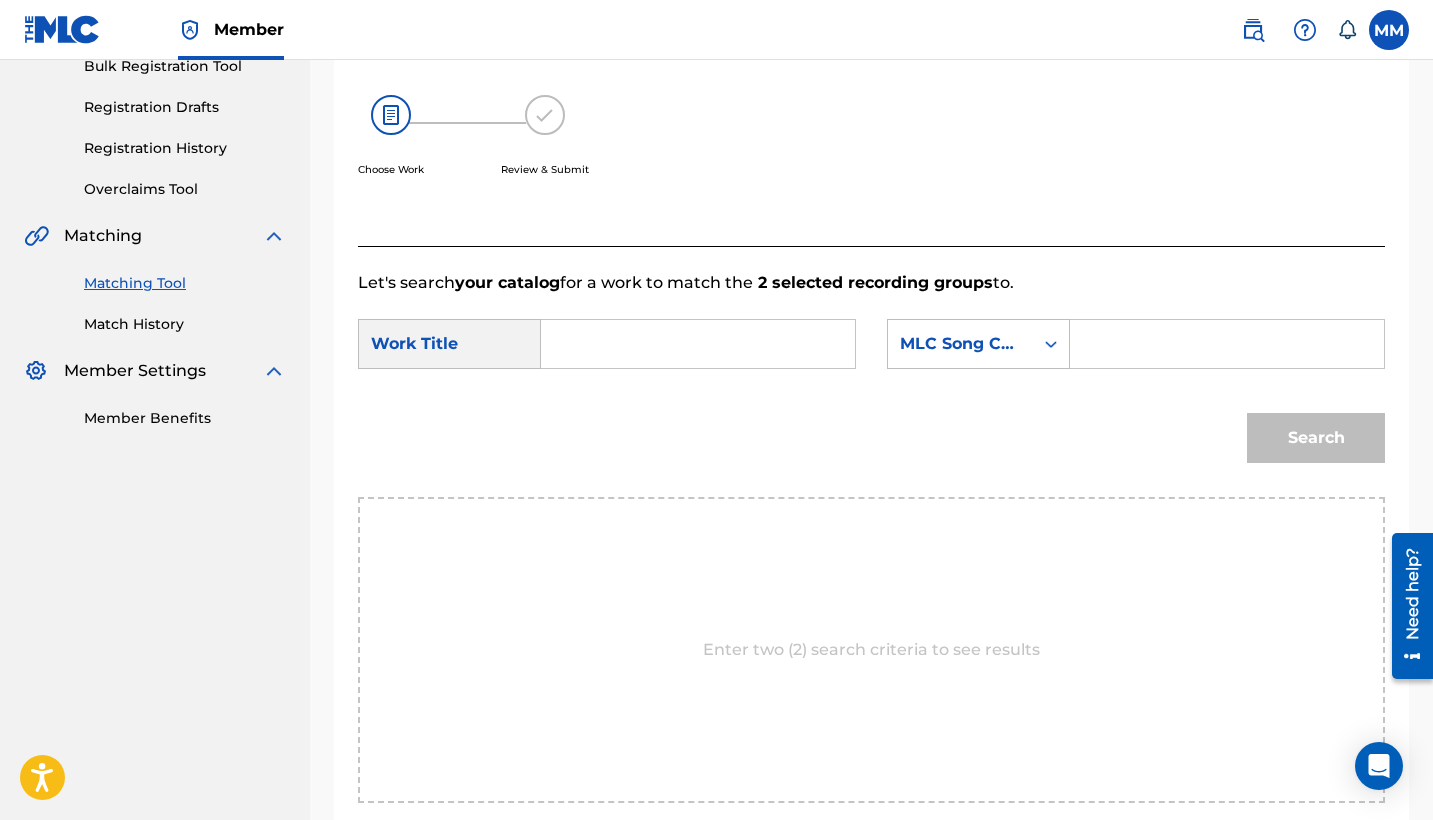 click at bounding box center (698, 344) 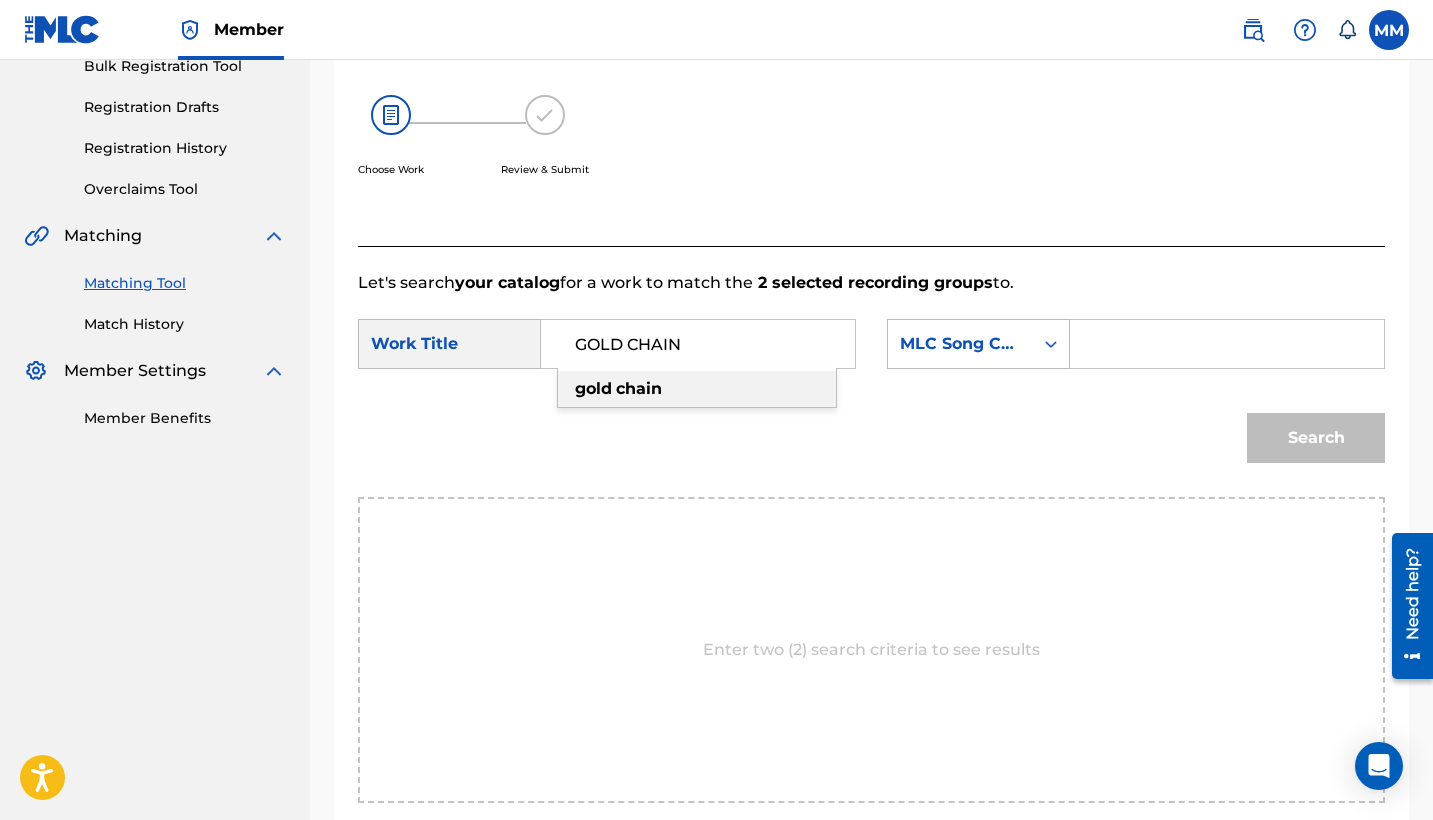 type on "GOLD CHAIN" 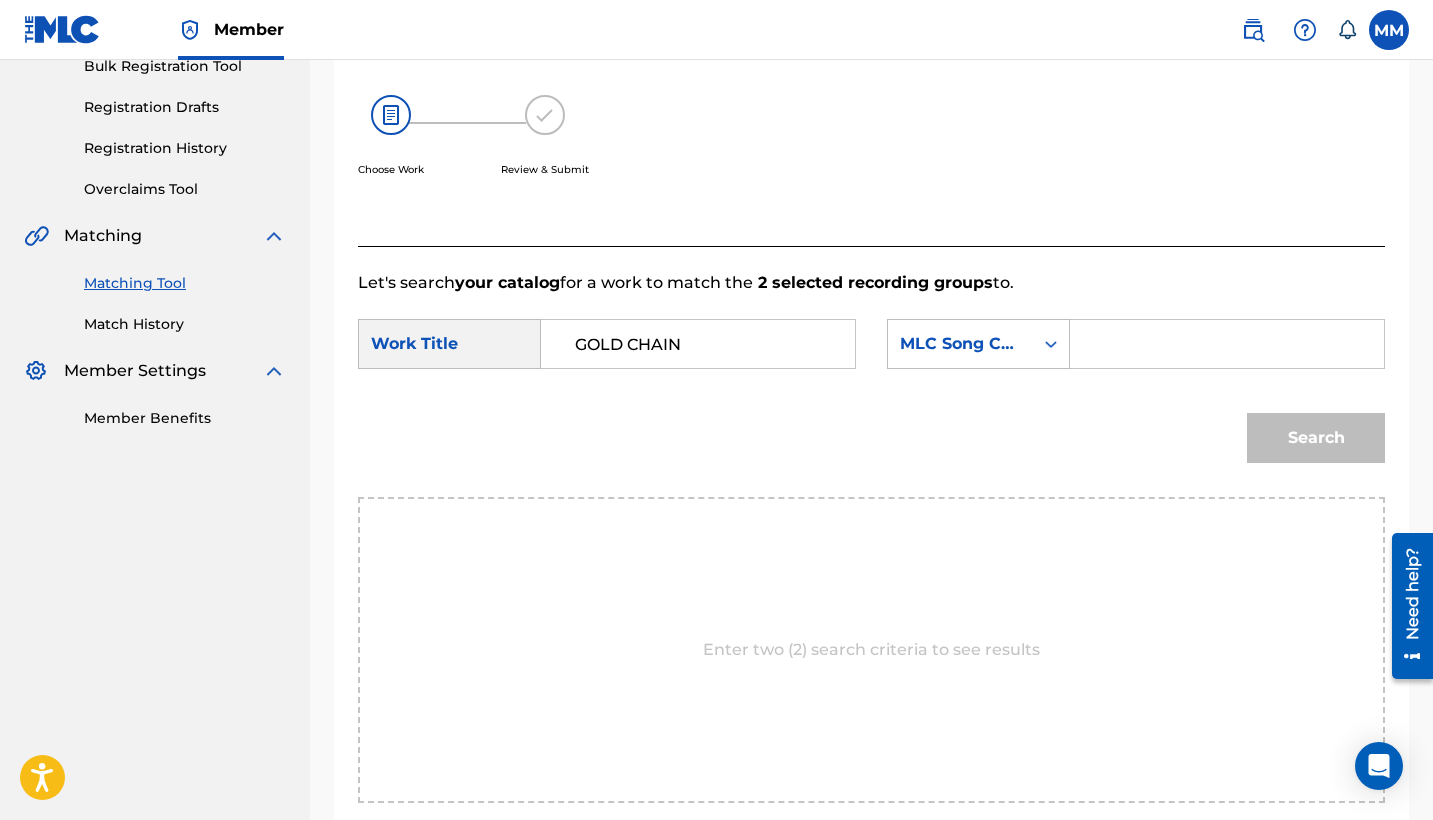 paste on "GB8YSV" 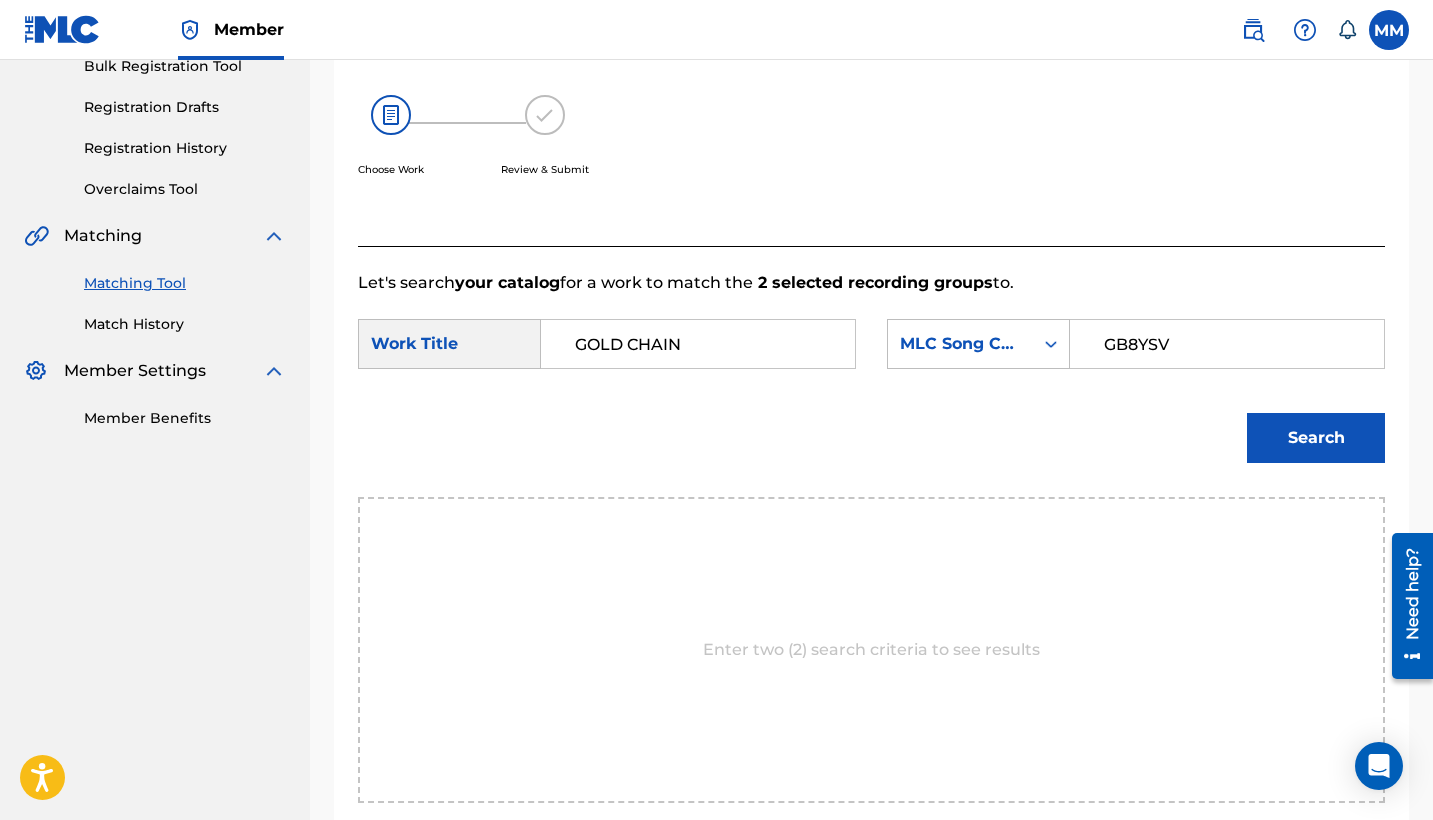 type on "GB8YSV" 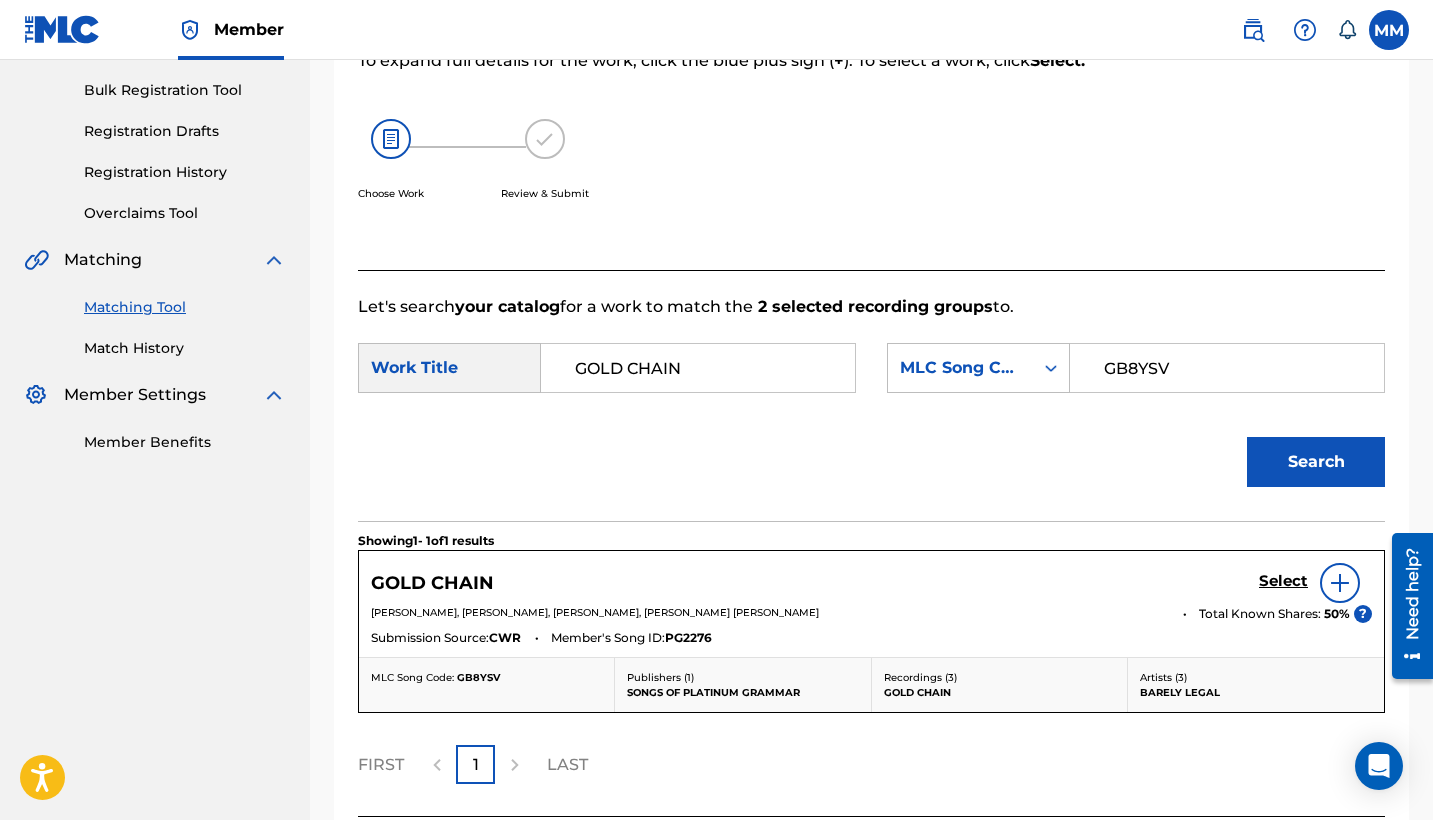 scroll, scrollTop: 453, scrollLeft: 0, axis: vertical 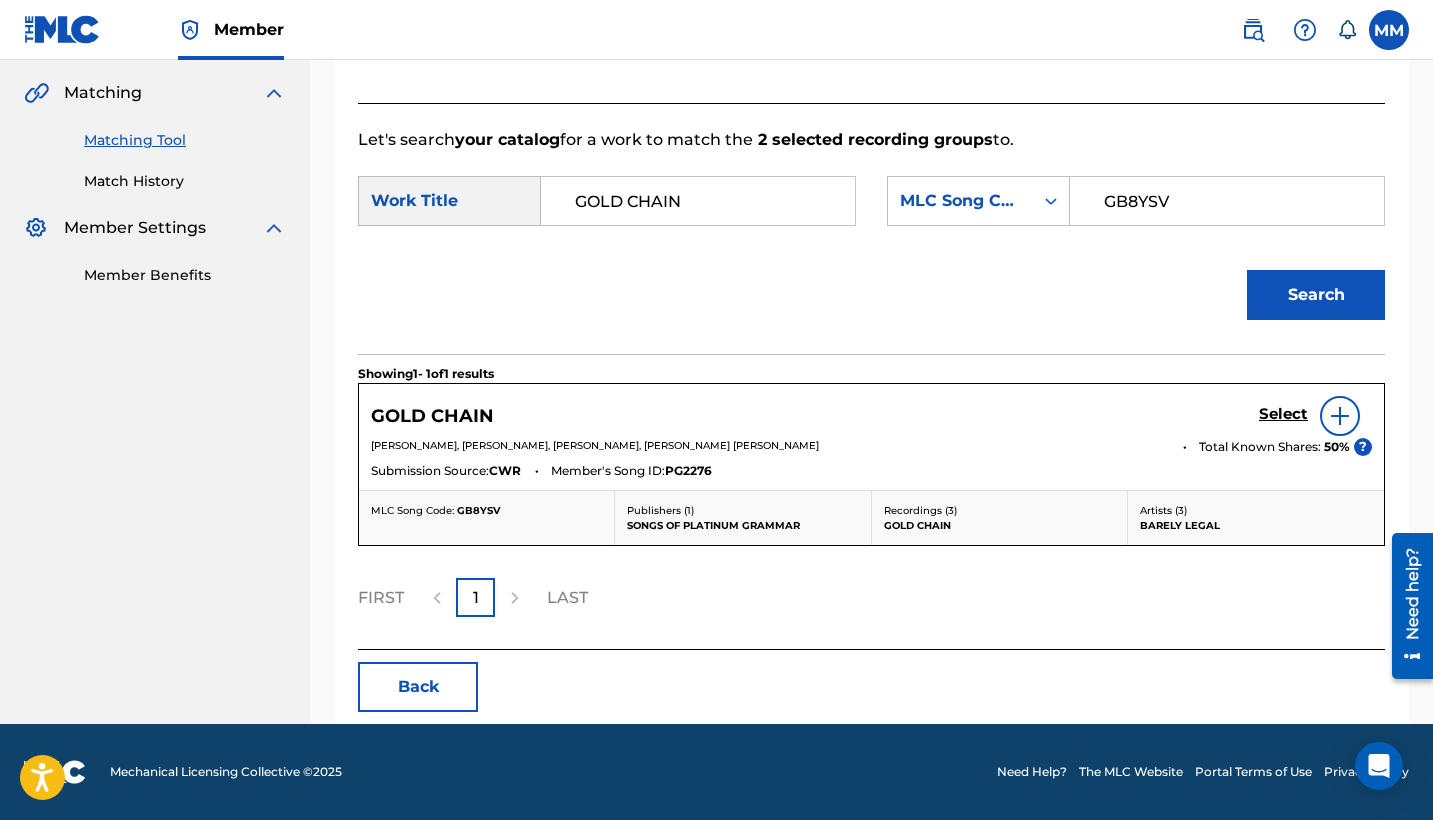 click on "Select" at bounding box center (1283, 414) 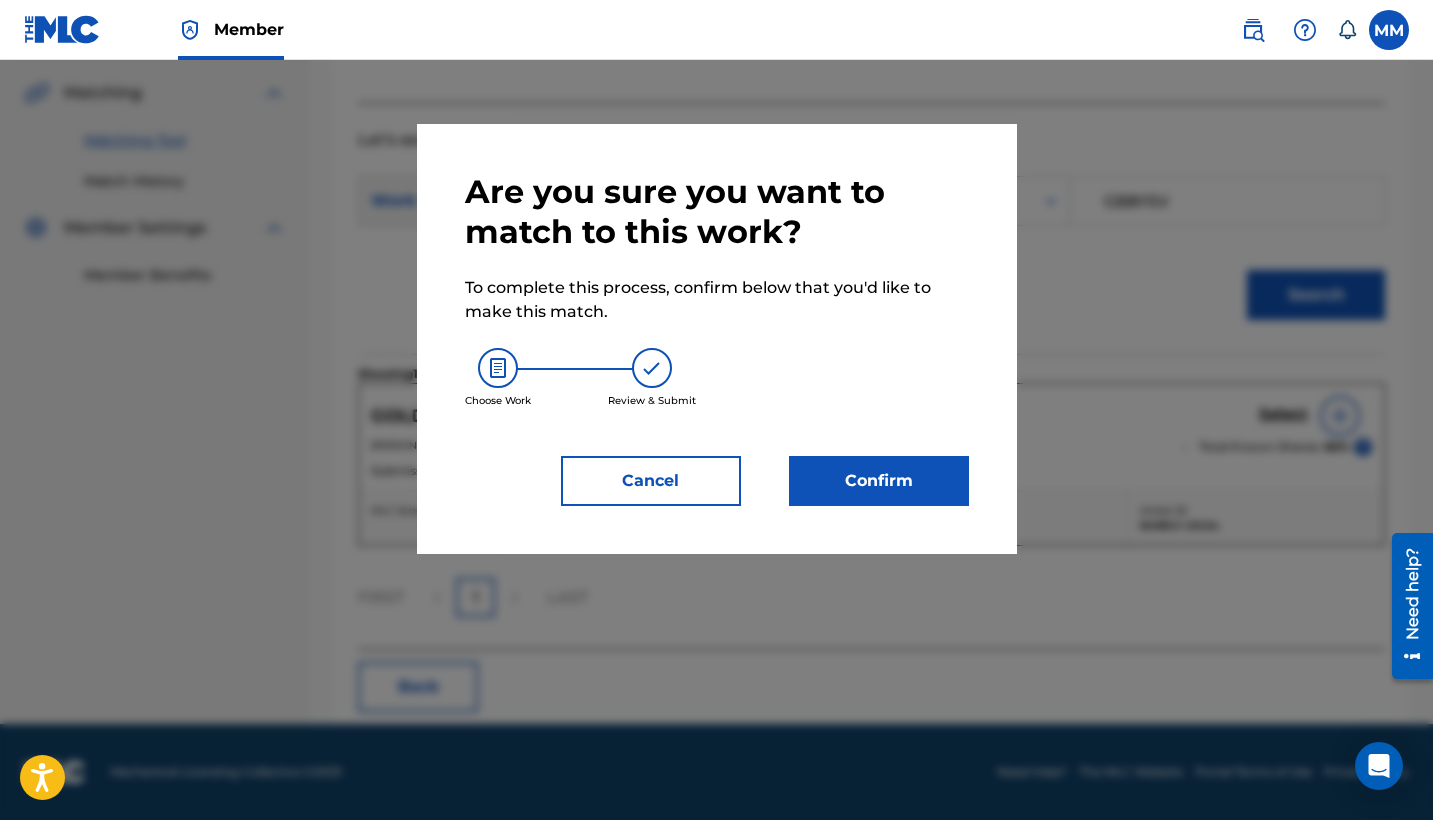 click on "Confirm" at bounding box center [879, 481] 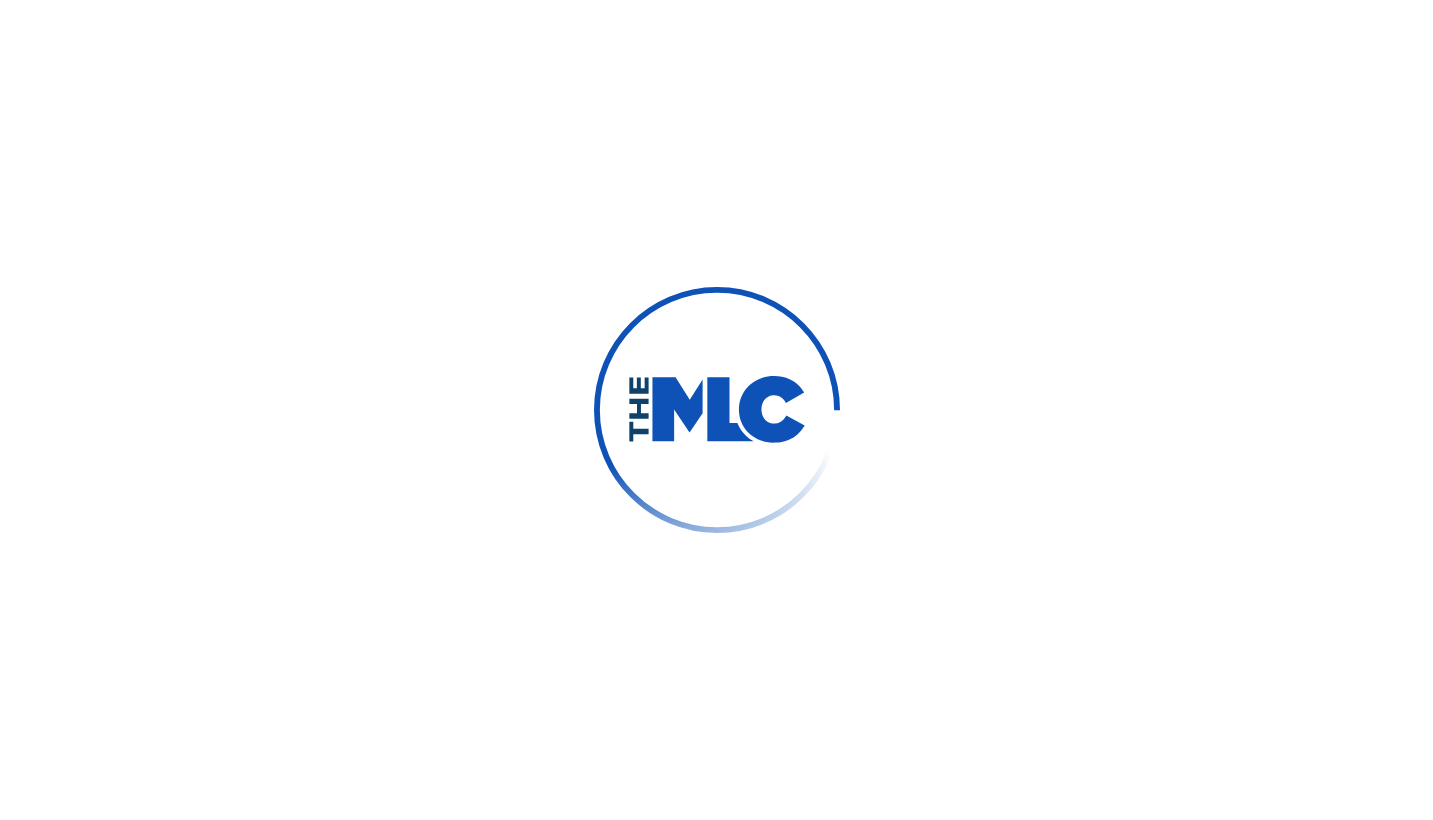 scroll, scrollTop: 0, scrollLeft: 0, axis: both 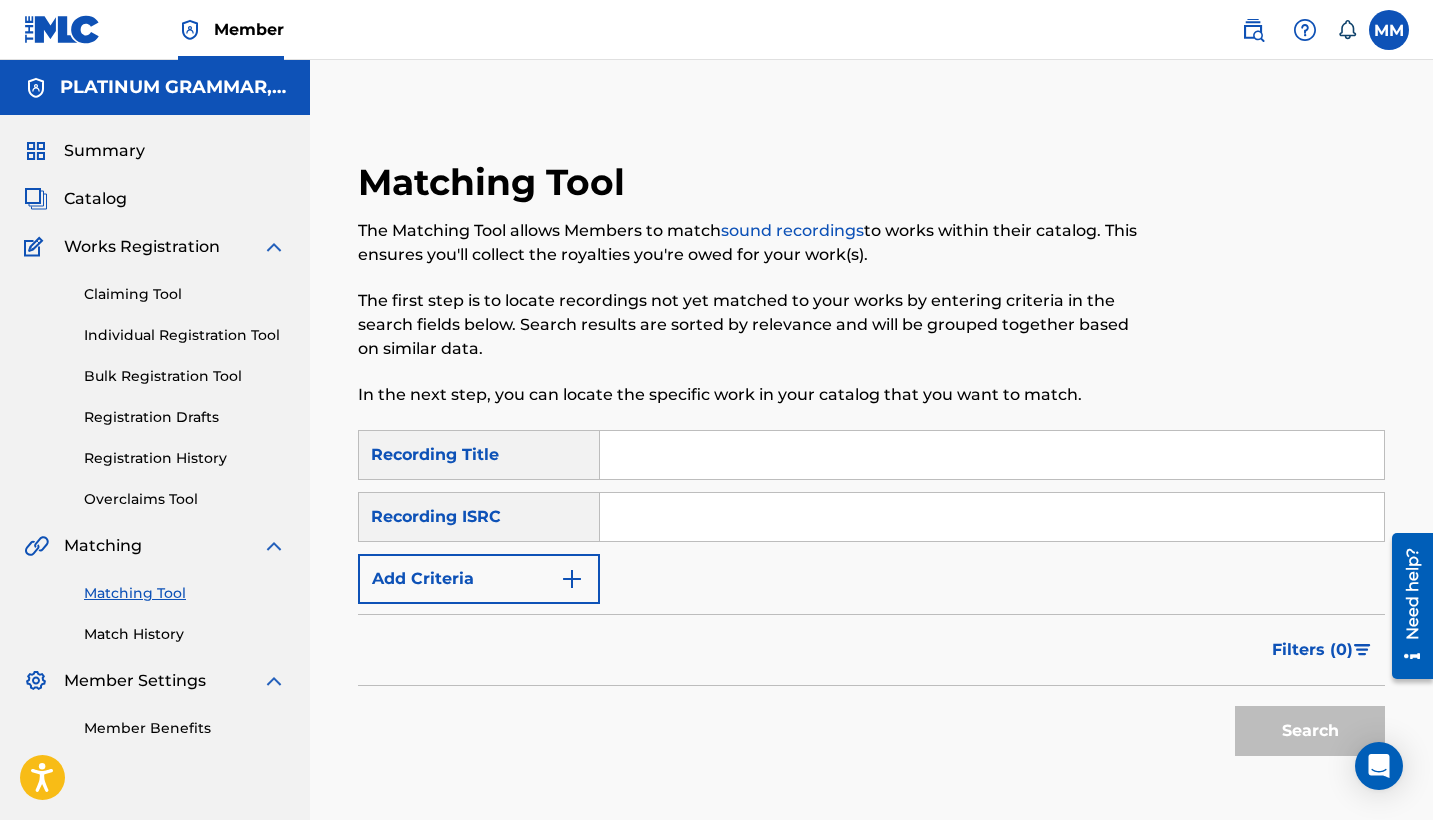 click at bounding box center [992, 455] 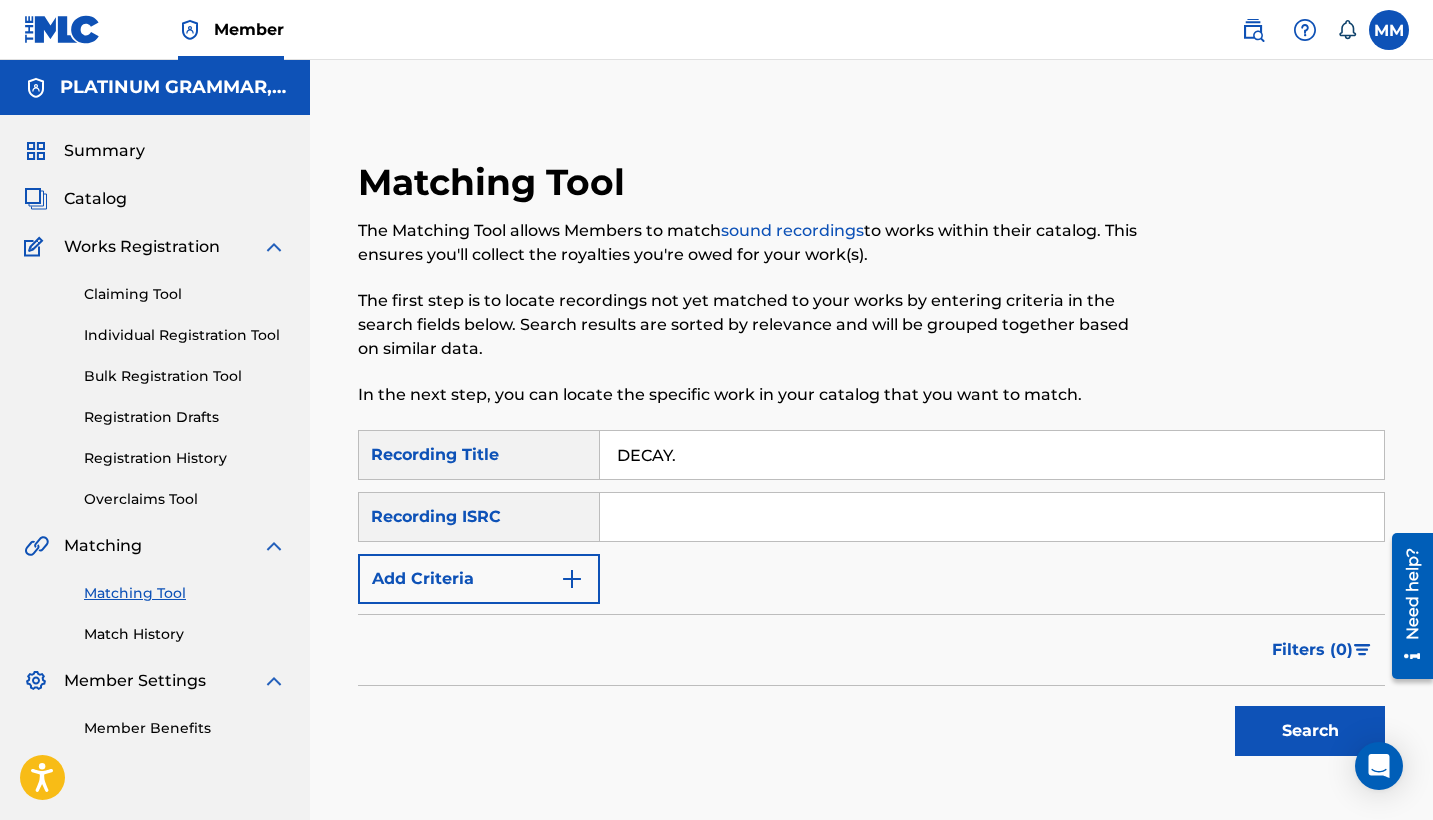 type on "DECAY." 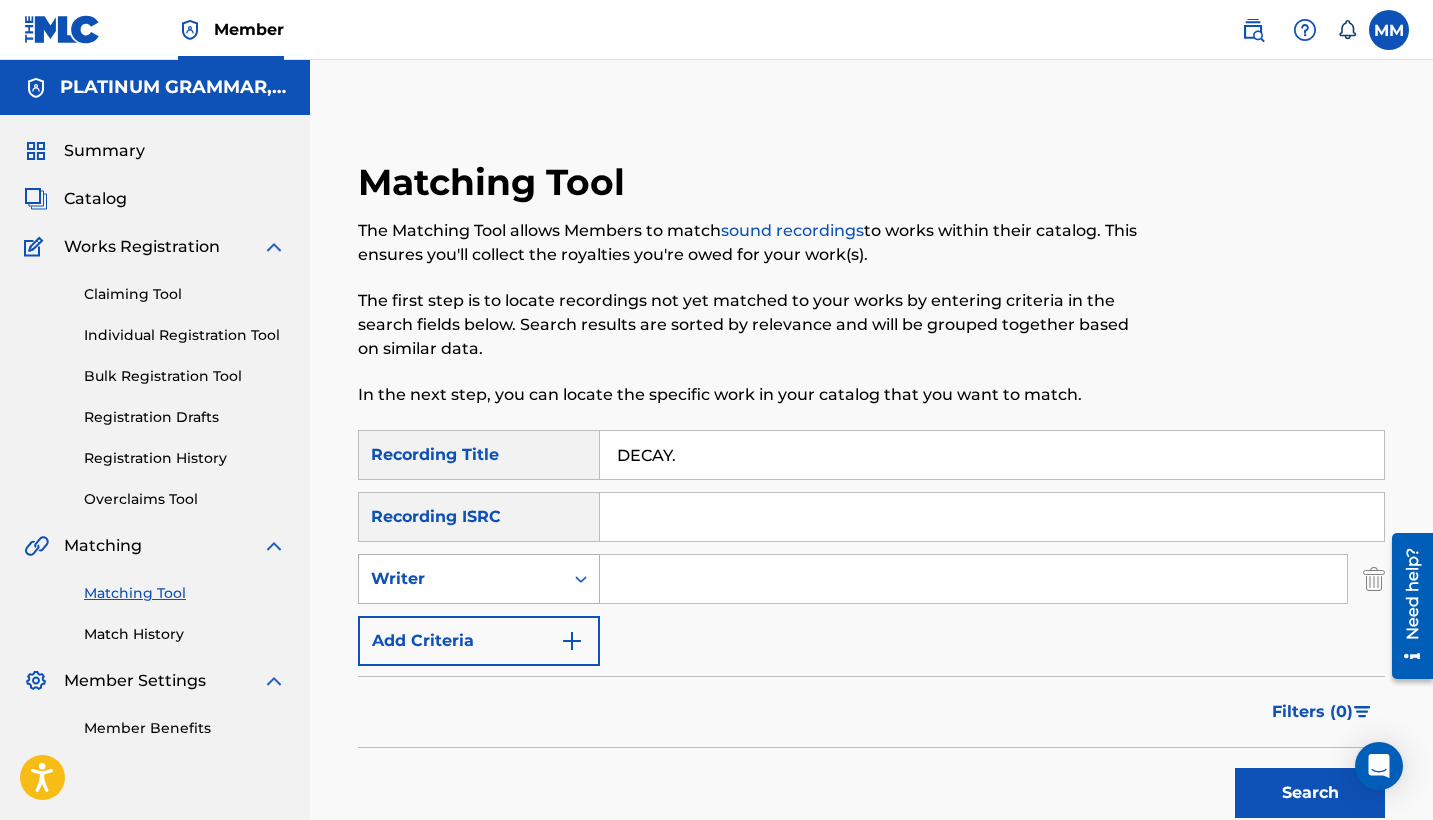 click on "Writer" at bounding box center [461, 579] 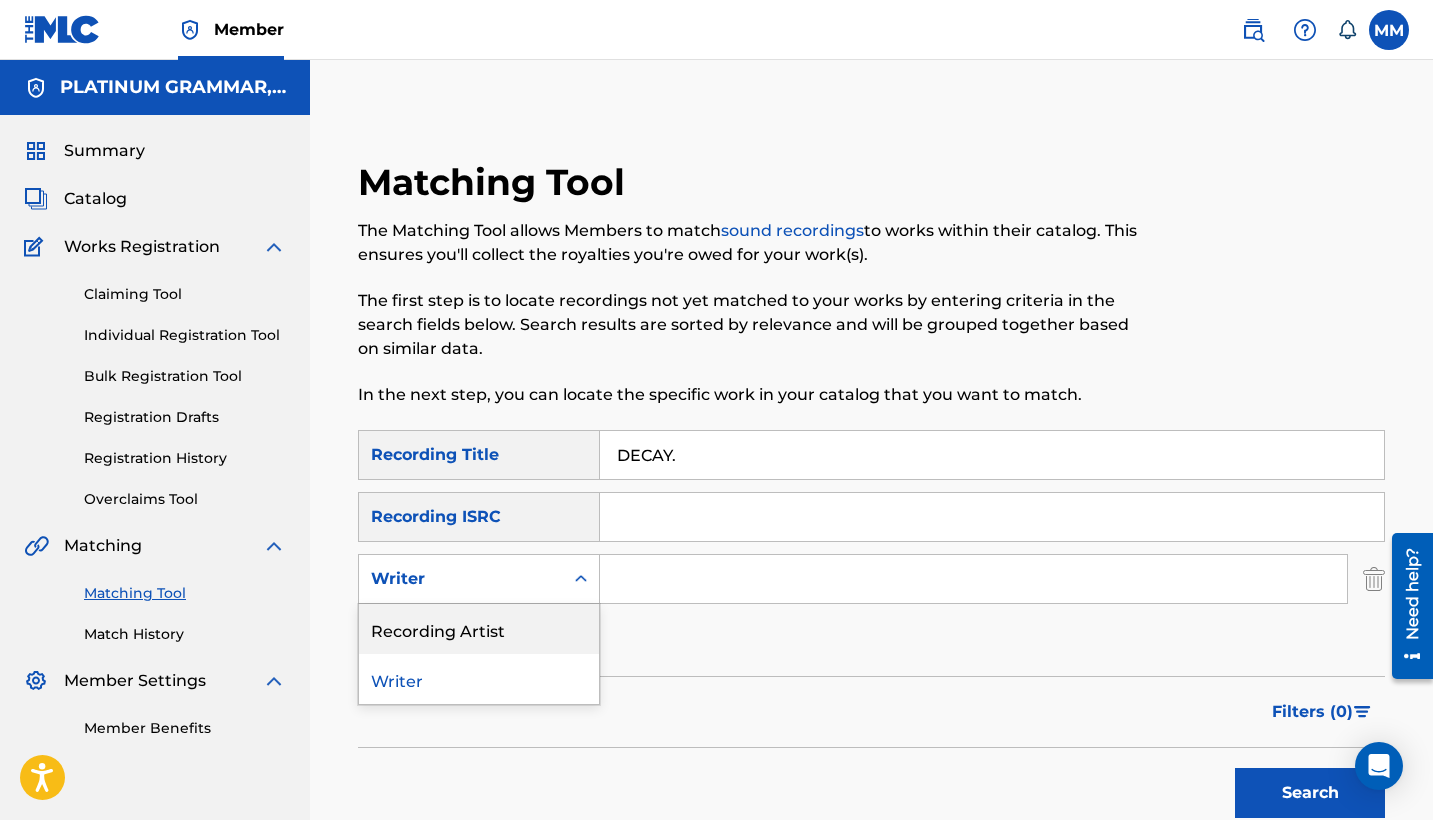 click on "Recording Artist" at bounding box center [479, 629] 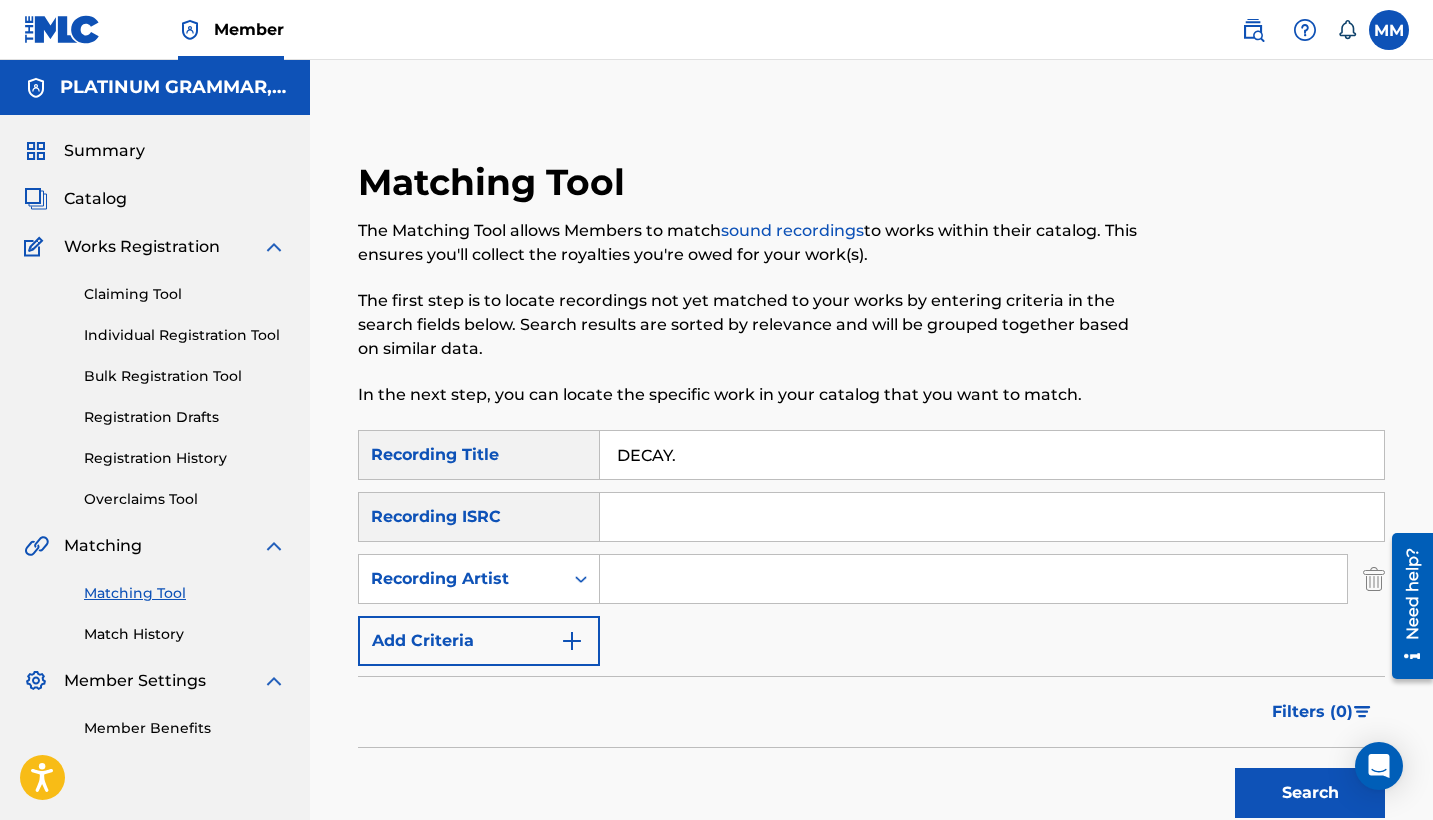 click at bounding box center (973, 579) 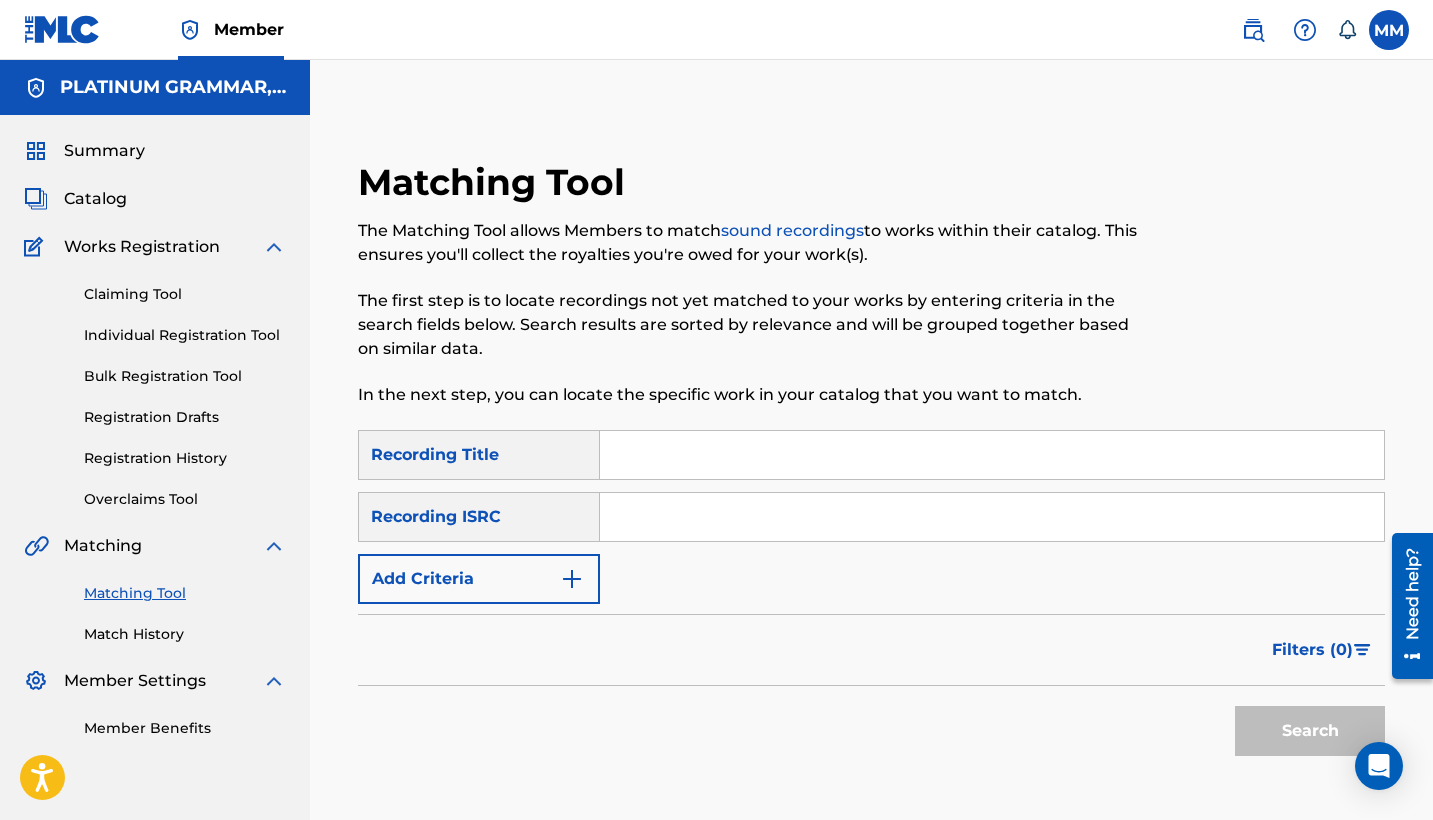 click at bounding box center [992, 455] 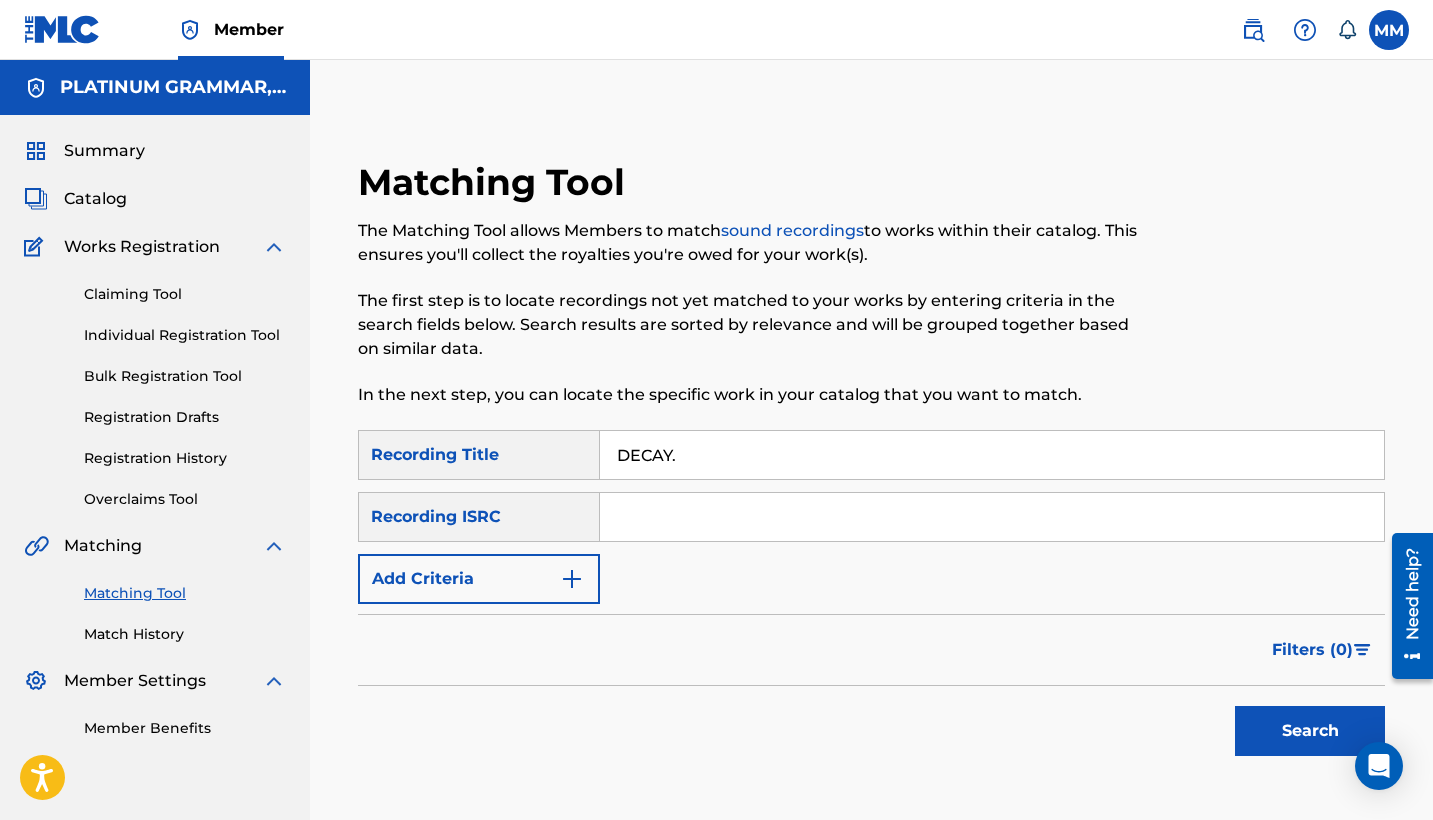 type on "DECAY." 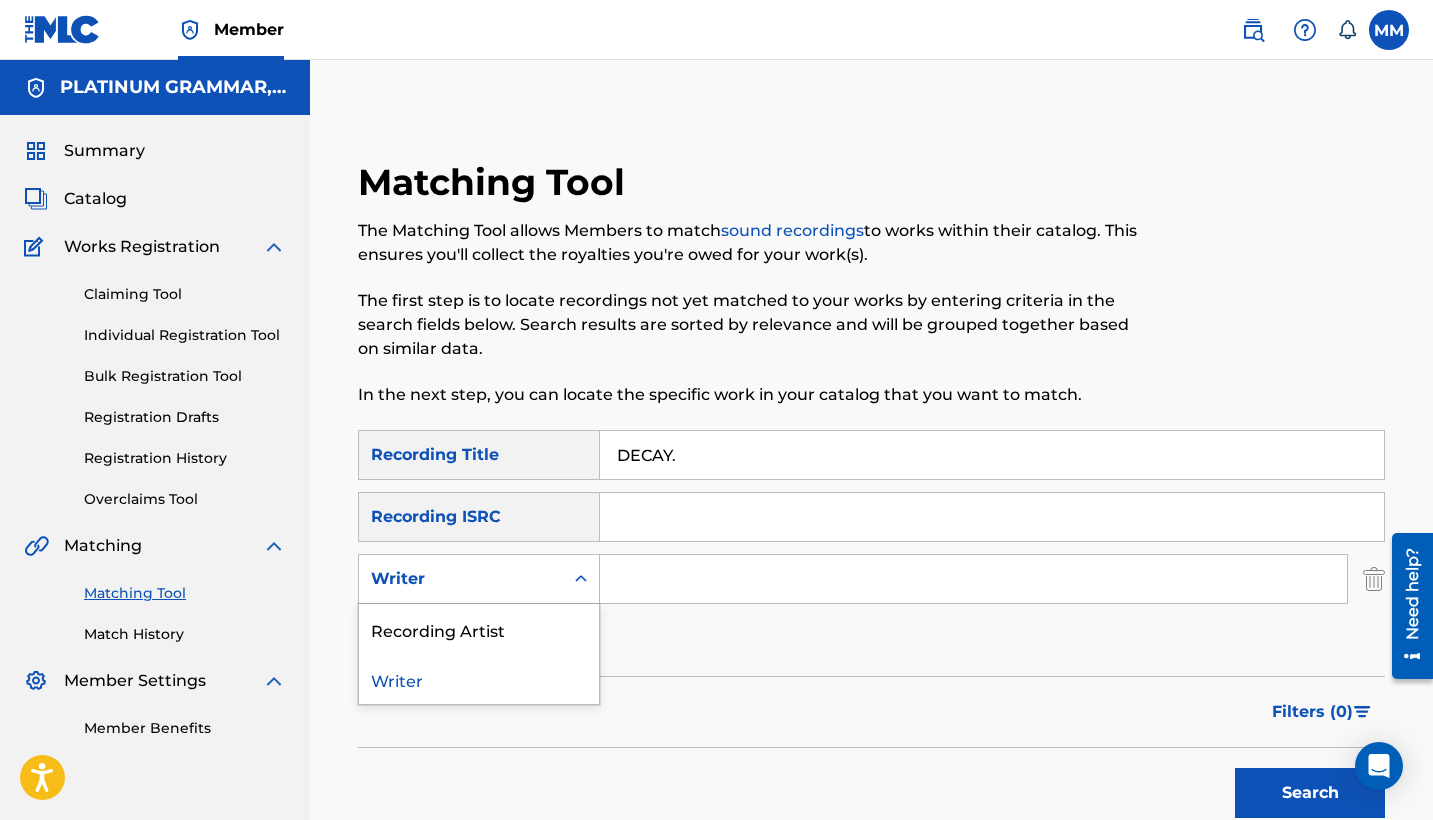 click on "Writer" at bounding box center (461, 579) 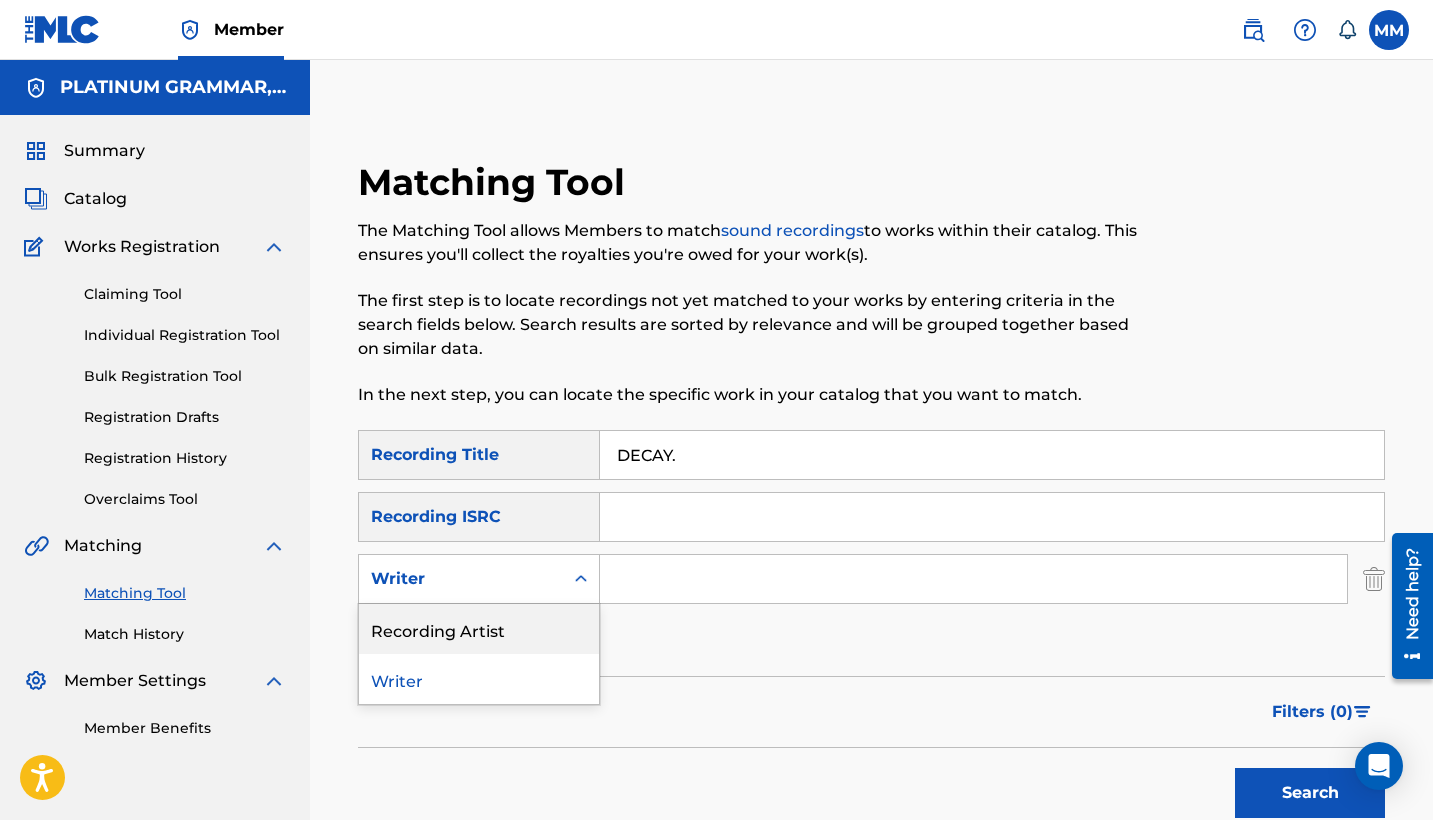 click on "Recording Artist" at bounding box center (479, 629) 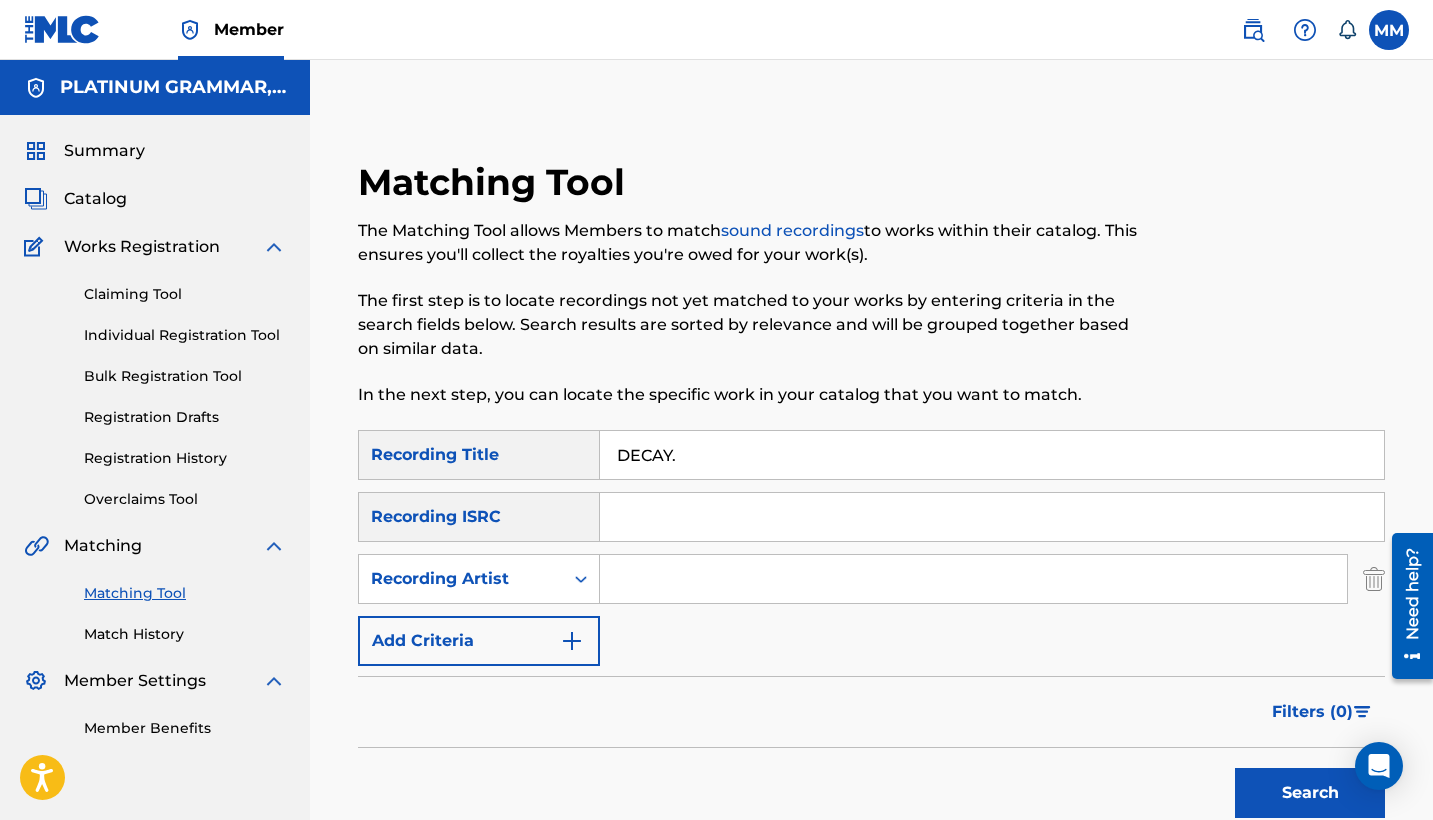click at bounding box center [973, 579] 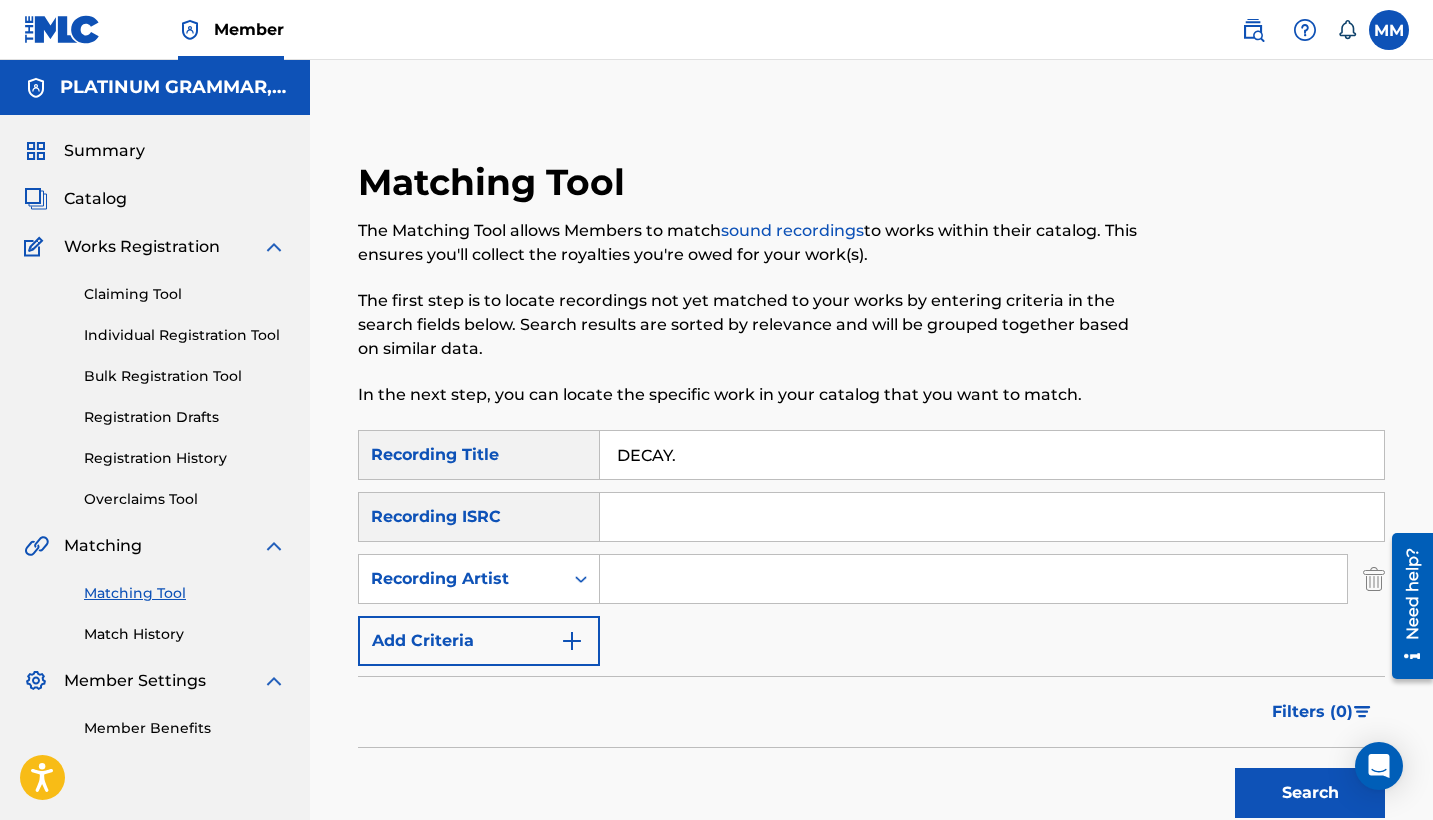 paste on "[PERSON_NAME]" 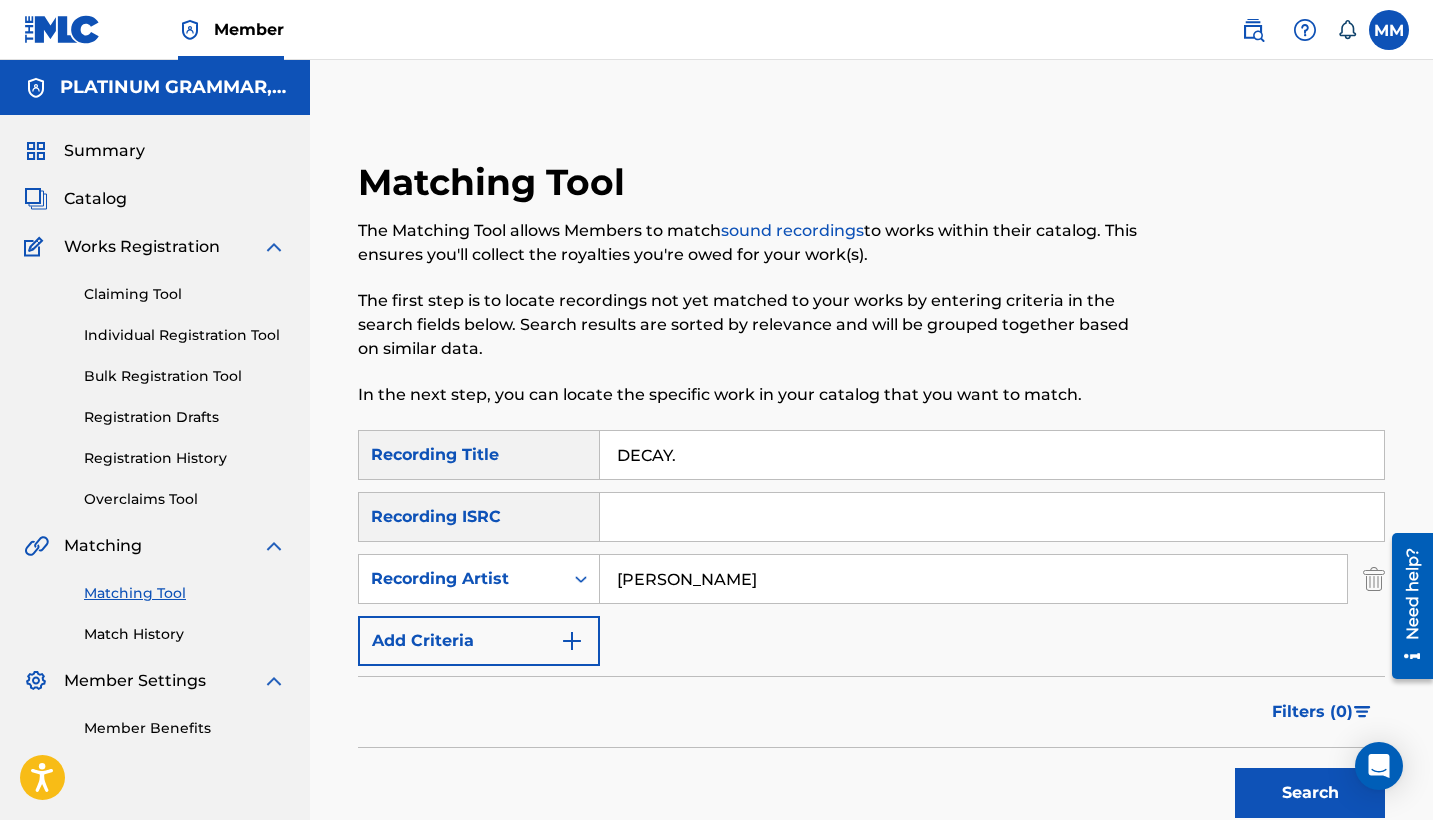 type on "[PERSON_NAME]" 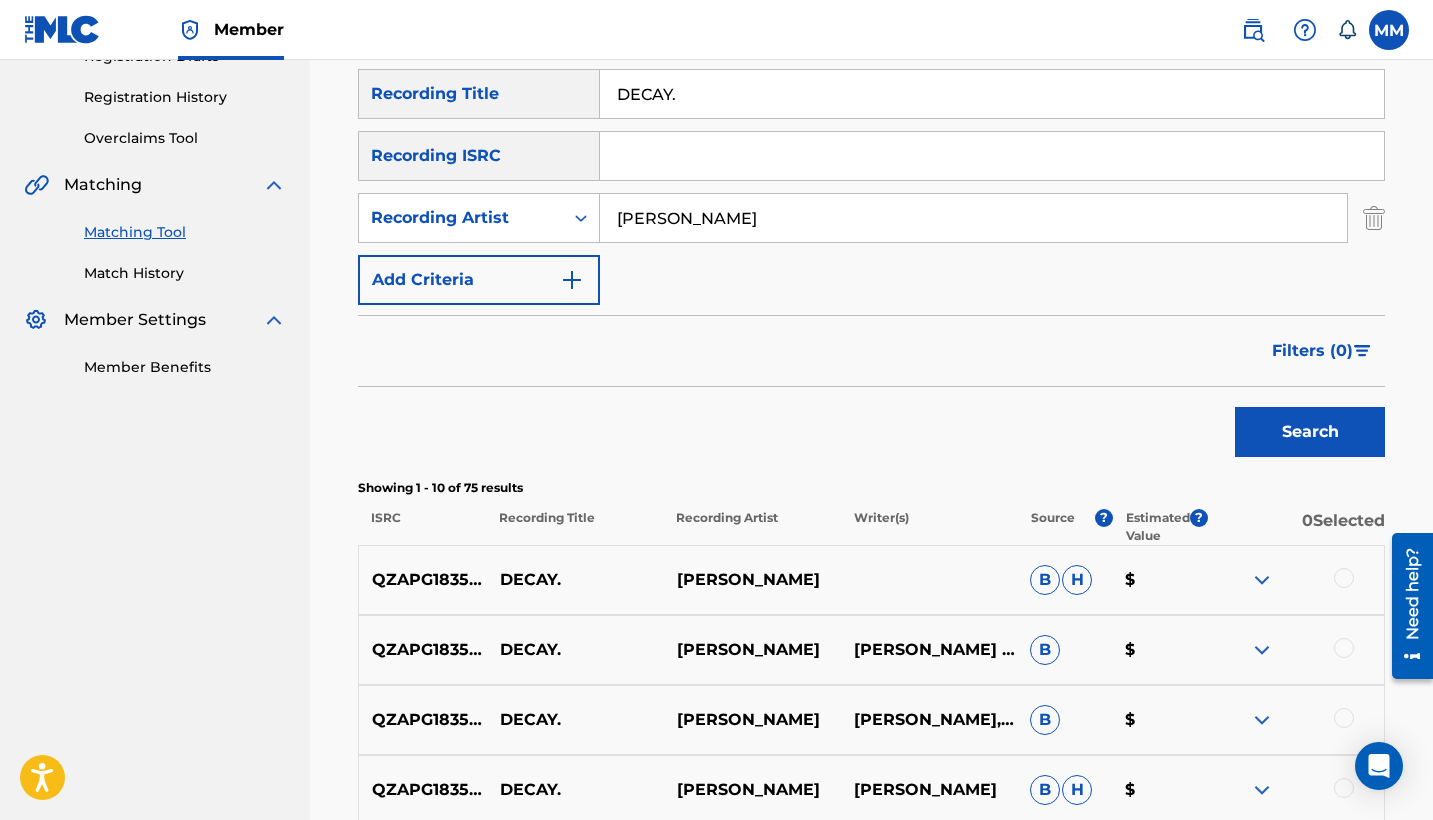 scroll, scrollTop: 389, scrollLeft: 0, axis: vertical 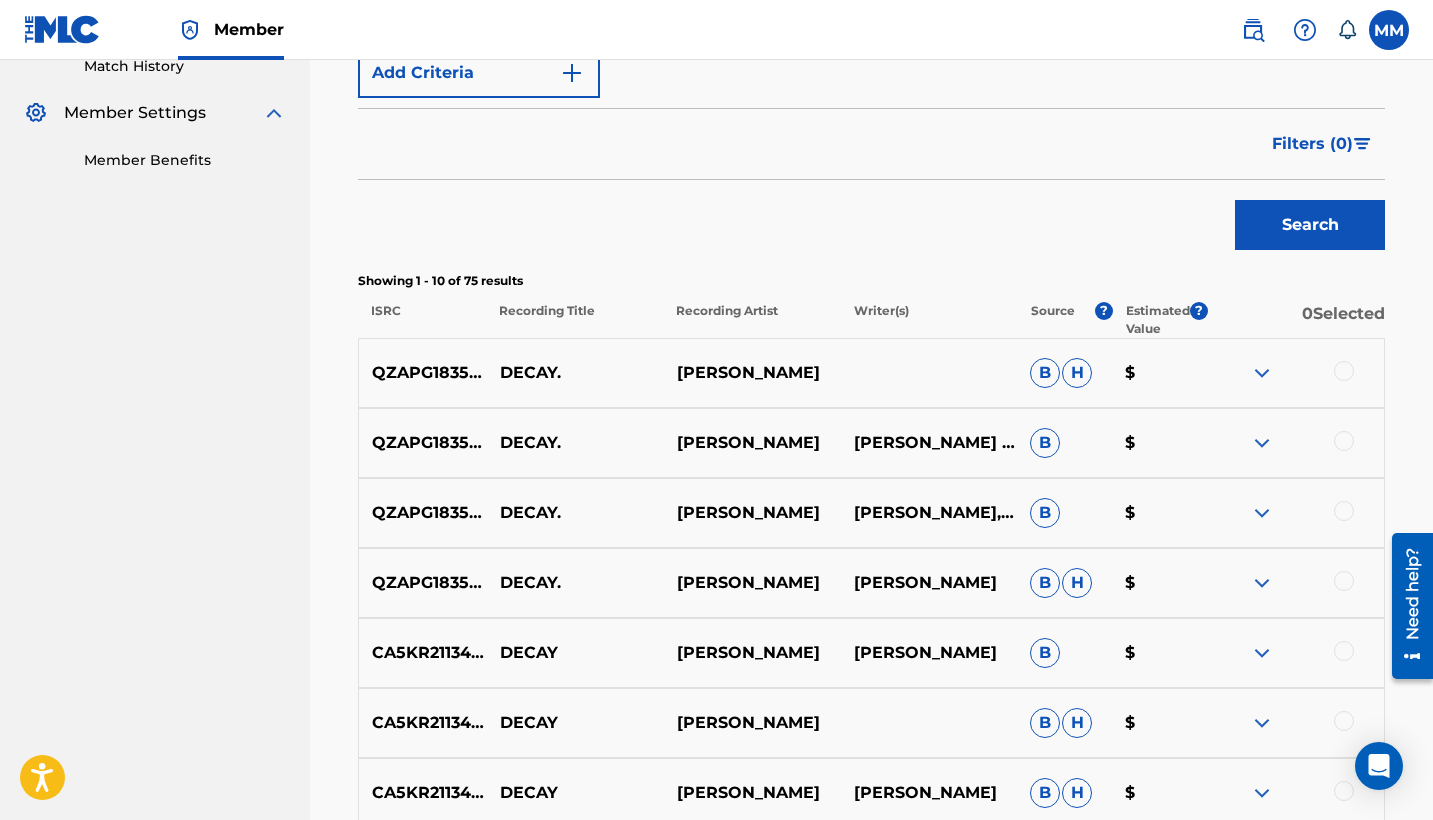 click at bounding box center [1344, 371] 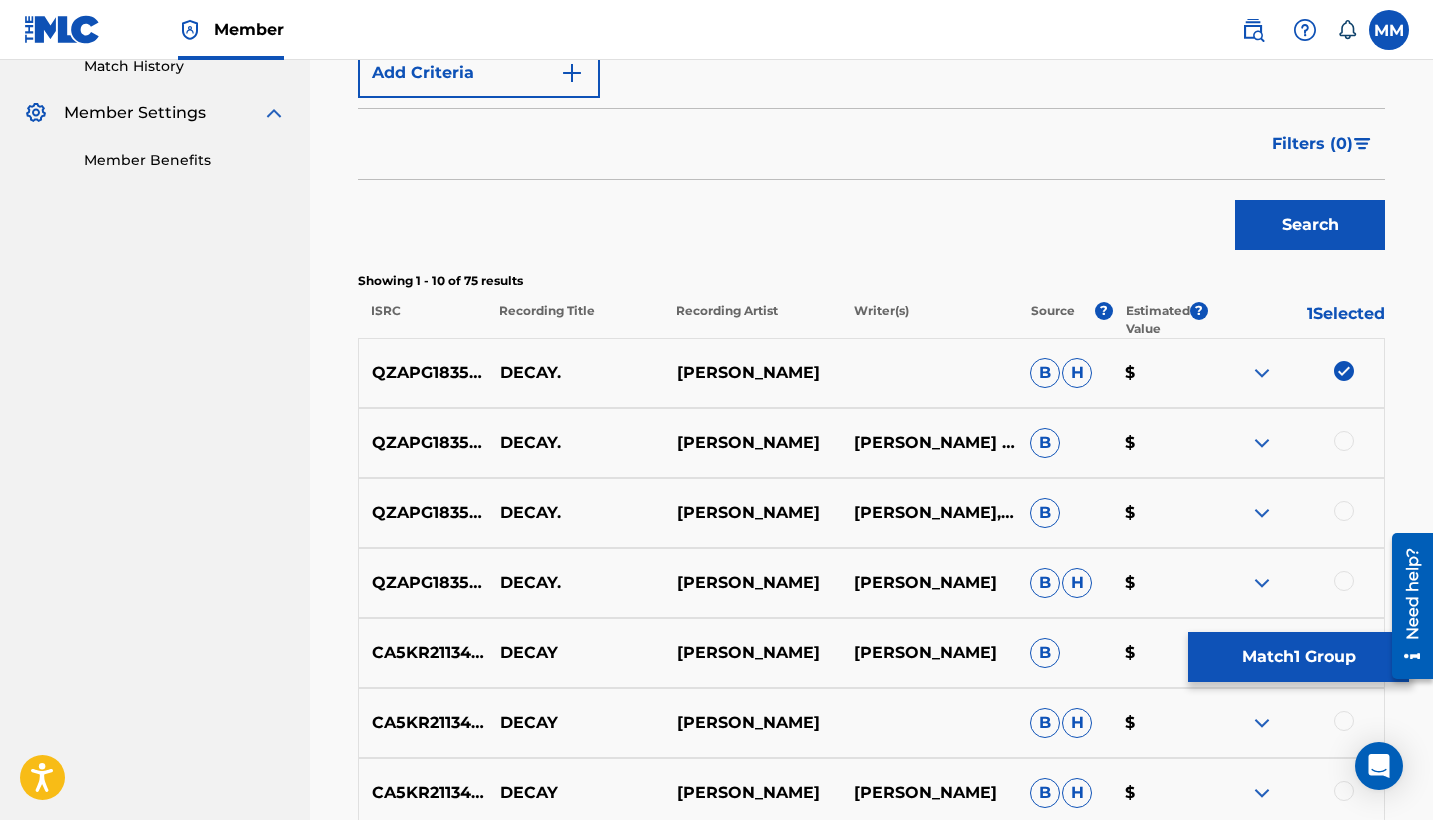 click at bounding box center (1344, 441) 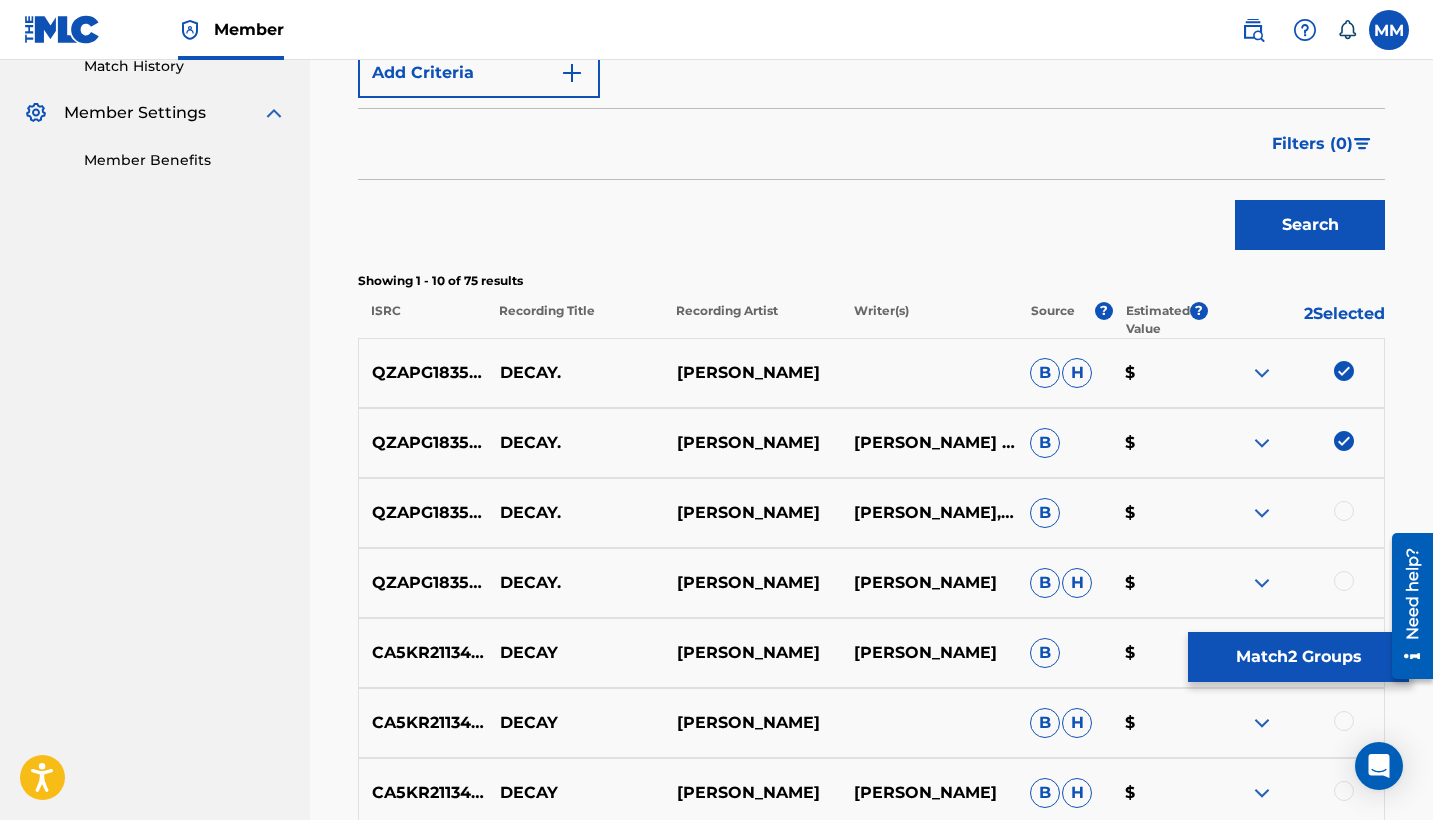 scroll, scrollTop: 733, scrollLeft: 0, axis: vertical 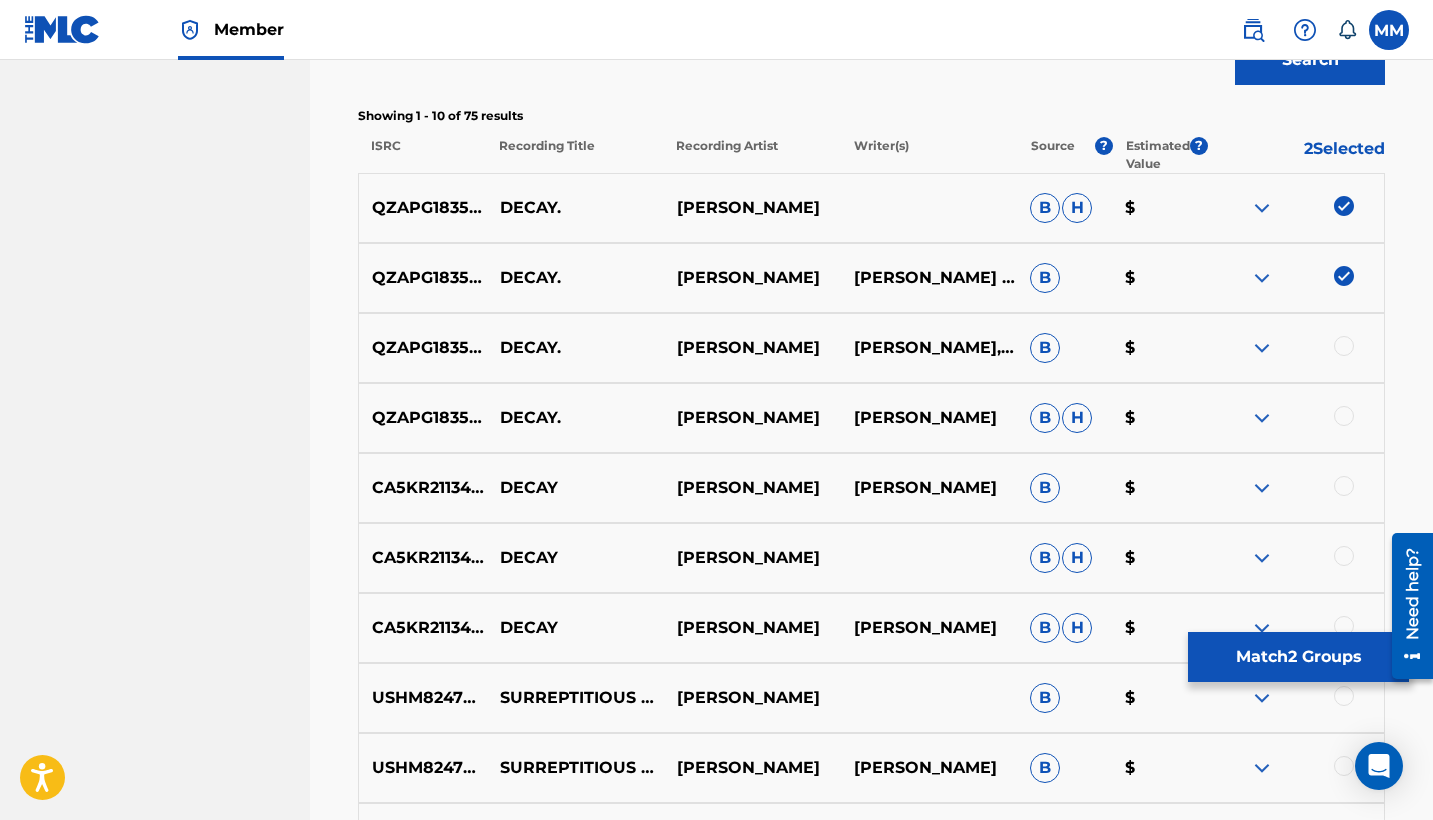 click at bounding box center [1344, 346] 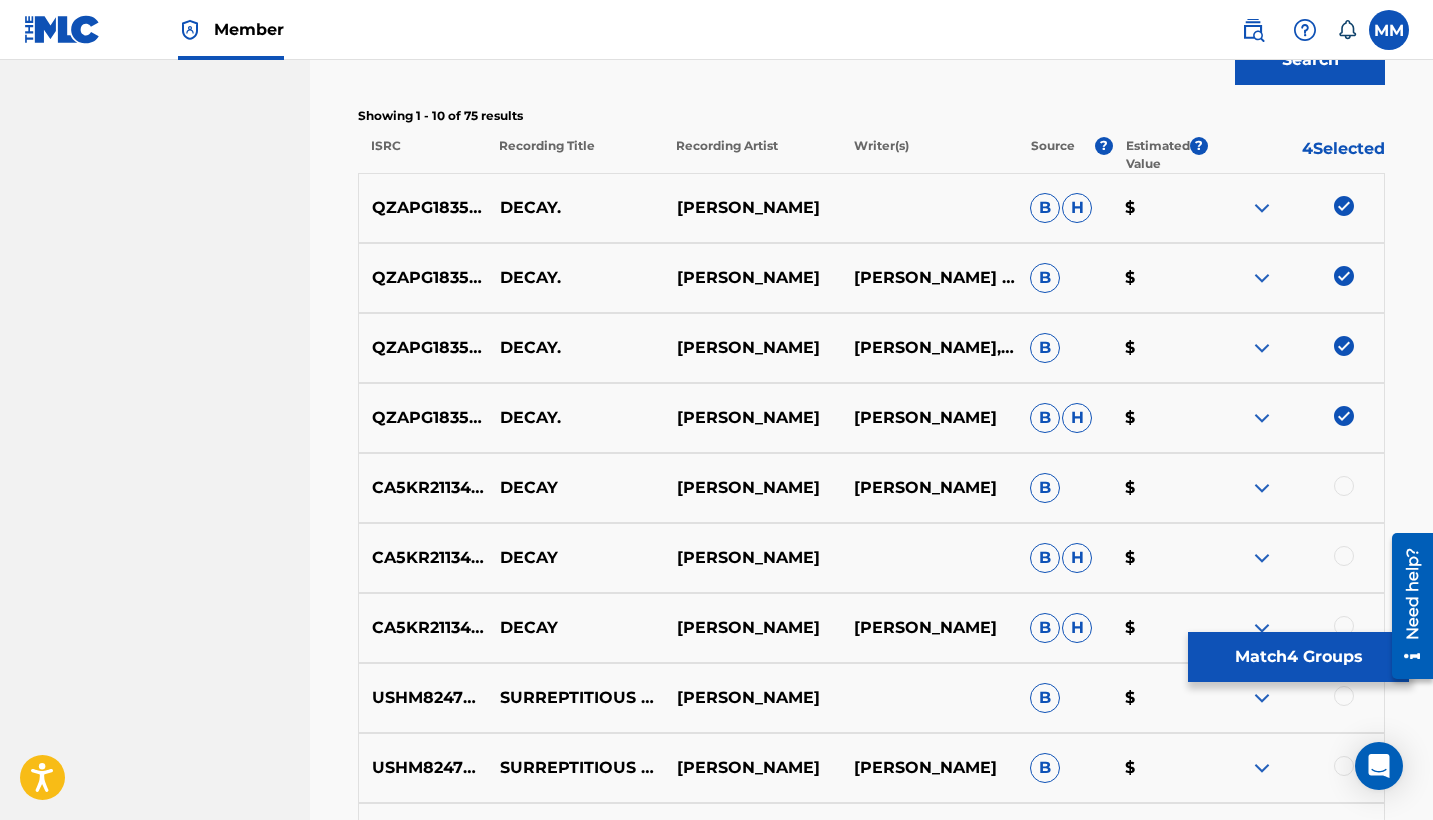 click on "Match  4 Groups" at bounding box center [1298, 657] 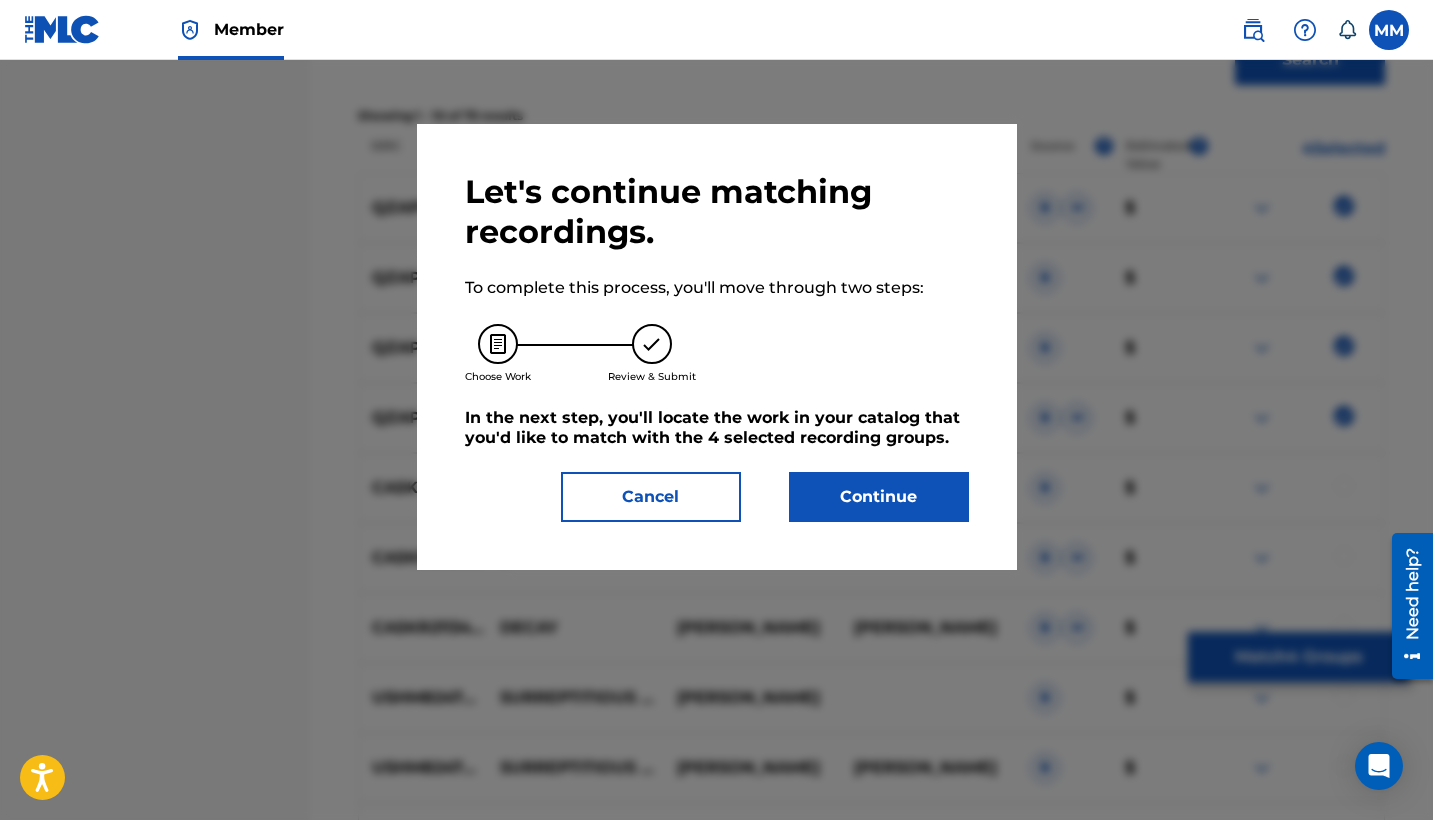 click on "Continue" at bounding box center [879, 497] 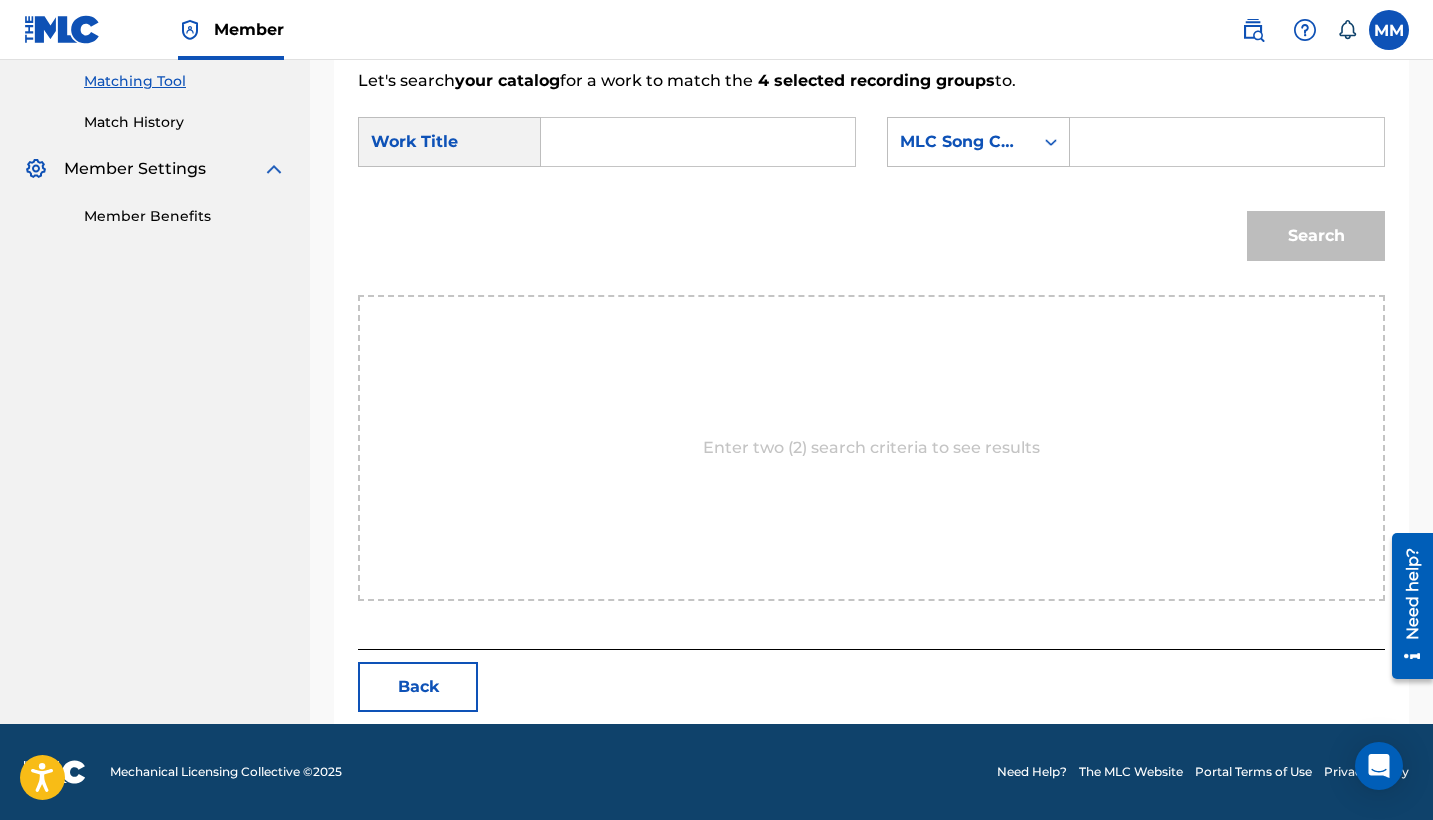 scroll, scrollTop: 310, scrollLeft: 0, axis: vertical 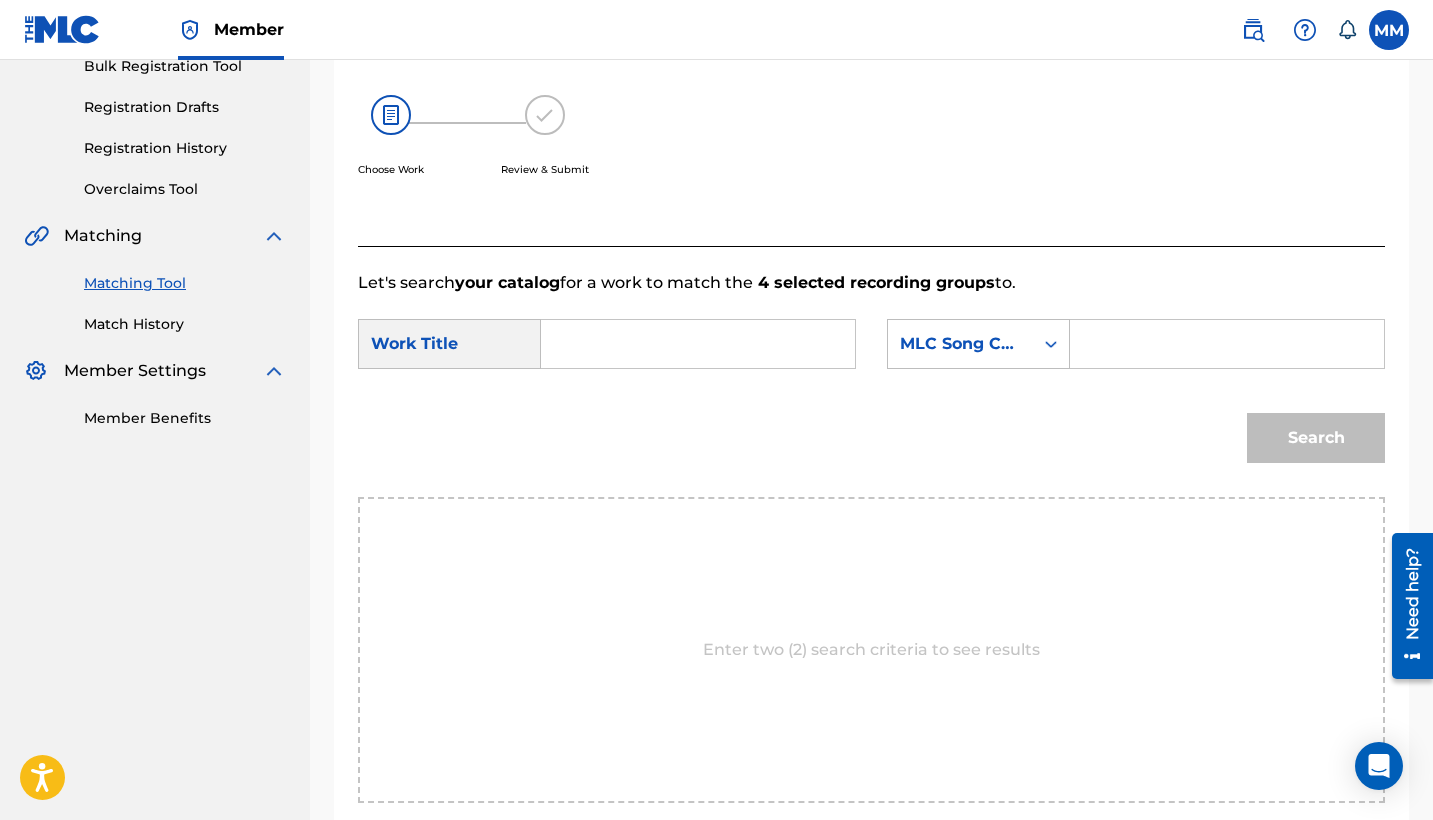 click at bounding box center (698, 344) 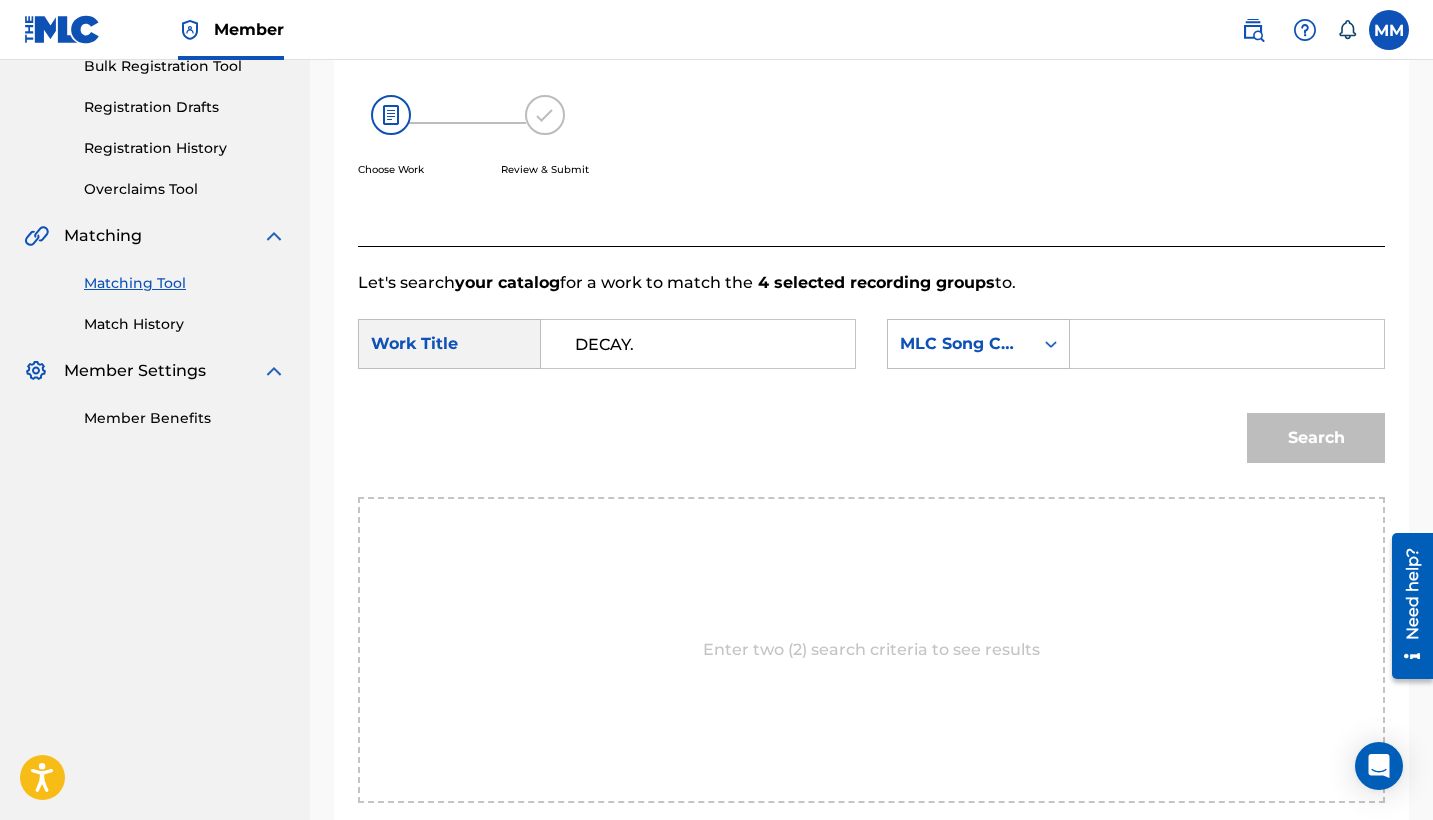 type on "DECAY." 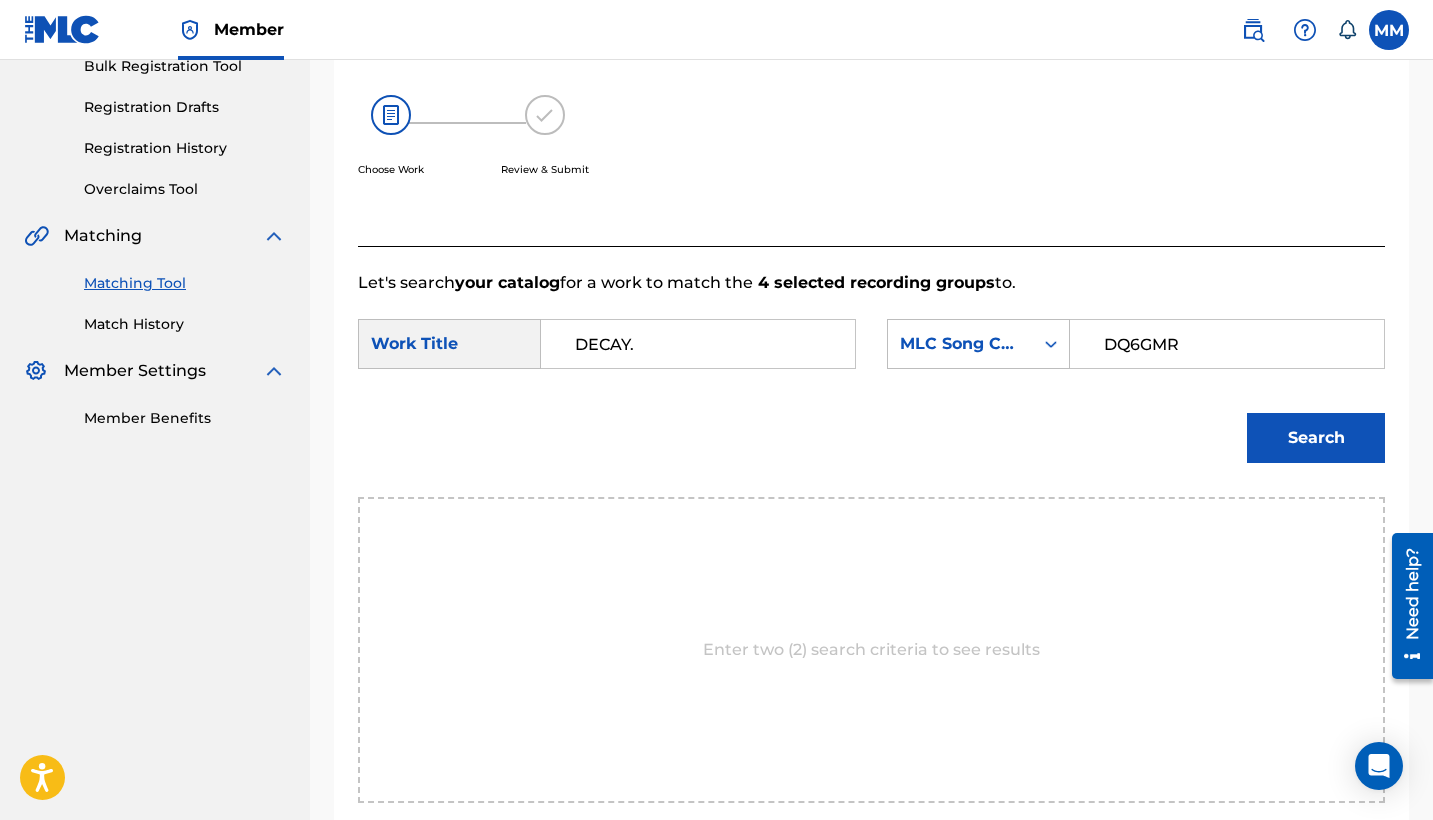 type on "DQ6GMR" 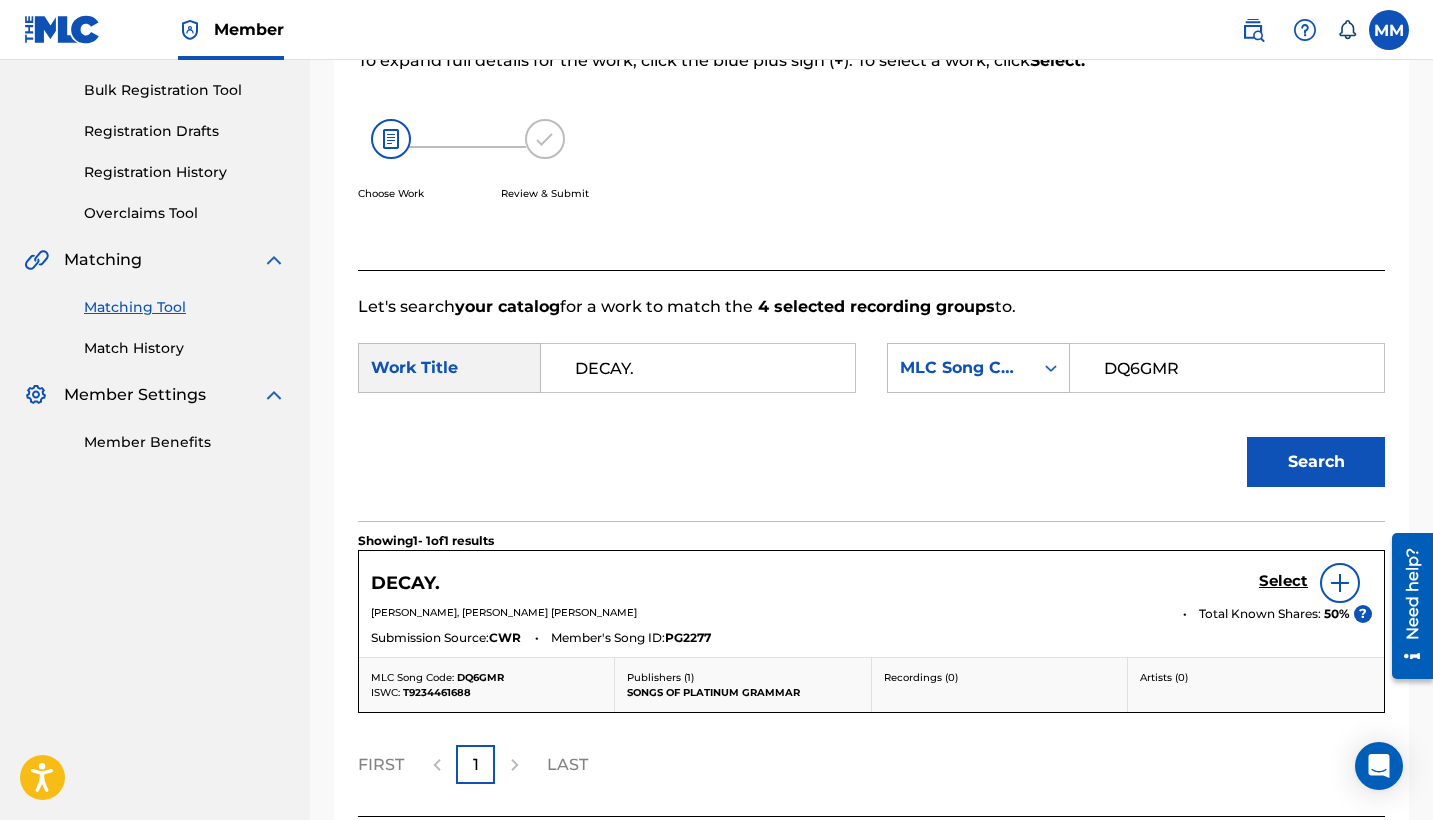 scroll, scrollTop: 324, scrollLeft: 0, axis: vertical 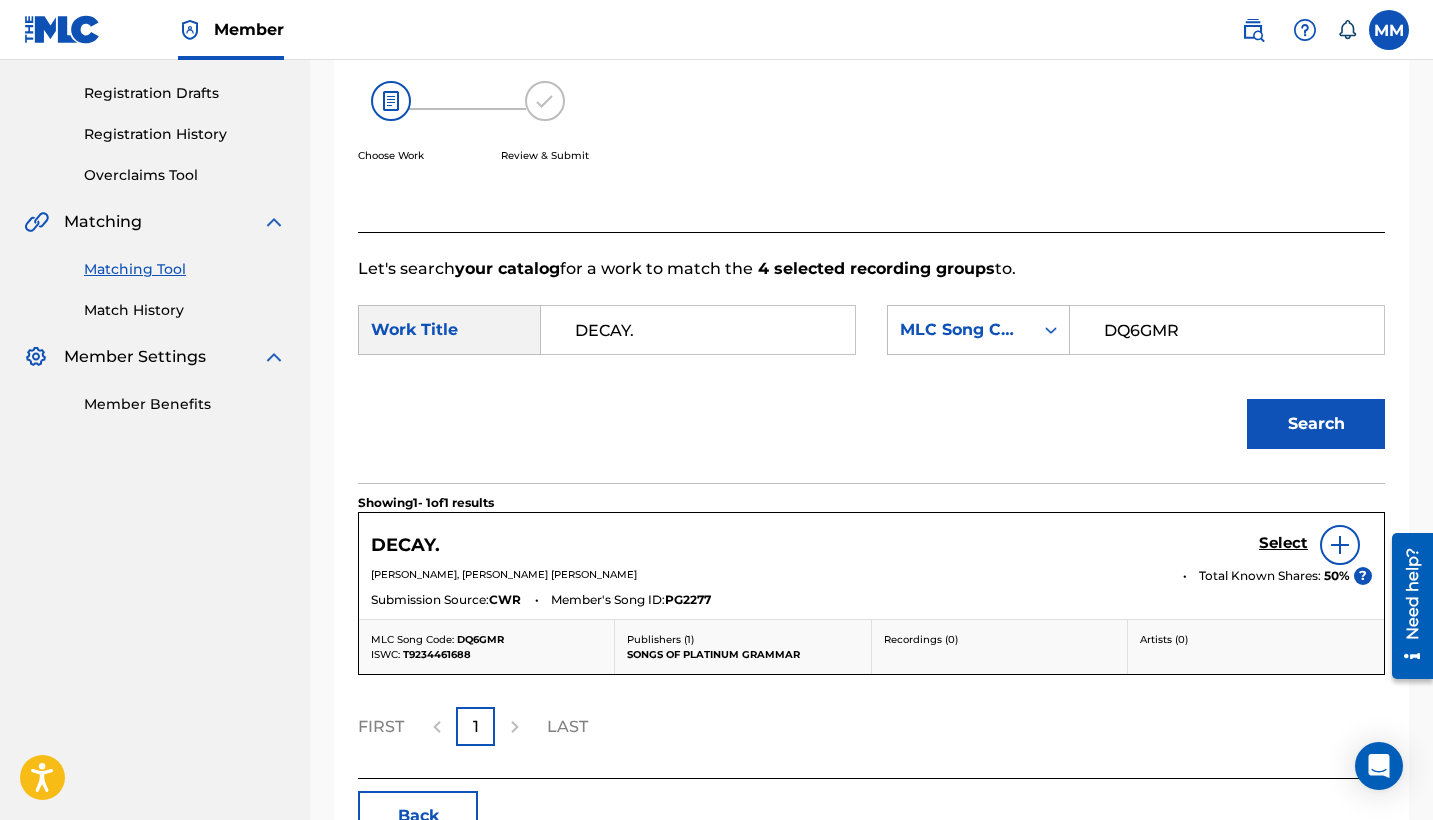 click on "Select" at bounding box center [1283, 543] 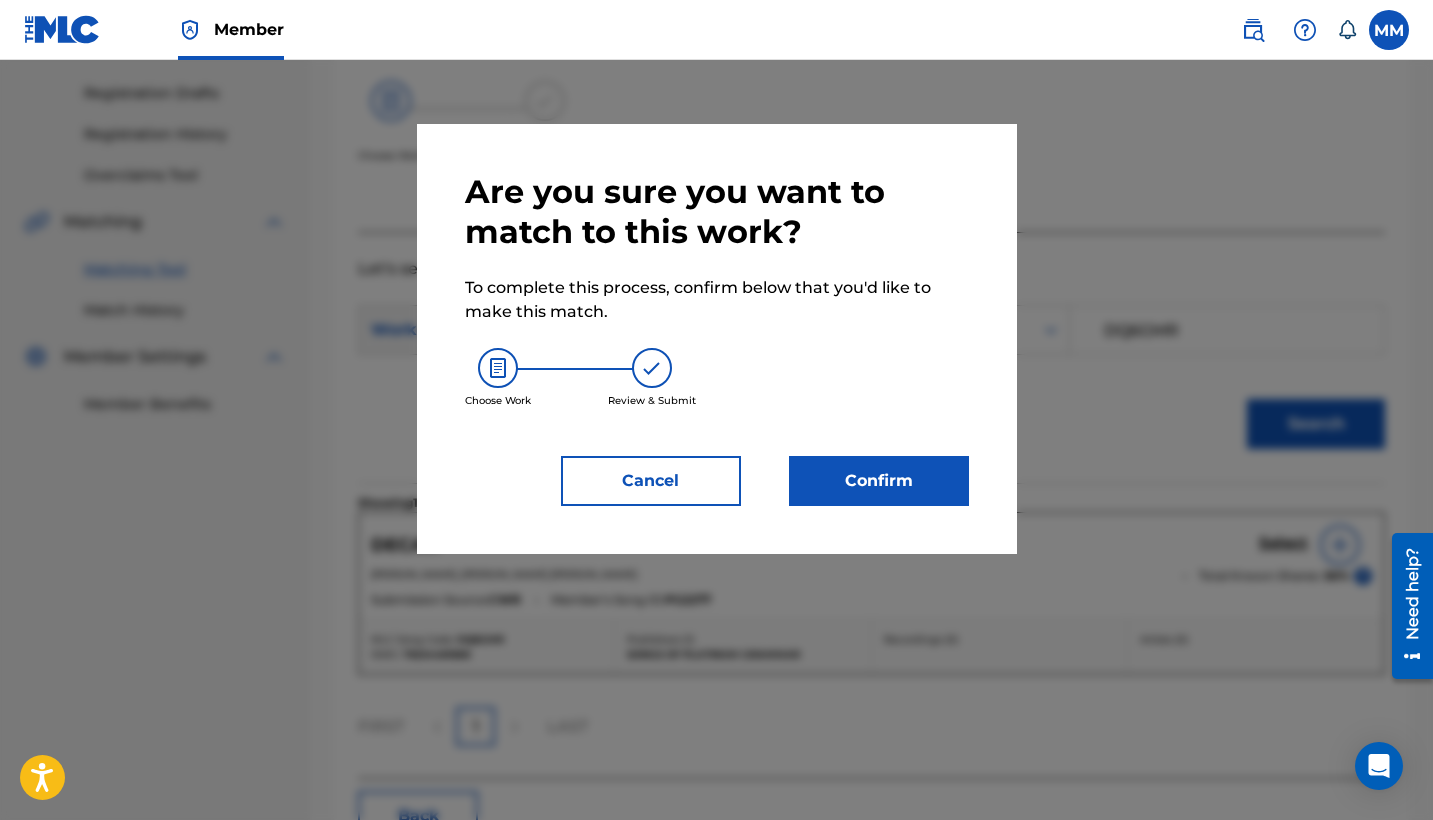 click on "Confirm" at bounding box center [879, 481] 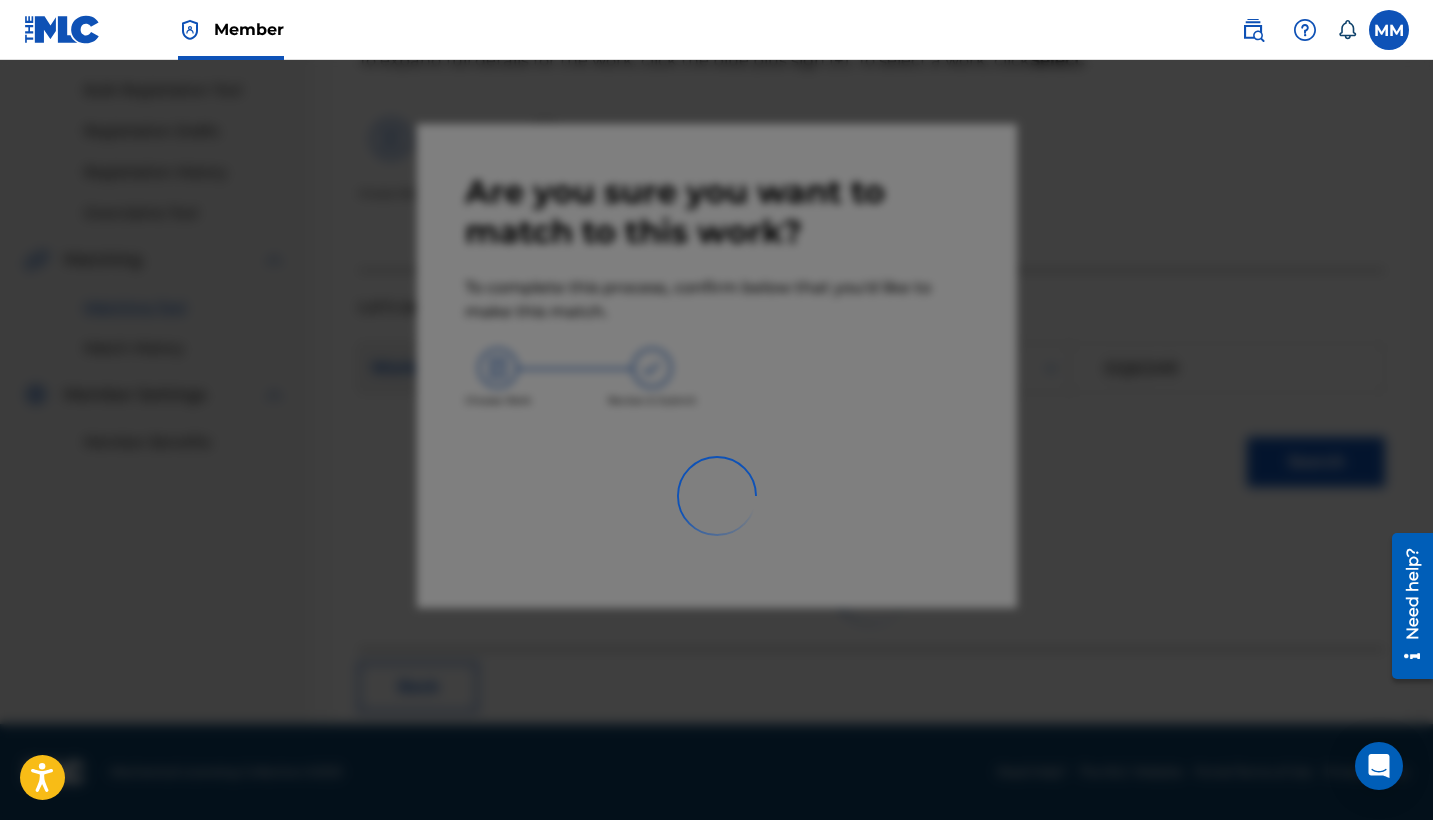 scroll, scrollTop: 76, scrollLeft: 0, axis: vertical 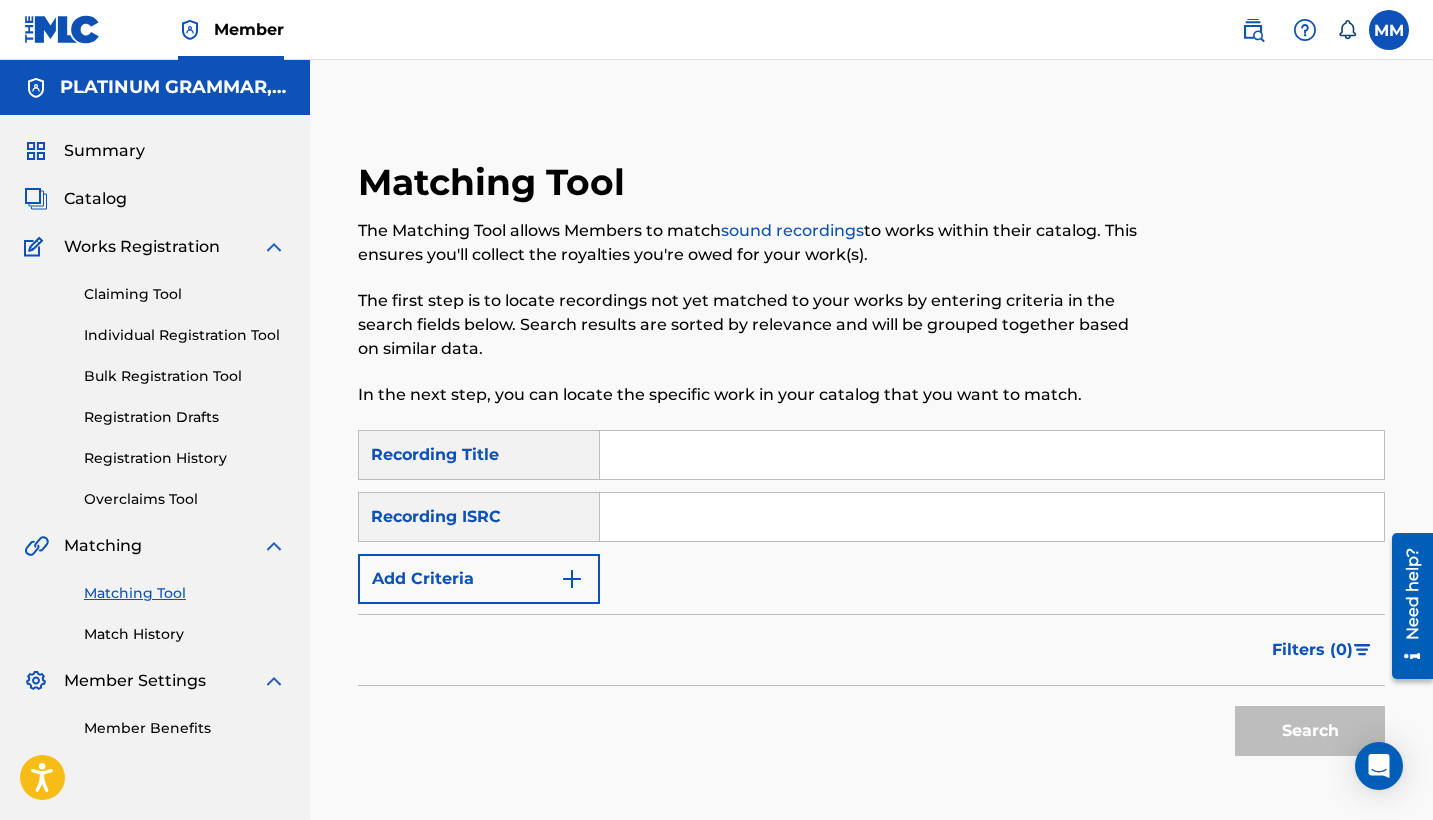 click on "Add Criteria" at bounding box center (479, 579) 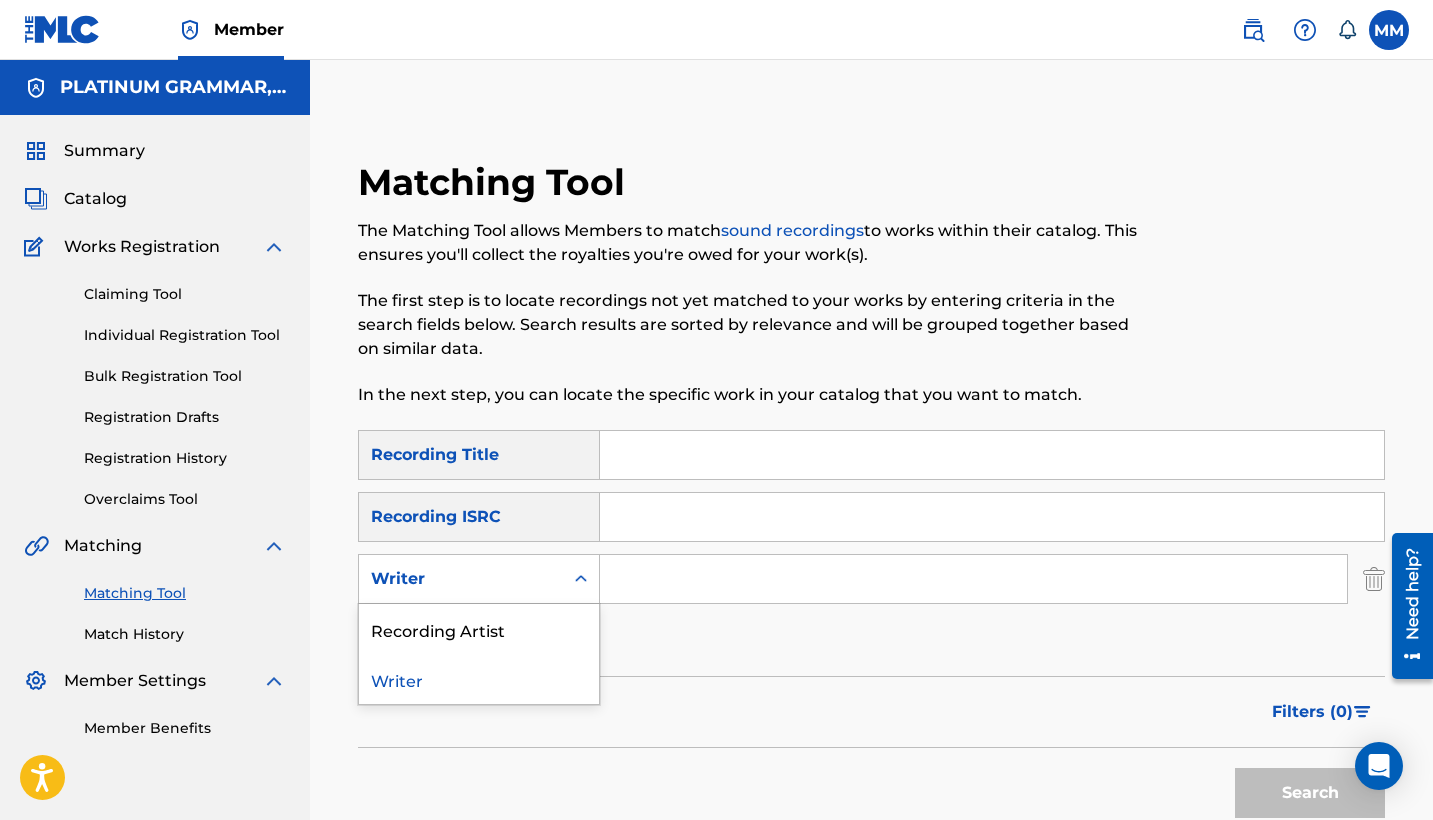 click on "Writer" at bounding box center (461, 579) 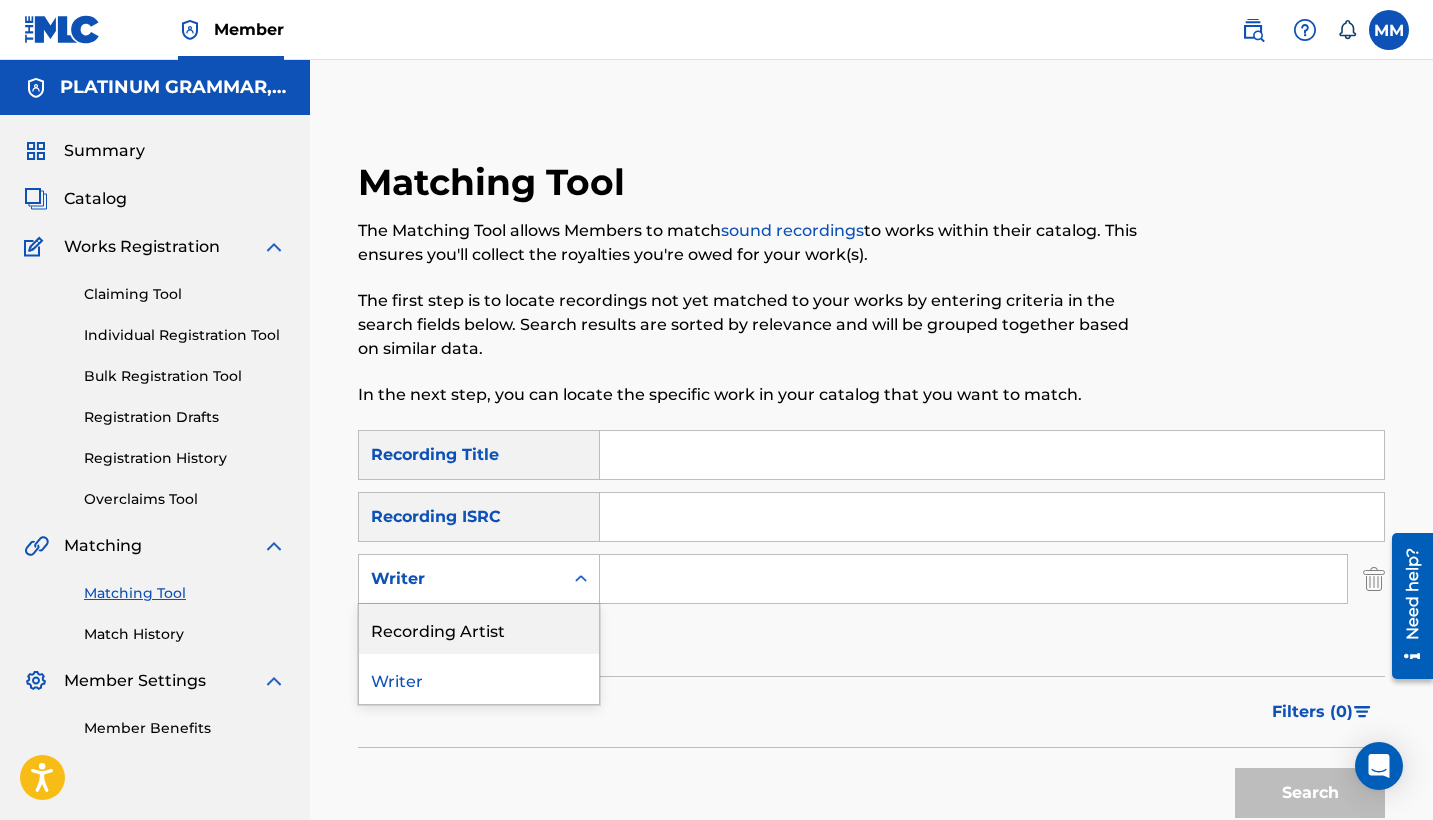 click on "Recording Artist" at bounding box center [479, 629] 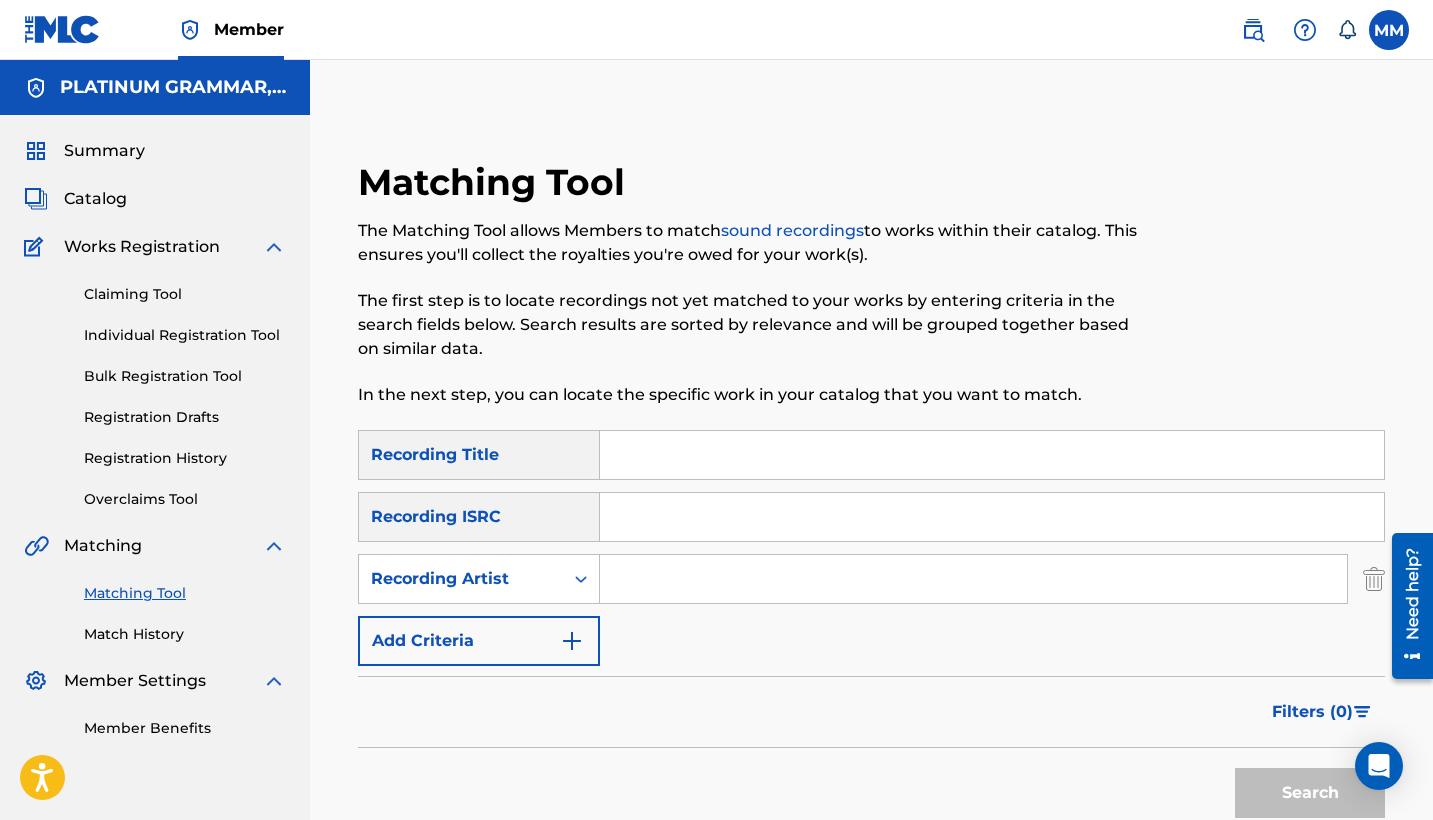 click at bounding box center [992, 455] 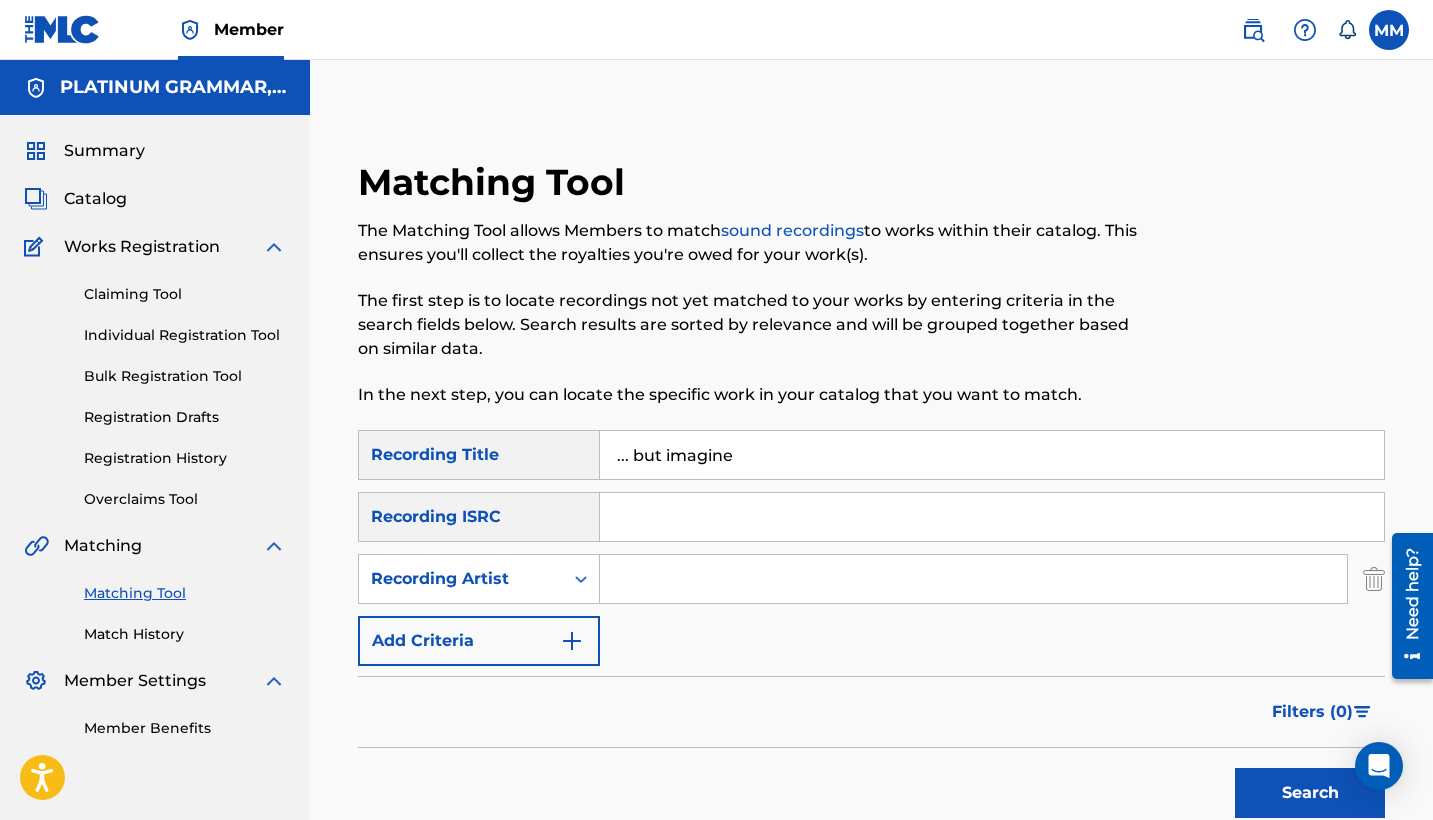 type on "... but imagine" 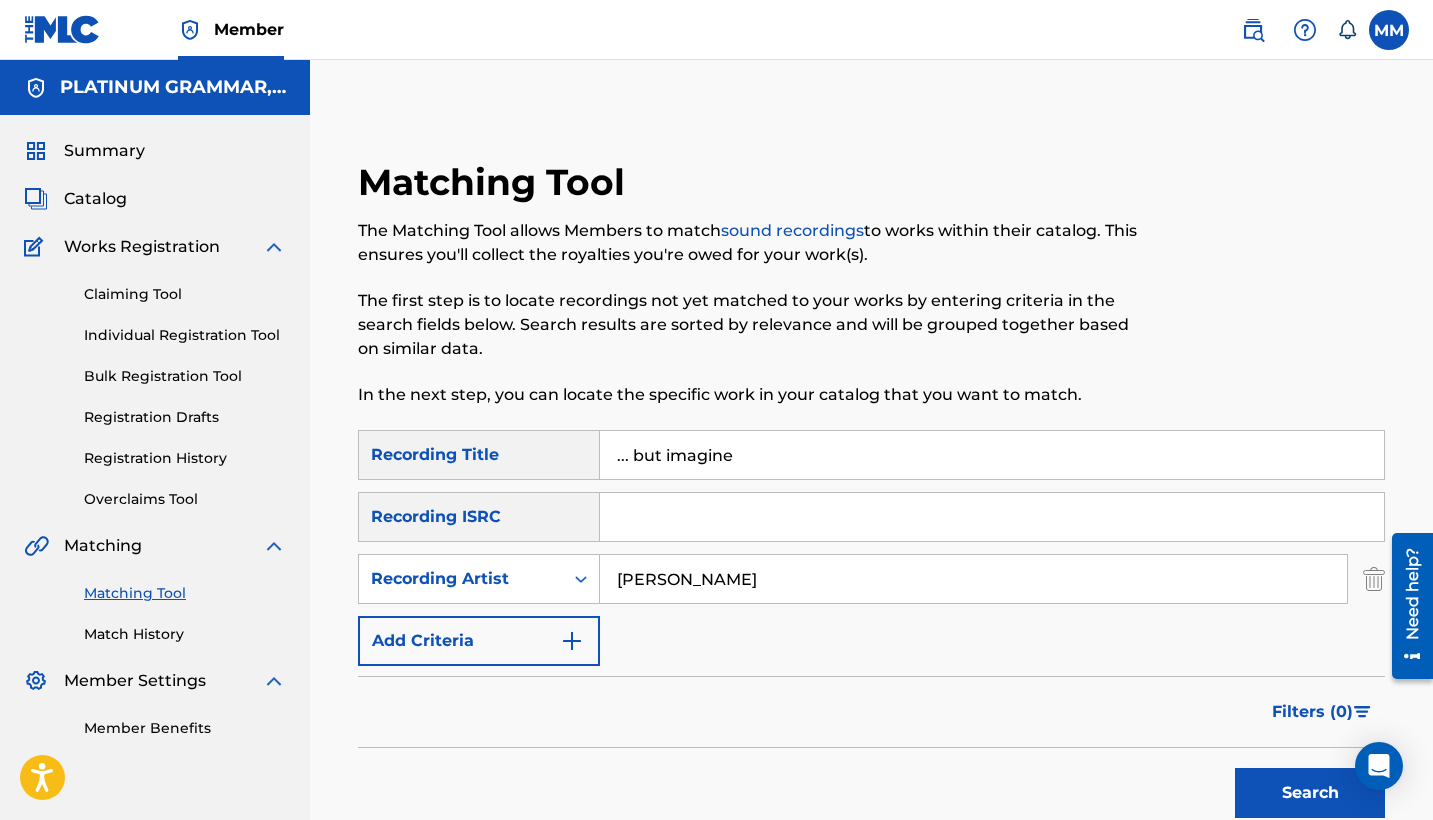 scroll, scrollTop: 190, scrollLeft: 0, axis: vertical 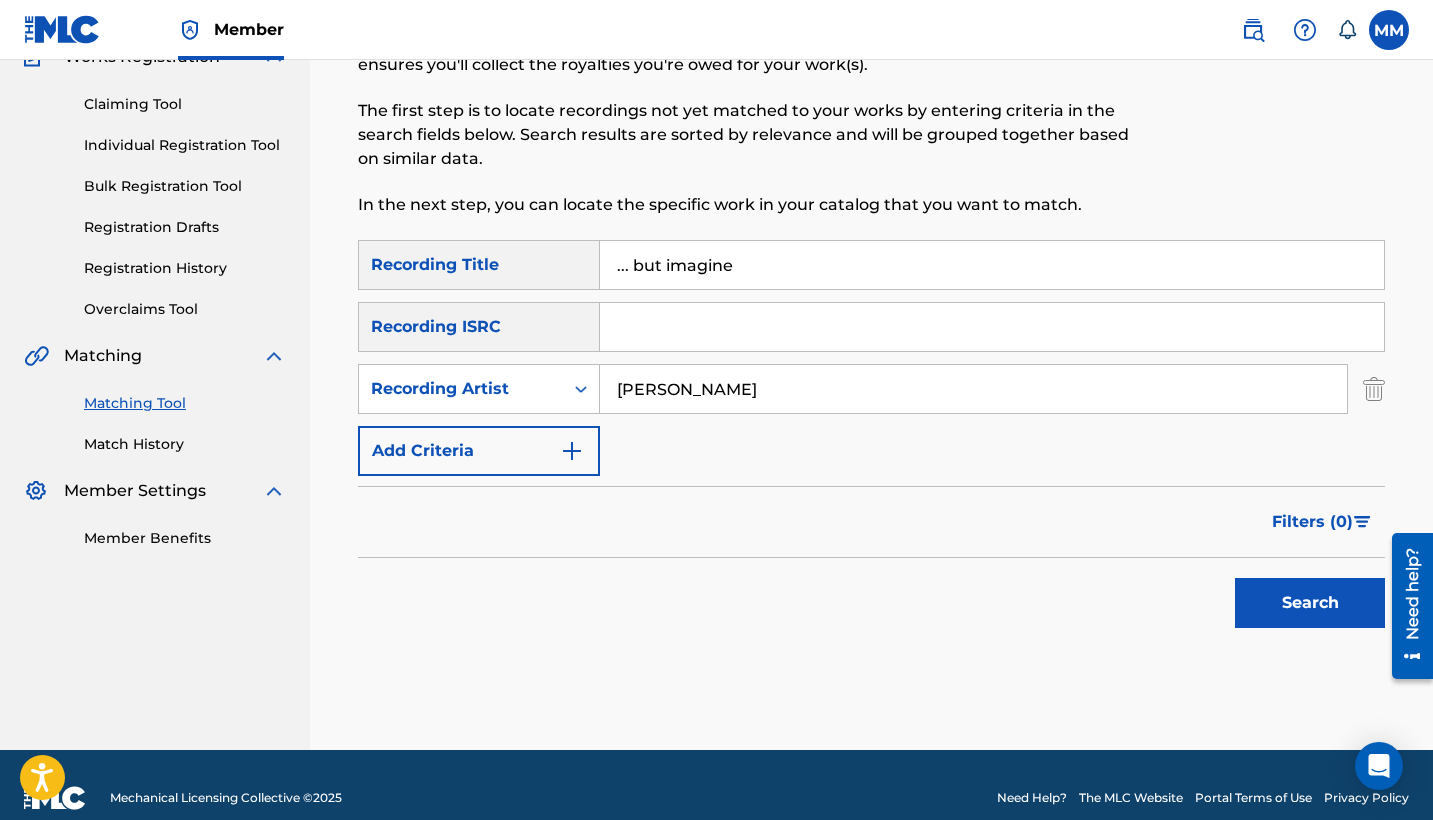 type on "[PERSON_NAME]" 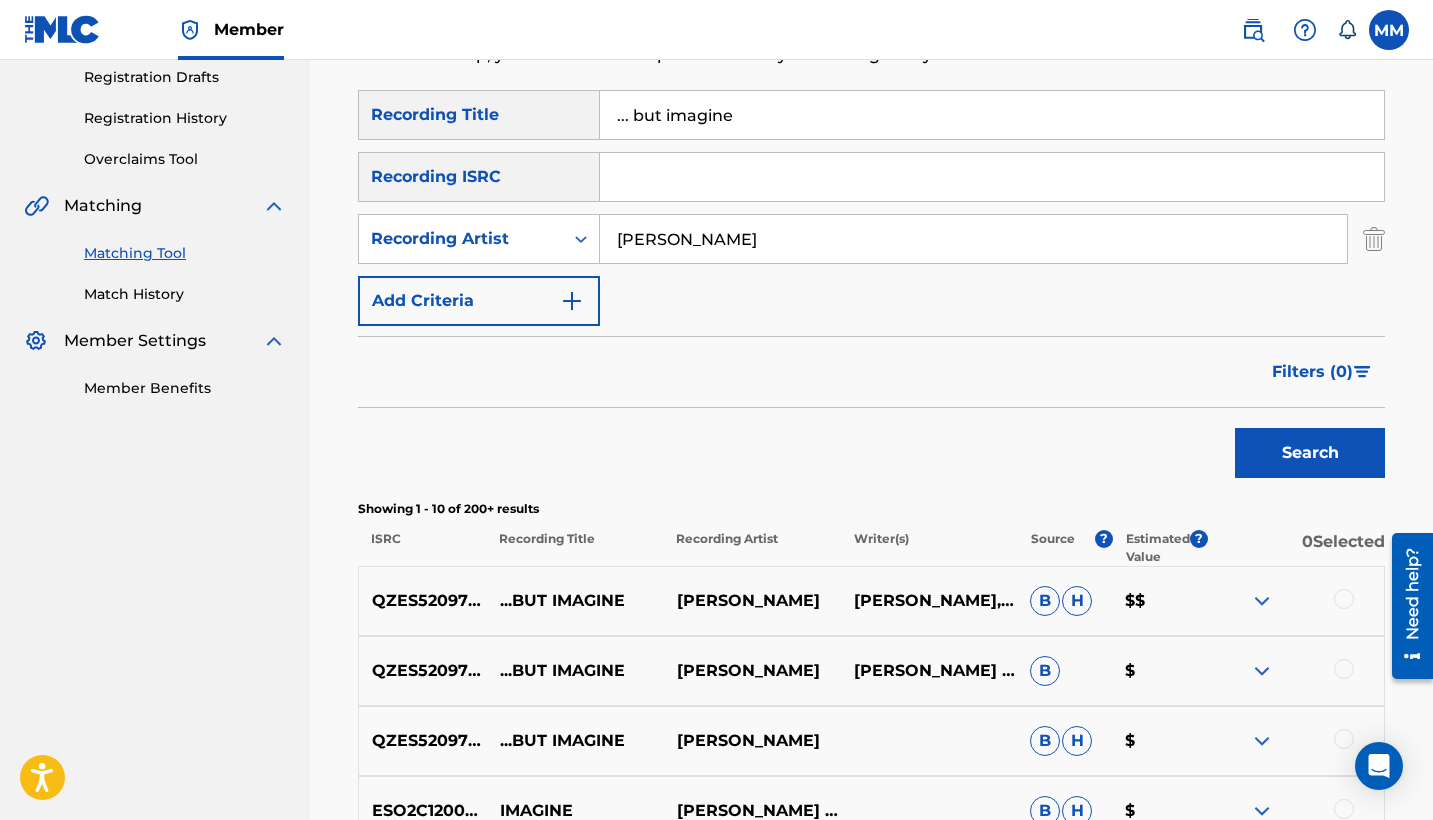 scroll, scrollTop: 726, scrollLeft: 0, axis: vertical 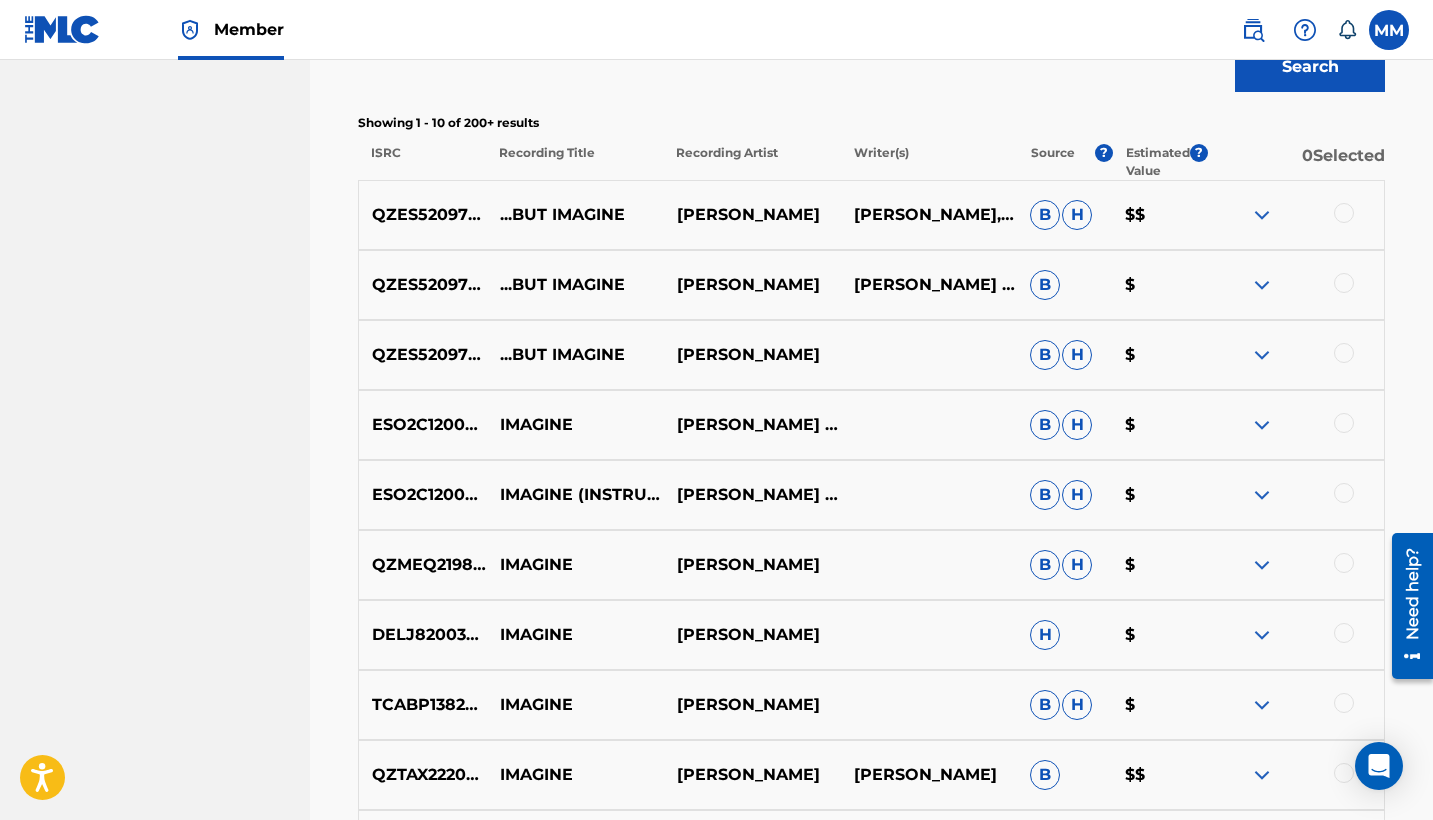click at bounding box center [1344, 213] 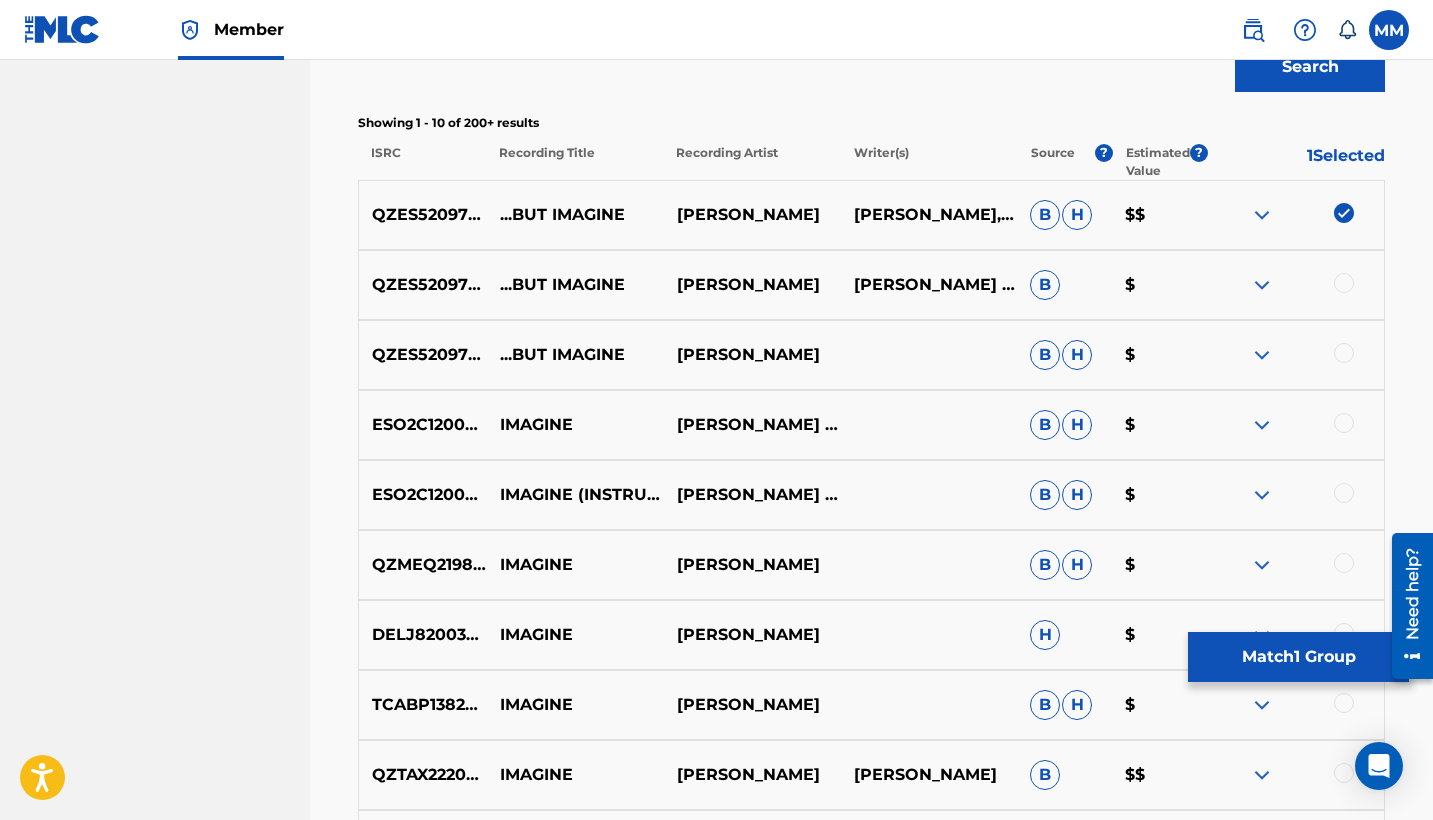 click at bounding box center (1344, 283) 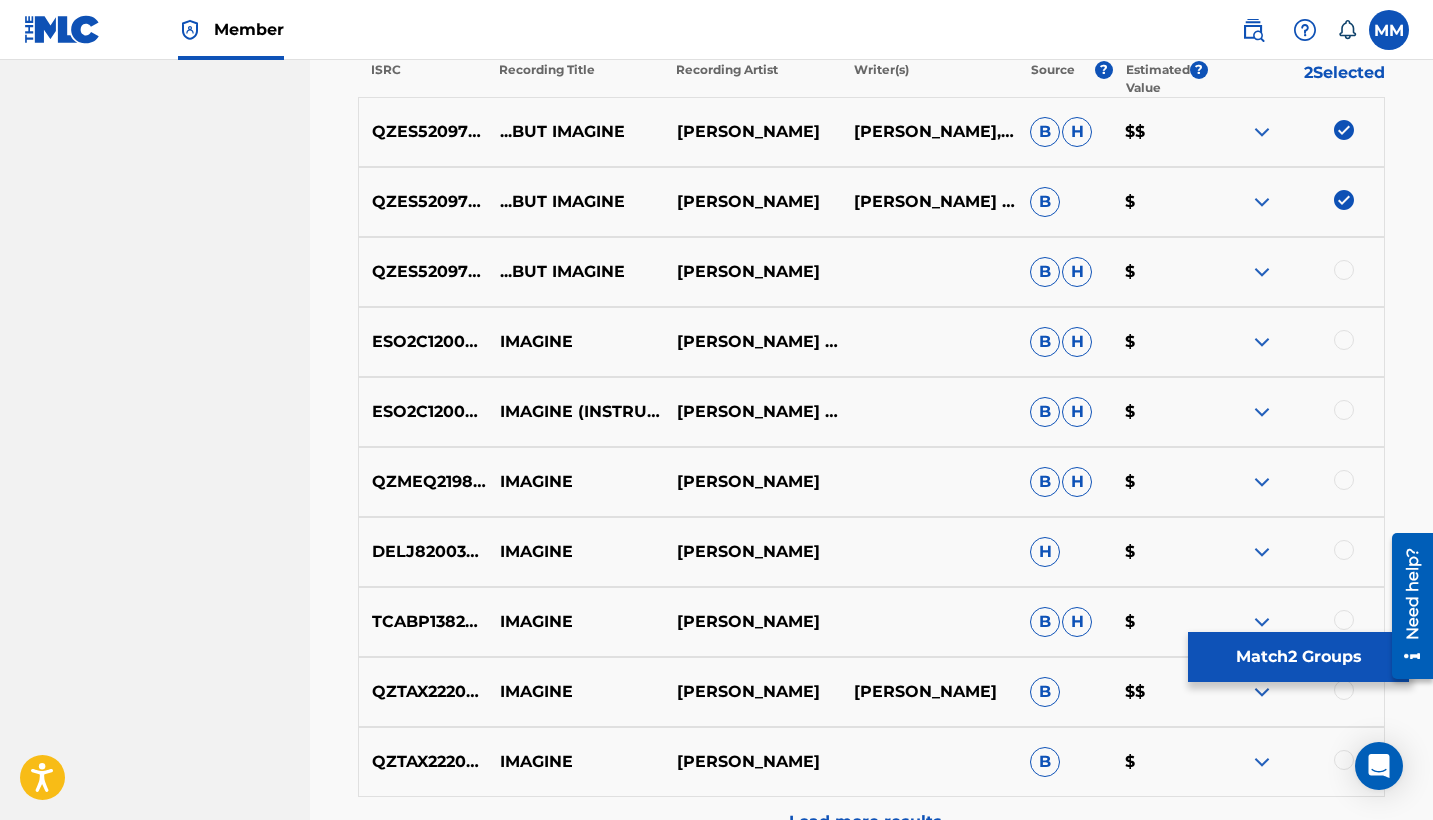 scroll, scrollTop: 805, scrollLeft: 0, axis: vertical 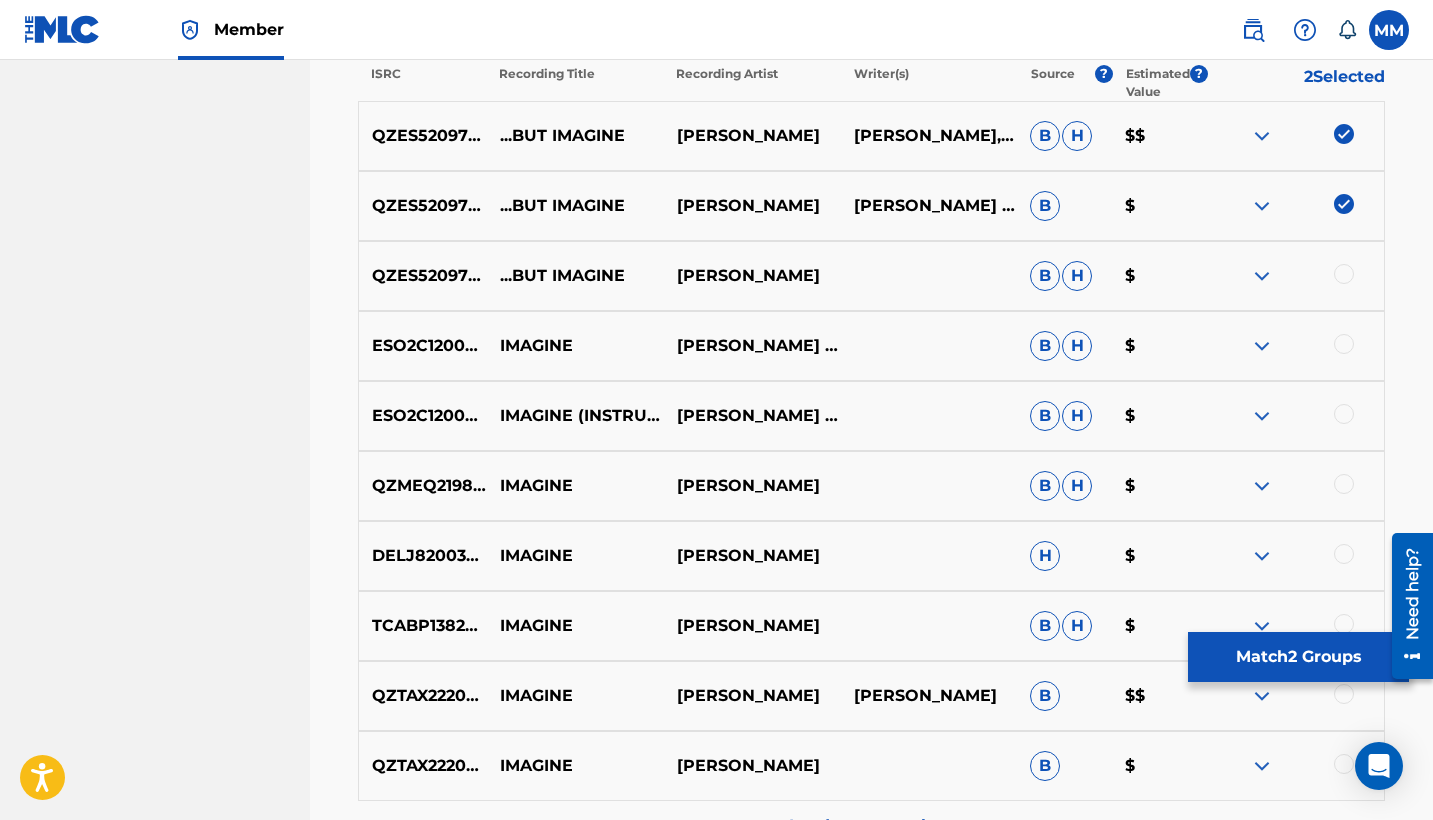 click at bounding box center [1344, 274] 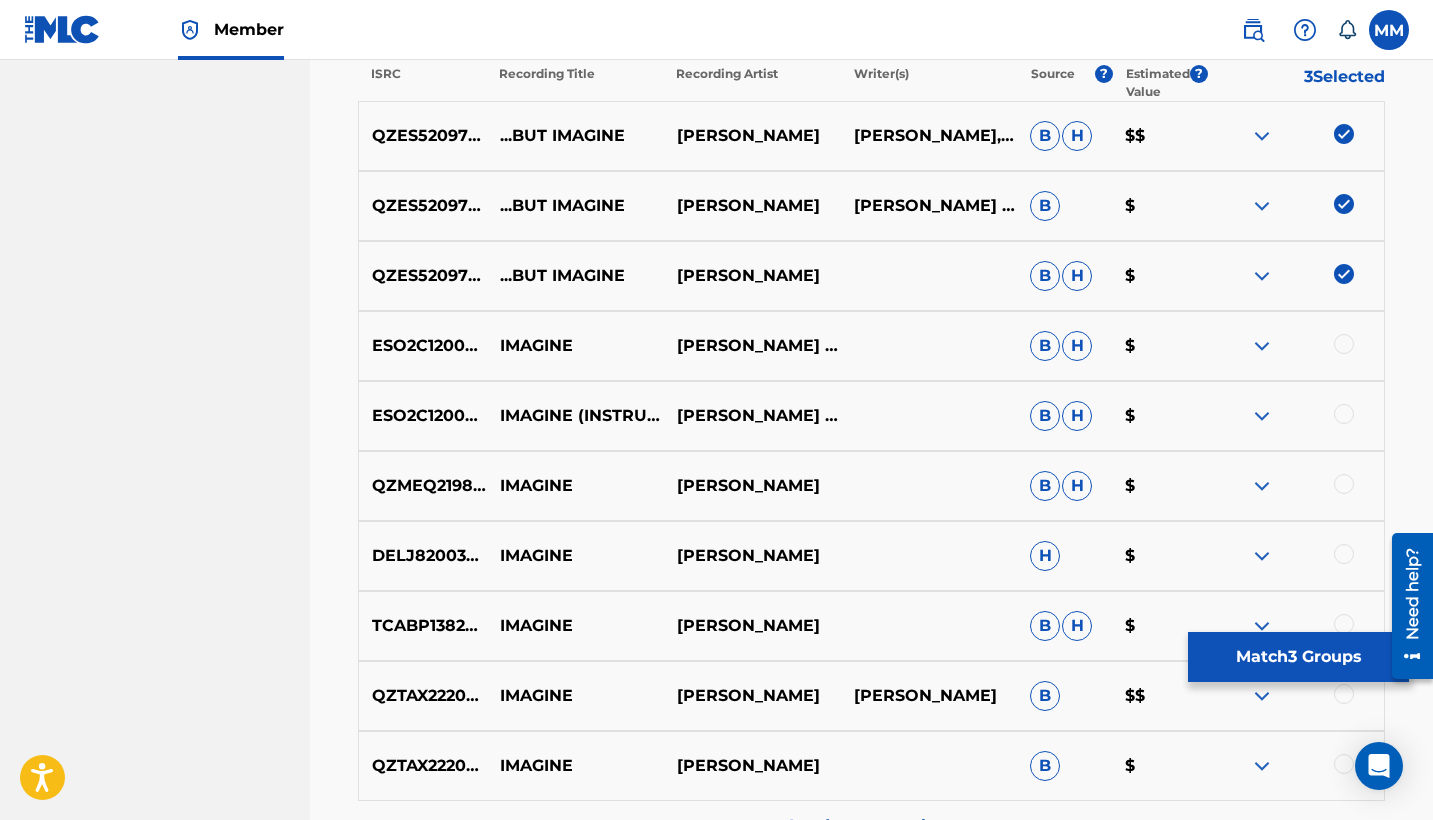 scroll, scrollTop: 787, scrollLeft: 0, axis: vertical 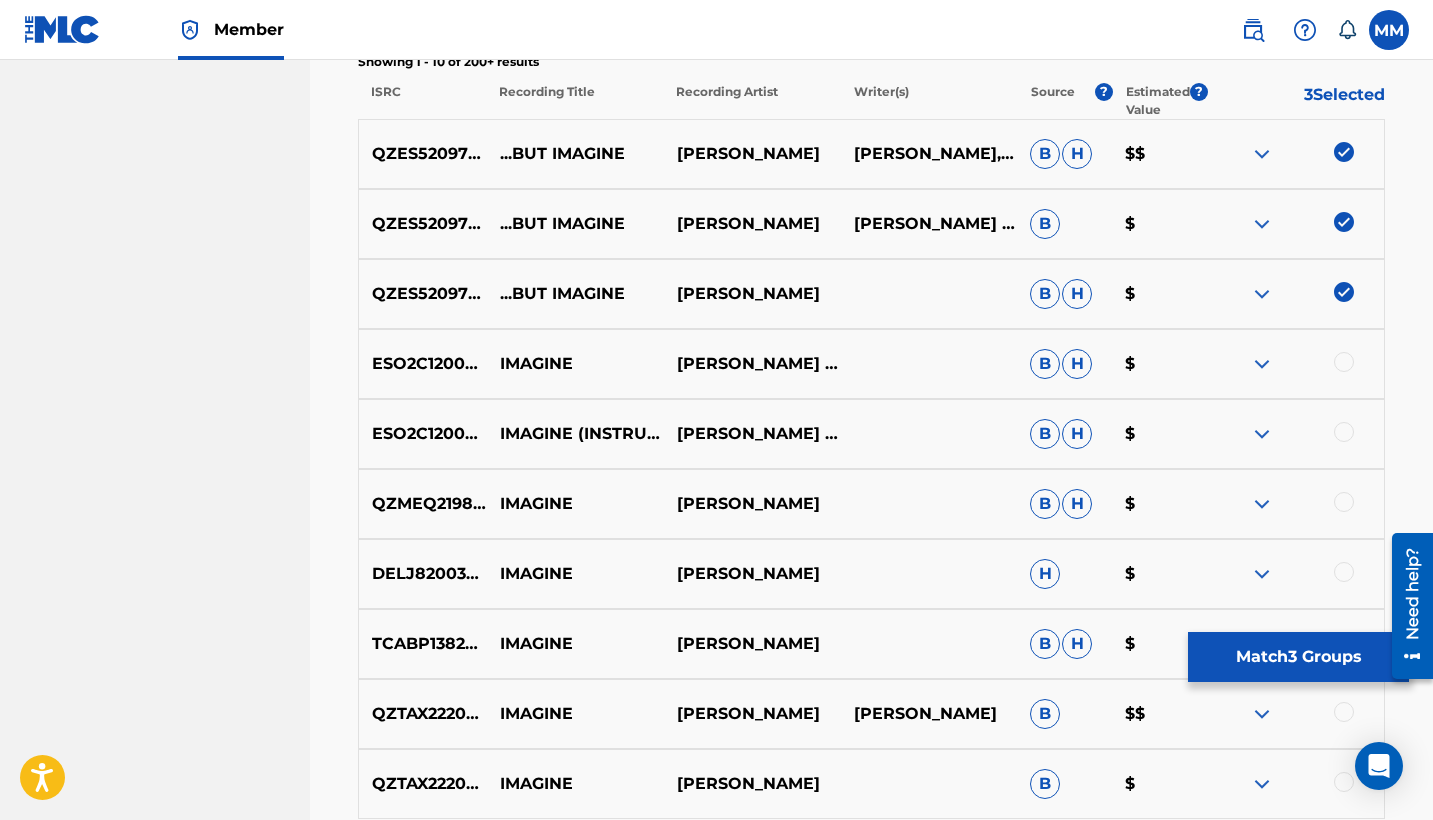 click on "Match  3 Groups" at bounding box center [1298, 657] 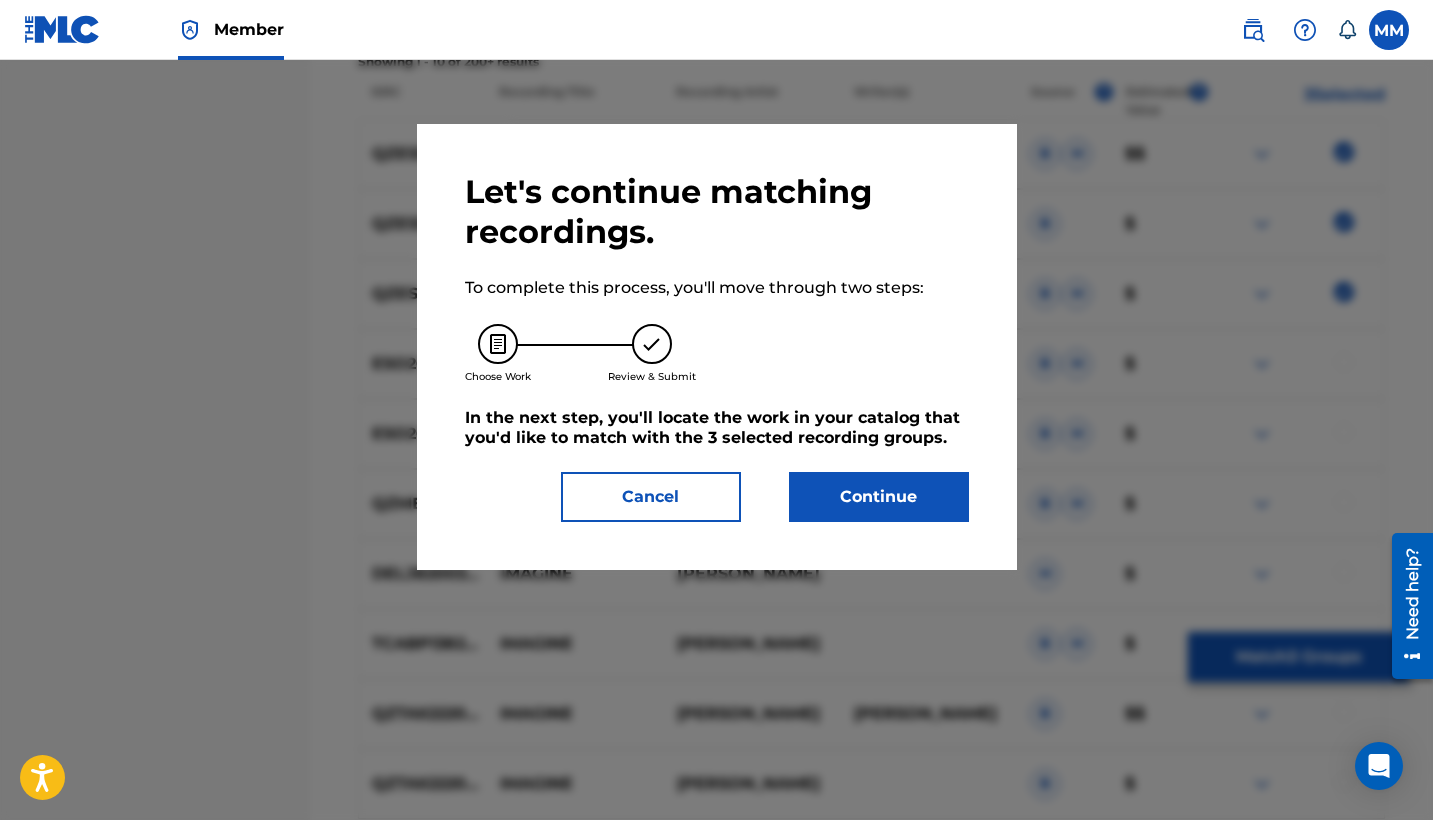 click on "Continue" at bounding box center (879, 497) 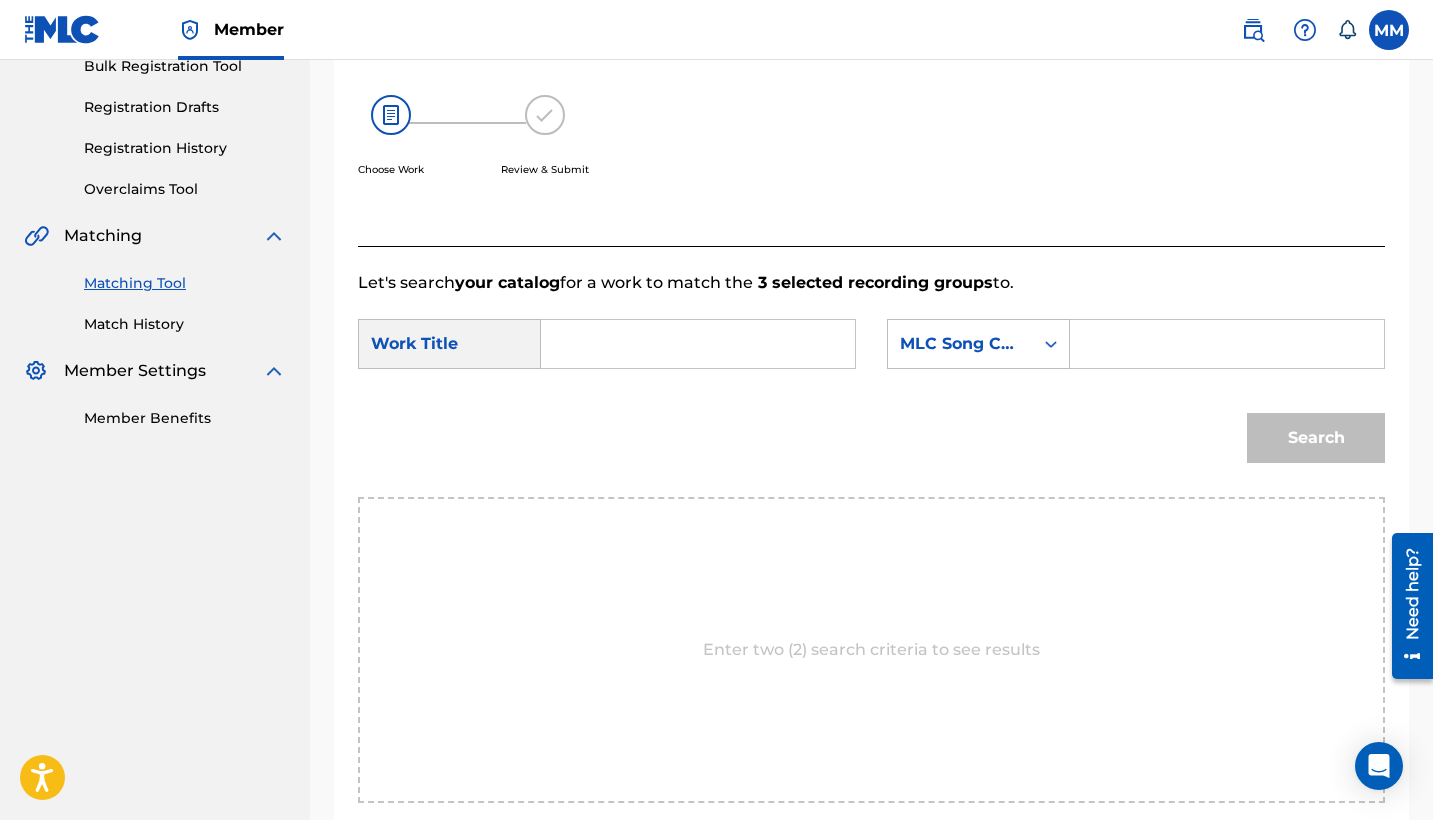 click at bounding box center (698, 344) 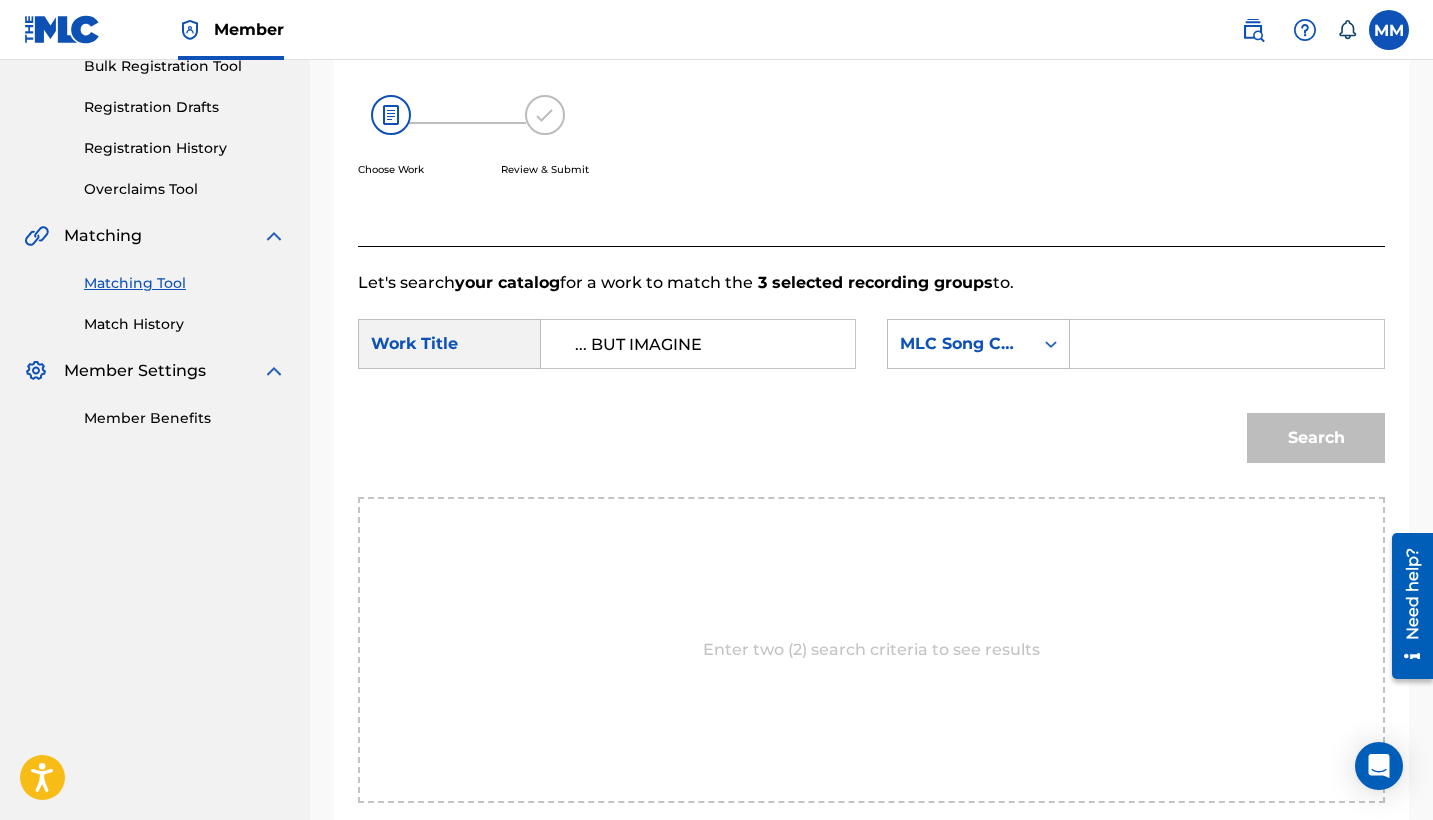 type on "... BUT IMAGINE" 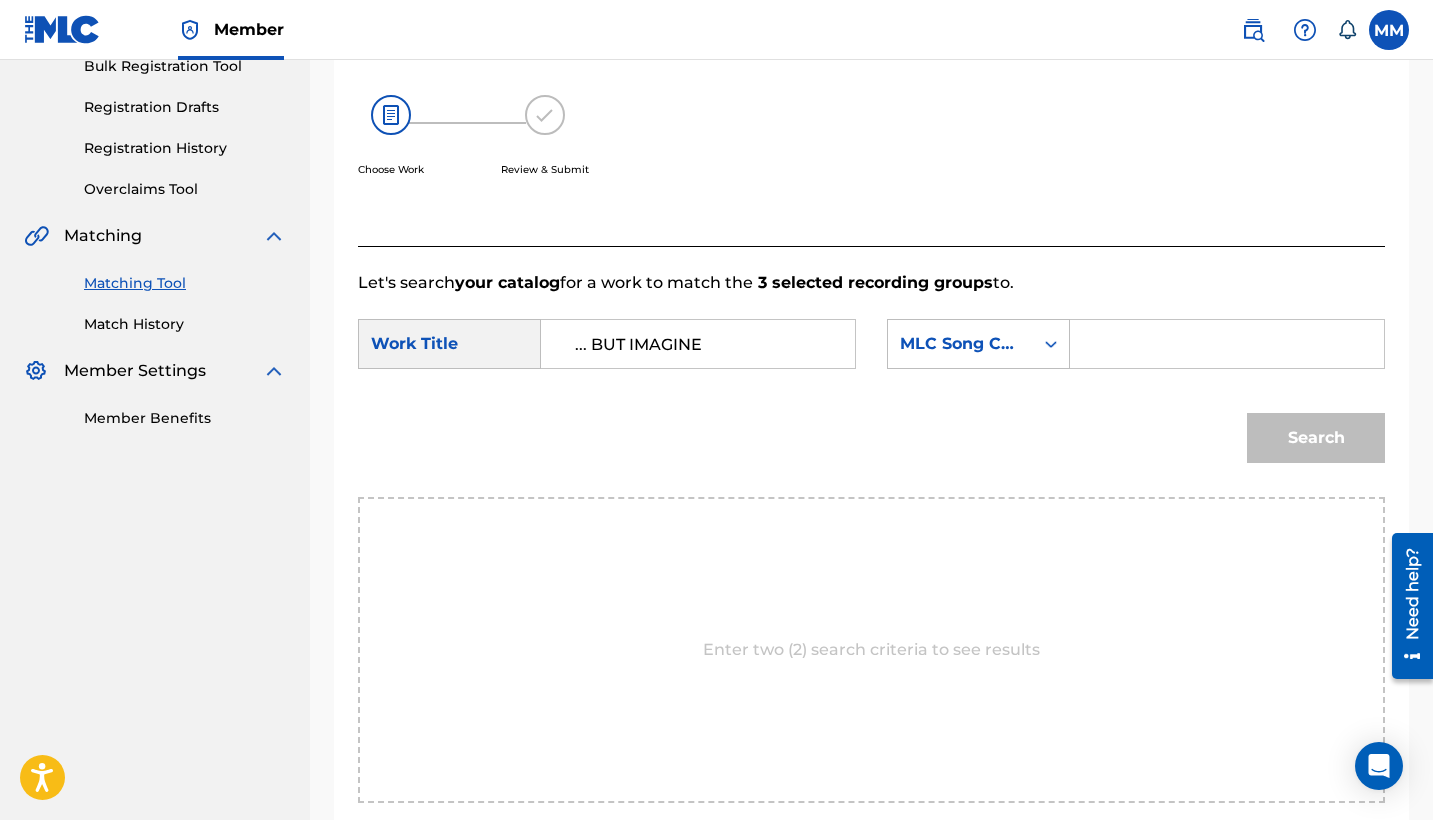 paste on "BD90H9" 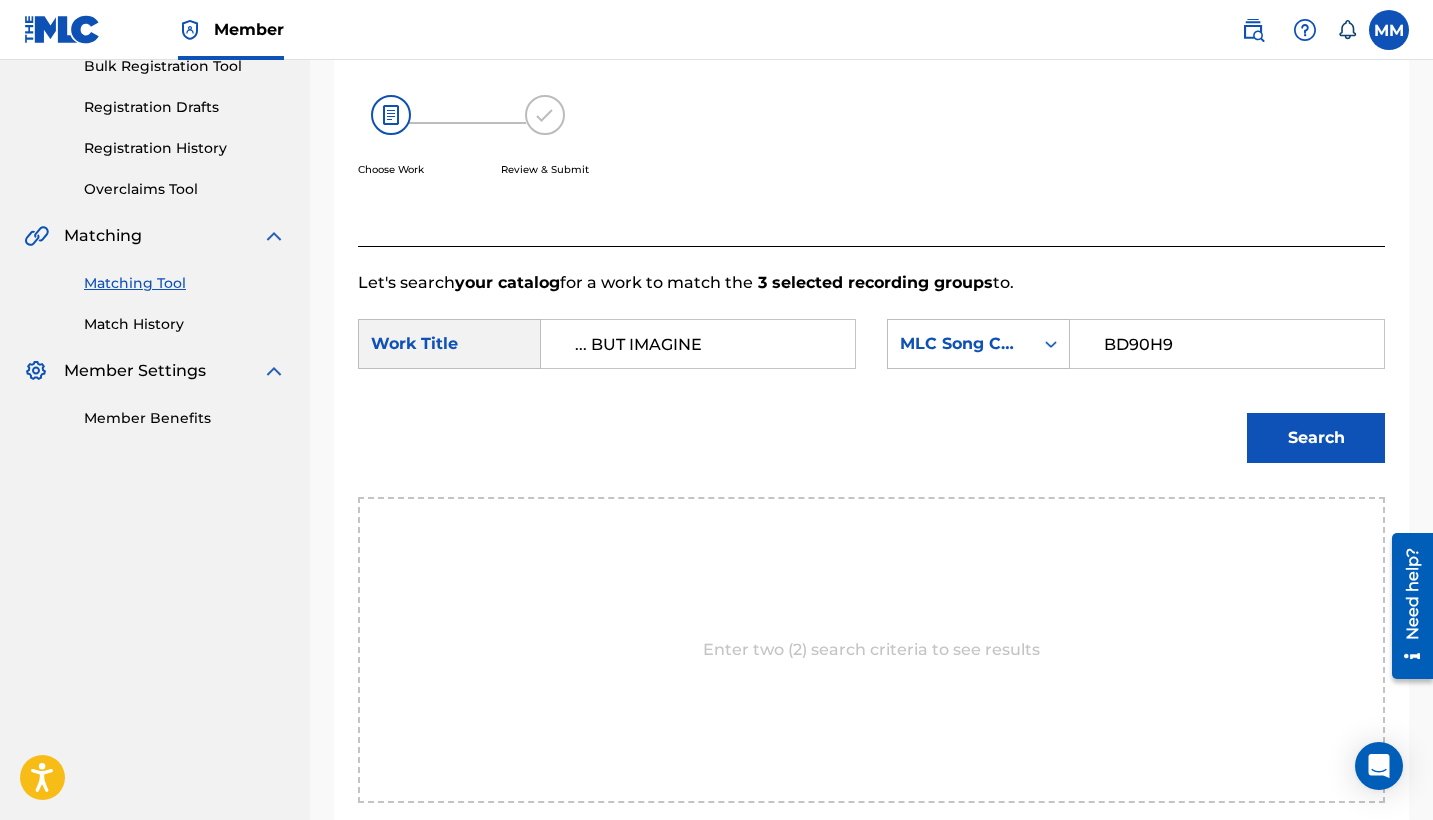 type on "BD90H9" 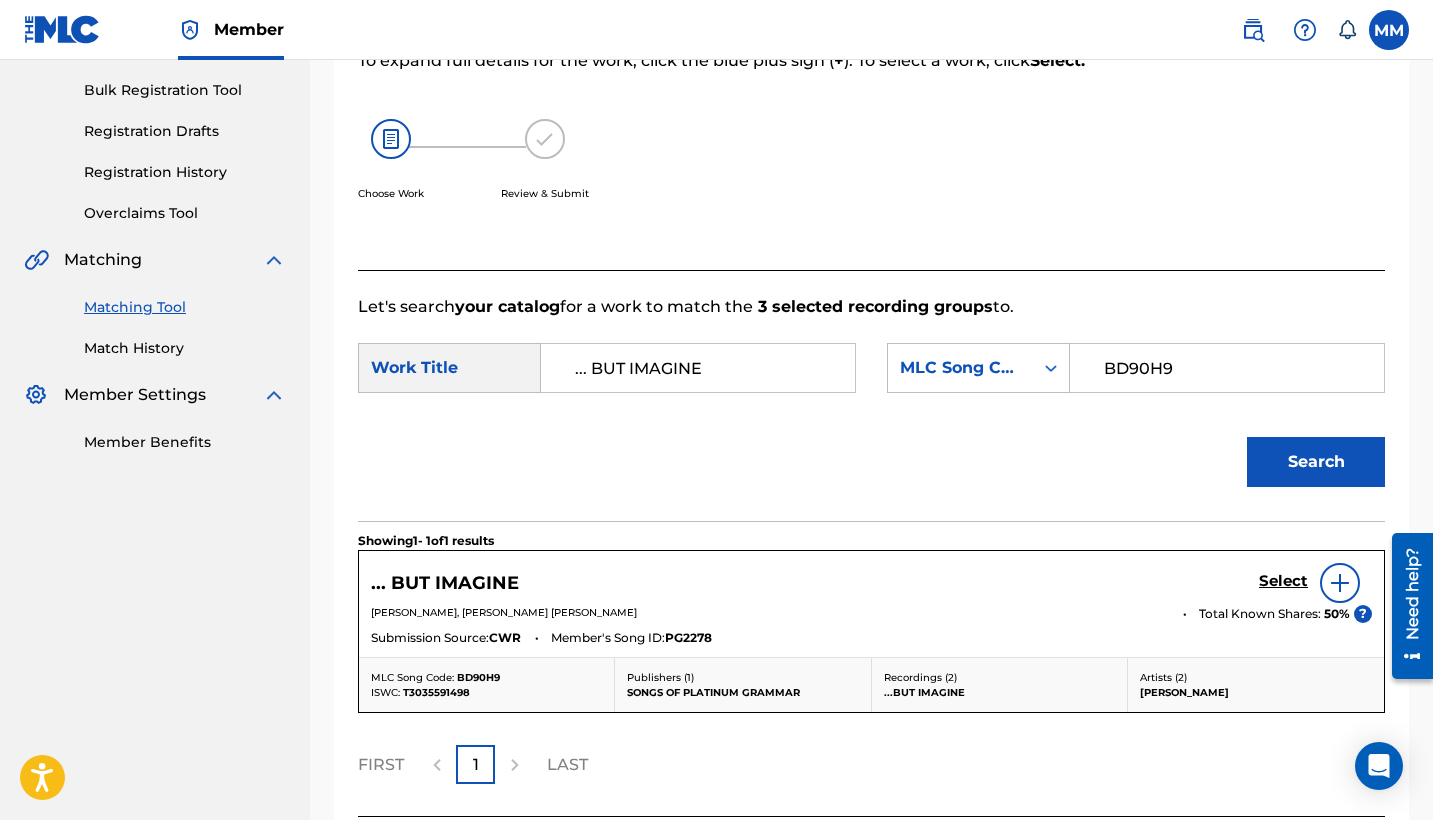 click on "Select" at bounding box center [1283, 581] 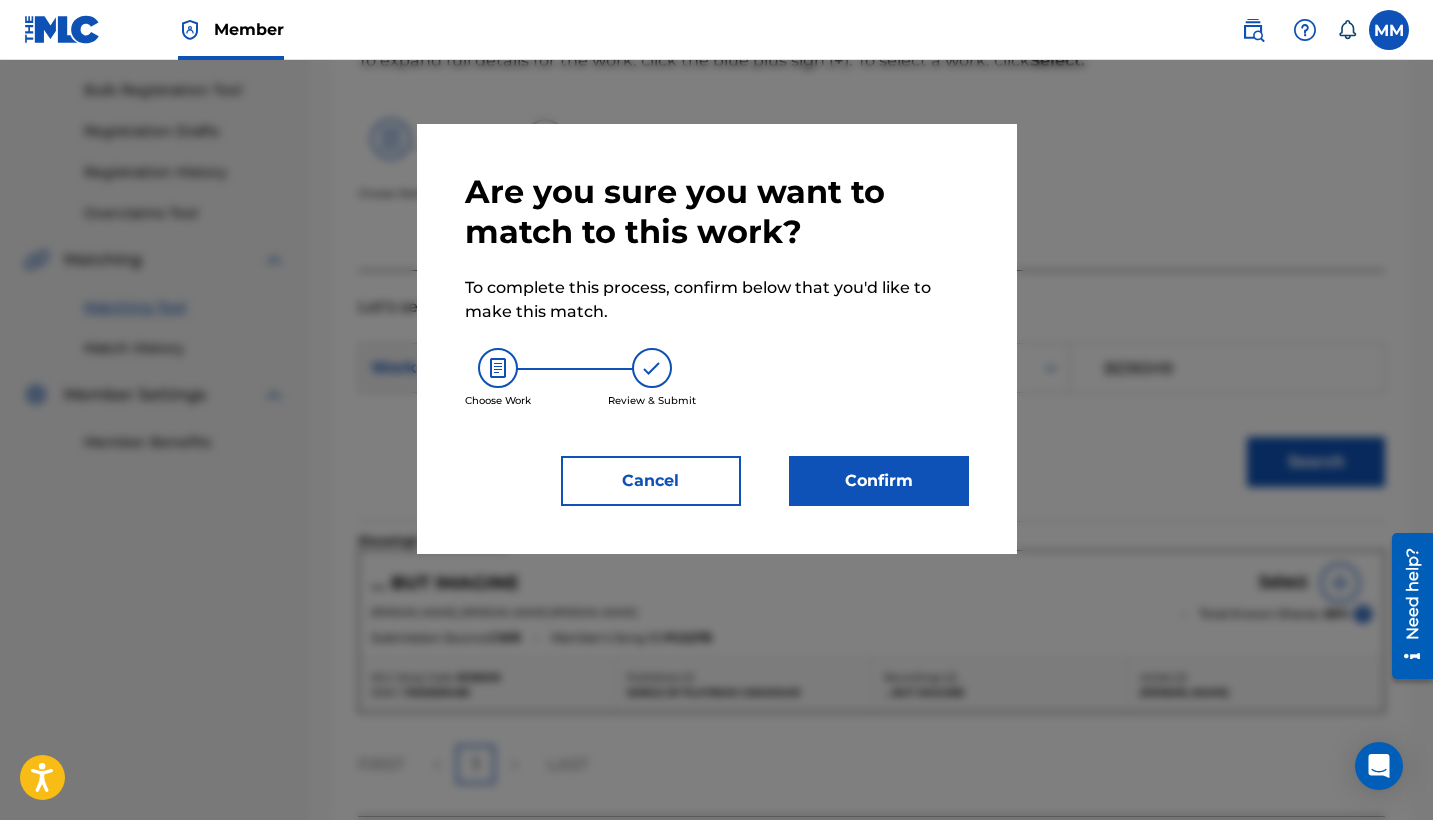 click on "Confirm" at bounding box center (879, 481) 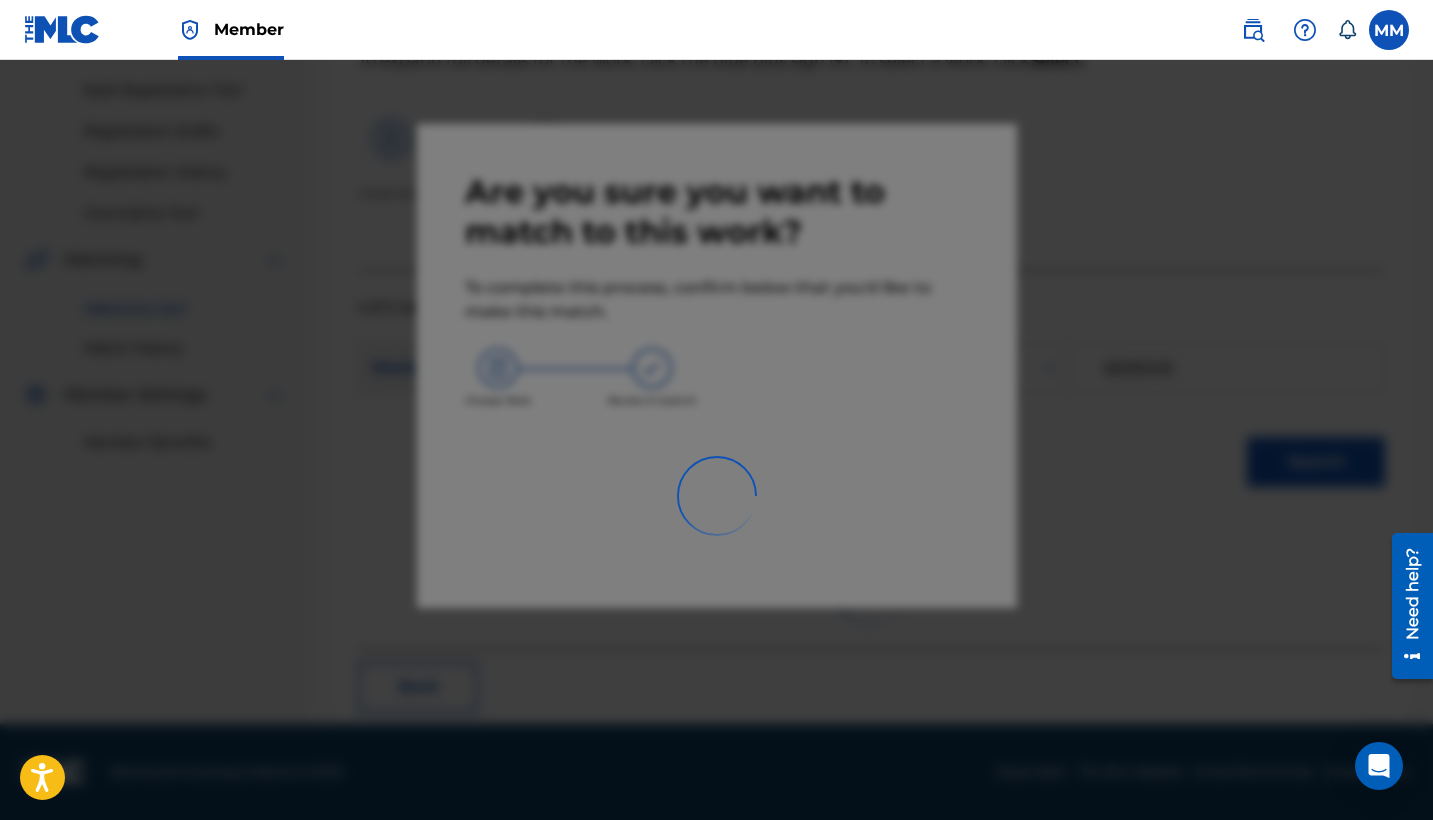 scroll, scrollTop: 76, scrollLeft: 0, axis: vertical 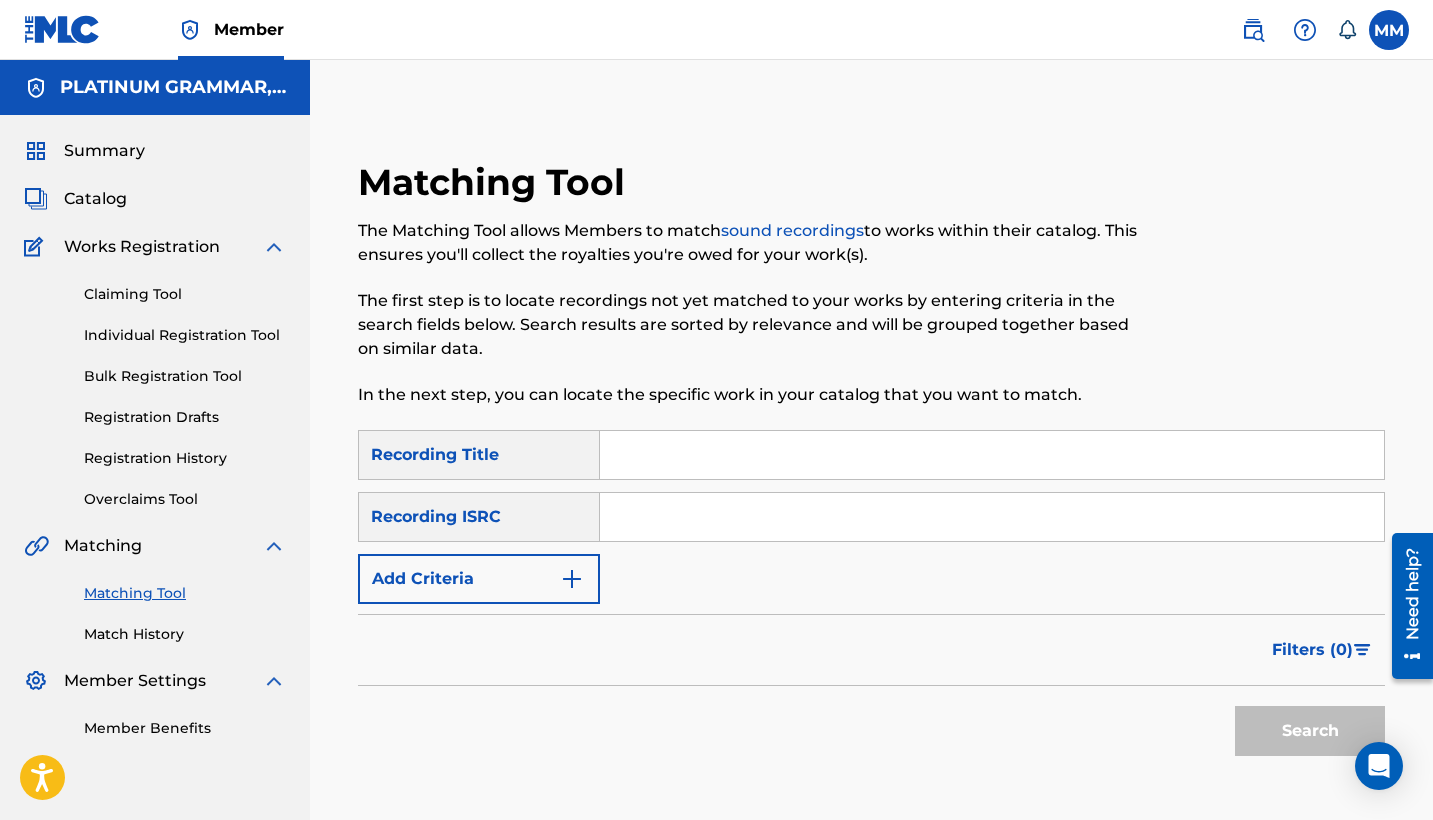 click at bounding box center (992, 455) 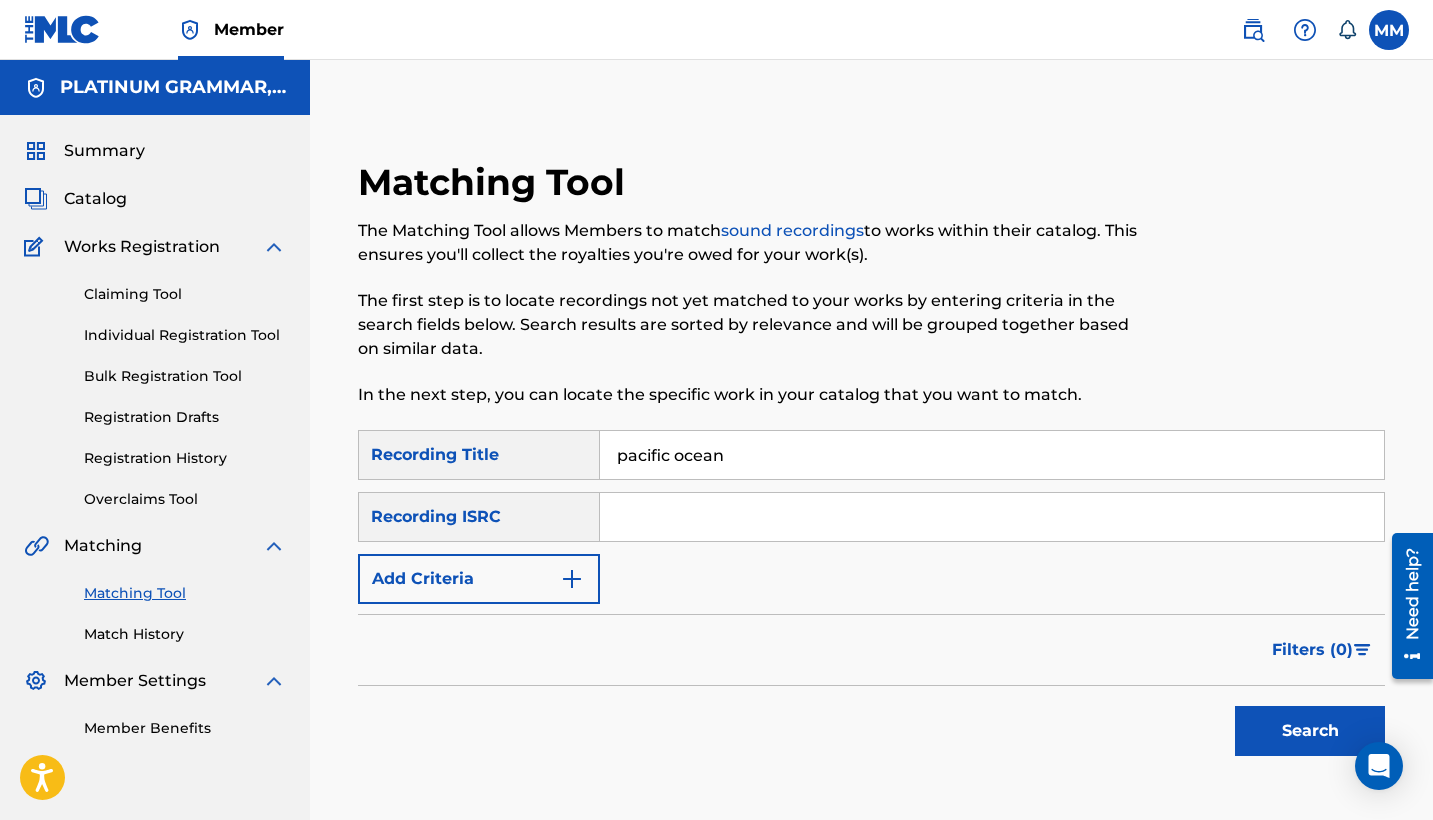 type on "pacific ocean" 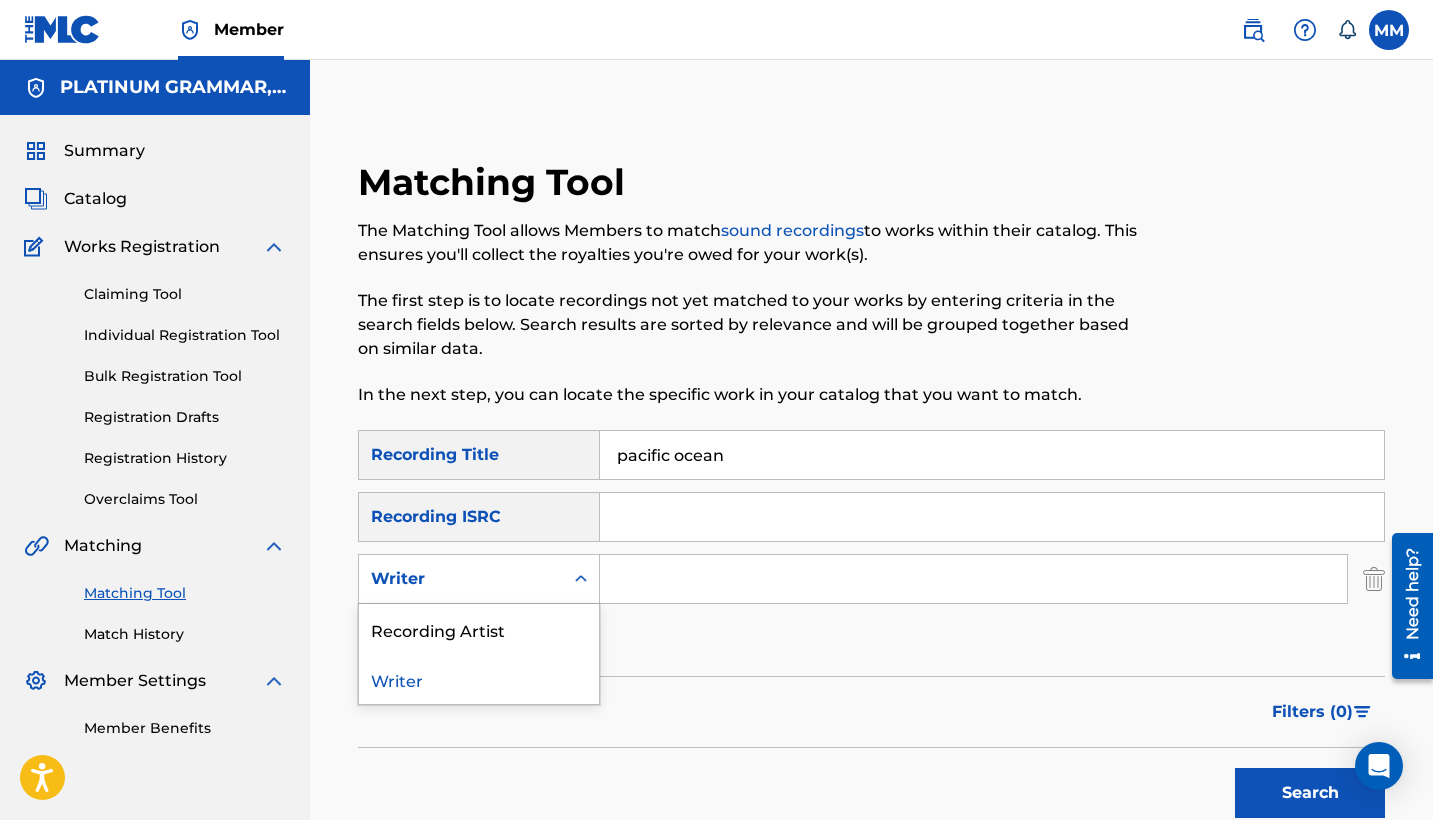 click on "Writer" at bounding box center [461, 579] 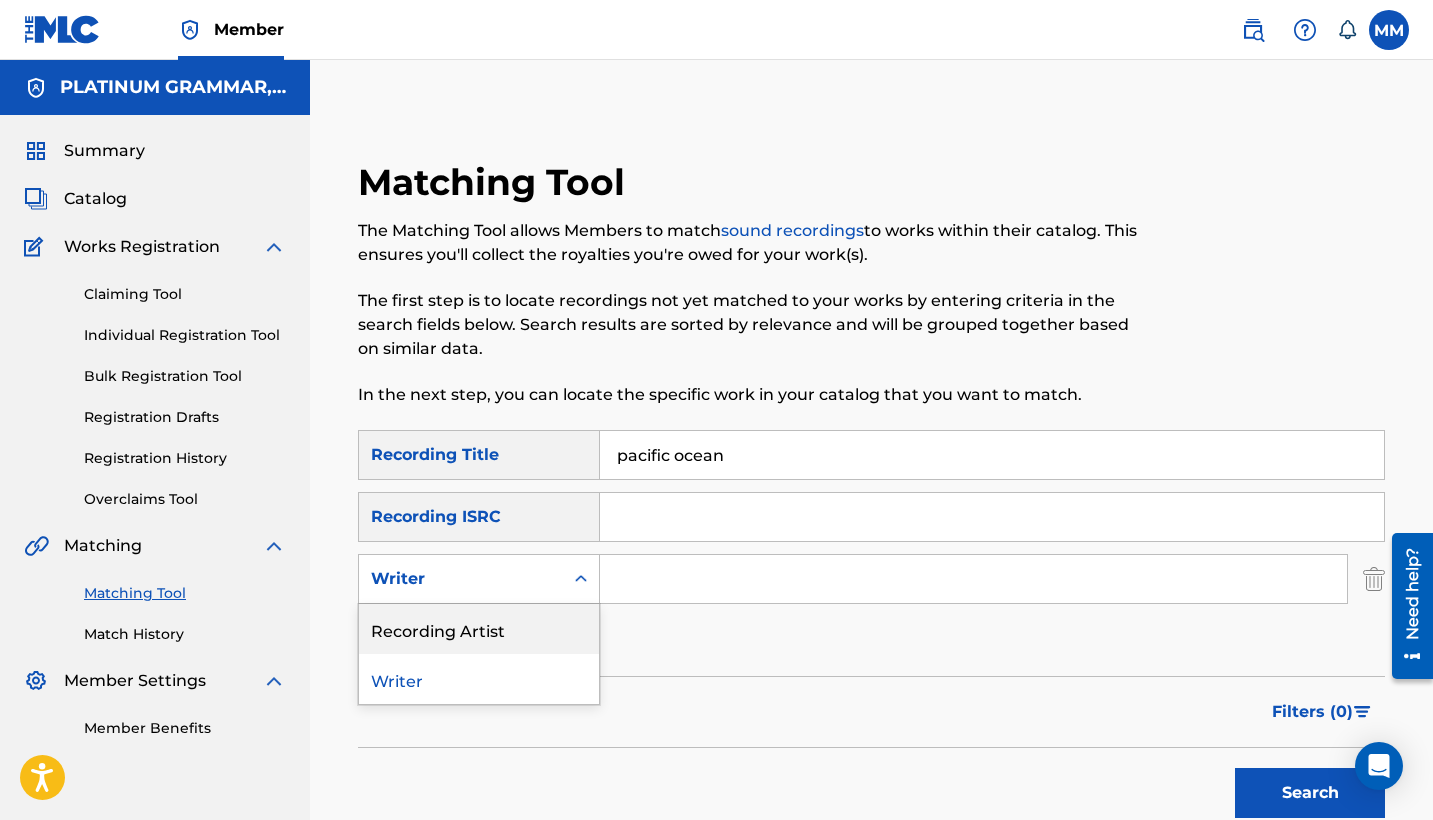 click on "Recording Artist" at bounding box center (479, 629) 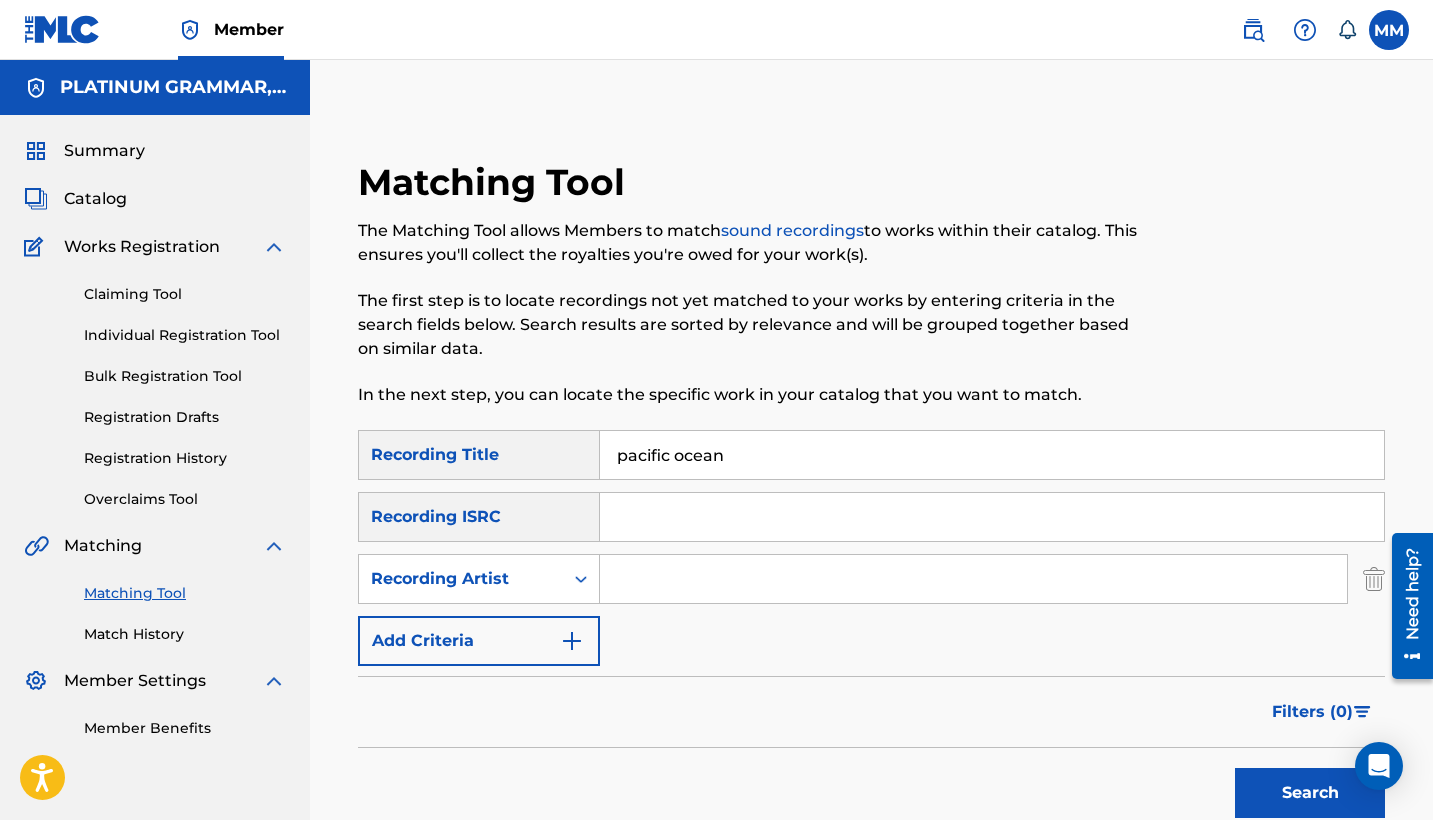 click at bounding box center [973, 579] 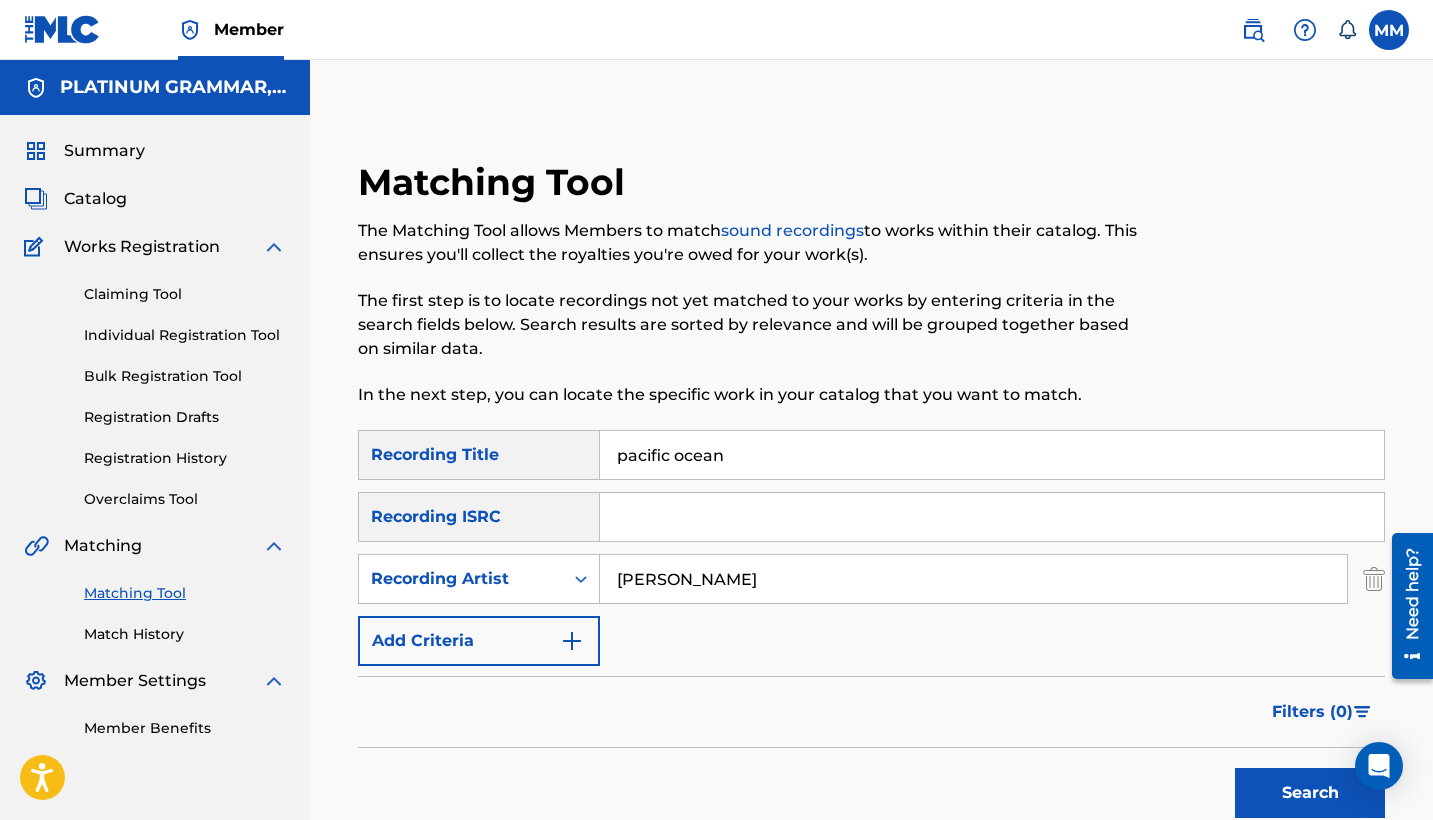 scroll, scrollTop: 38, scrollLeft: 0, axis: vertical 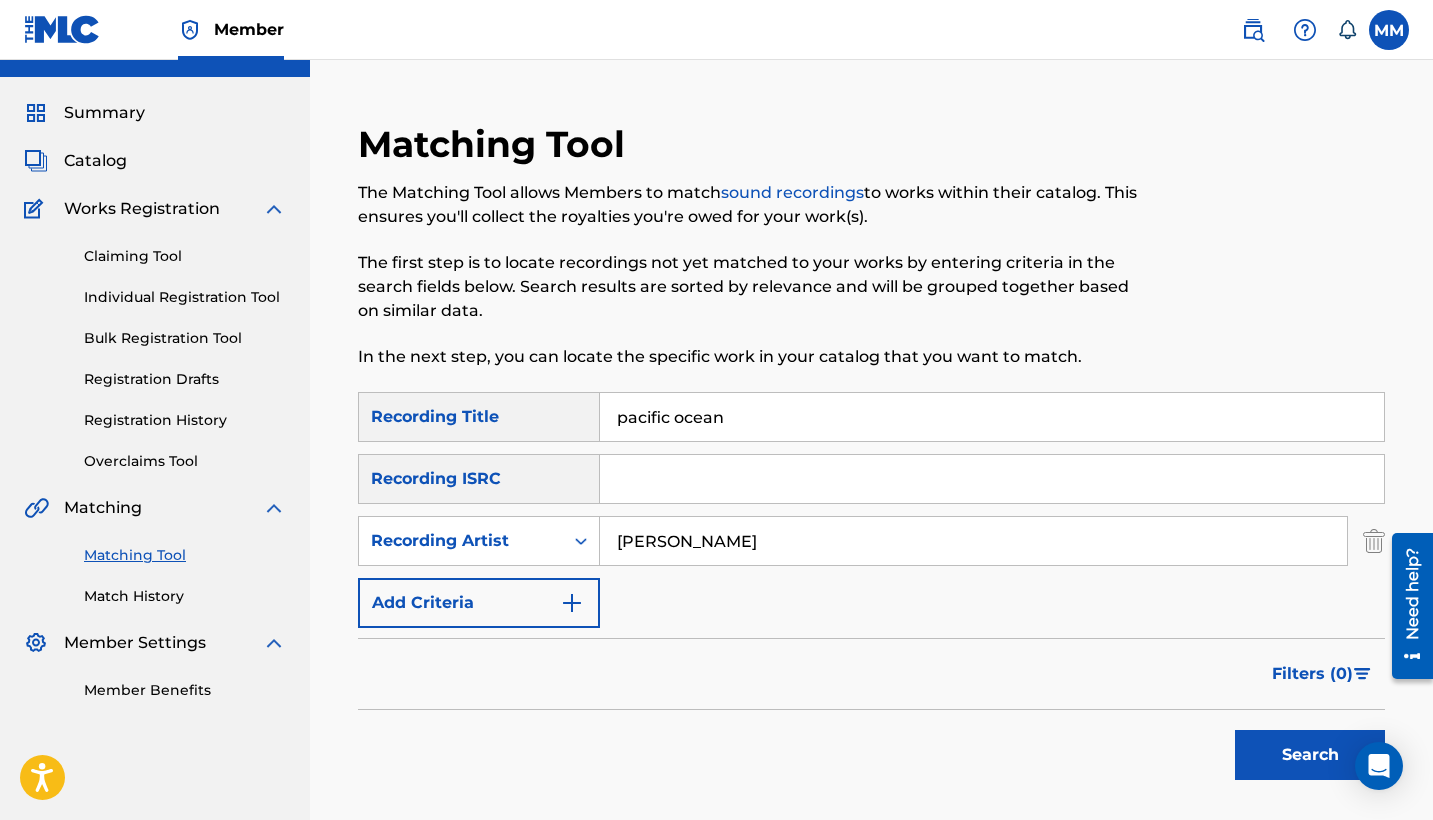 type on "[PERSON_NAME]" 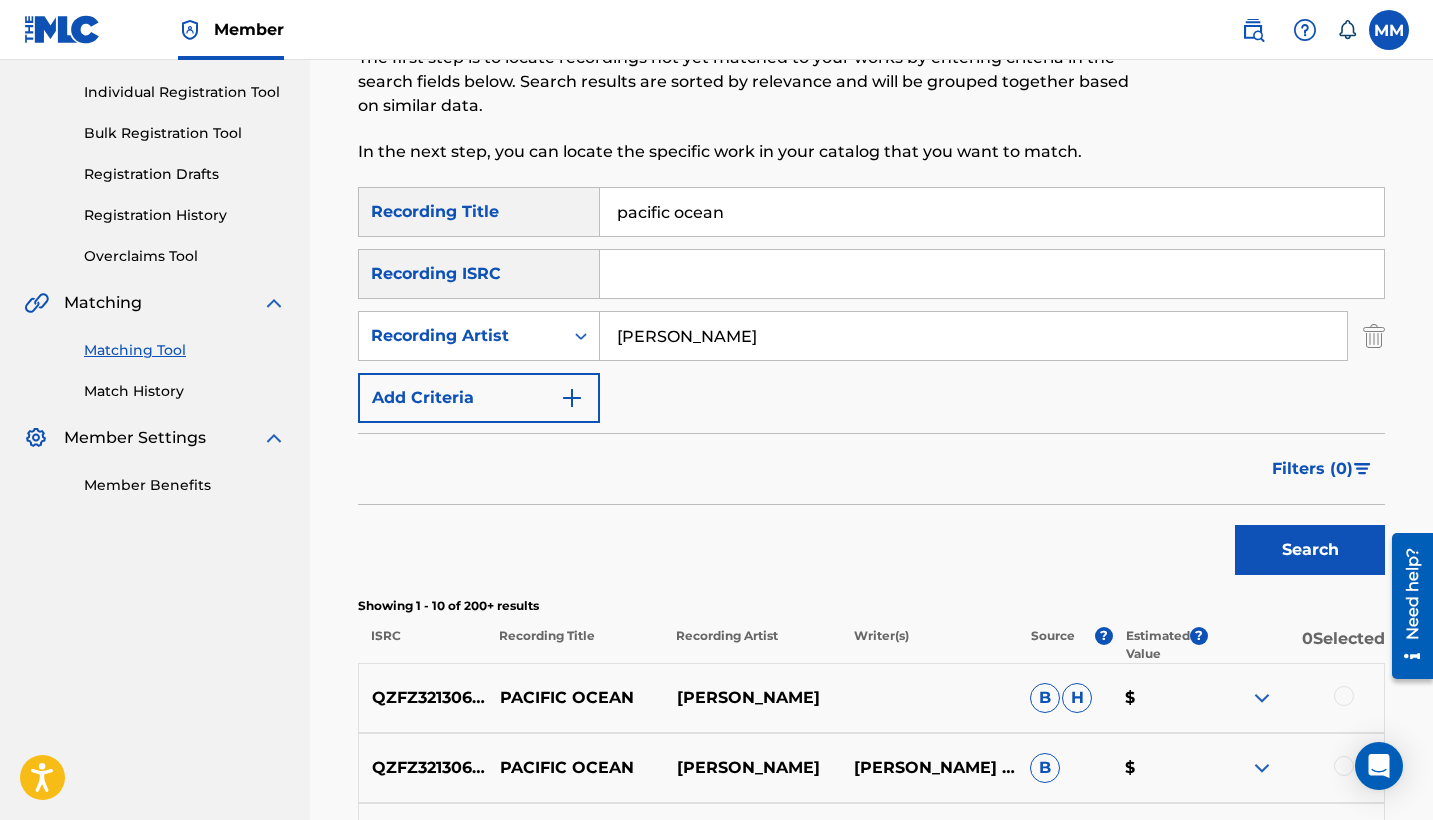 scroll, scrollTop: 398, scrollLeft: 0, axis: vertical 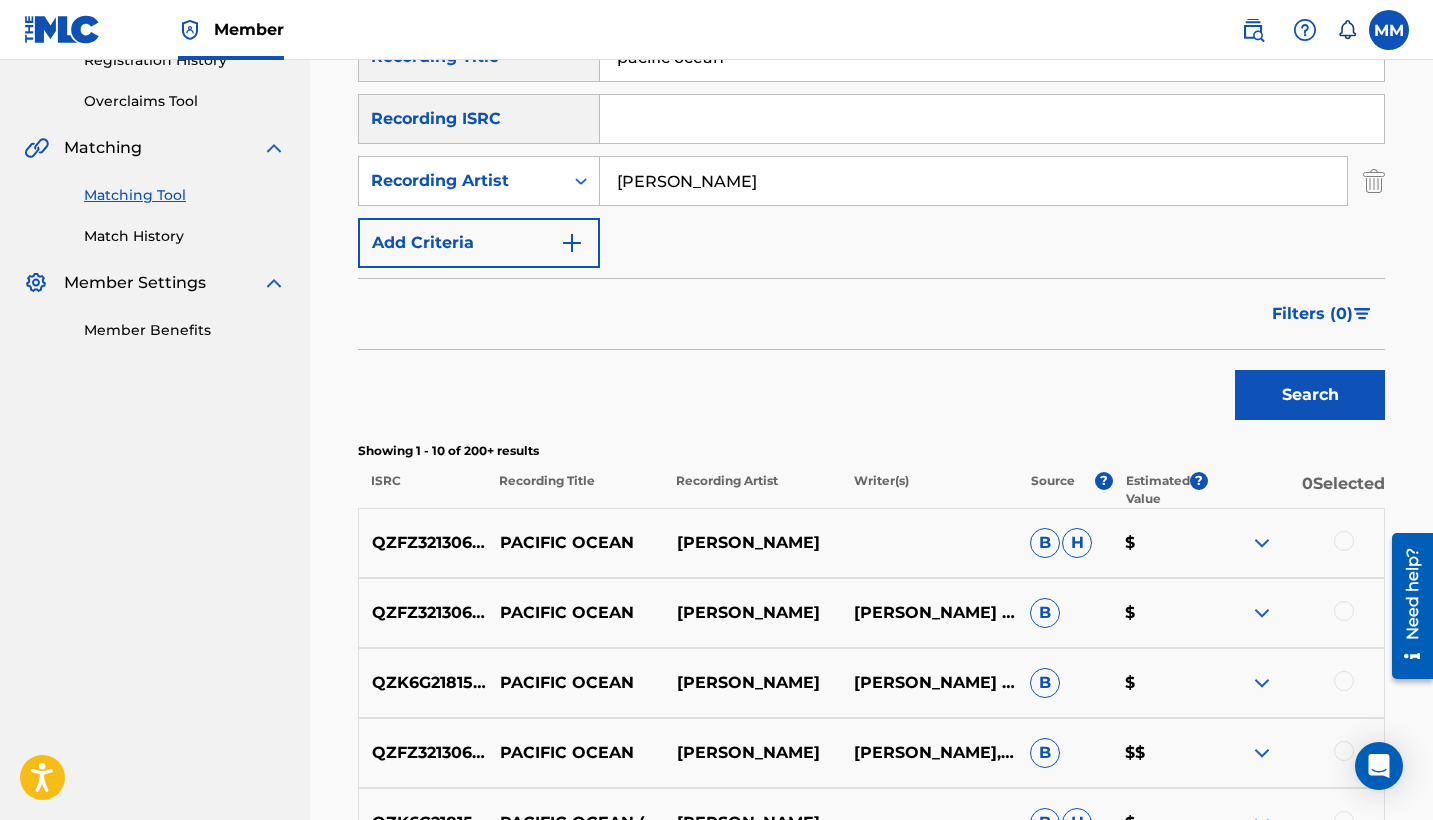 click at bounding box center (1344, 541) 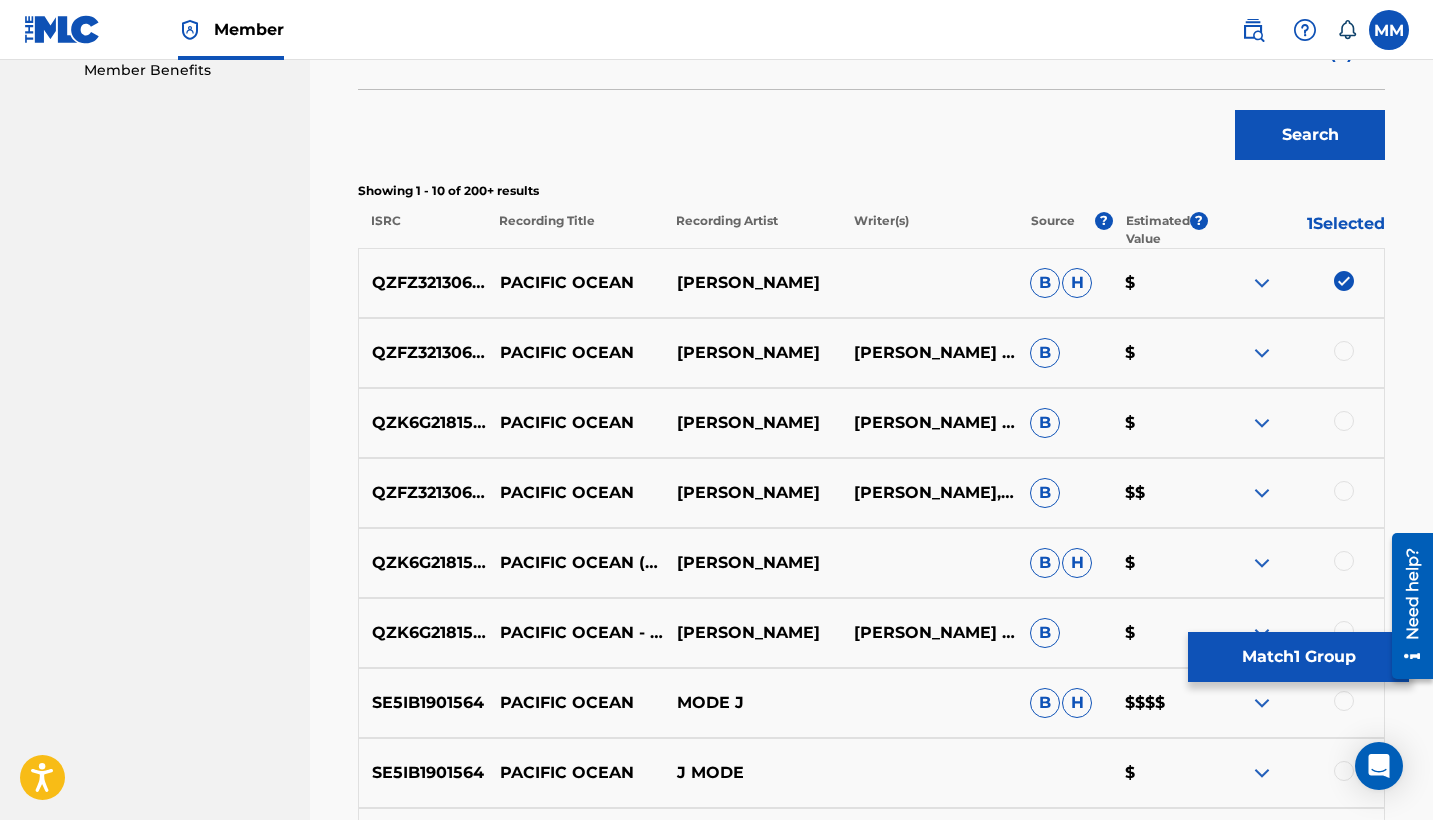 scroll, scrollTop: 781, scrollLeft: 0, axis: vertical 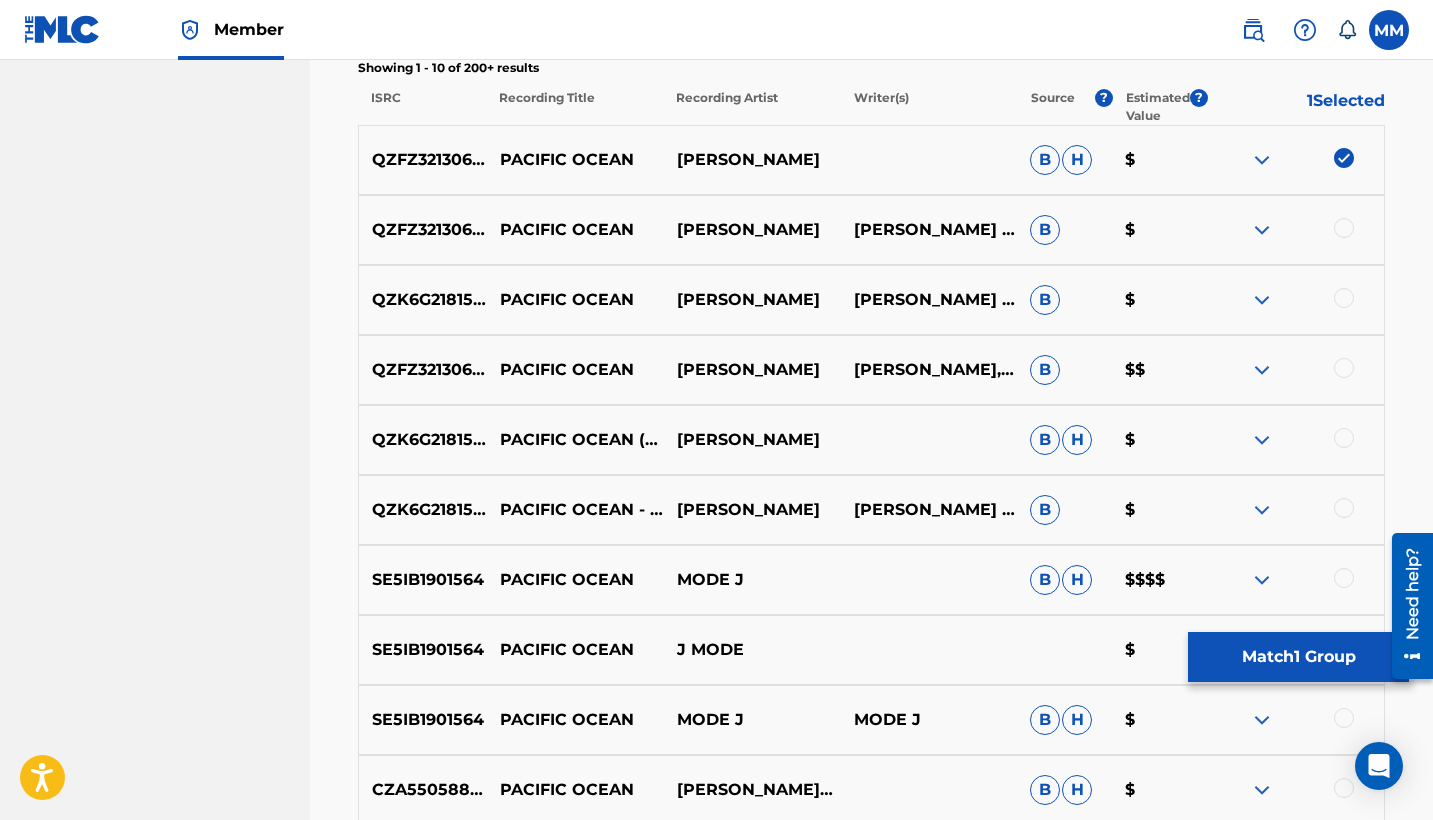 click at bounding box center [1344, 508] 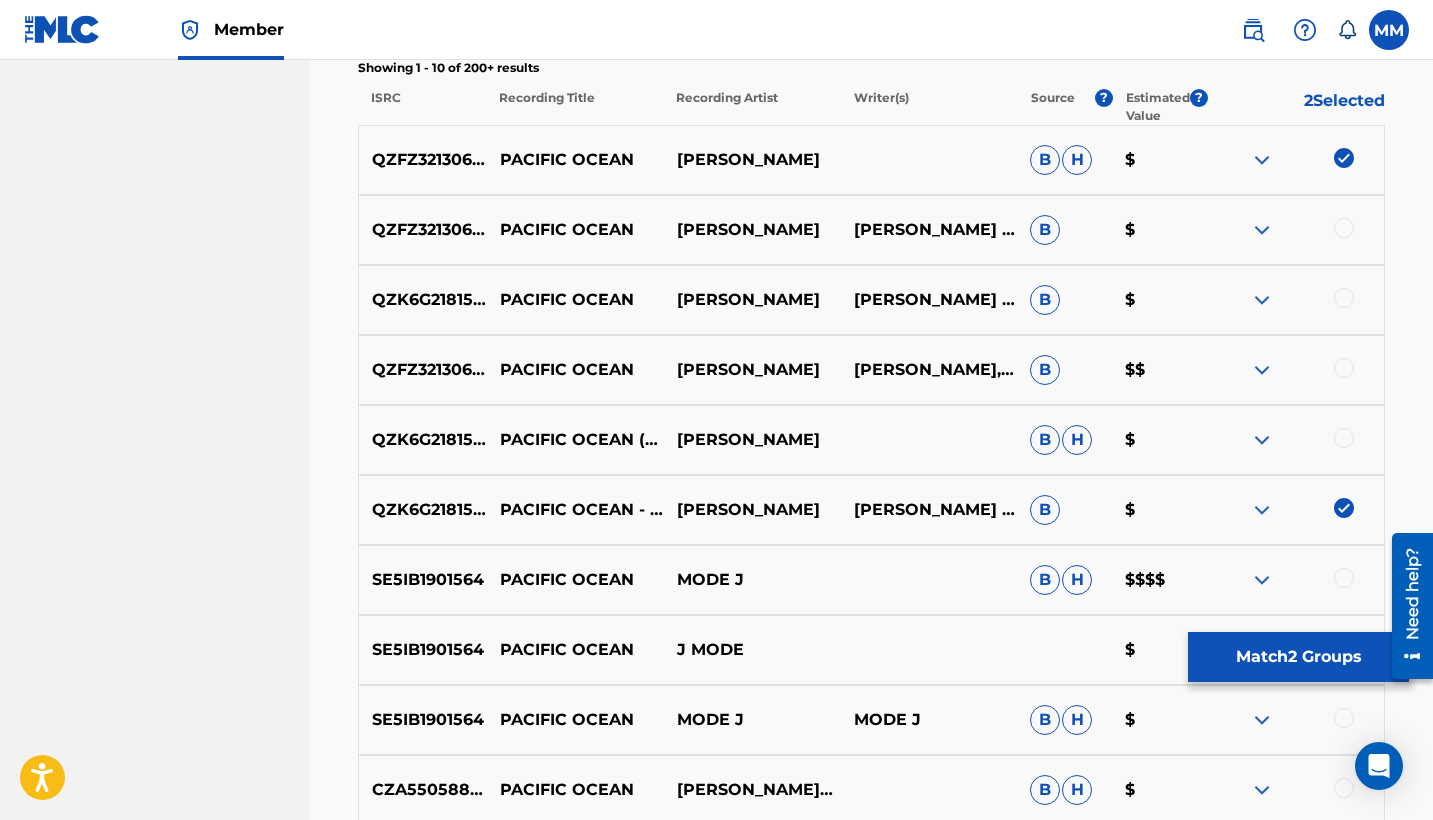 click at bounding box center (1344, 368) 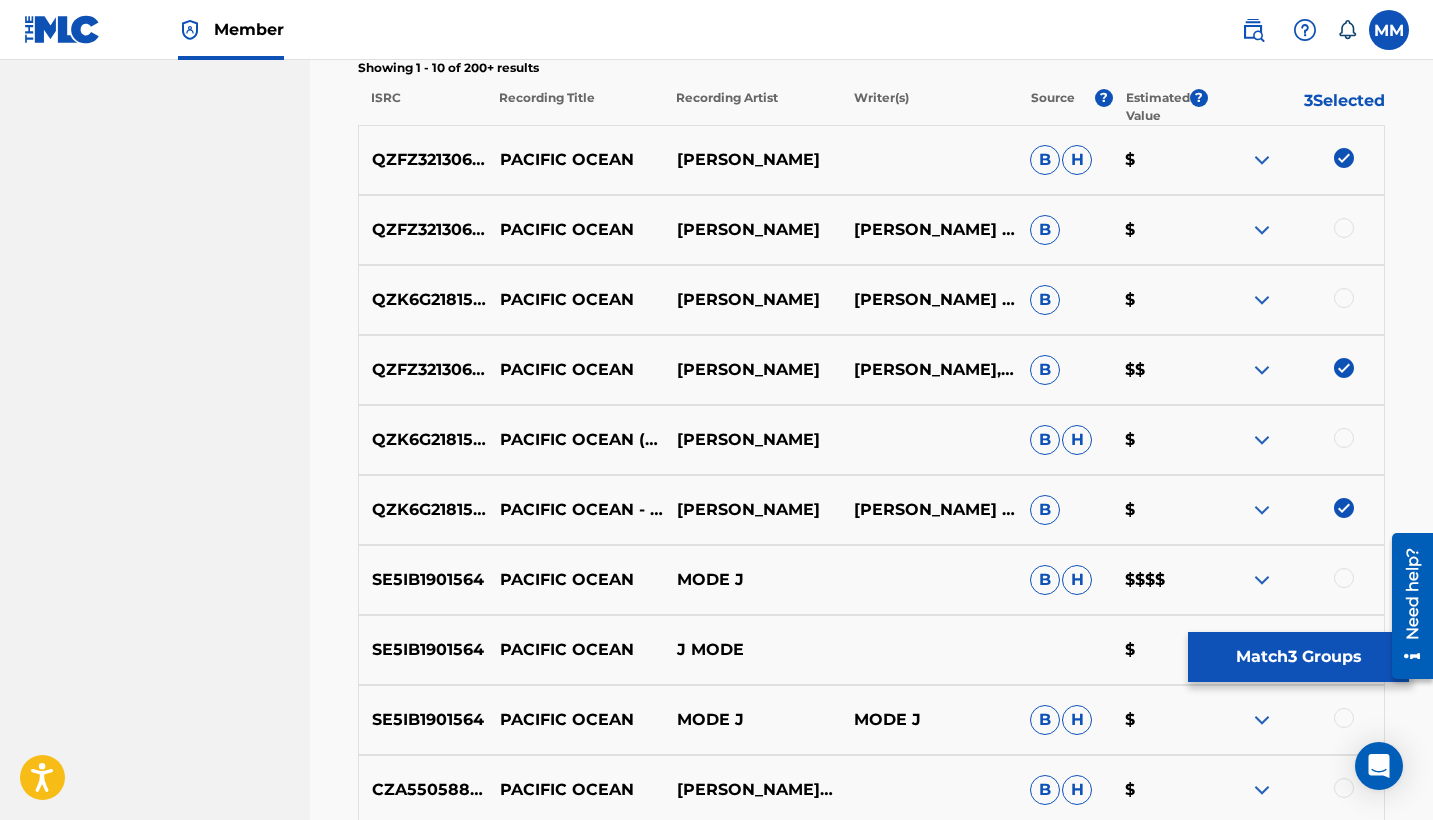 click at bounding box center [1344, 298] 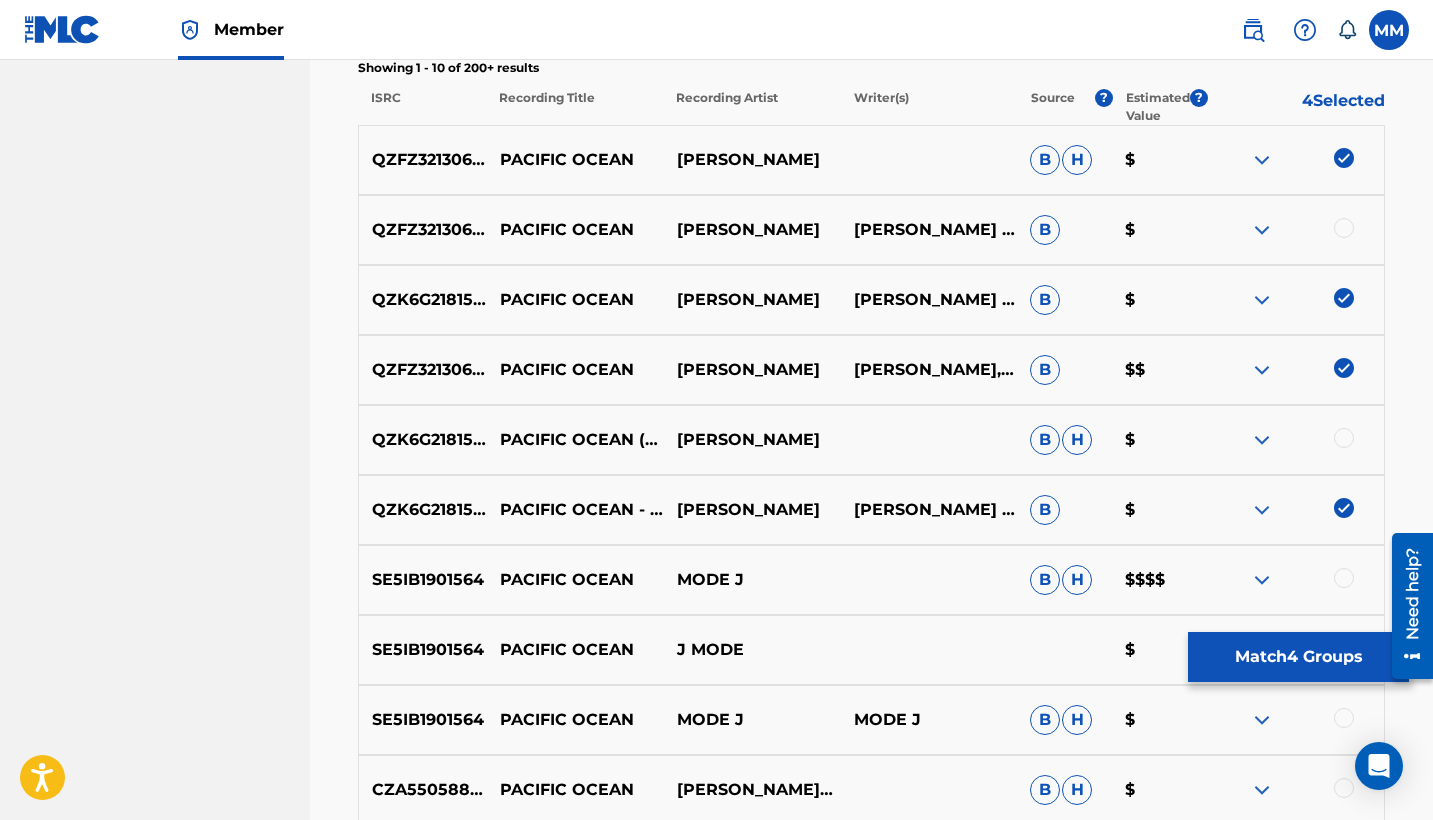 click at bounding box center (1344, 228) 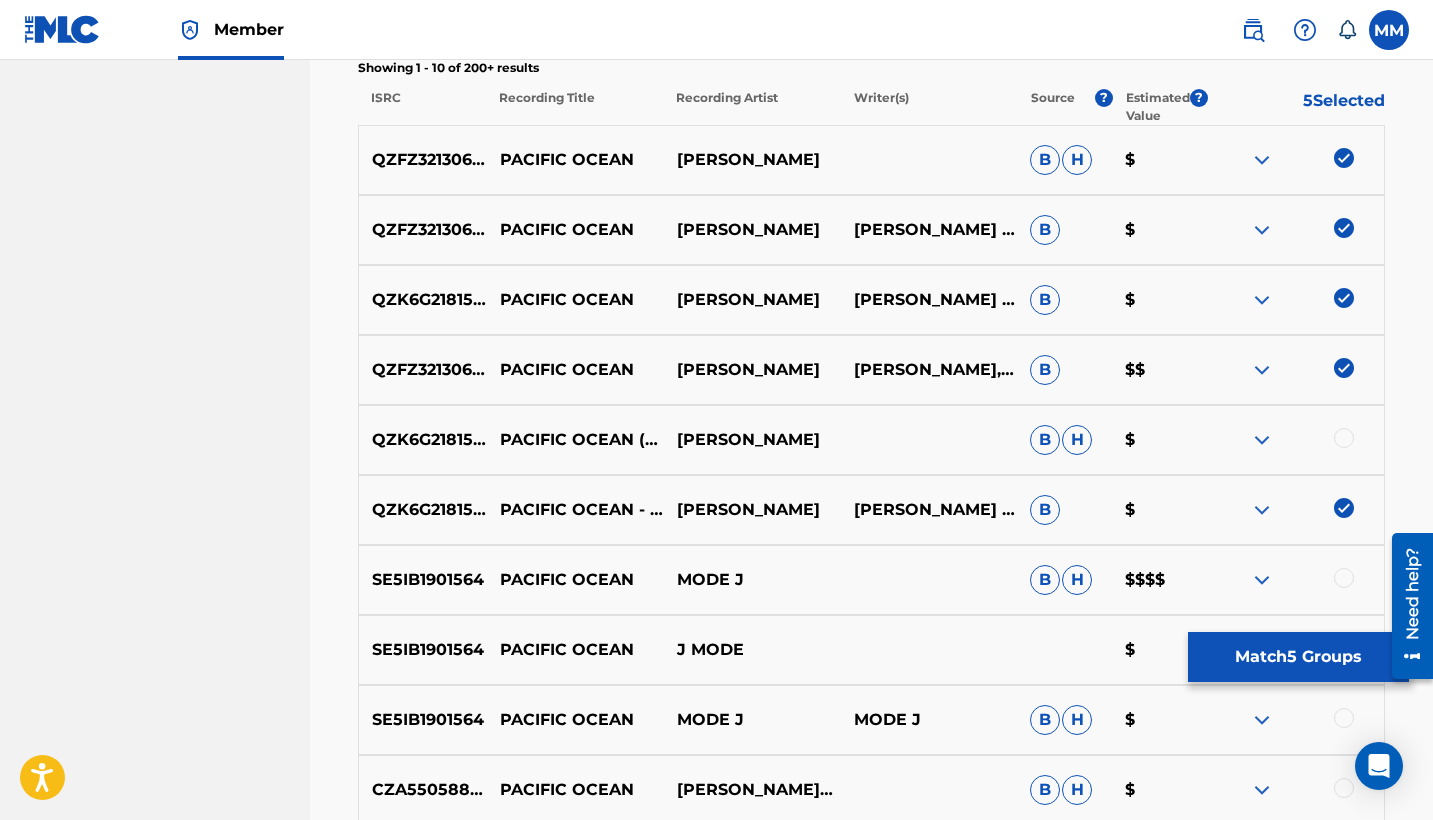 click on "Match  5 Groups" at bounding box center (1298, 657) 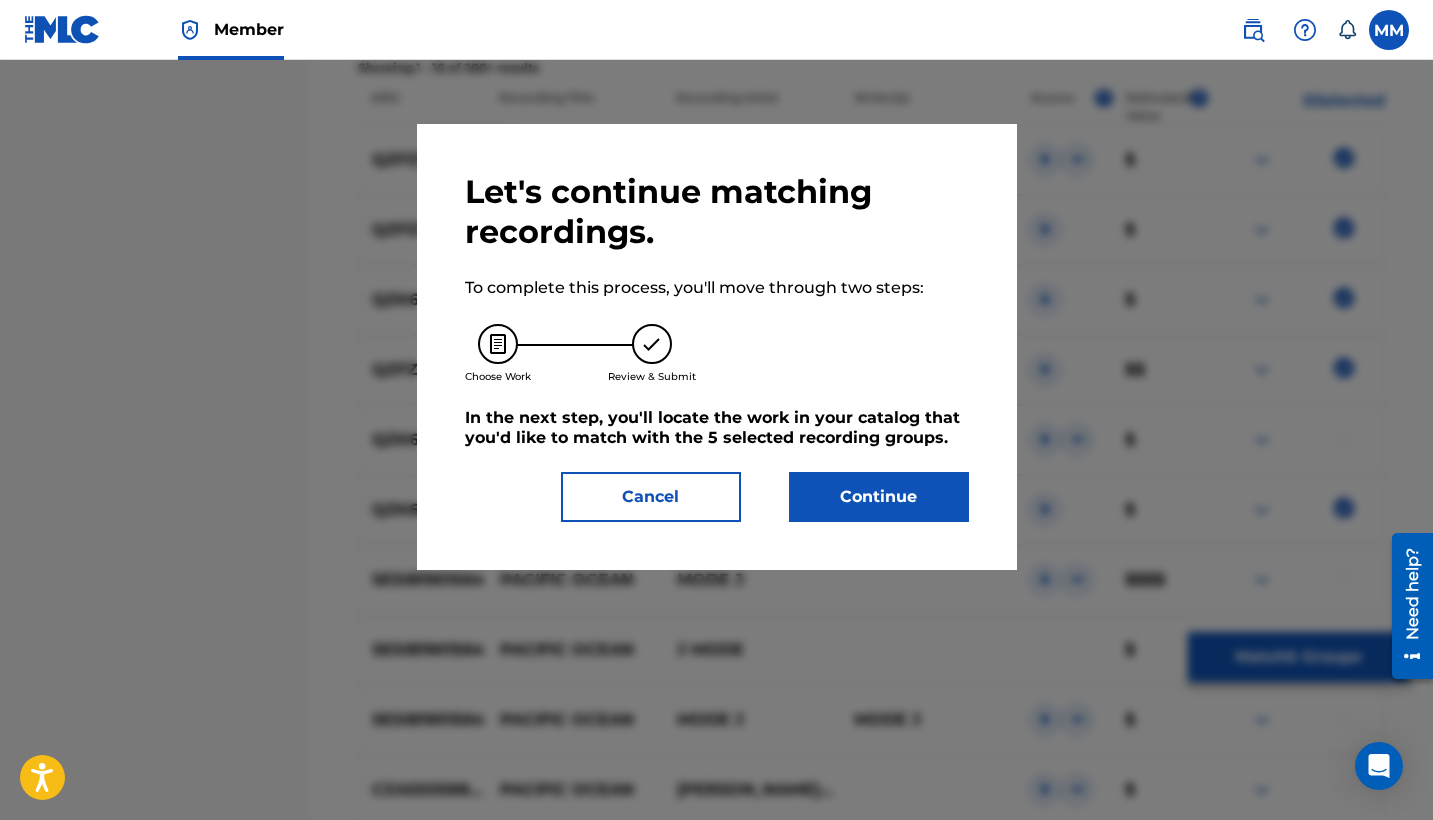 click on "Continue" at bounding box center [879, 497] 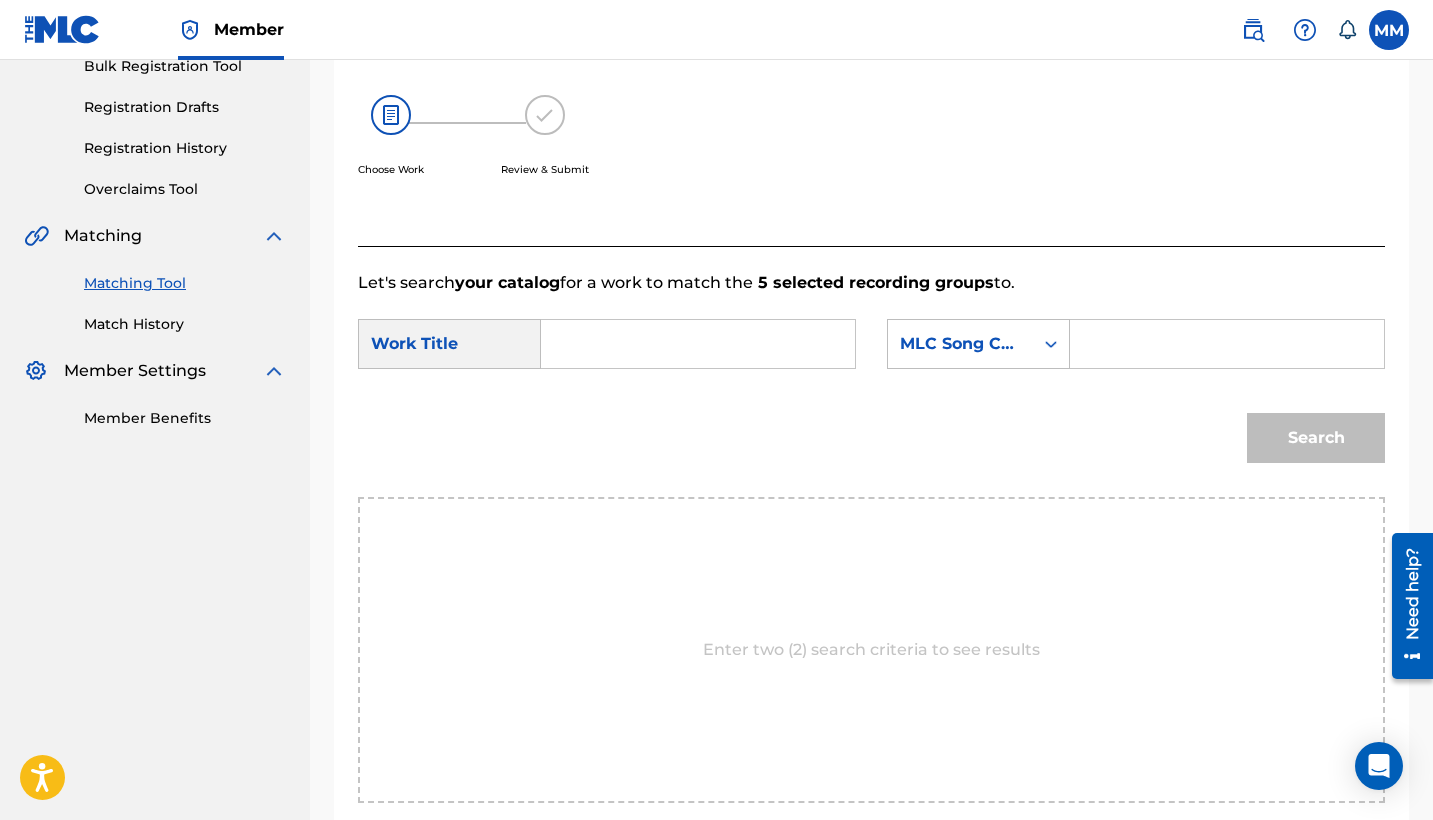 click at bounding box center [698, 344] 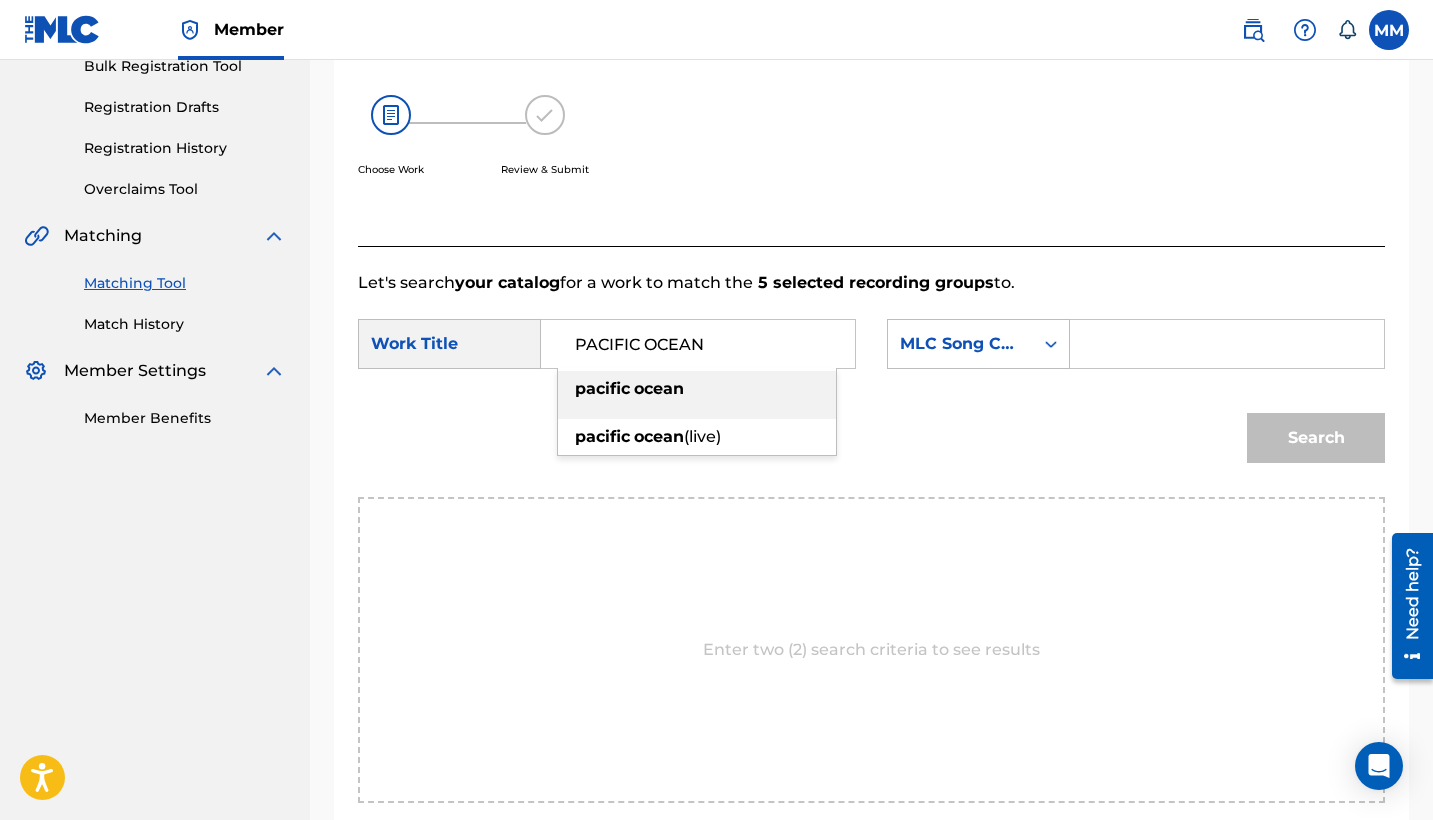 type on "PACIFIC OCEAN" 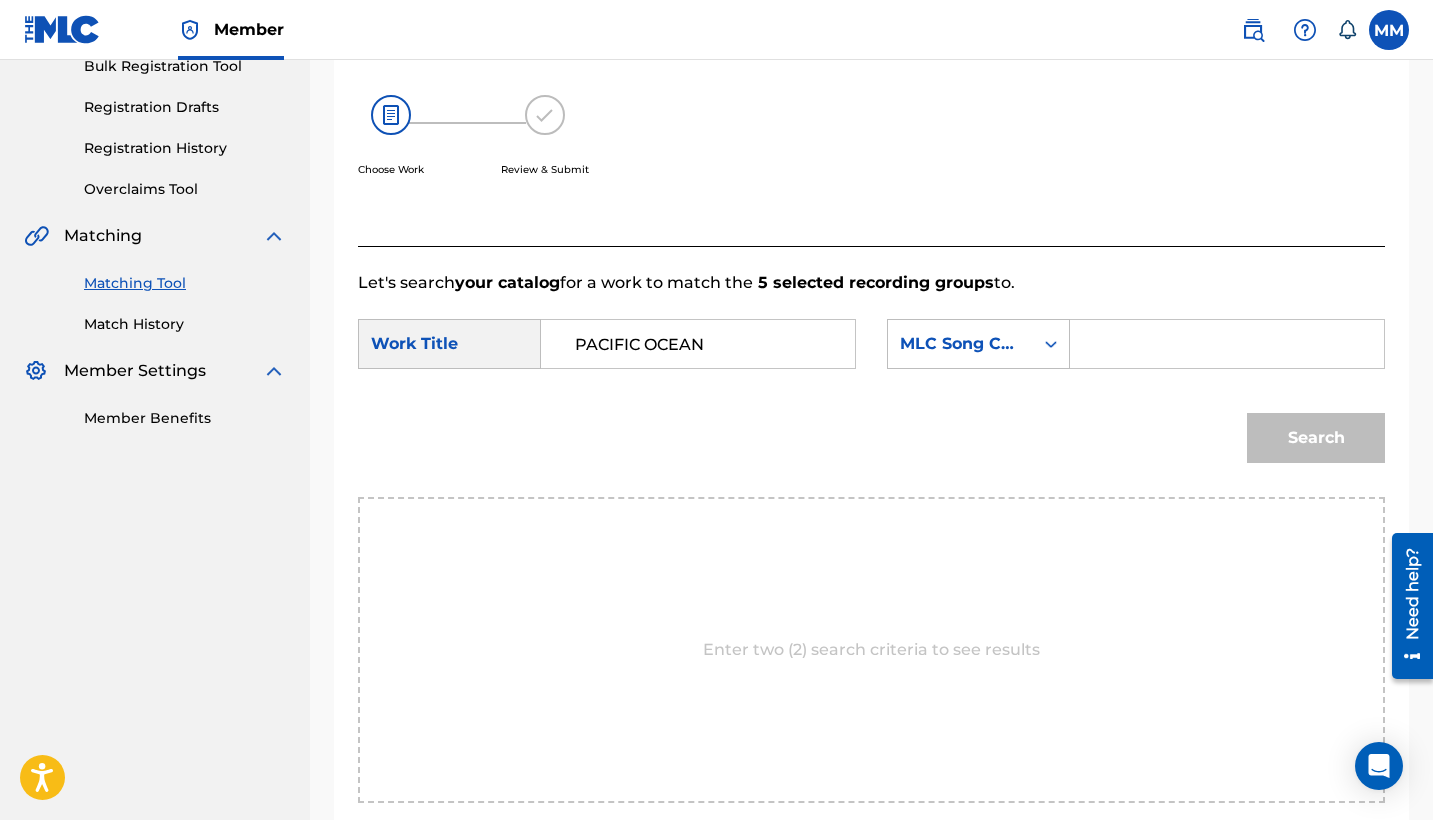 paste on "PM54JR" 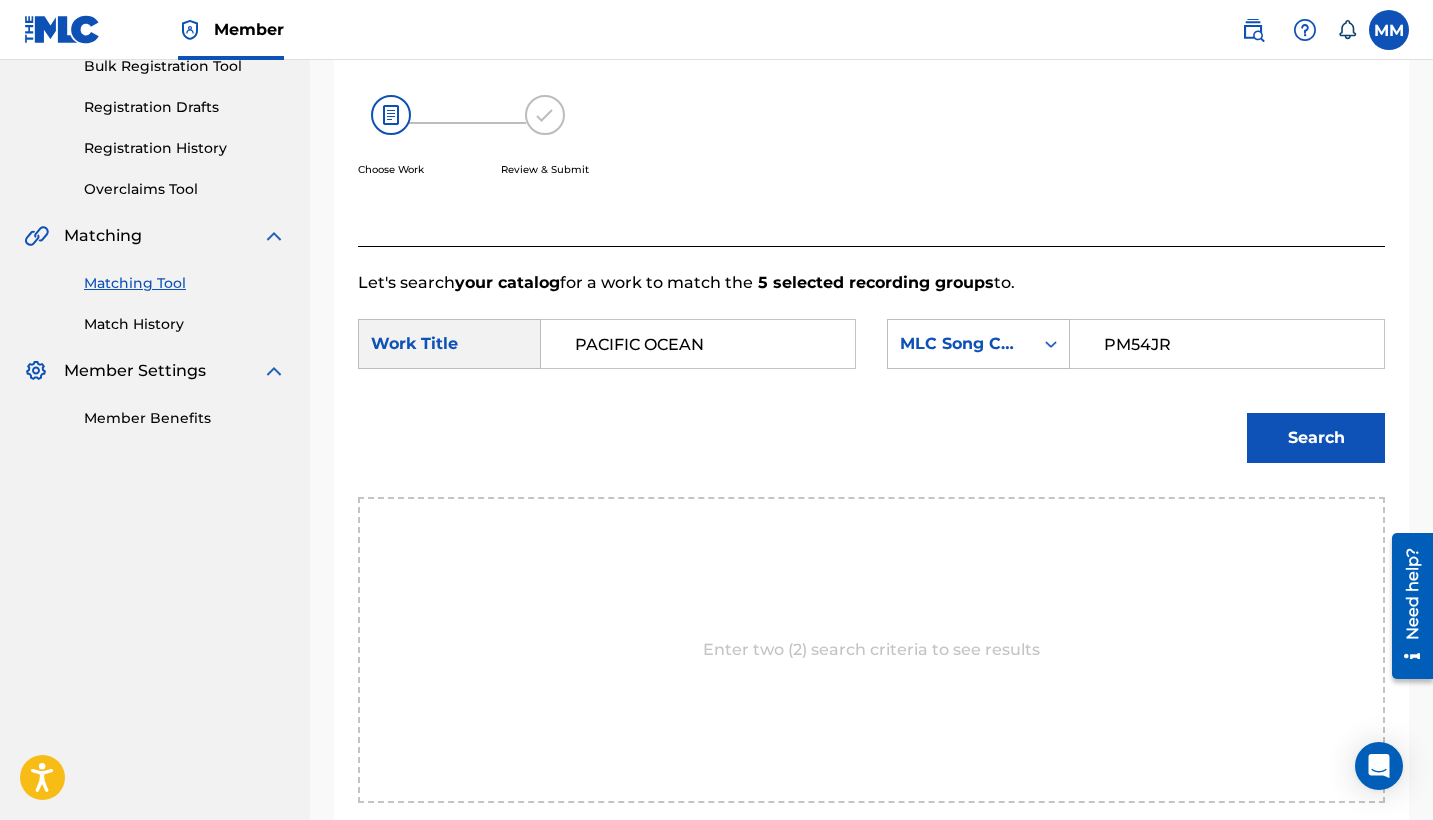 type on "PM54JR" 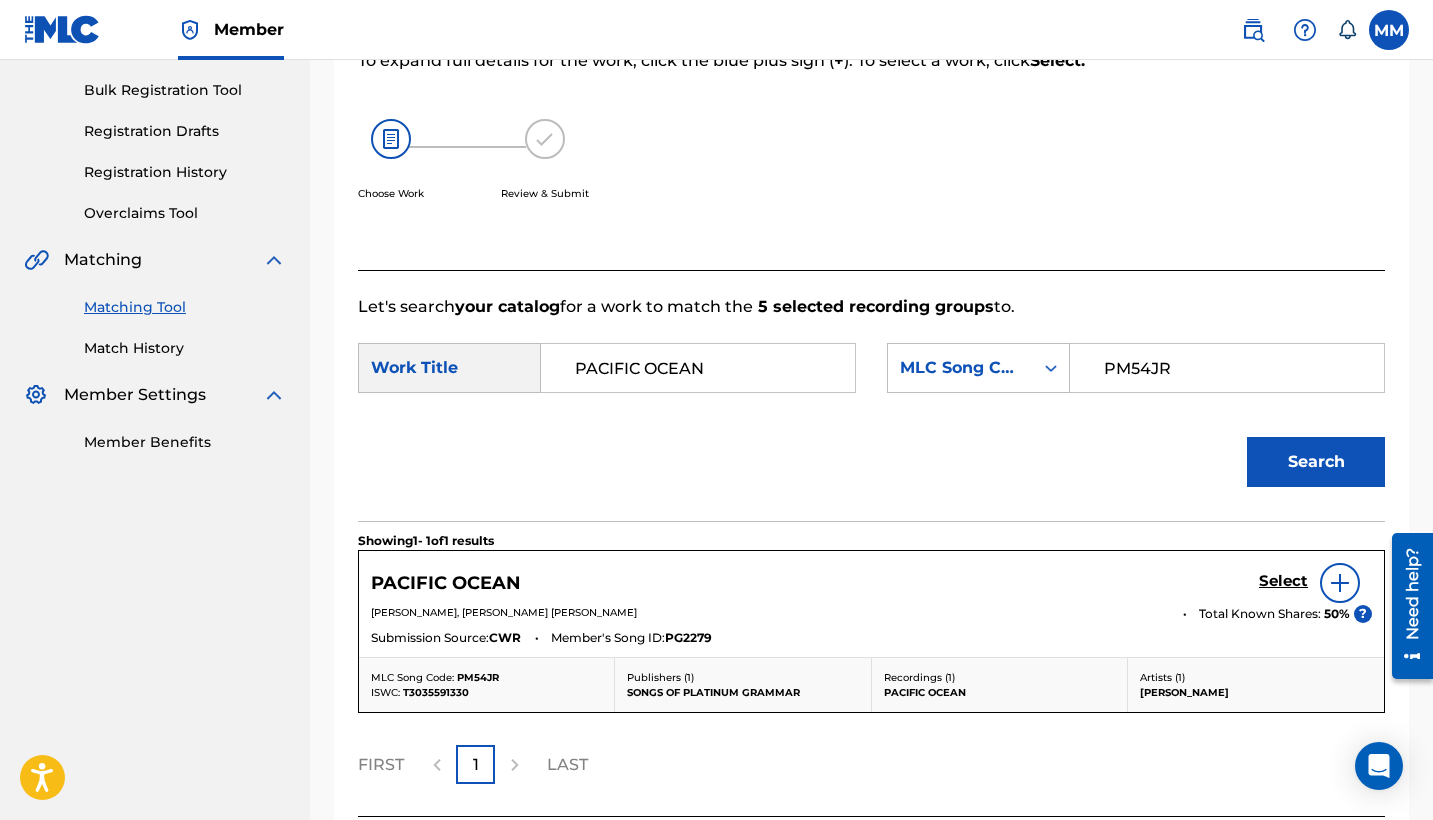 click on "Select" at bounding box center (1283, 581) 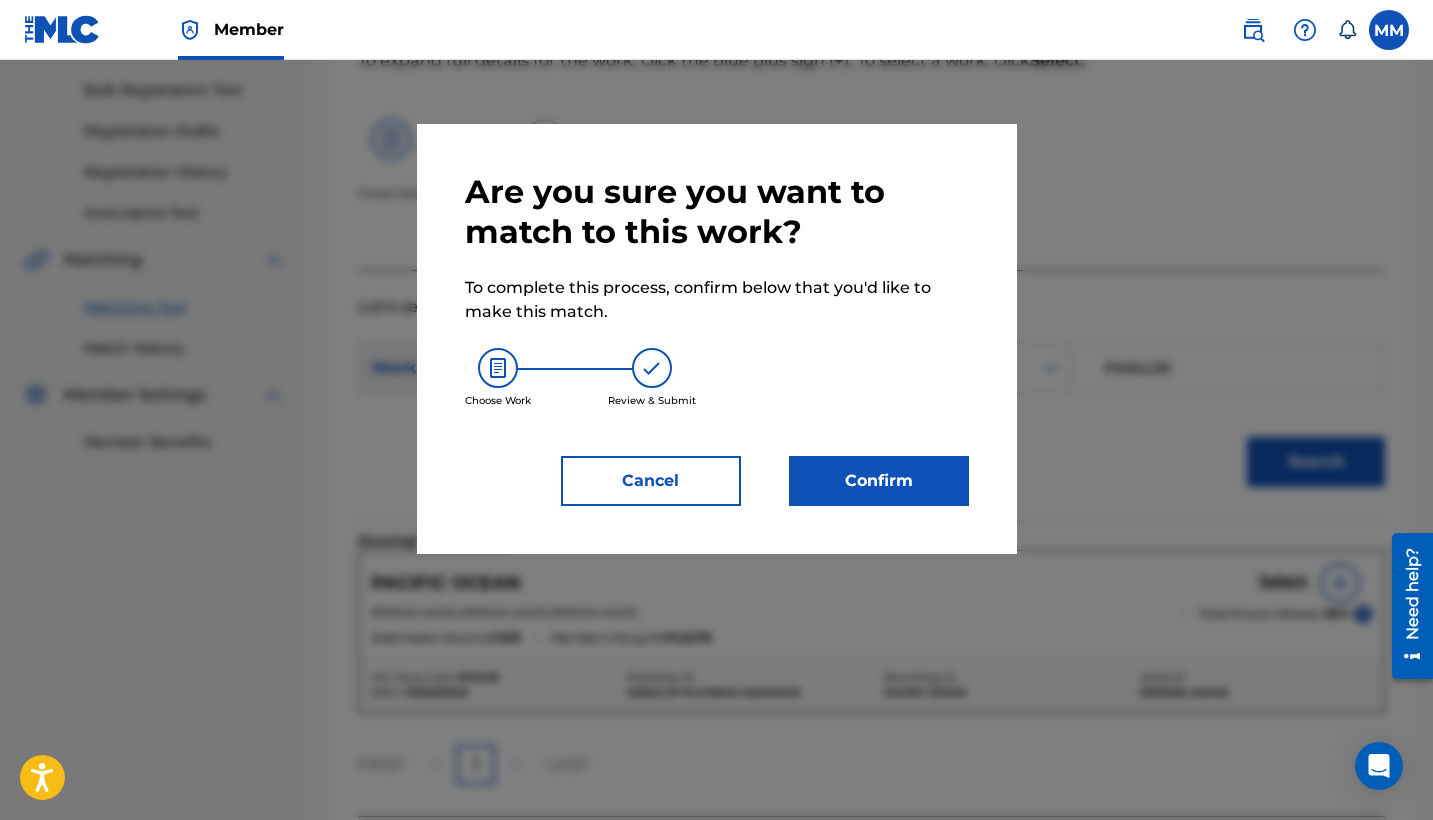 click on "Confirm" at bounding box center [879, 481] 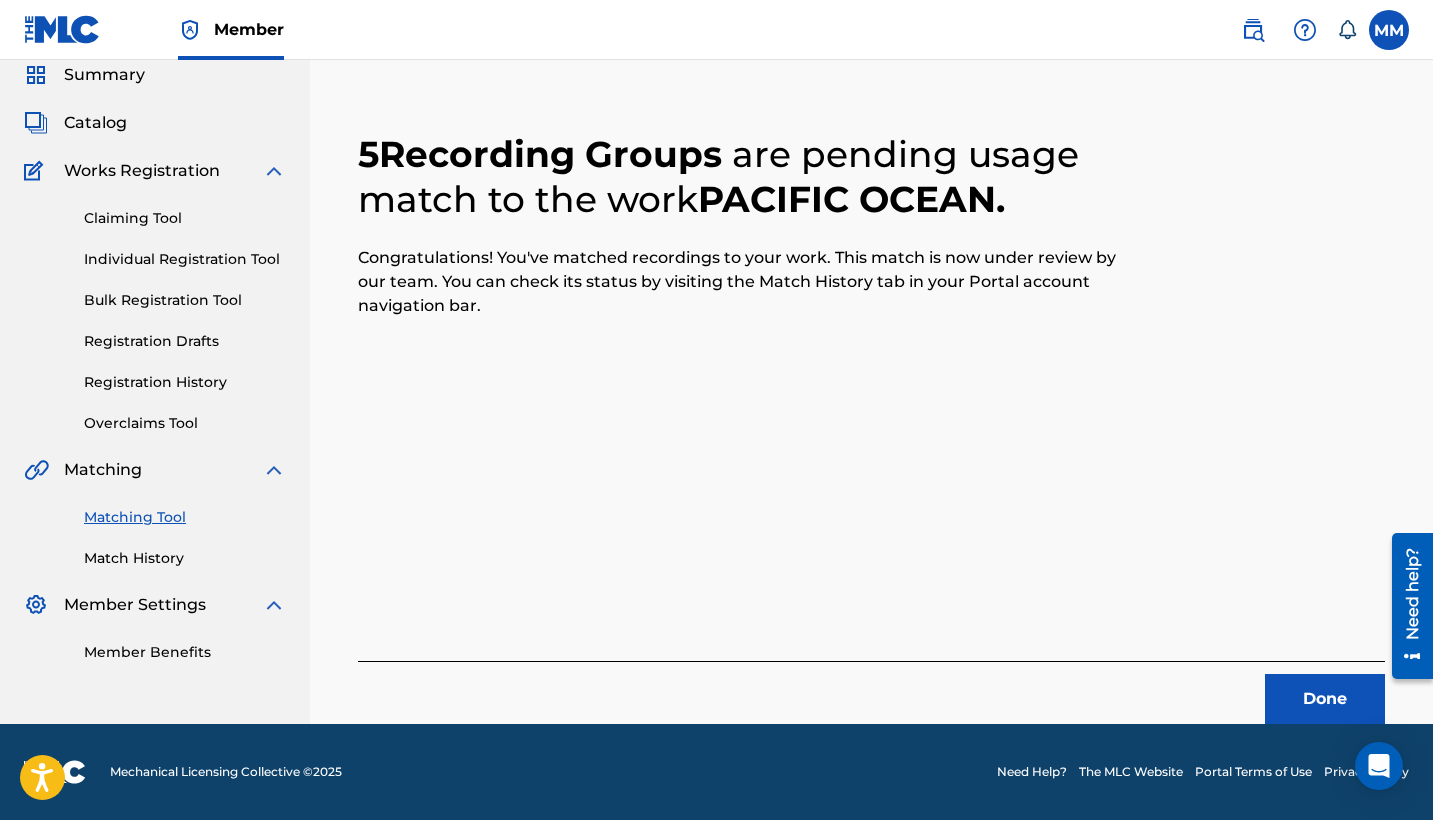 scroll, scrollTop: 76, scrollLeft: 0, axis: vertical 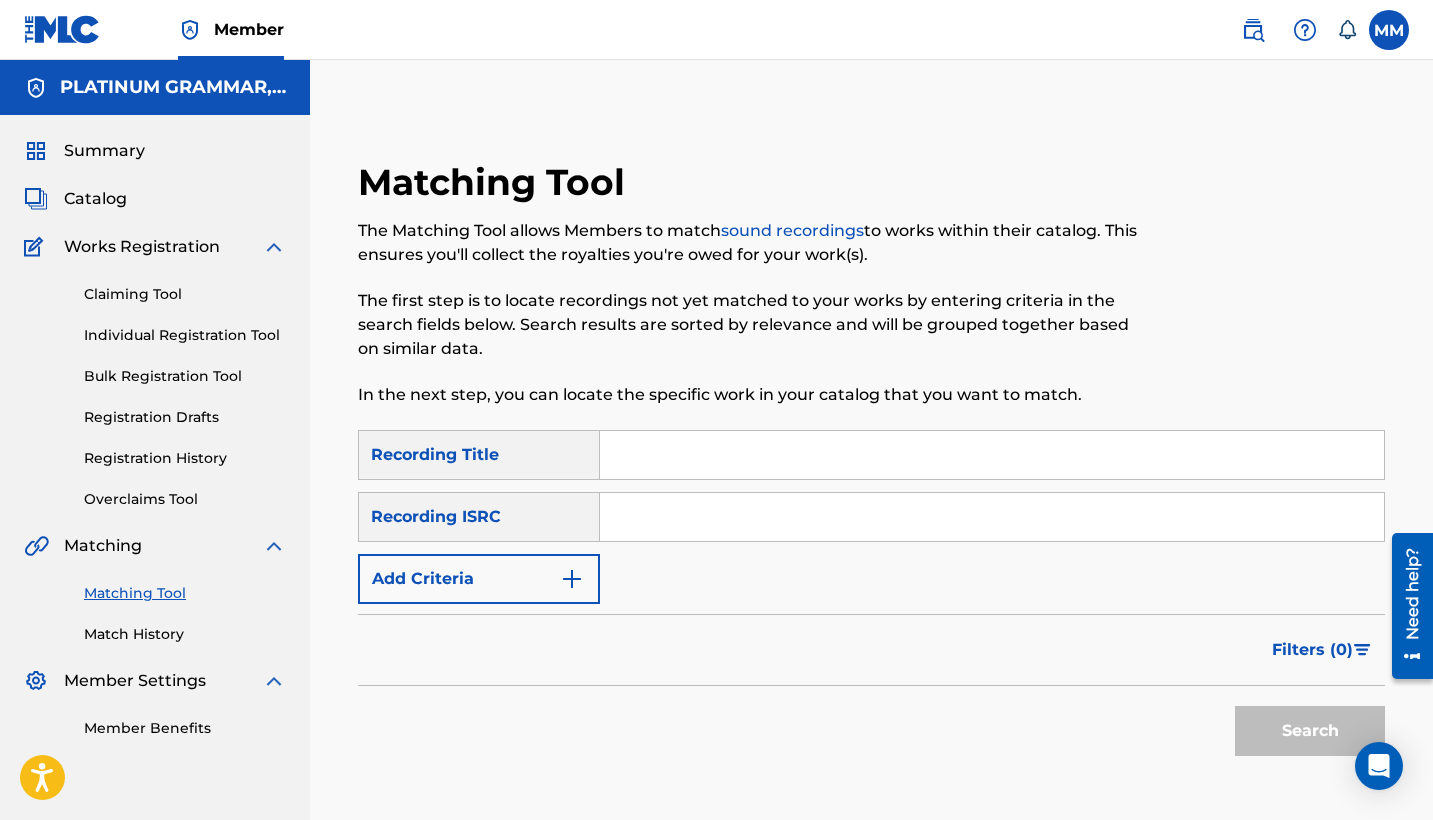 click on "Add Criteria" at bounding box center [479, 579] 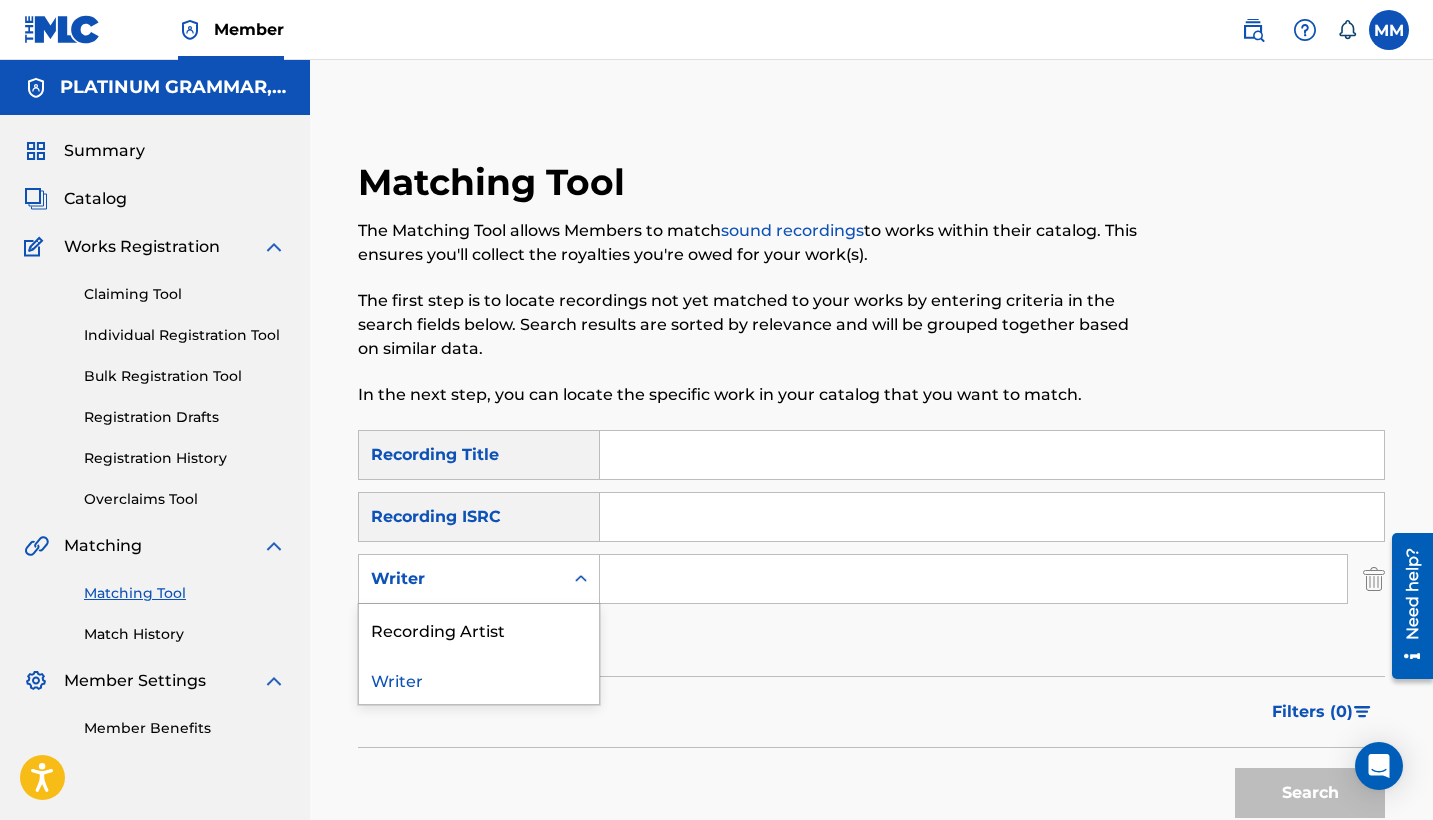 click on "Writer" at bounding box center (479, 579) 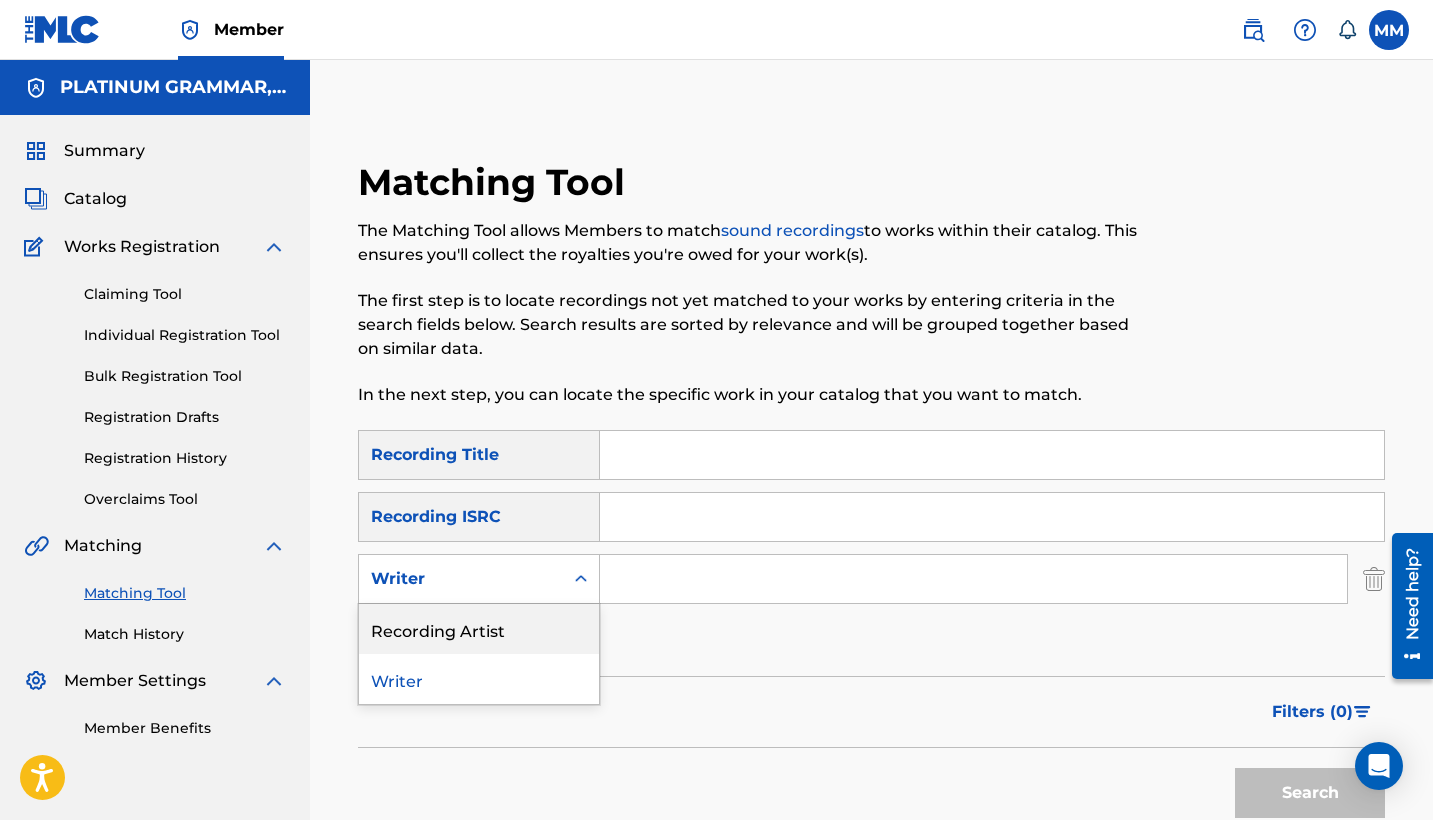 click on "Recording Artist" at bounding box center (479, 629) 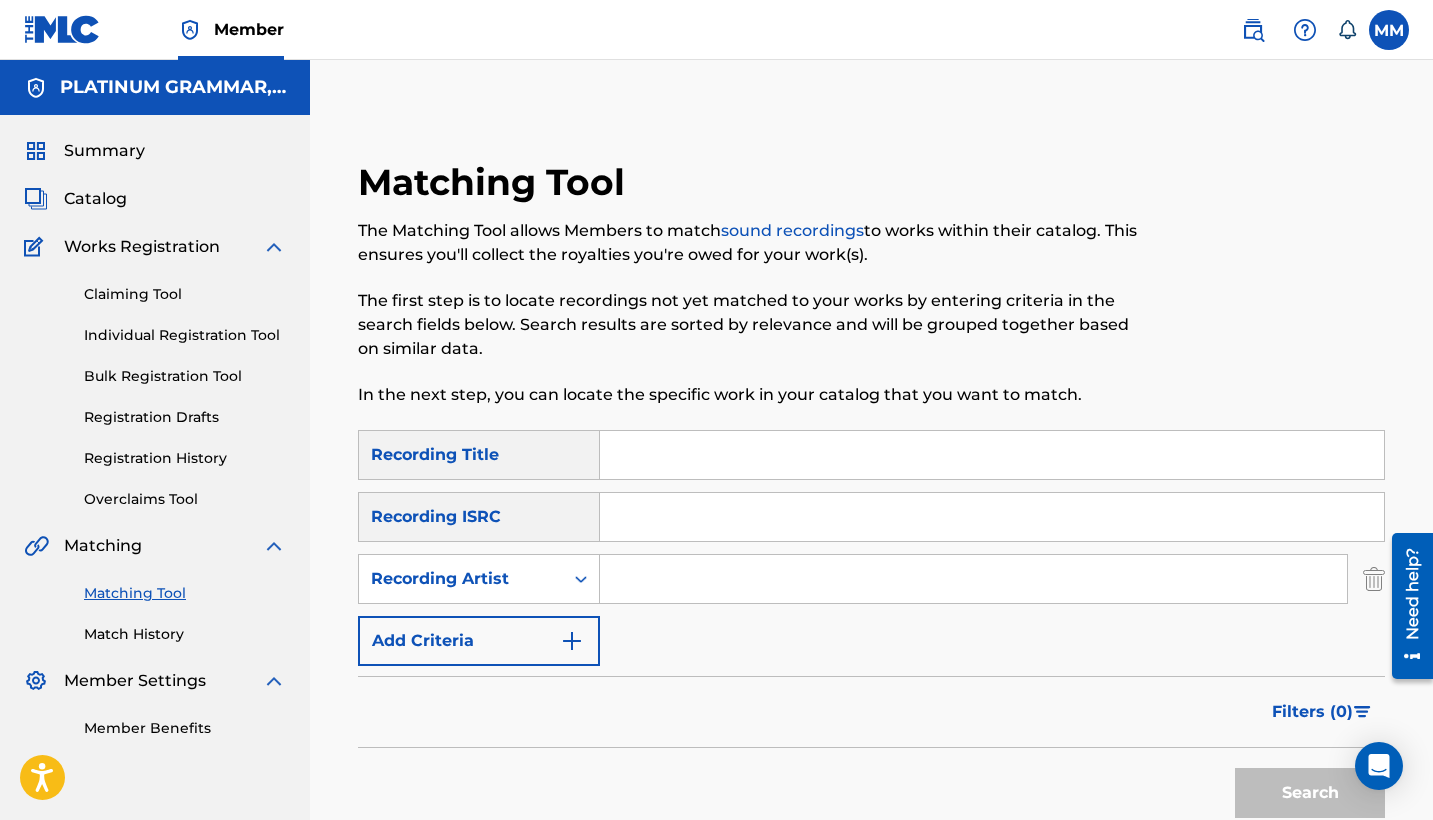 click at bounding box center (992, 455) 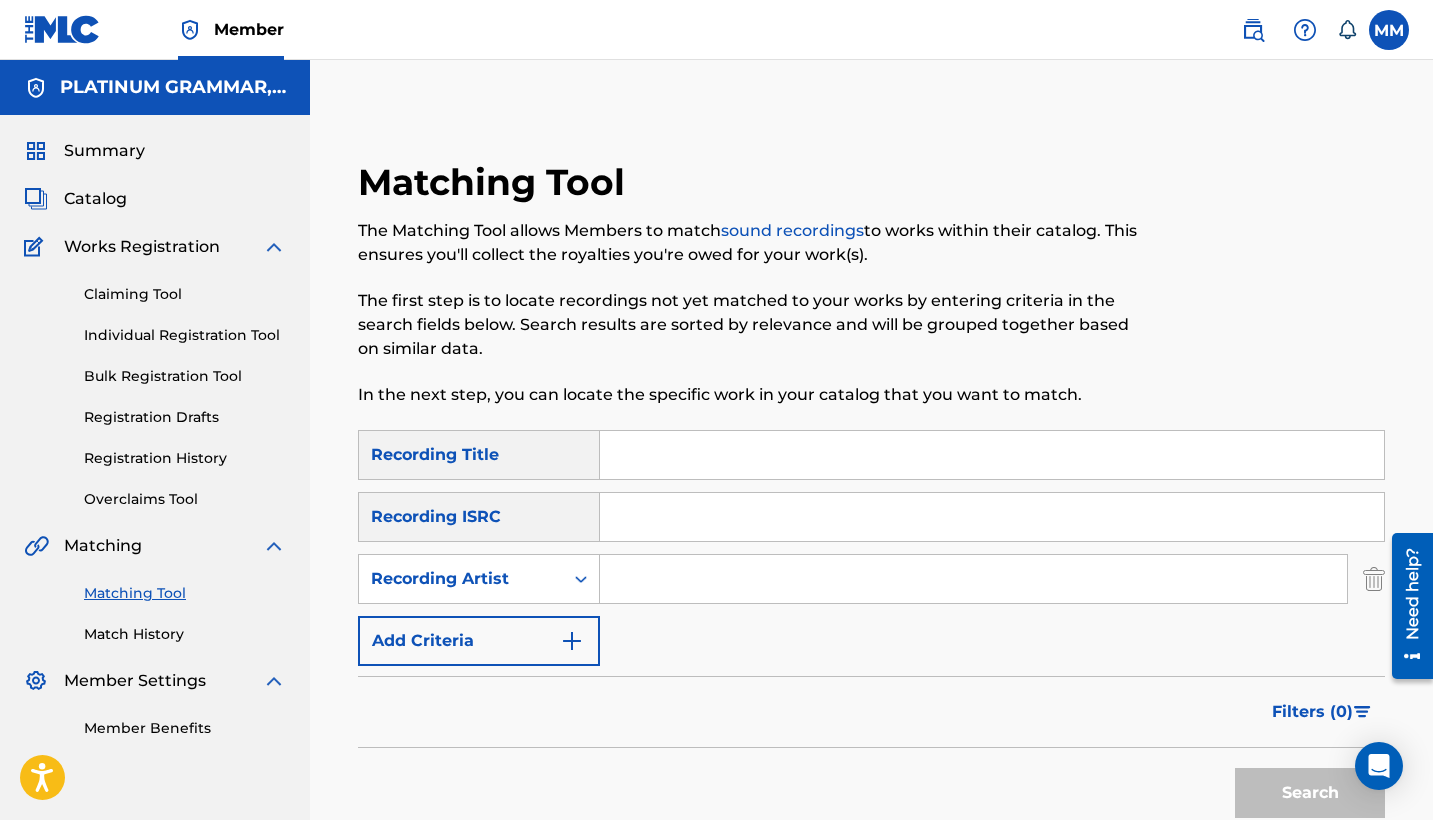 click at bounding box center (992, 455) 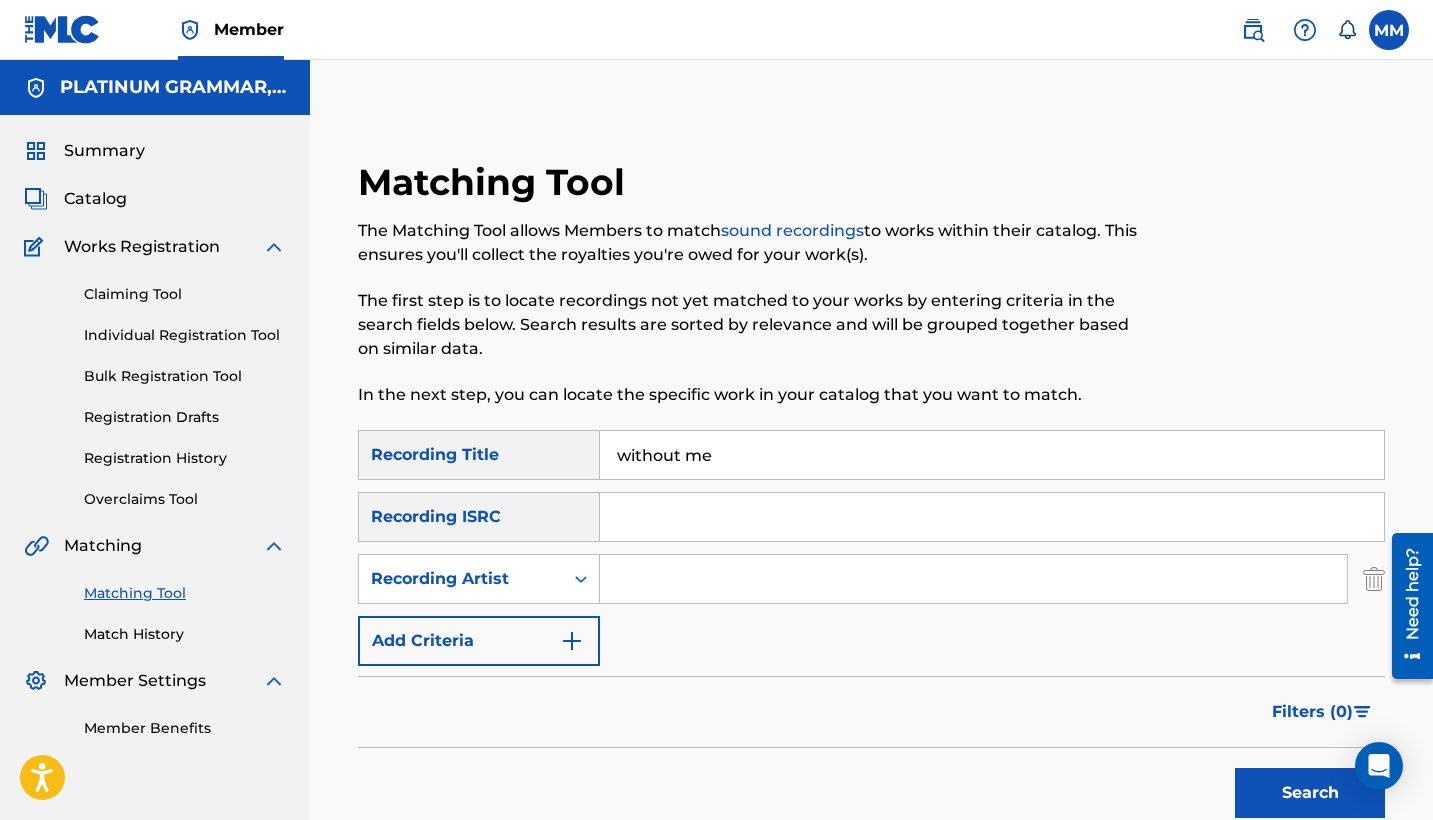 type on "without me" 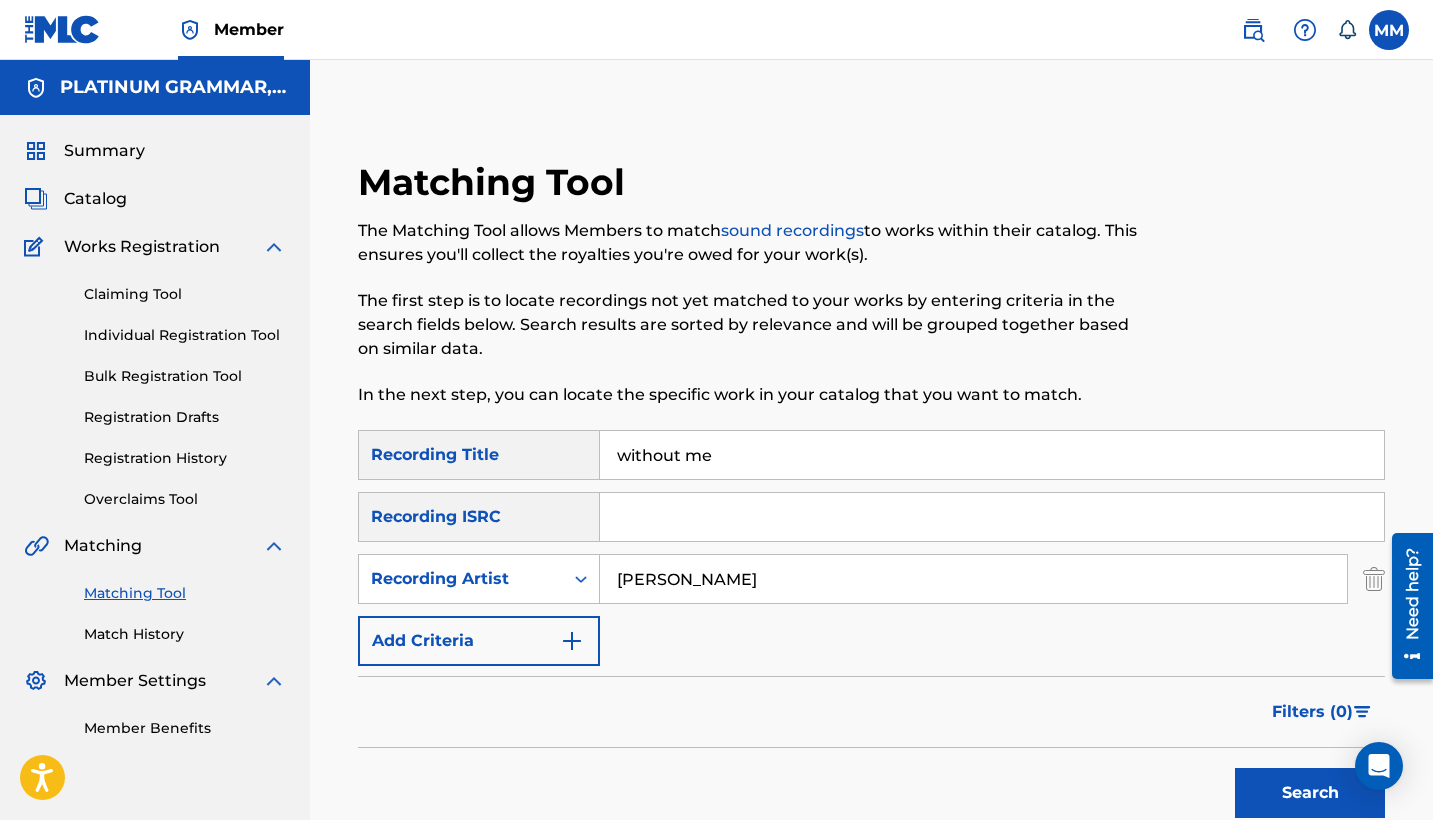 type on "[PERSON_NAME]" 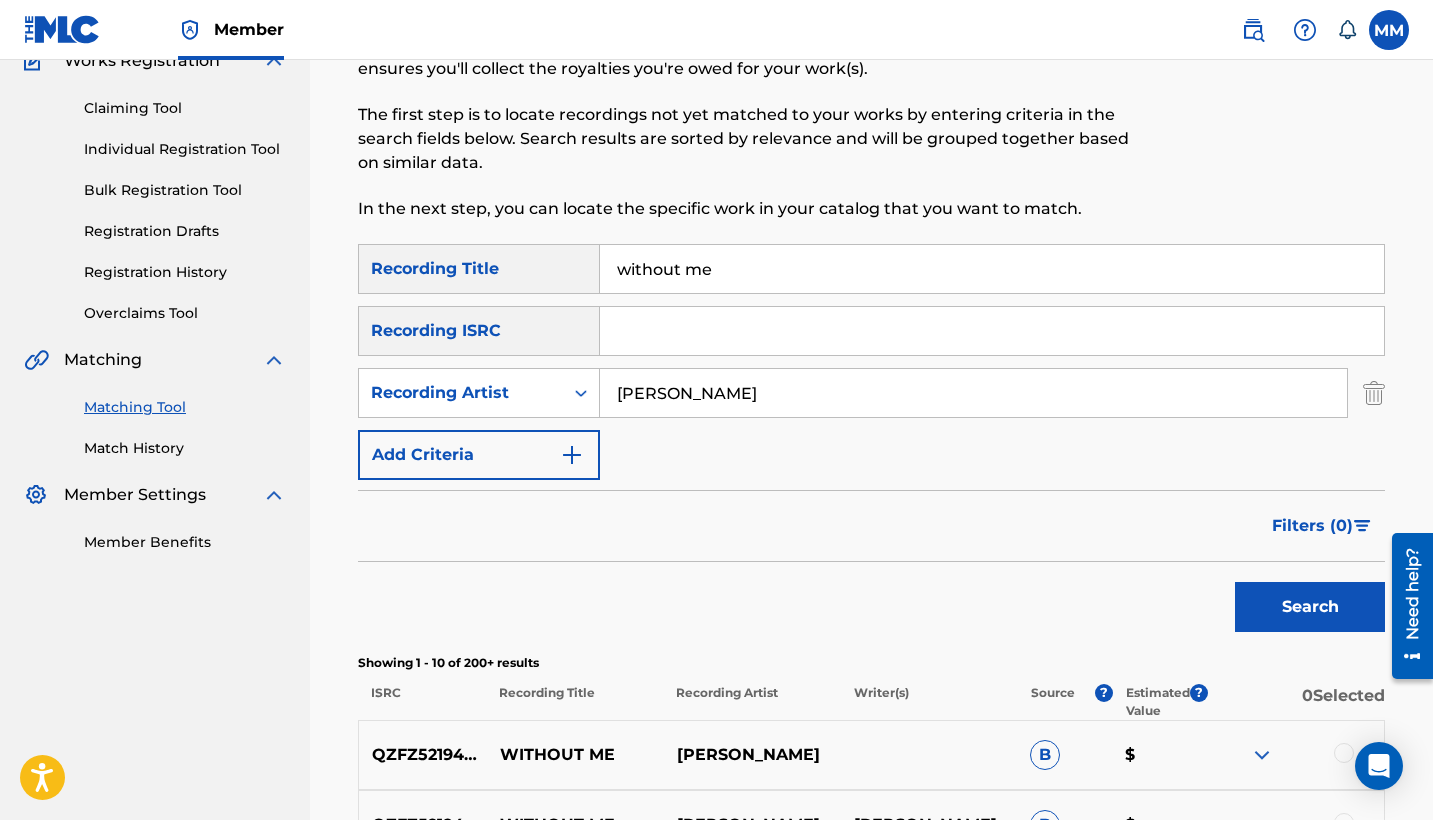 scroll, scrollTop: 604, scrollLeft: 0, axis: vertical 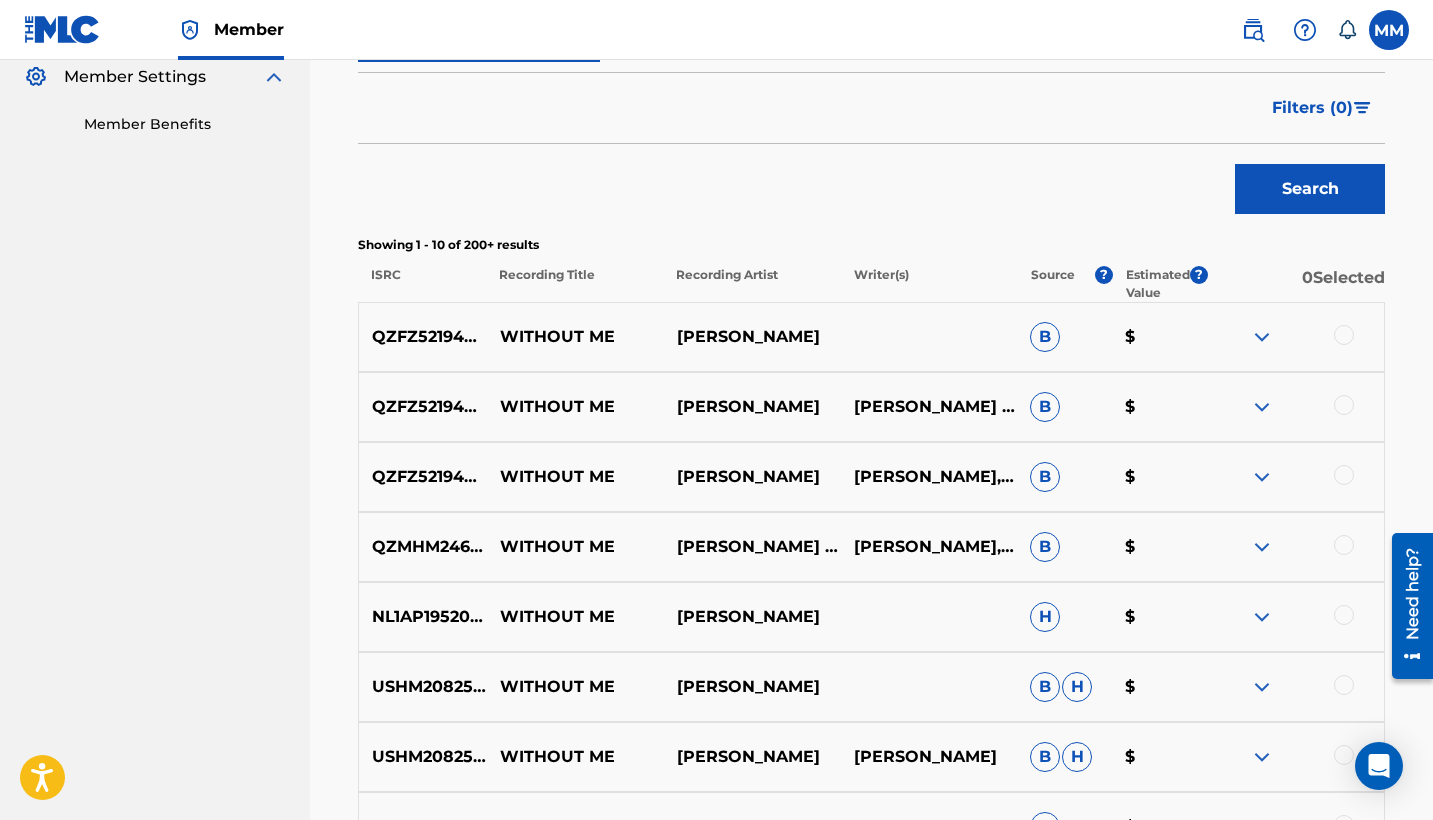 click at bounding box center [1344, 335] 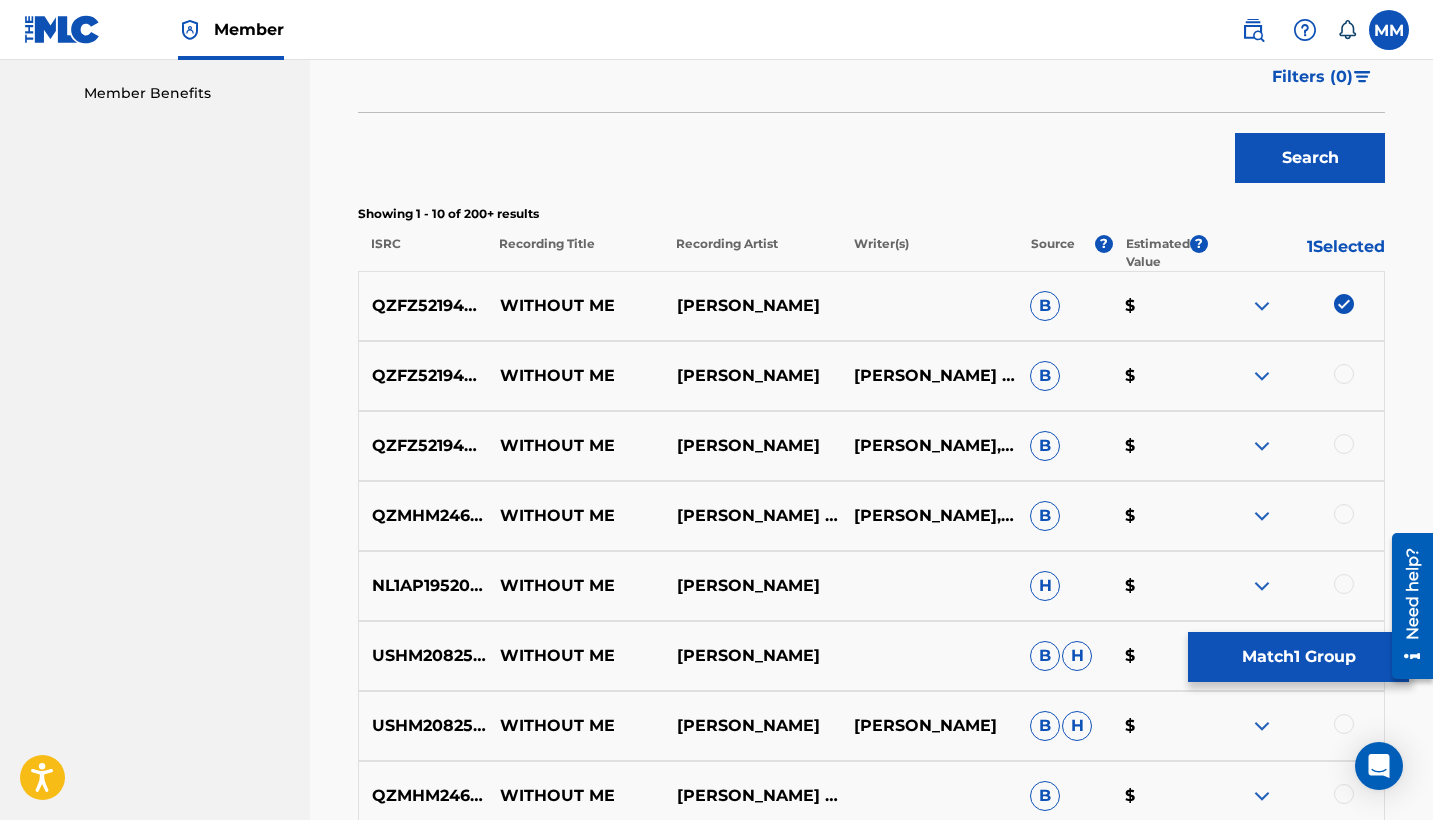 scroll, scrollTop: 693, scrollLeft: 0, axis: vertical 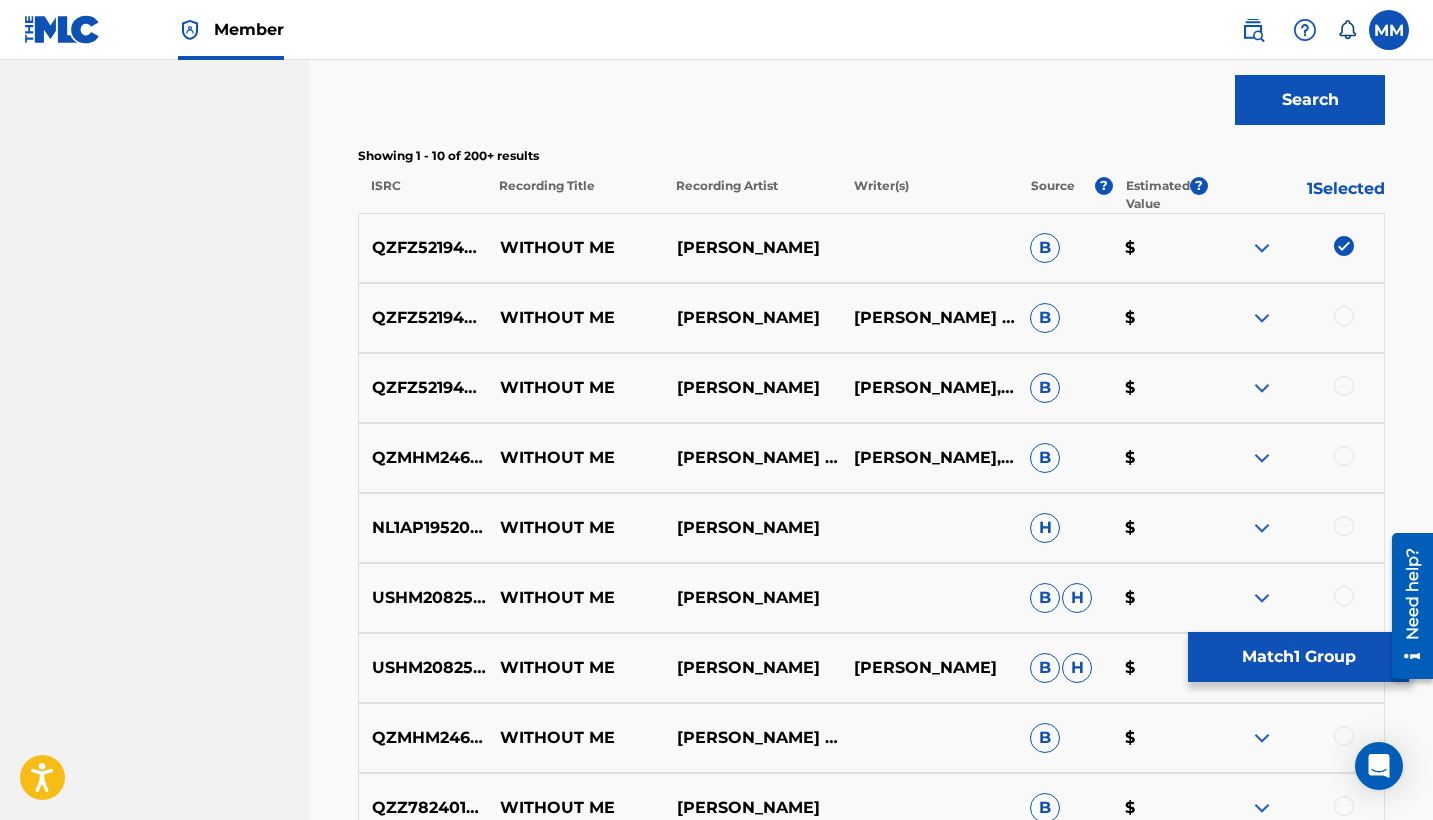 click at bounding box center [1344, 316] 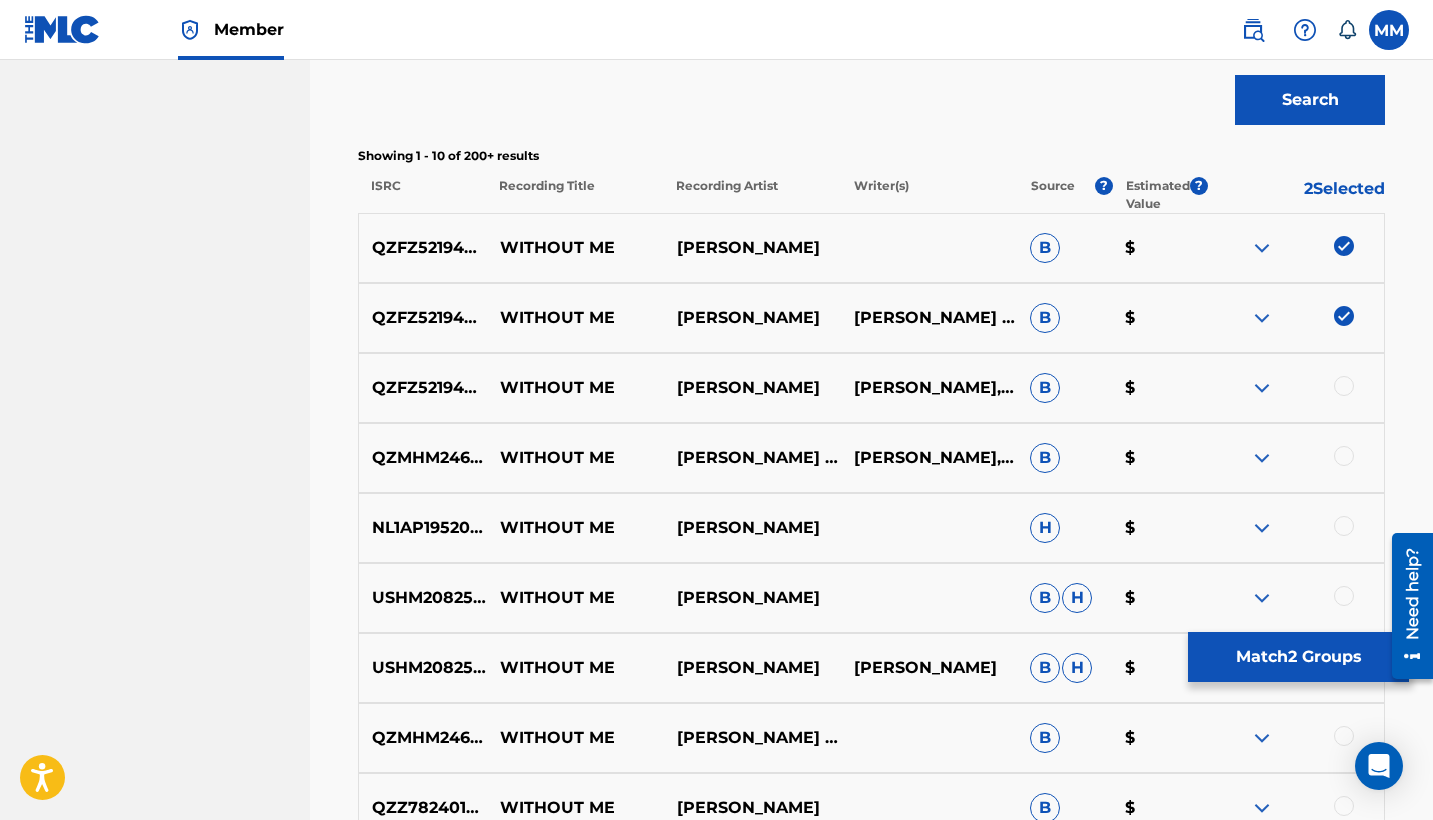 click at bounding box center [1344, 386] 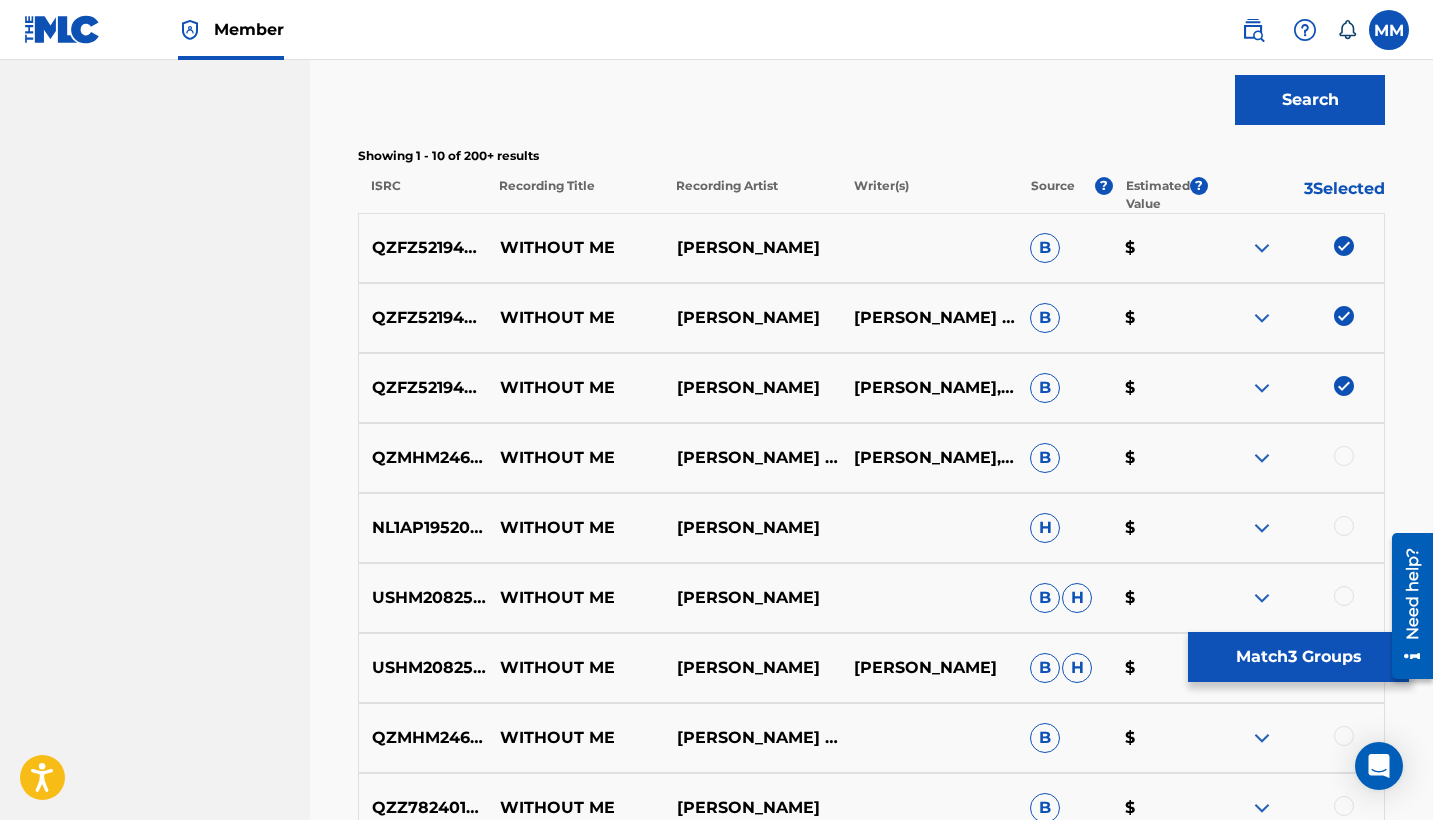 click on "Match  3 Groups" at bounding box center [1298, 657] 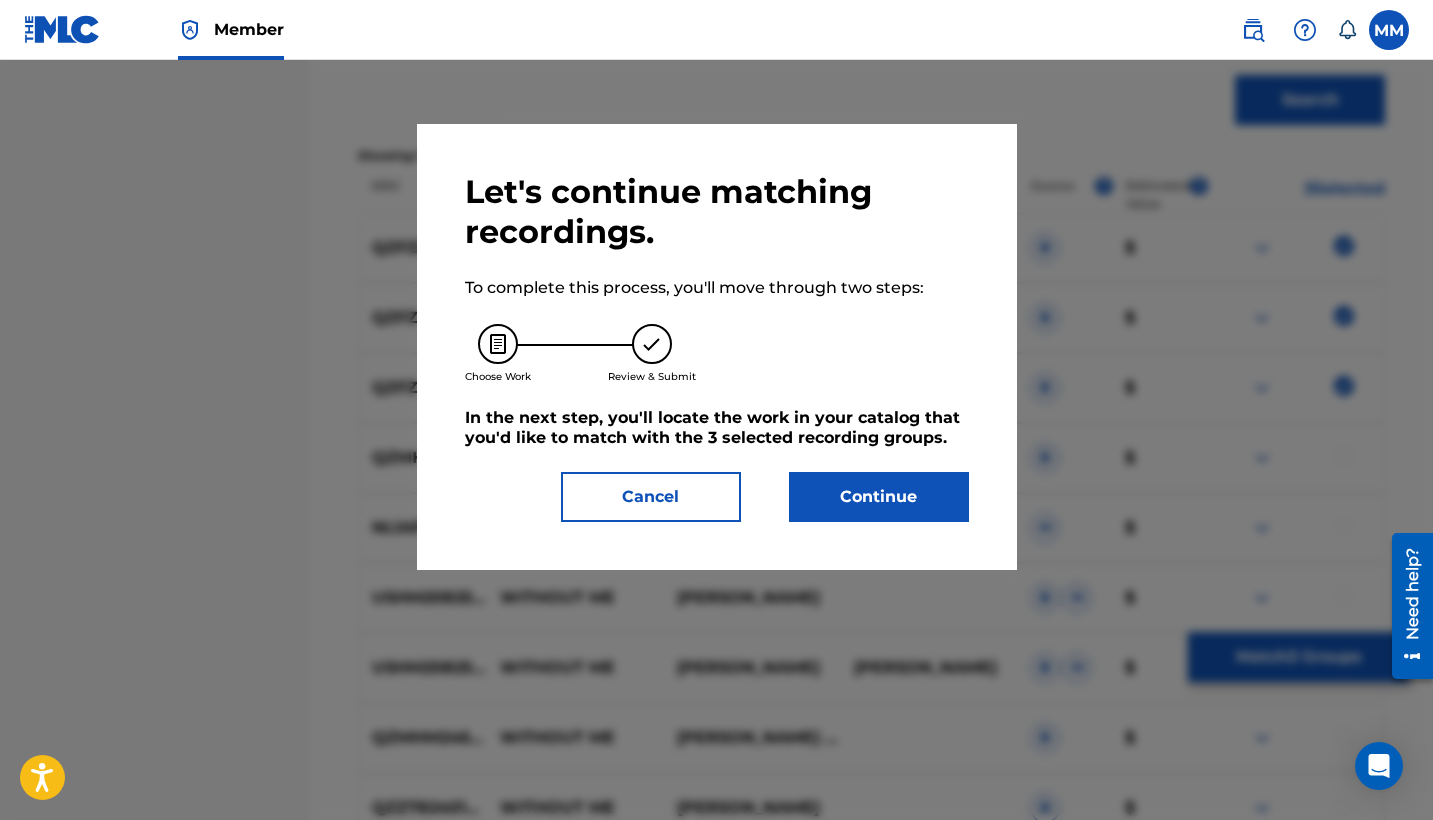 click on "Continue" at bounding box center (879, 497) 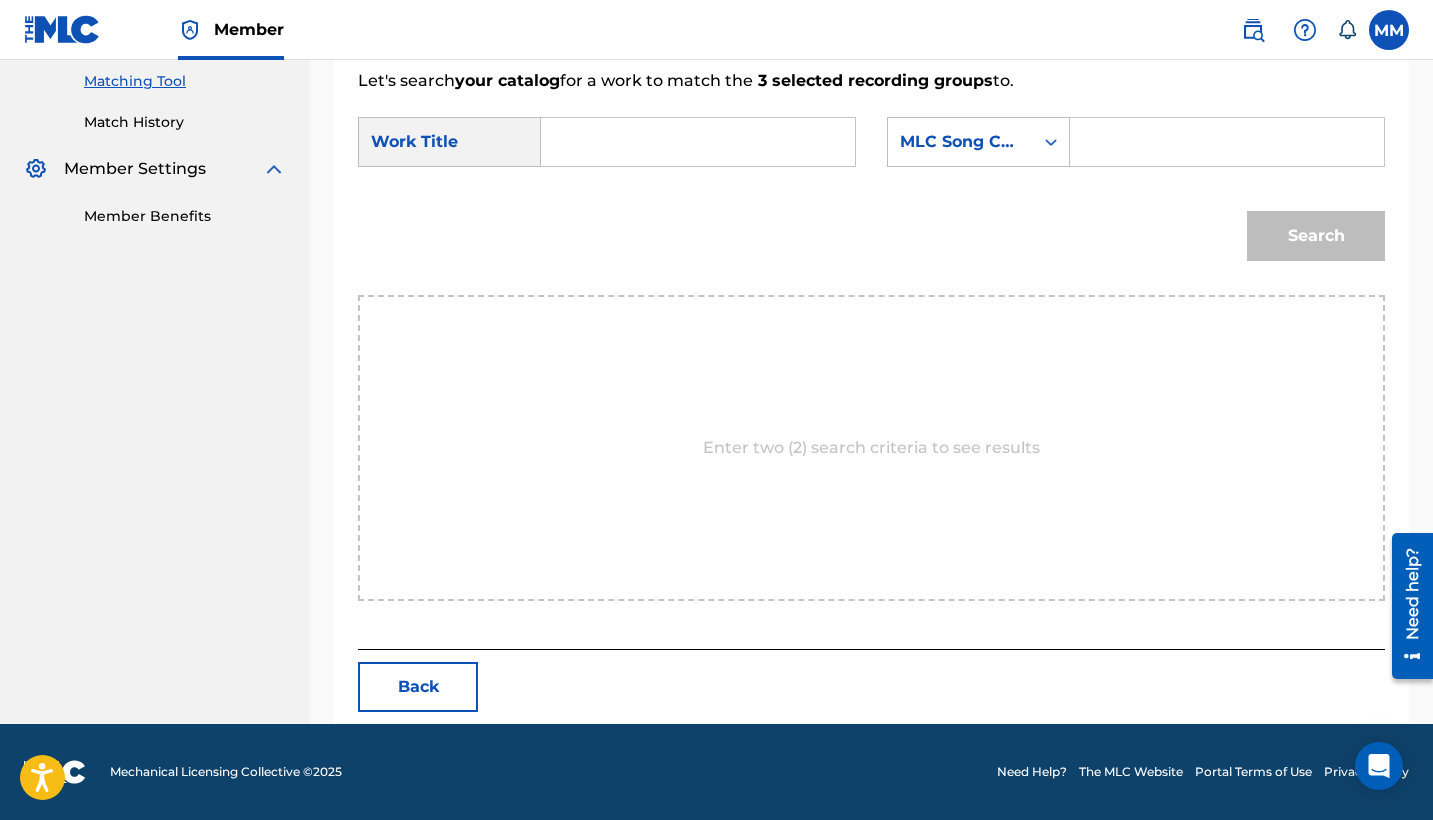 scroll, scrollTop: 310, scrollLeft: 0, axis: vertical 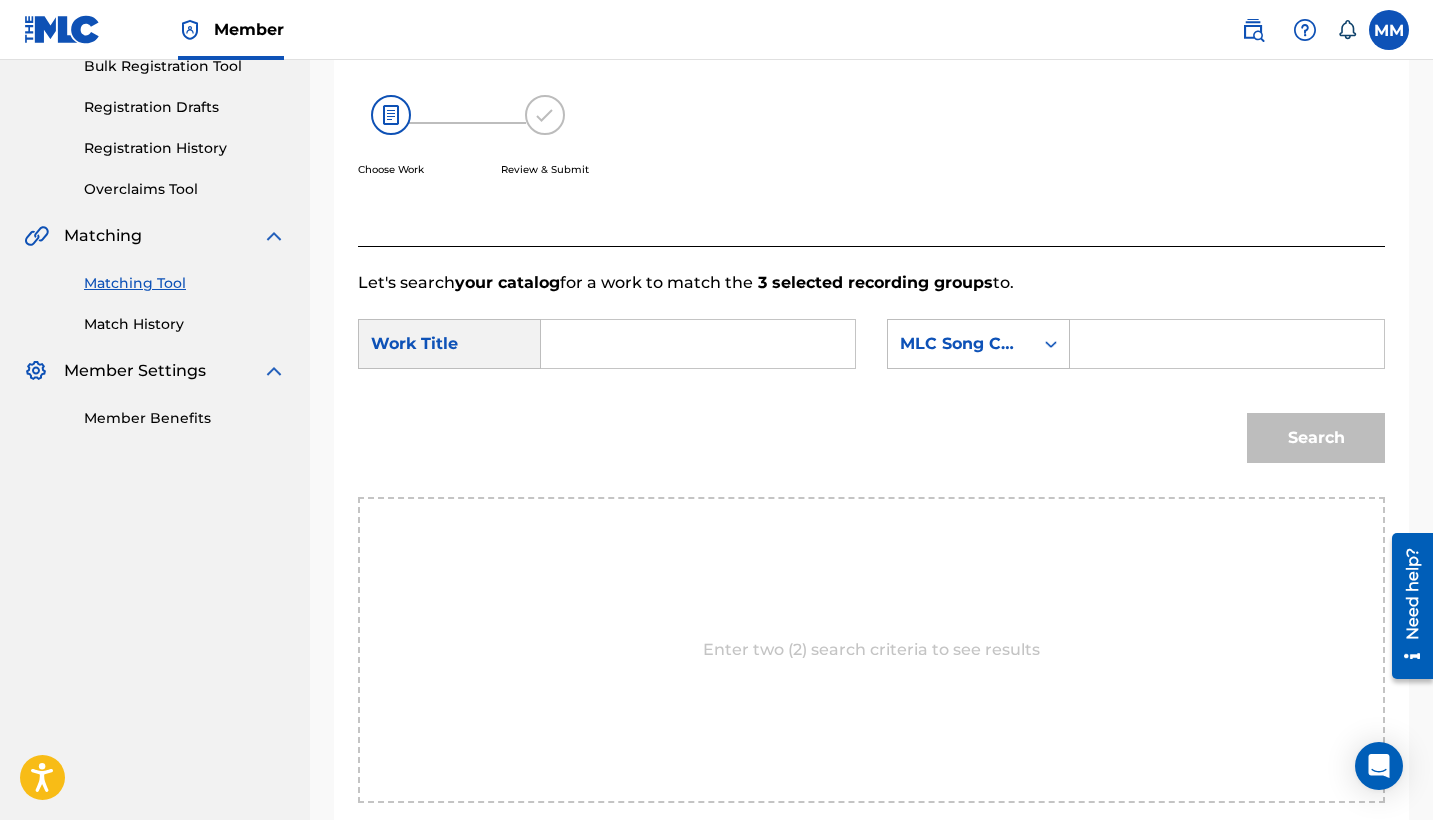 click at bounding box center [698, 344] 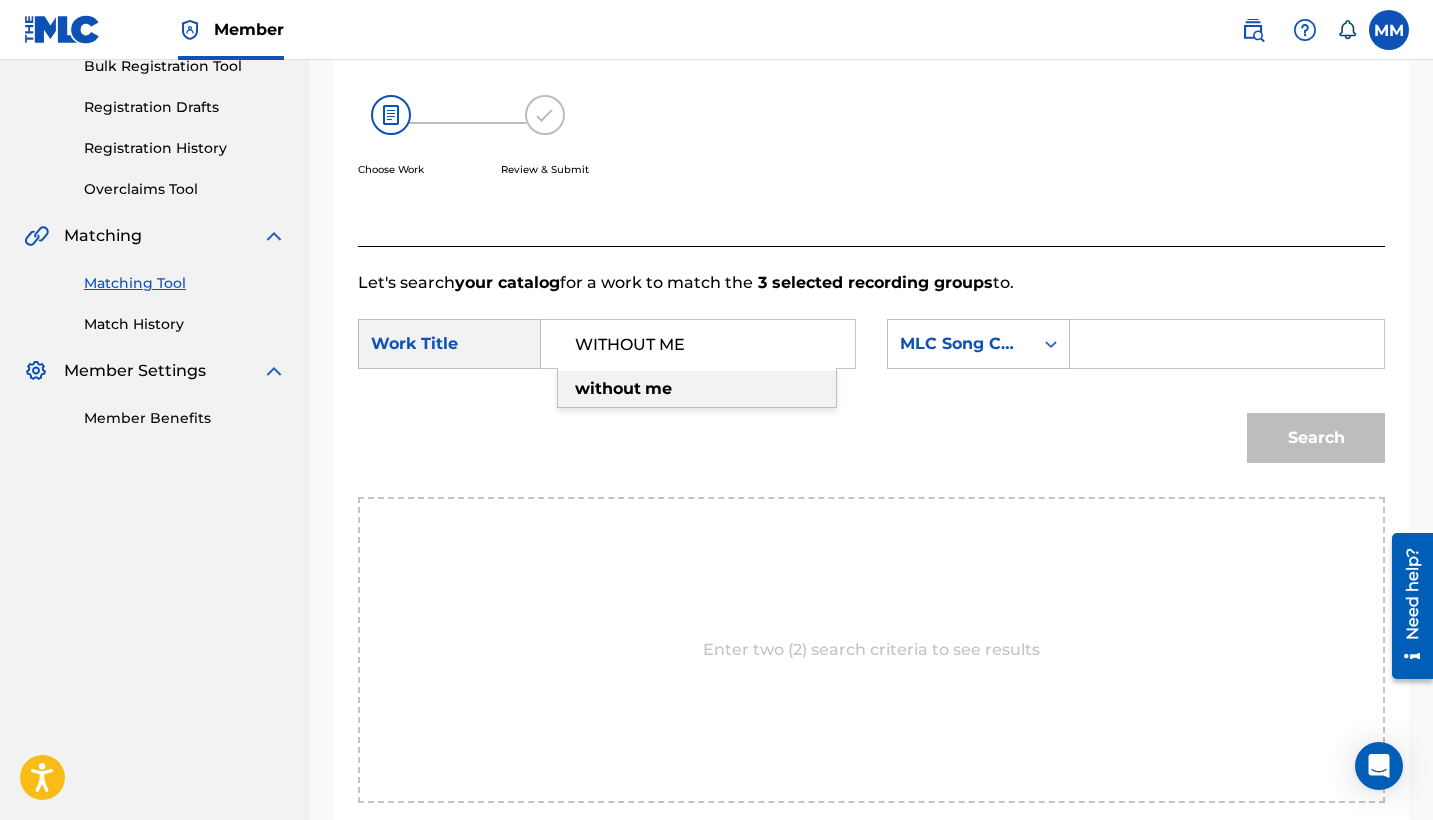 type on "WITHOUT ME" 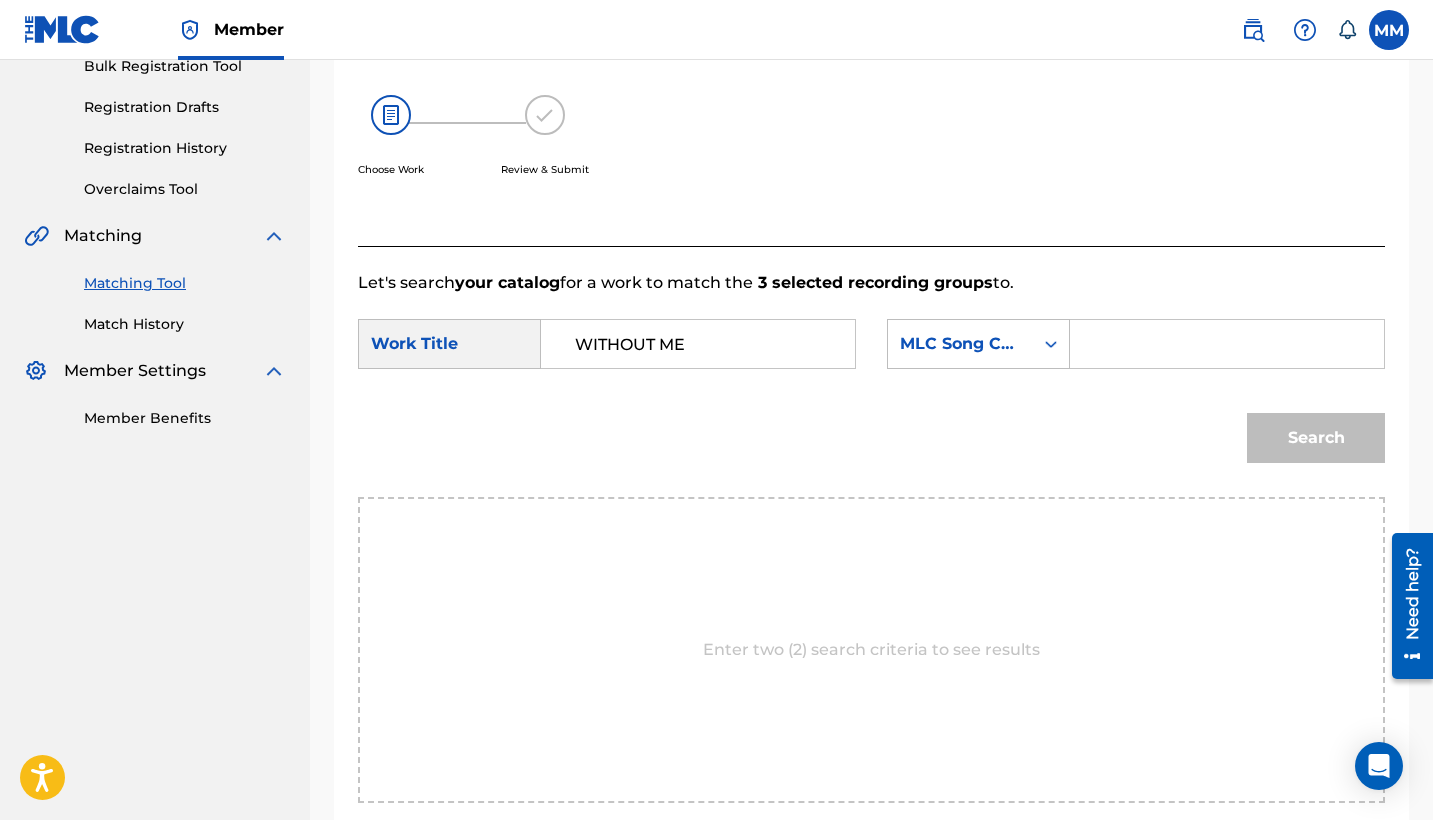 click at bounding box center (1227, 344) 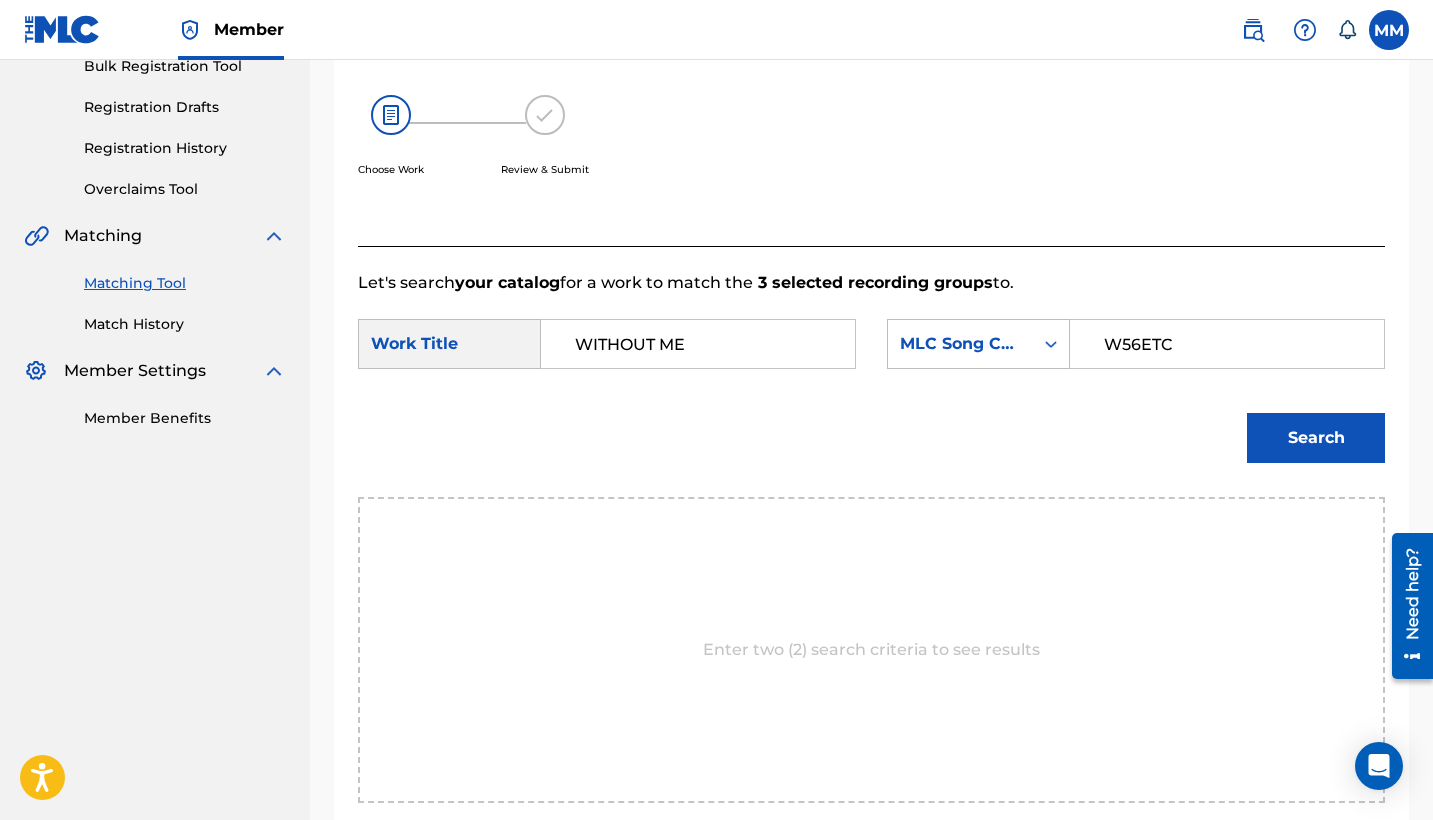 type on "W56ETC" 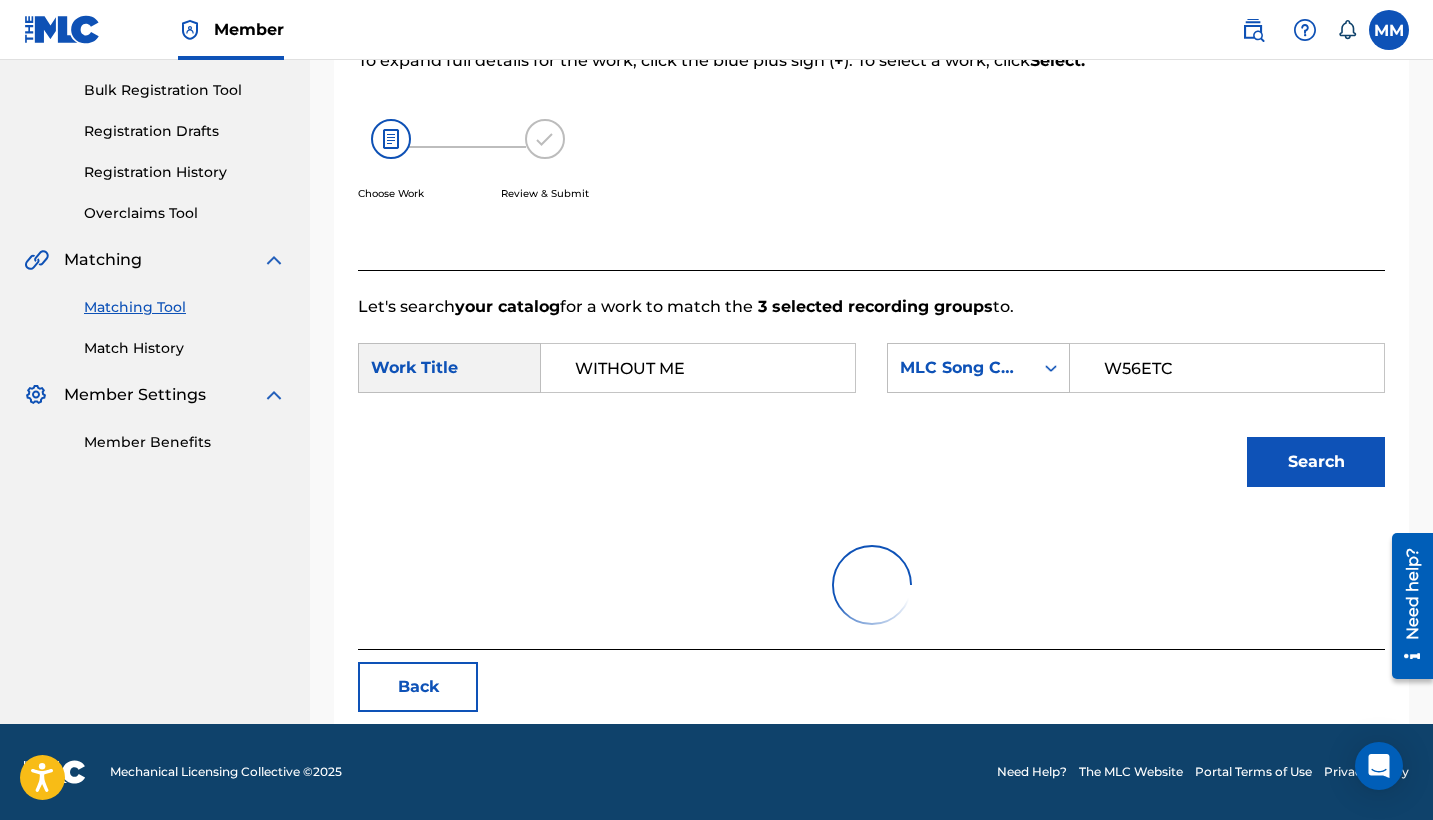 scroll, scrollTop: 286, scrollLeft: 0, axis: vertical 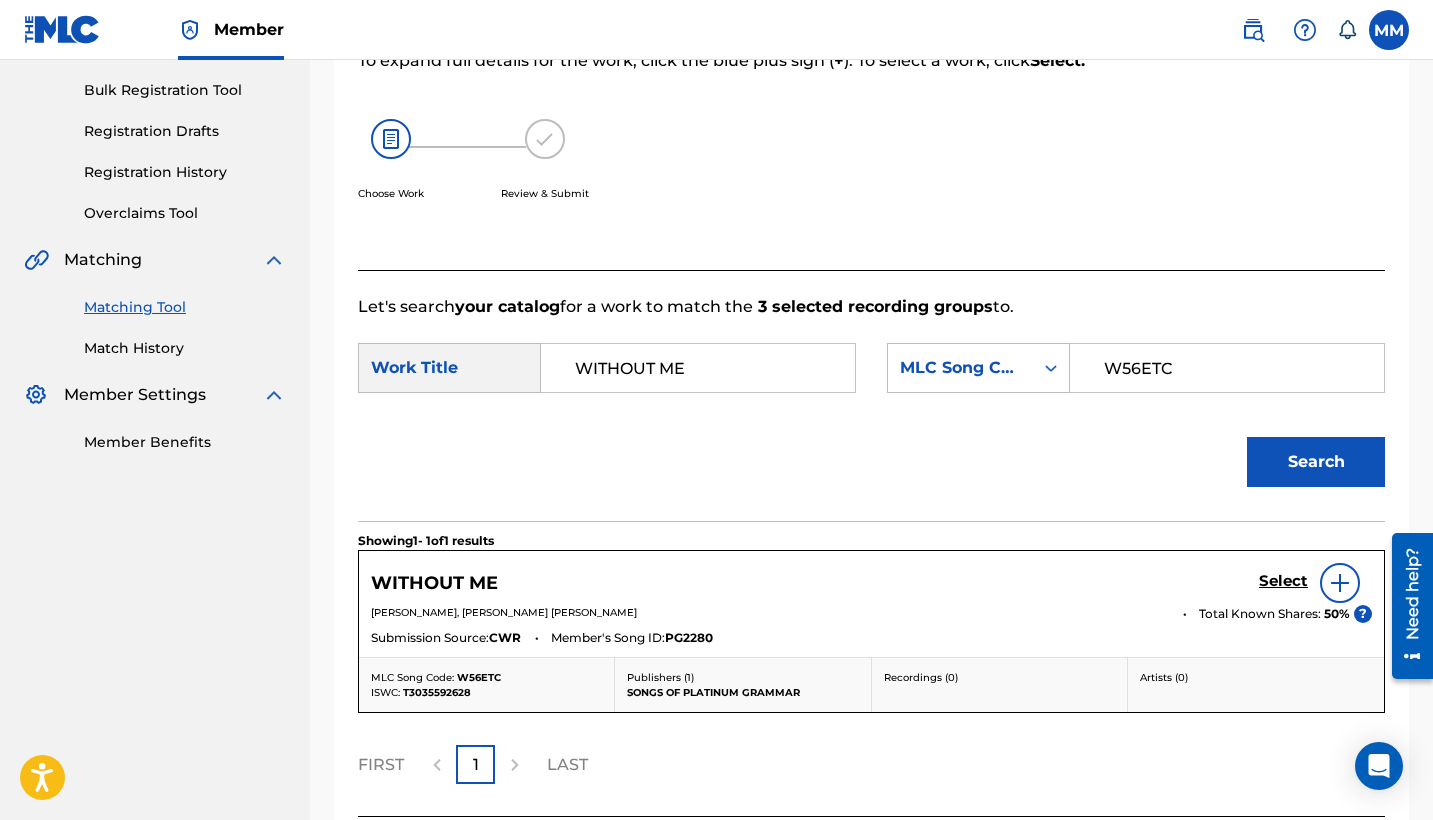 click on "Select" at bounding box center (1283, 581) 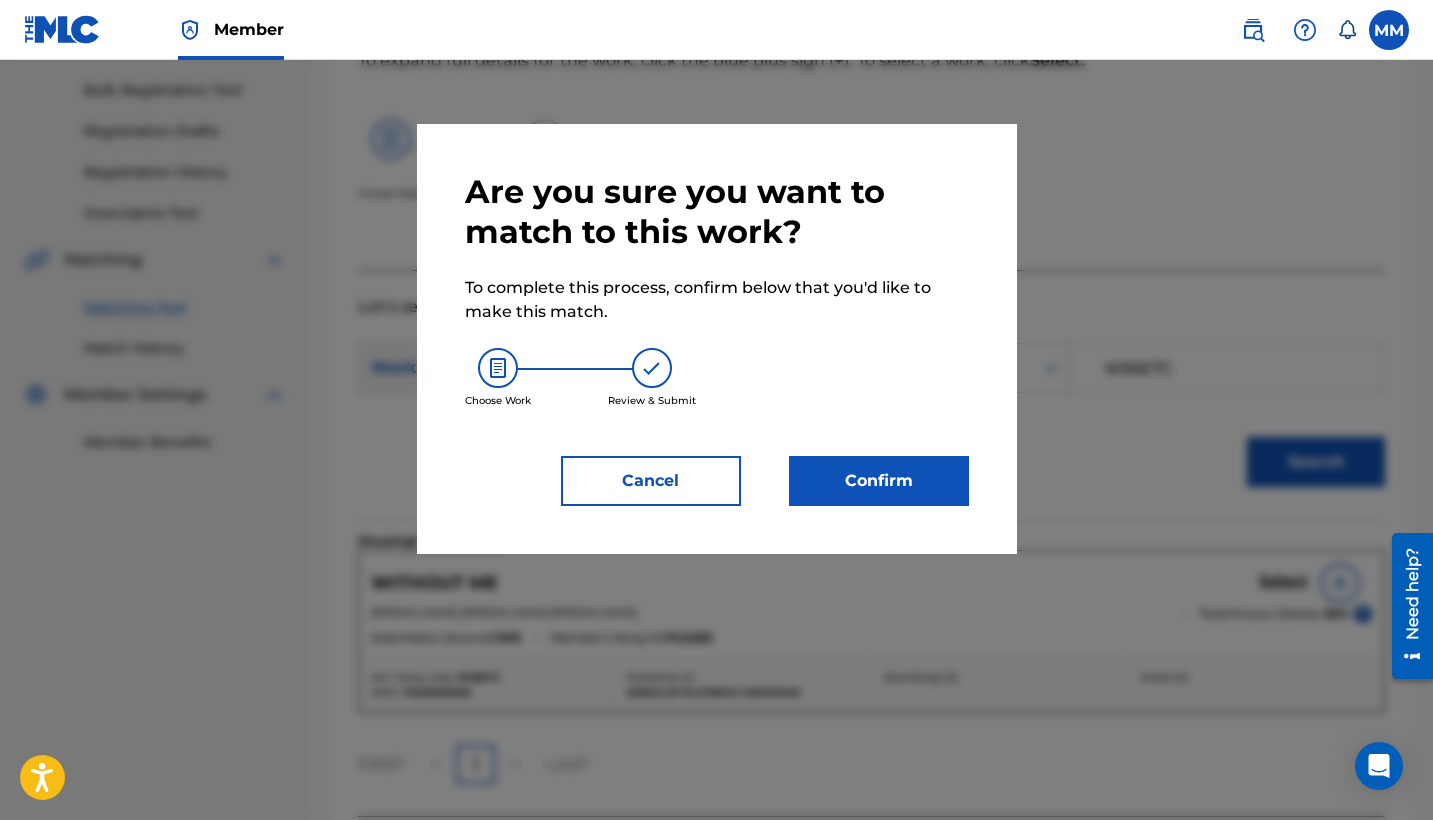 click on "Confirm" at bounding box center (879, 481) 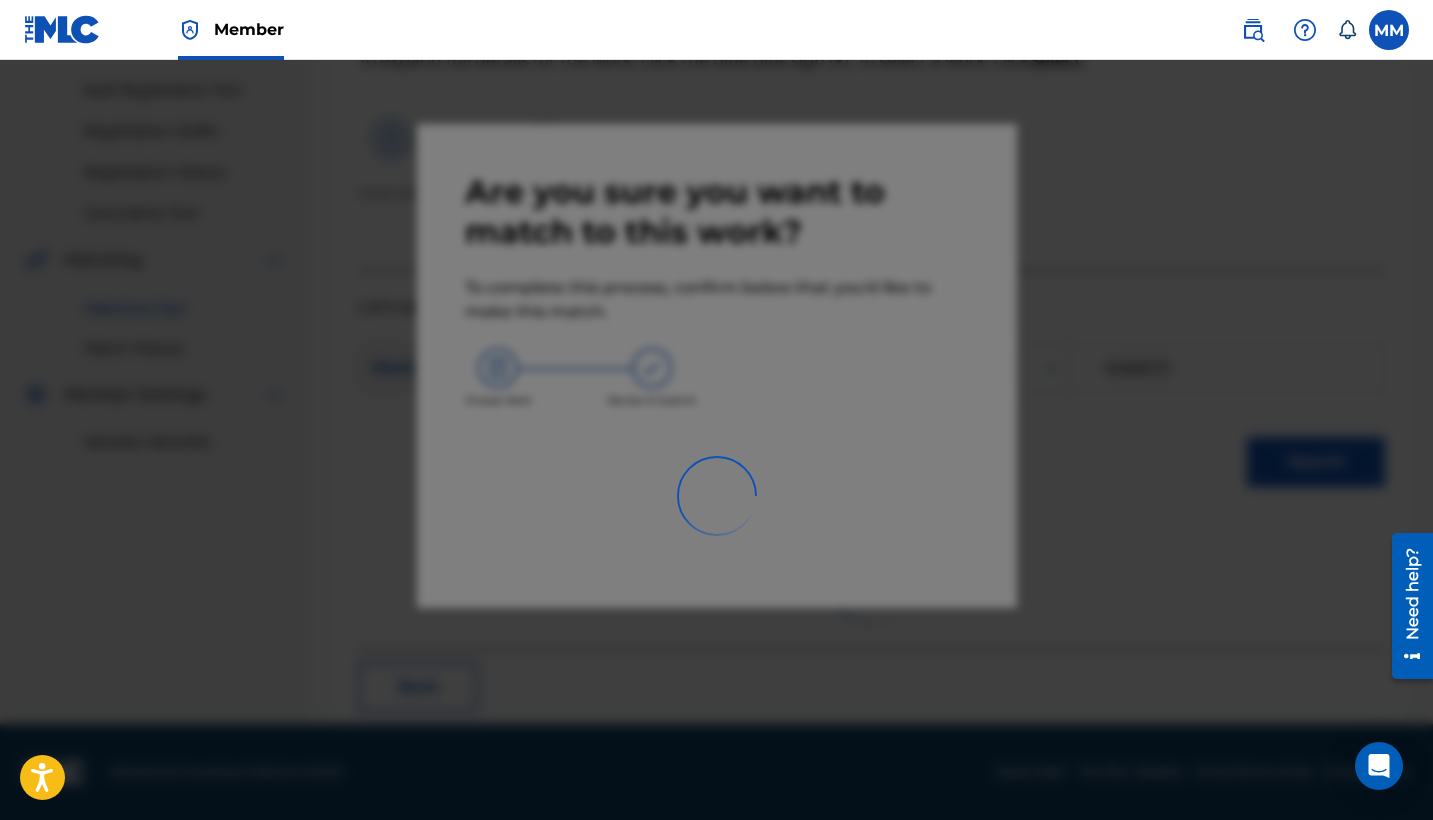 scroll, scrollTop: 76, scrollLeft: 0, axis: vertical 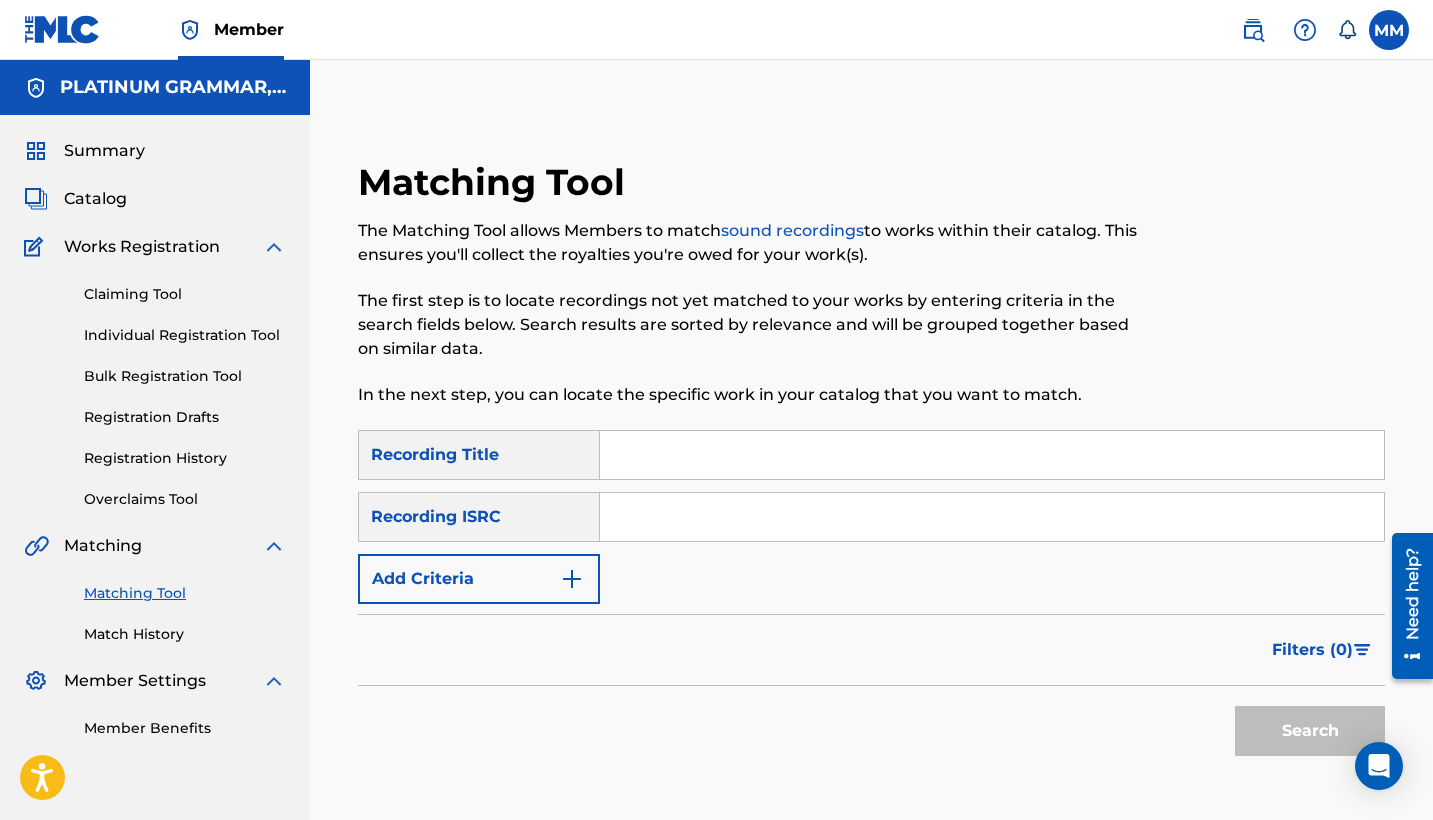 click at bounding box center (992, 455) 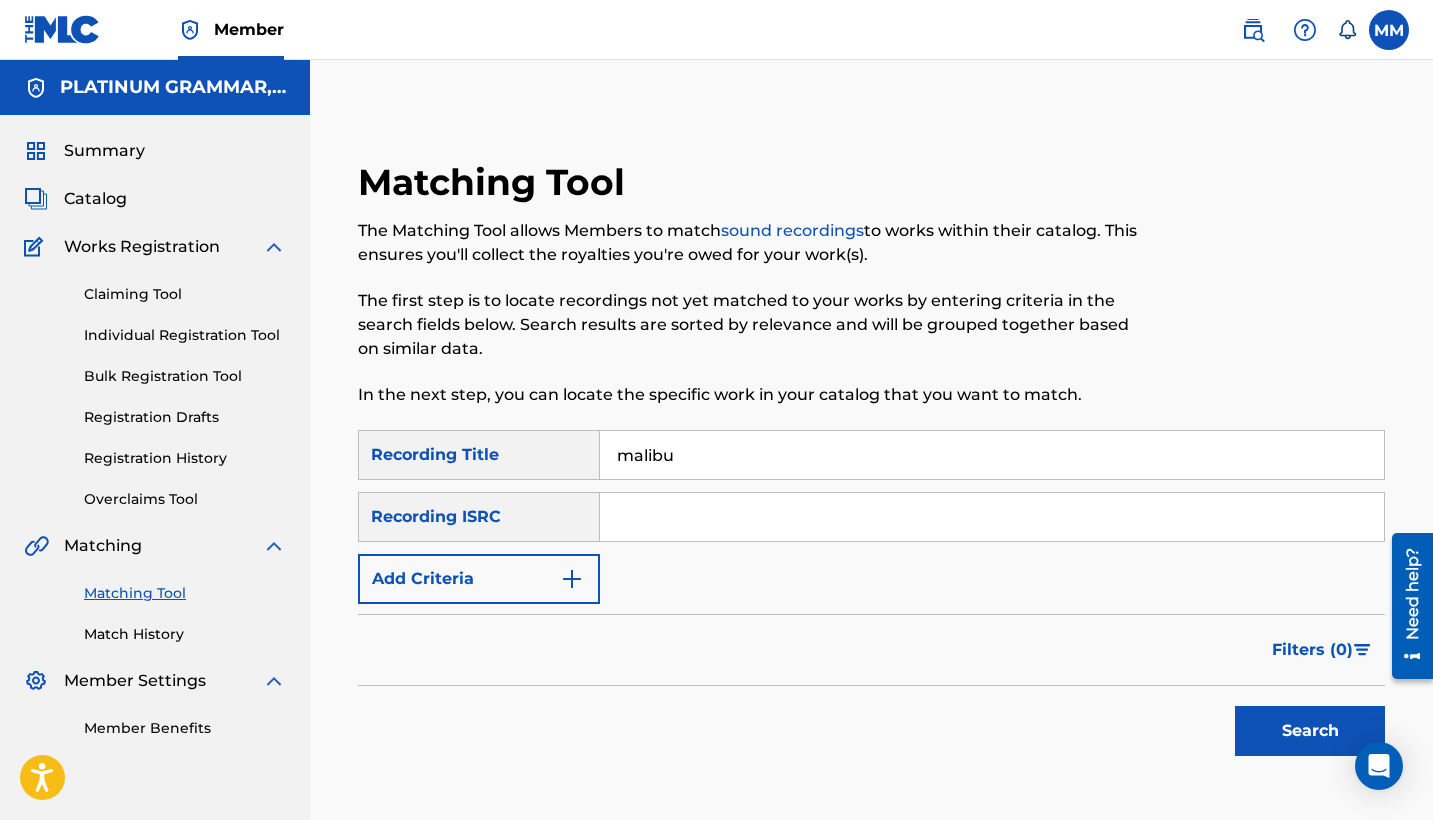 type on "malibu" 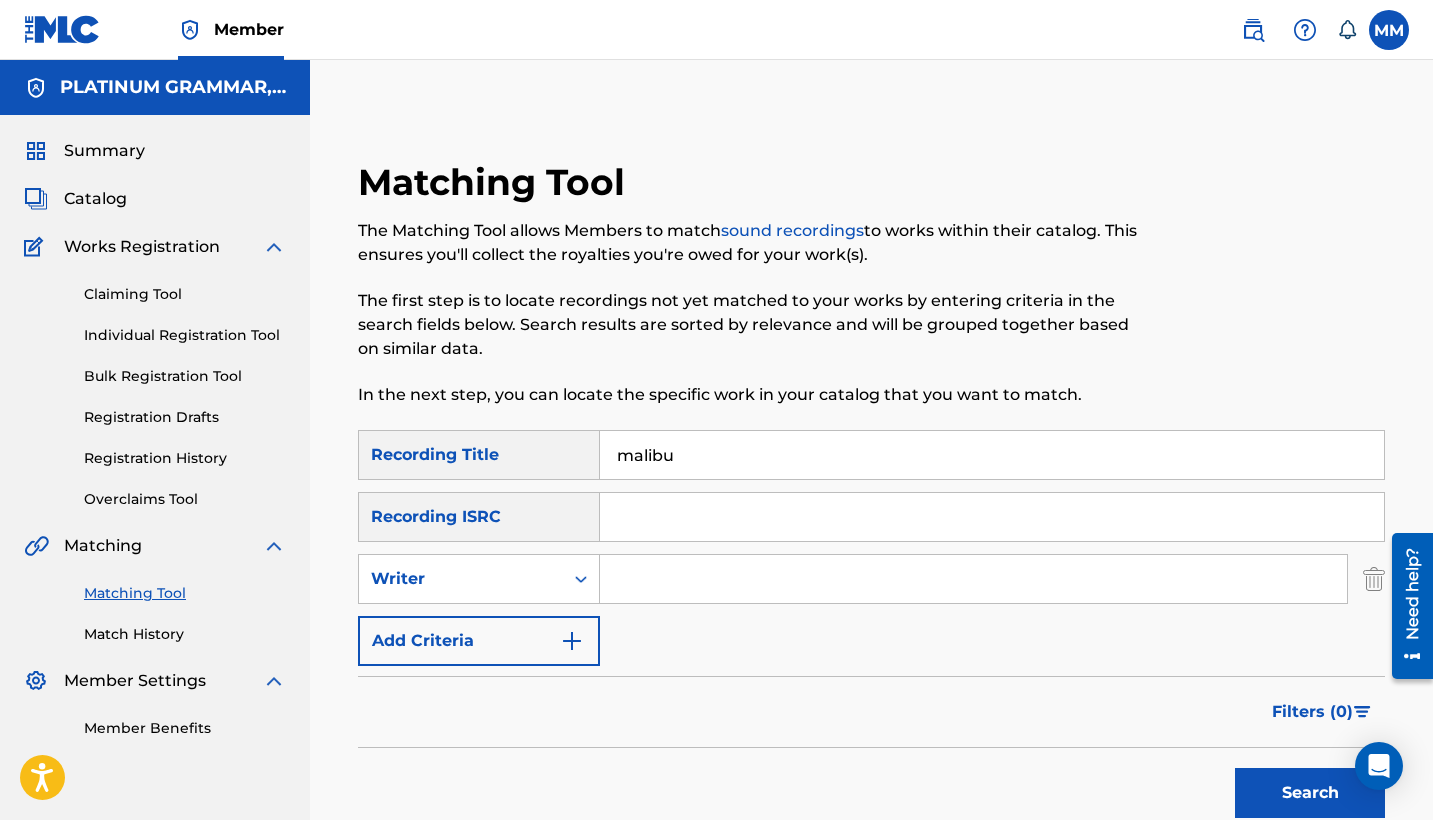 click on "Writer" at bounding box center (461, 579) 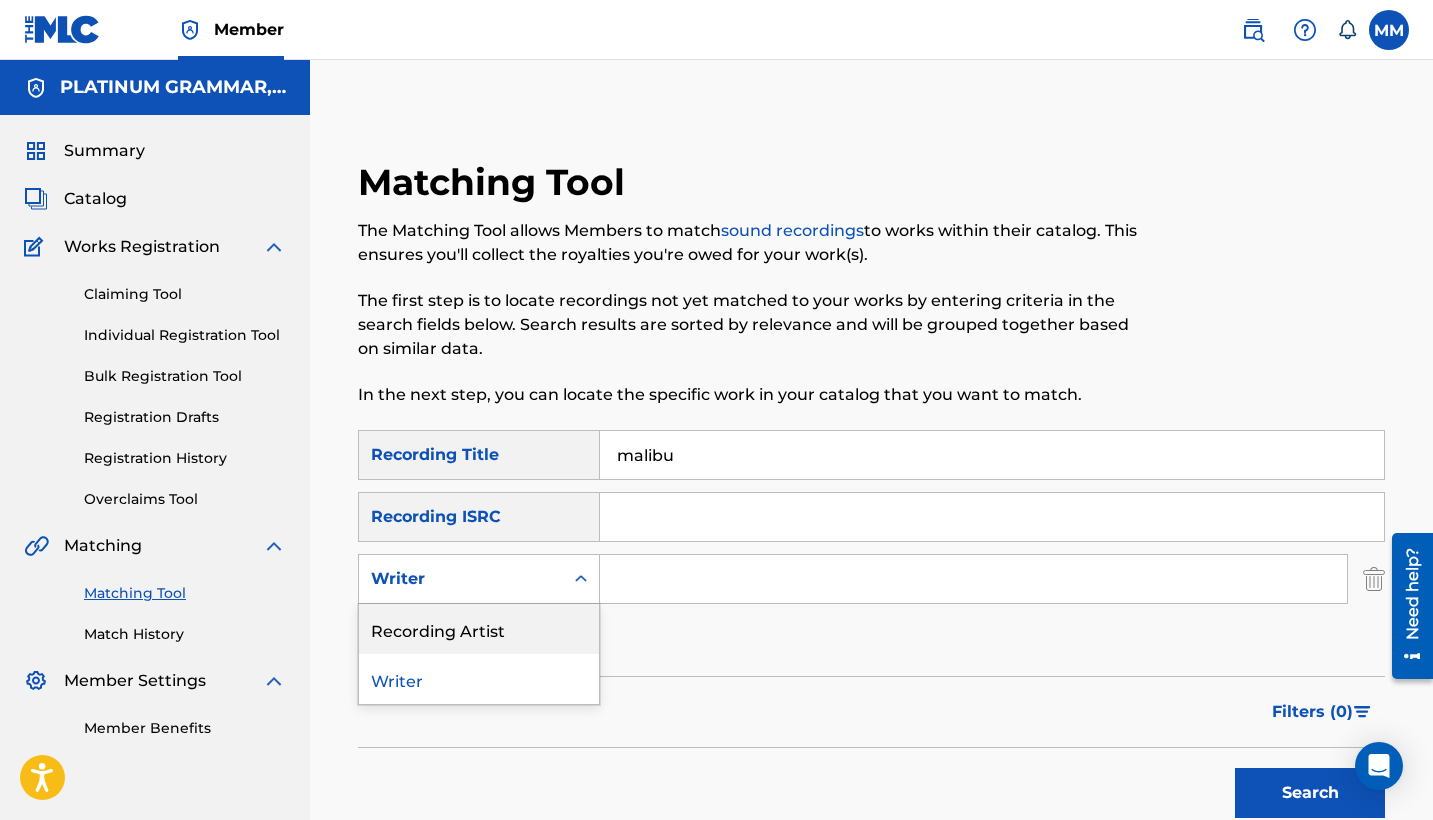 click on "Recording Artist" at bounding box center [479, 629] 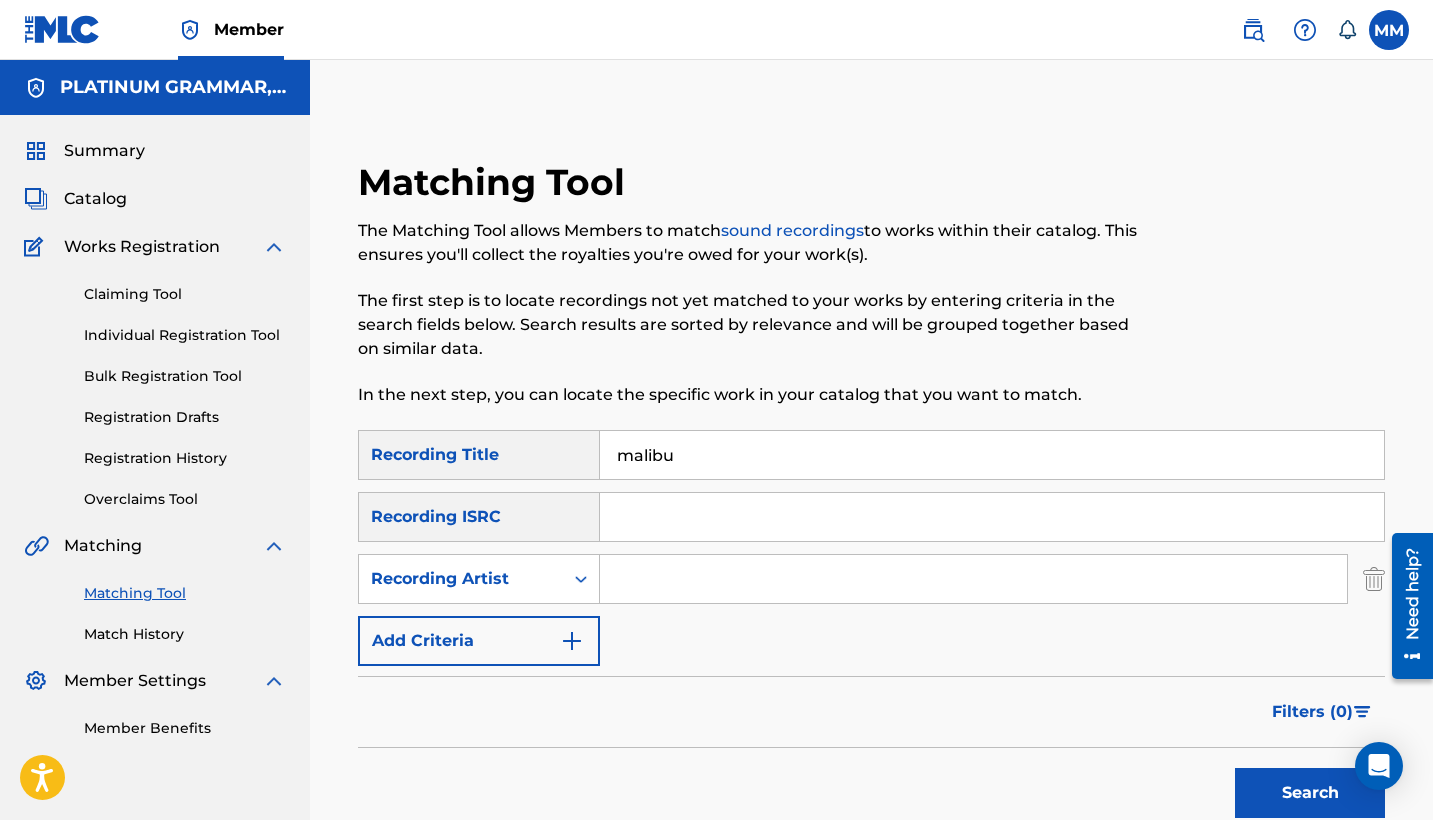 click at bounding box center [973, 579] 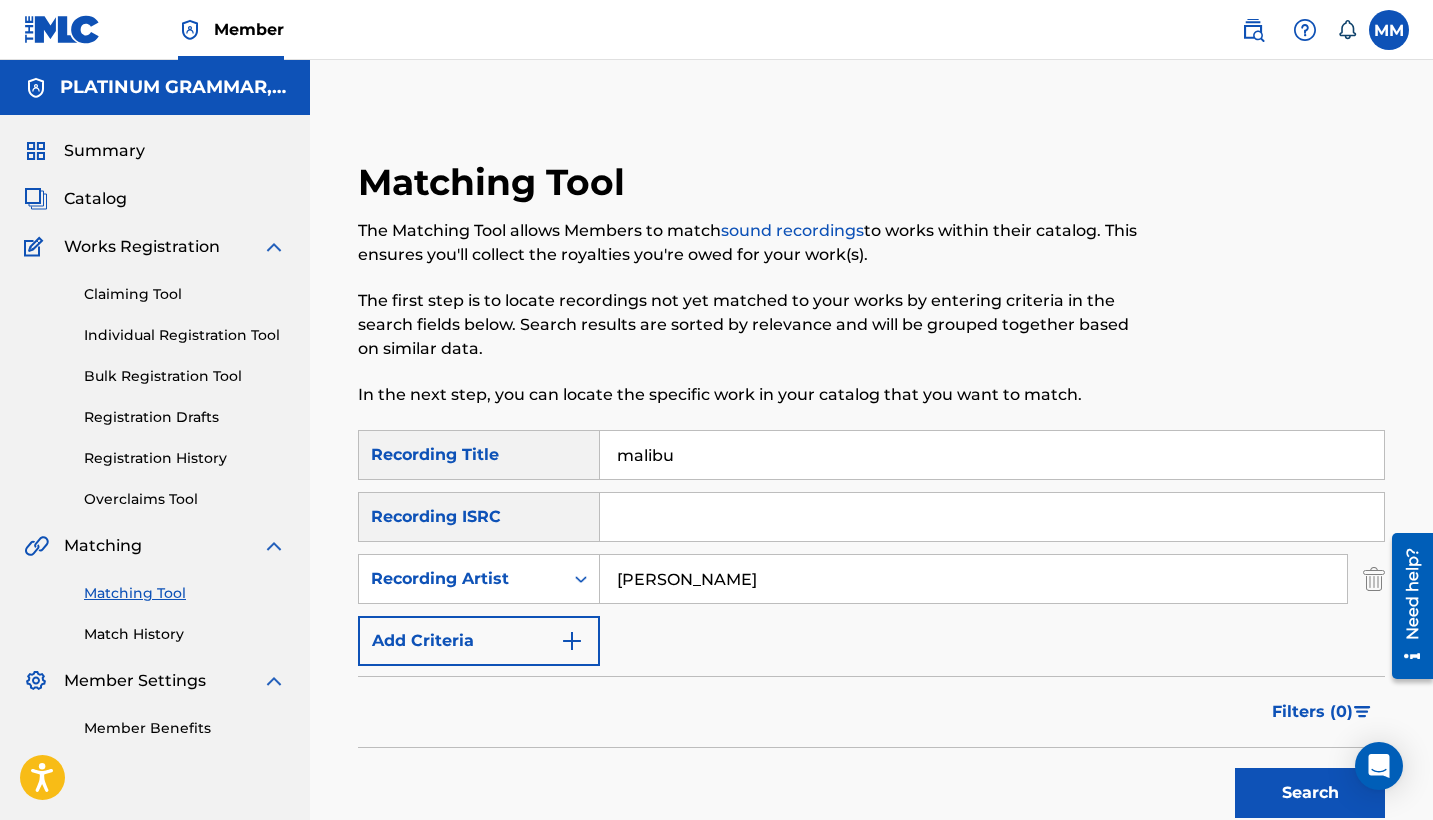 type on "[PERSON_NAME]" 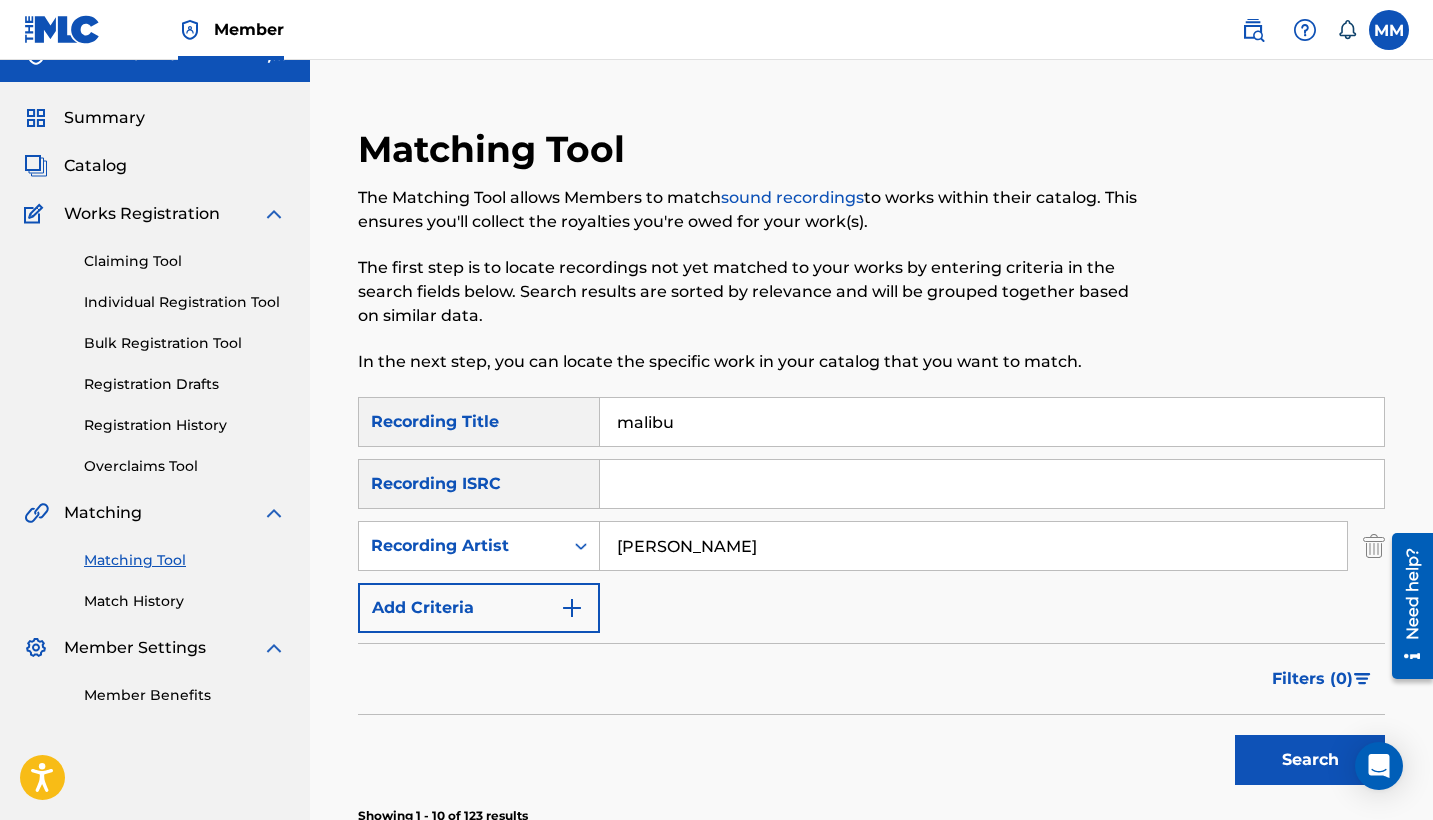 scroll, scrollTop: 122, scrollLeft: 0, axis: vertical 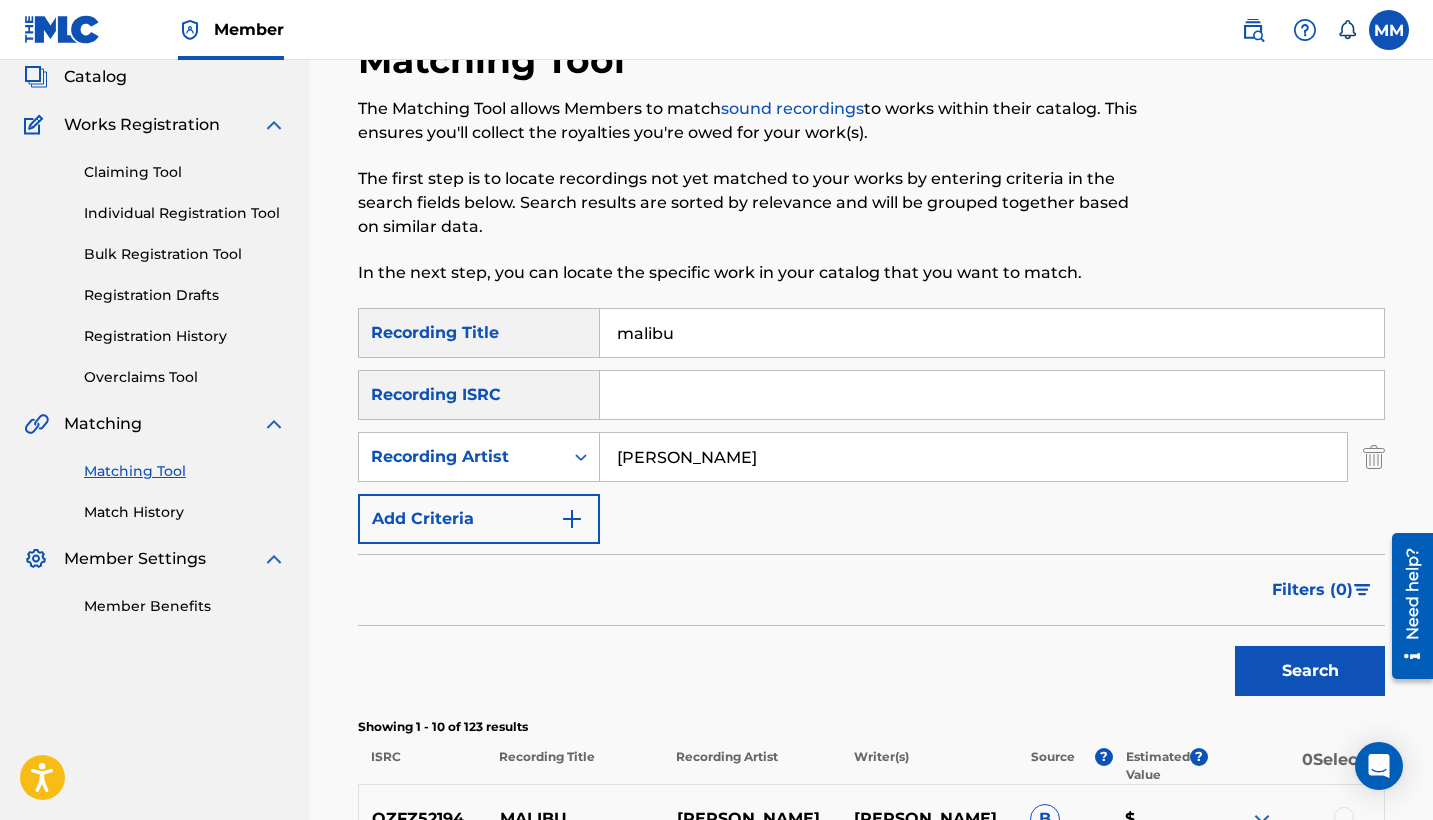 click on "Search" at bounding box center [1310, 671] 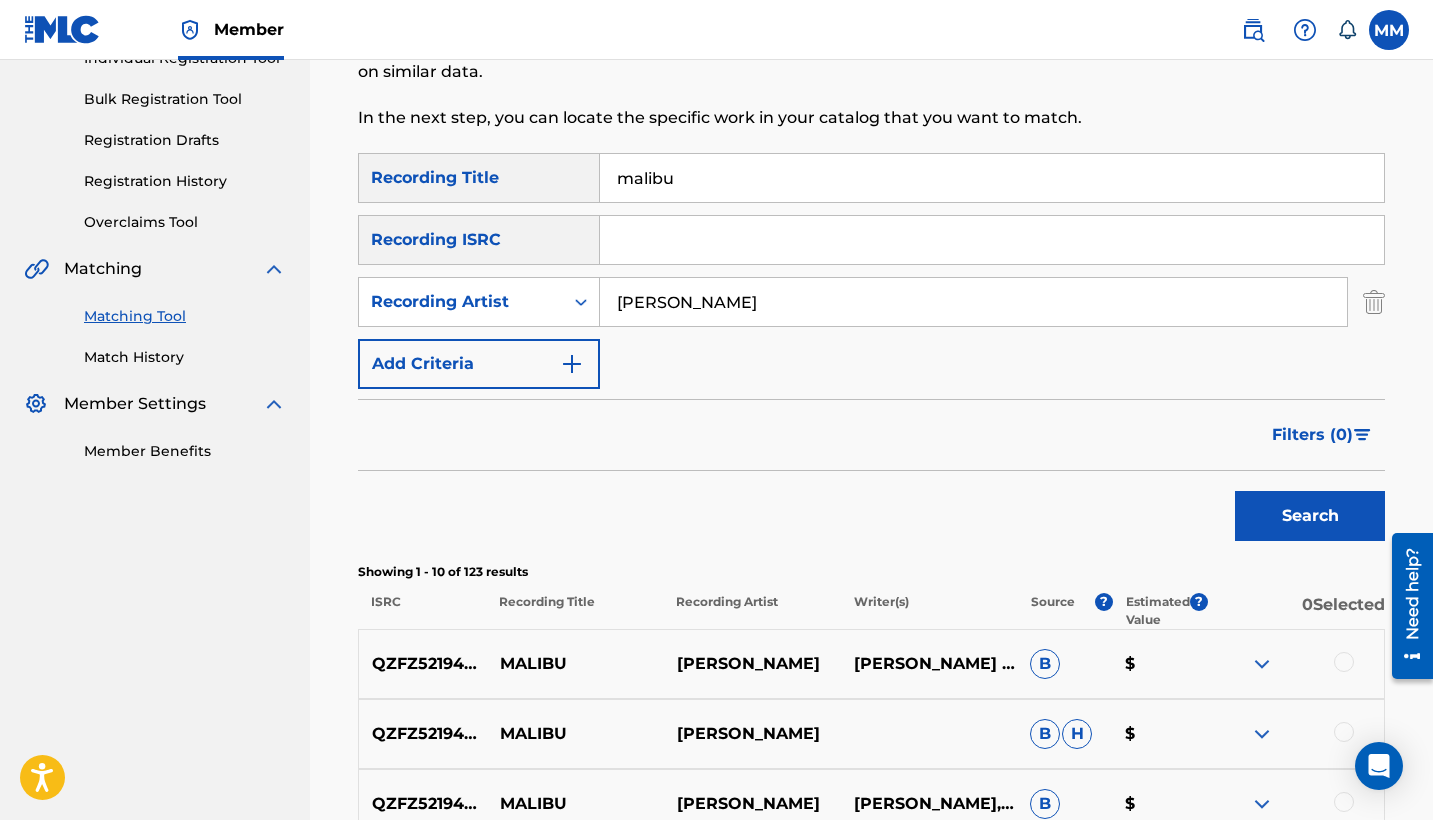 scroll, scrollTop: 452, scrollLeft: 0, axis: vertical 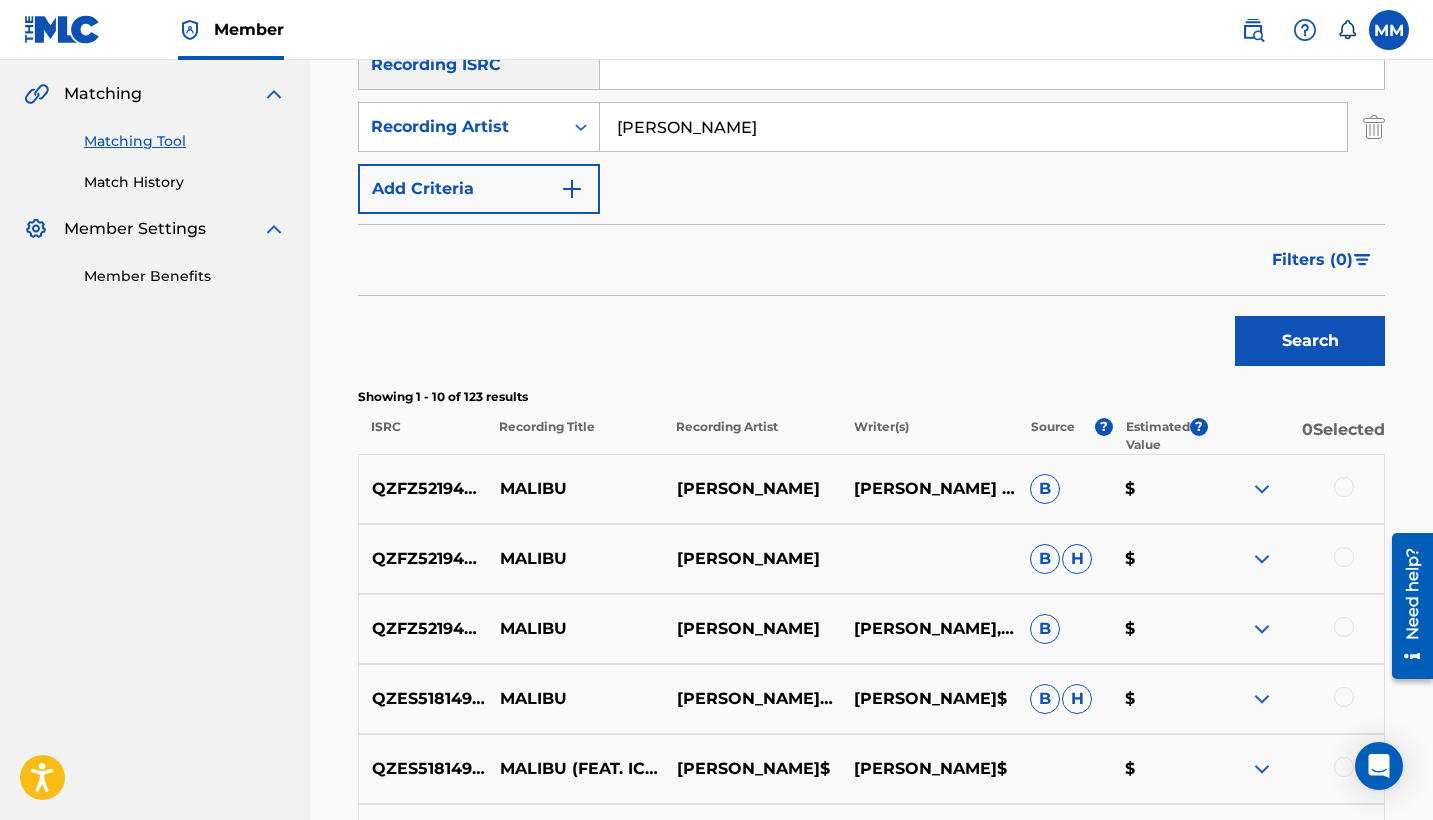 click at bounding box center (1344, 487) 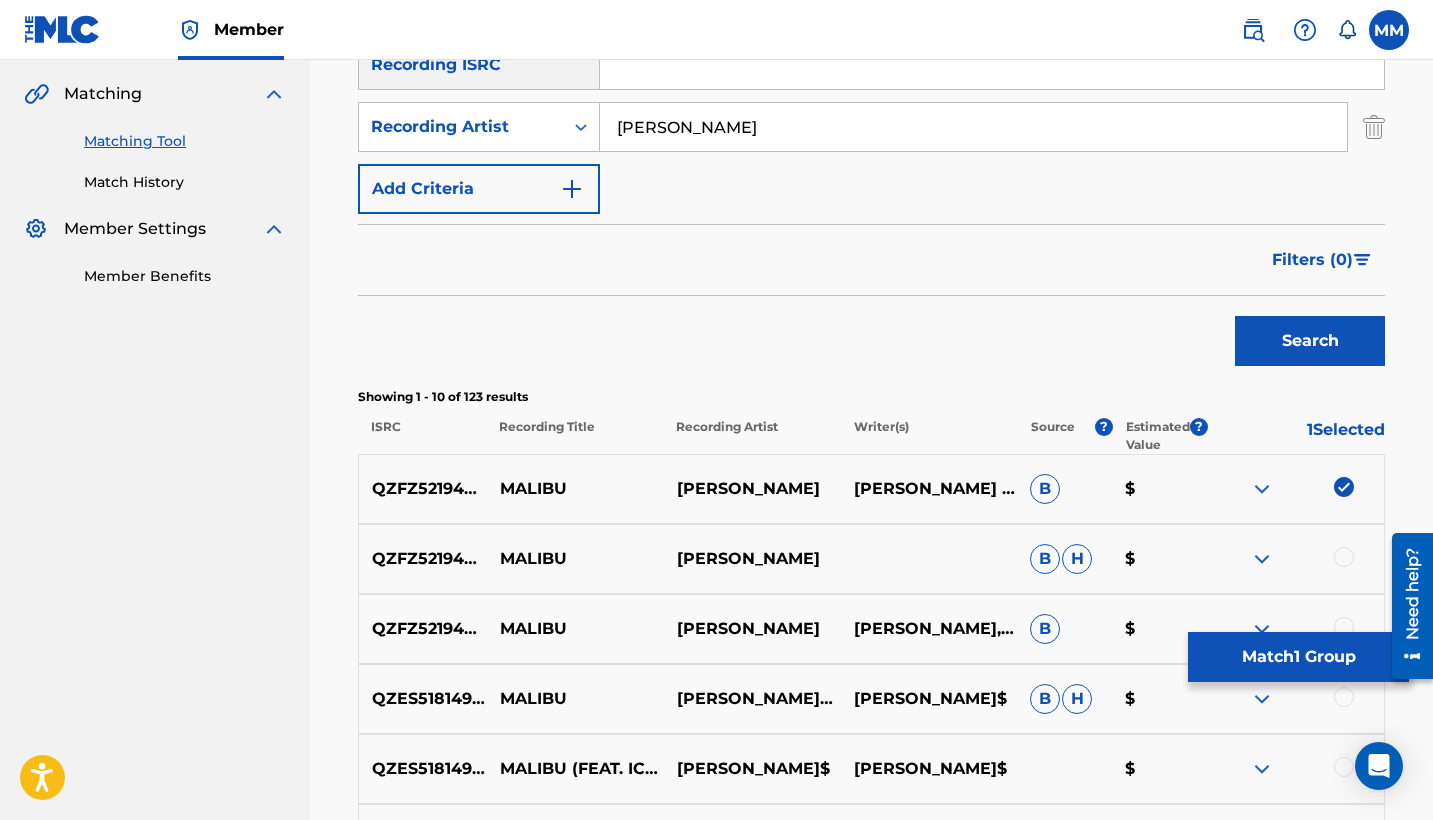 click at bounding box center (1344, 557) 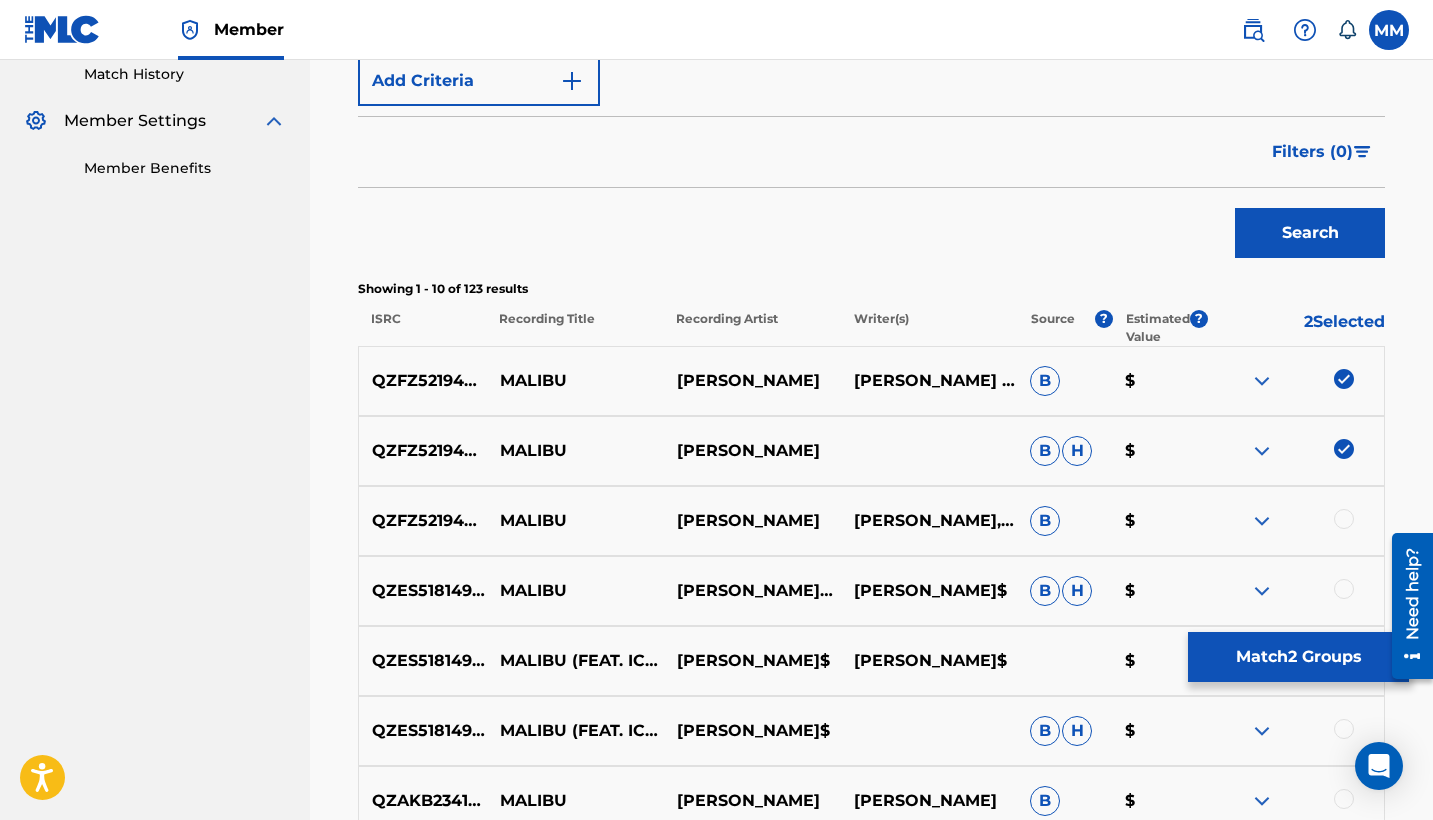 scroll, scrollTop: 716, scrollLeft: 0, axis: vertical 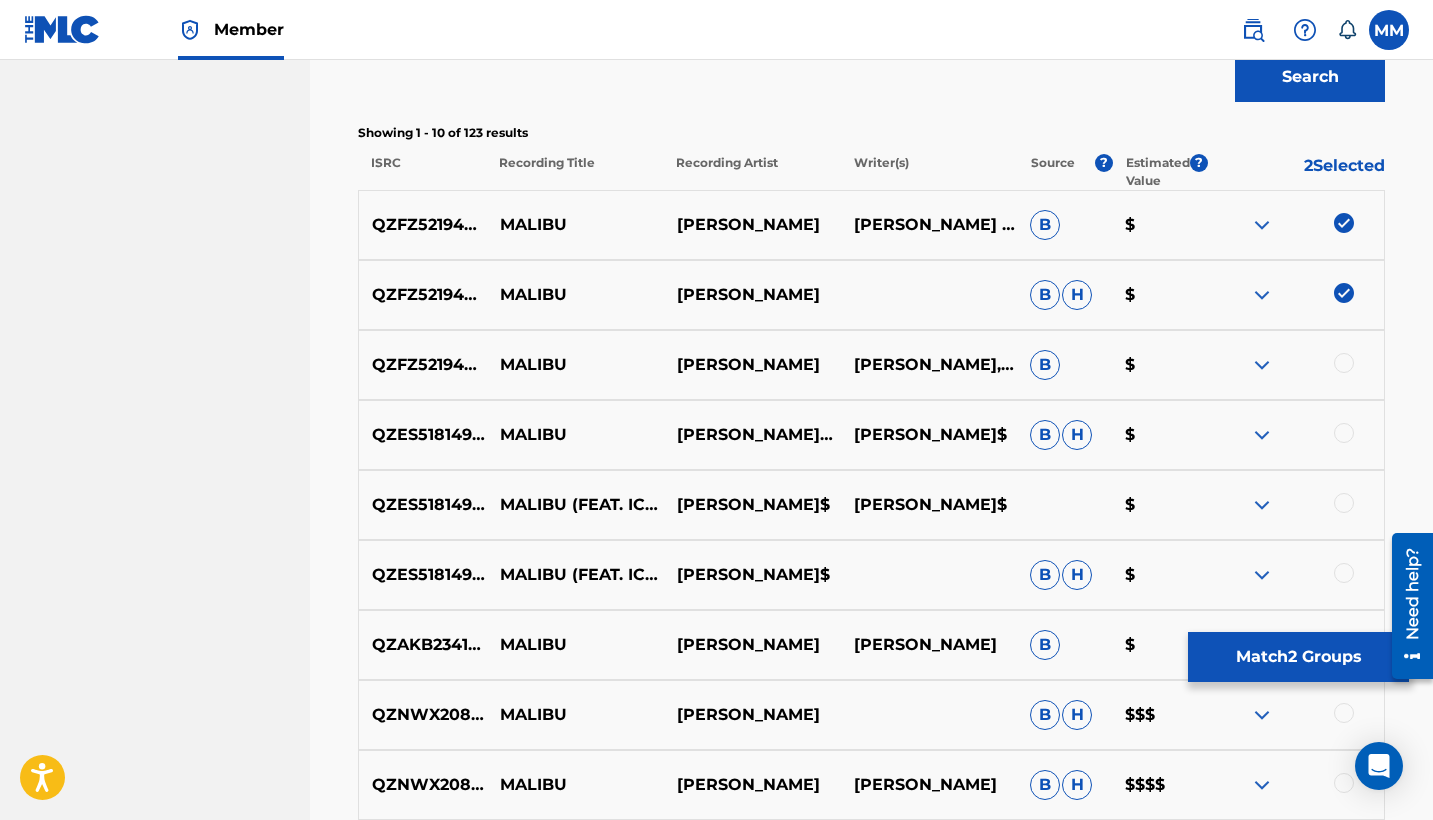 click at bounding box center [1344, 363] 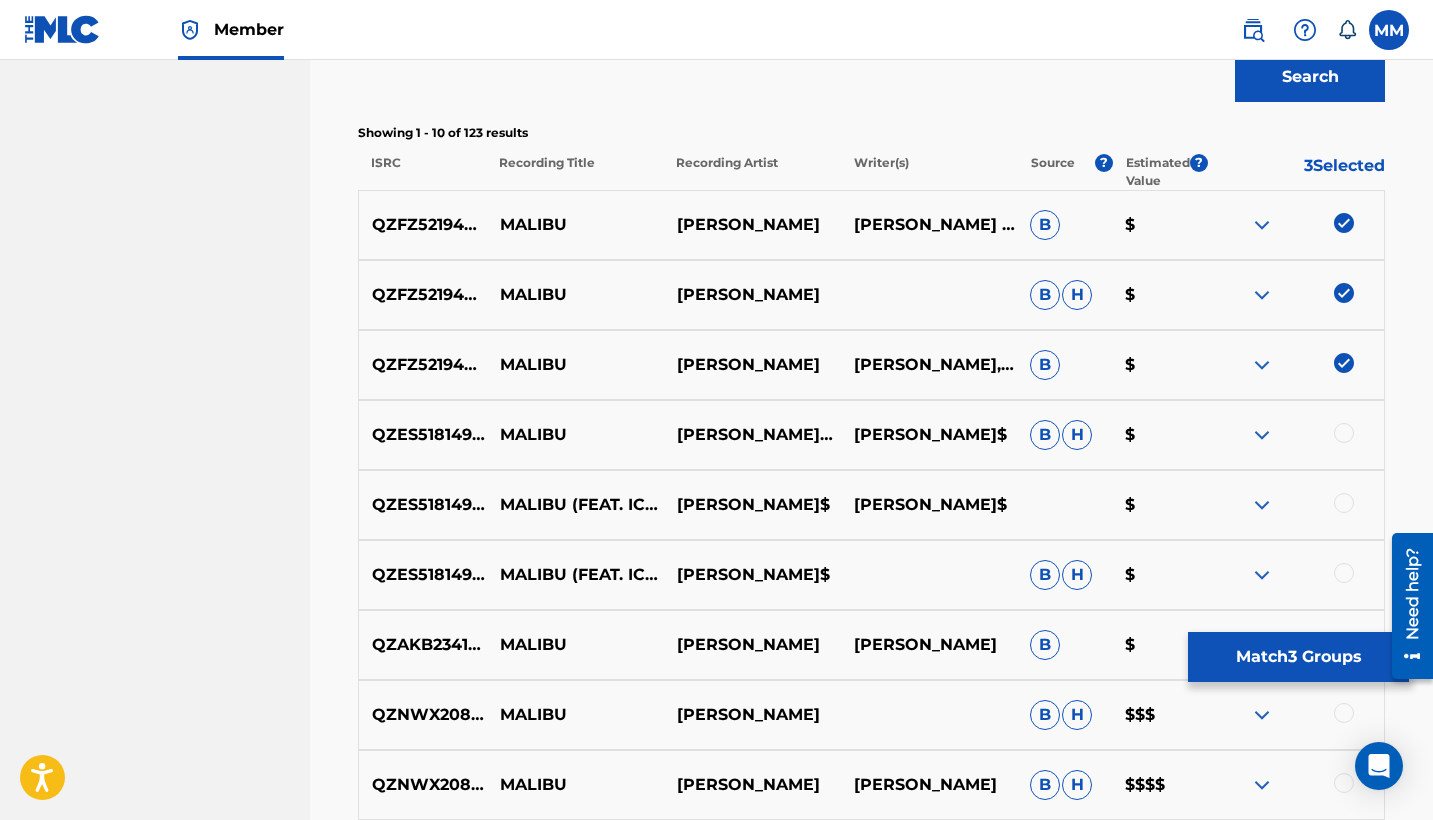 click on "Match  3 Groups" at bounding box center (1298, 657) 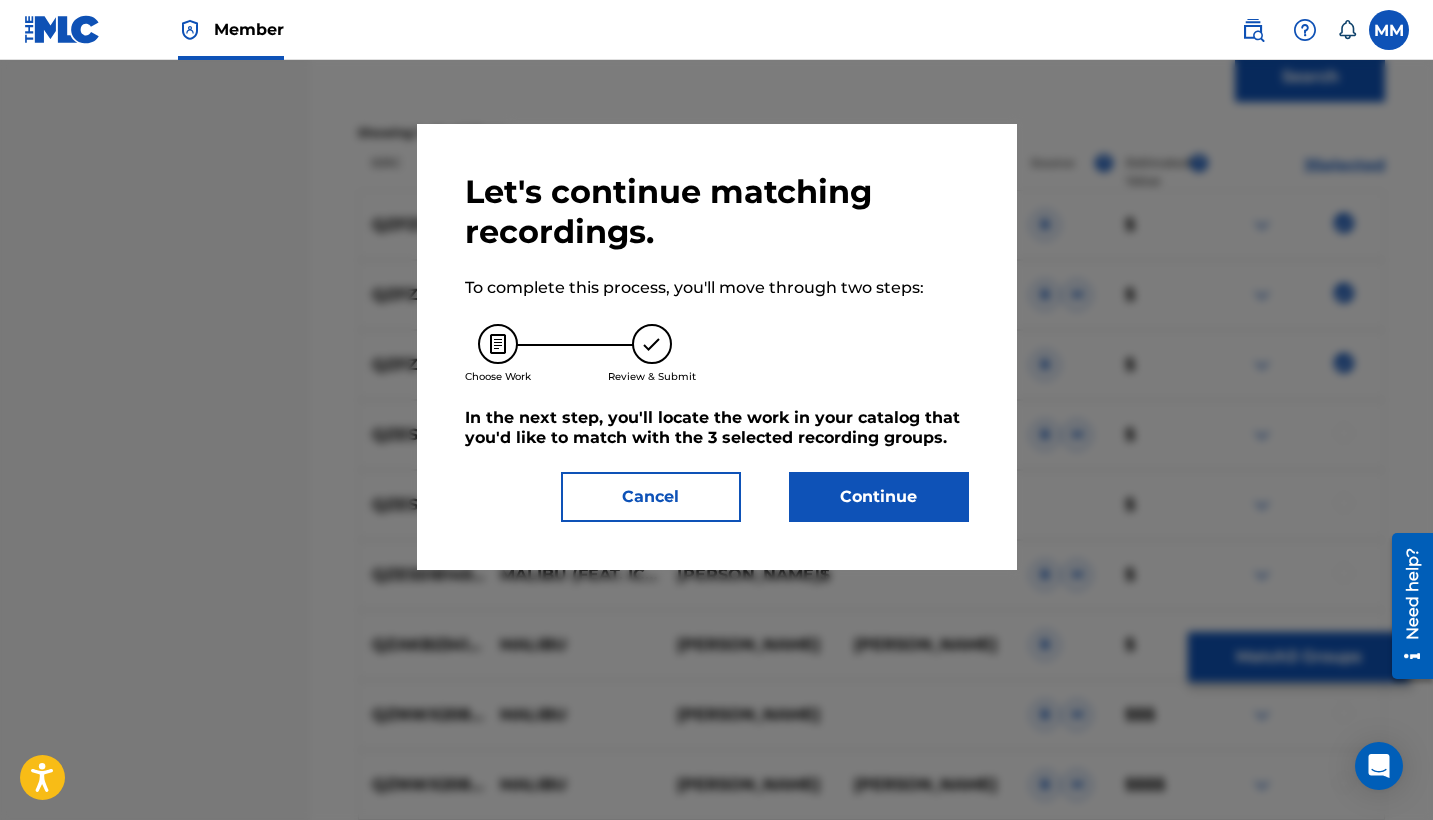click on "Continue" at bounding box center [879, 497] 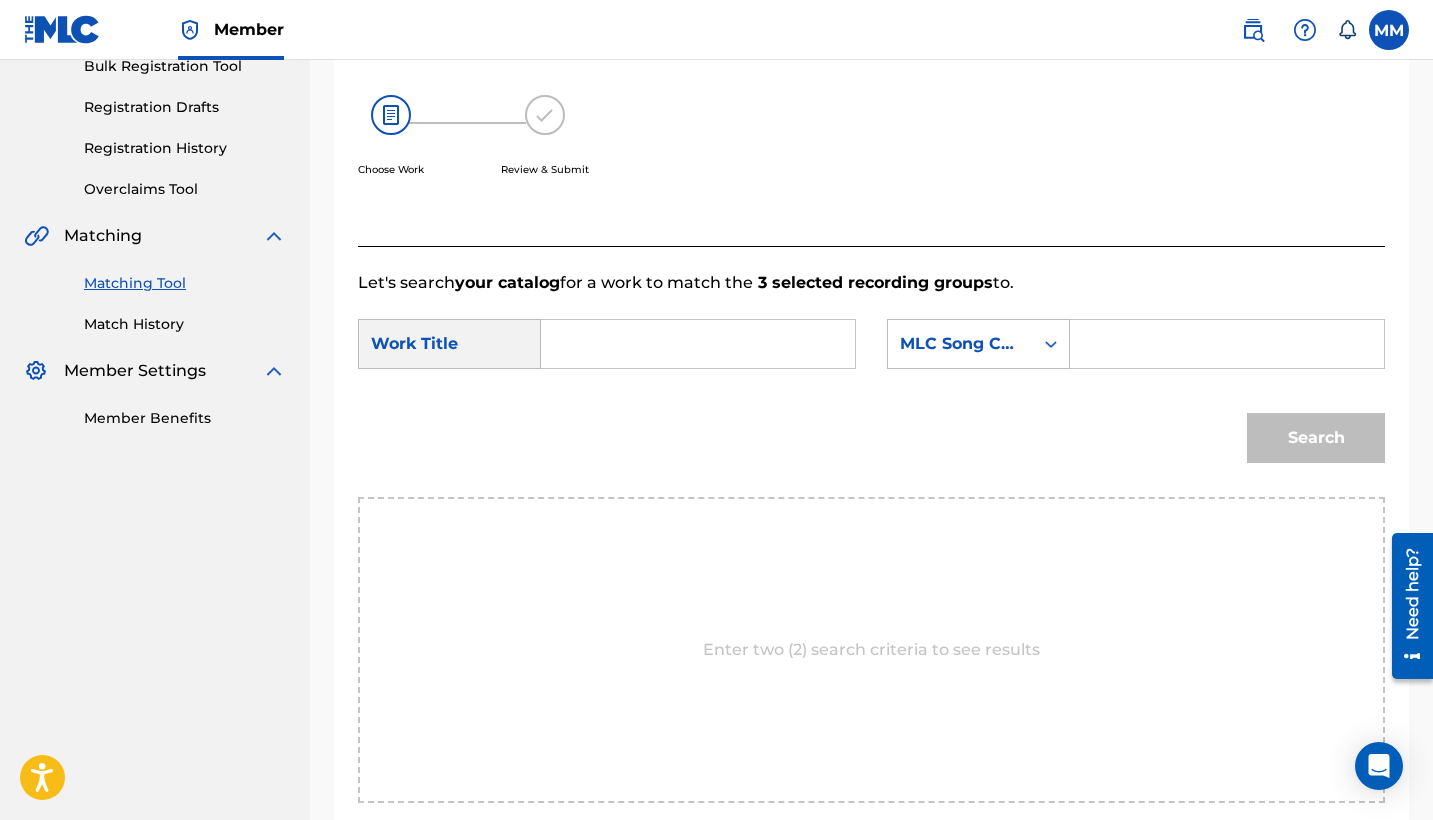 scroll, scrollTop: 461, scrollLeft: 0, axis: vertical 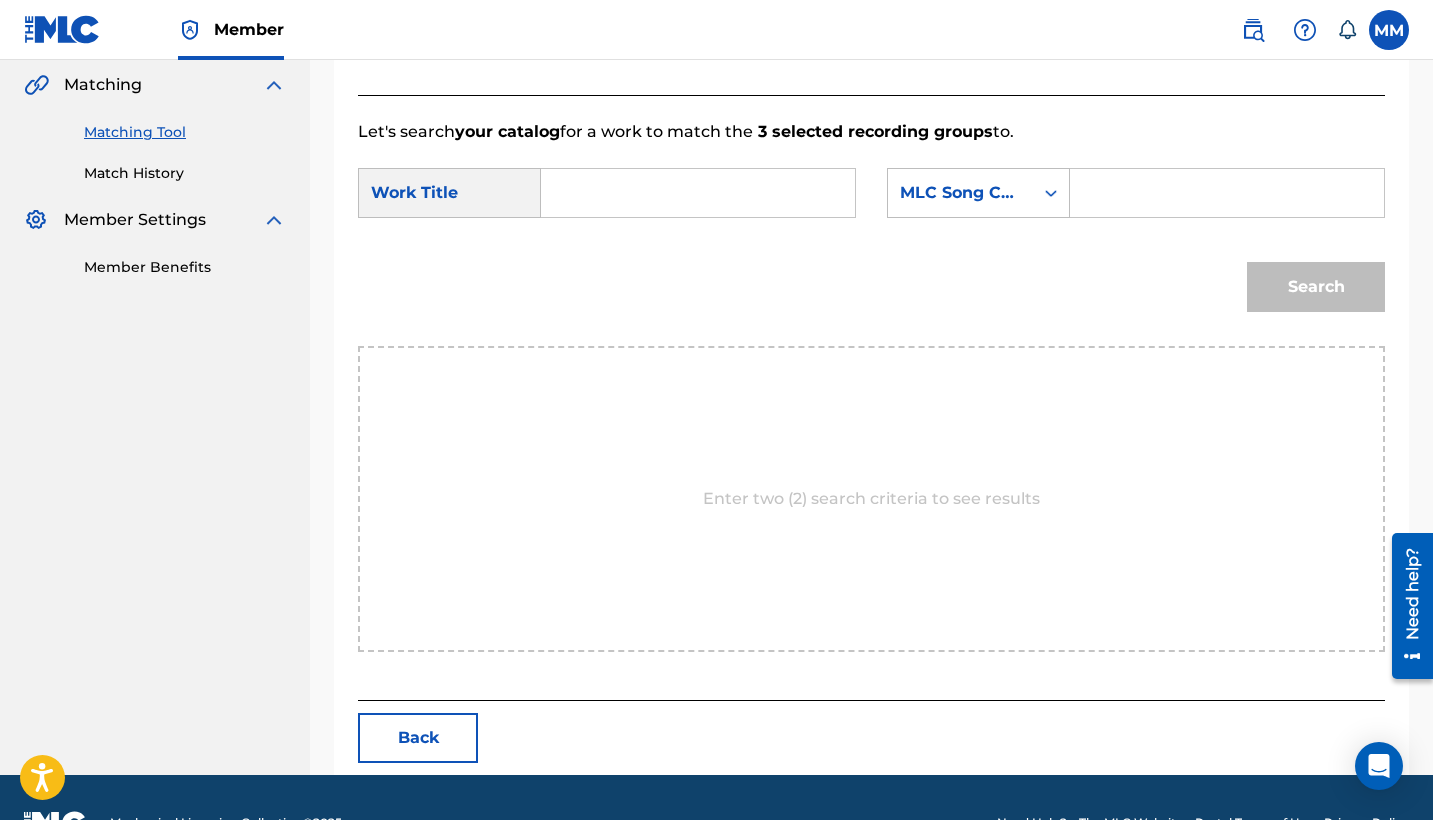 click at bounding box center [698, 193] 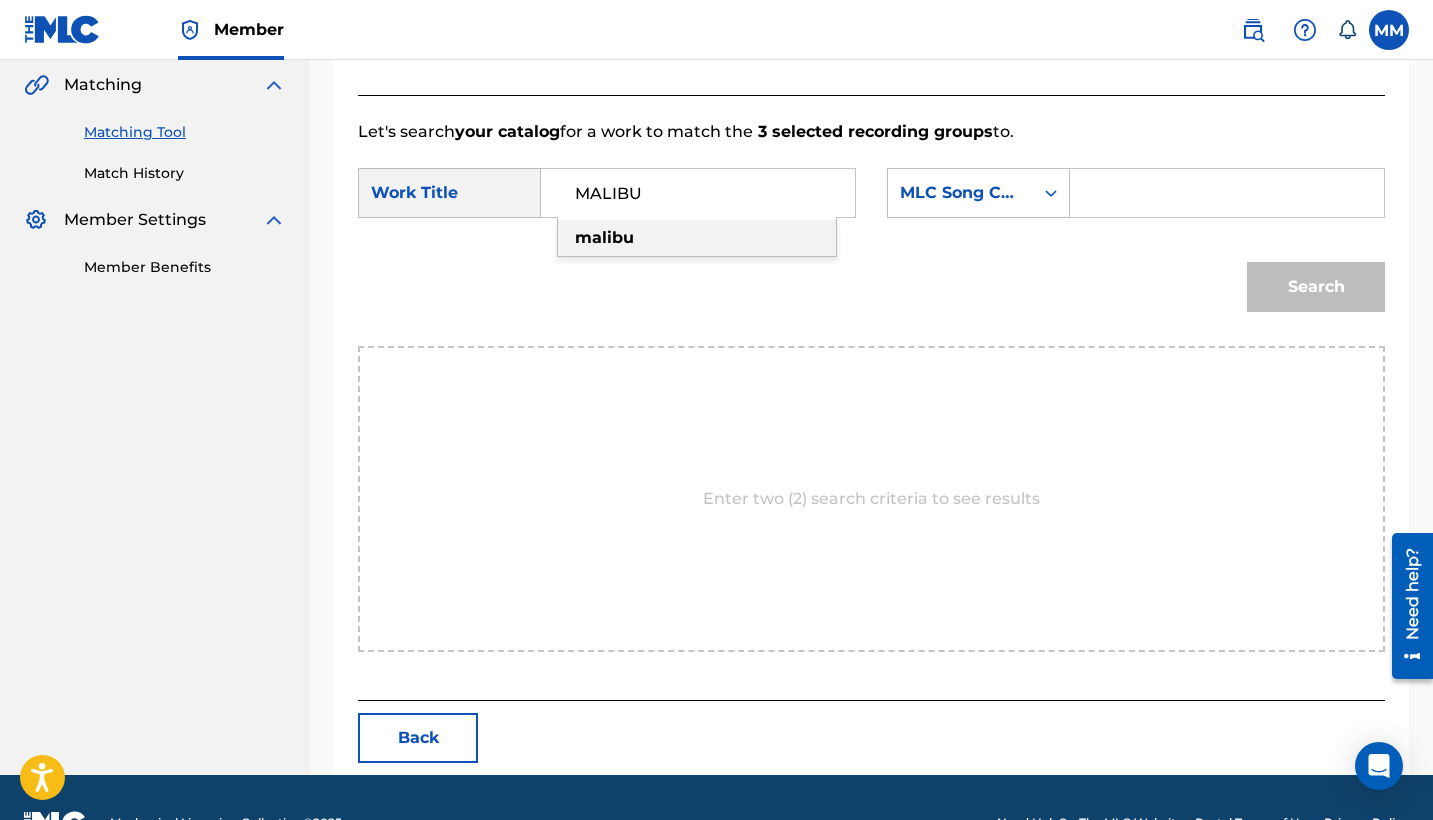 type on "MALIBU" 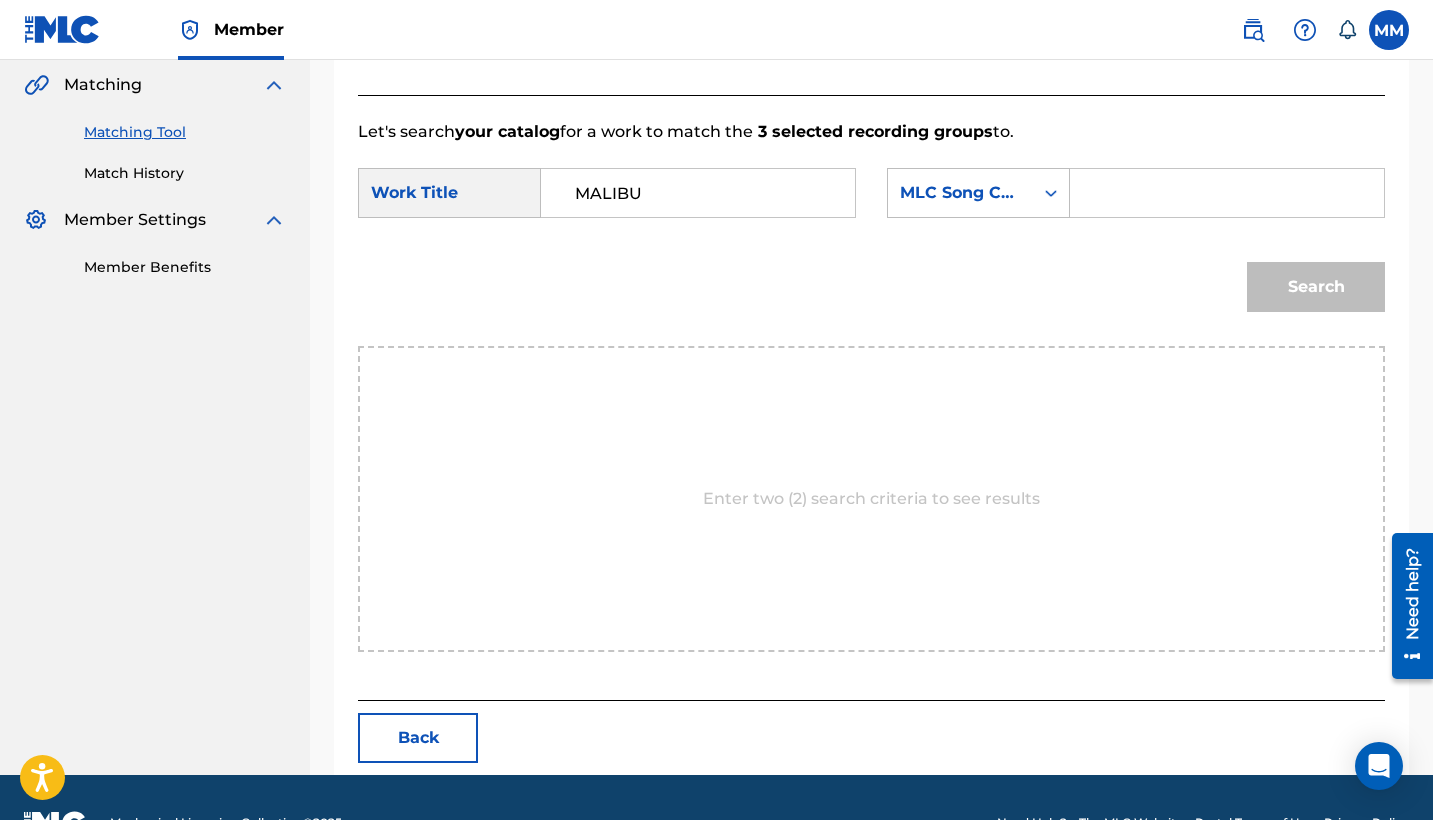 paste on "MV2SJY" 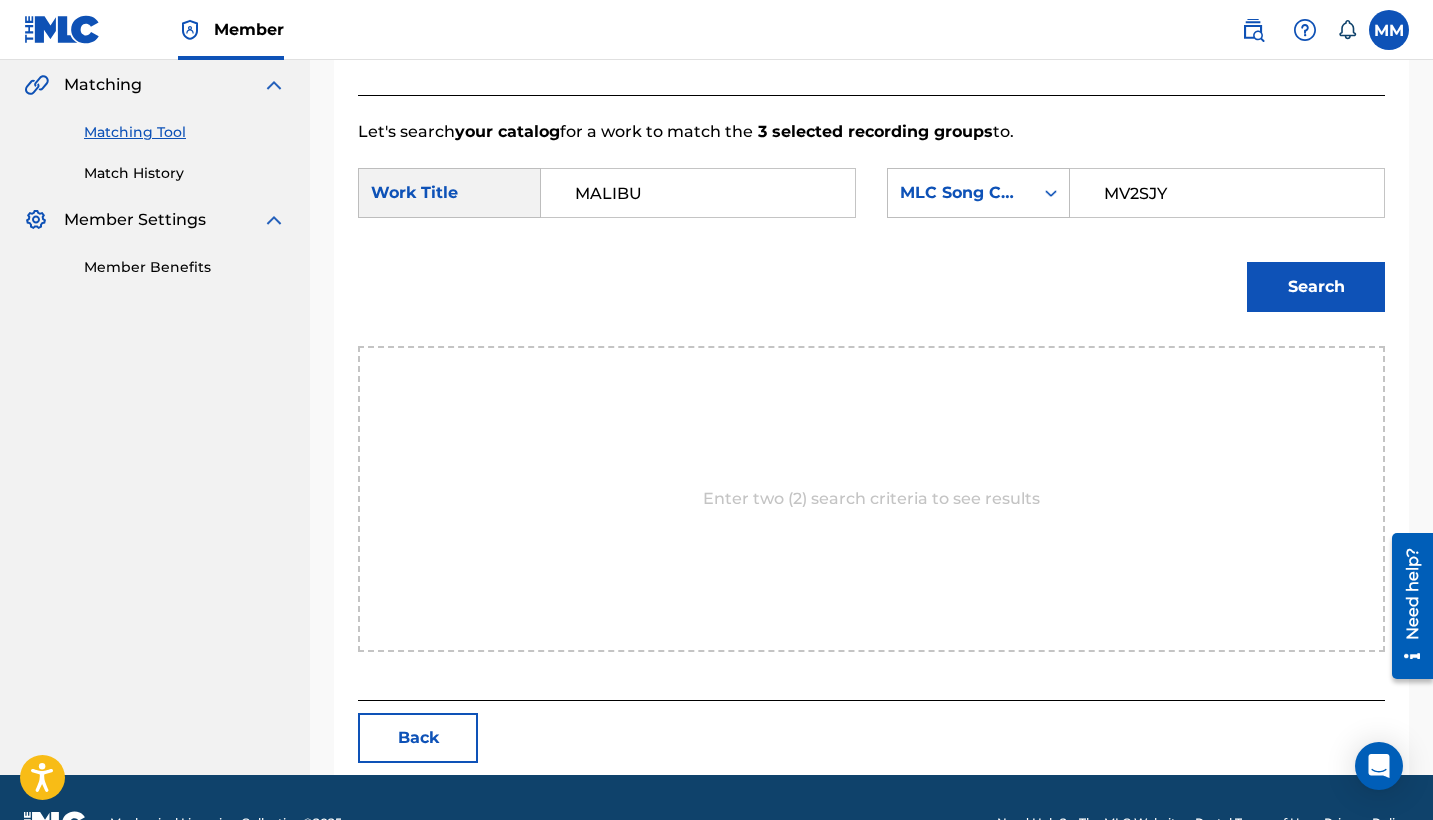 type on "MV2SJY" 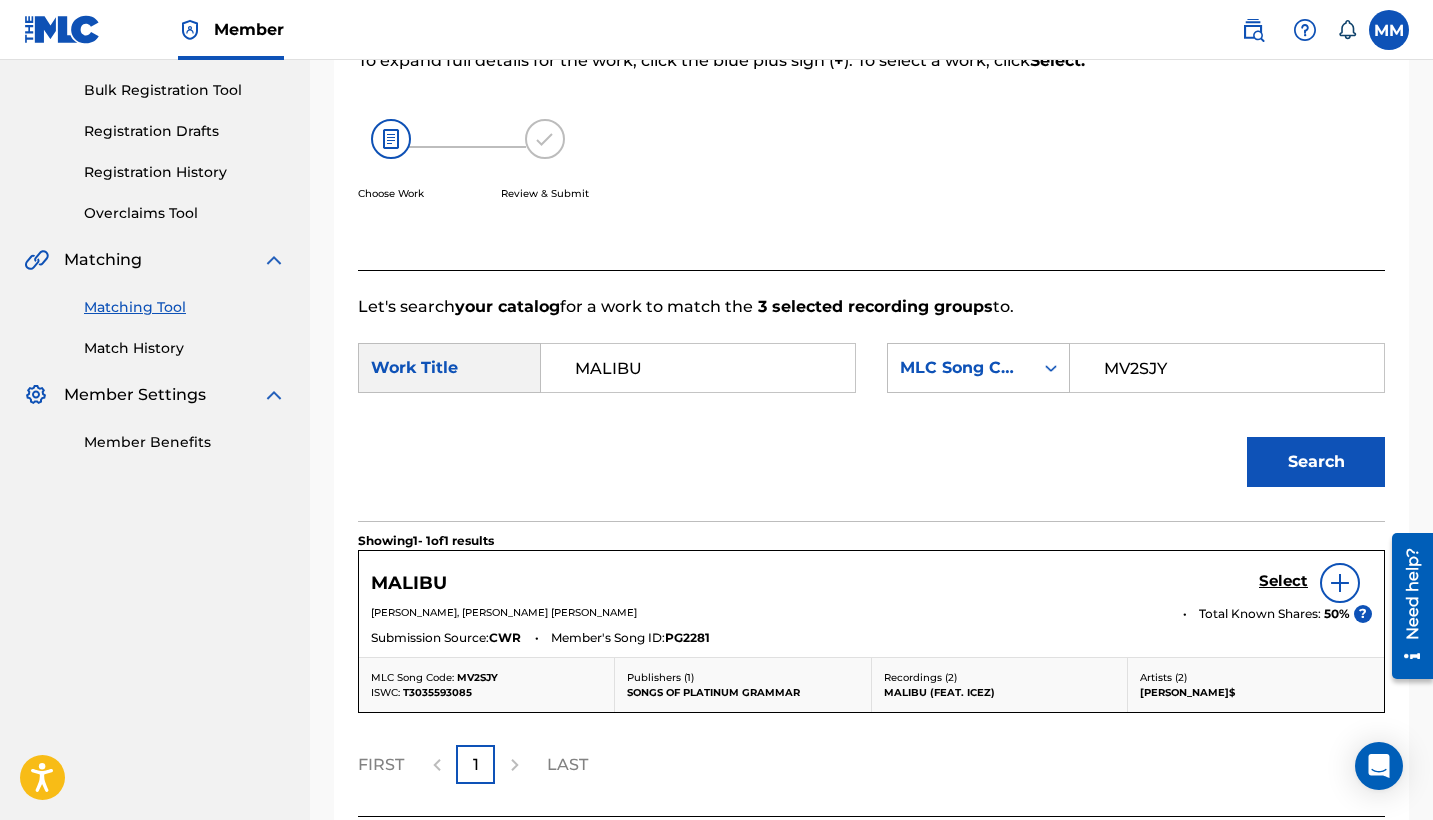 scroll, scrollTop: 453, scrollLeft: 0, axis: vertical 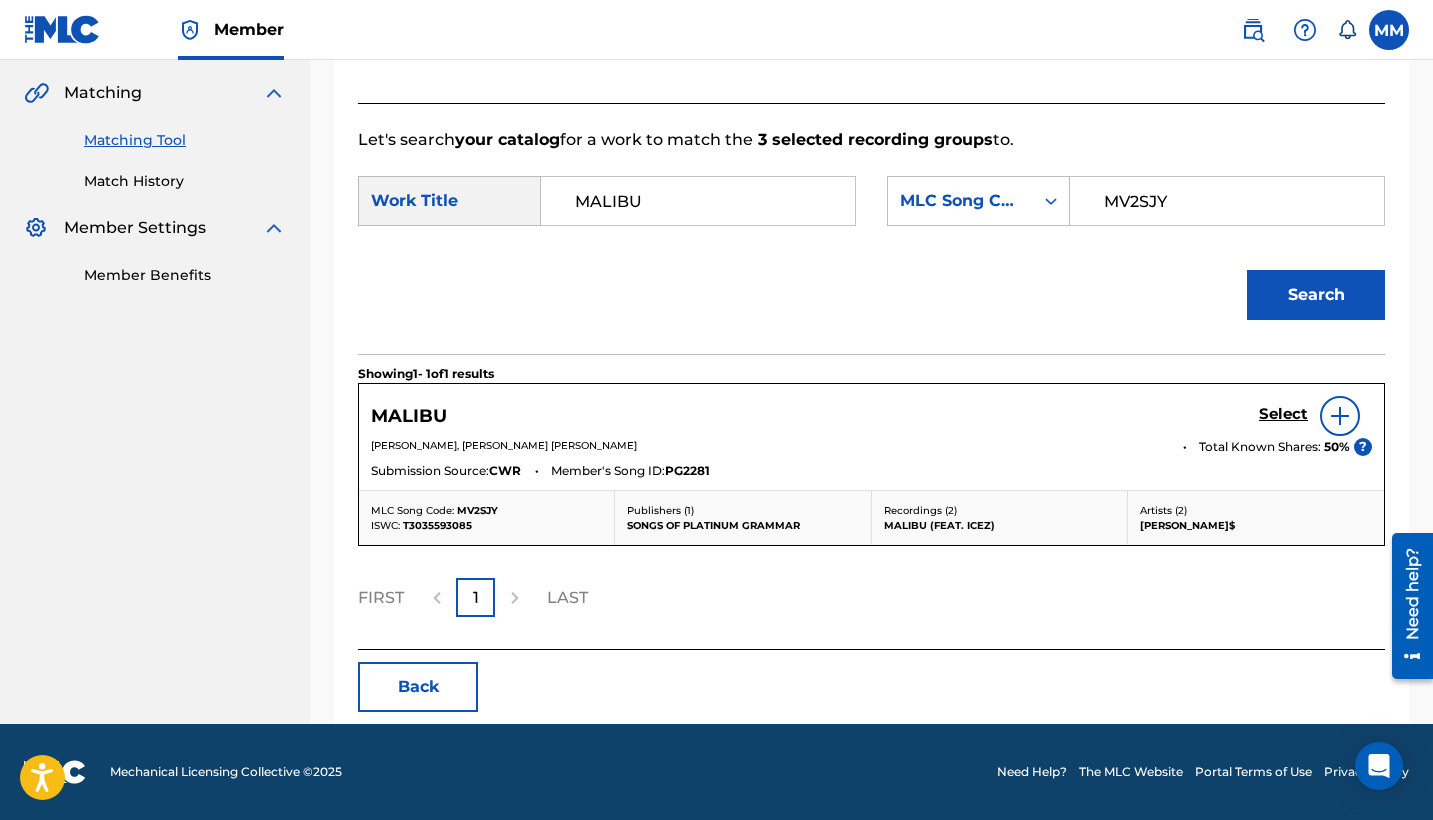 click on "Select" at bounding box center (1283, 414) 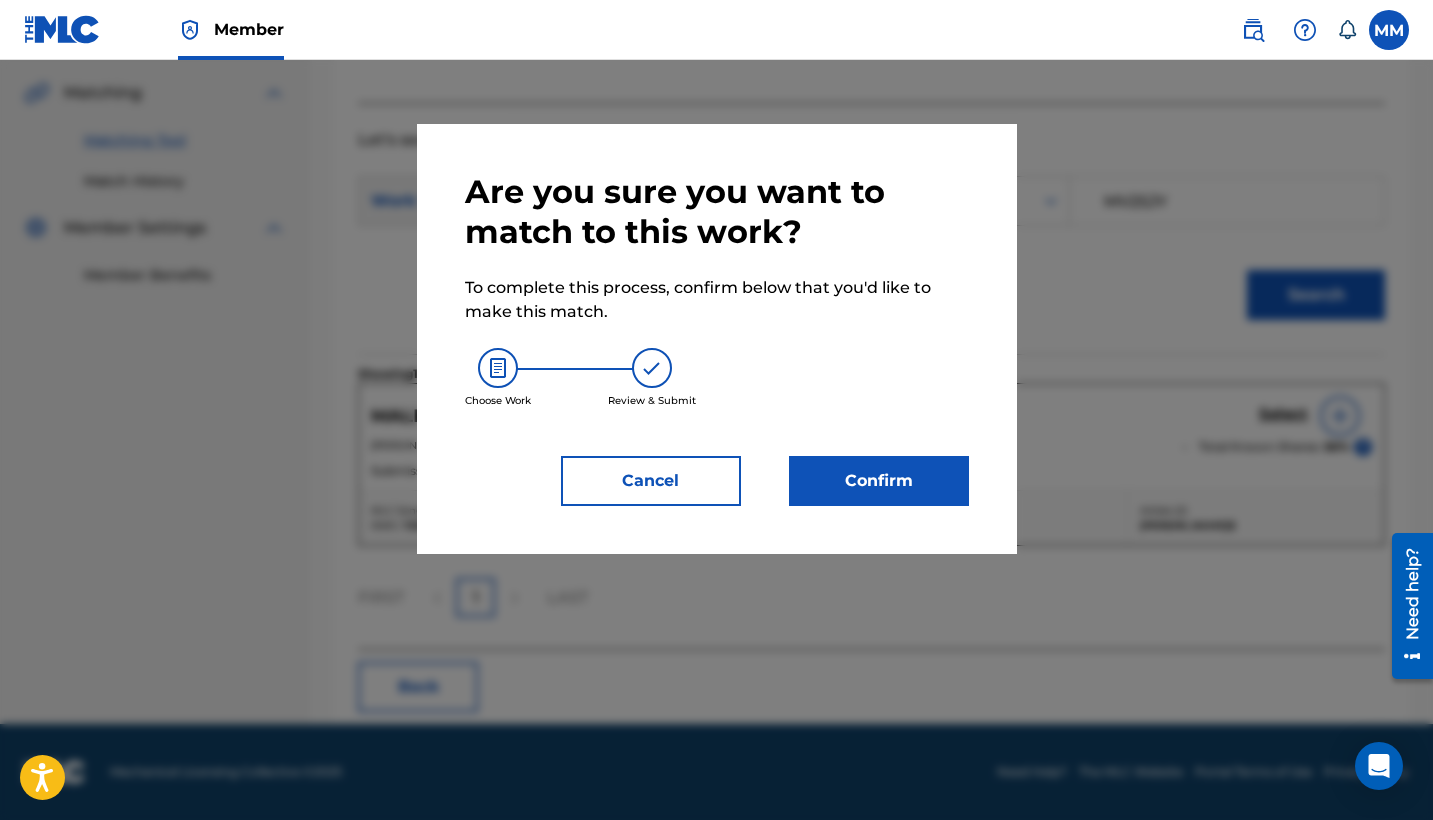 click on "Confirm" at bounding box center [879, 481] 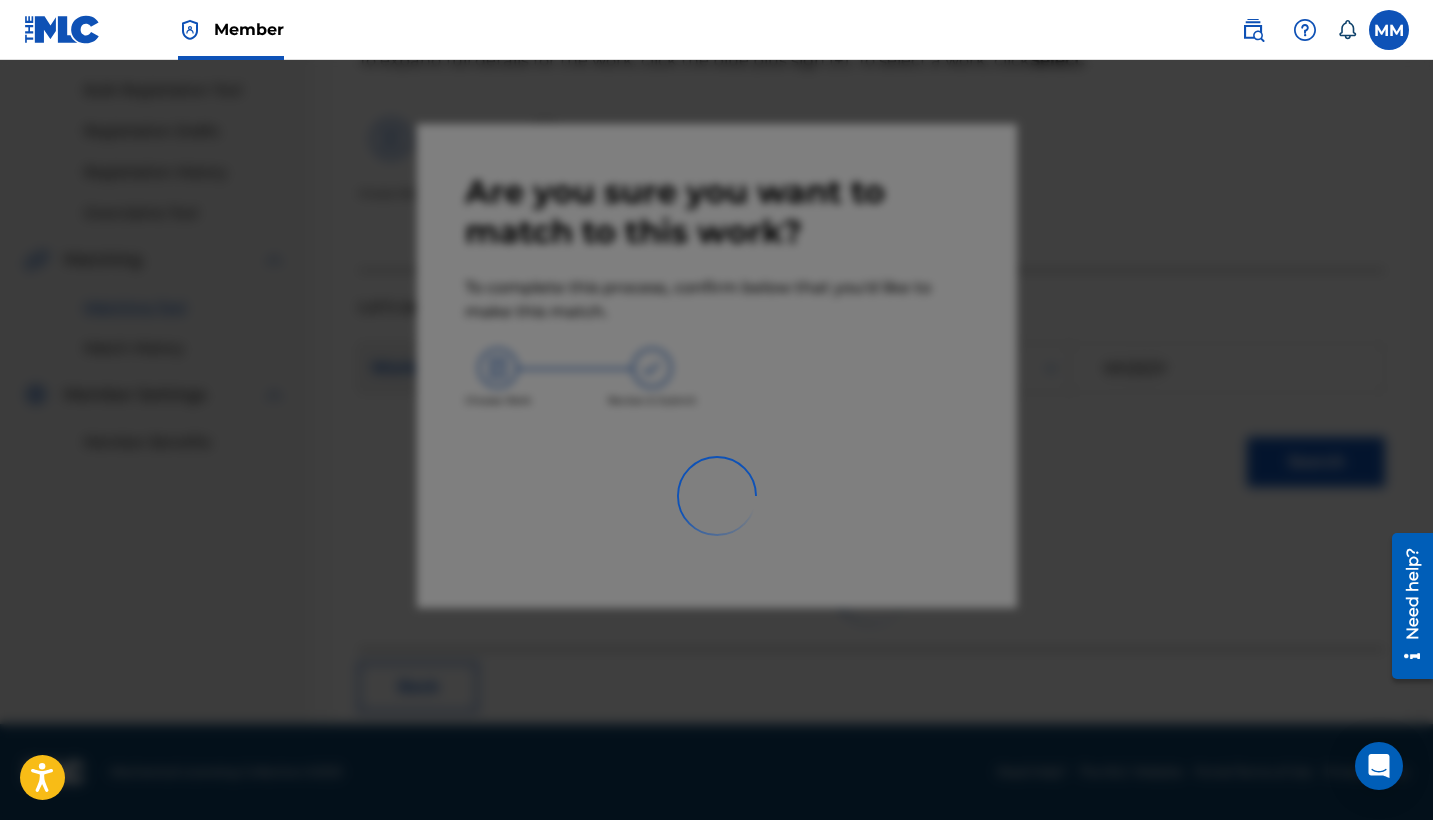 scroll, scrollTop: 76, scrollLeft: 0, axis: vertical 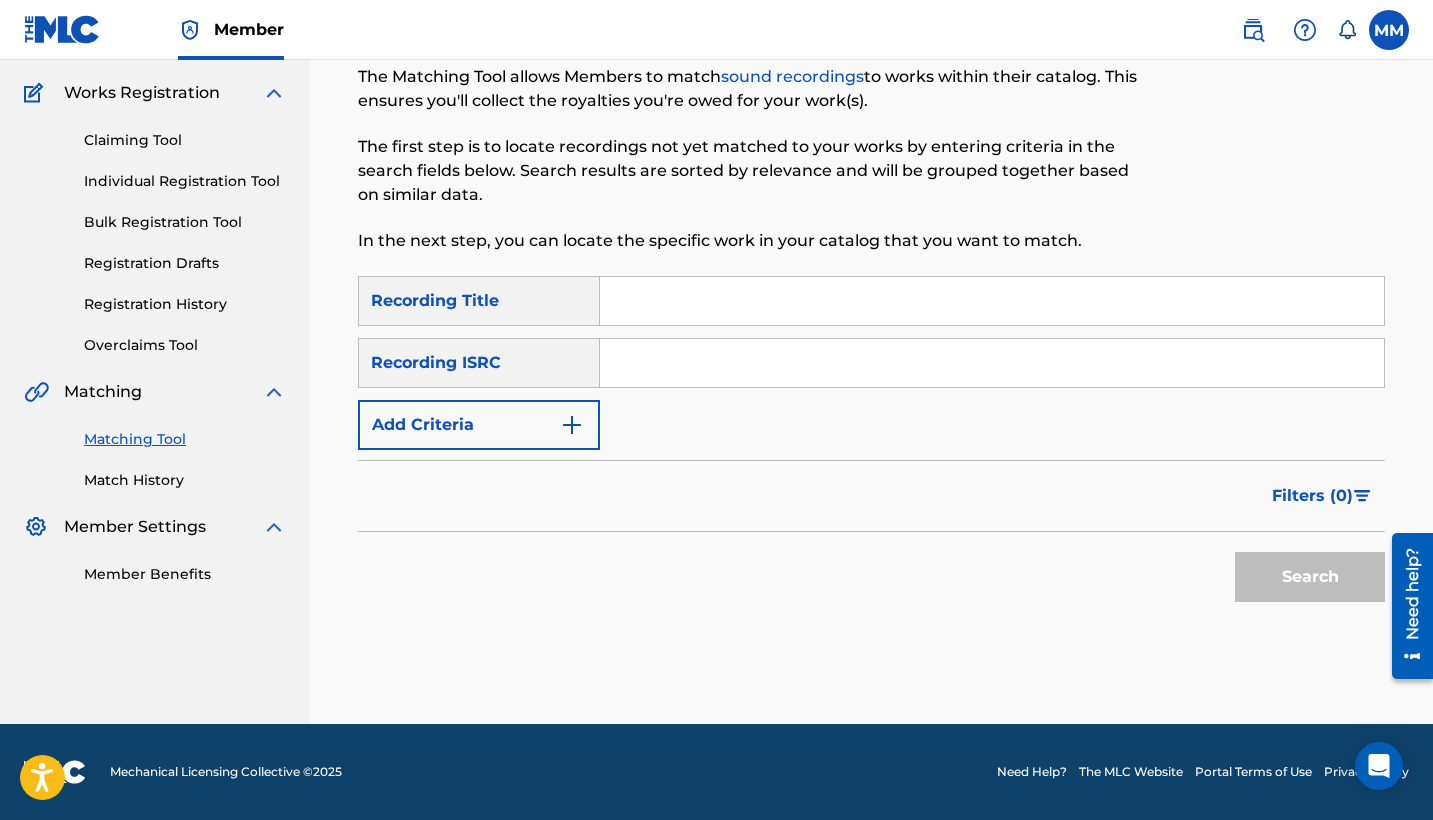 click on "Add Criteria" at bounding box center [479, 425] 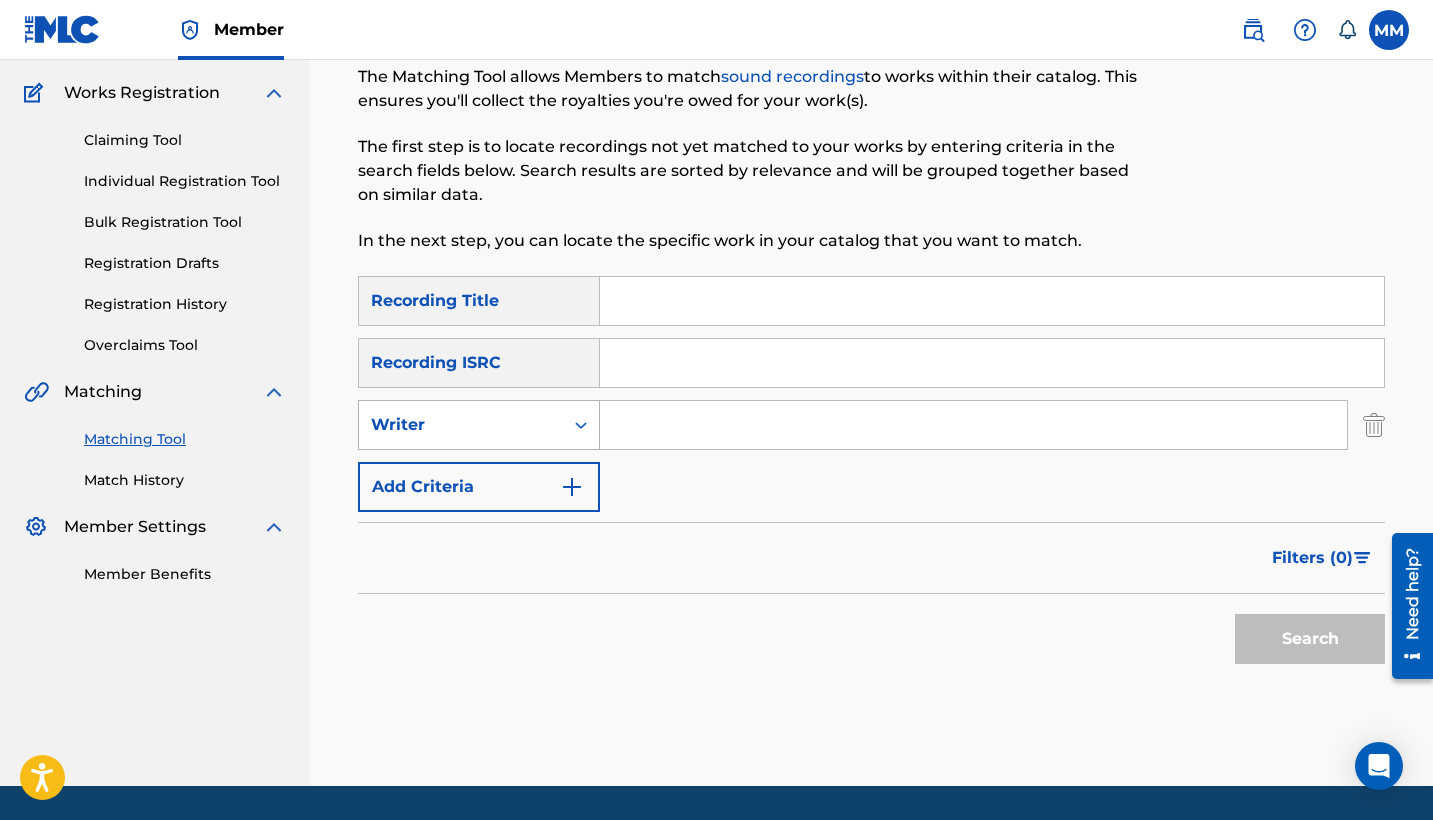 drag, startPoint x: 460, startPoint y: 431, endPoint x: 457, endPoint y: 443, distance: 12.369317 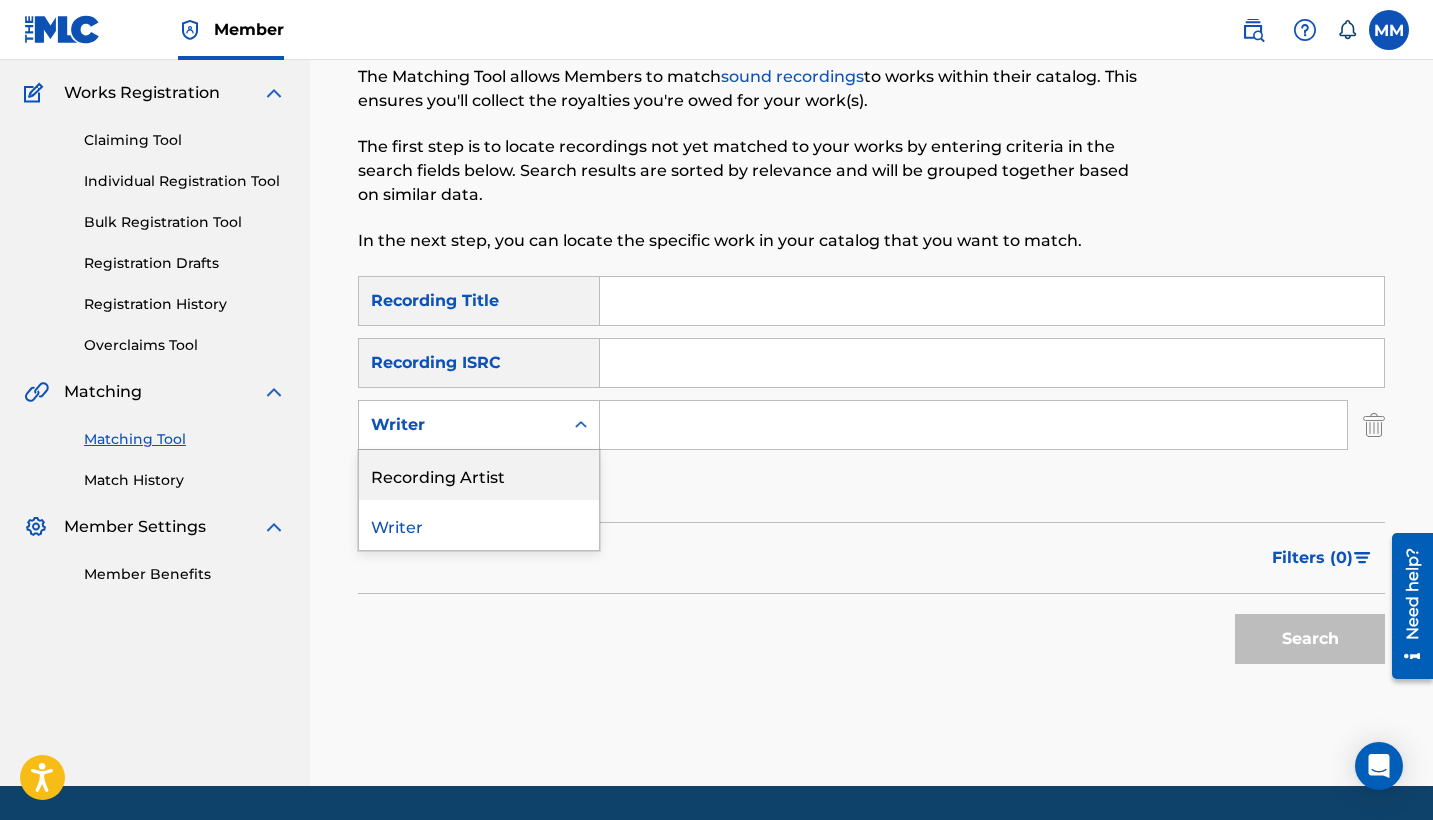 drag, startPoint x: 479, startPoint y: 489, endPoint x: 510, endPoint y: 483, distance: 31.575306 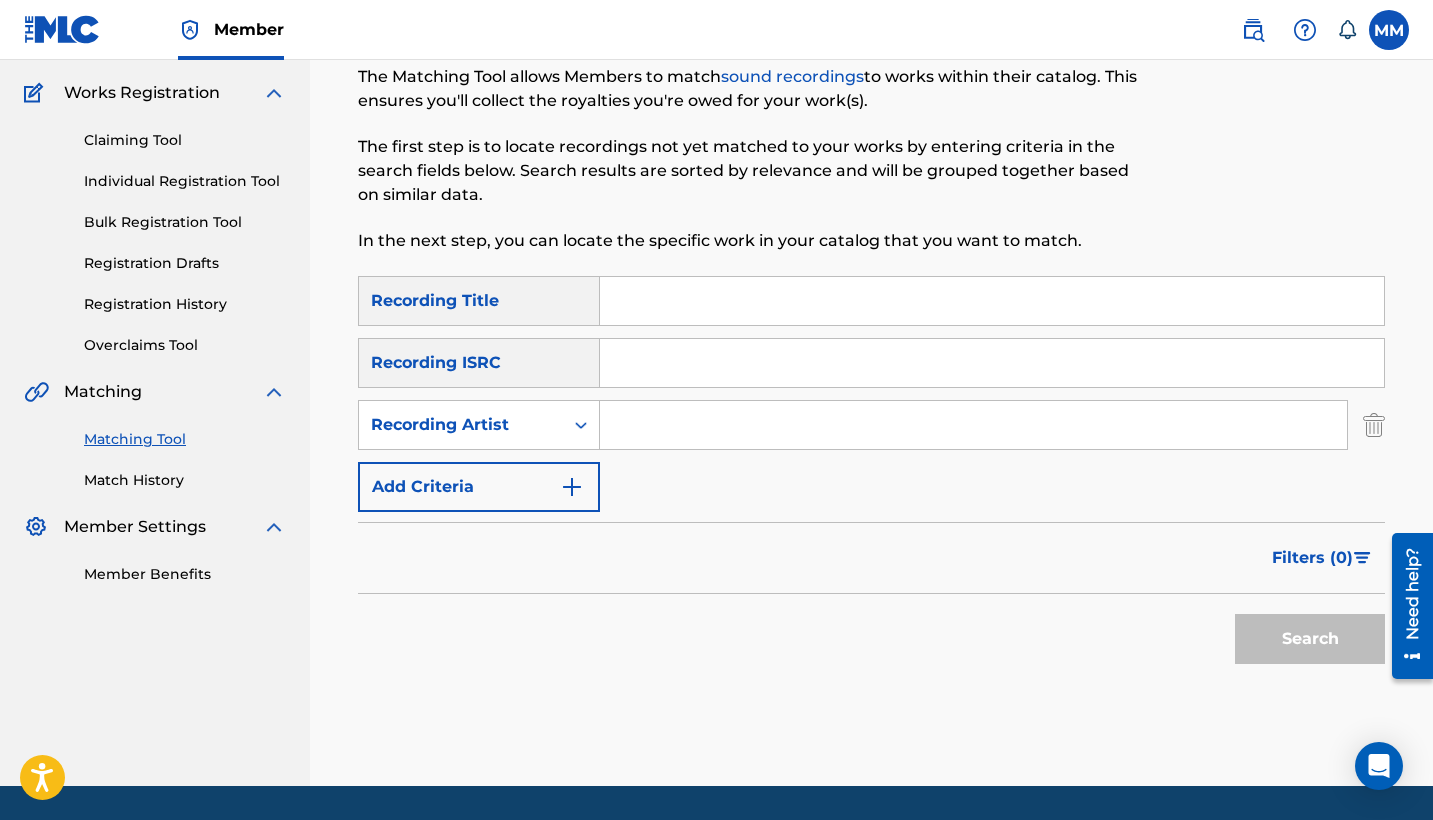 click at bounding box center (992, 301) 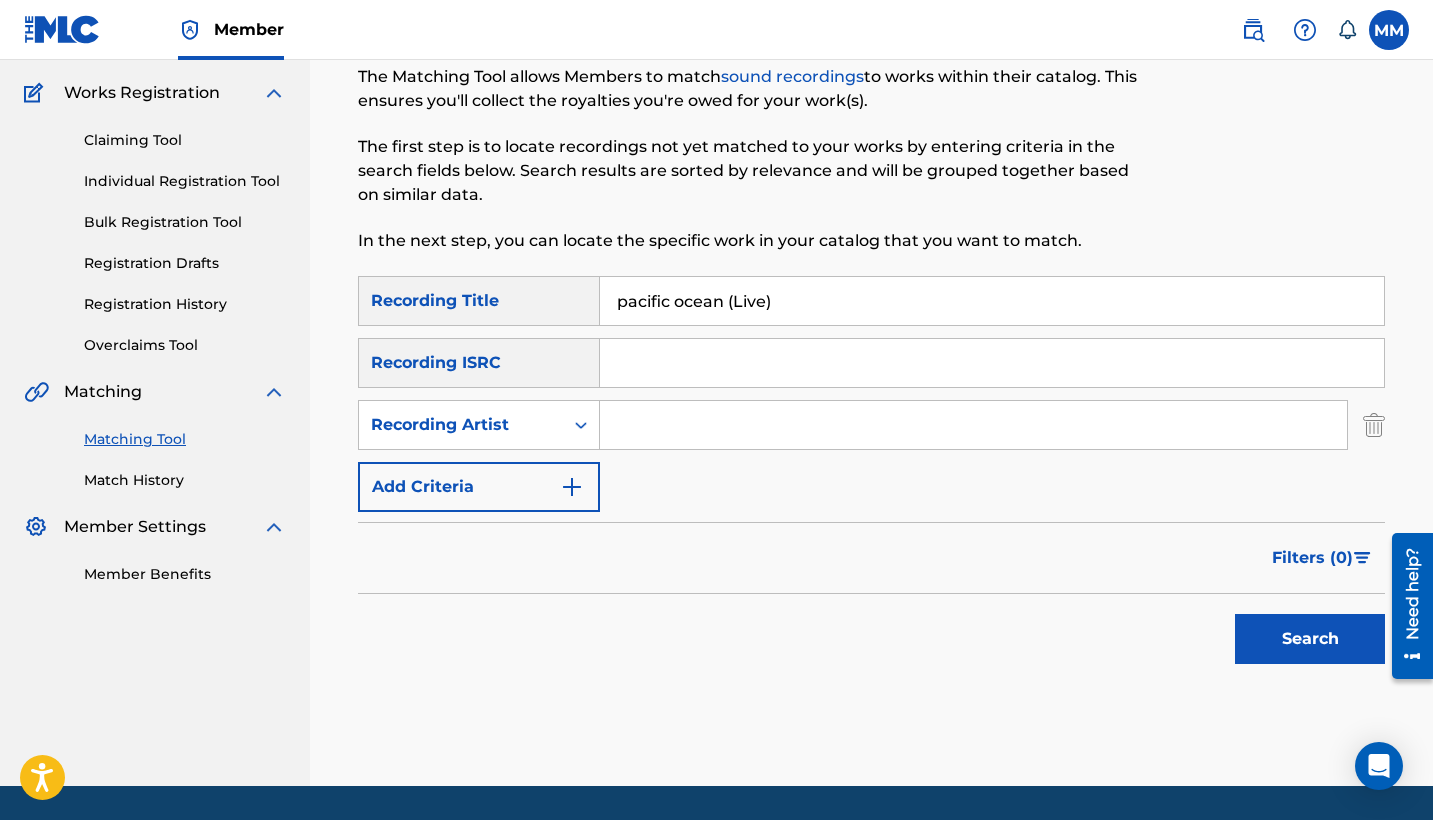 paste on "[PERSON_NAME]" 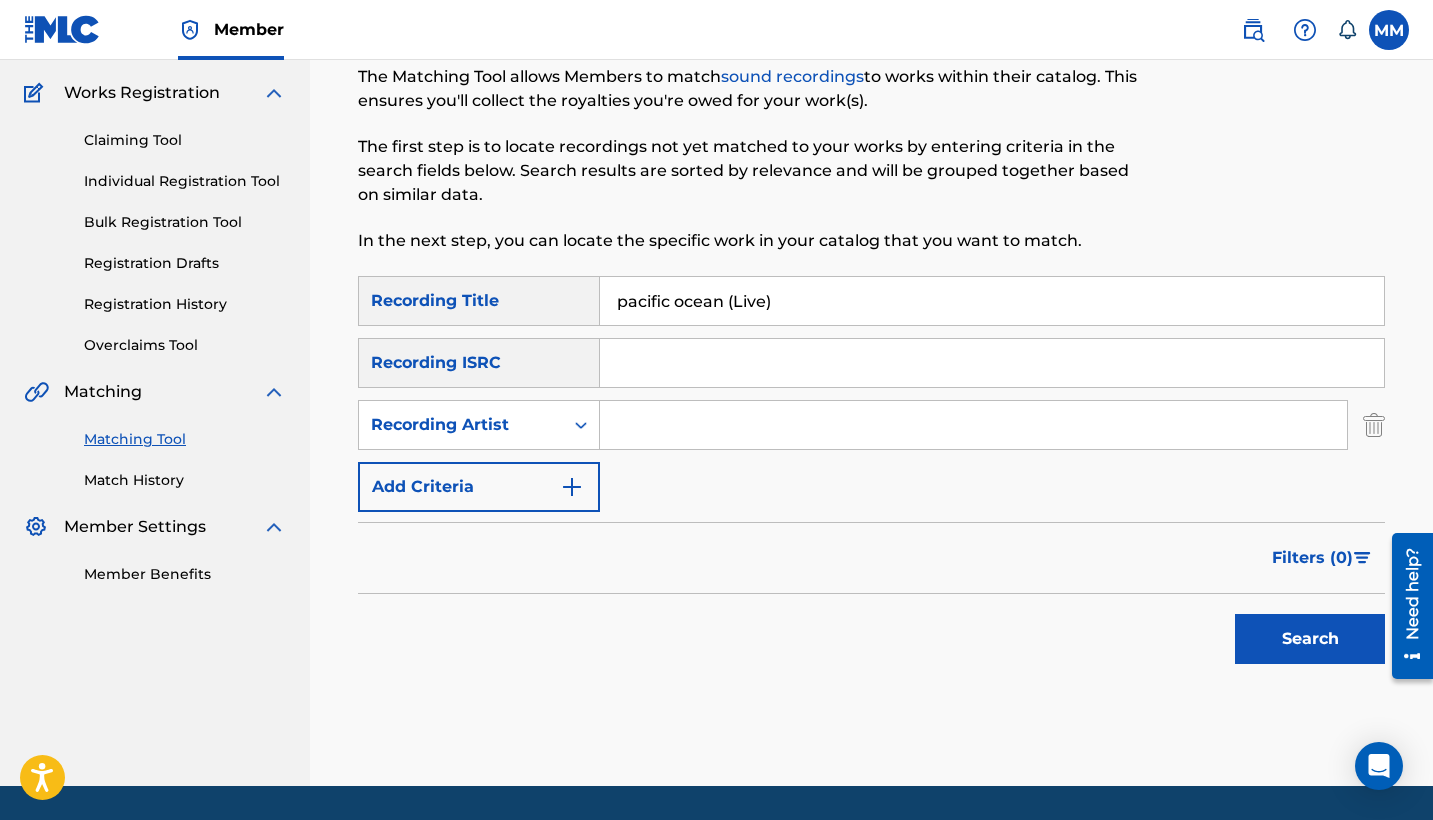 type on "pacific ocean (Live)" 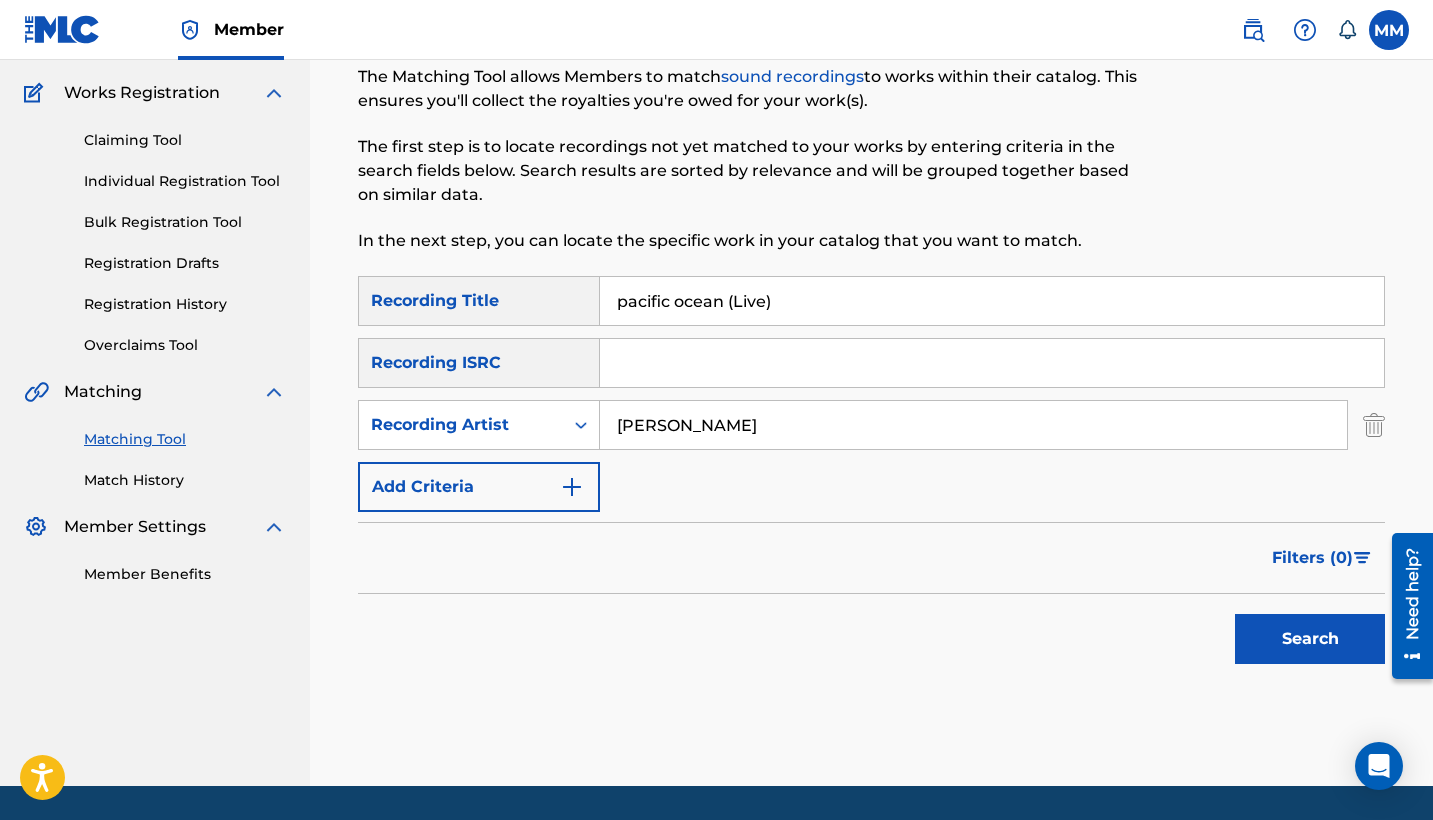 type on "[PERSON_NAME]" 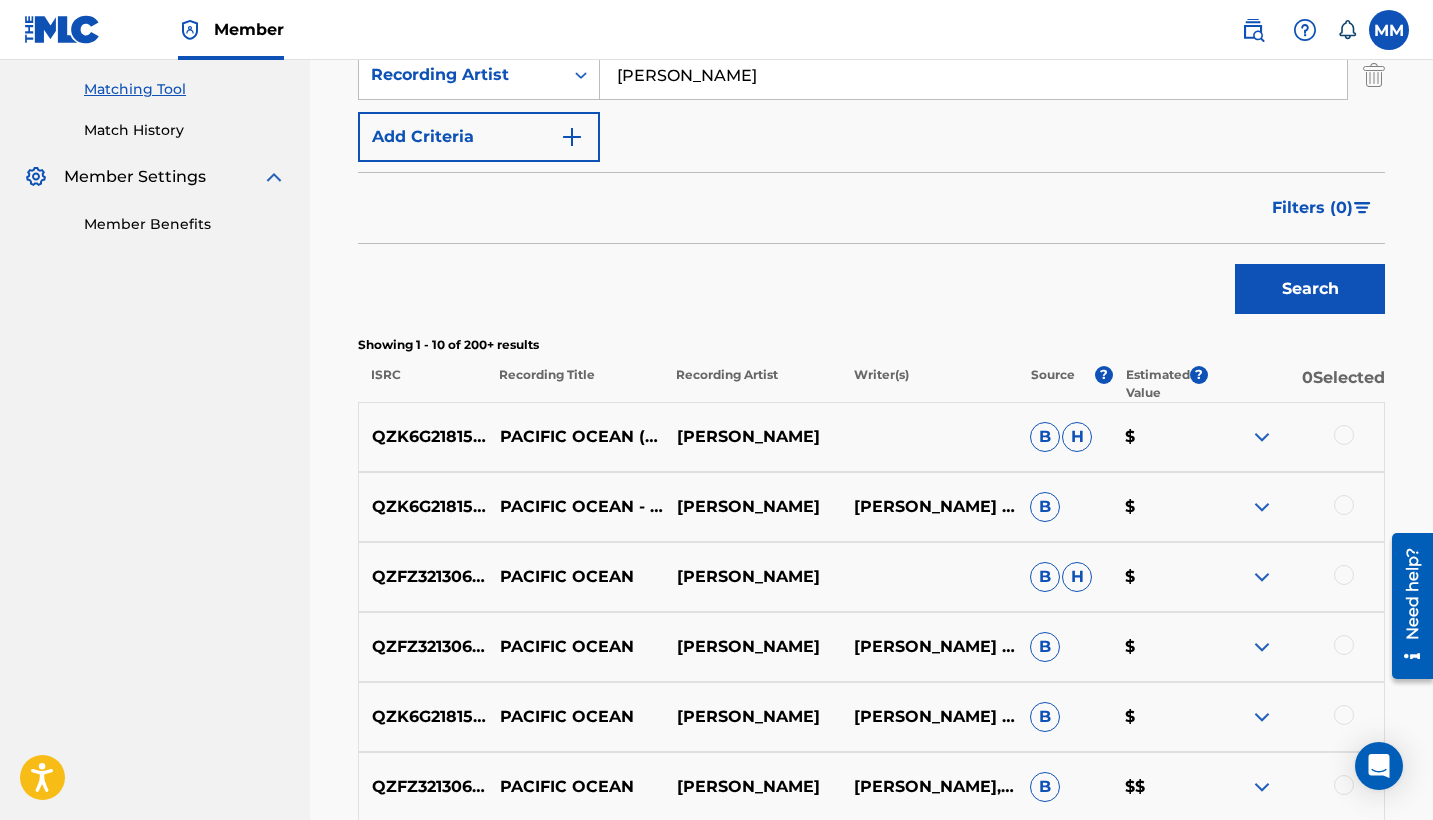 scroll, scrollTop: 537, scrollLeft: 0, axis: vertical 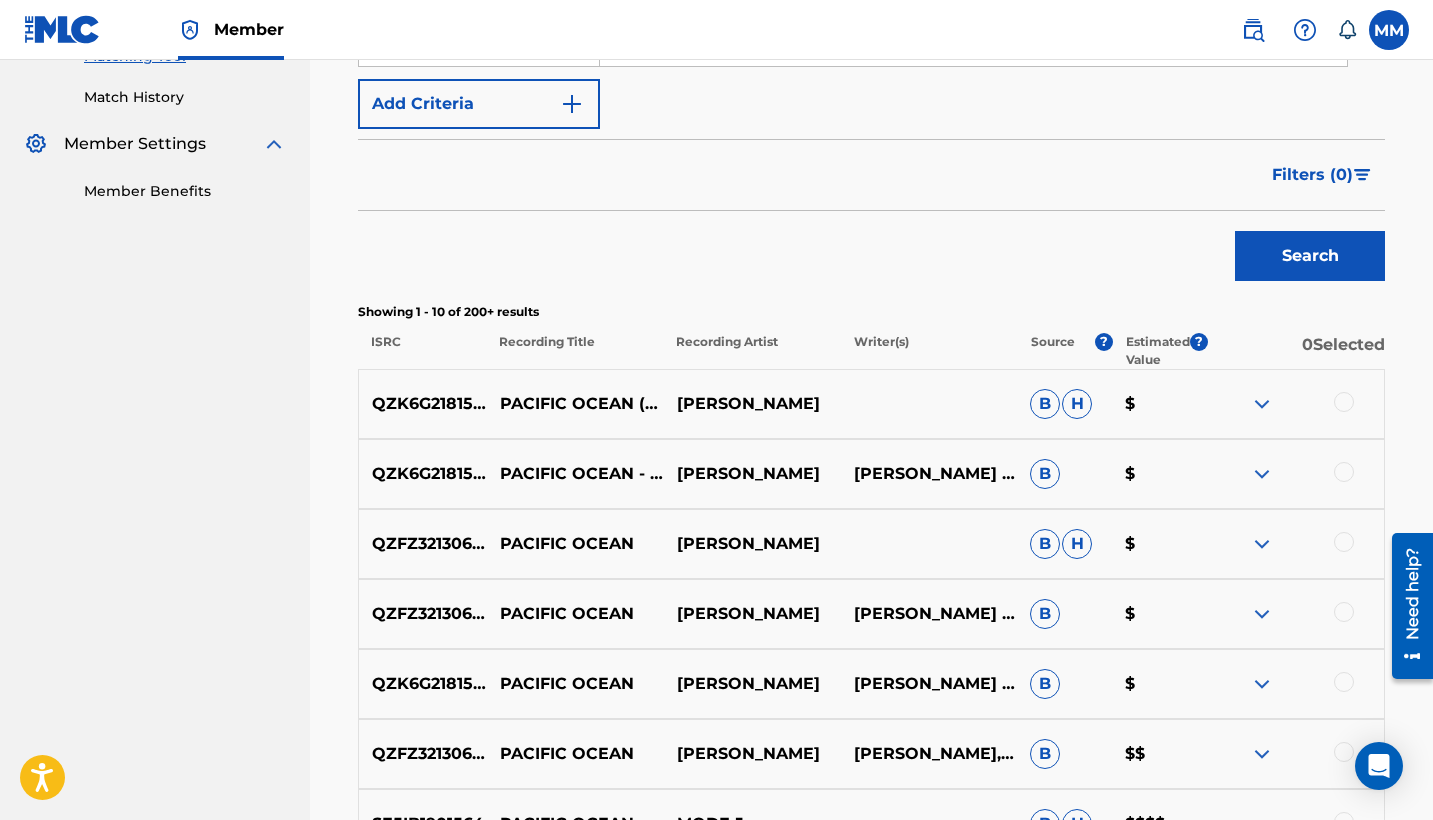 click at bounding box center [1344, 402] 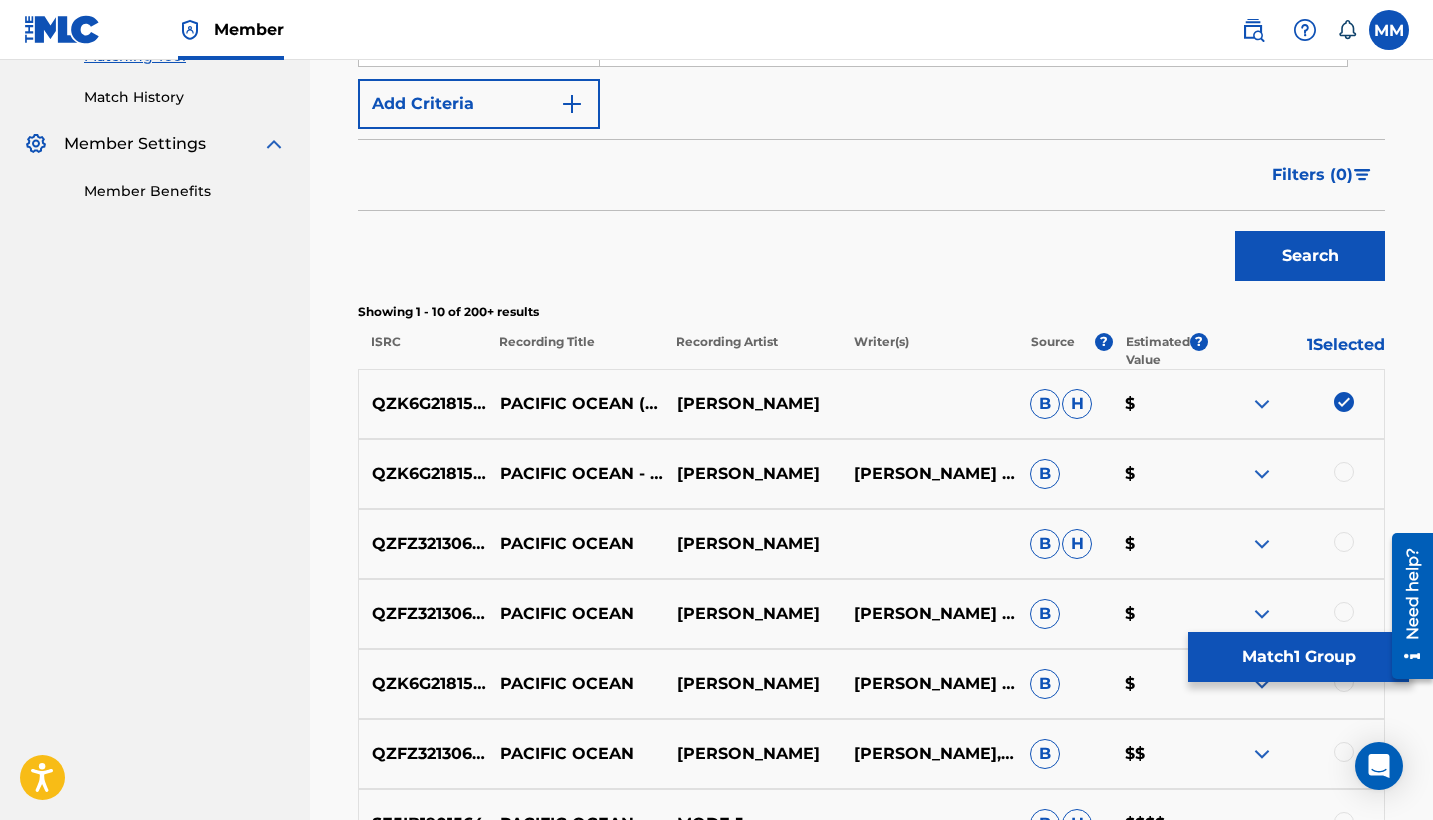 scroll, scrollTop: 710, scrollLeft: 0, axis: vertical 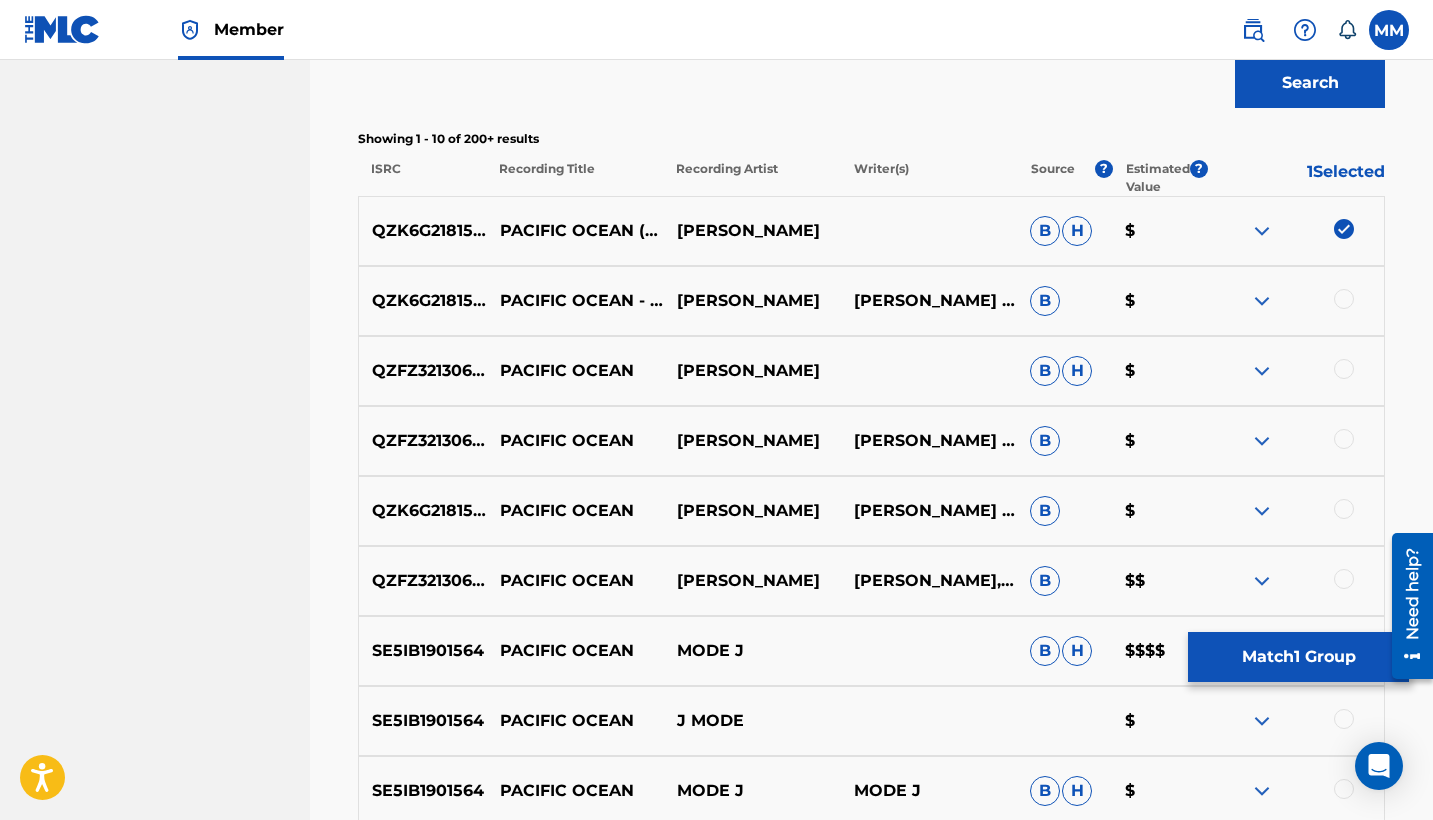 click at bounding box center [1295, 301] 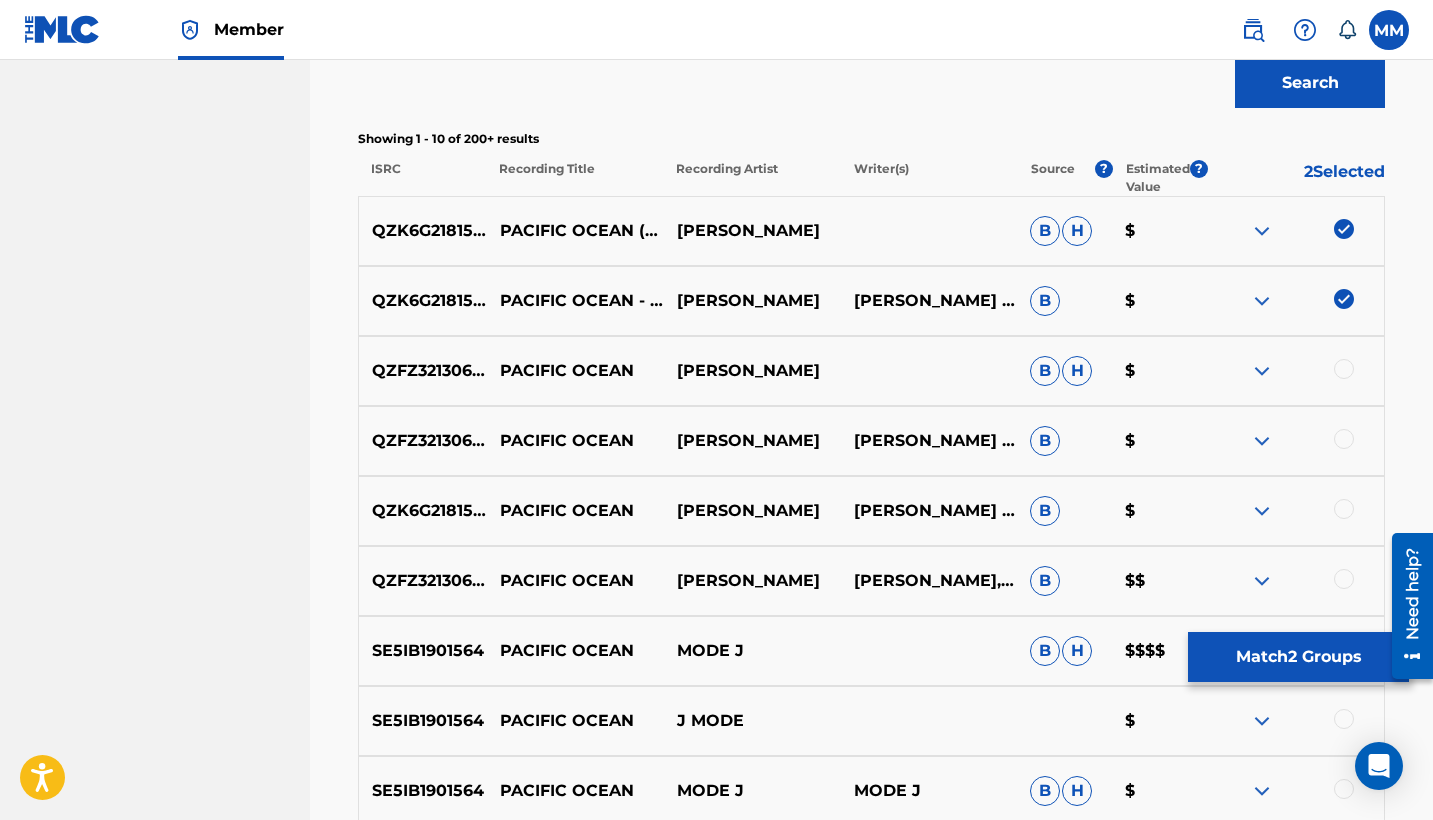 click on "Match  2 Groups" at bounding box center [1298, 657] 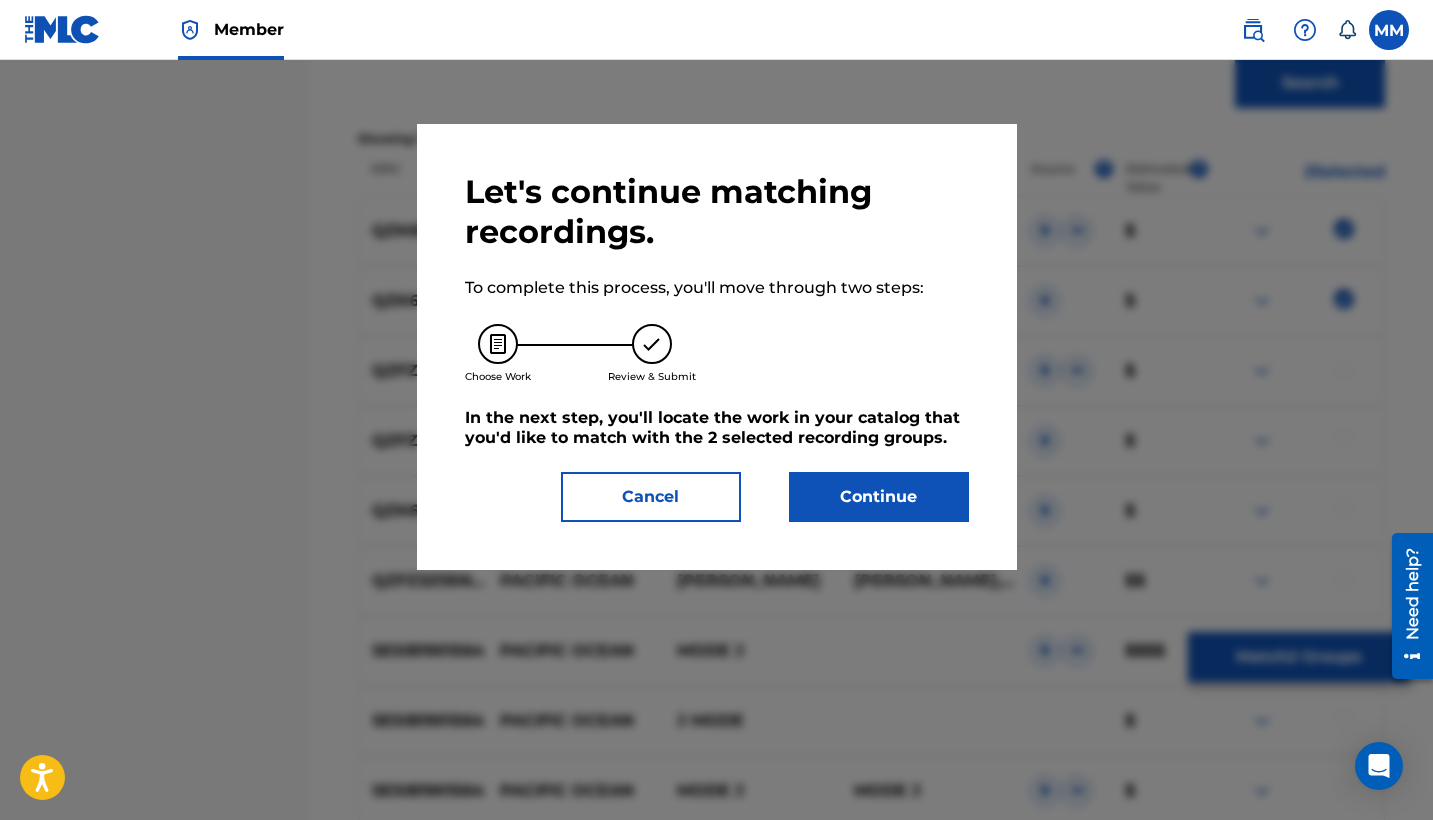 click on "Continue" at bounding box center (879, 497) 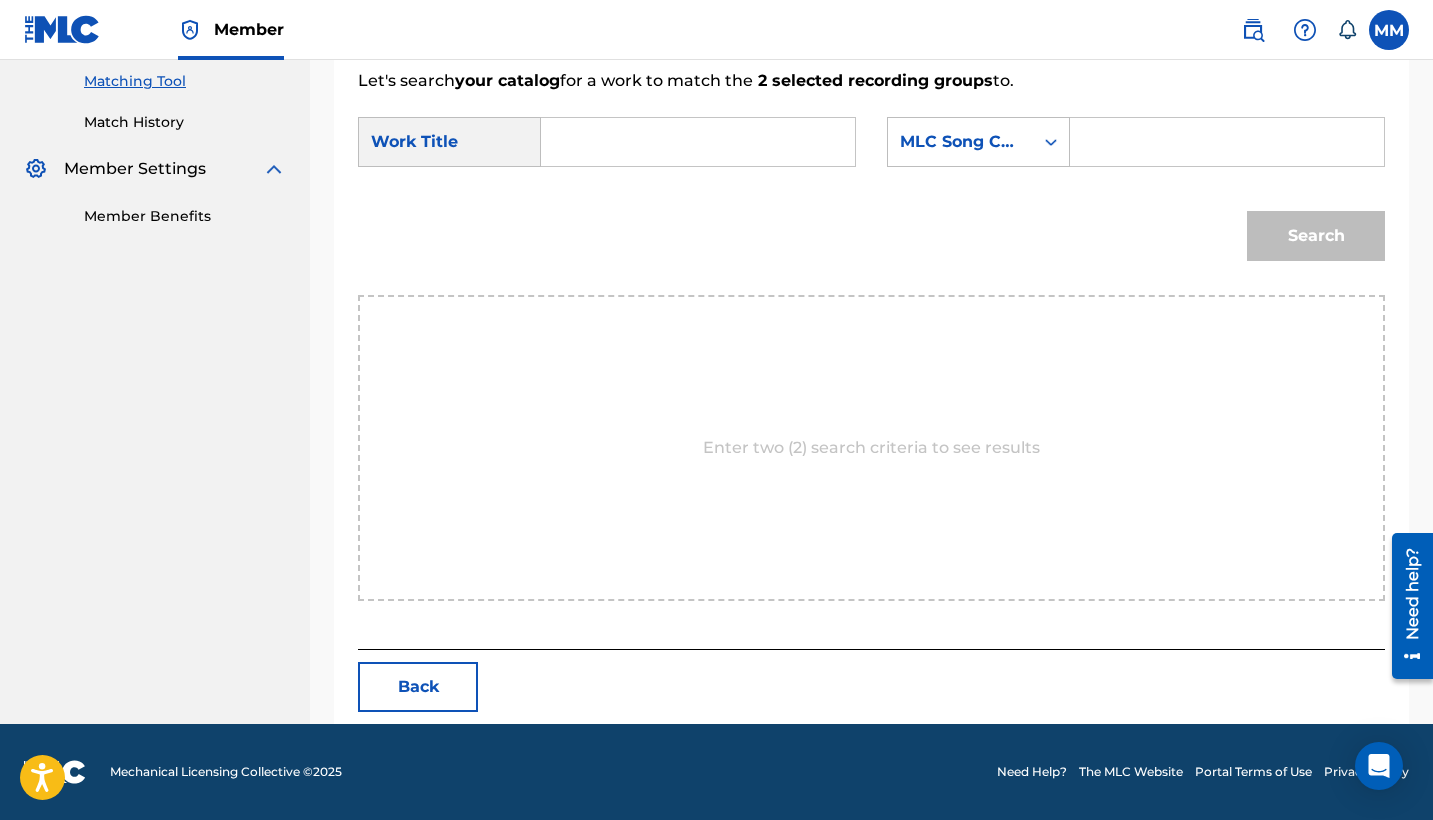scroll, scrollTop: 310, scrollLeft: 0, axis: vertical 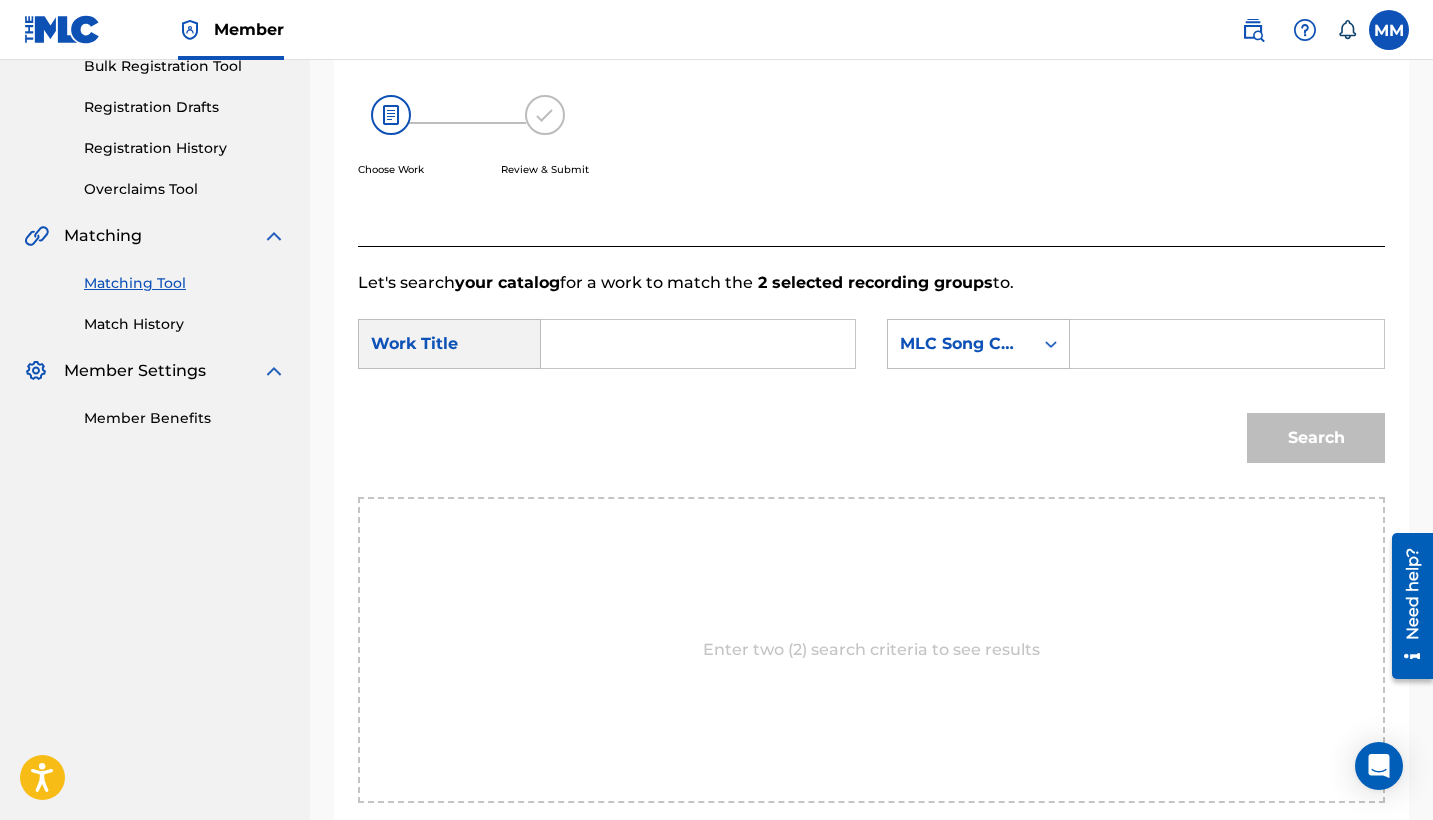 click at bounding box center (698, 344) 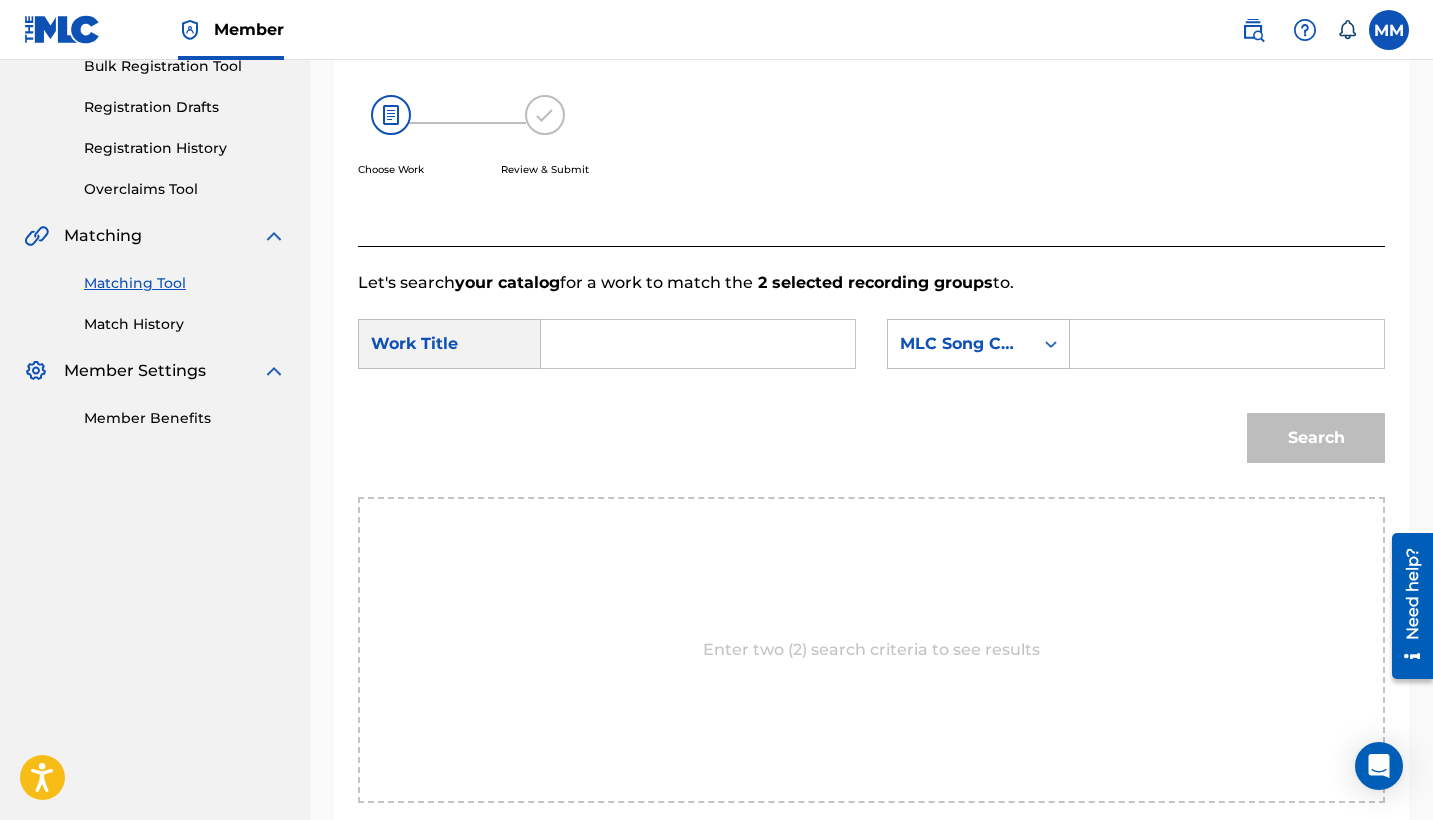 paste on "PACIFIC OCEAN (LIVE)" 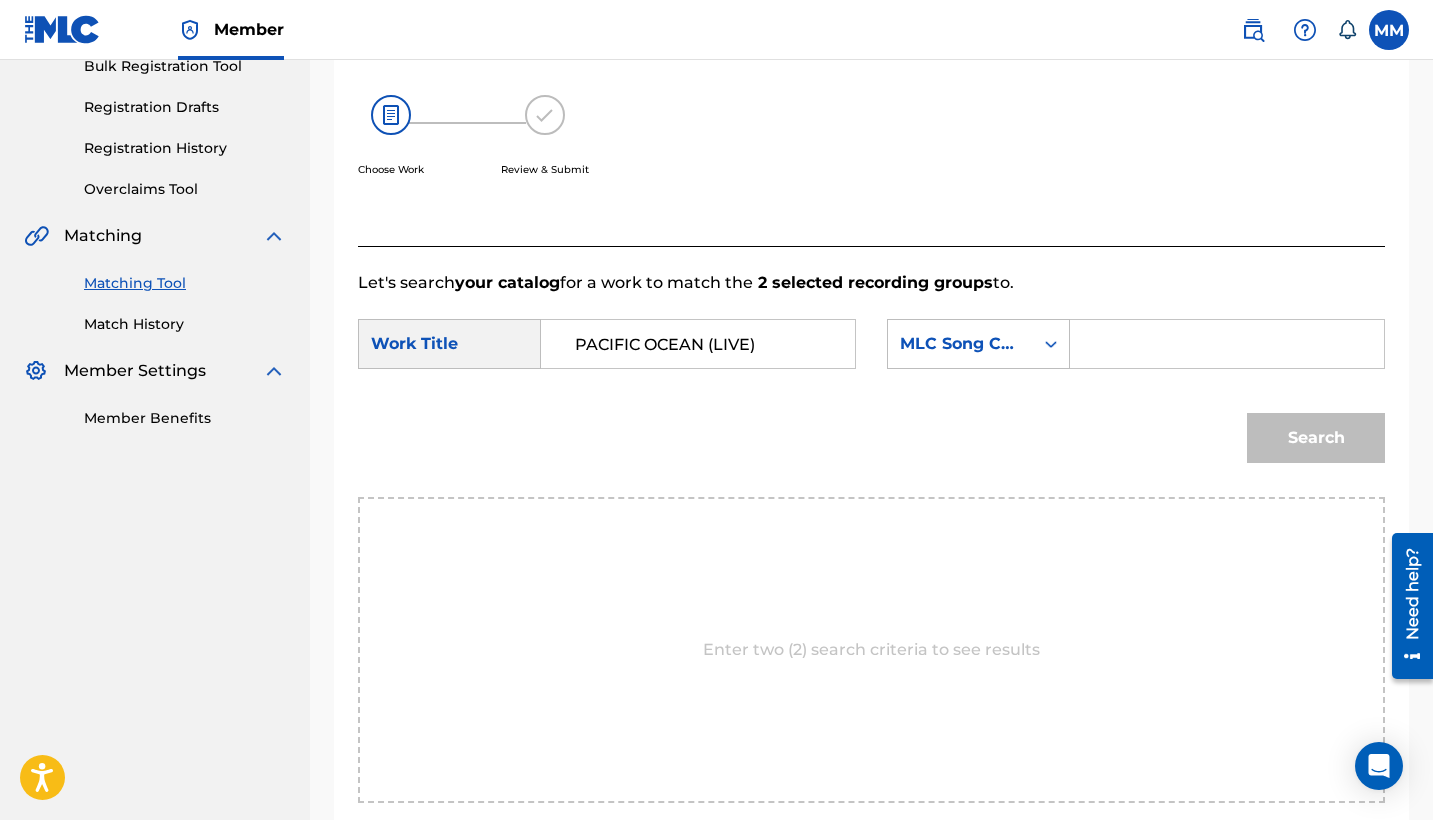type on "PACIFIC OCEAN (LIVE)" 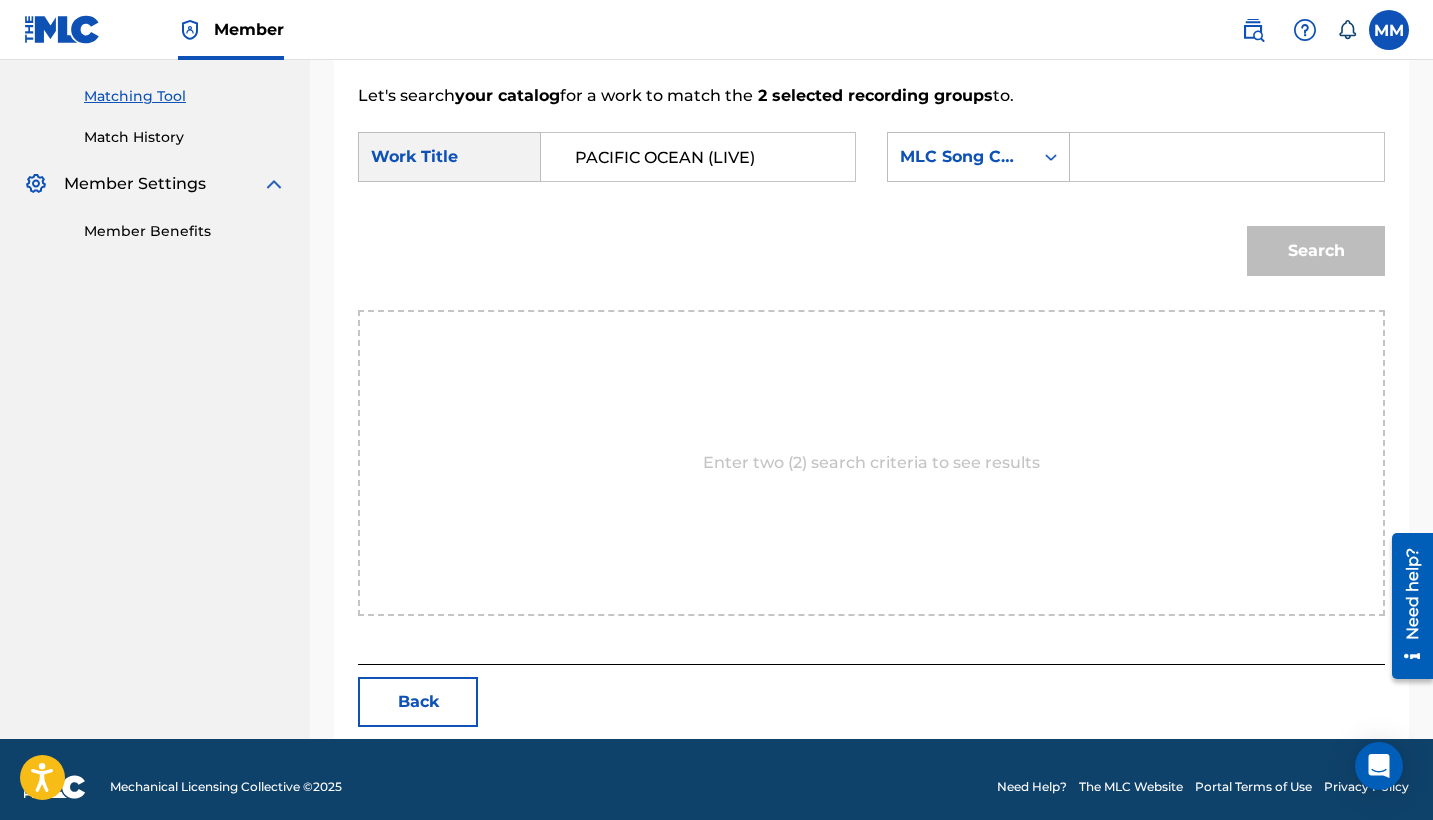 paste on "PM54JS" 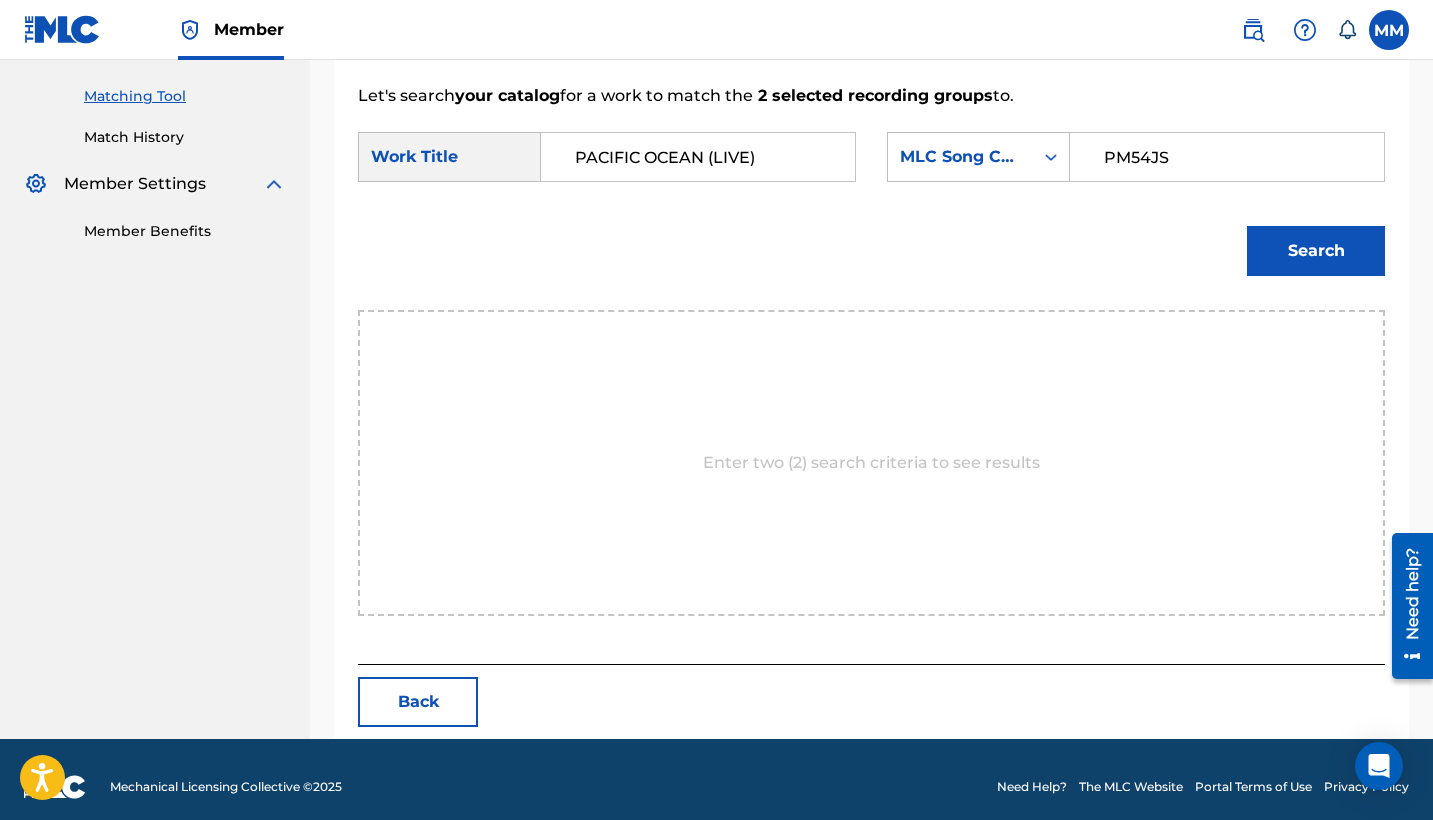 type on "PM54JS" 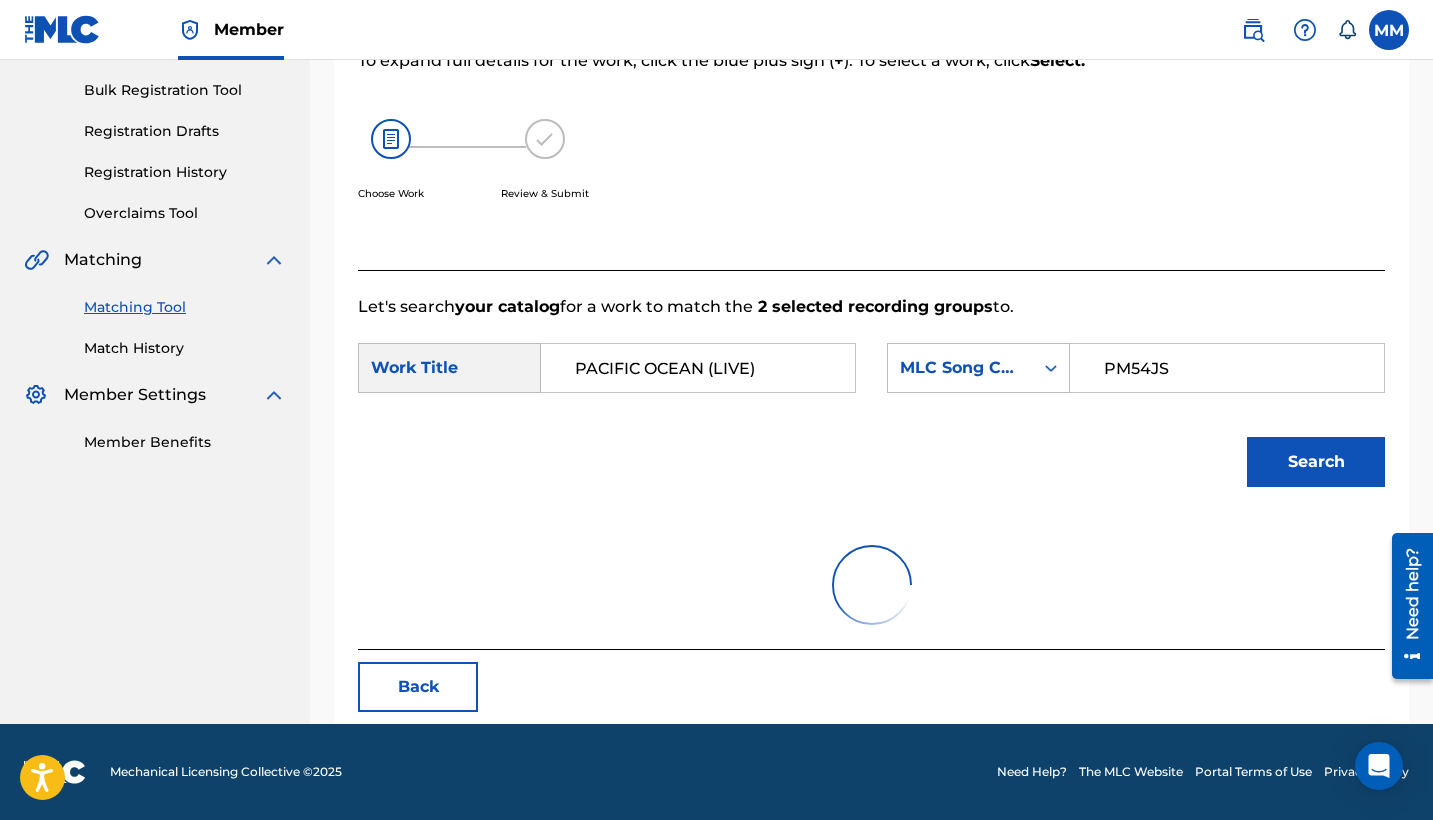 scroll, scrollTop: 286, scrollLeft: 0, axis: vertical 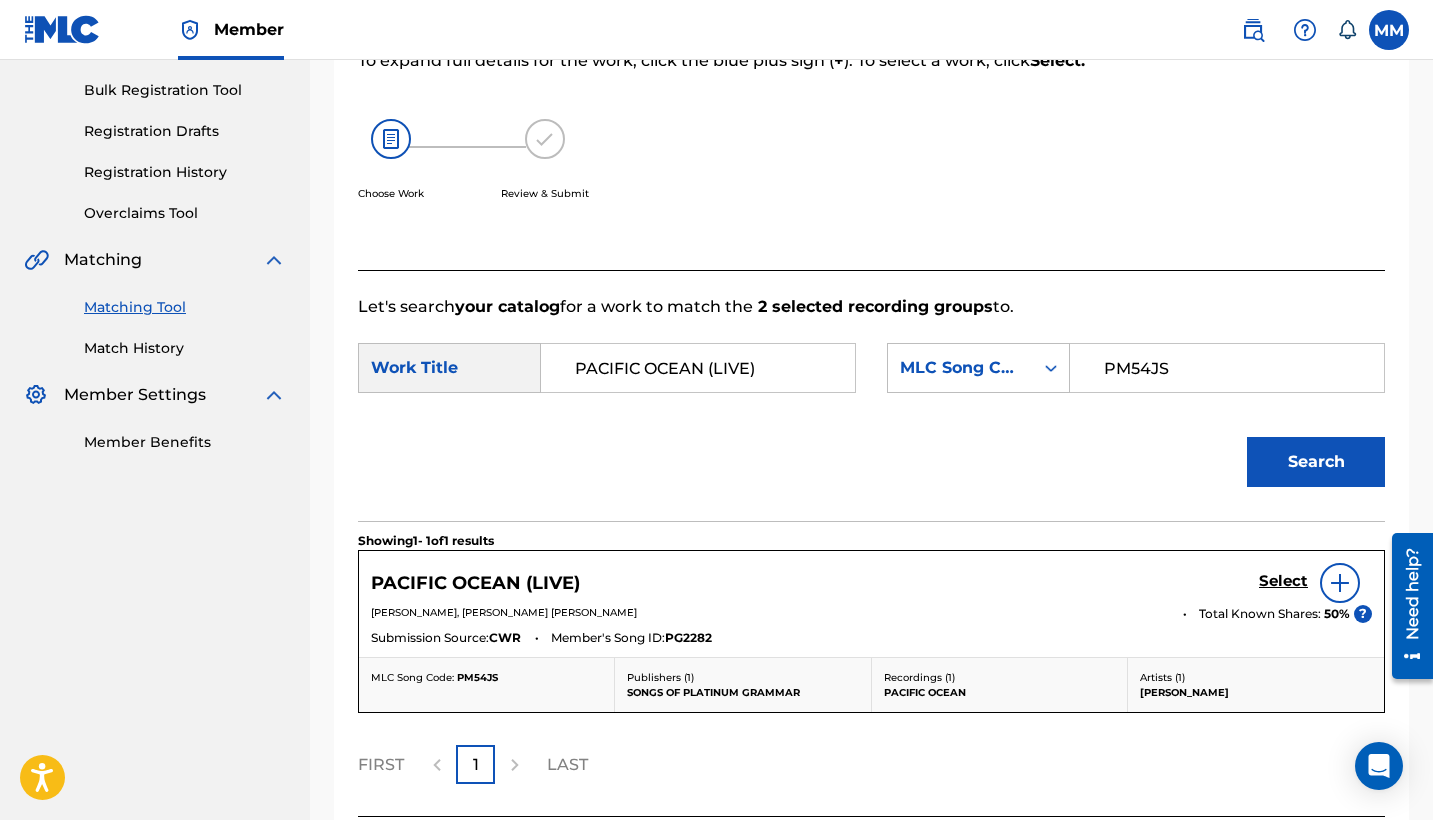 click on "Select" at bounding box center [1283, 581] 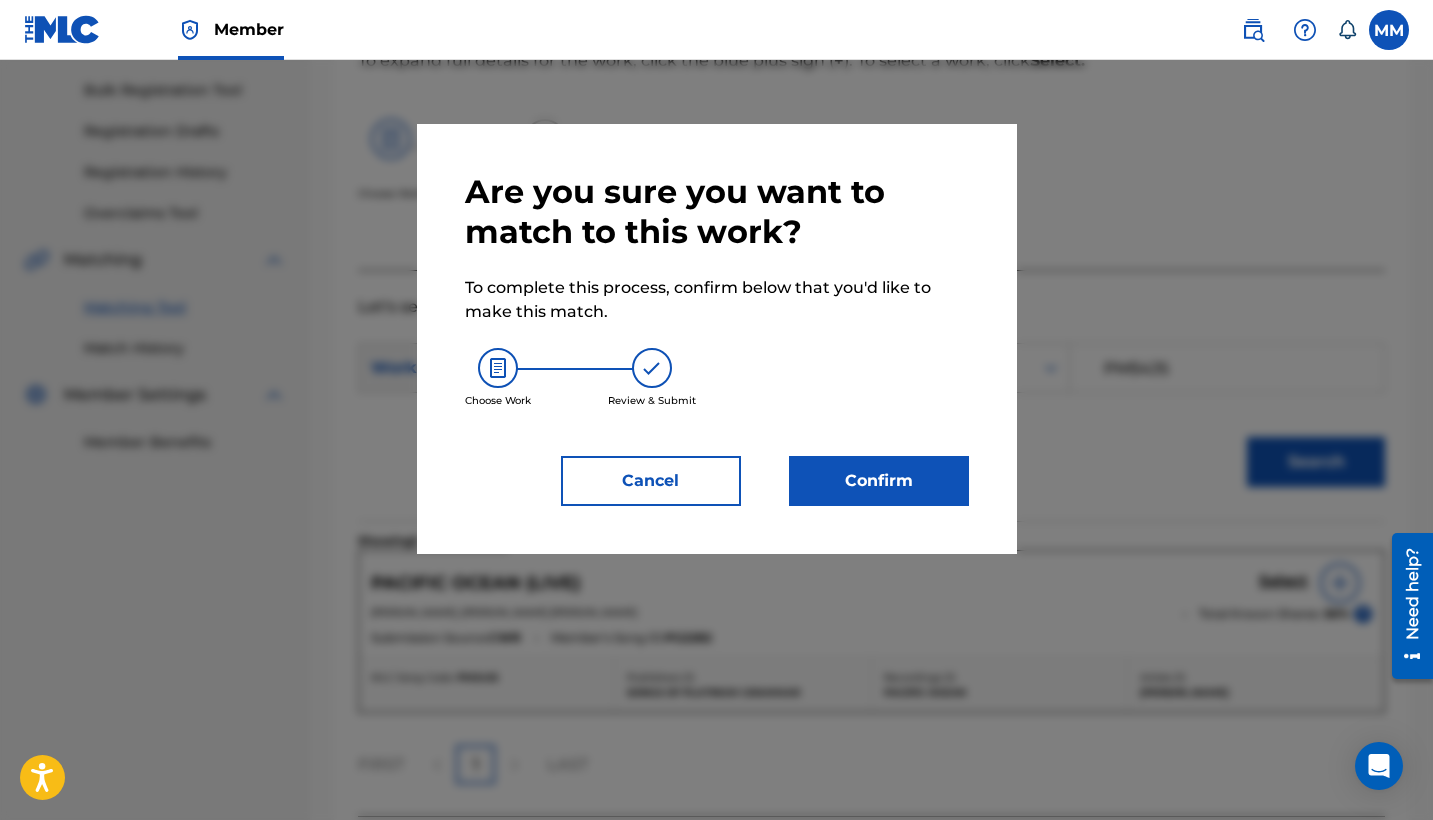 click on "Confirm" at bounding box center (879, 481) 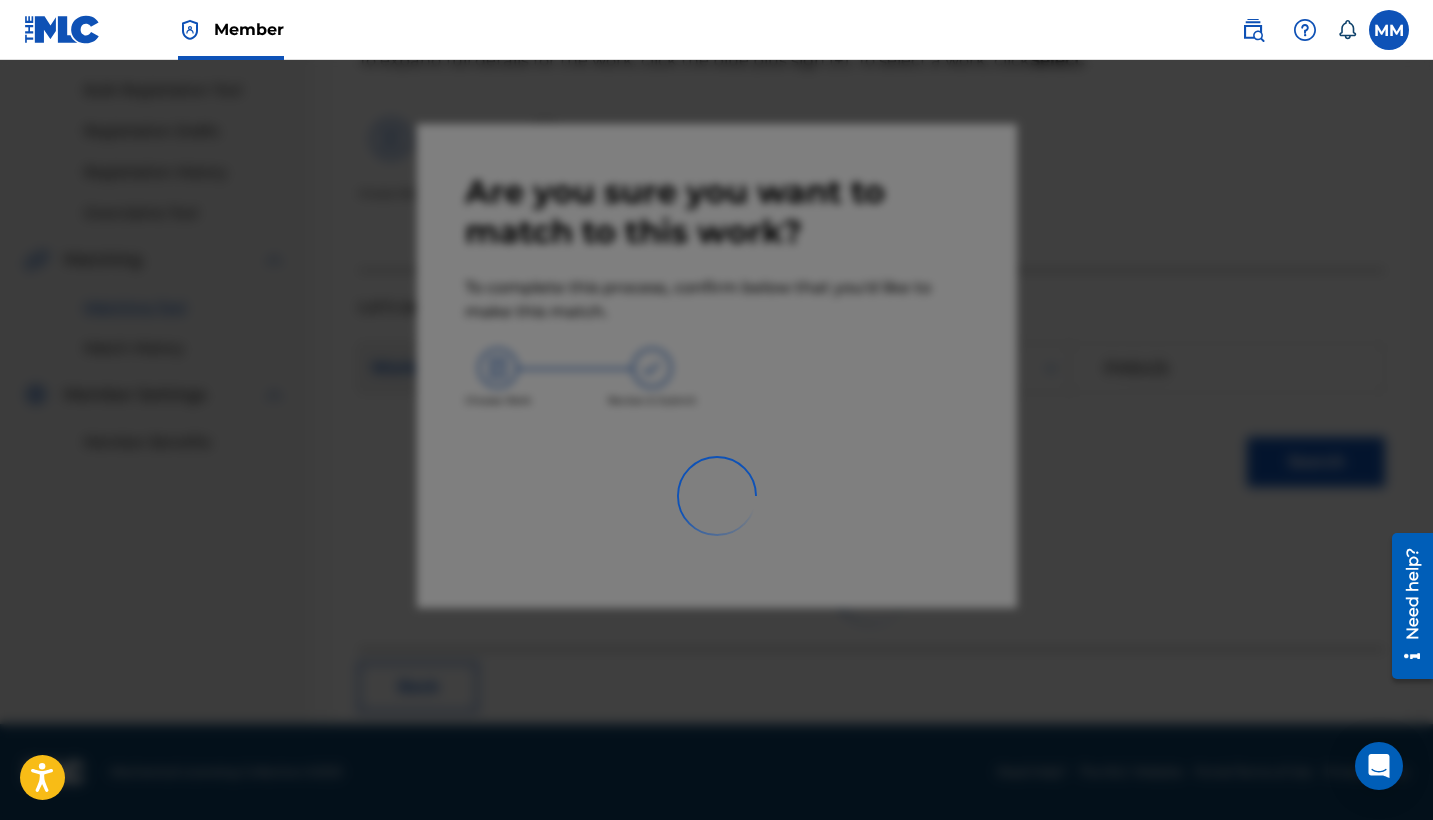 scroll, scrollTop: 76, scrollLeft: 0, axis: vertical 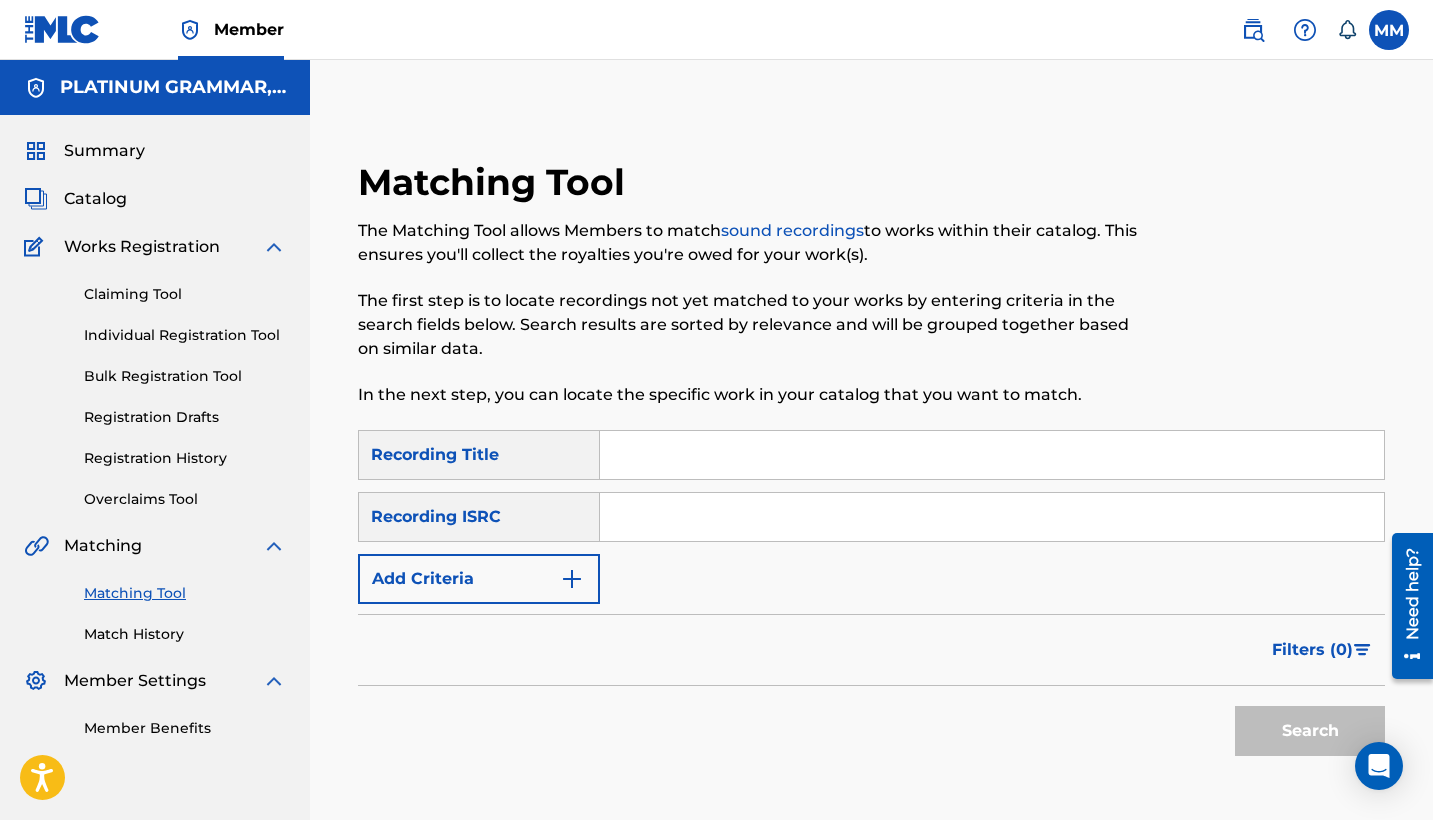 click on "Add Criteria" at bounding box center [479, 579] 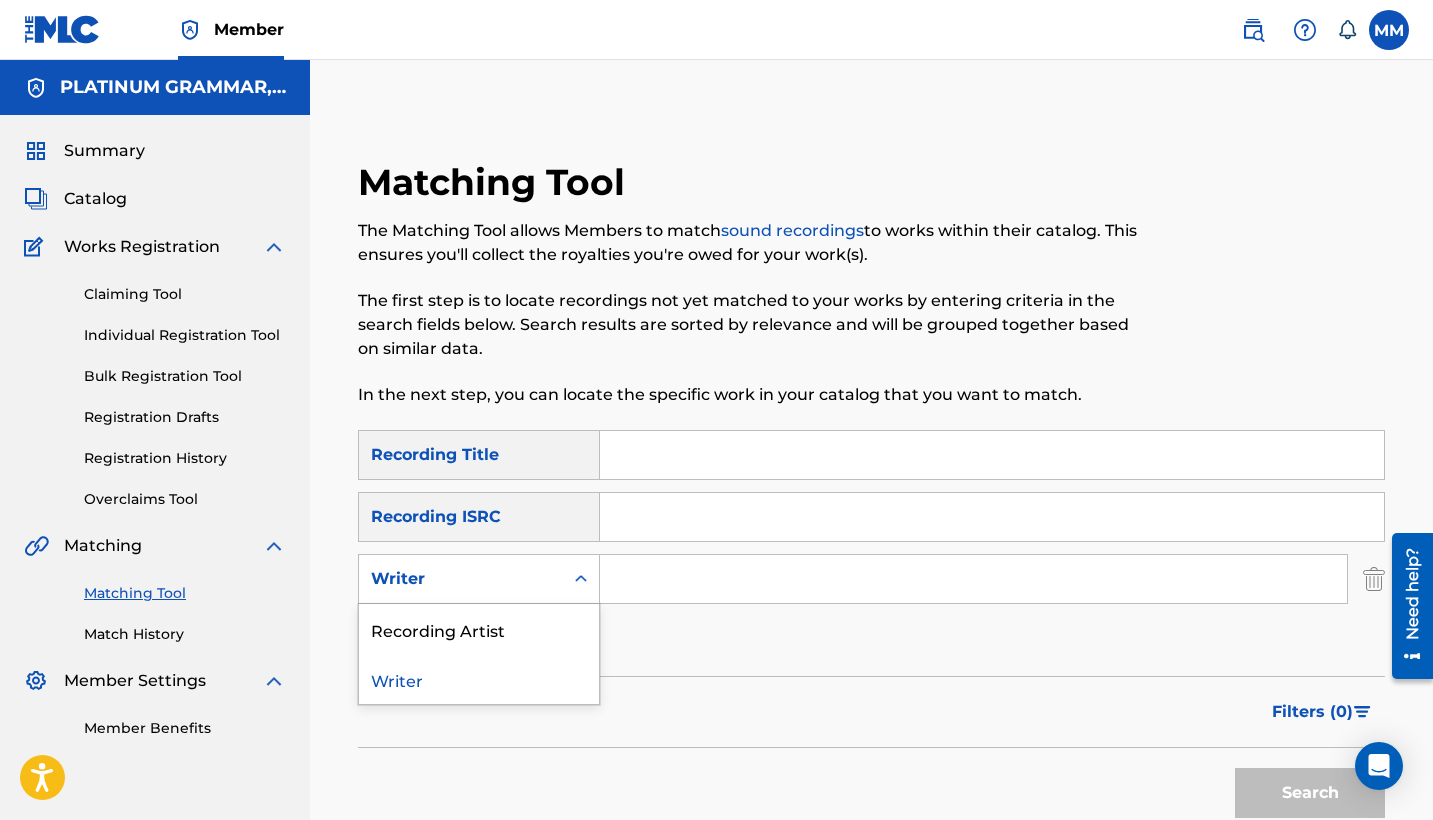 click on "Writer" at bounding box center [461, 579] 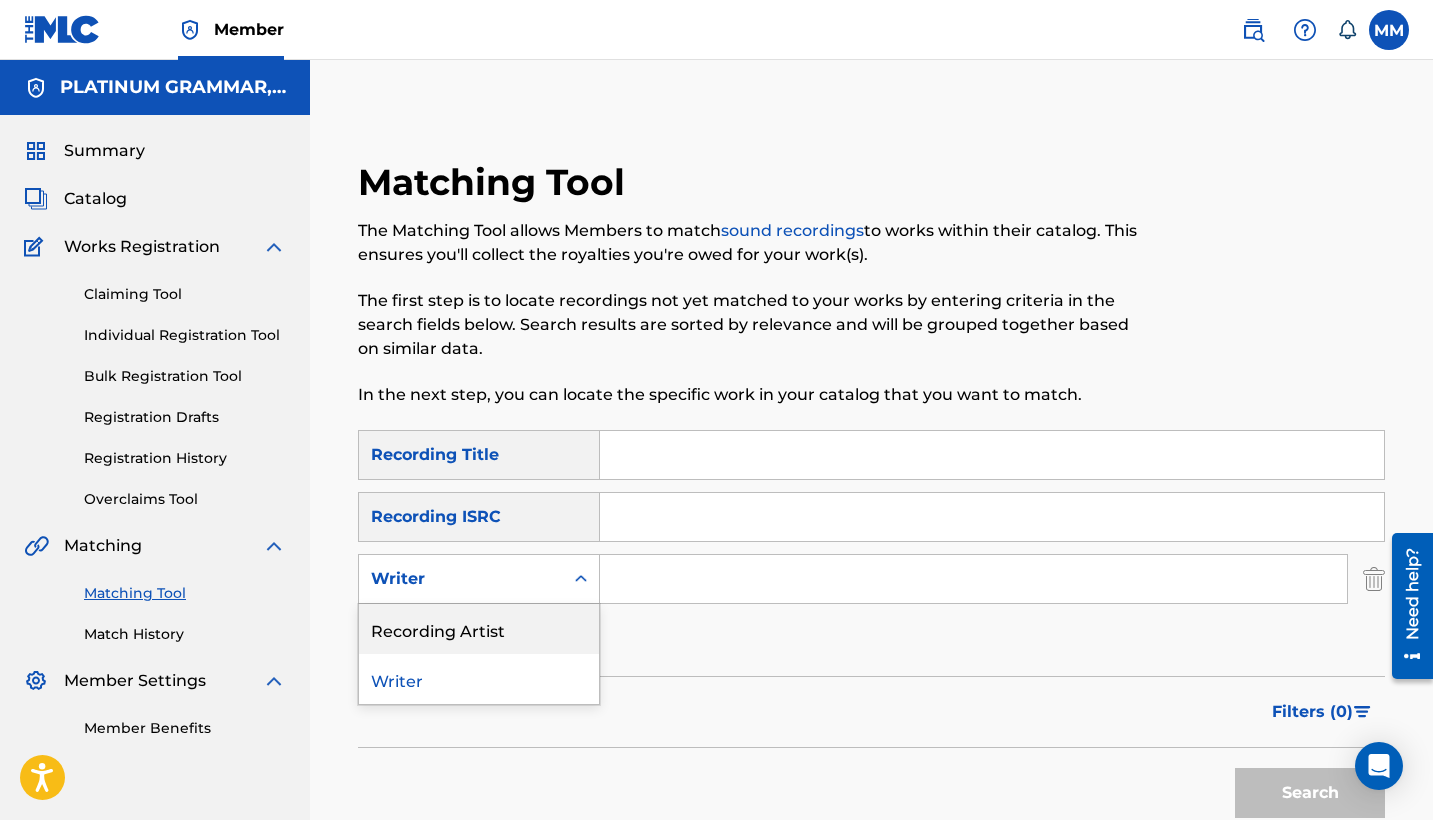 click on "Recording Artist" at bounding box center [479, 629] 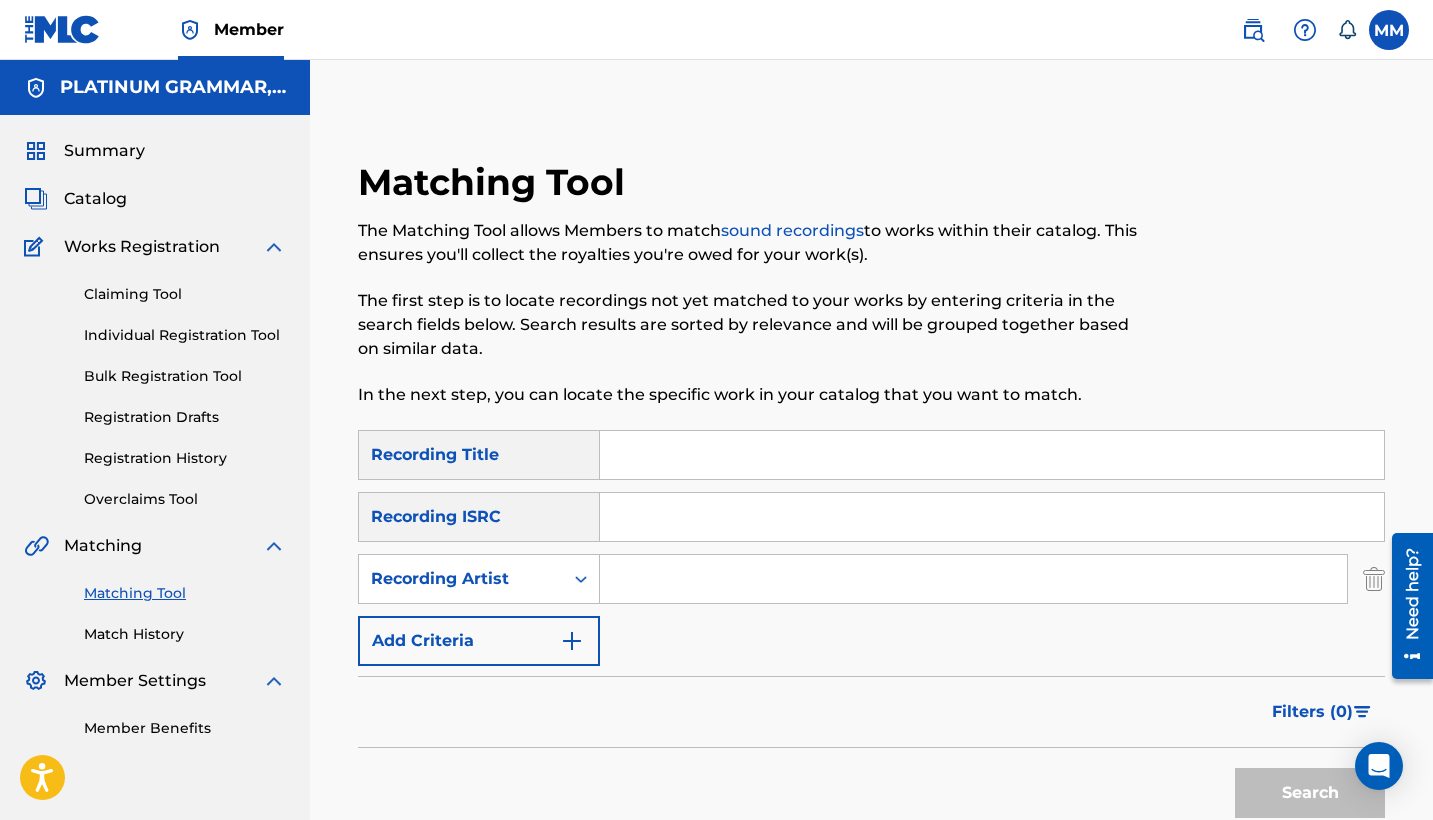 click at bounding box center (992, 455) 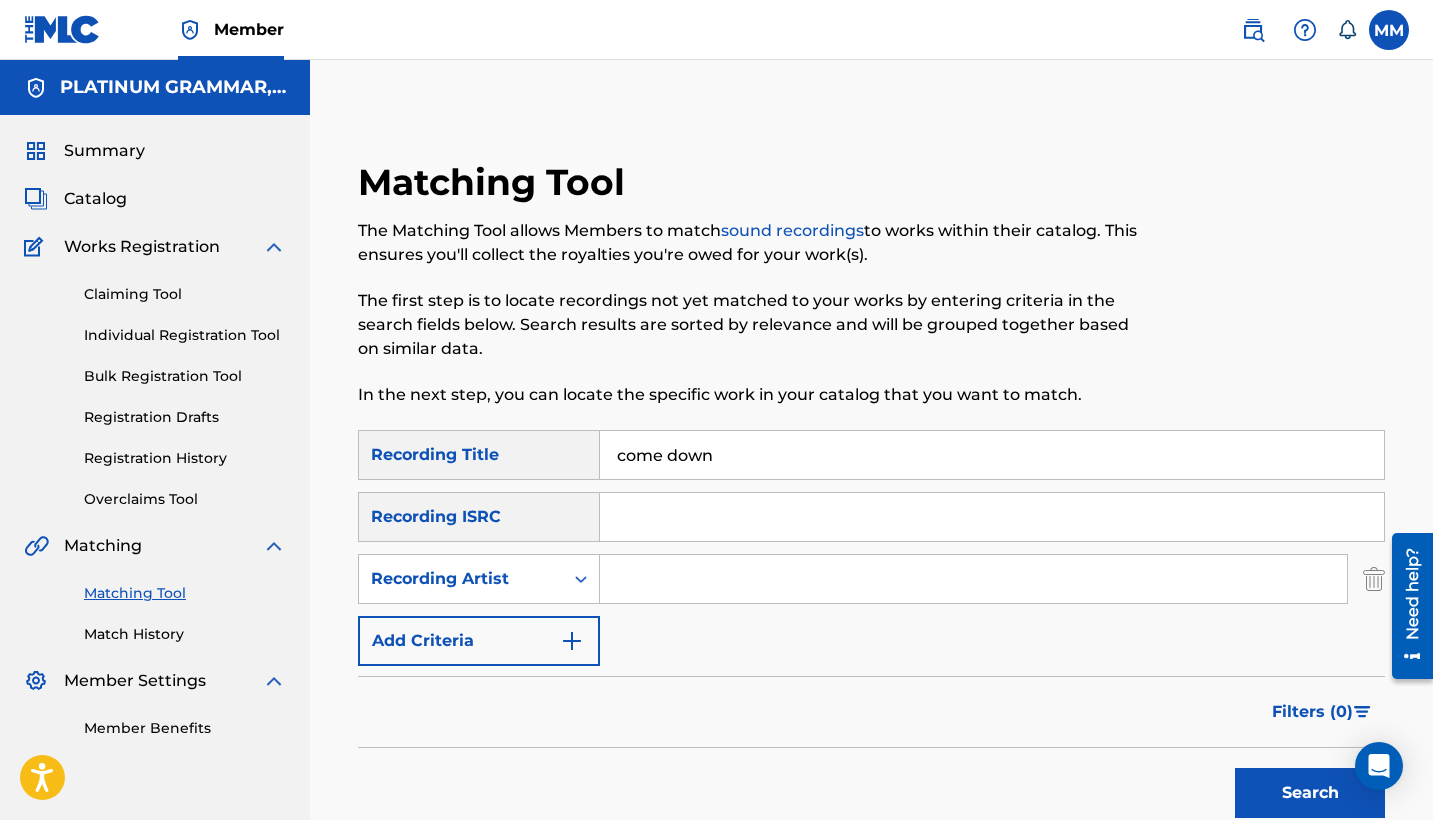 type on "come down" 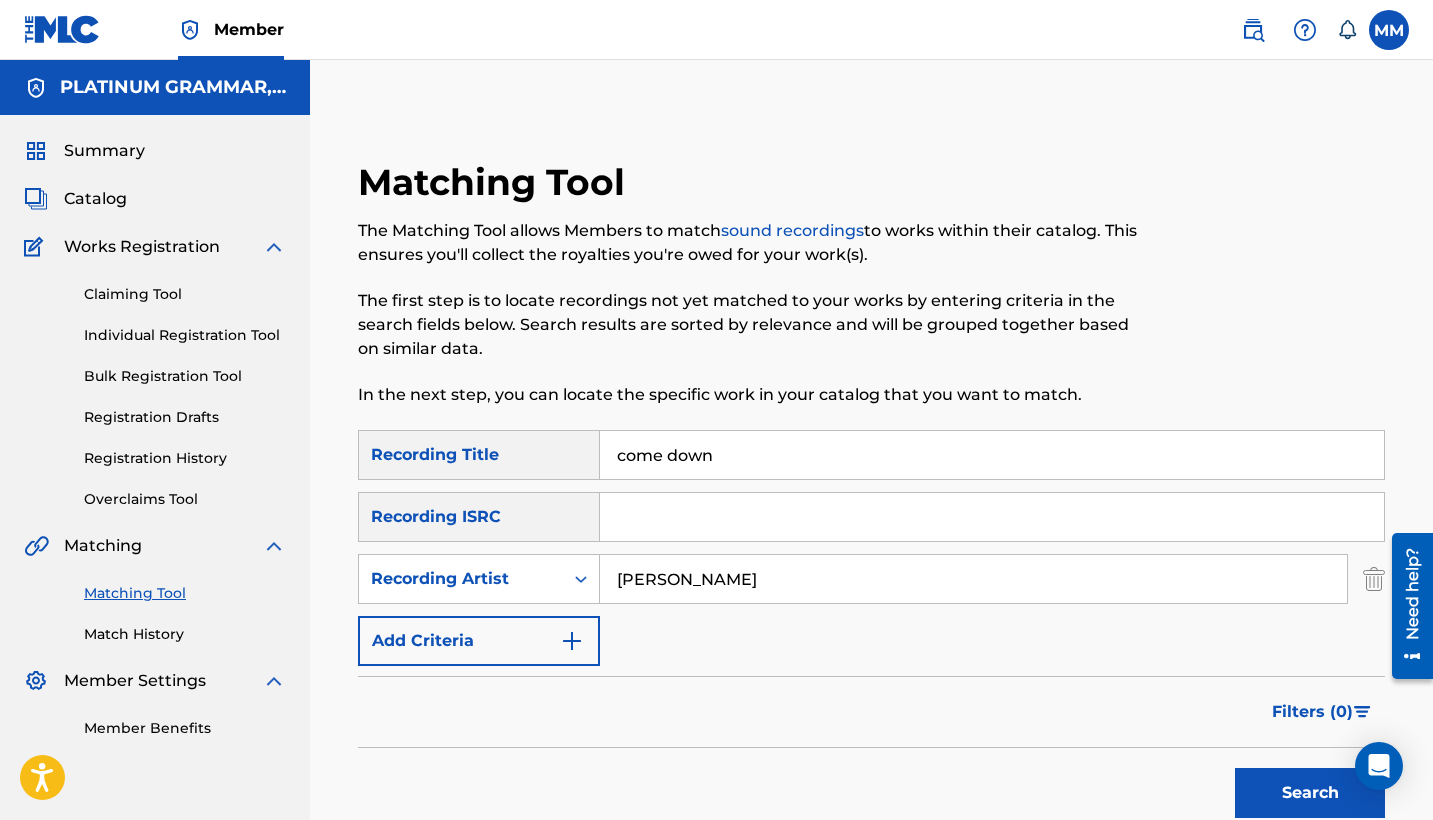 type on "[PERSON_NAME]" 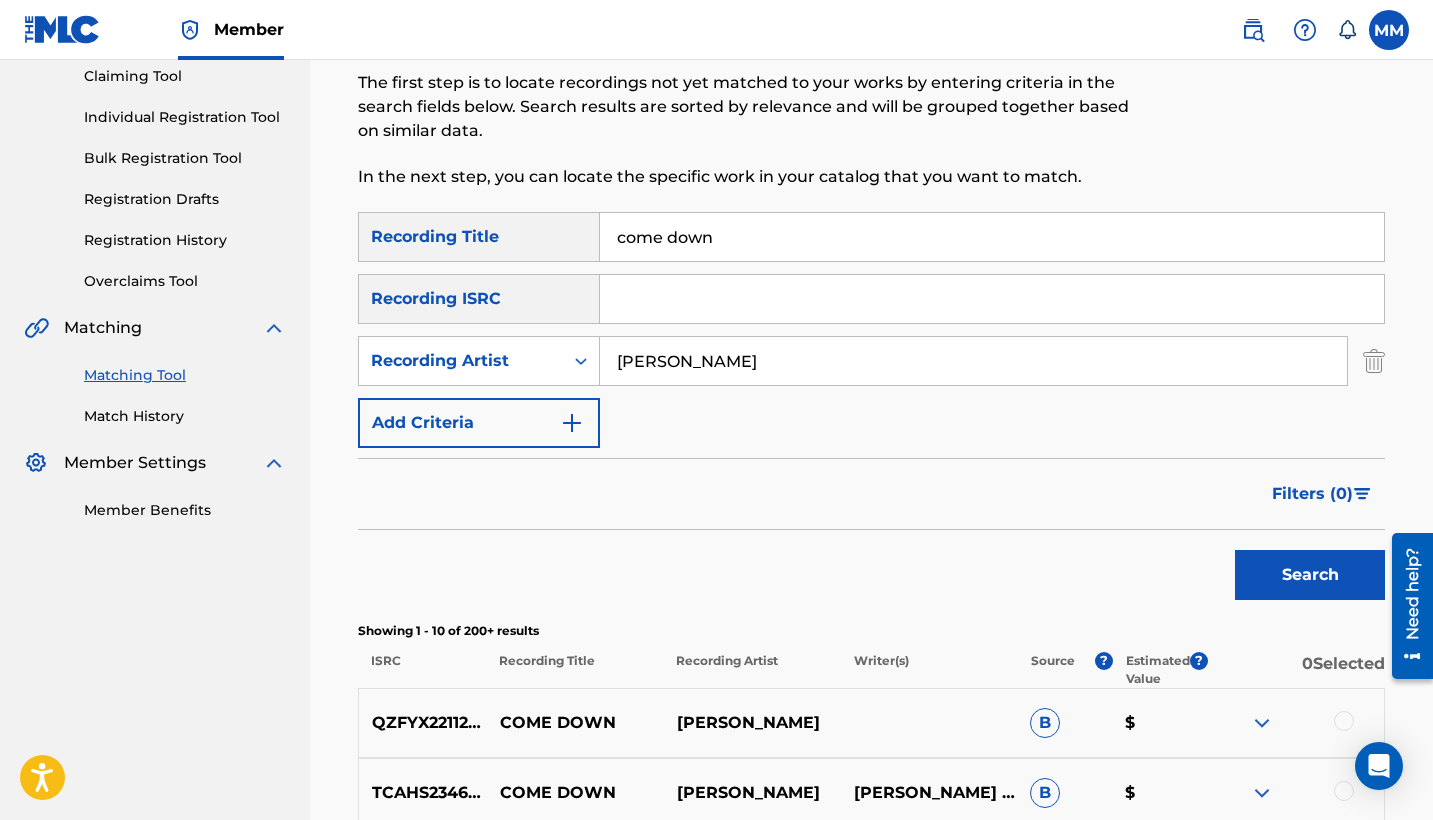 scroll, scrollTop: 381, scrollLeft: 0, axis: vertical 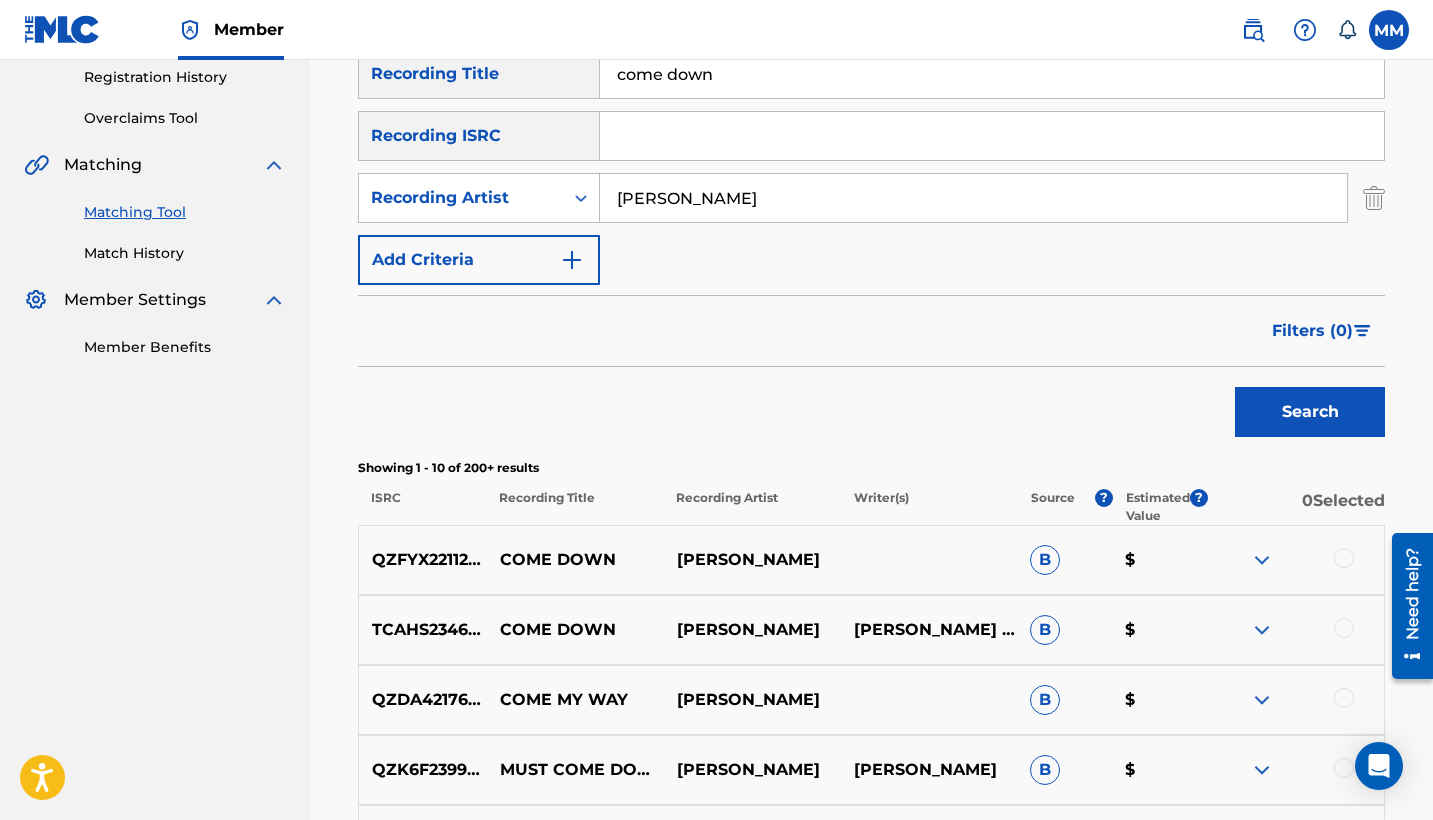 click at bounding box center (1344, 558) 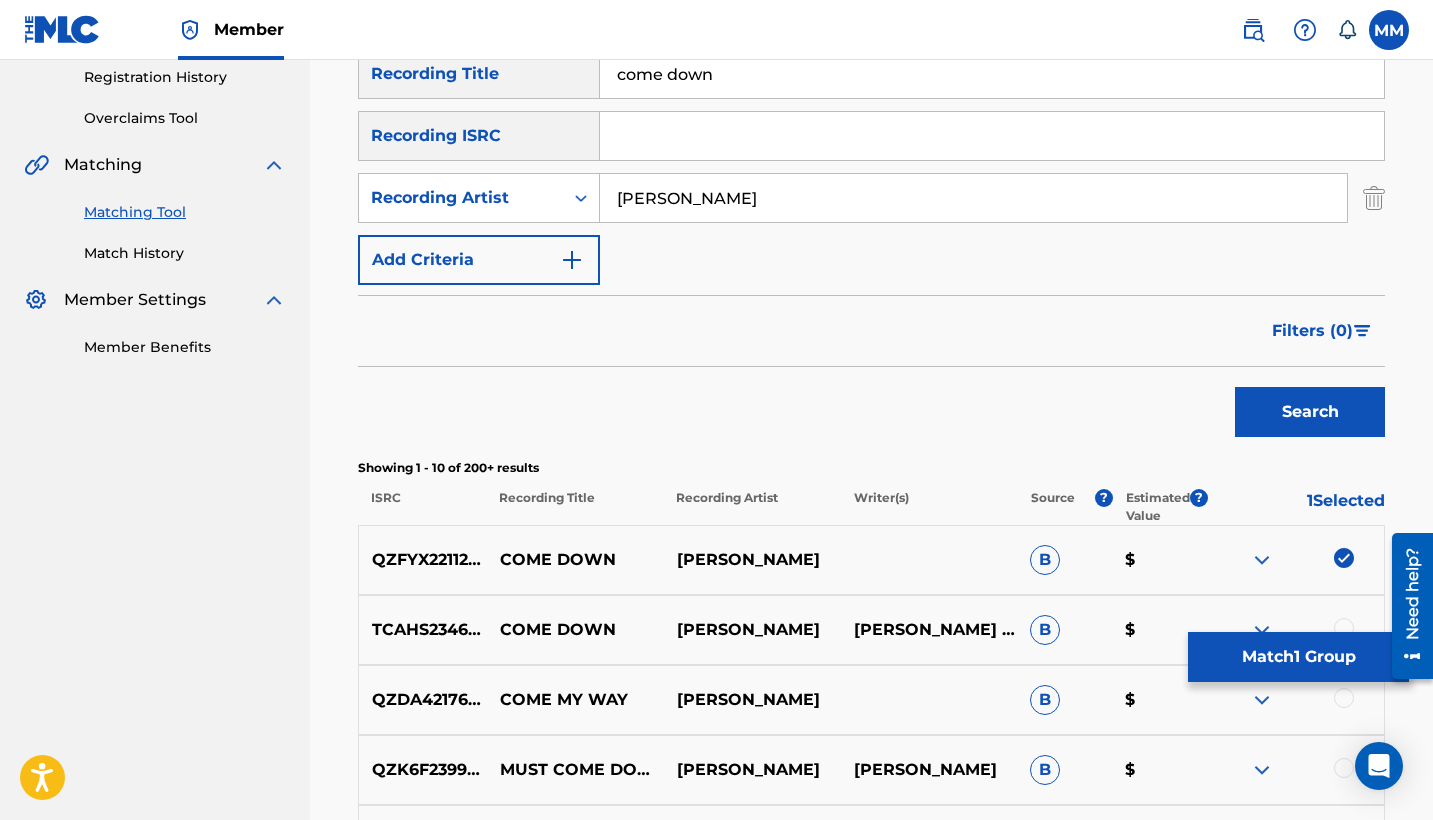 scroll, scrollTop: 550, scrollLeft: 0, axis: vertical 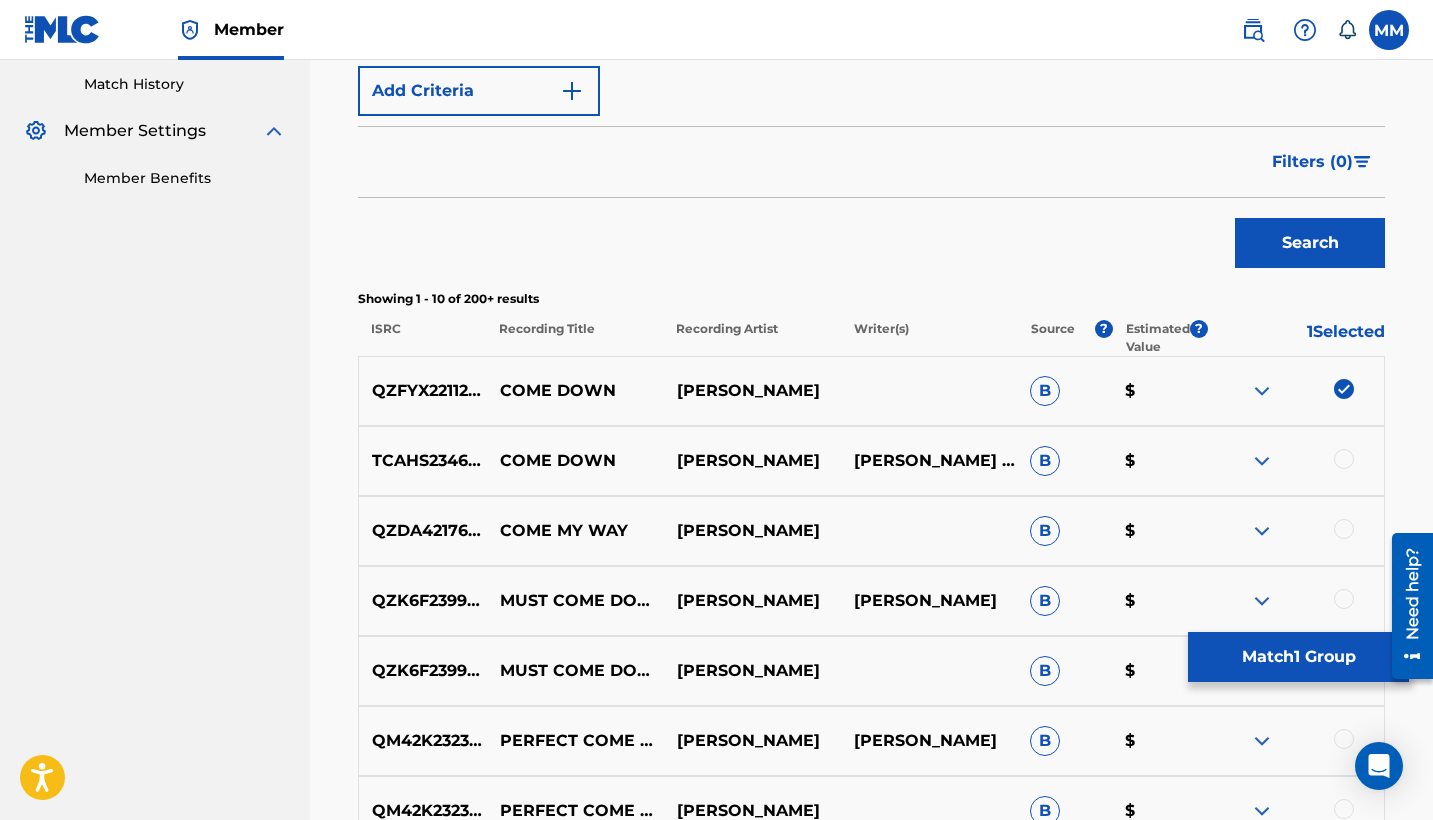 click at bounding box center (1344, 459) 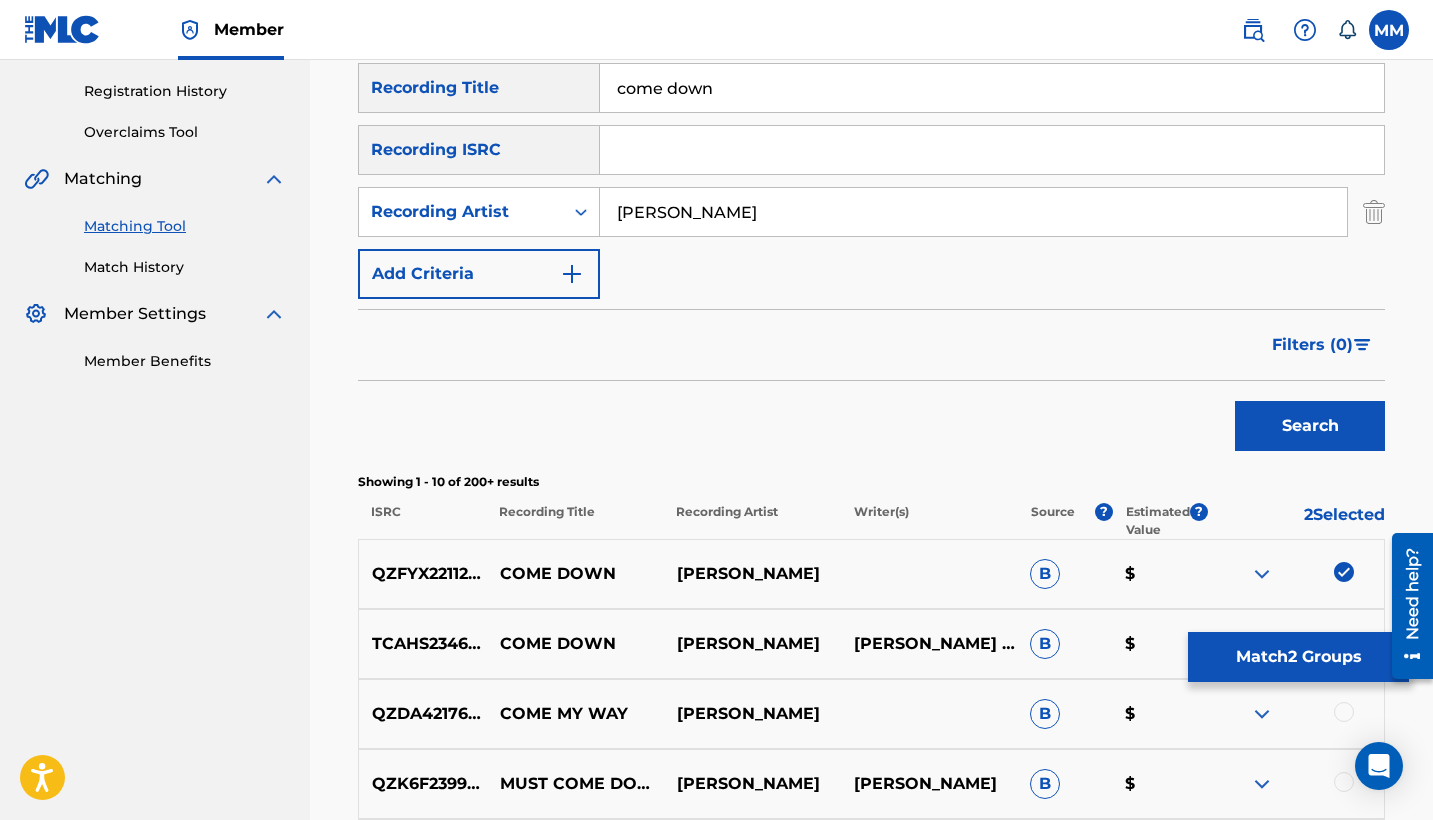 scroll, scrollTop: 508, scrollLeft: 0, axis: vertical 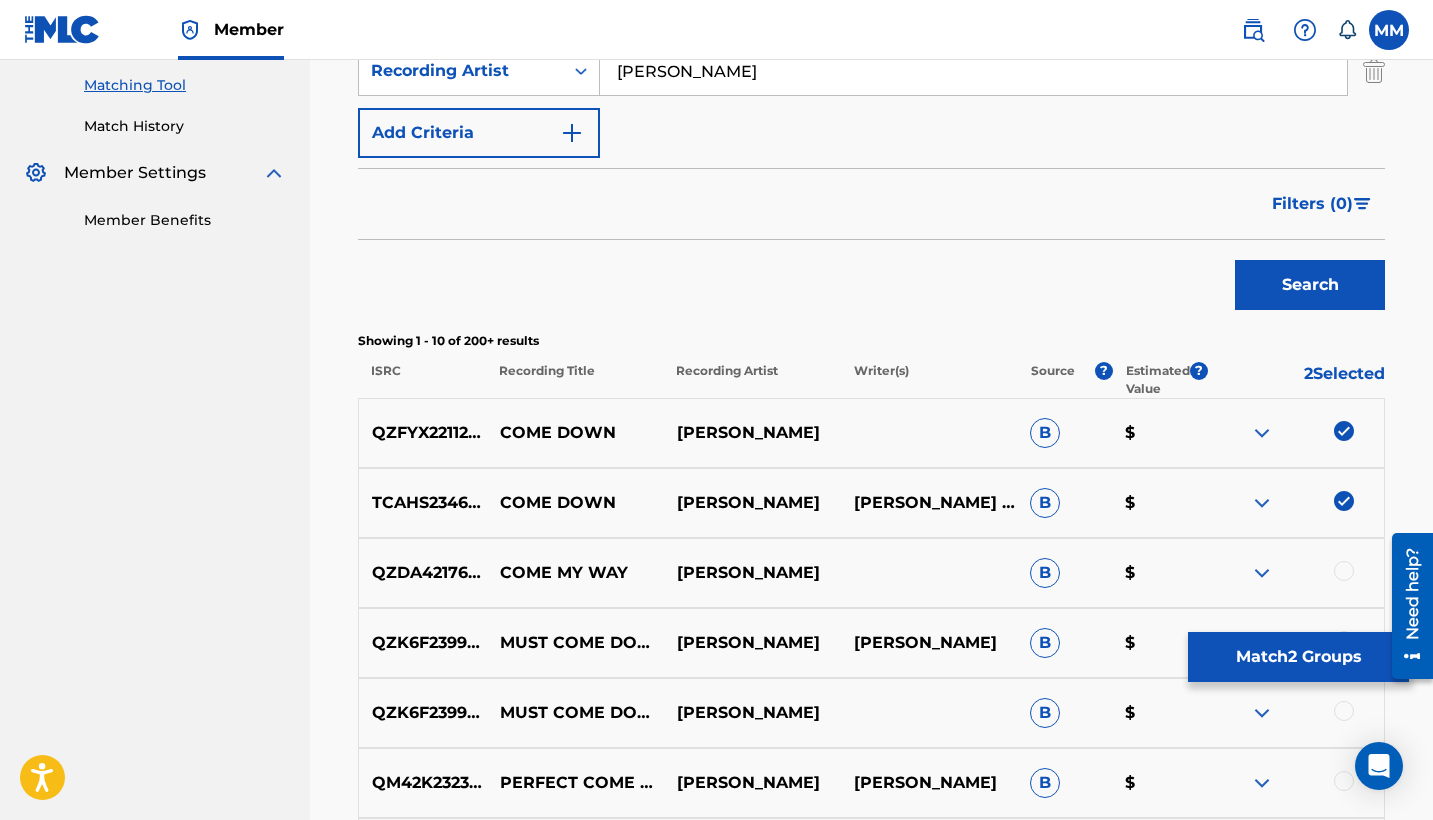 click on "Match  2 Groups" at bounding box center [1298, 657] 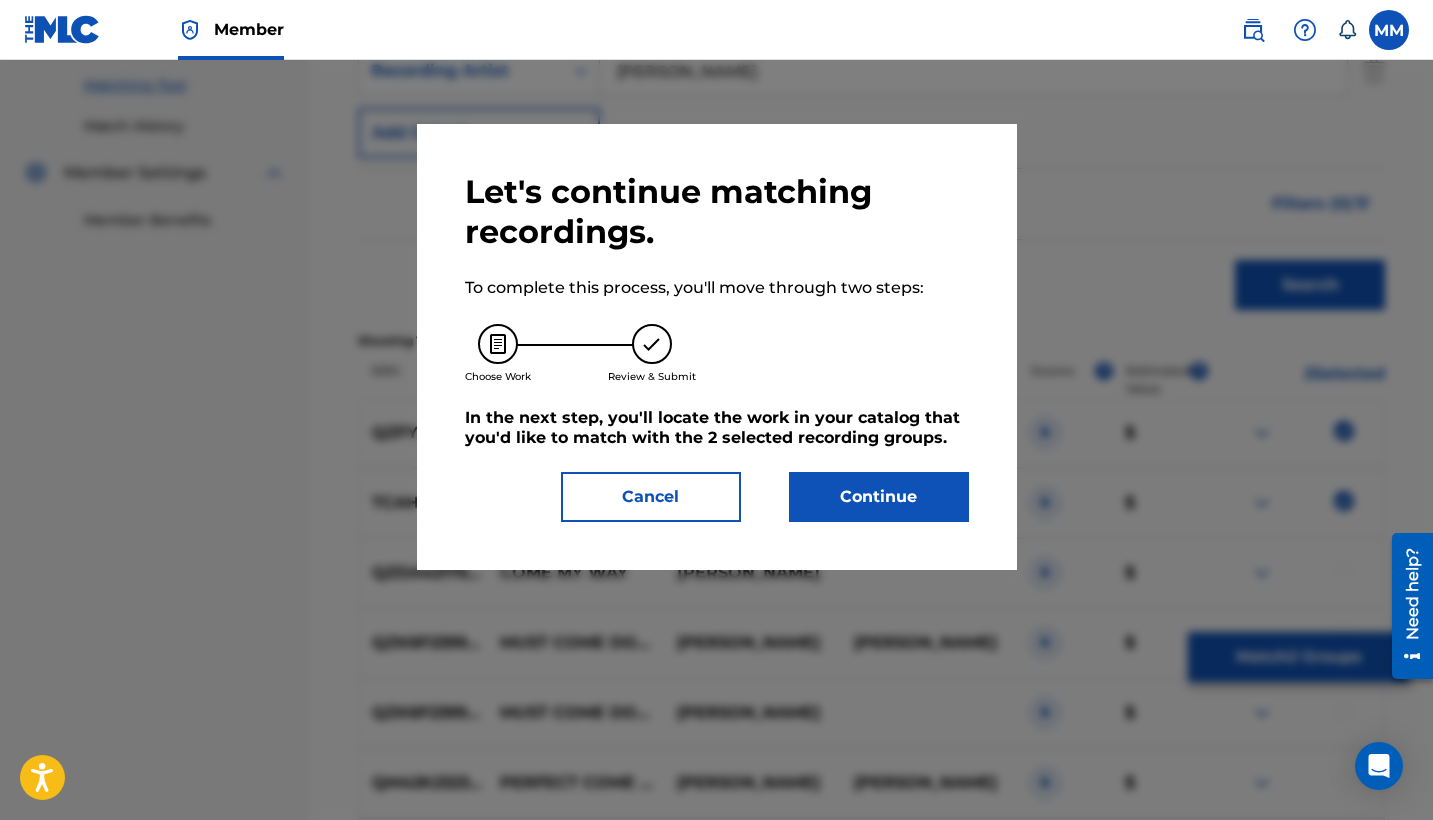 click on "Continue" at bounding box center [879, 497] 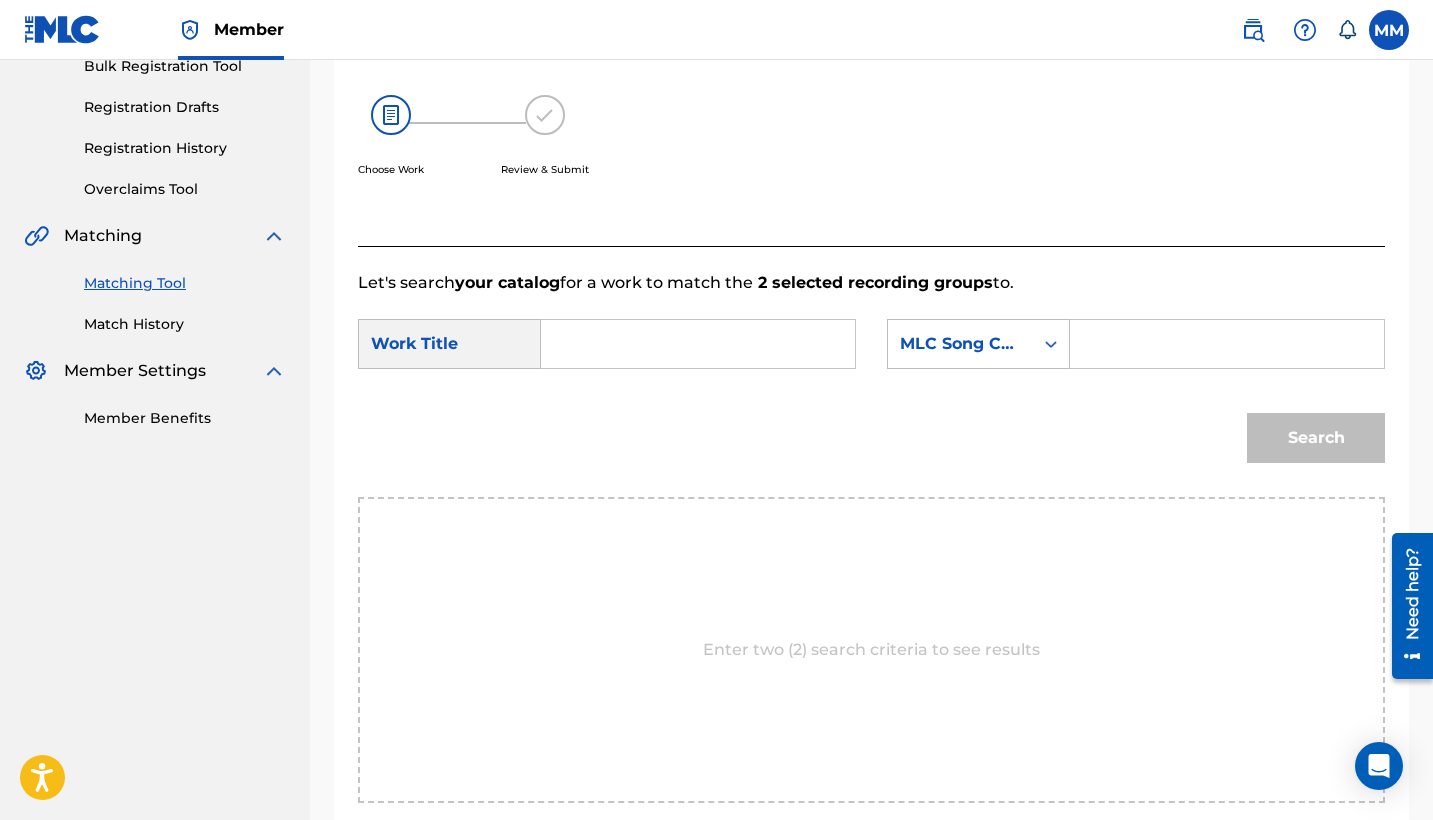 click at bounding box center (698, 344) 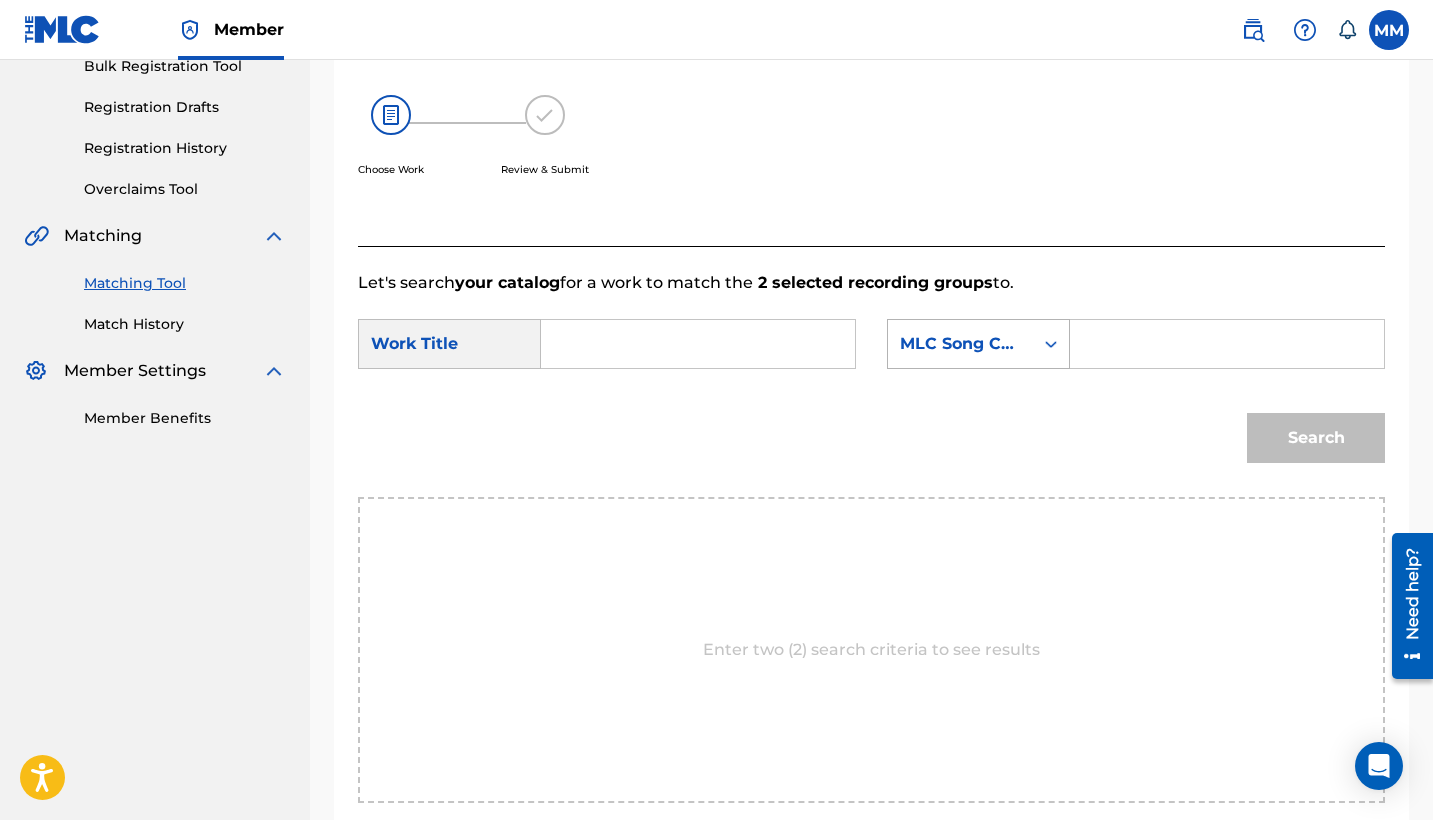 paste on "COME DOWN" 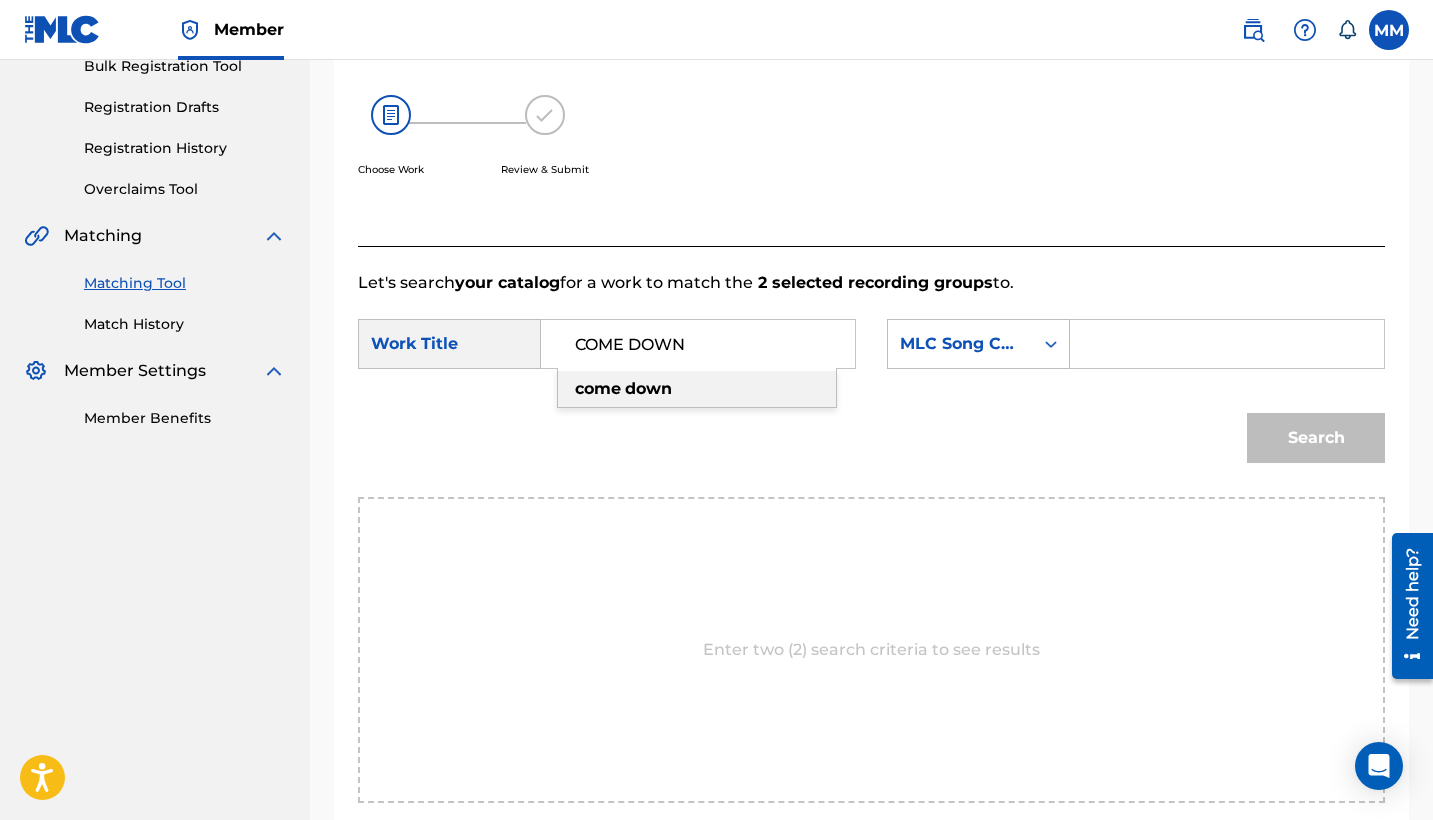 type on "COME DOWN" 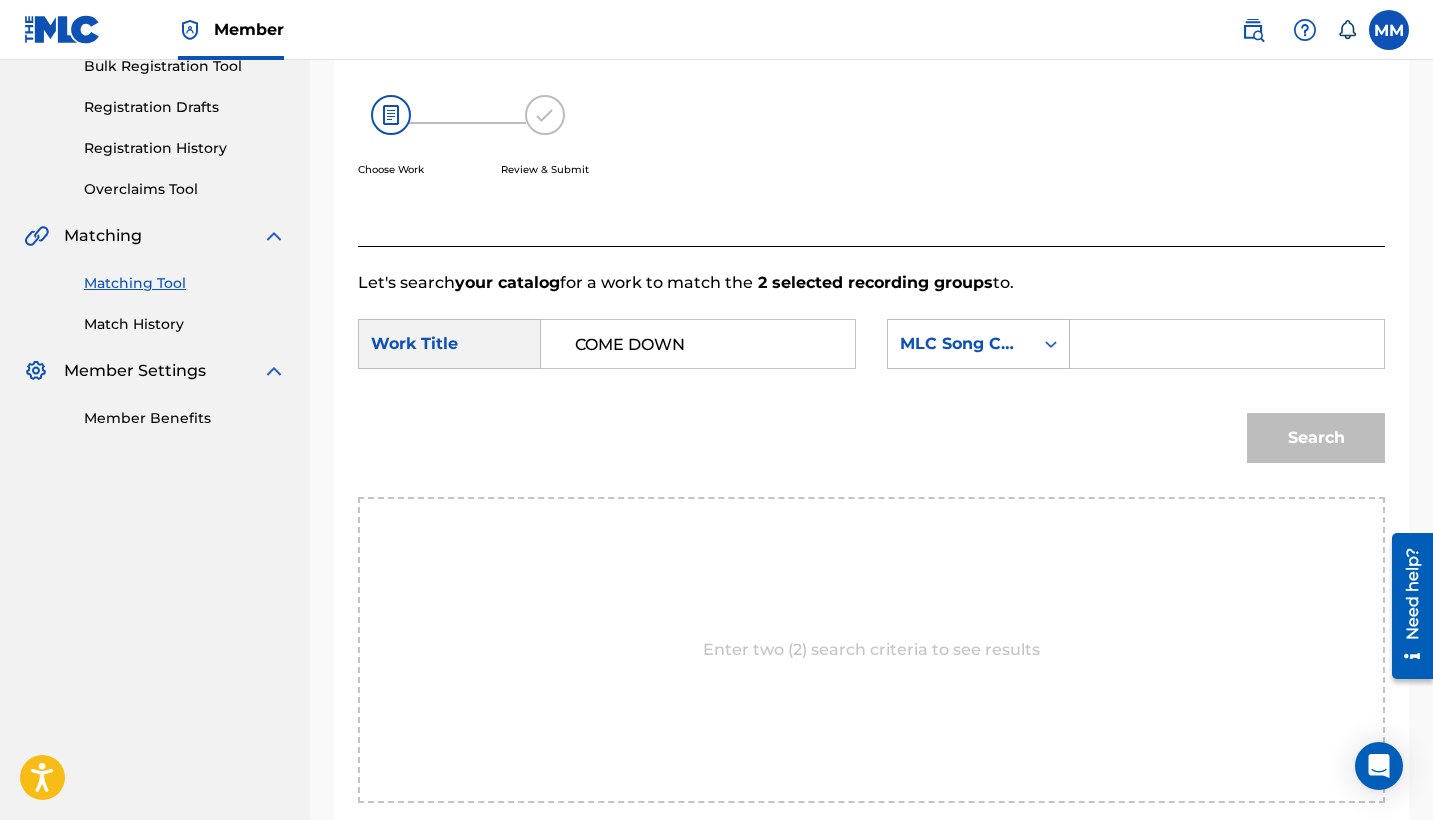 click at bounding box center [1227, 344] 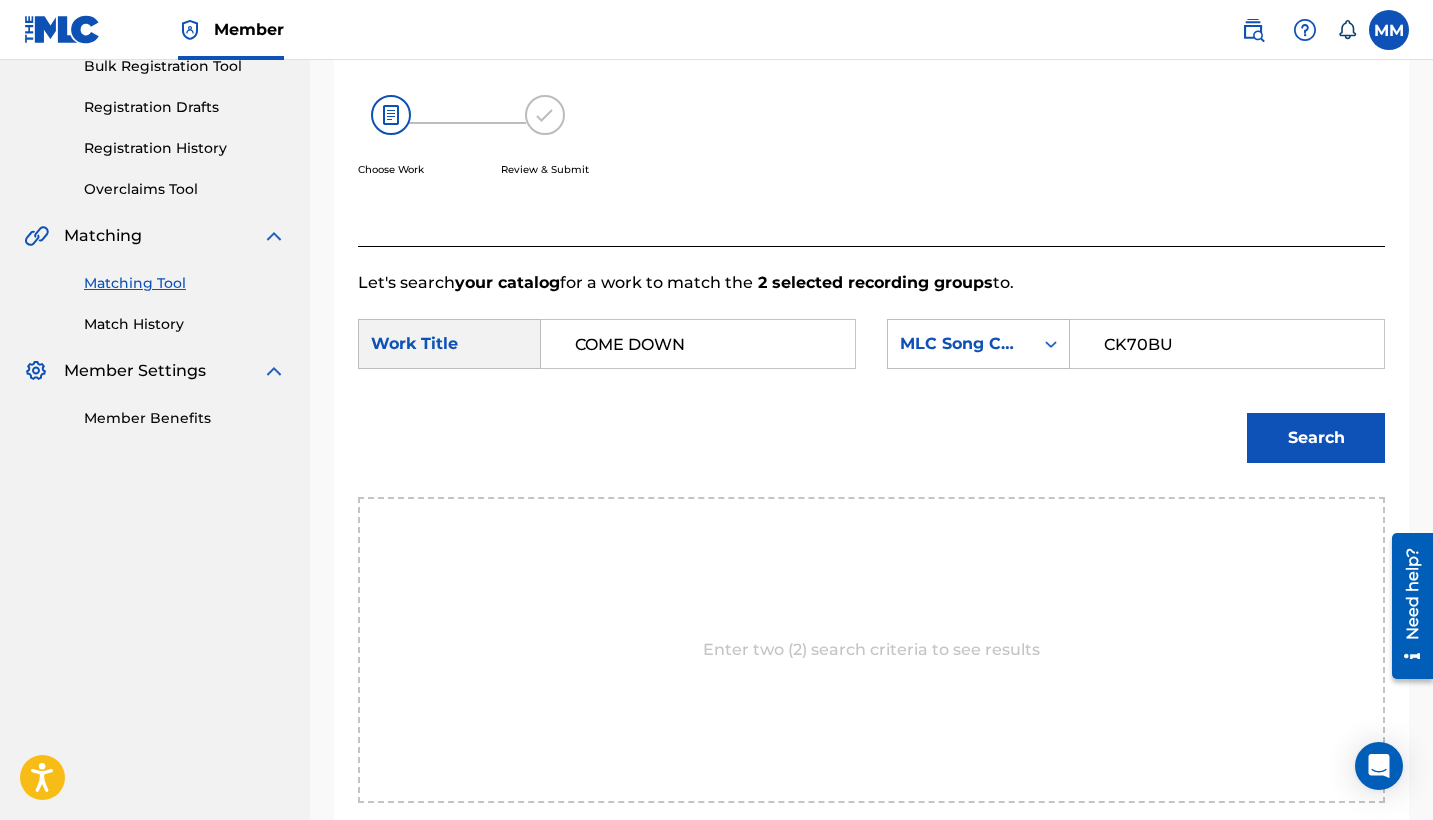 type on "CK70BU" 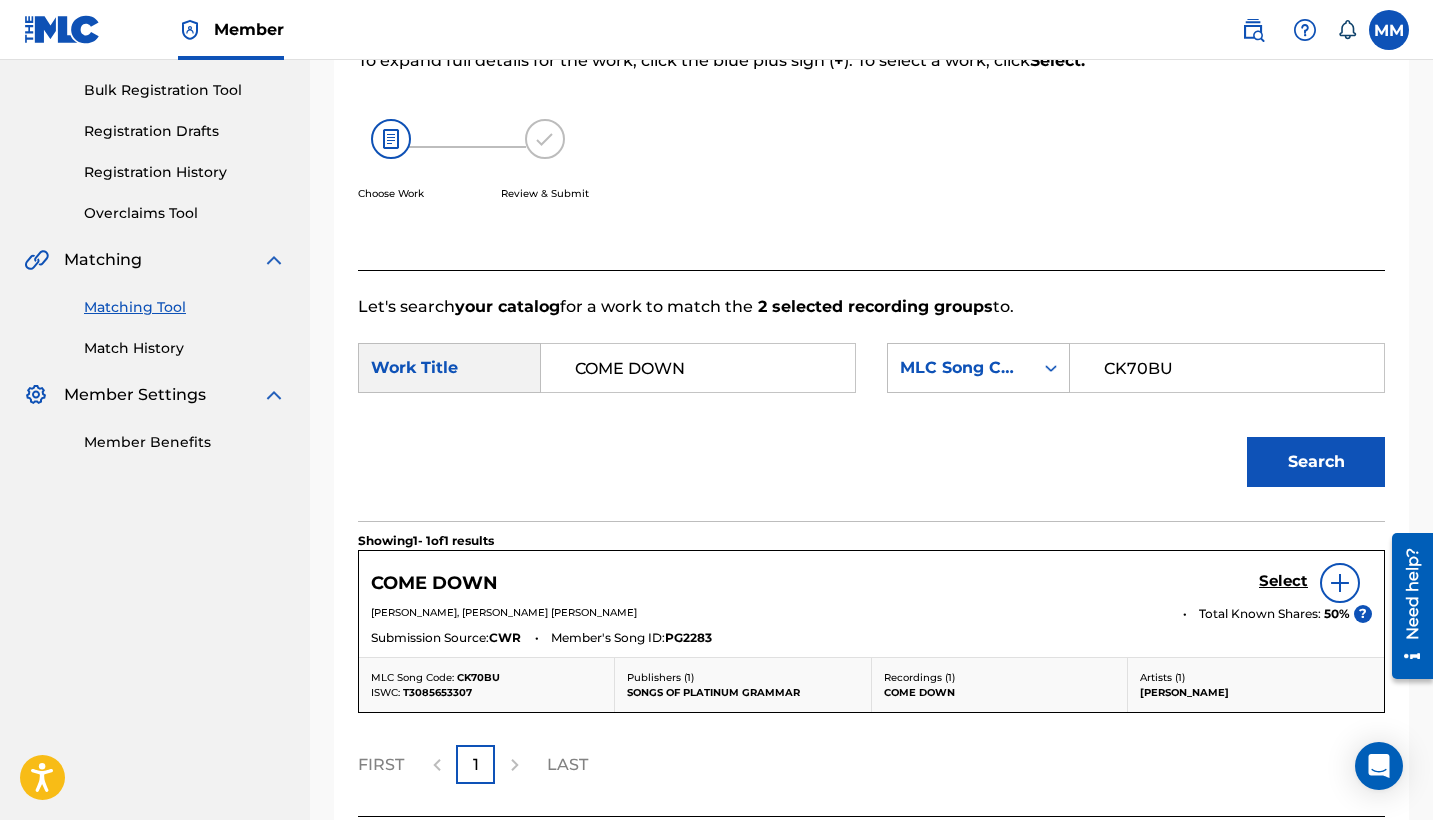 scroll, scrollTop: 282, scrollLeft: 0, axis: vertical 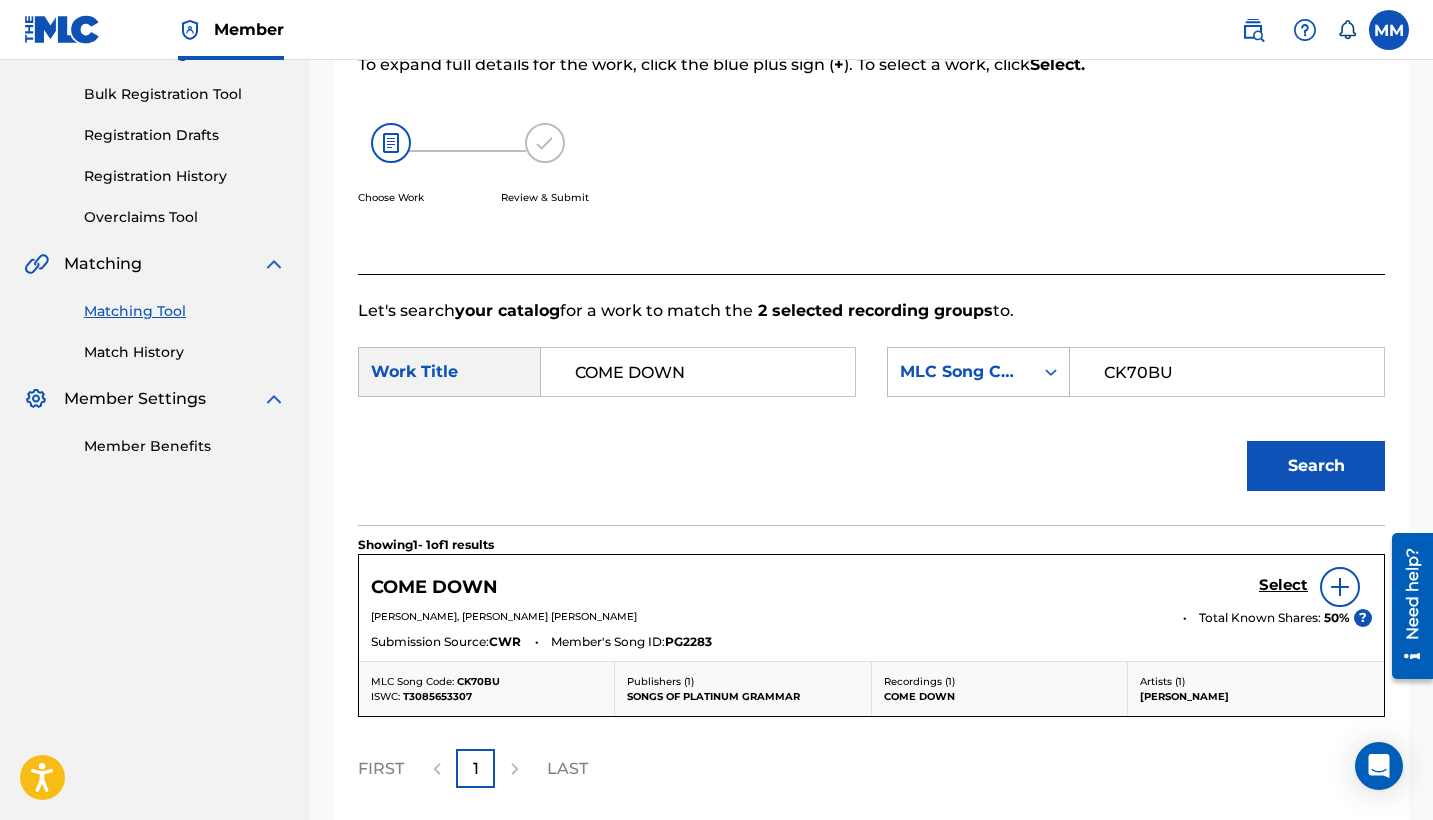 click on "Select" at bounding box center [1283, 585] 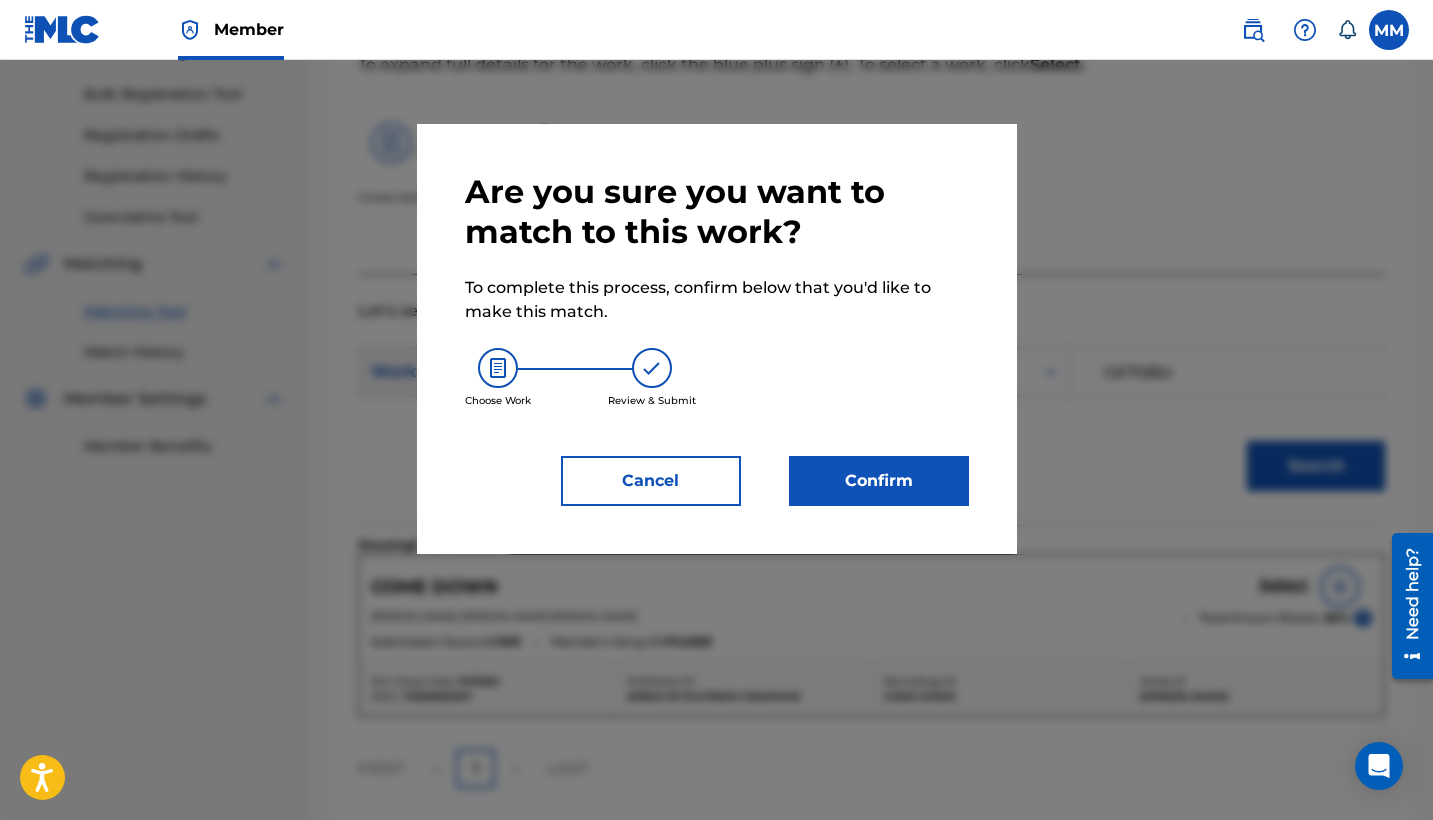 click on "Confirm" at bounding box center [879, 481] 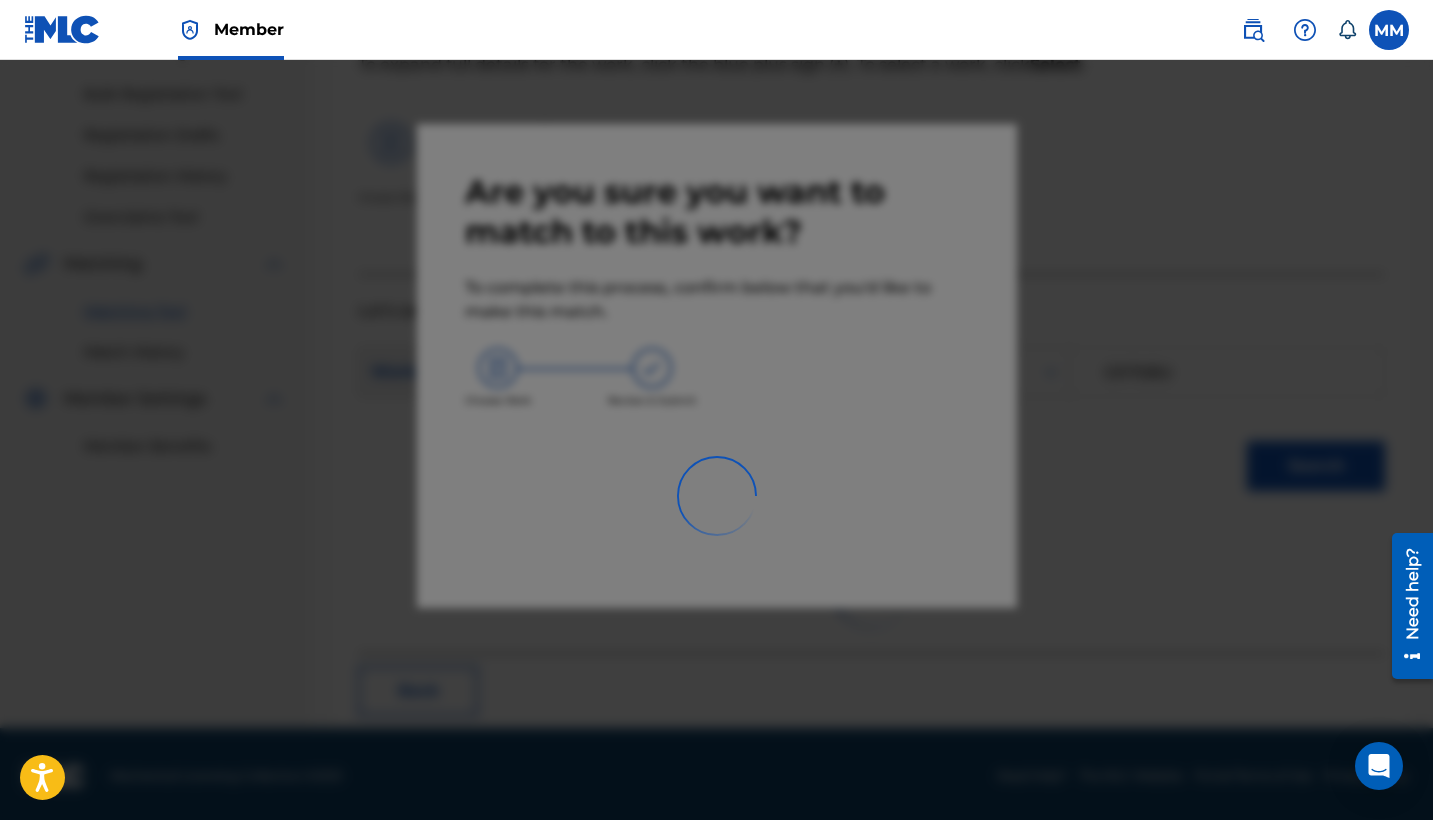 scroll, scrollTop: 76, scrollLeft: 0, axis: vertical 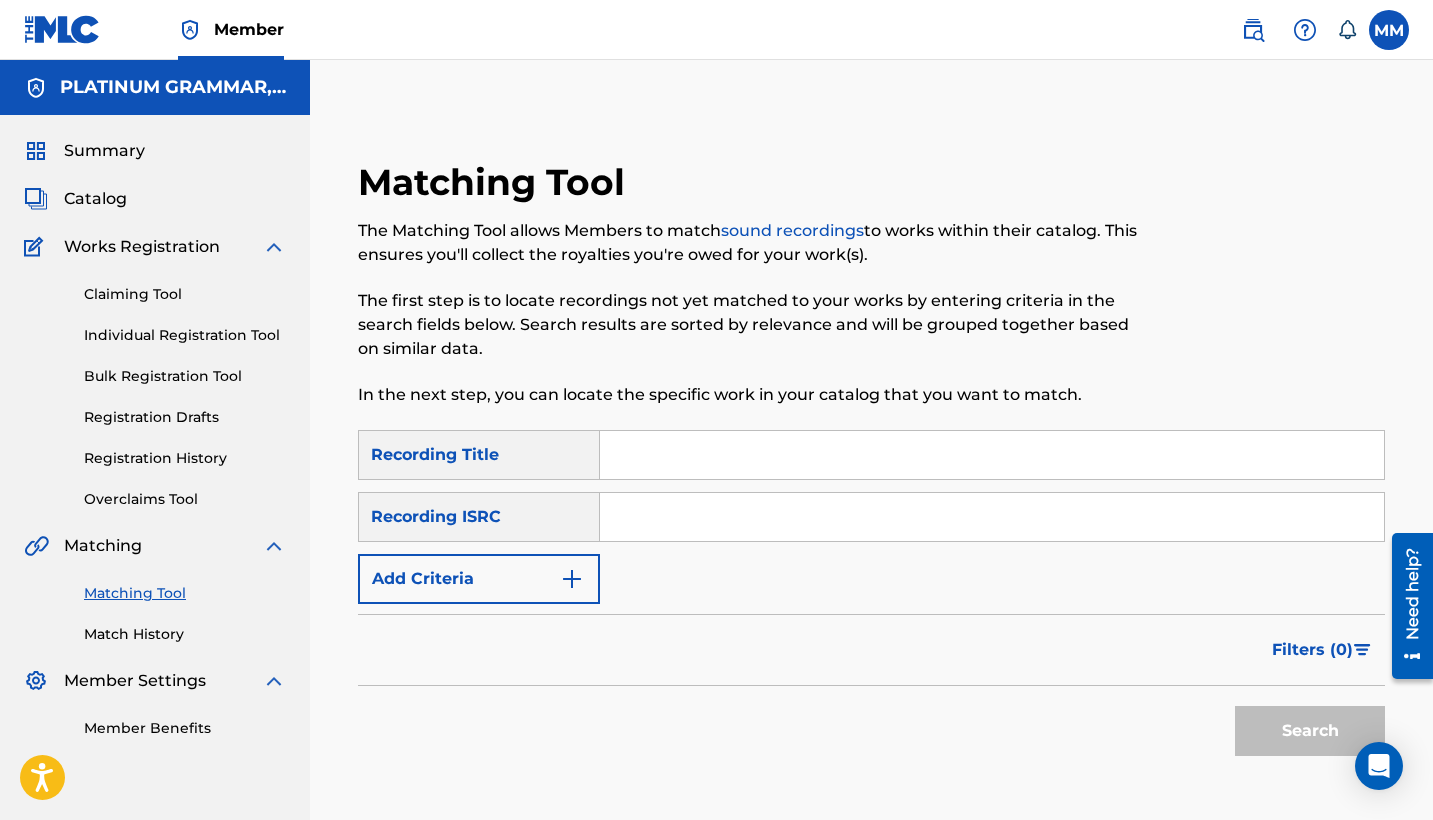 click at bounding box center (992, 455) 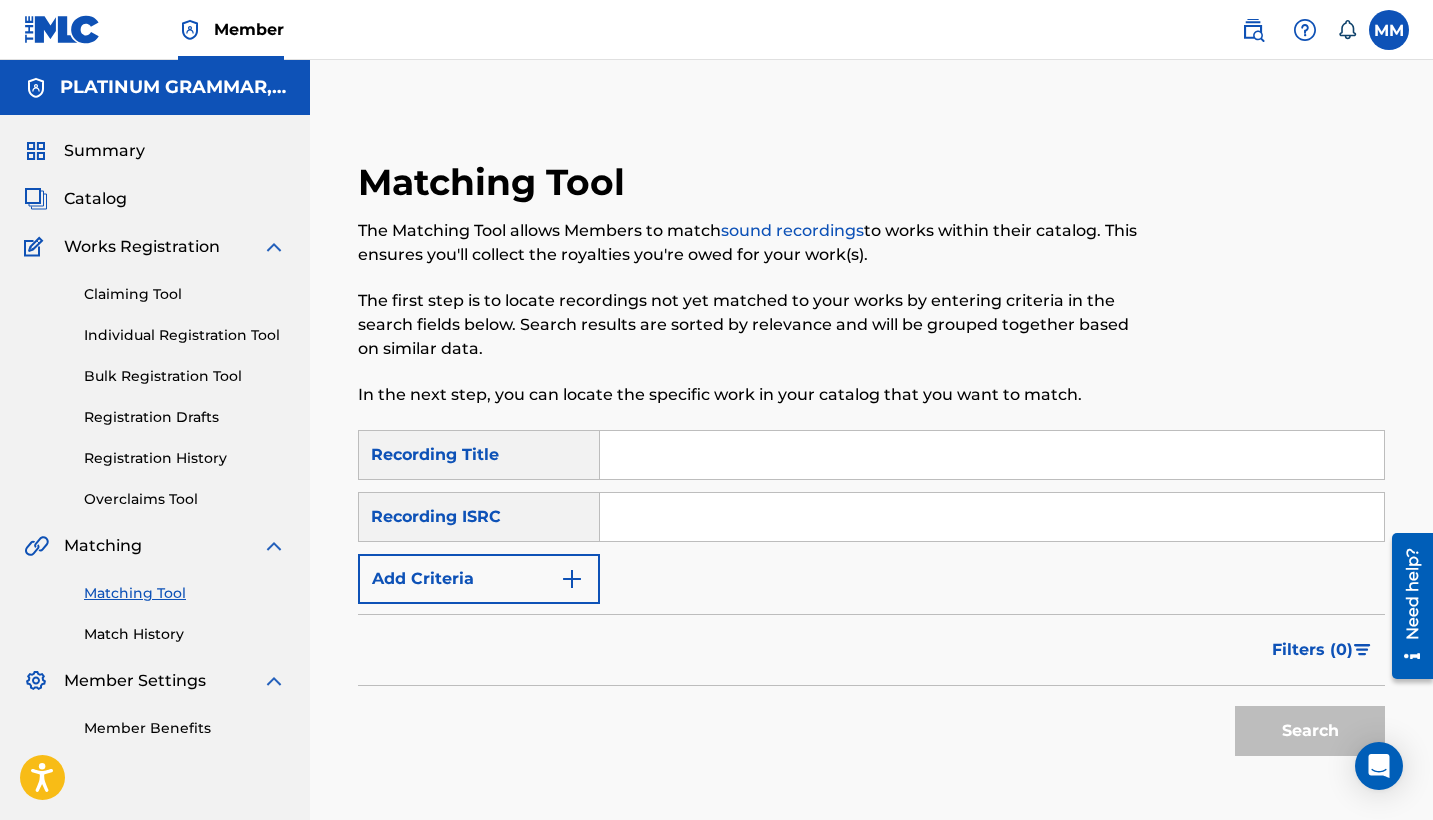 paste on "strangerclouds" 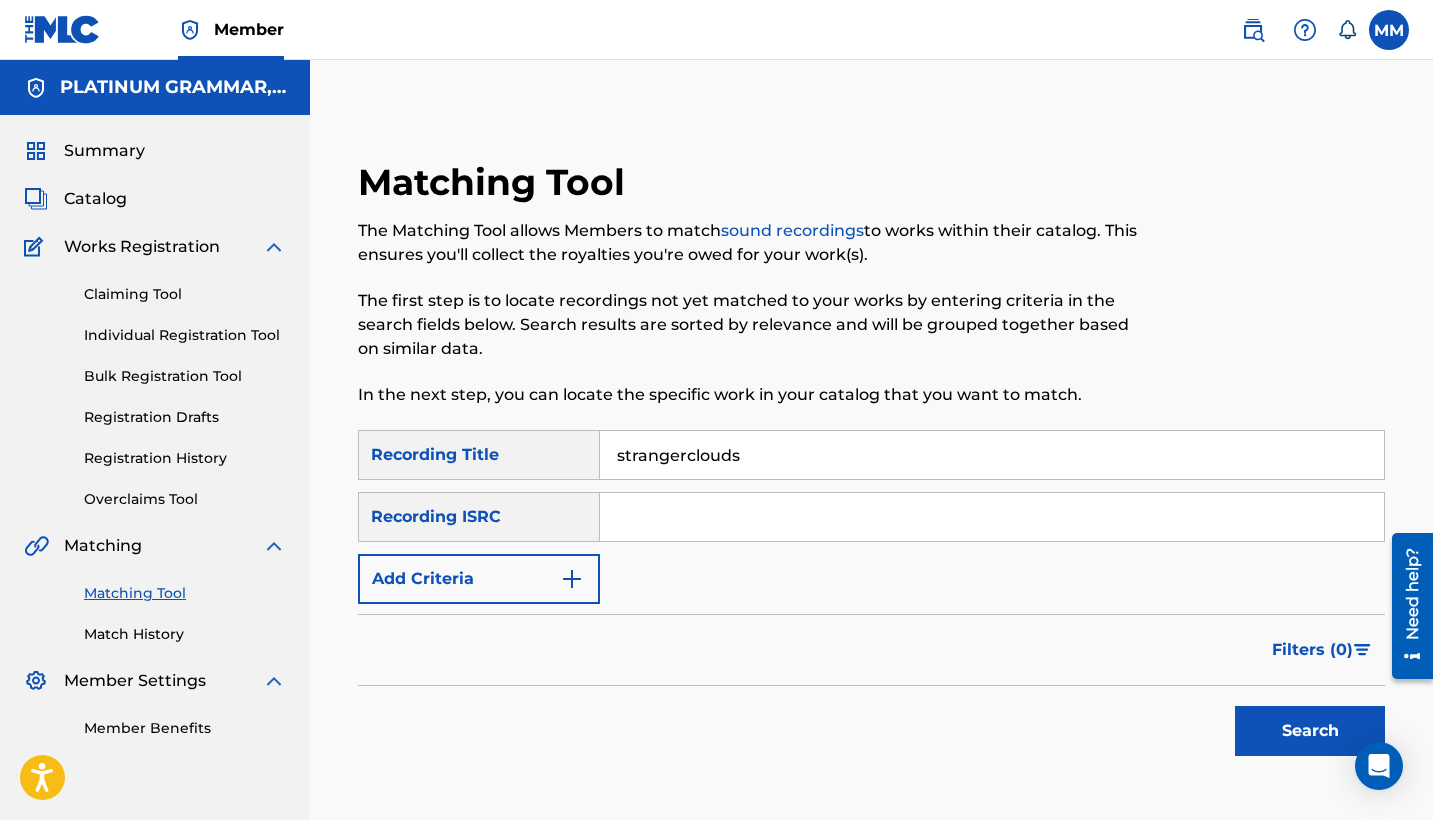 type on "strangerclouds" 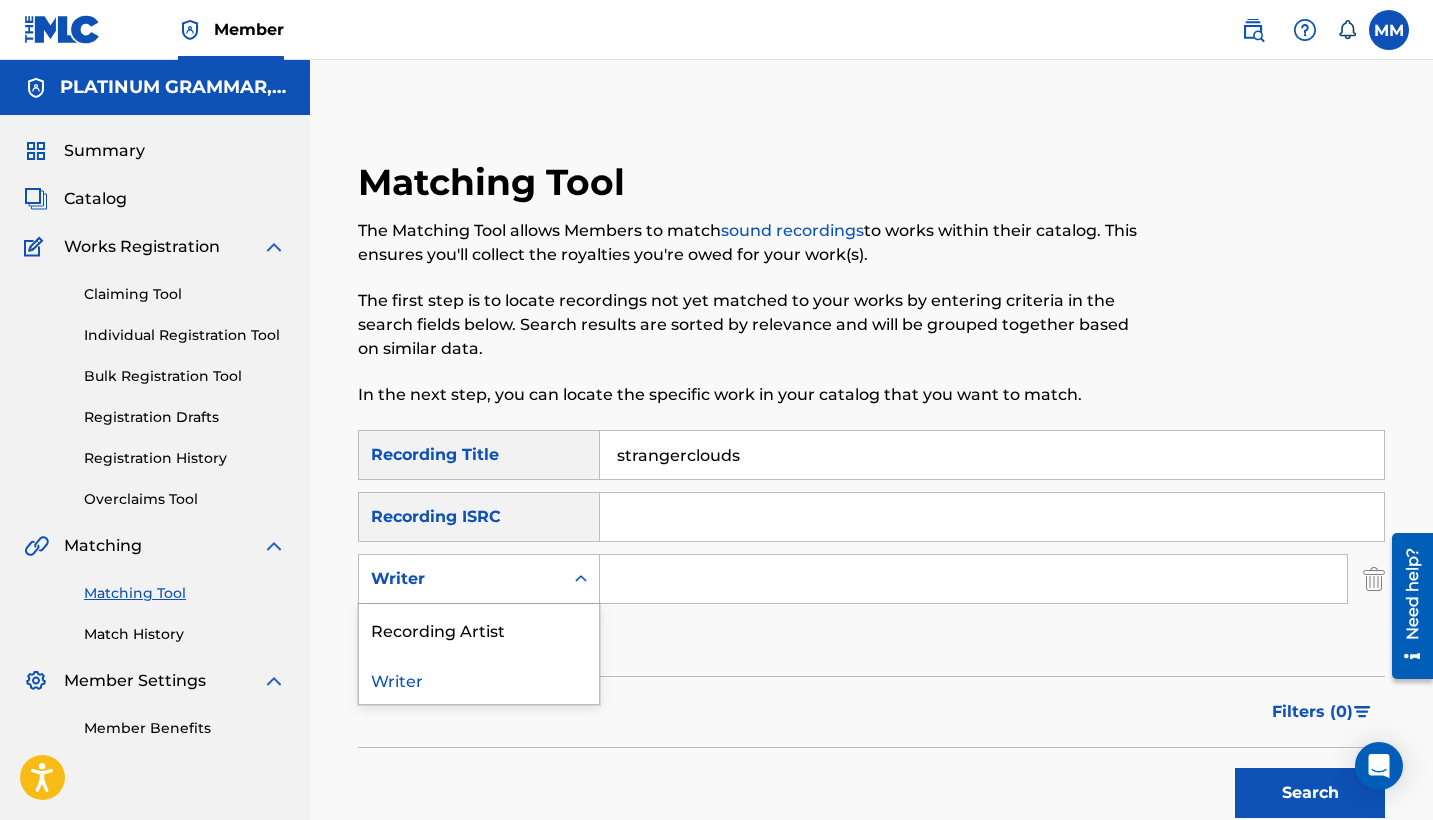 click on "Writer" at bounding box center [461, 579] 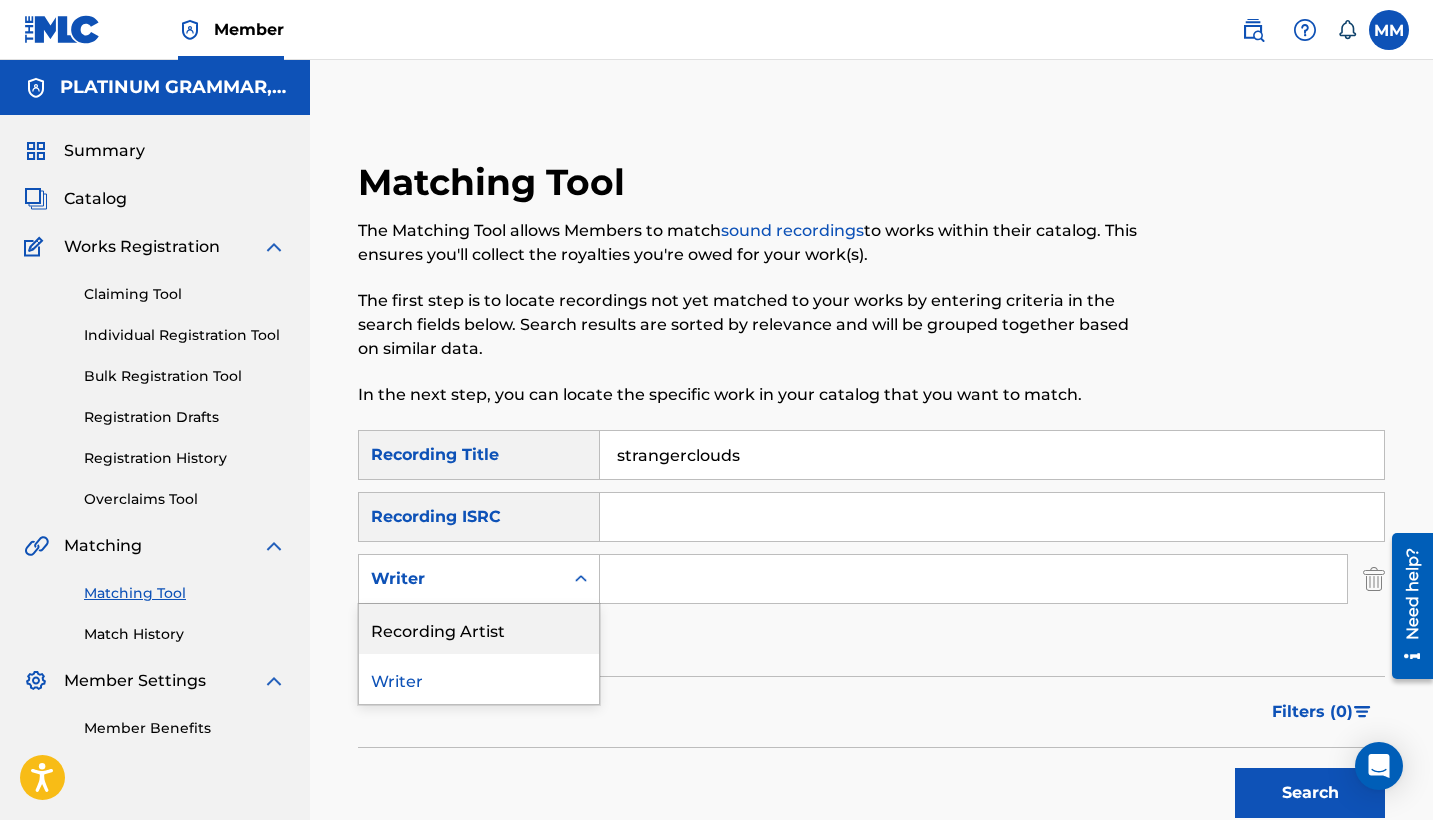 click on "Recording Artist" at bounding box center (479, 629) 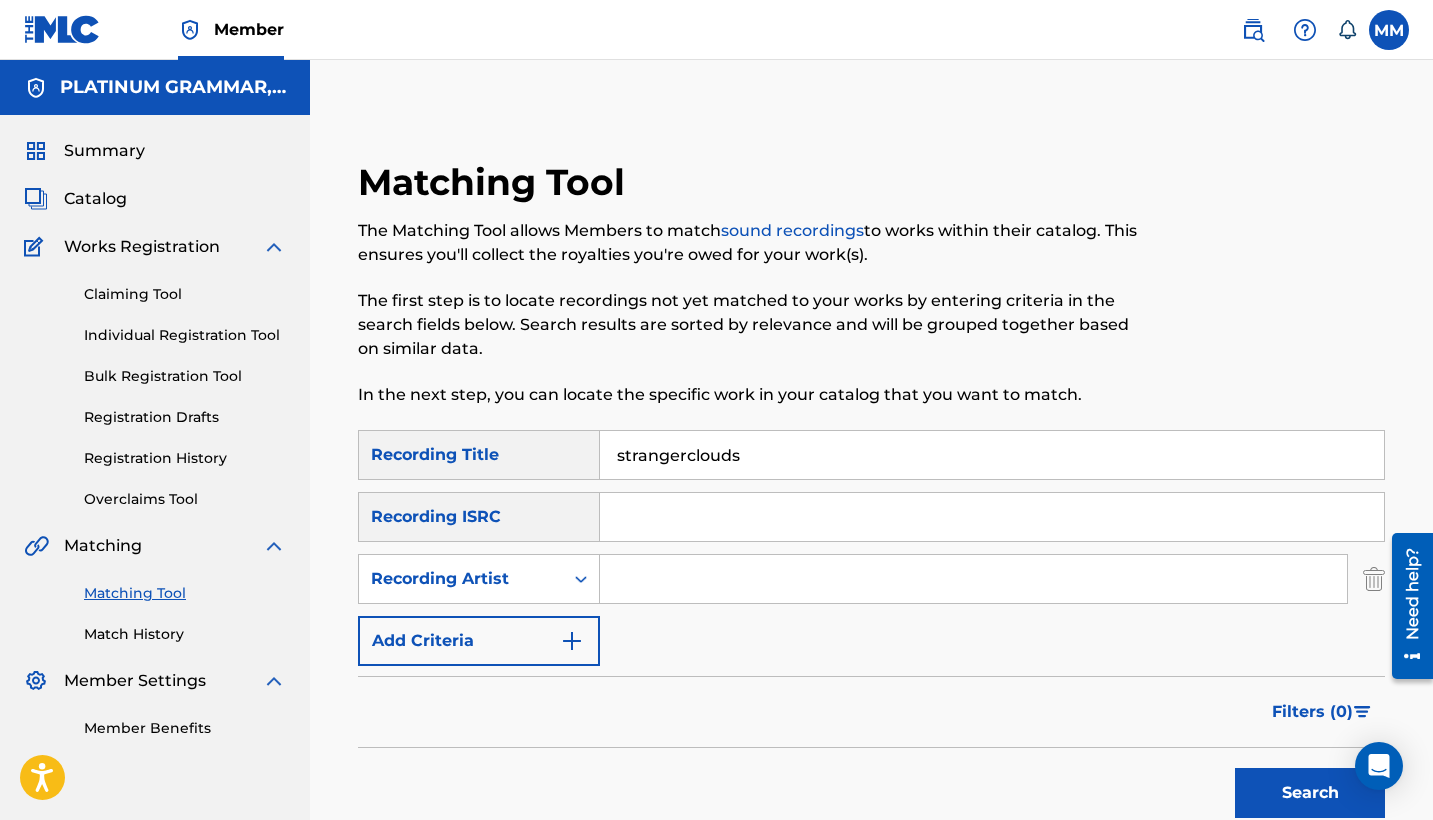 click at bounding box center (973, 579) 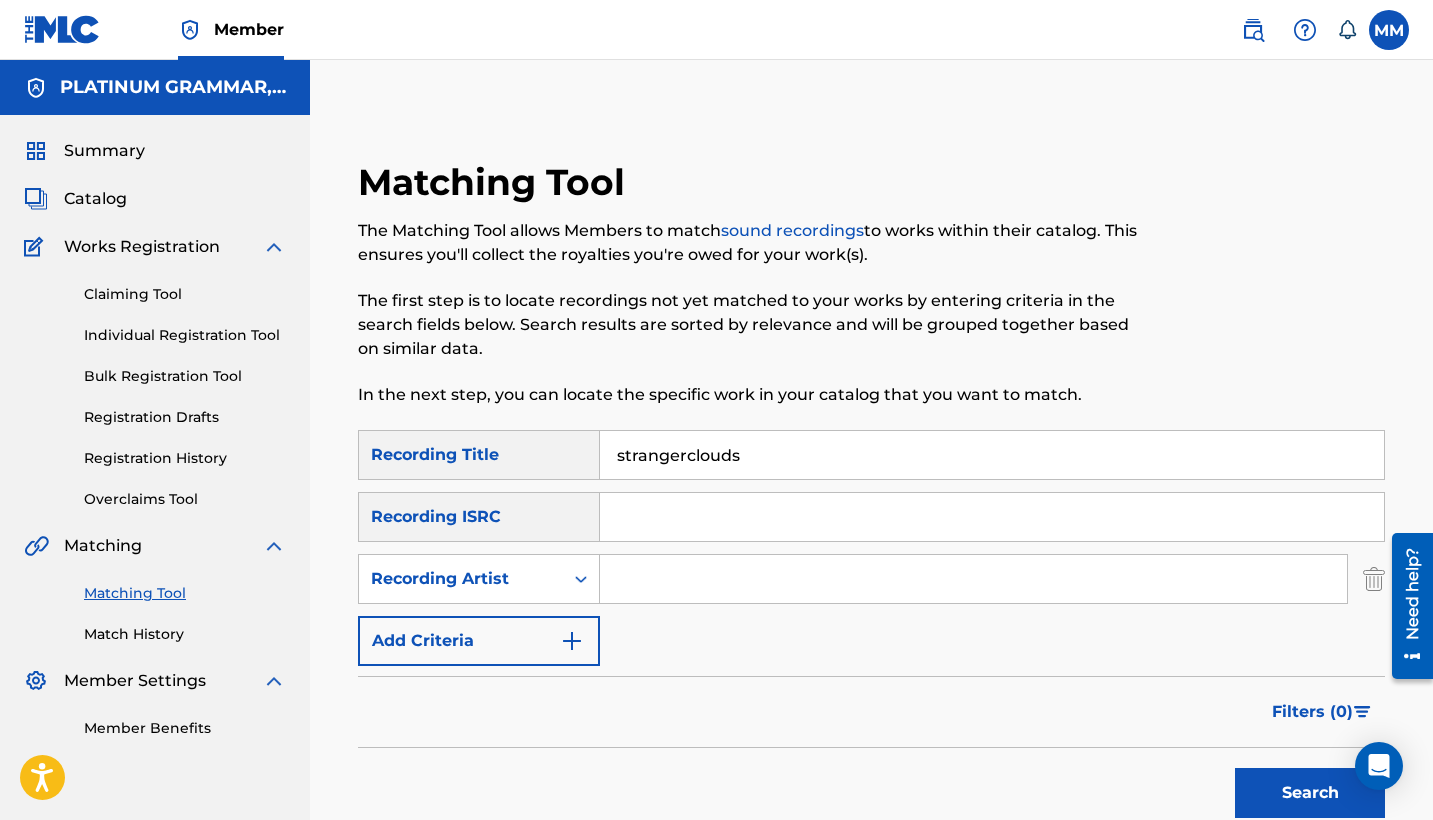 click at bounding box center [973, 579] 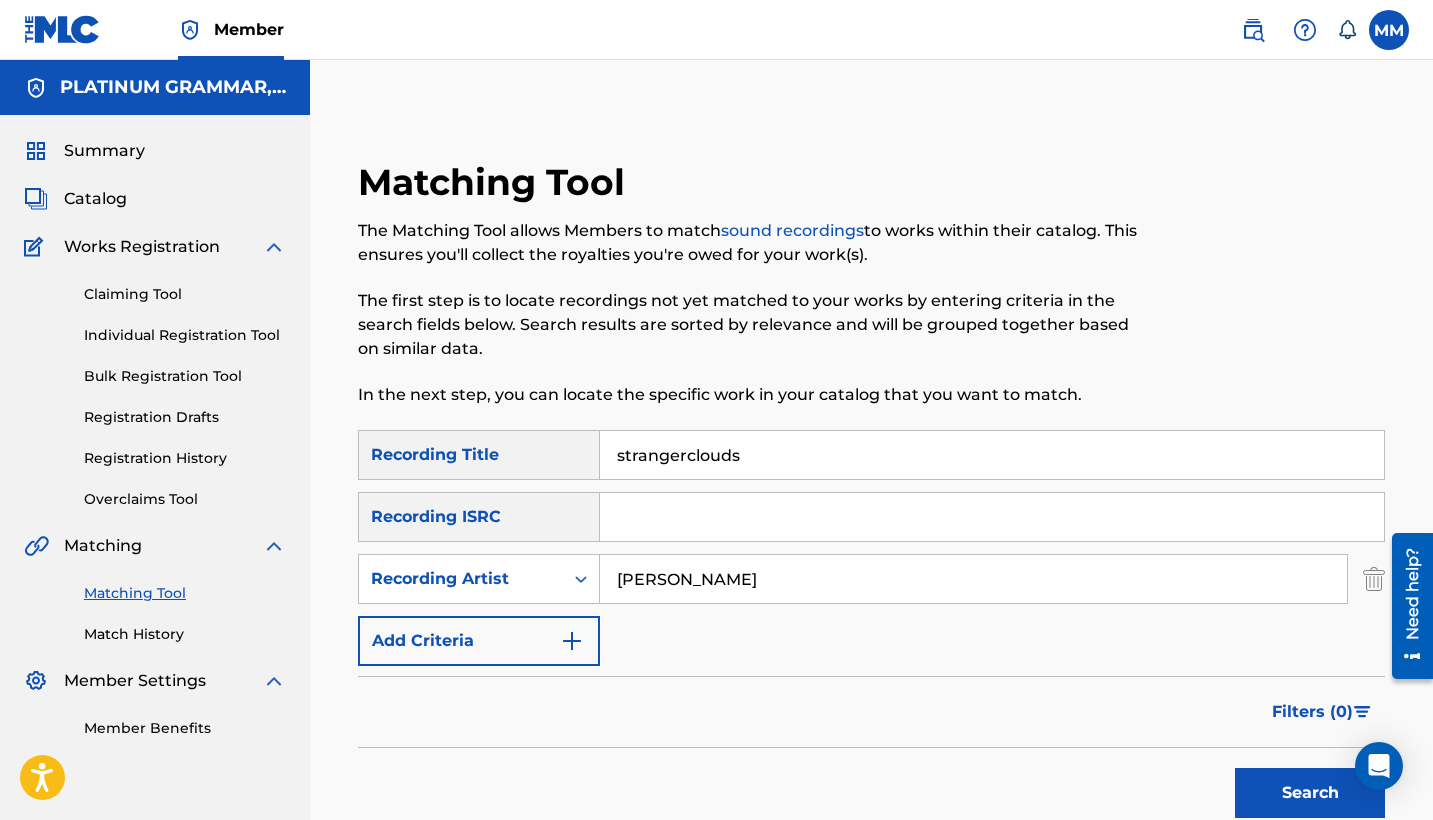 type on "[PERSON_NAME]" 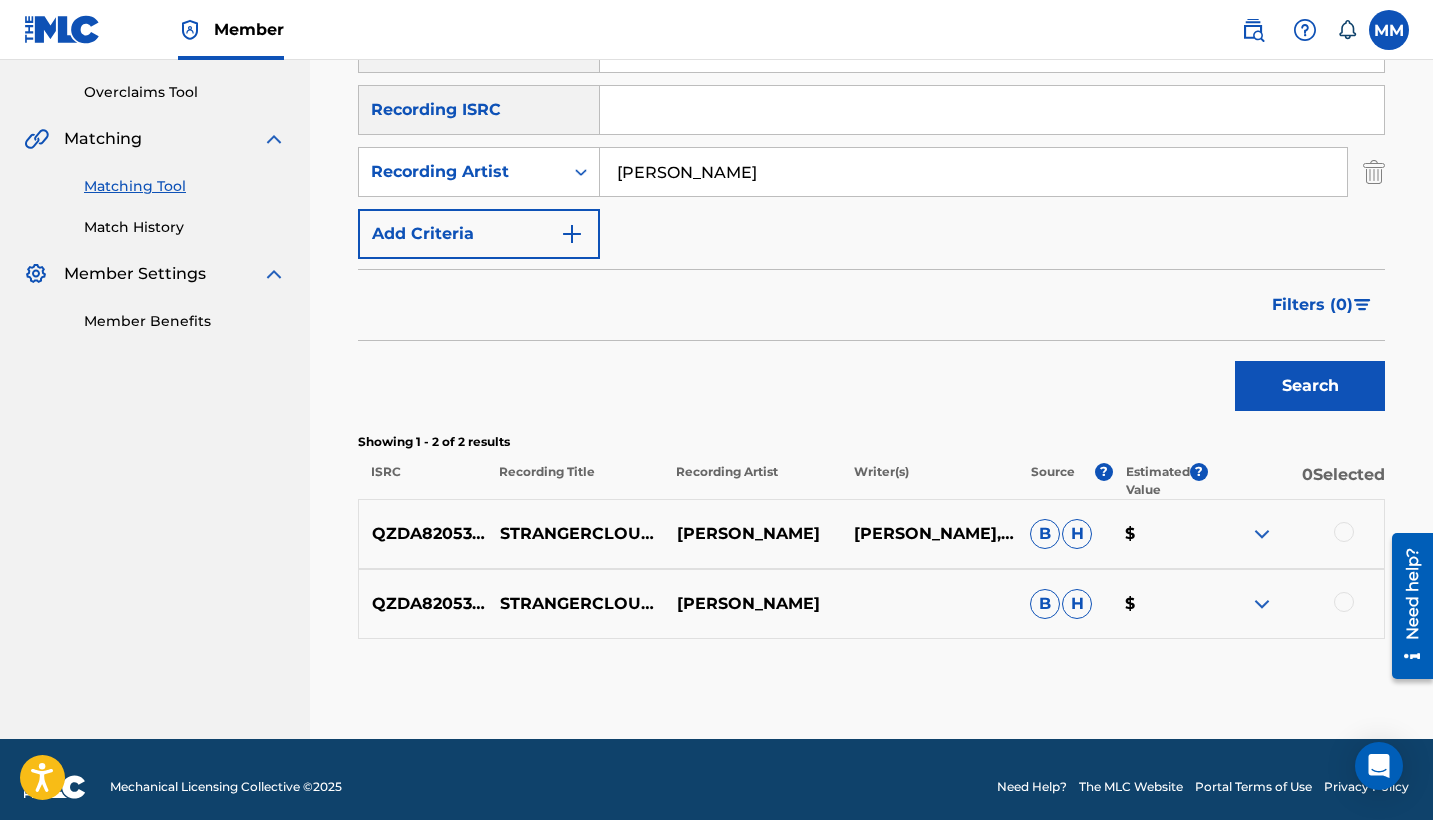 scroll, scrollTop: 422, scrollLeft: 0, axis: vertical 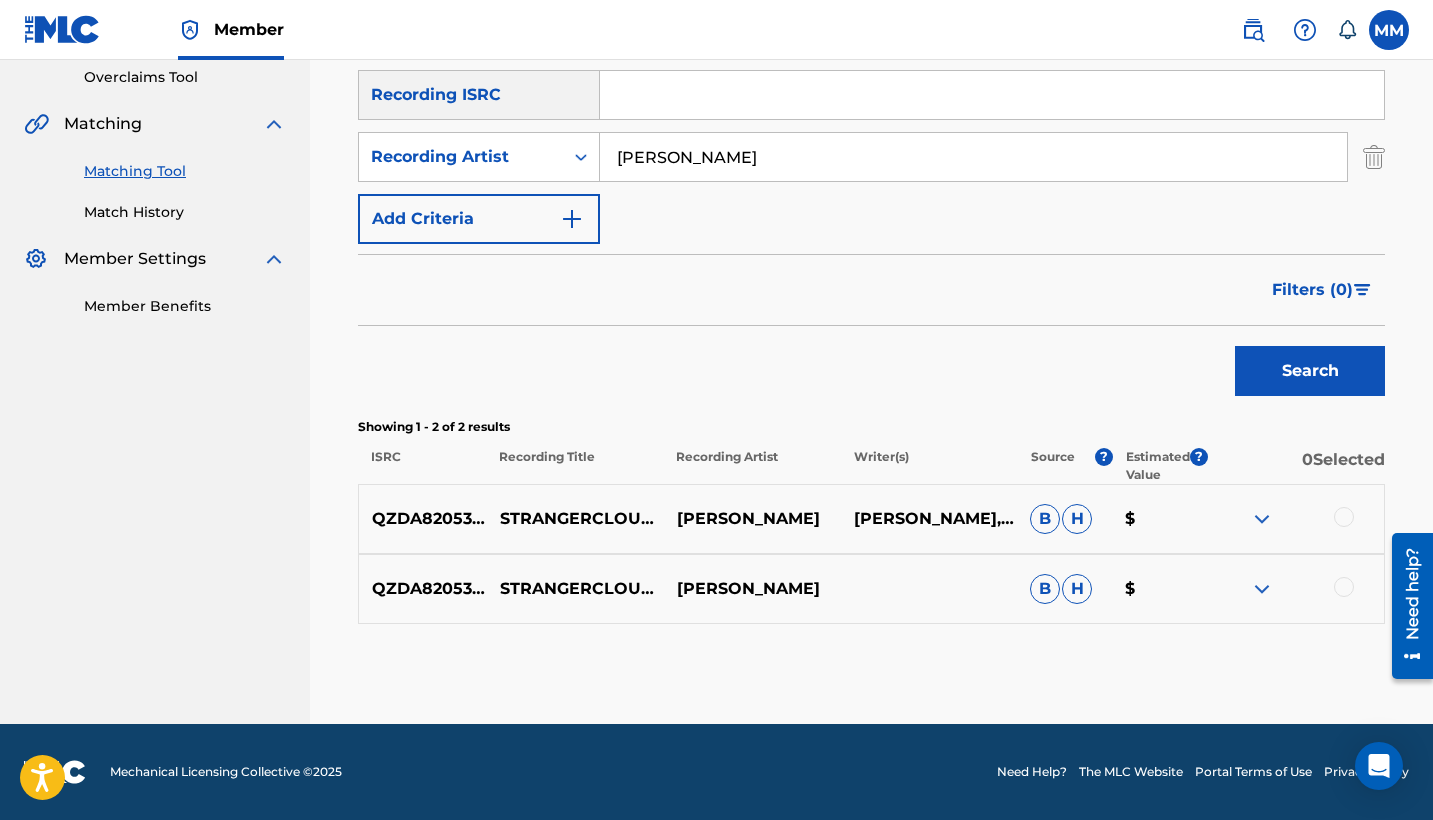 click at bounding box center [1344, 517] 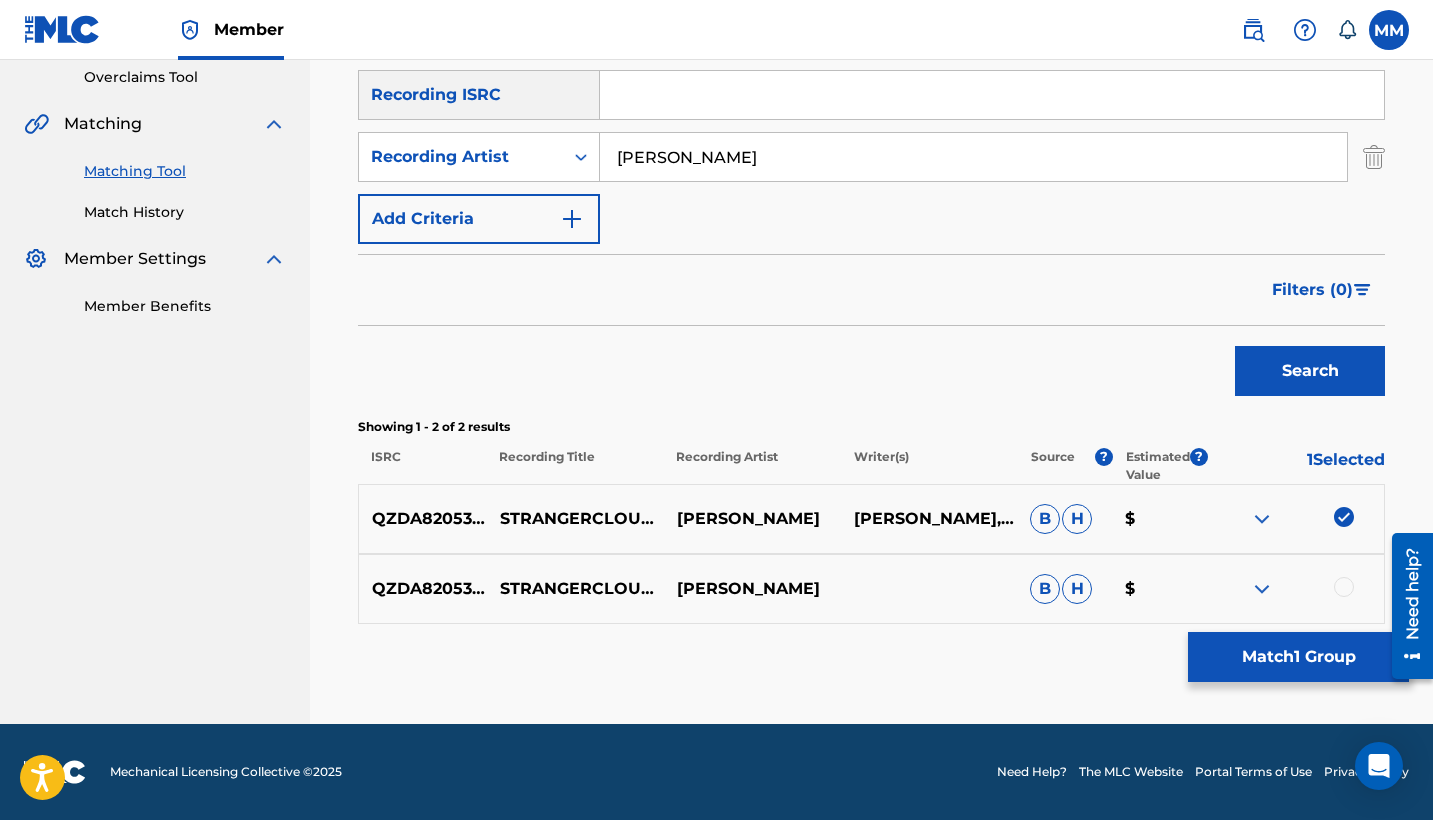 click at bounding box center [1344, 587] 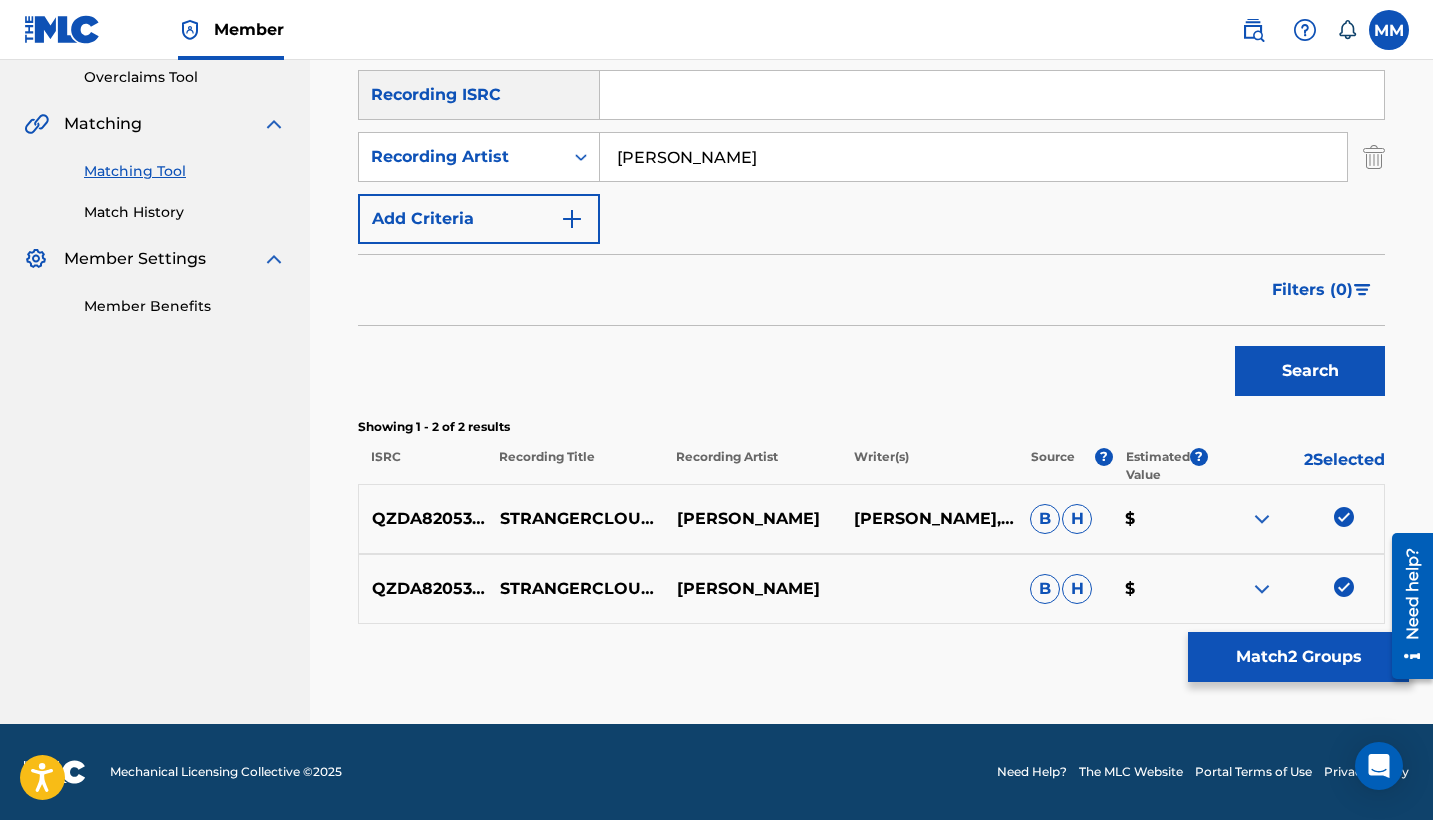 click on "Match  2 Groups" at bounding box center (1298, 657) 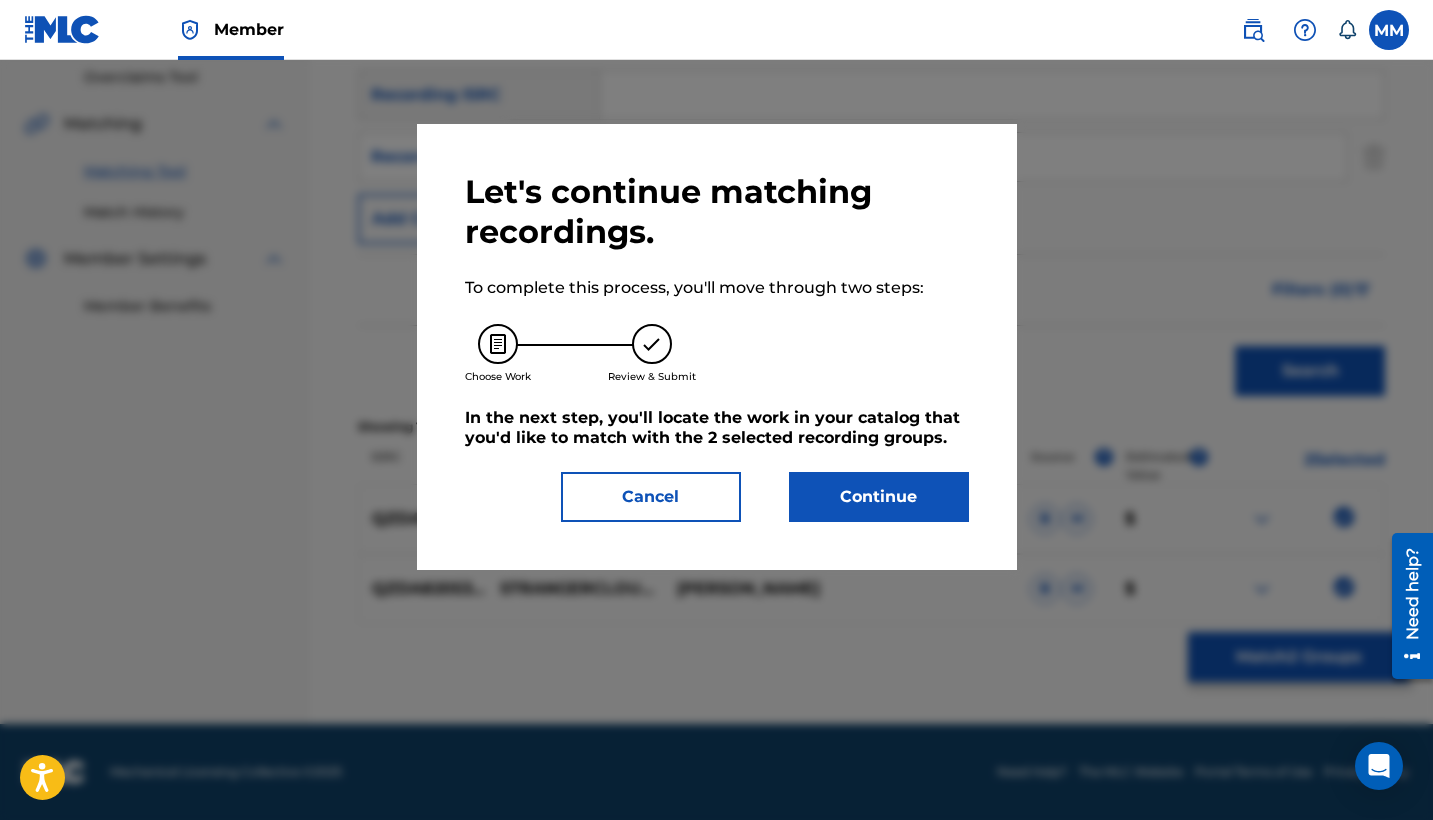 click on "Continue" at bounding box center (879, 497) 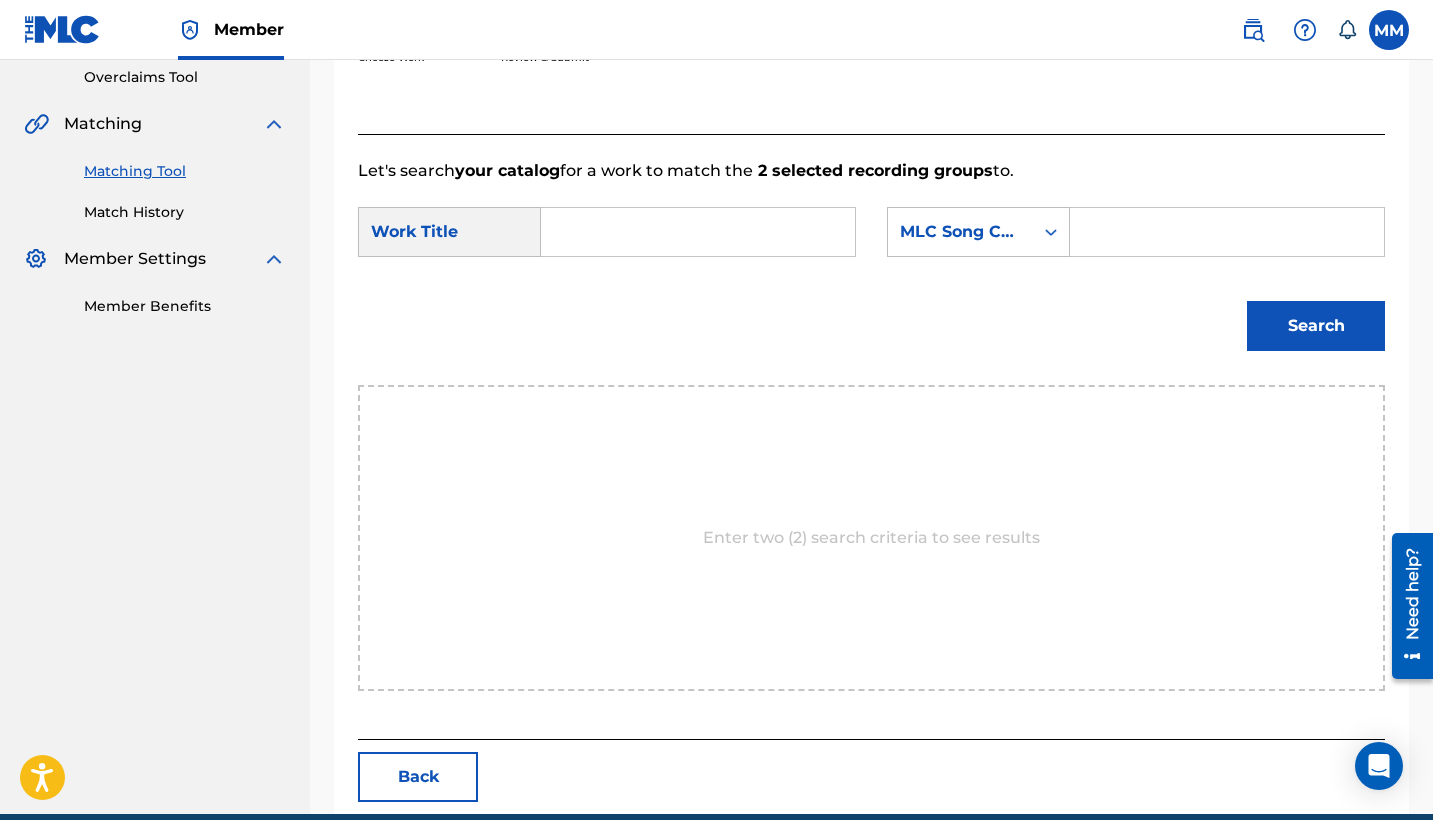 scroll, scrollTop: 310, scrollLeft: 0, axis: vertical 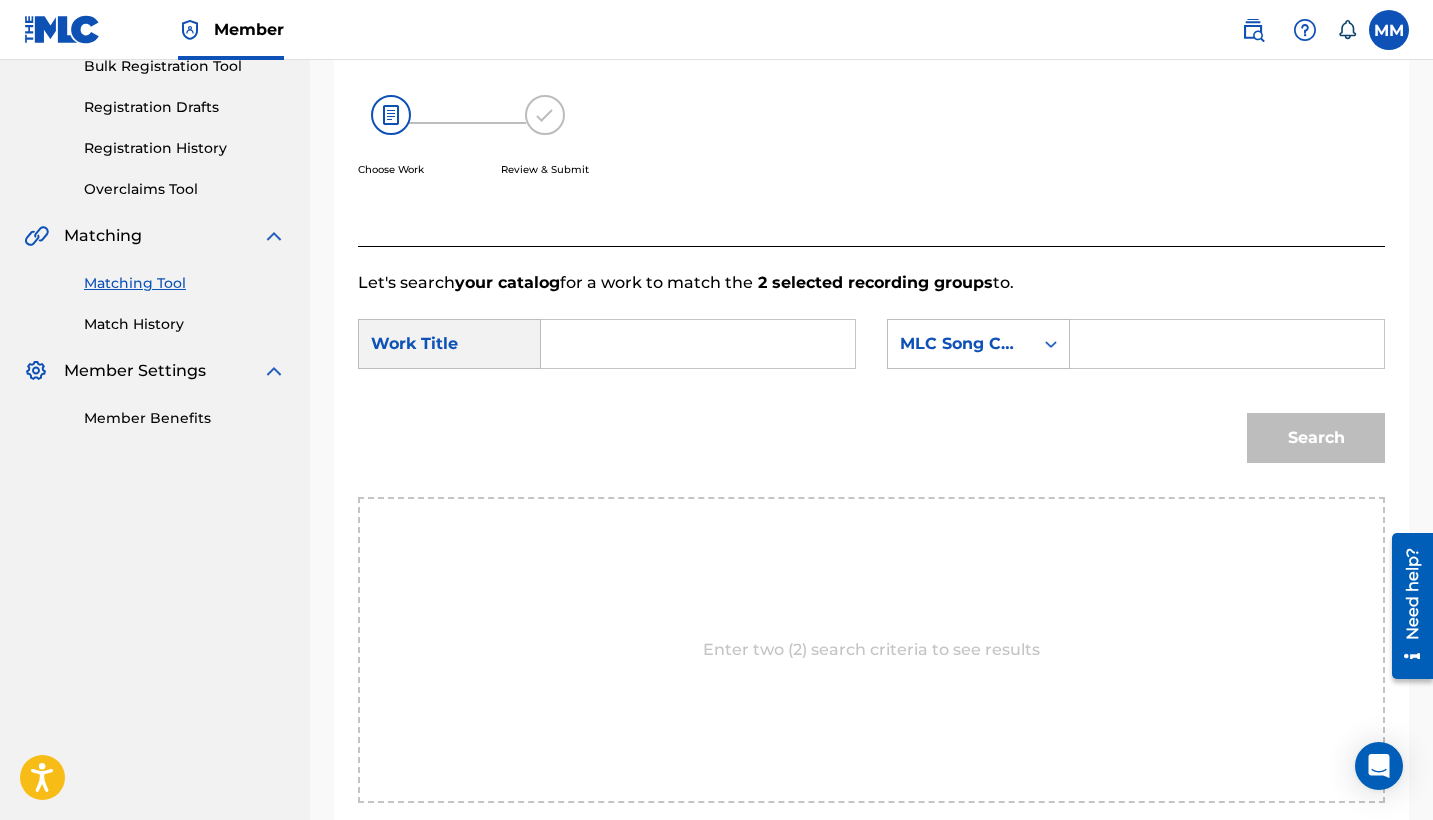 click on "Choose Work Review & Submit" at bounding box center (753, 147) 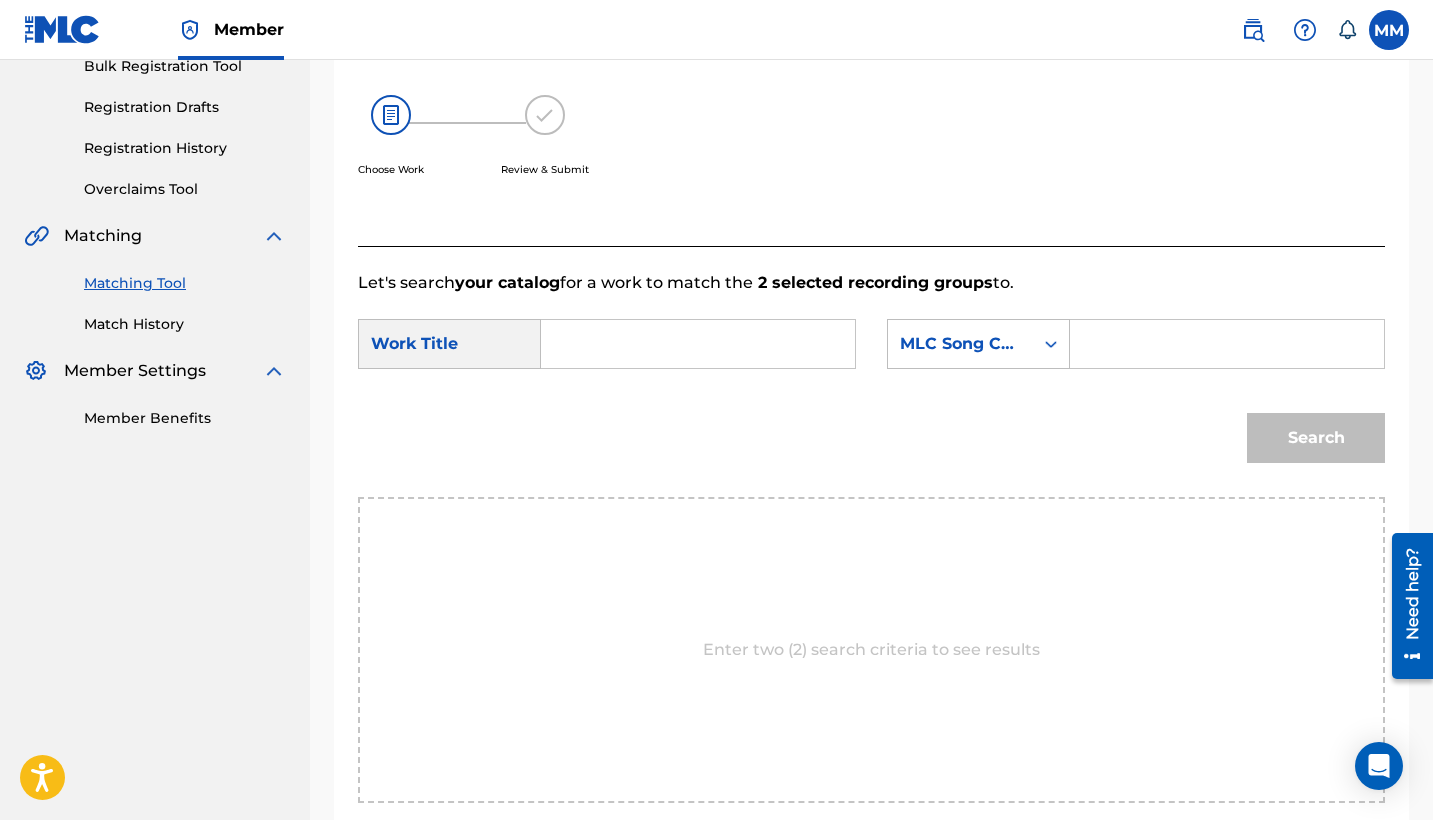 click at bounding box center [698, 344] 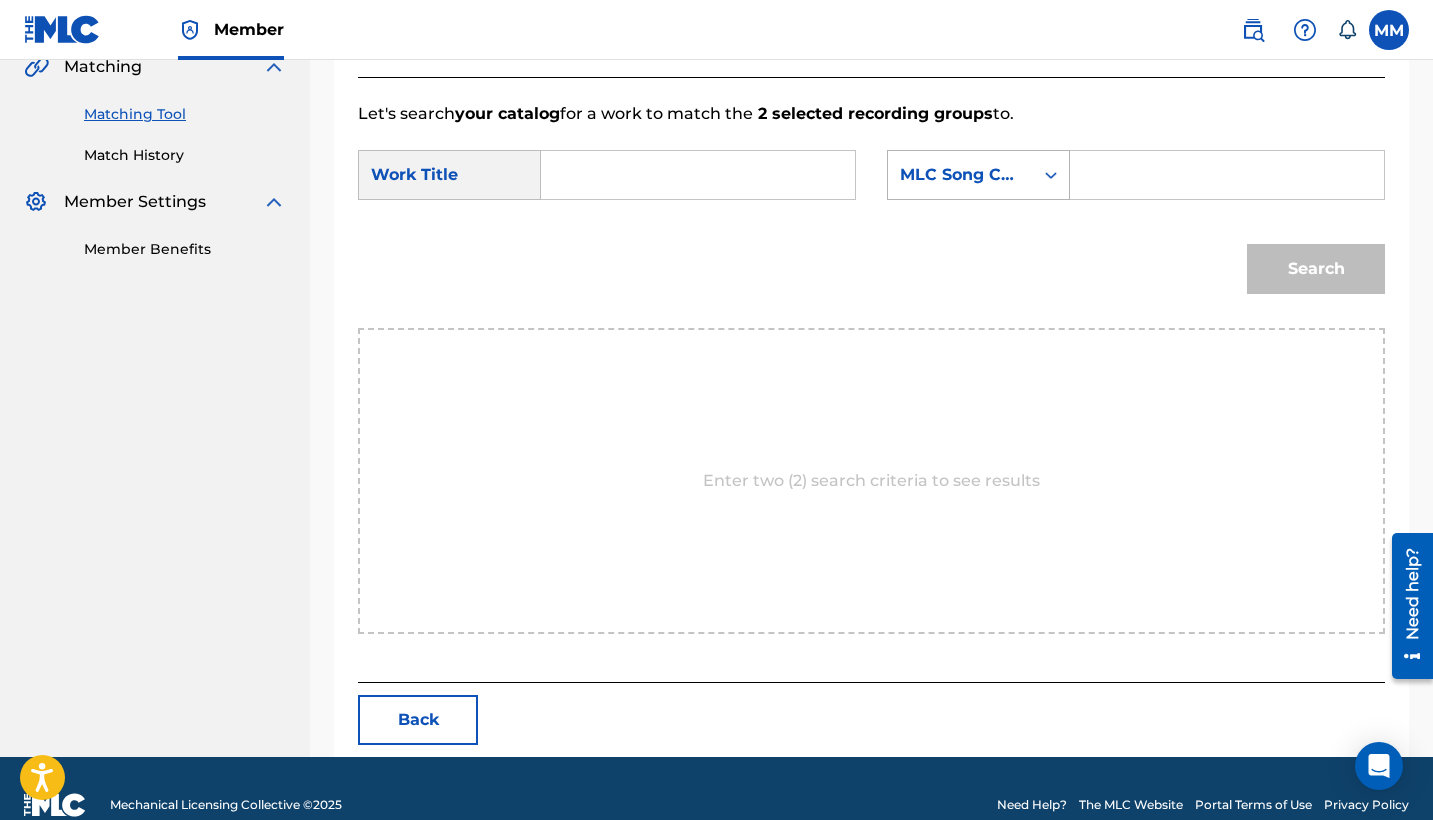 paste on "STRANGERCLOUDS" 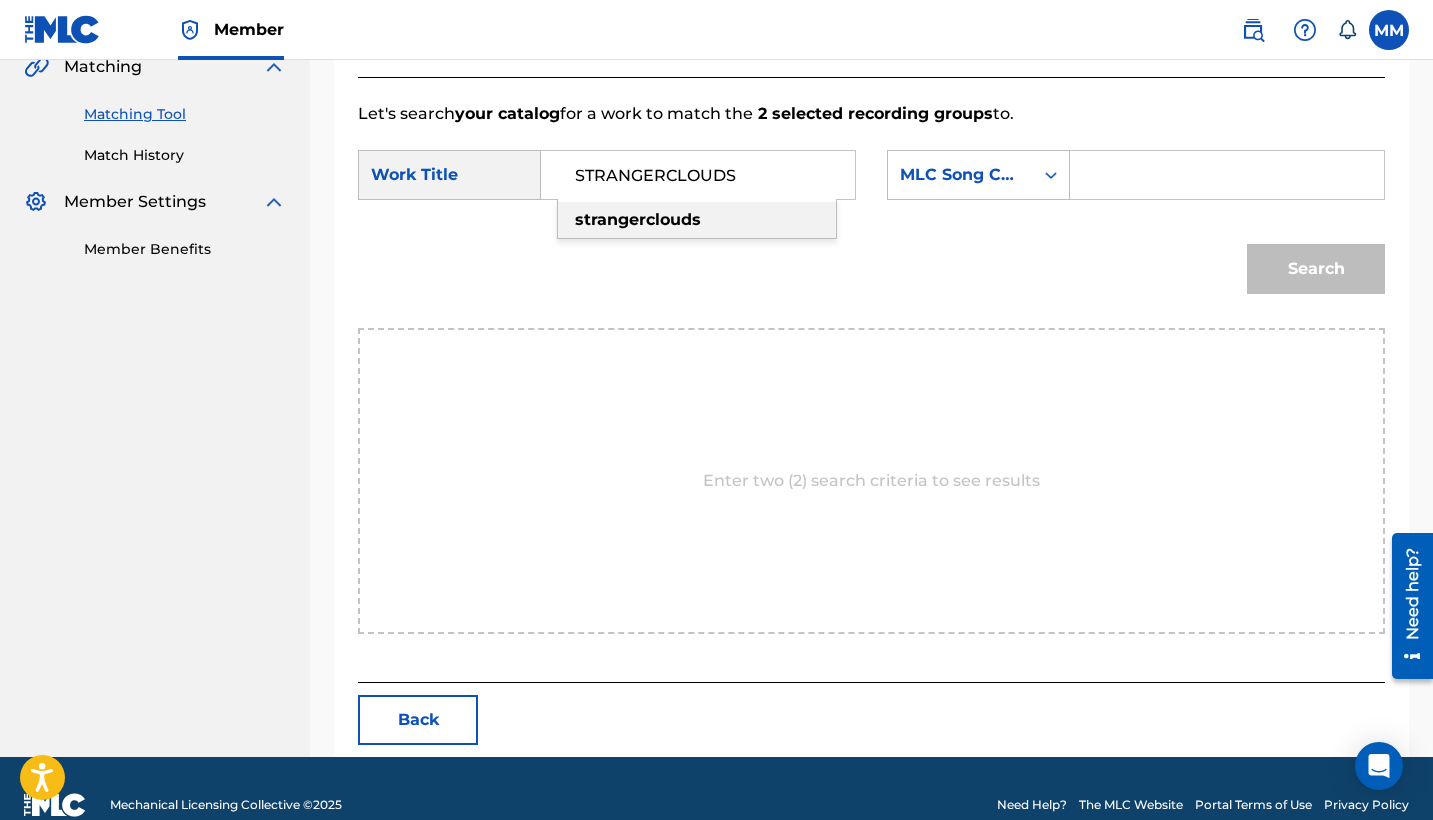type on "STRANGERCLOUDS" 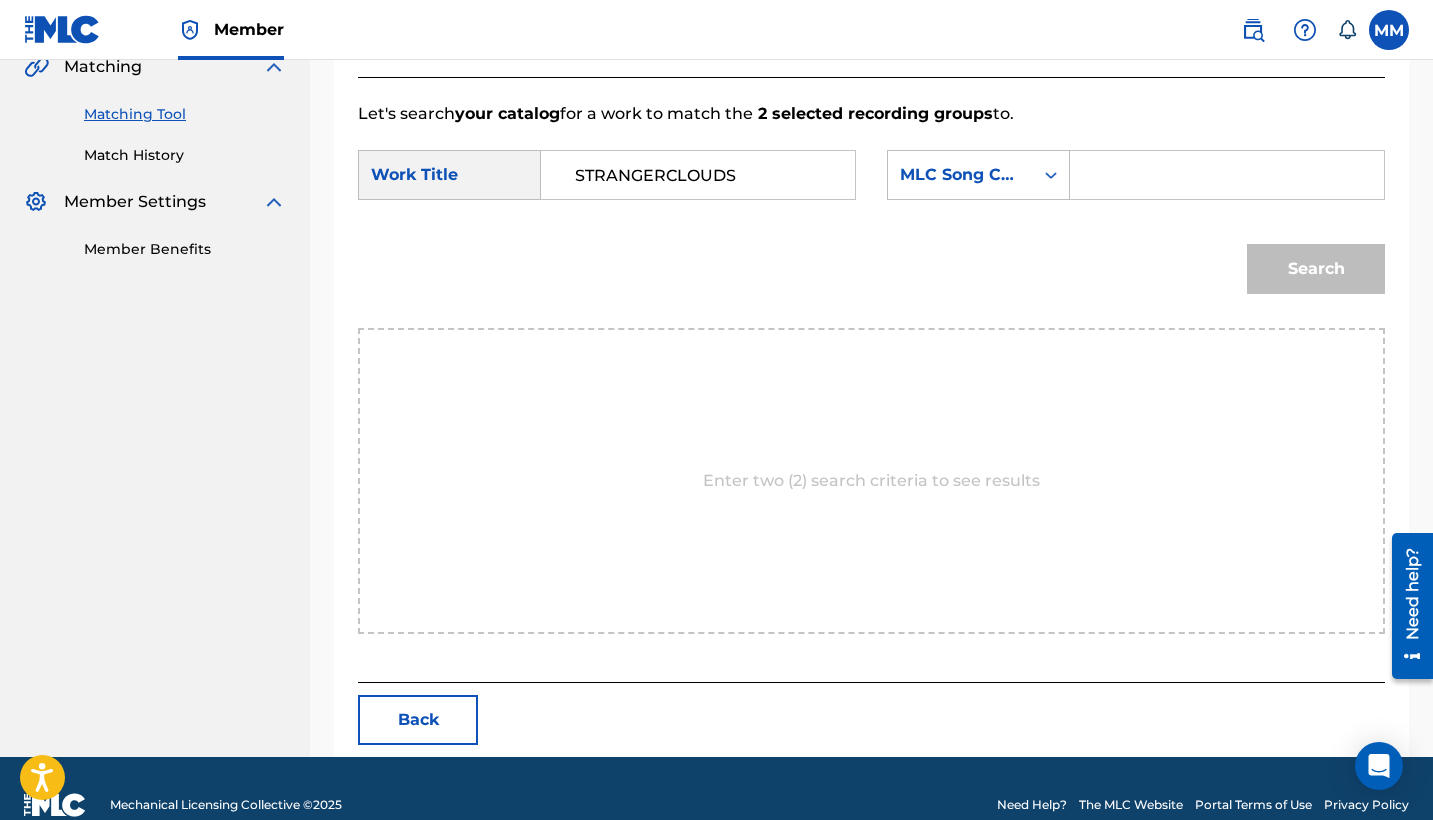 click at bounding box center [1227, 175] 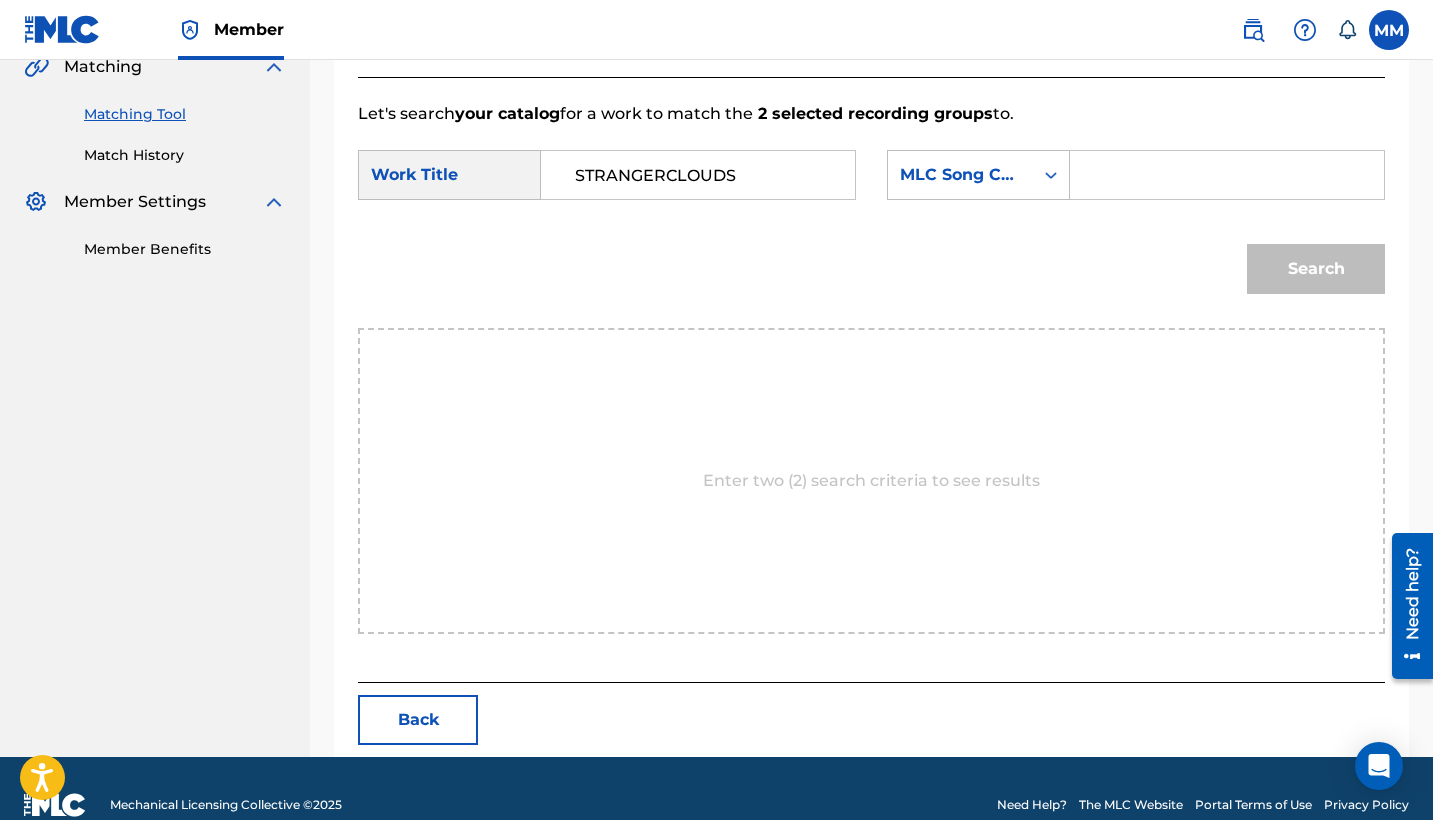 paste on "S60SQ4" 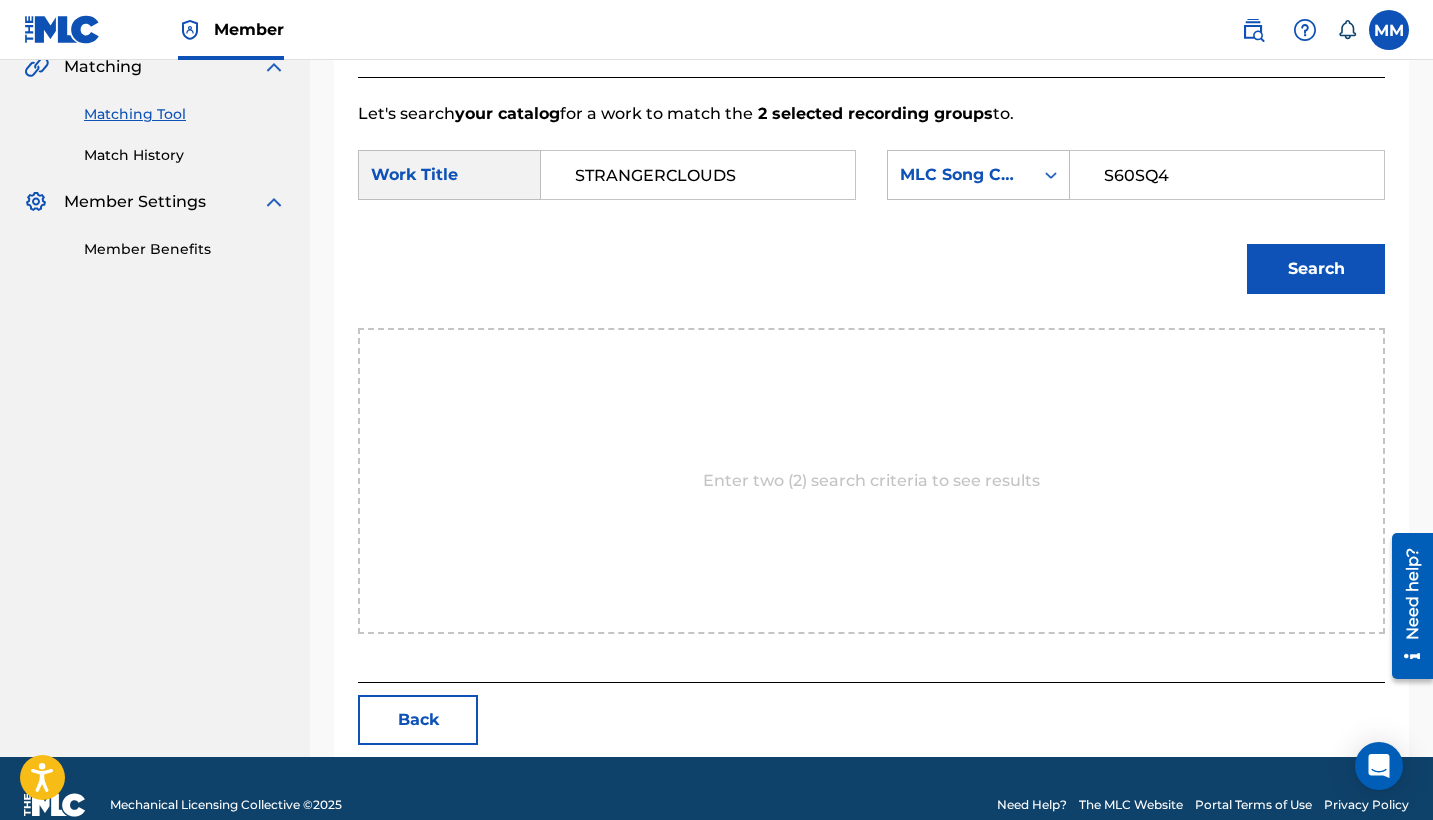 type on "S60SQ4" 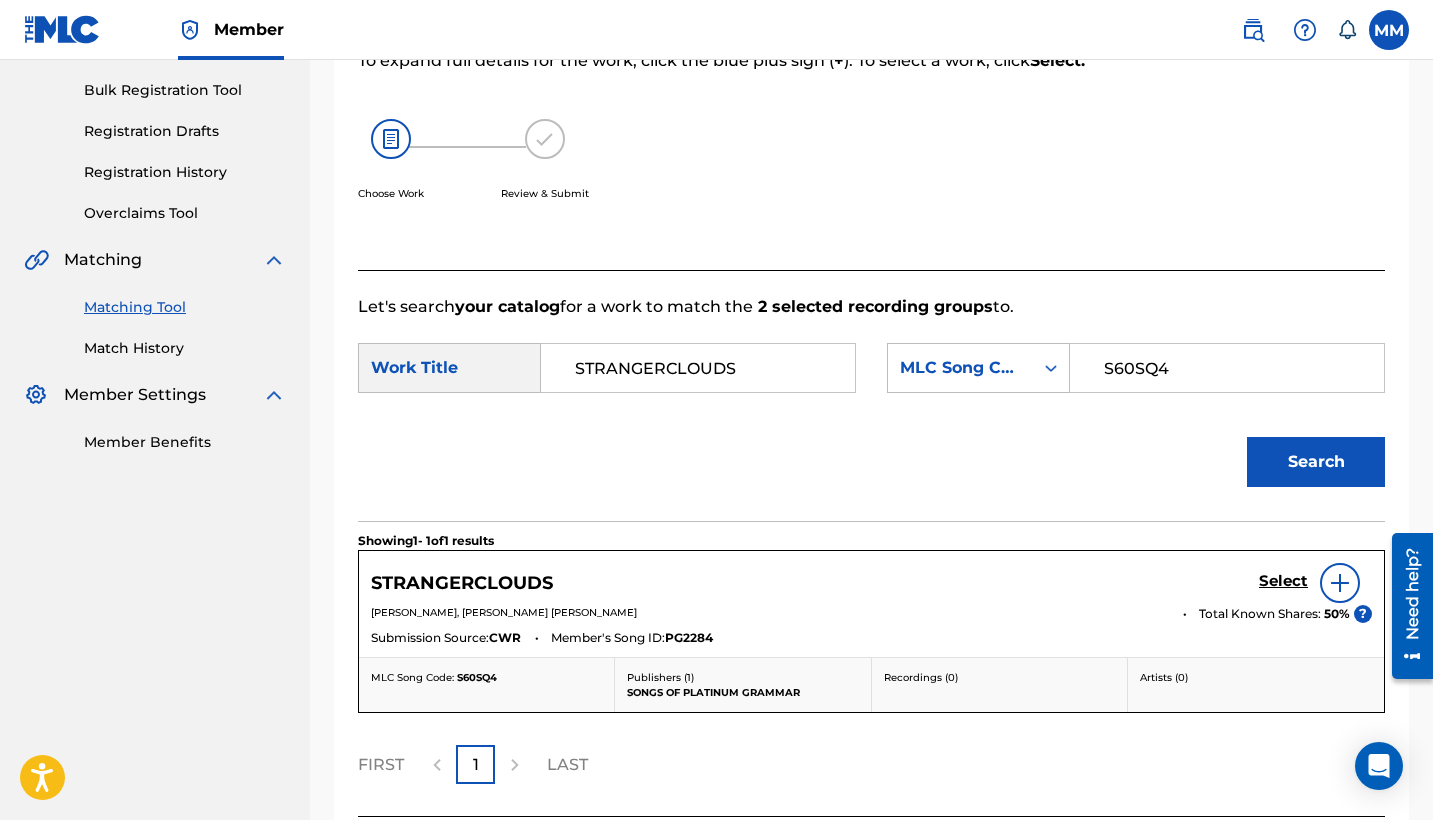 click on "Select" at bounding box center [1283, 581] 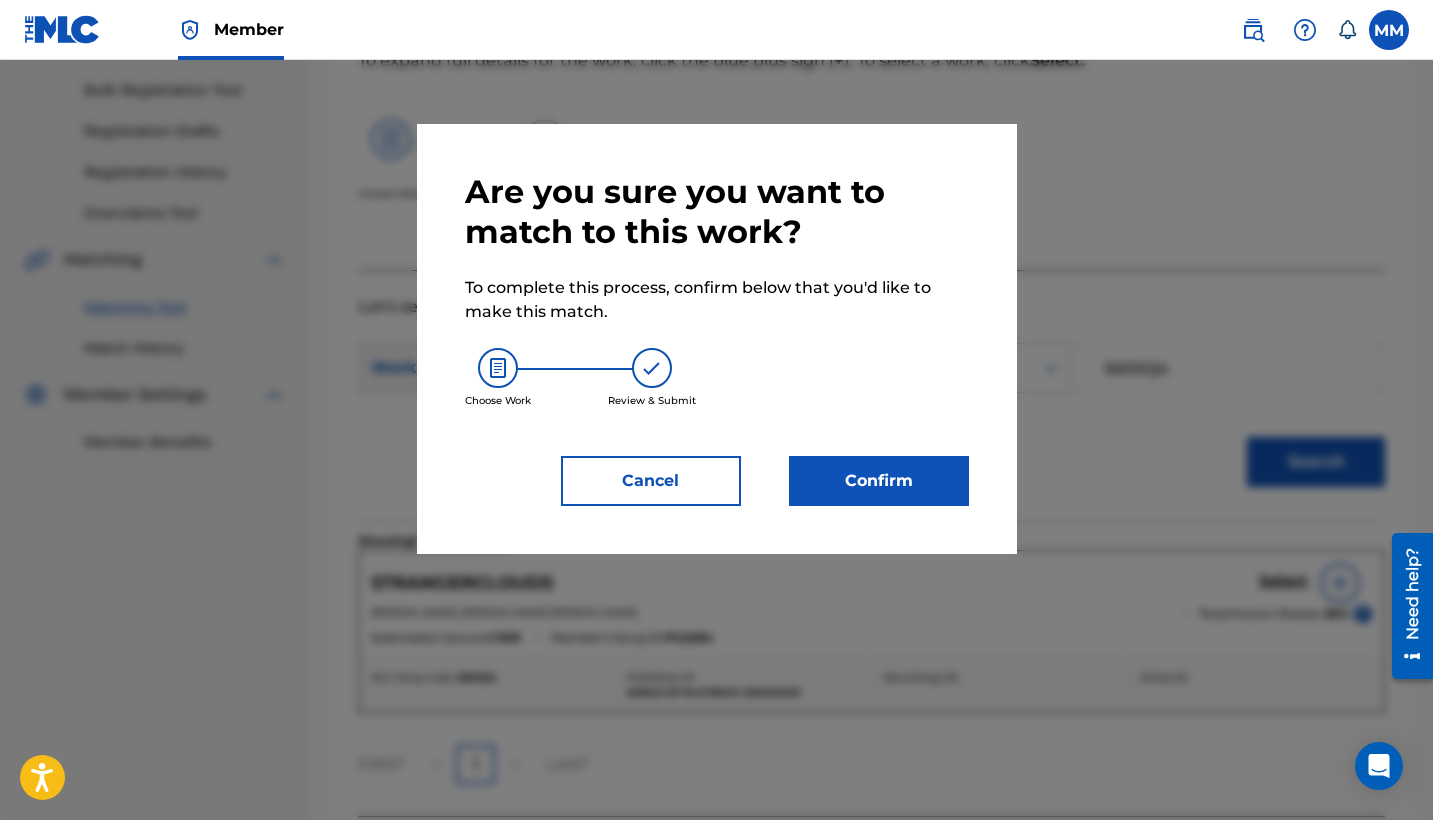 click on "Confirm" at bounding box center (879, 481) 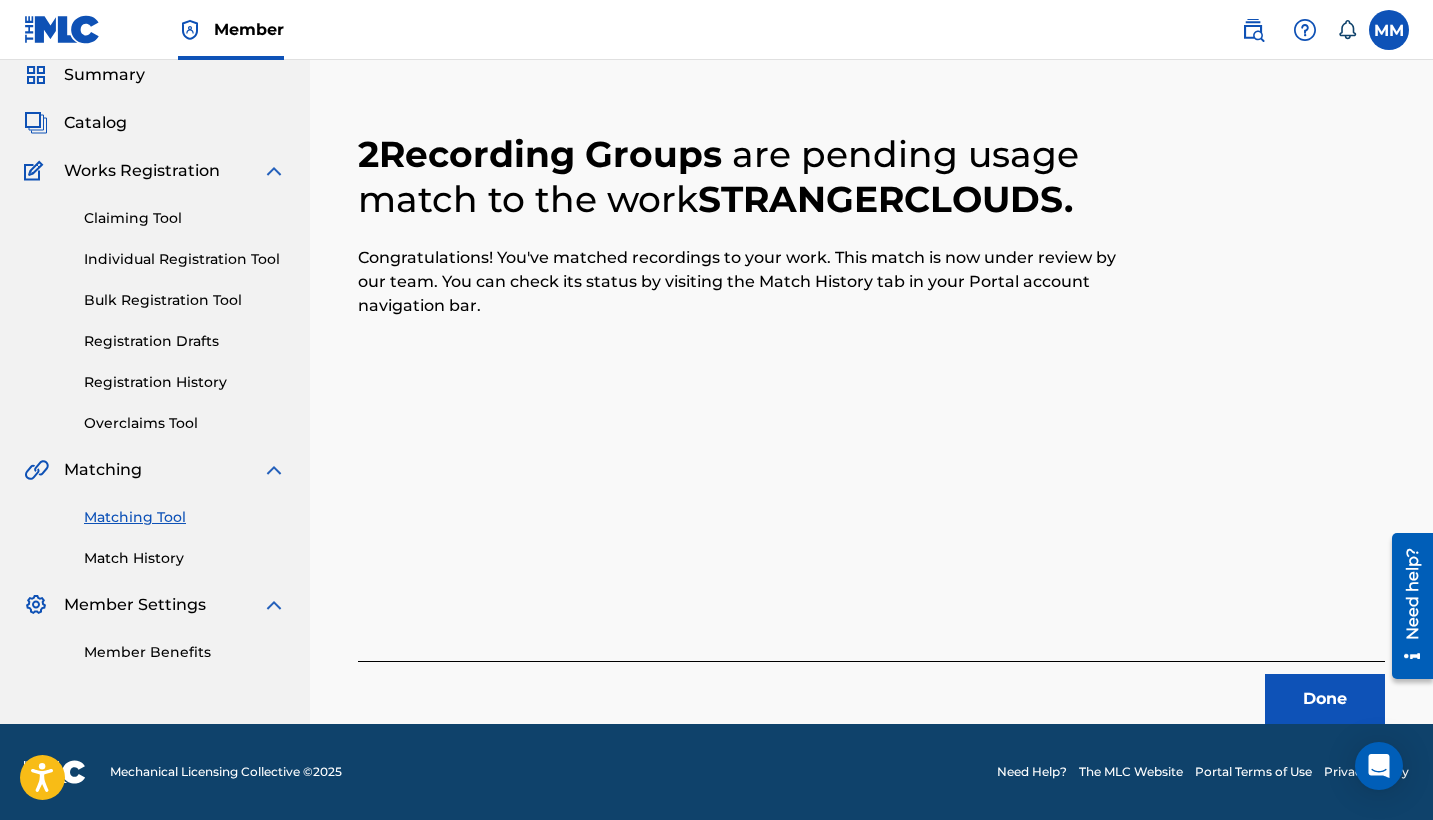 scroll, scrollTop: 76, scrollLeft: 0, axis: vertical 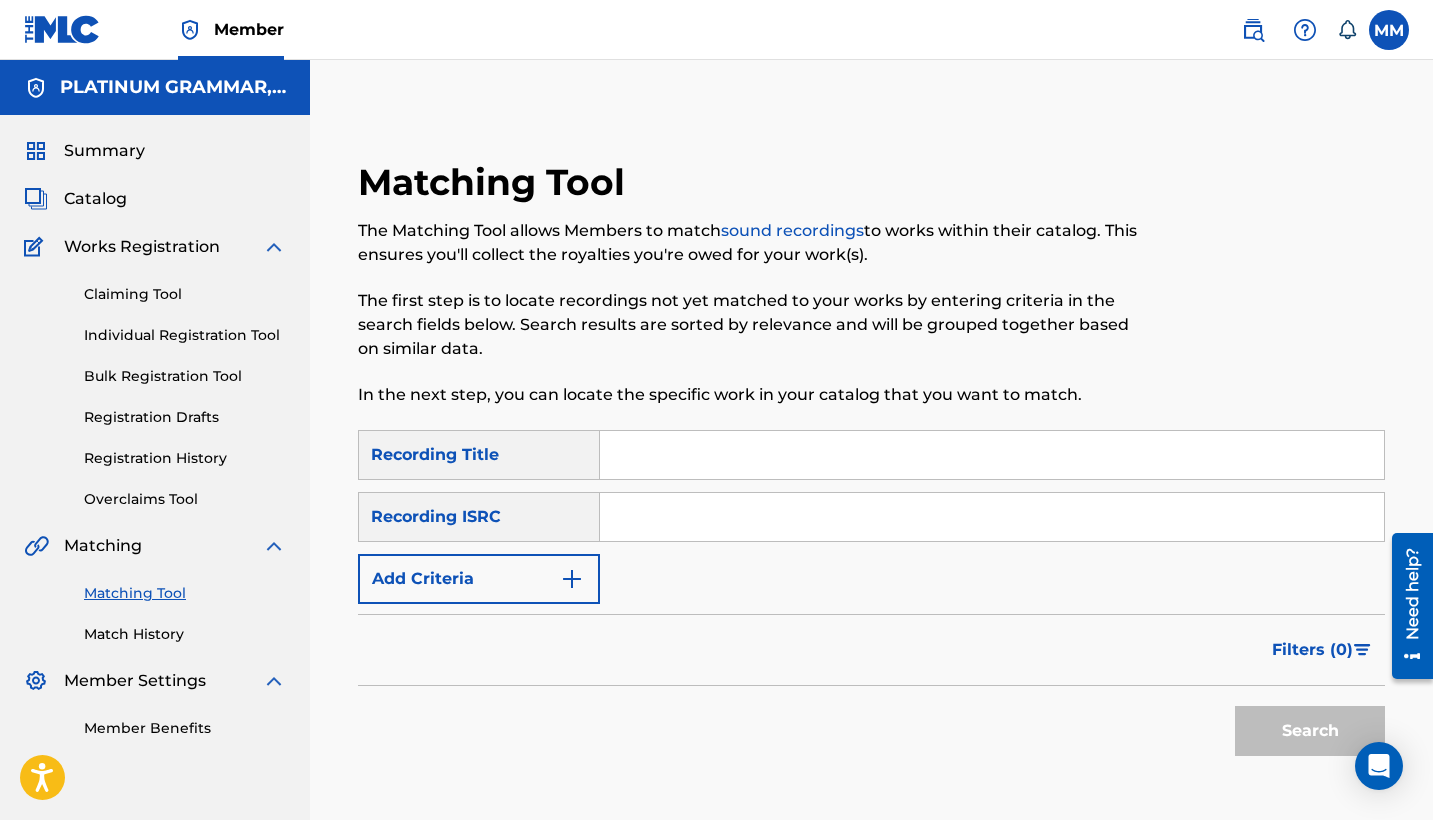 click at bounding box center [992, 455] 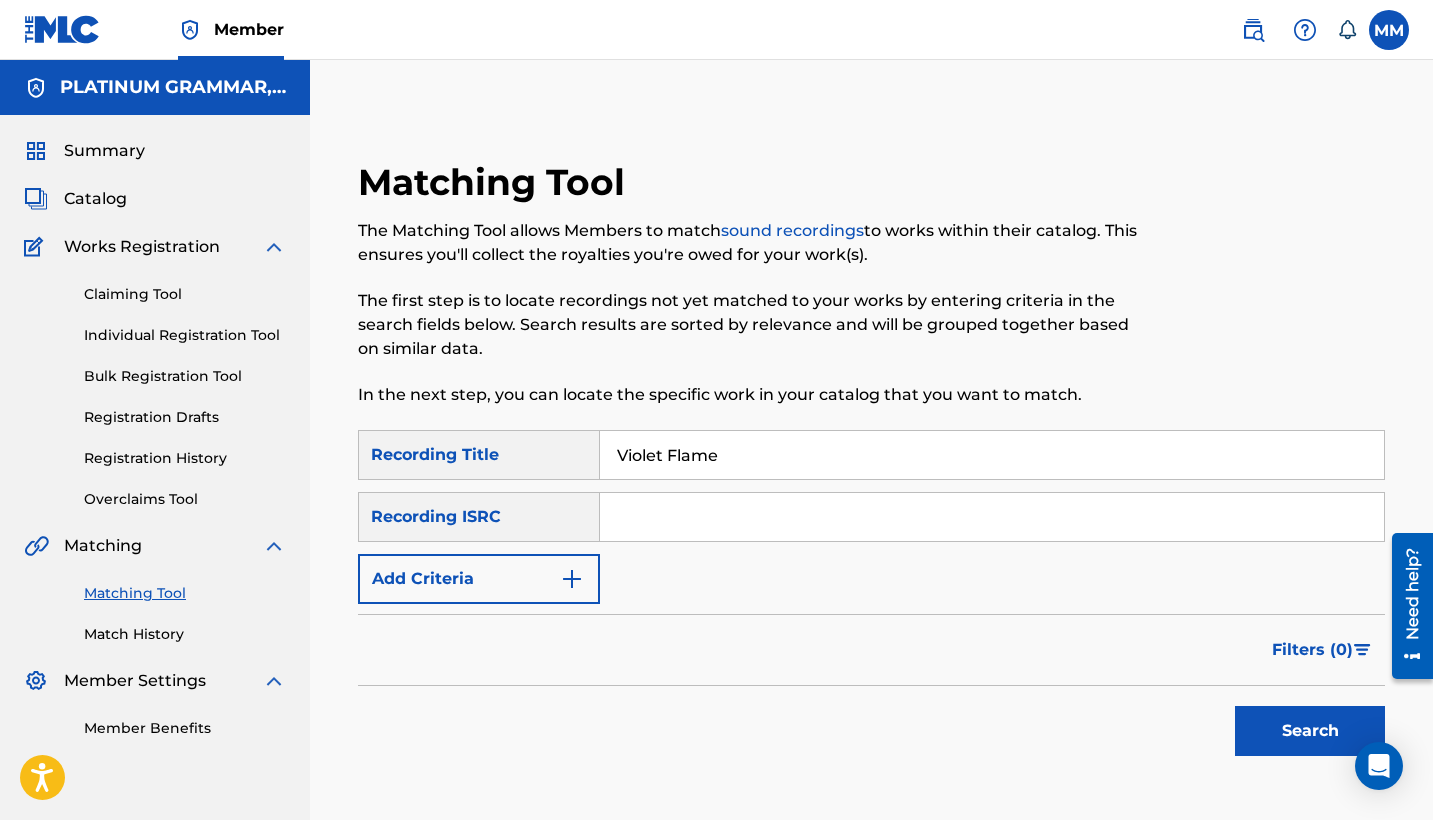 type on "Violet Flame" 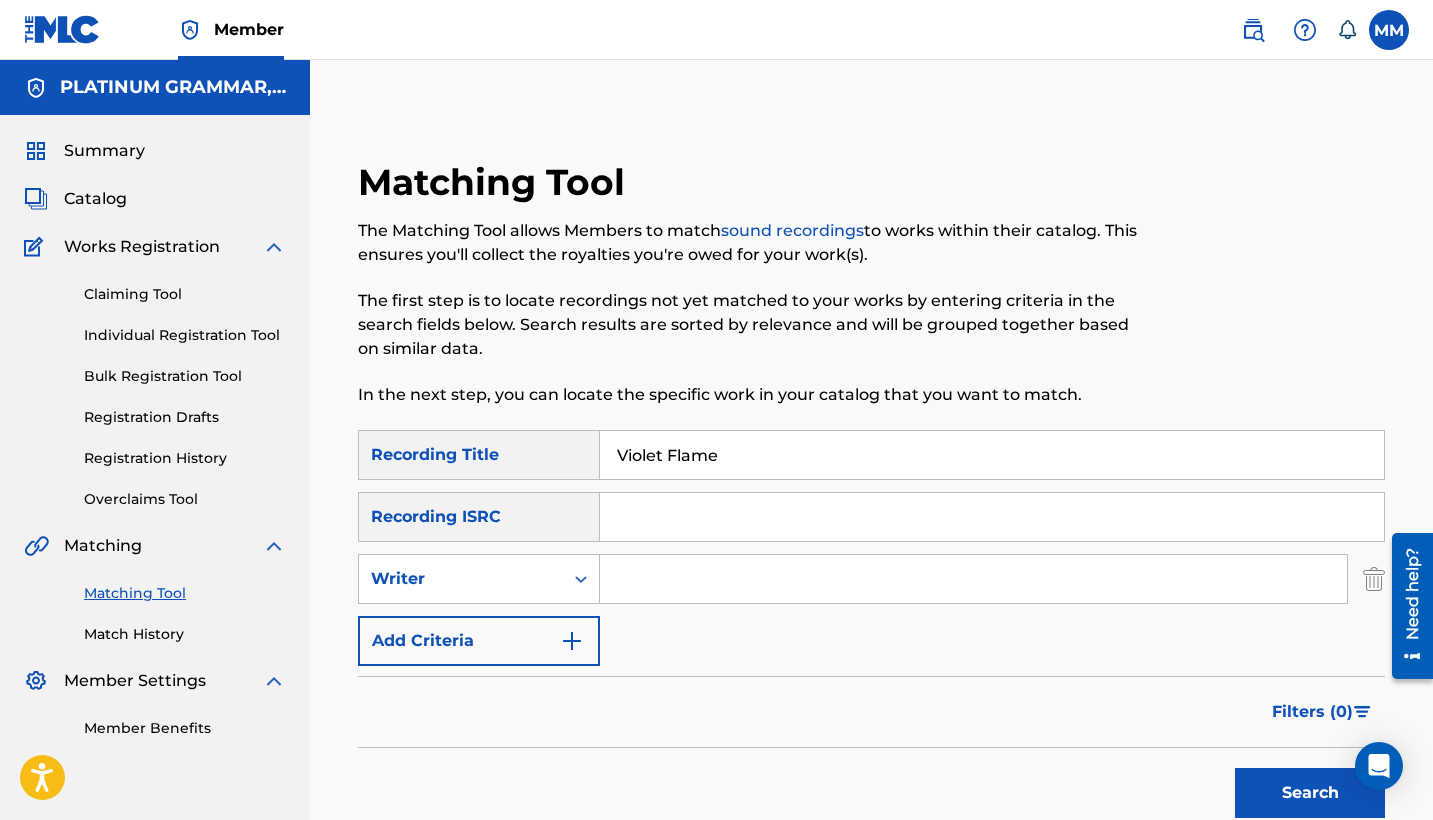 click at bounding box center [581, 579] 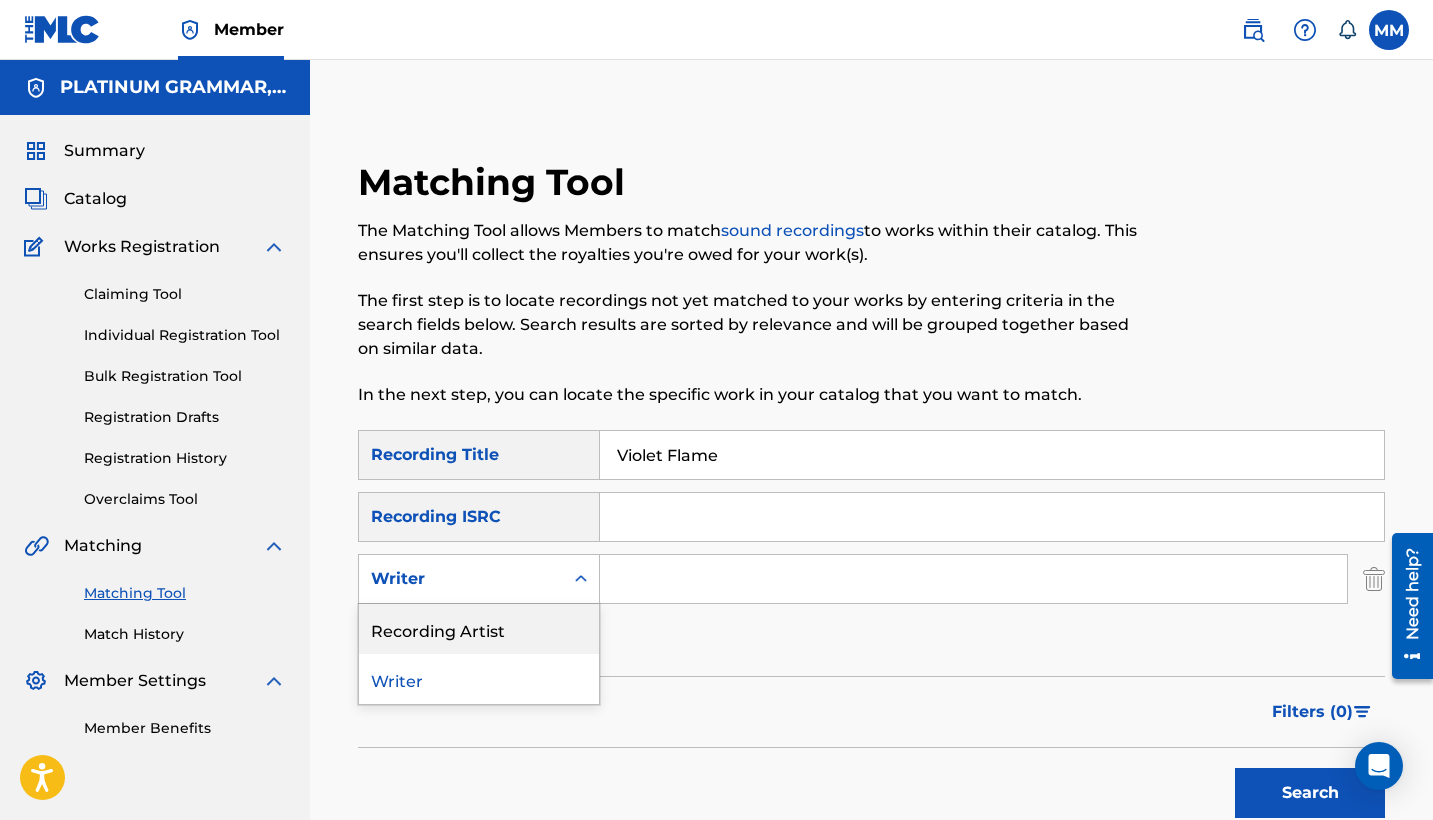 click on "Recording Artist" at bounding box center [479, 629] 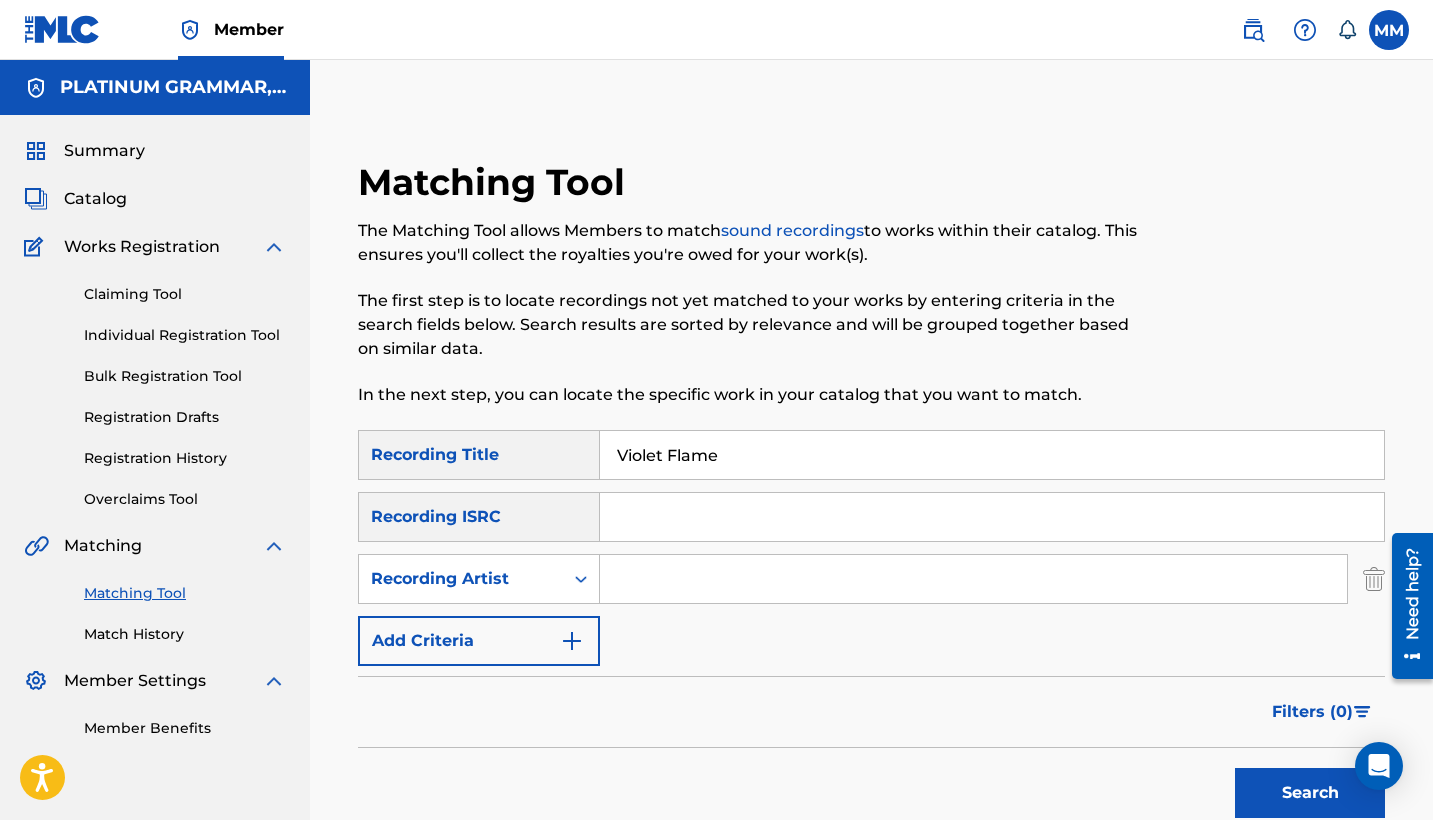 click at bounding box center [973, 579] 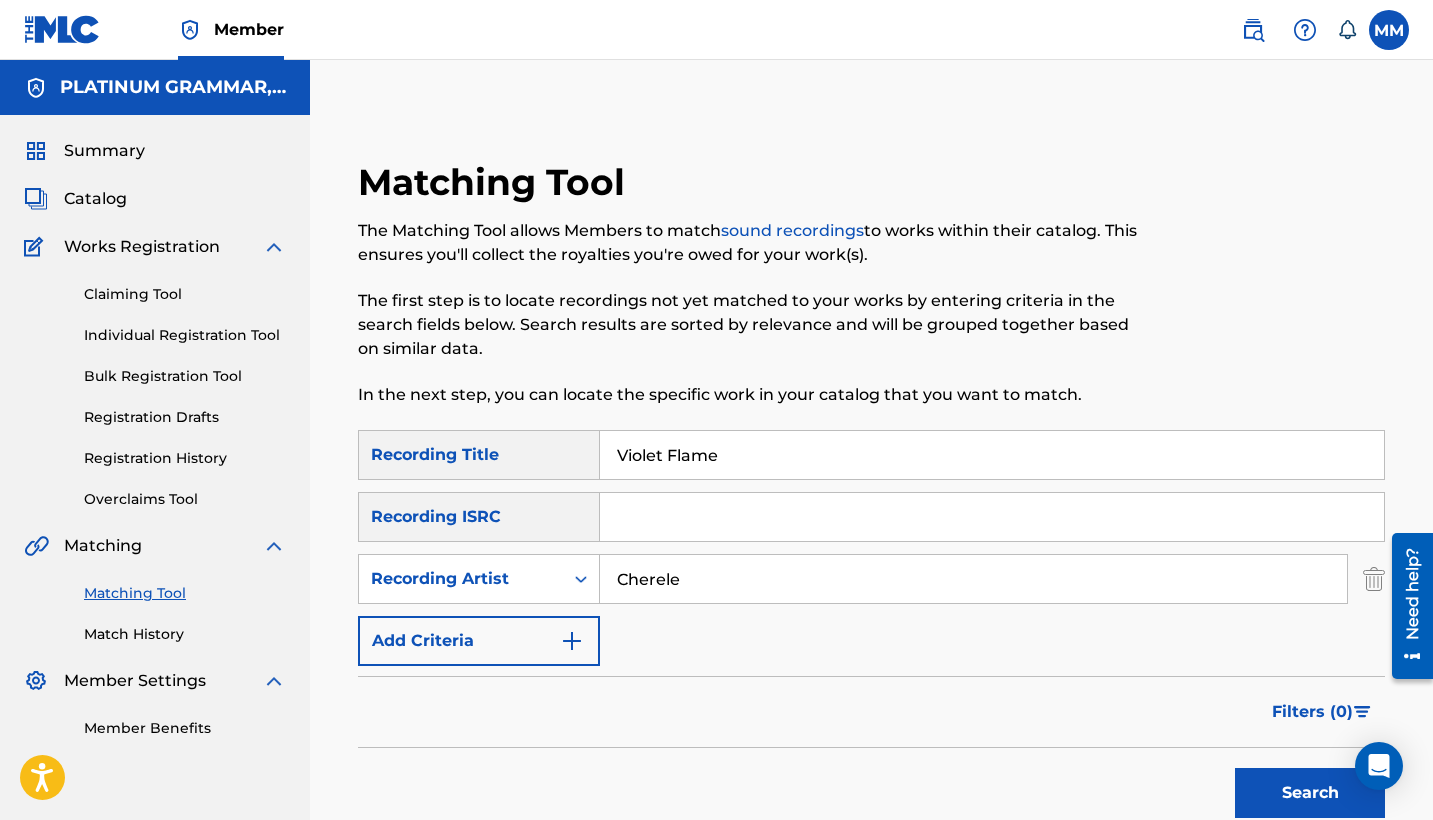 type on "Cherele" 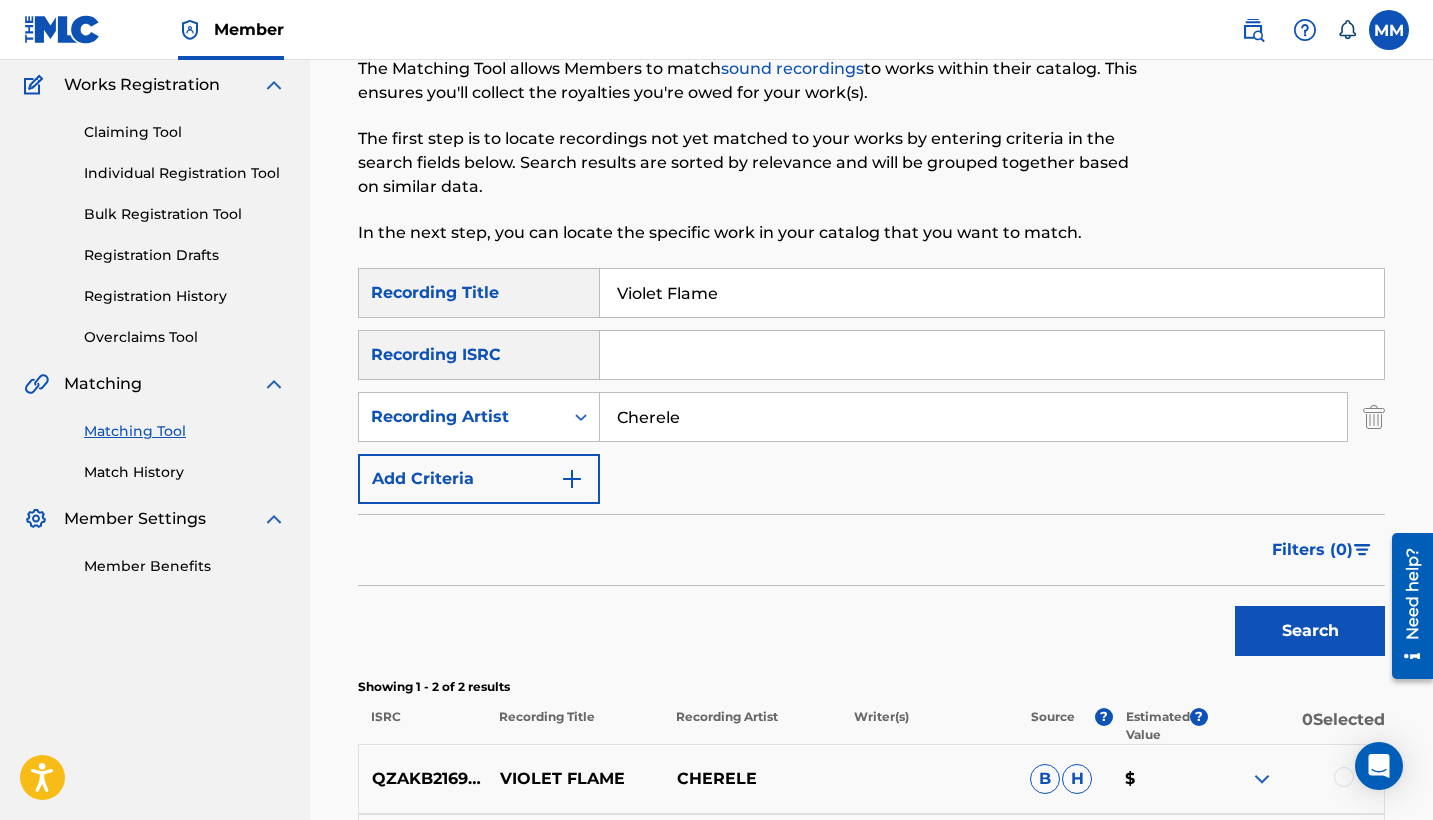 scroll, scrollTop: 317, scrollLeft: 0, axis: vertical 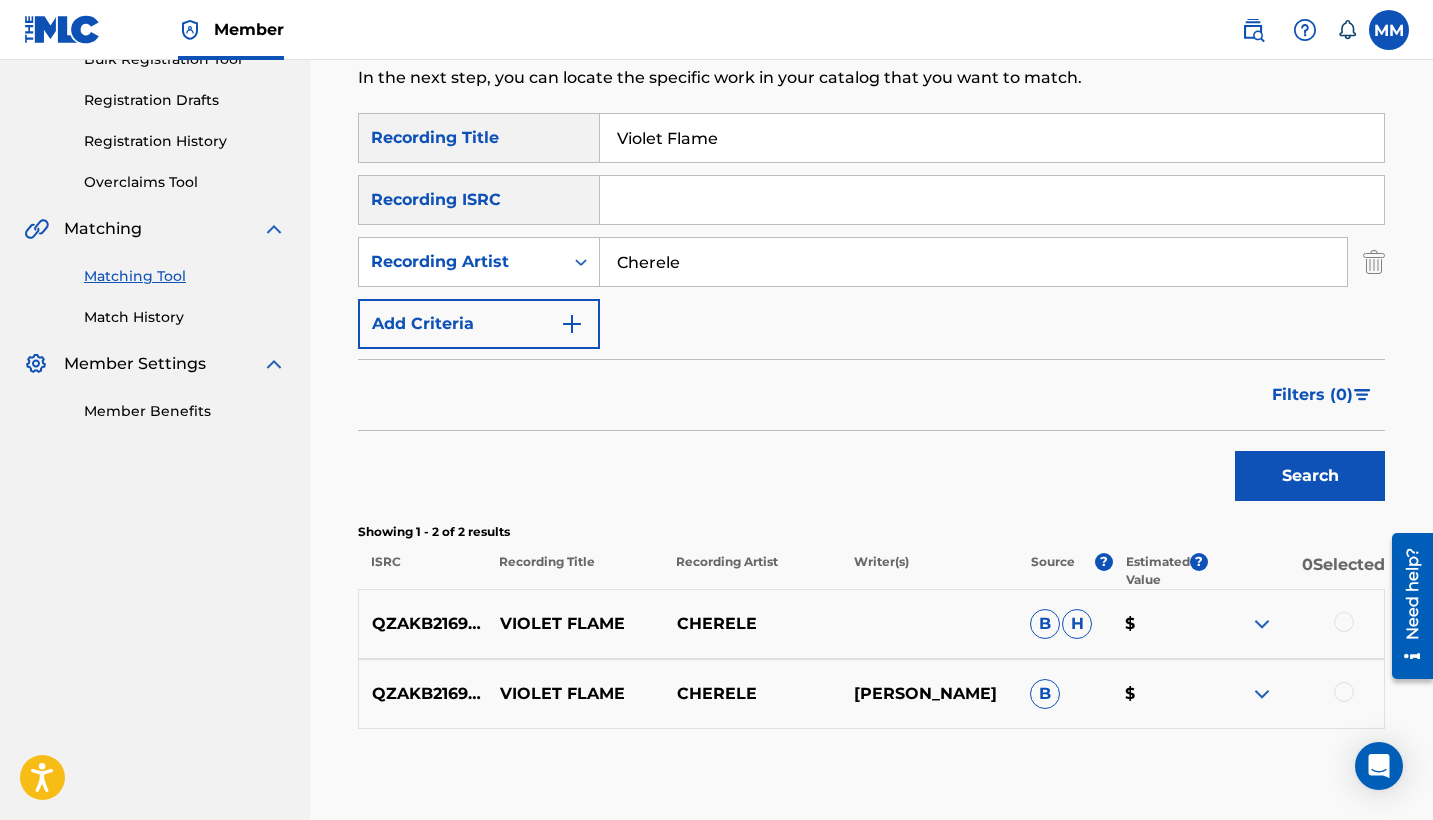 click at bounding box center (1344, 622) 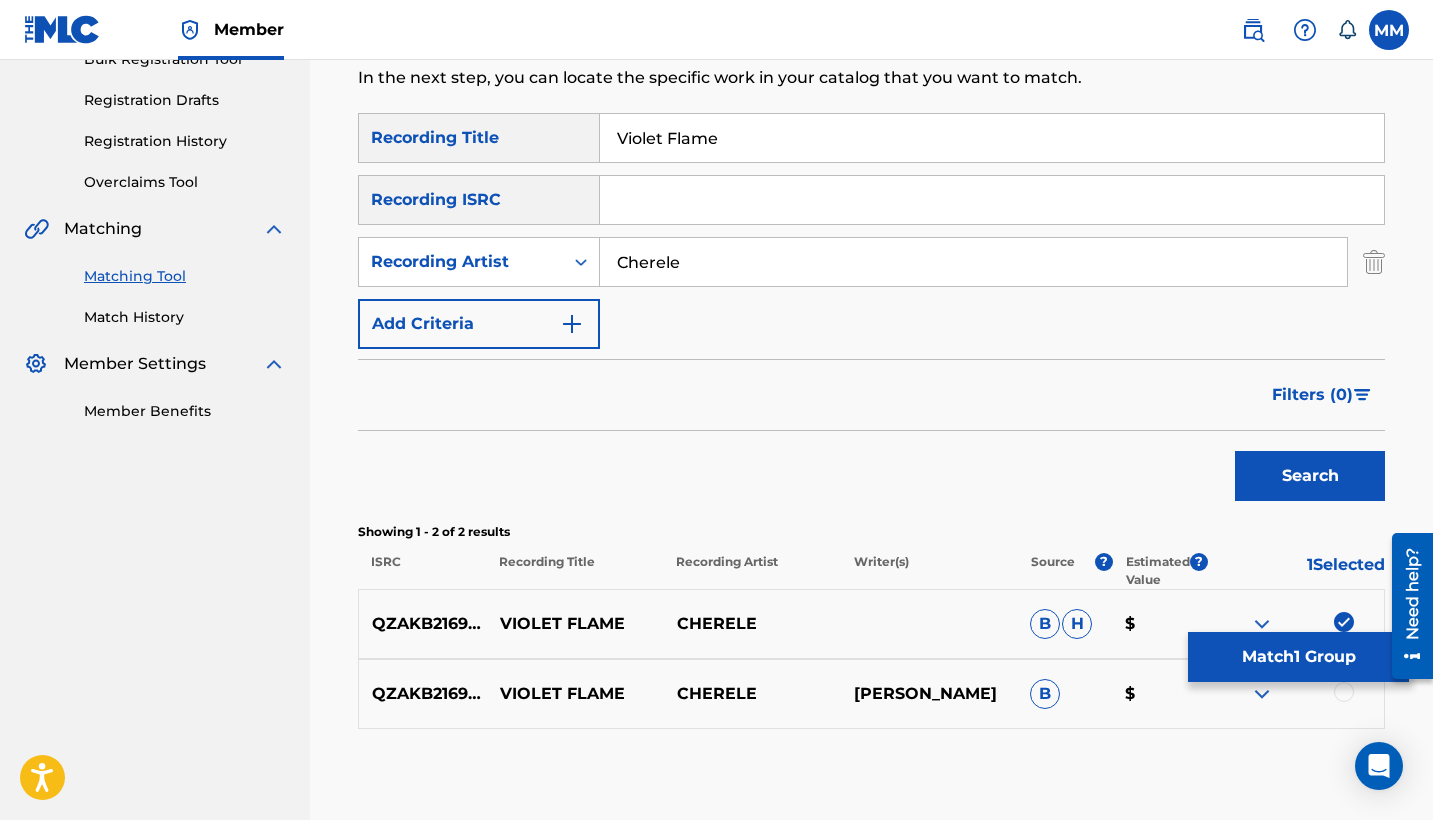 scroll, scrollTop: 422, scrollLeft: 0, axis: vertical 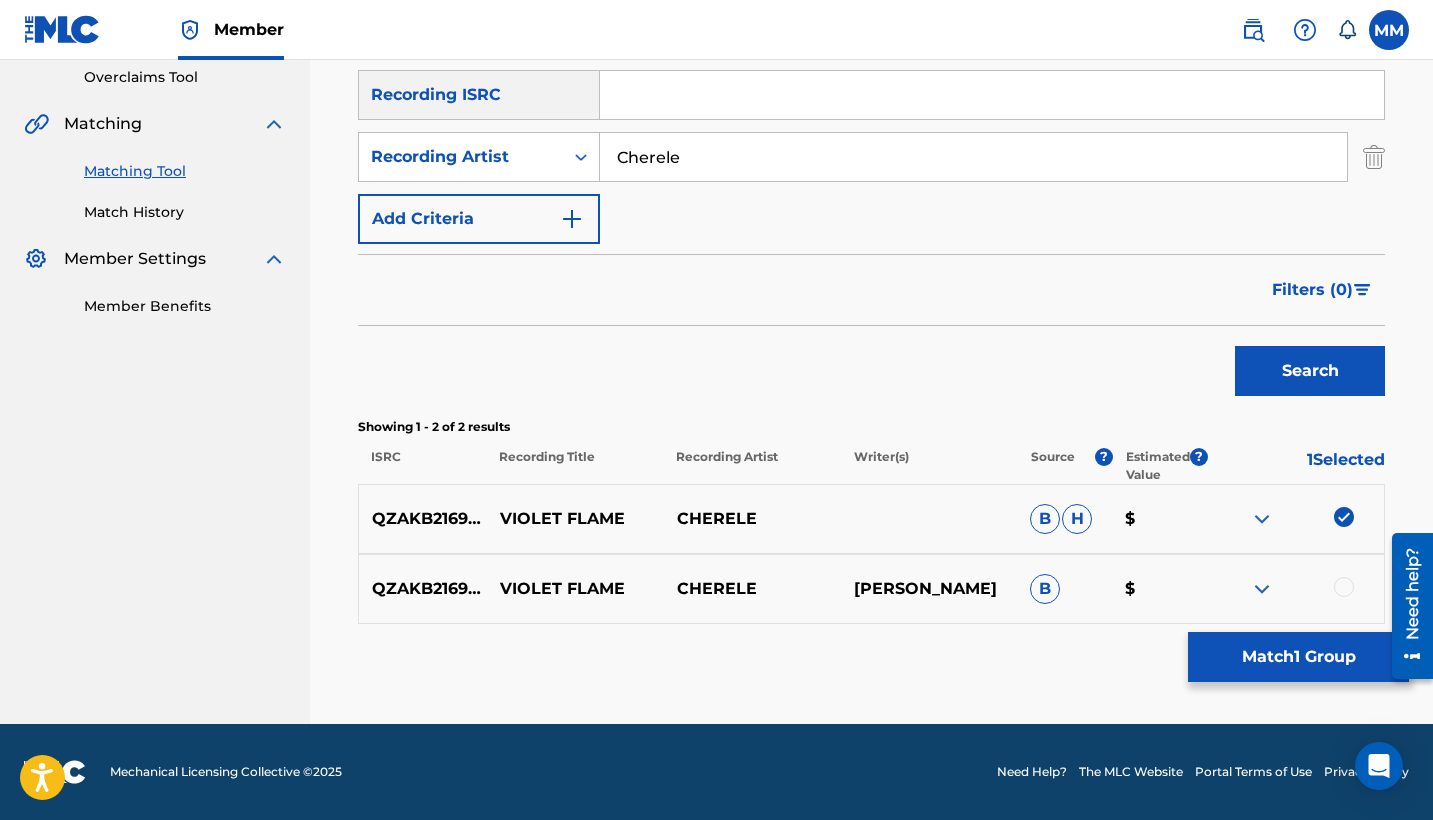 click at bounding box center [1344, 587] 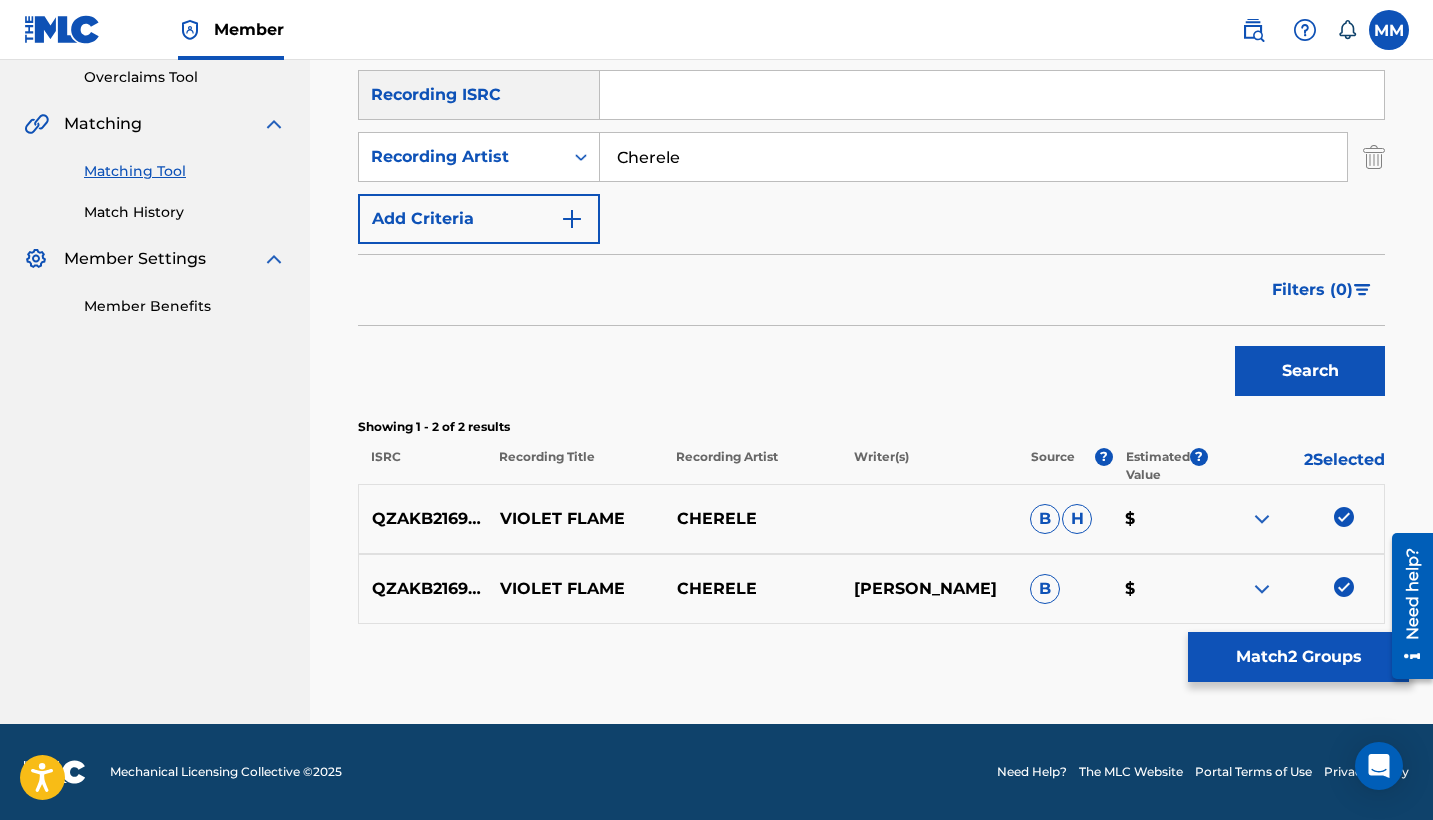 click on "Match  2 Groups" at bounding box center [1298, 657] 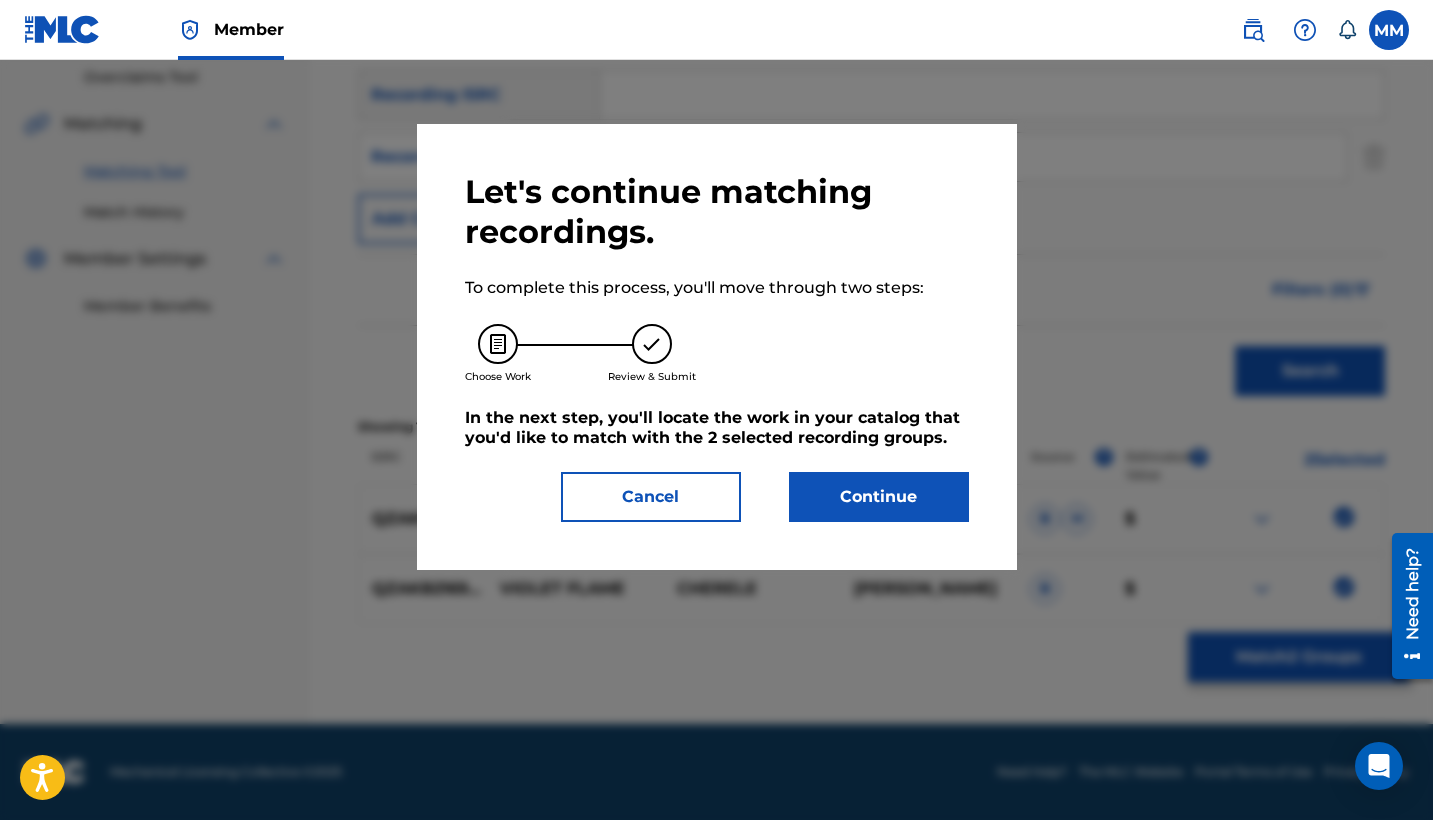 click on "Continue" at bounding box center [879, 497] 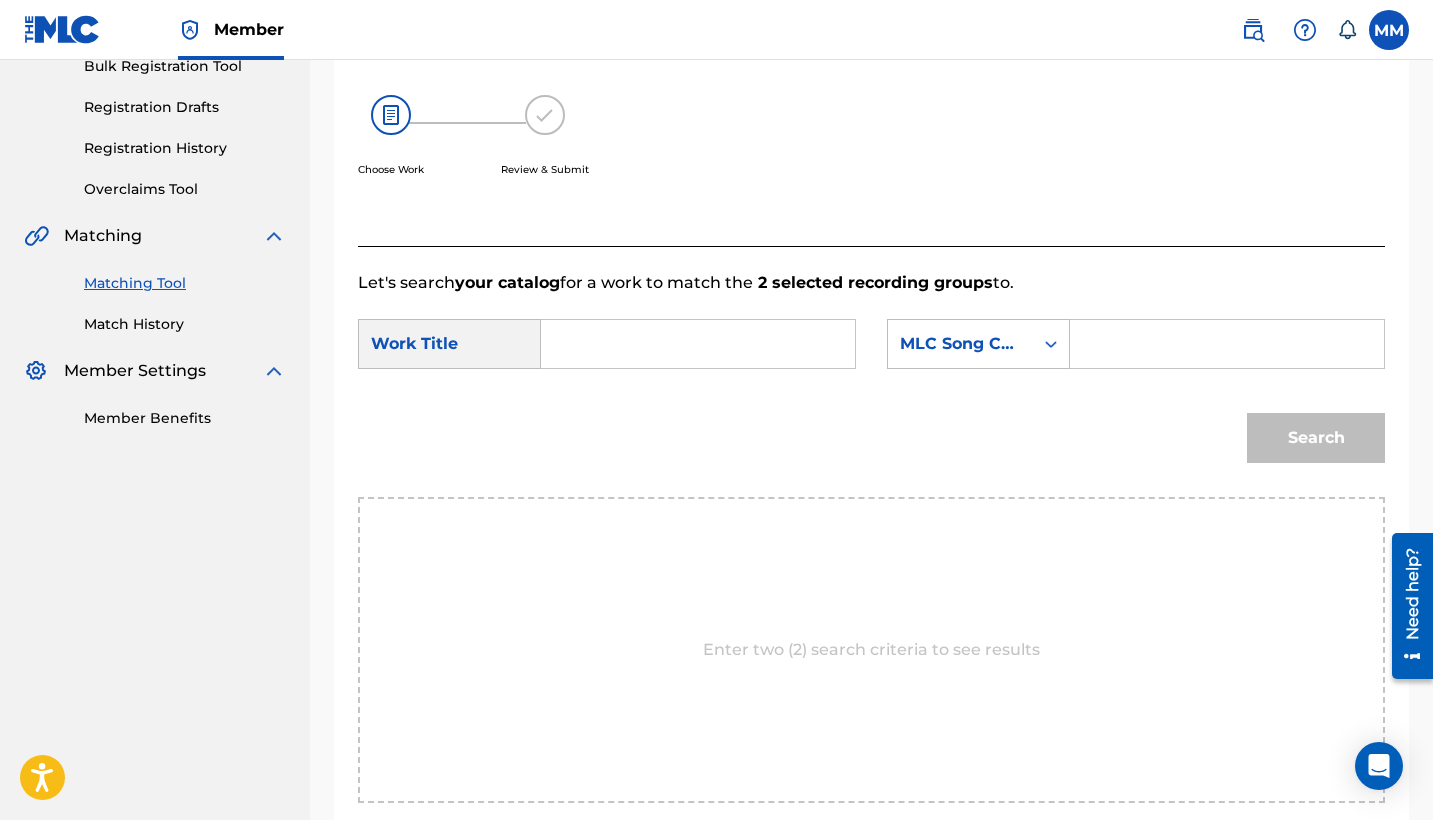 click at bounding box center [698, 344] 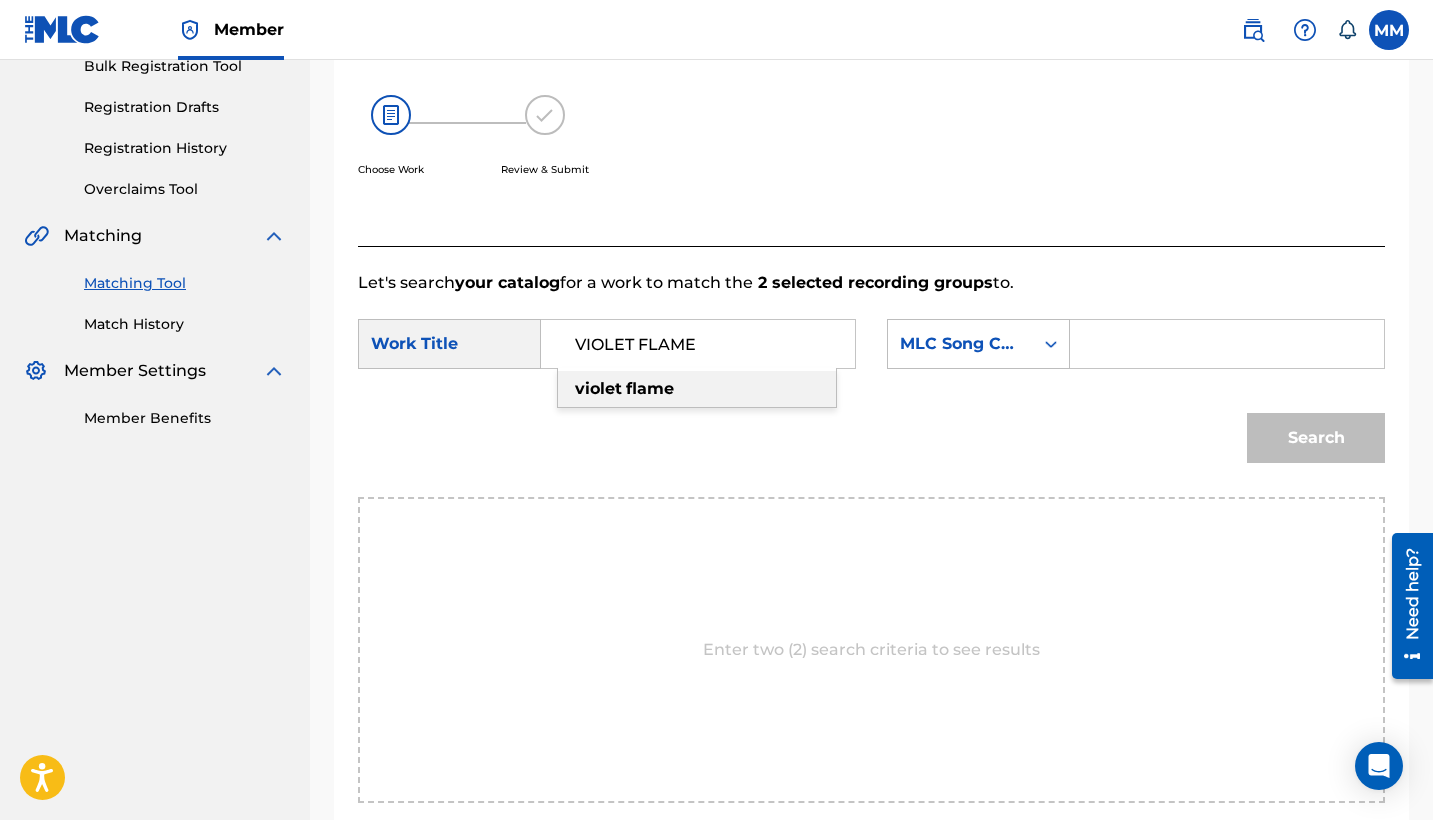 type on "VIOLET FLAME" 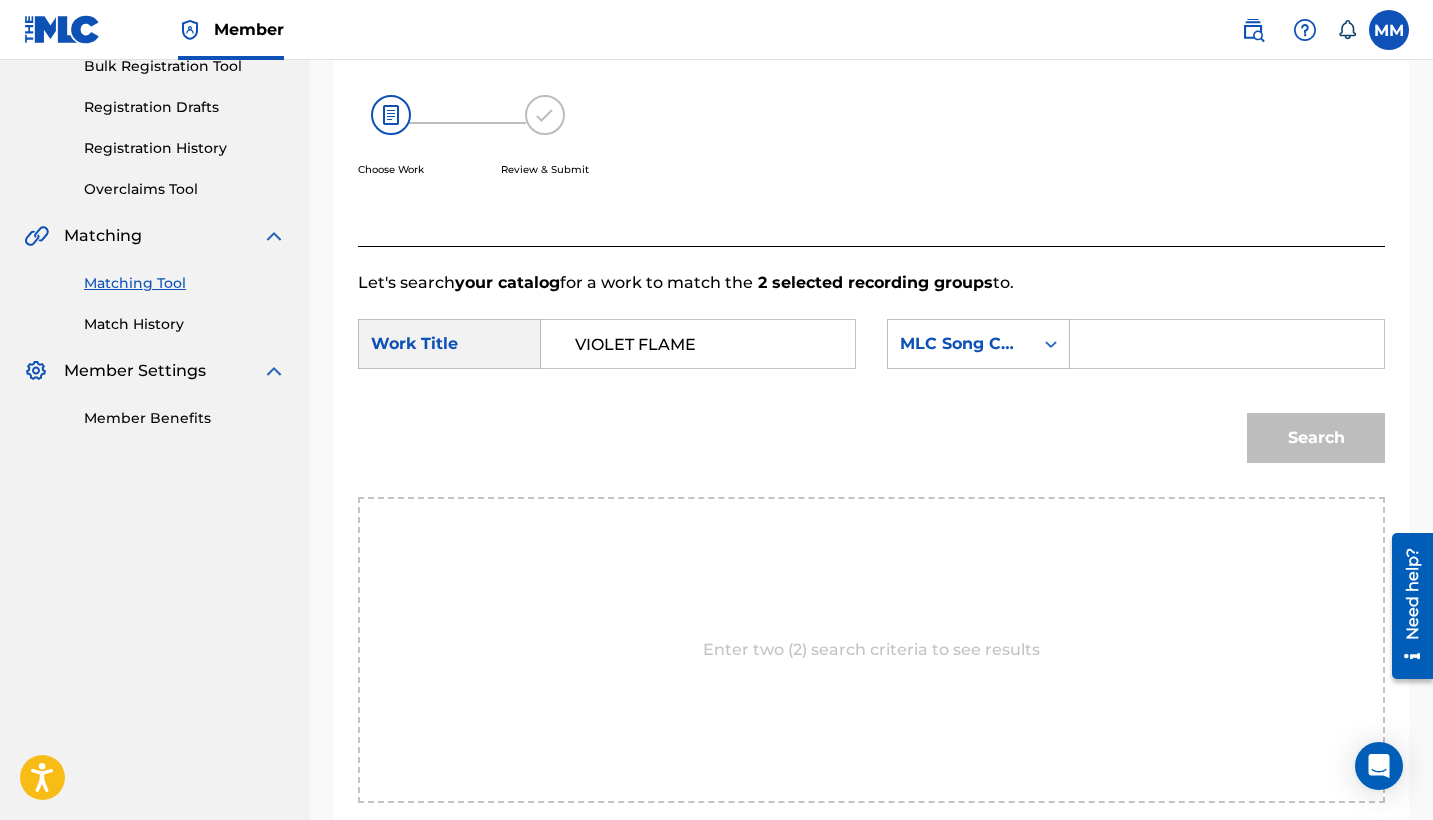 click at bounding box center [1227, 344] 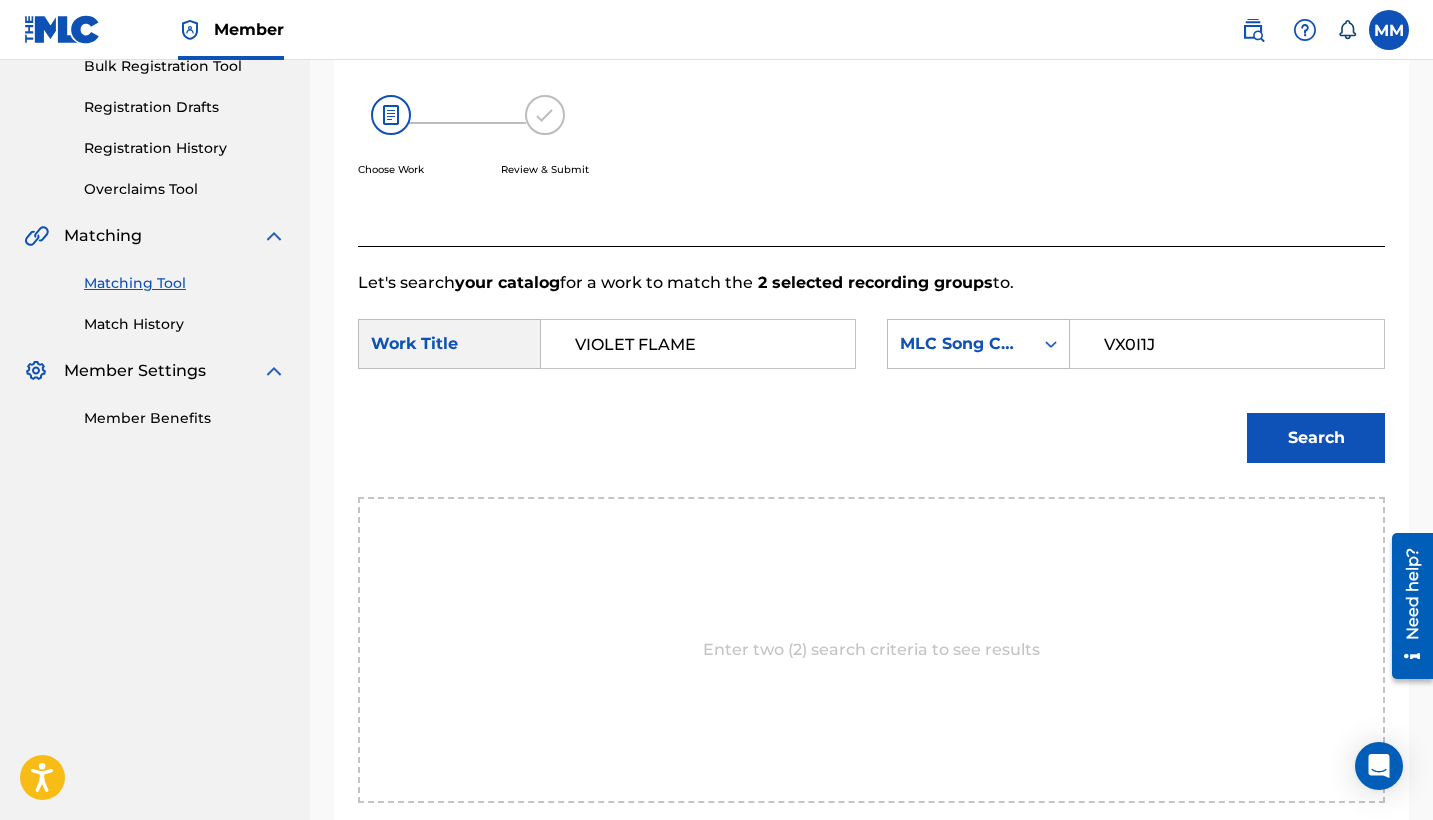 type on "VX0I1J" 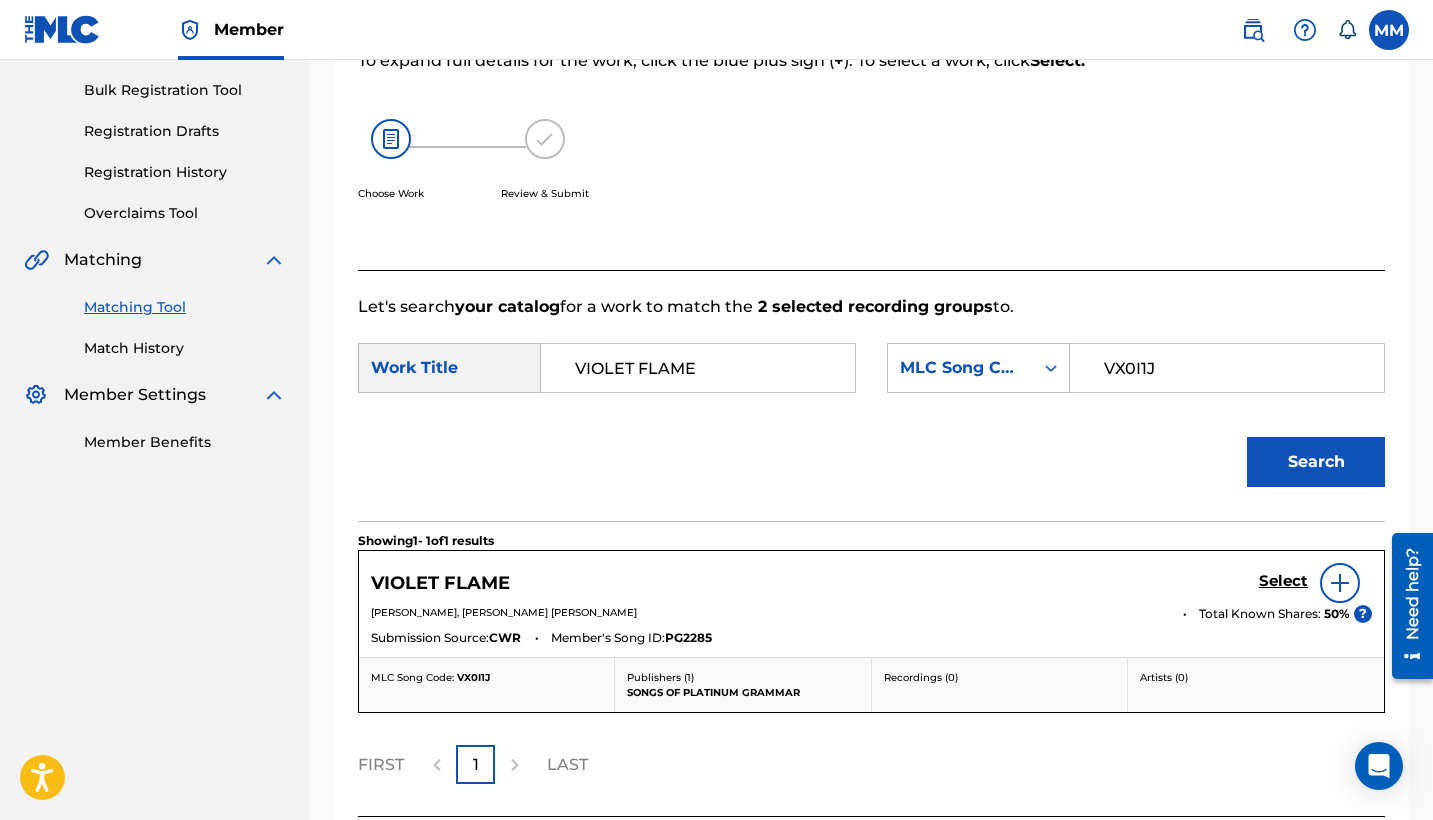 click on "Select" at bounding box center [1283, 581] 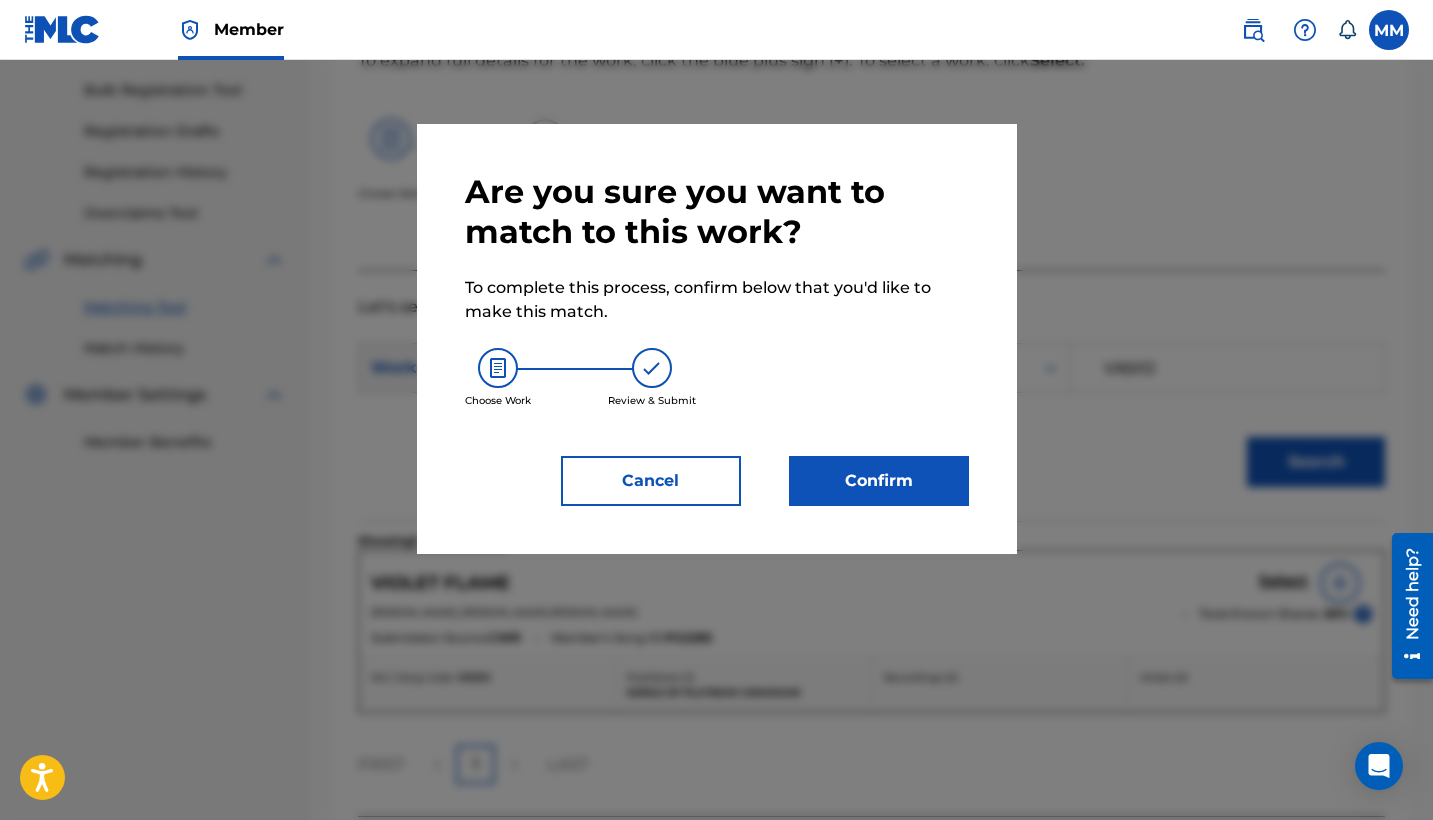 click on "Confirm" at bounding box center (879, 481) 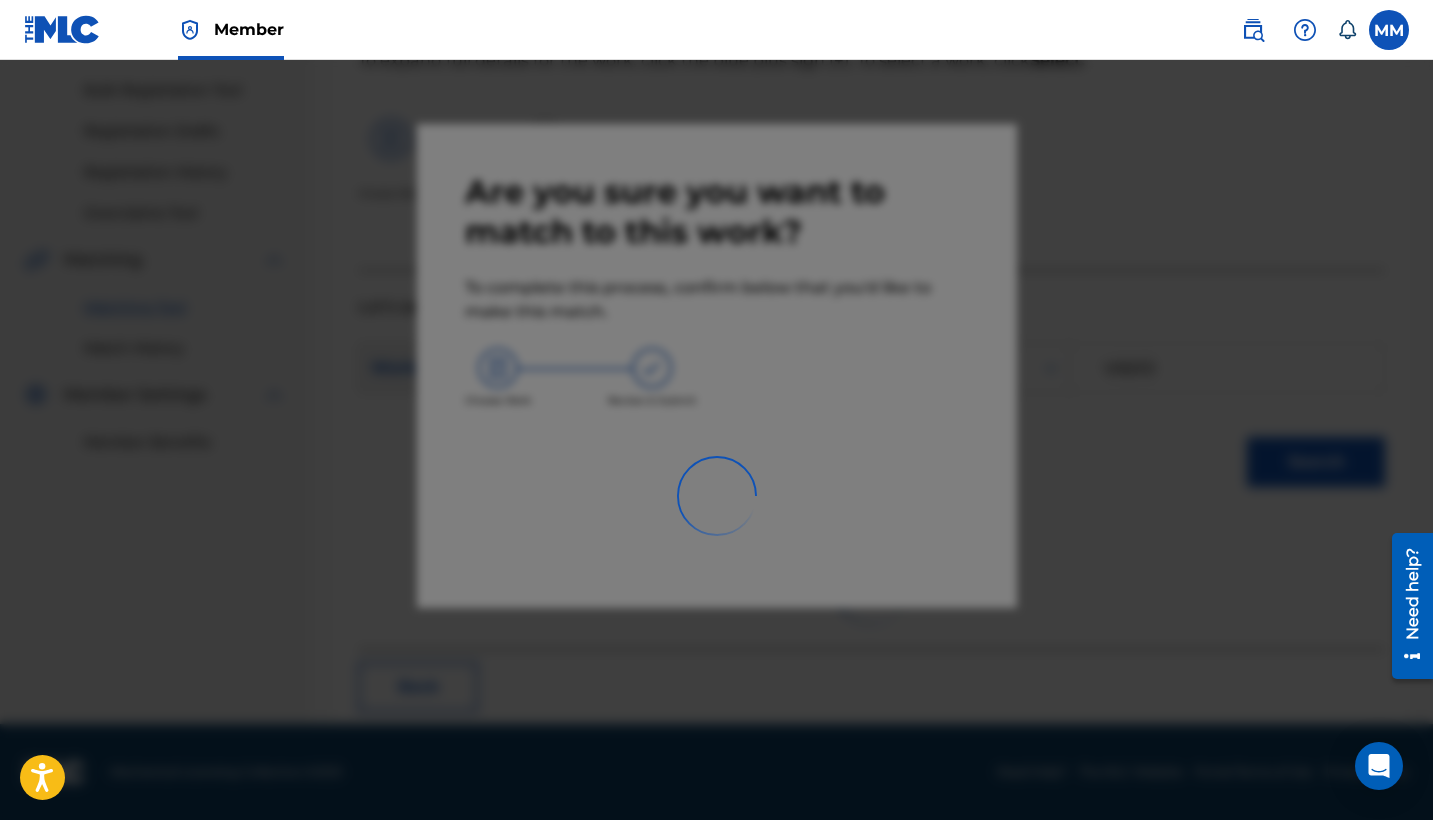scroll, scrollTop: 76, scrollLeft: 0, axis: vertical 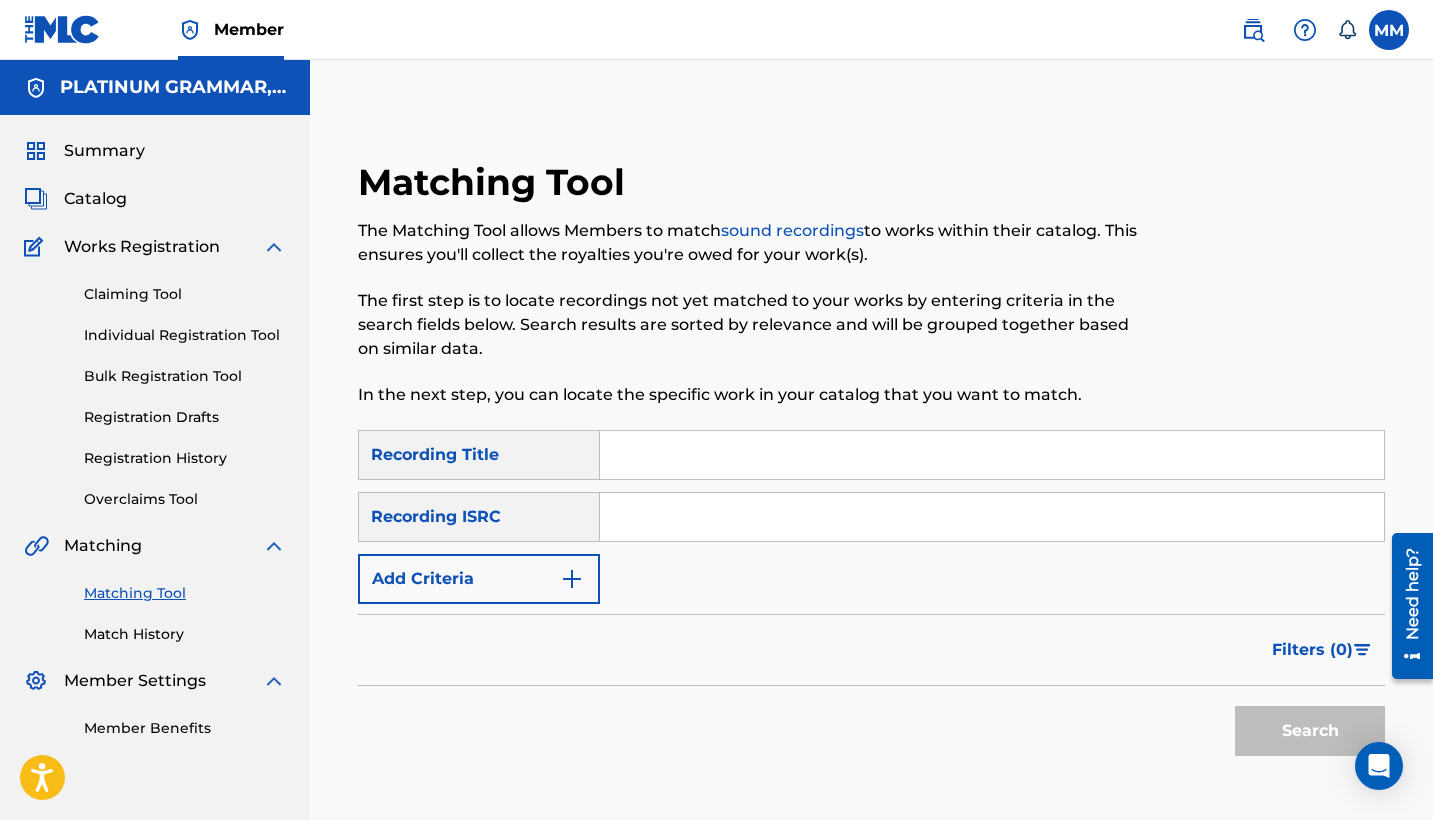 click at bounding box center (992, 455) 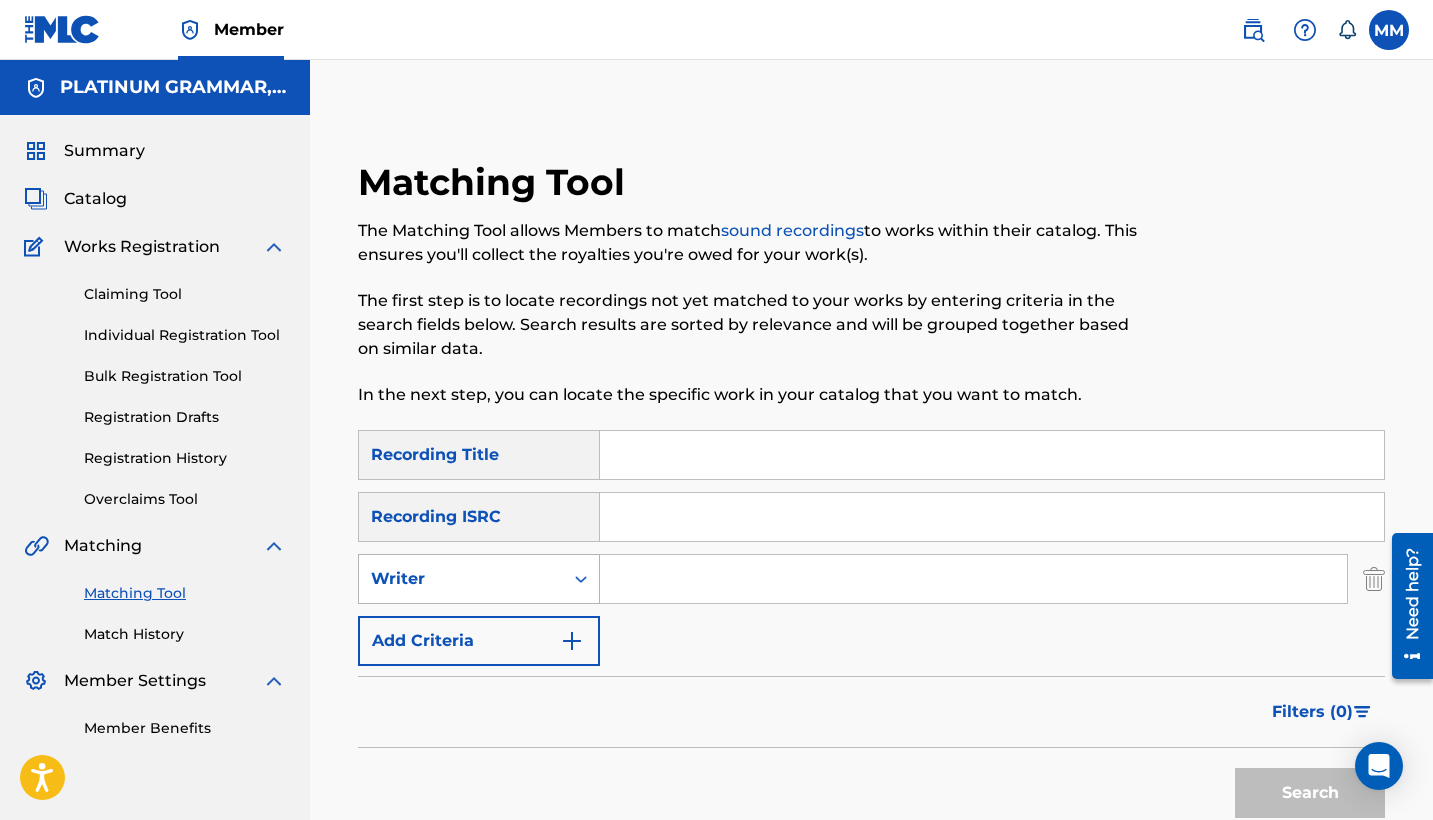 click on "Writer" at bounding box center [461, 579] 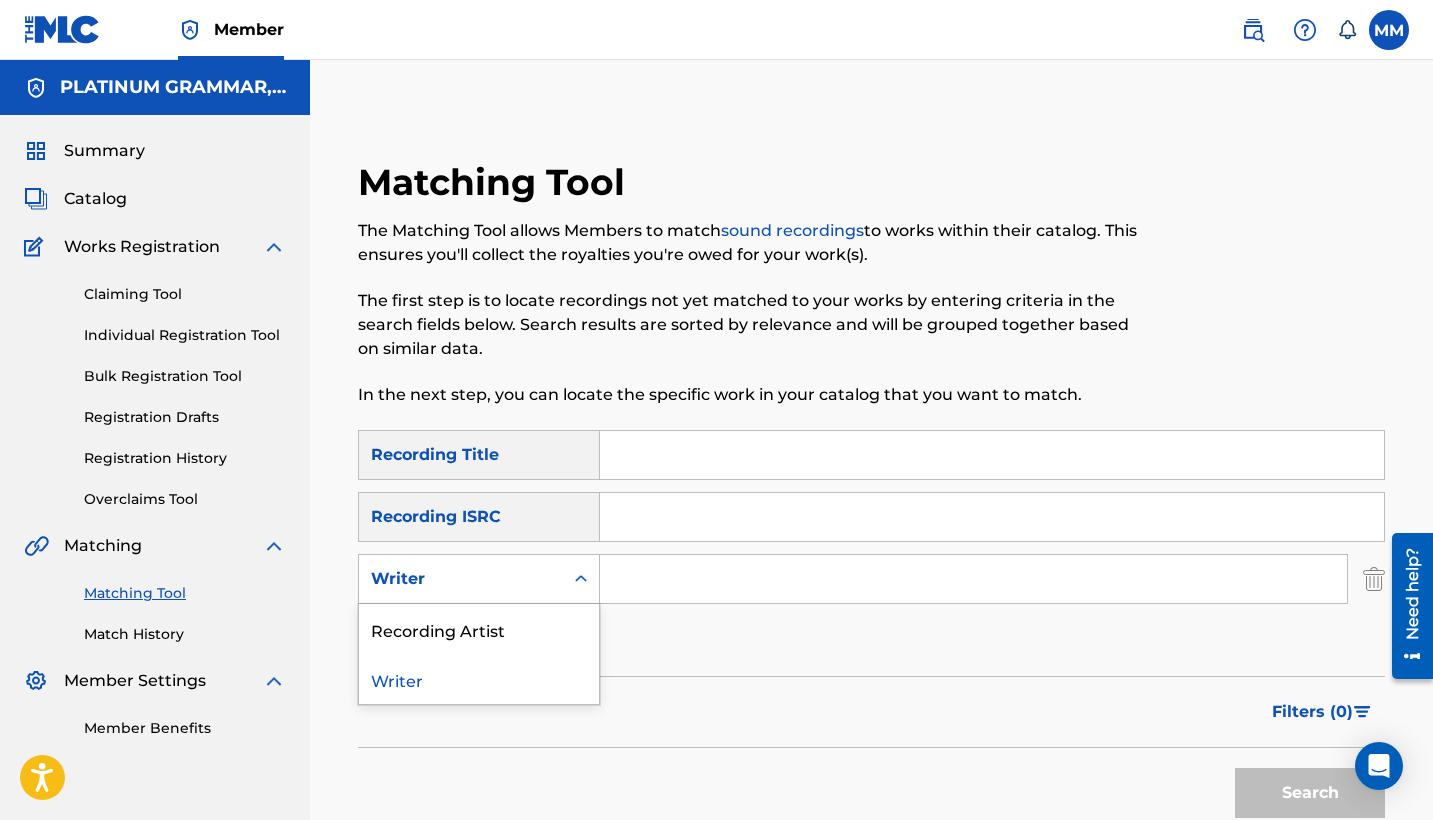 click on "Writer" at bounding box center (479, 679) 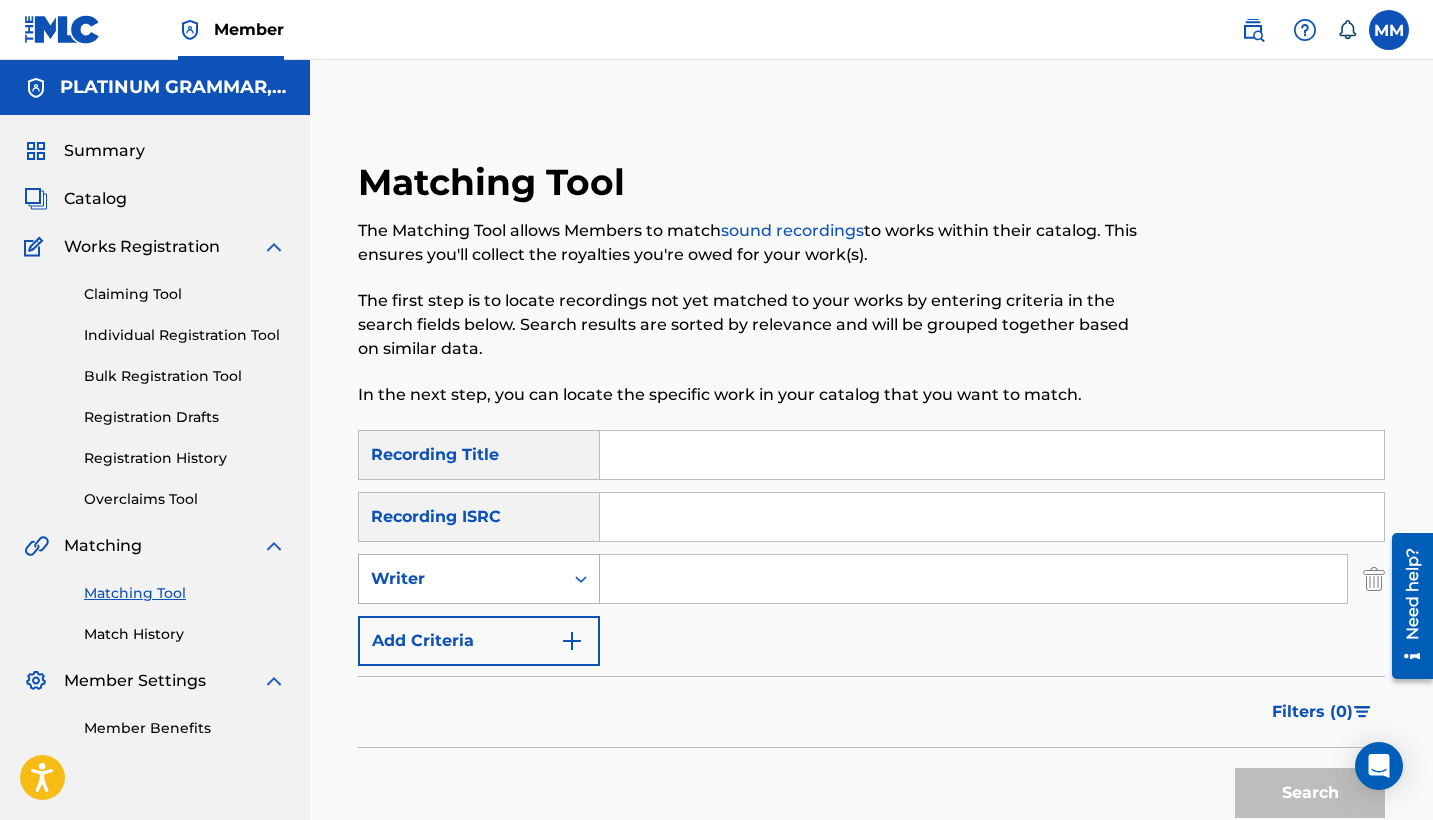 click on "Writer" at bounding box center (461, 579) 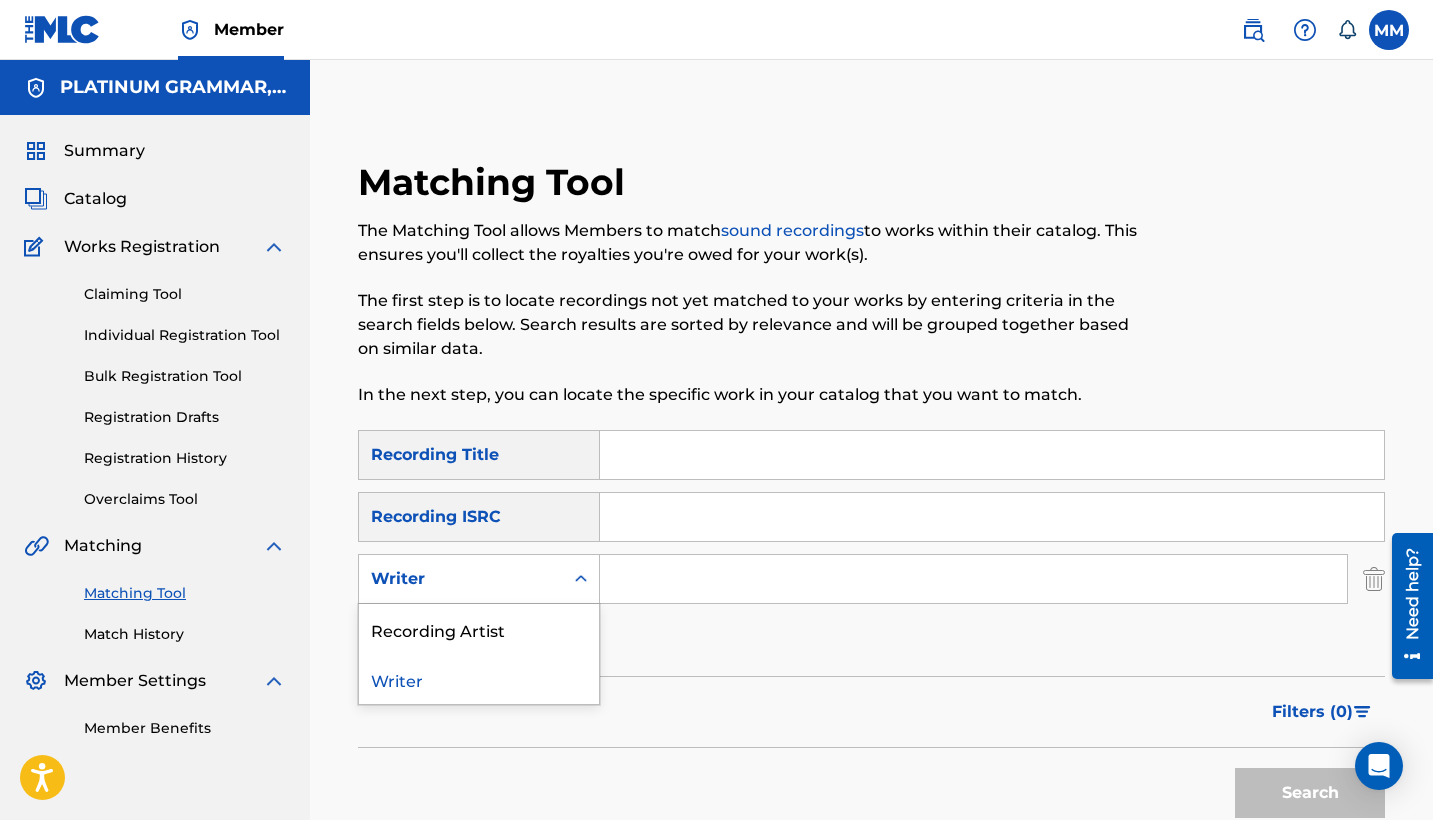 click on "Writer" at bounding box center (461, 579) 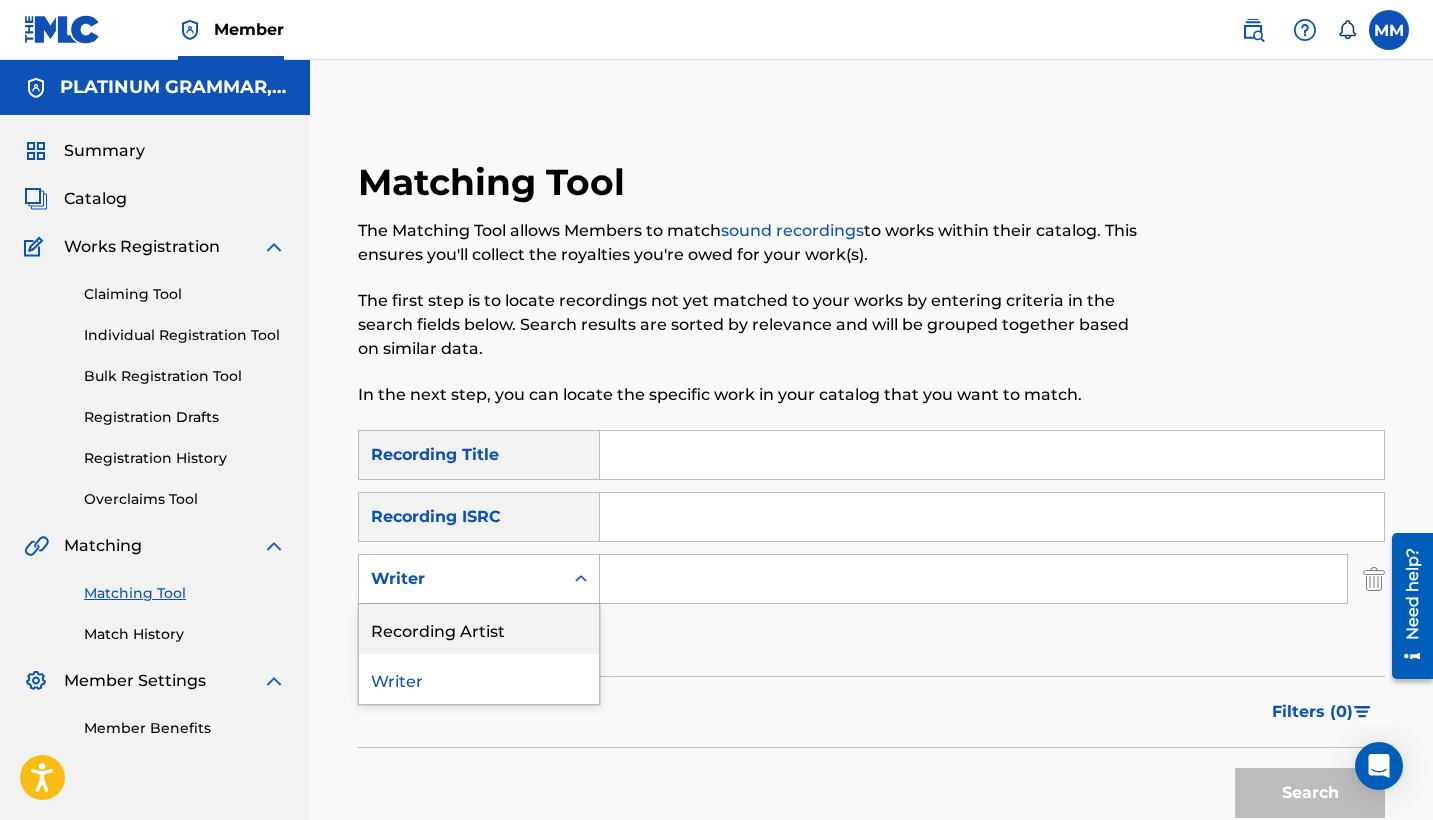 click on "Recording Artist" at bounding box center [479, 629] 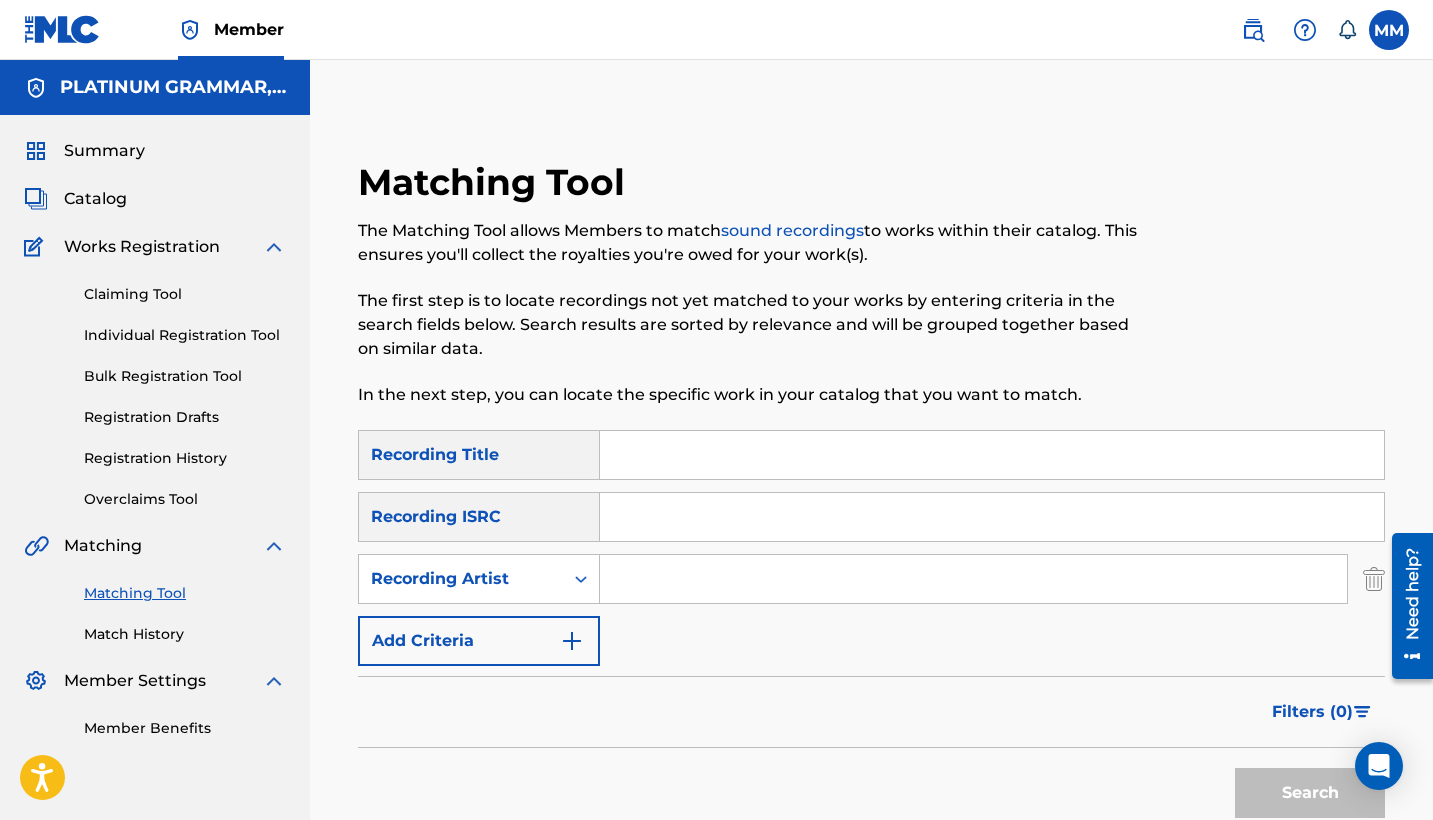 click at bounding box center [992, 455] 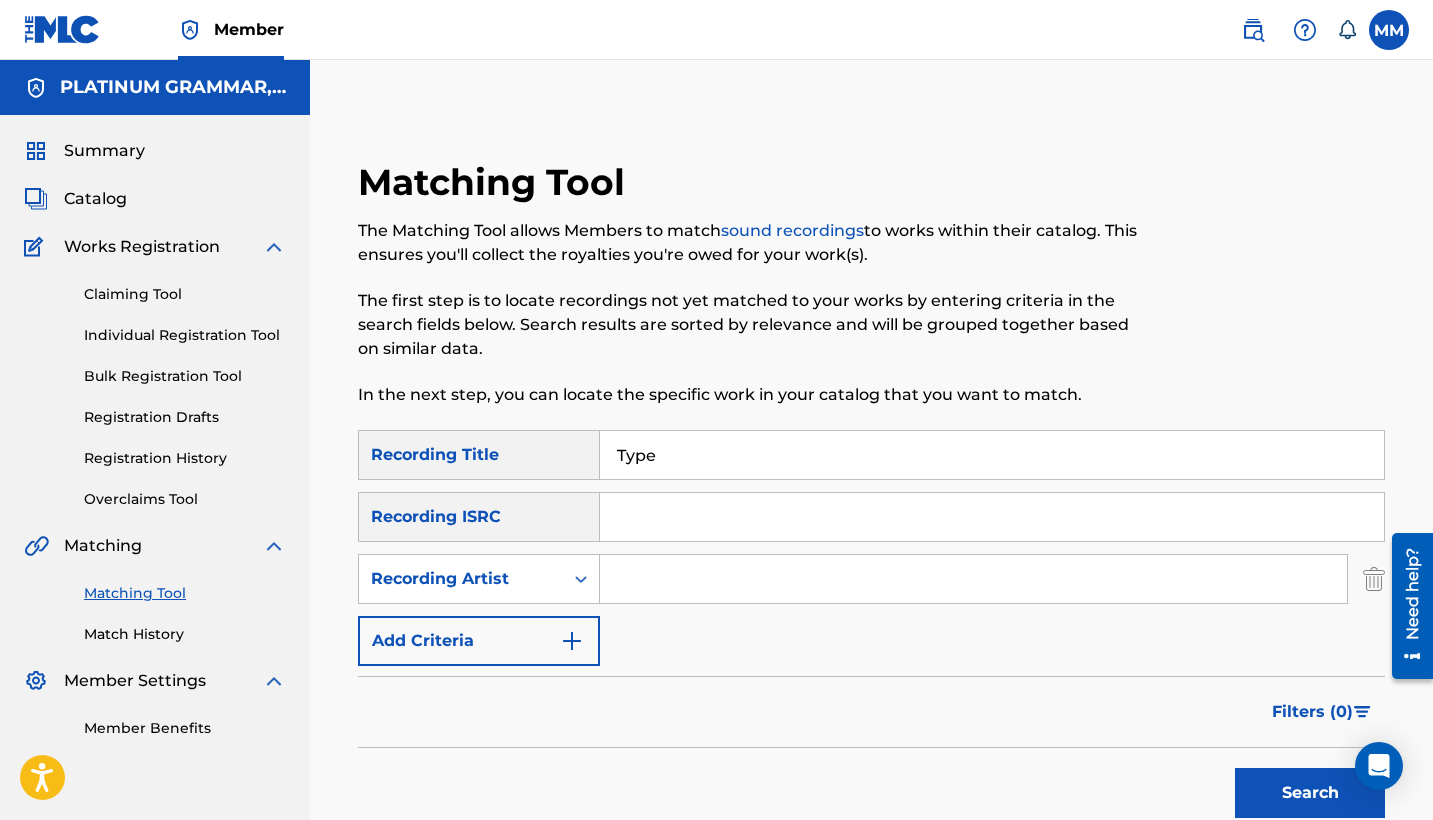 type on "Type" 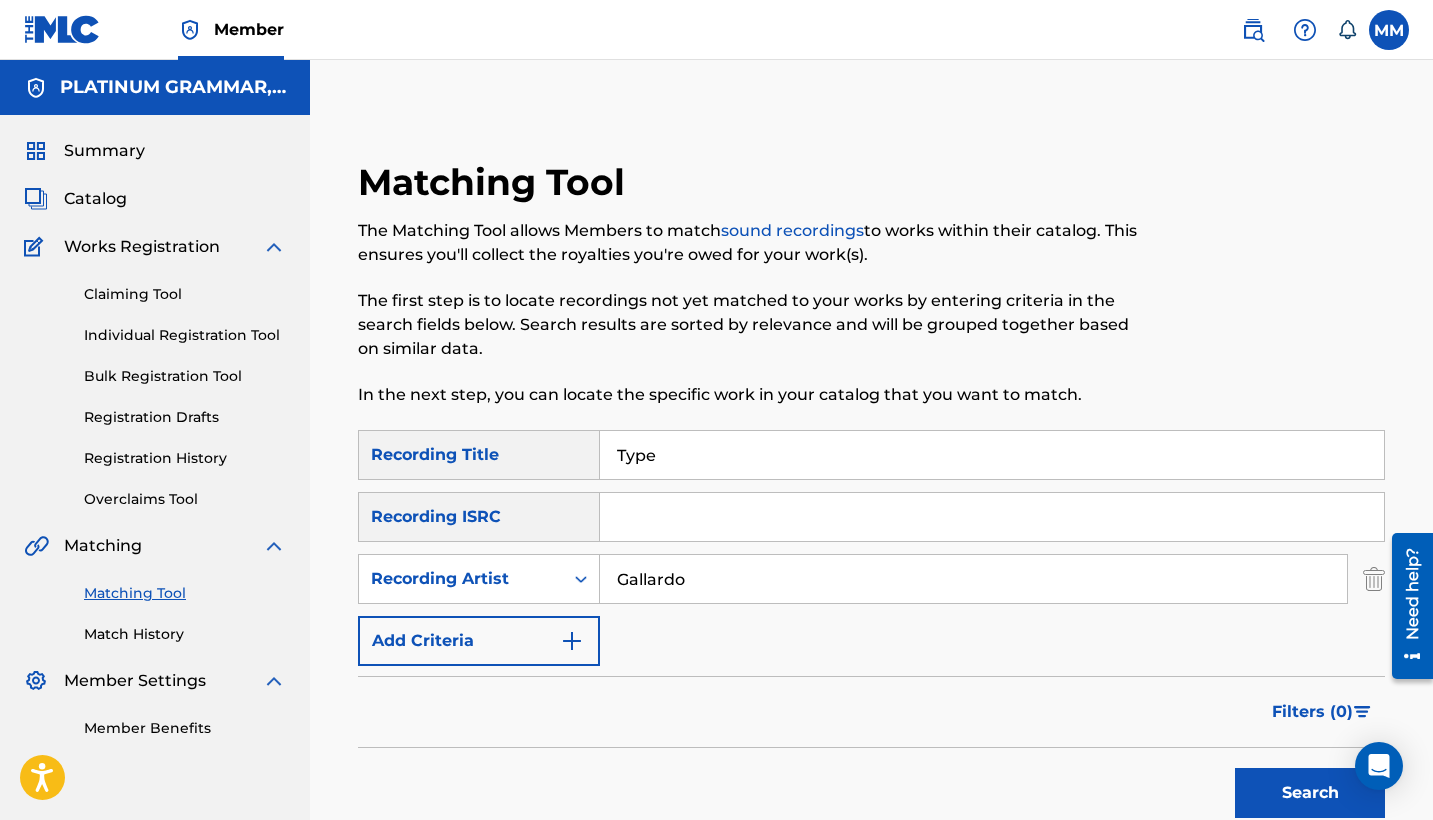 type on "Gallardo" 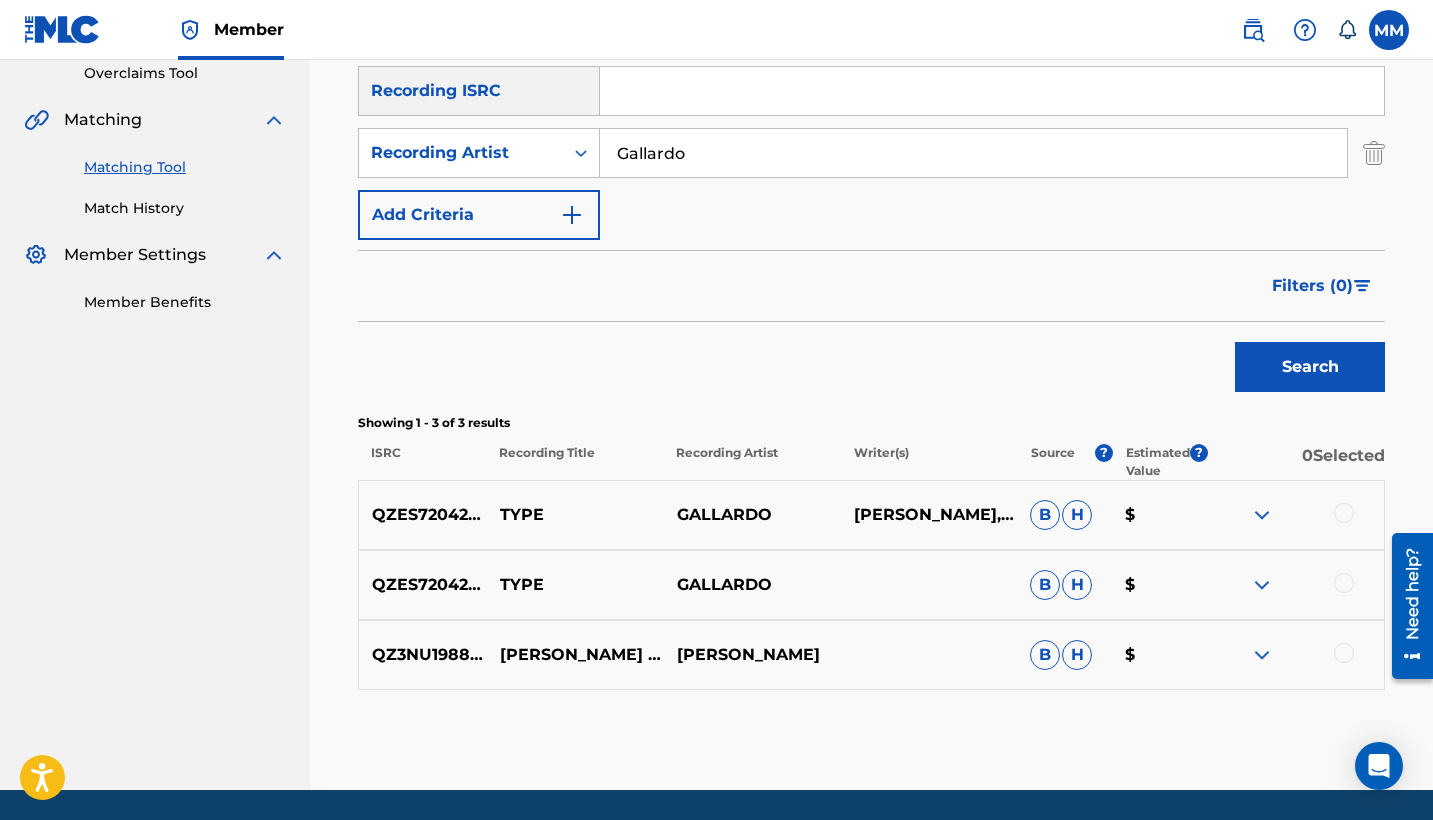 click at bounding box center [1344, 513] 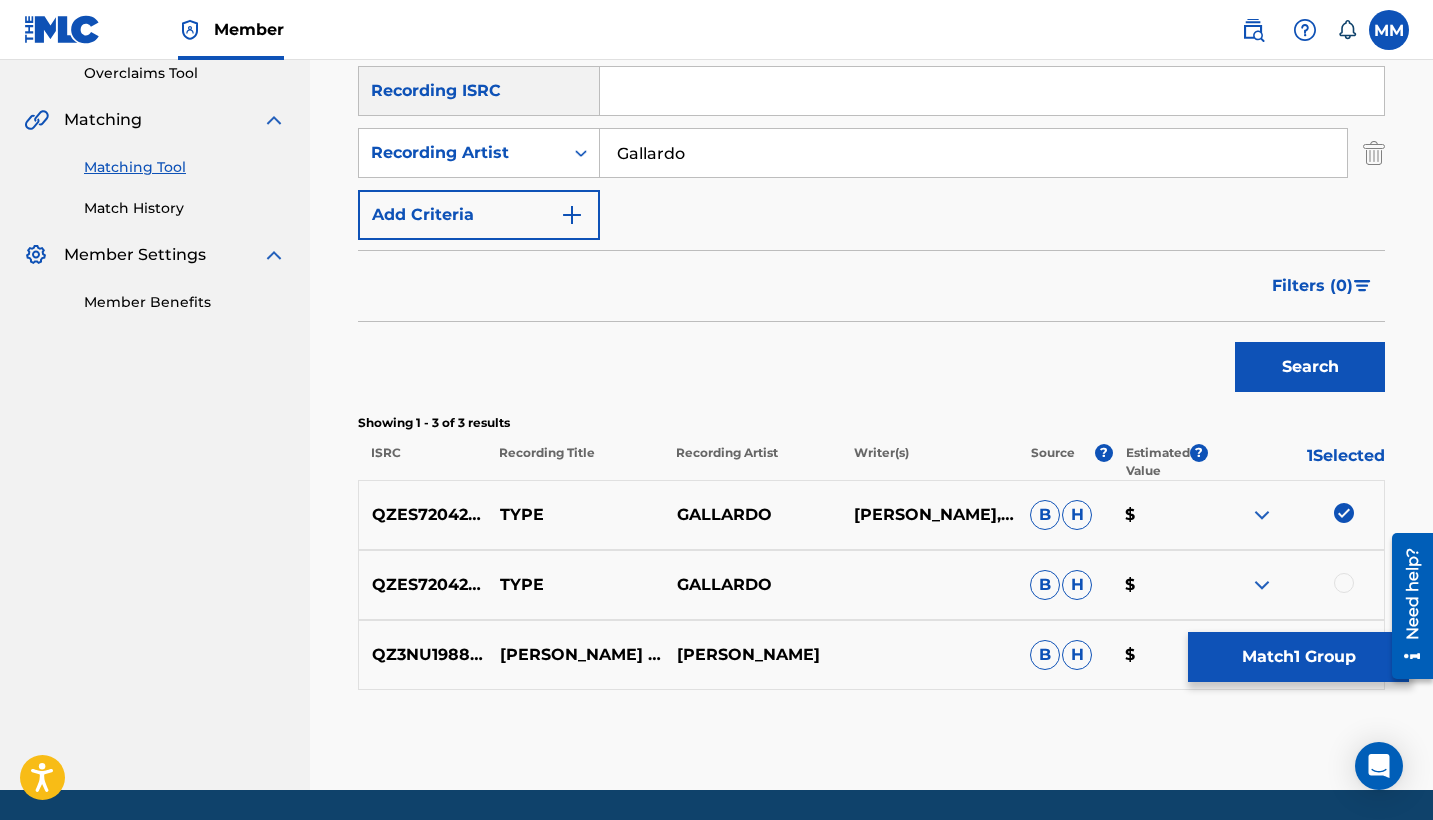 click at bounding box center [1344, 583] 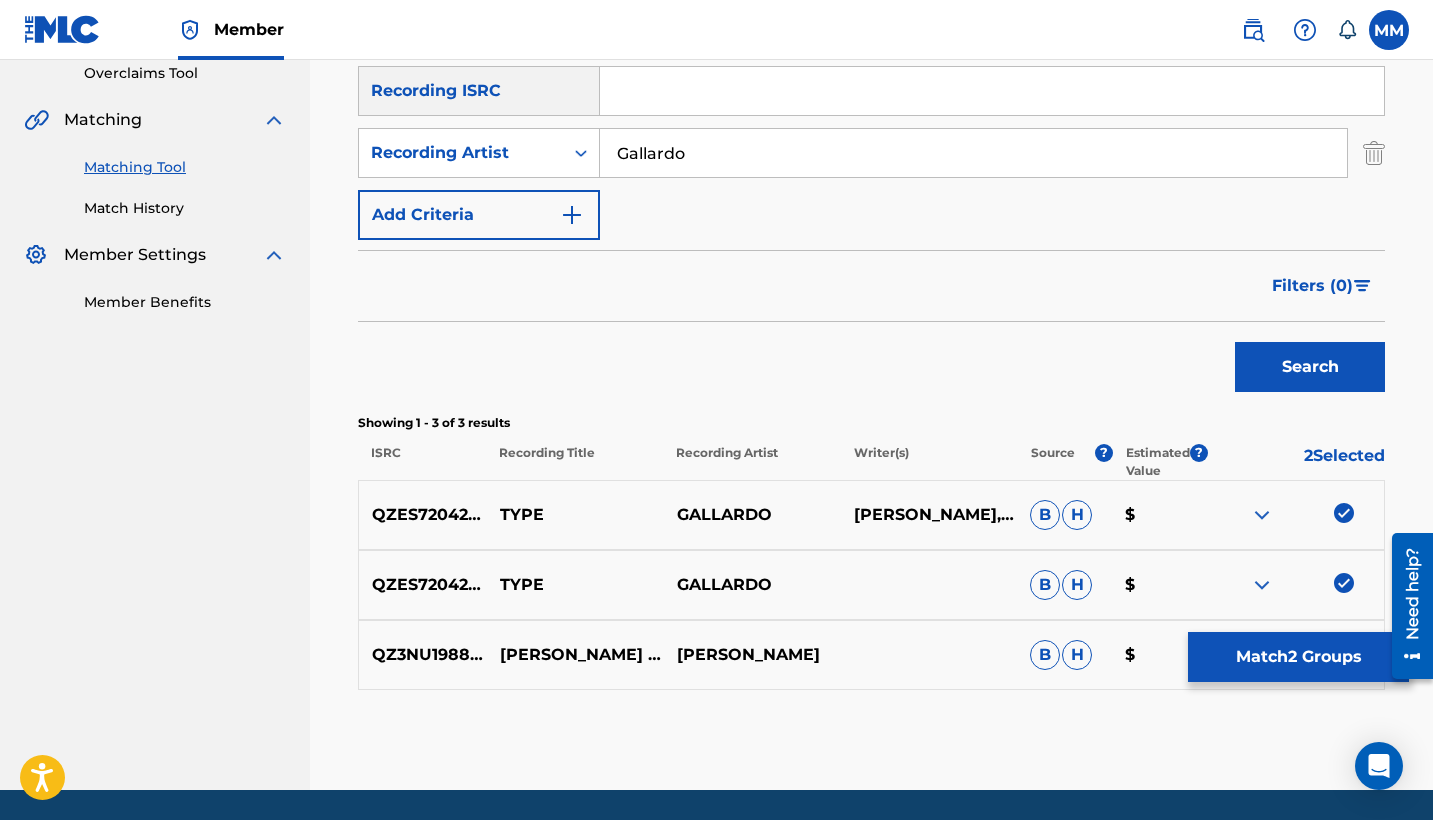click on "Match  2 Groups" at bounding box center [1298, 657] 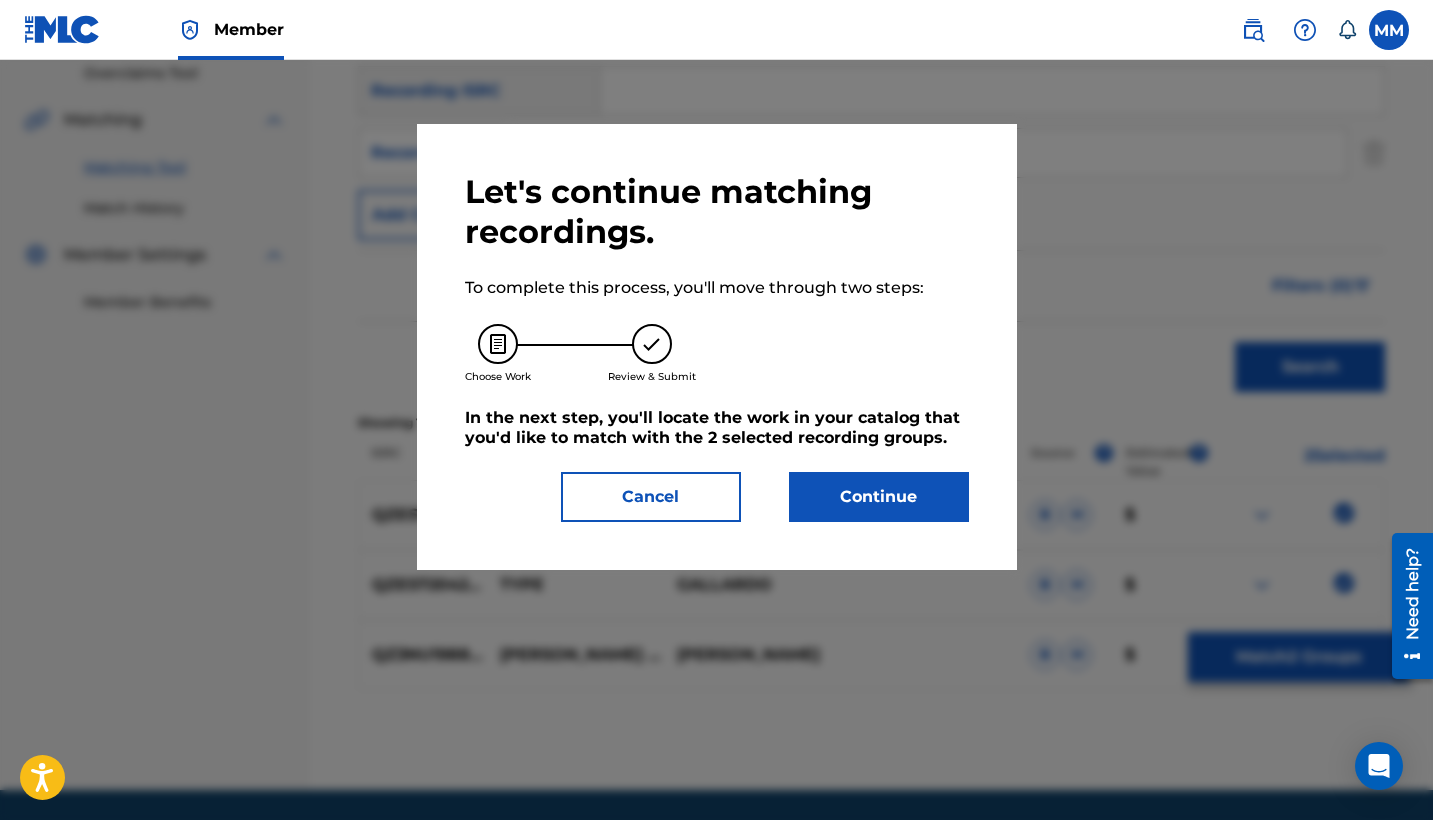 click on "Continue" at bounding box center (879, 497) 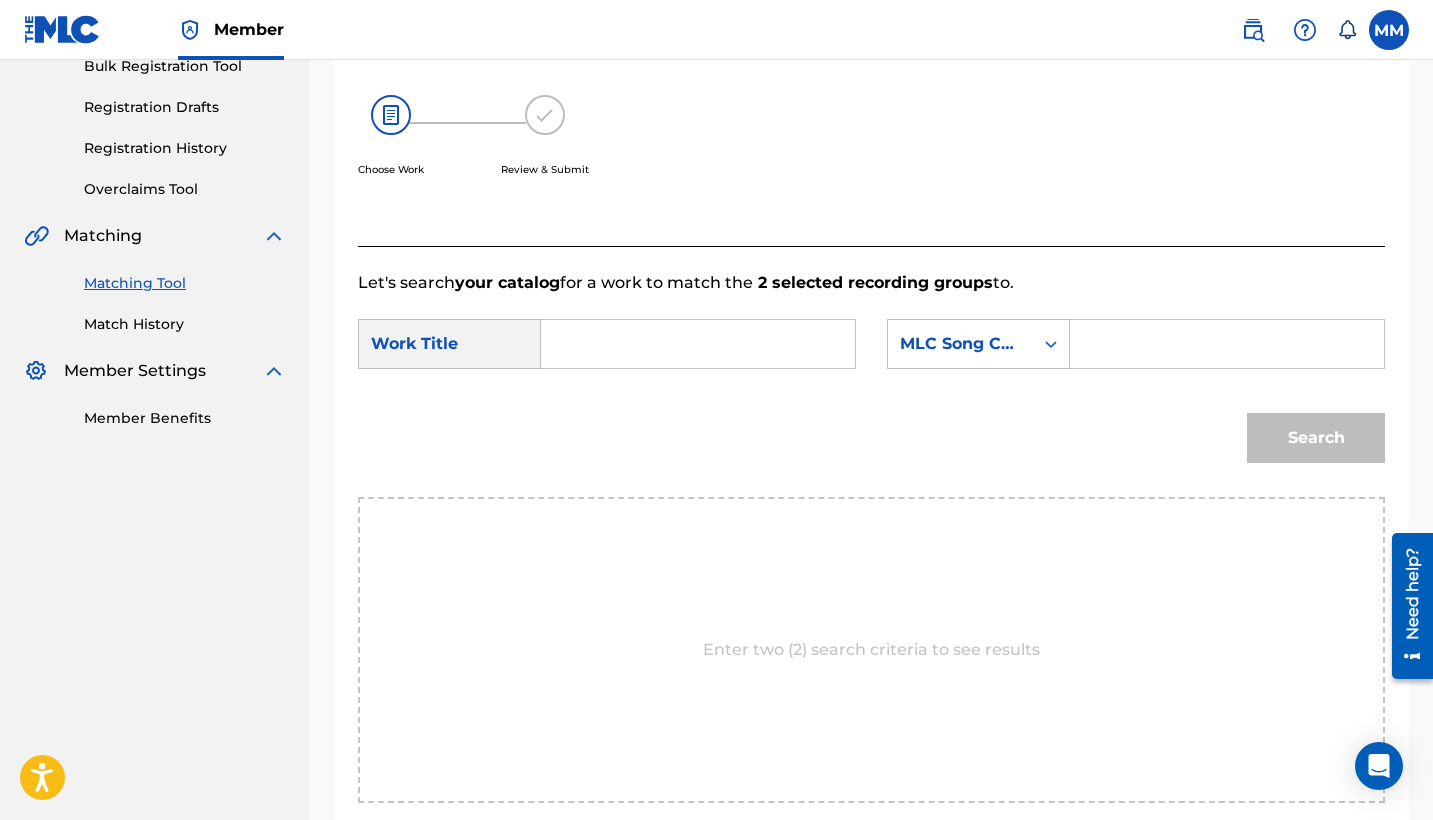 click on "Choose Work Review & Submit" at bounding box center [753, 147] 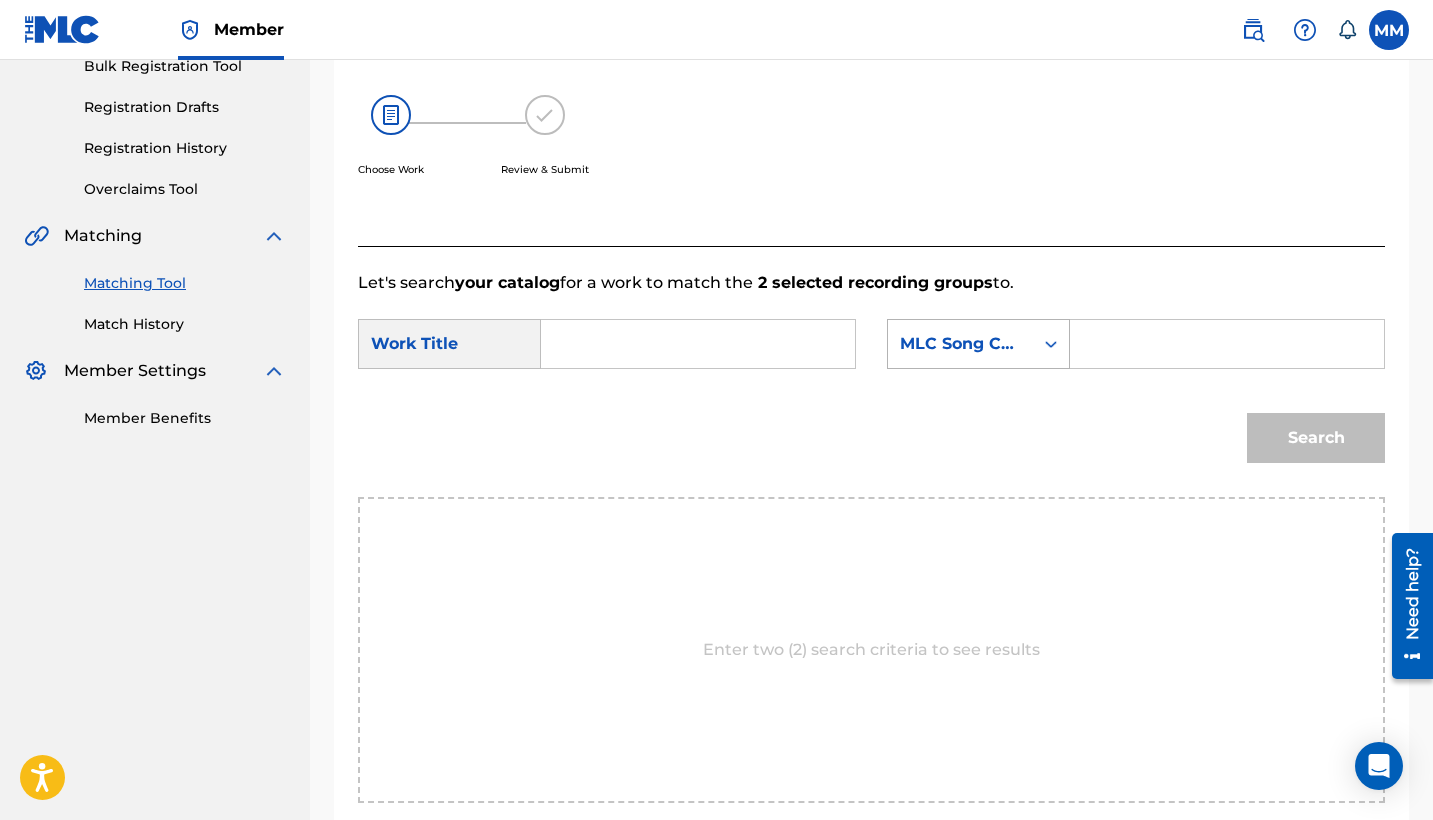 paste on "Type" 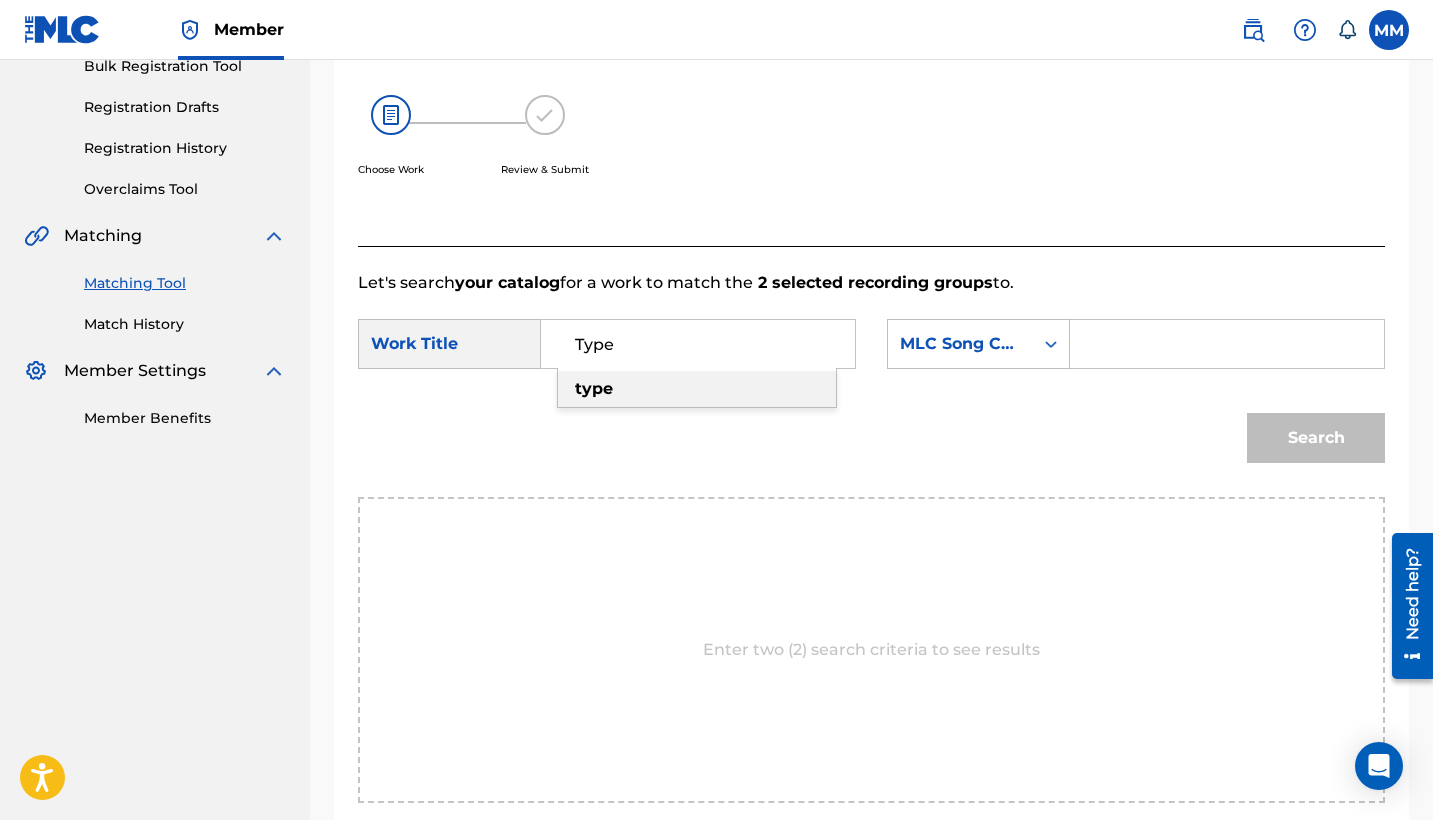type on "Type" 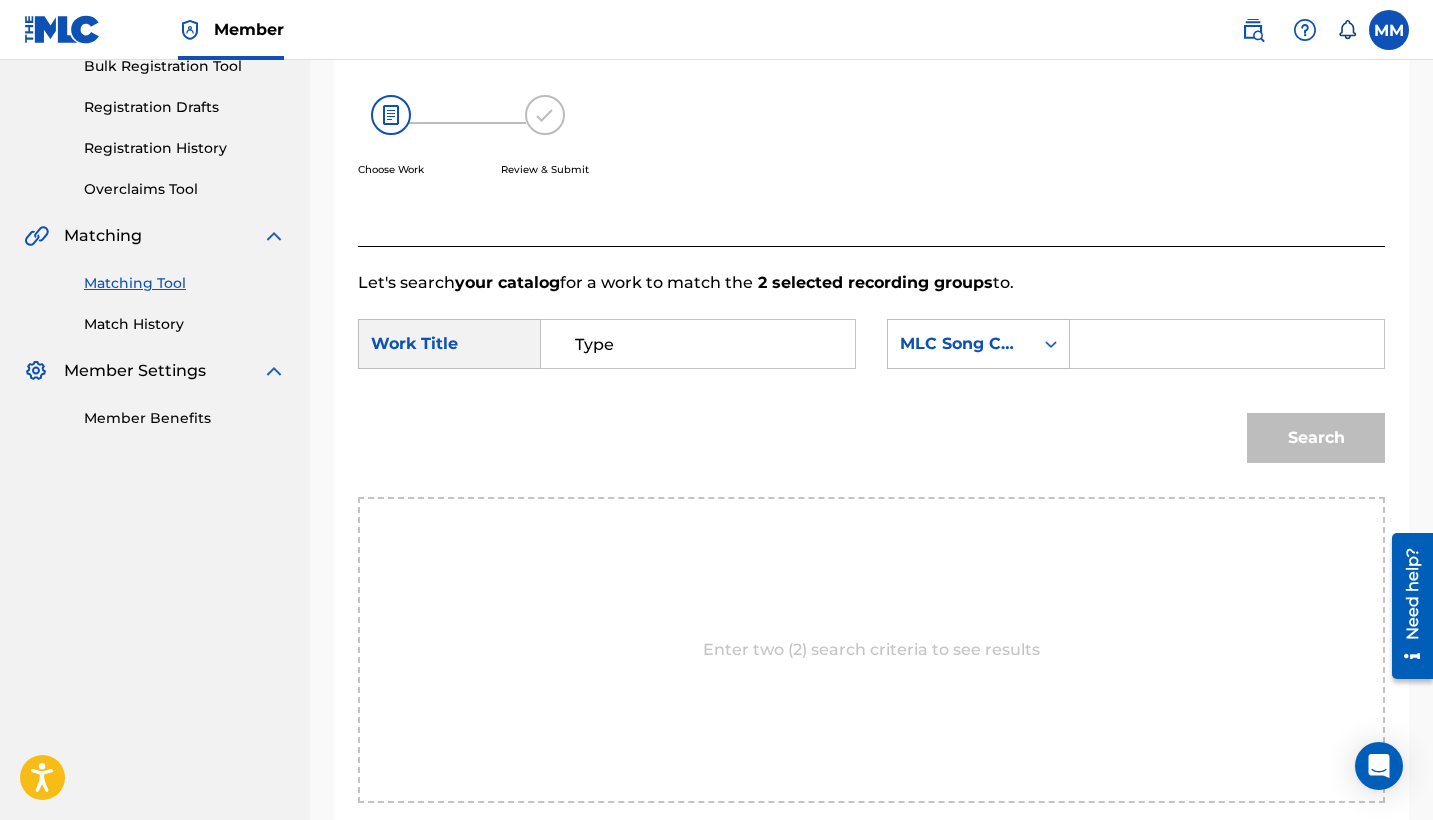 paste on "TX4OHM" 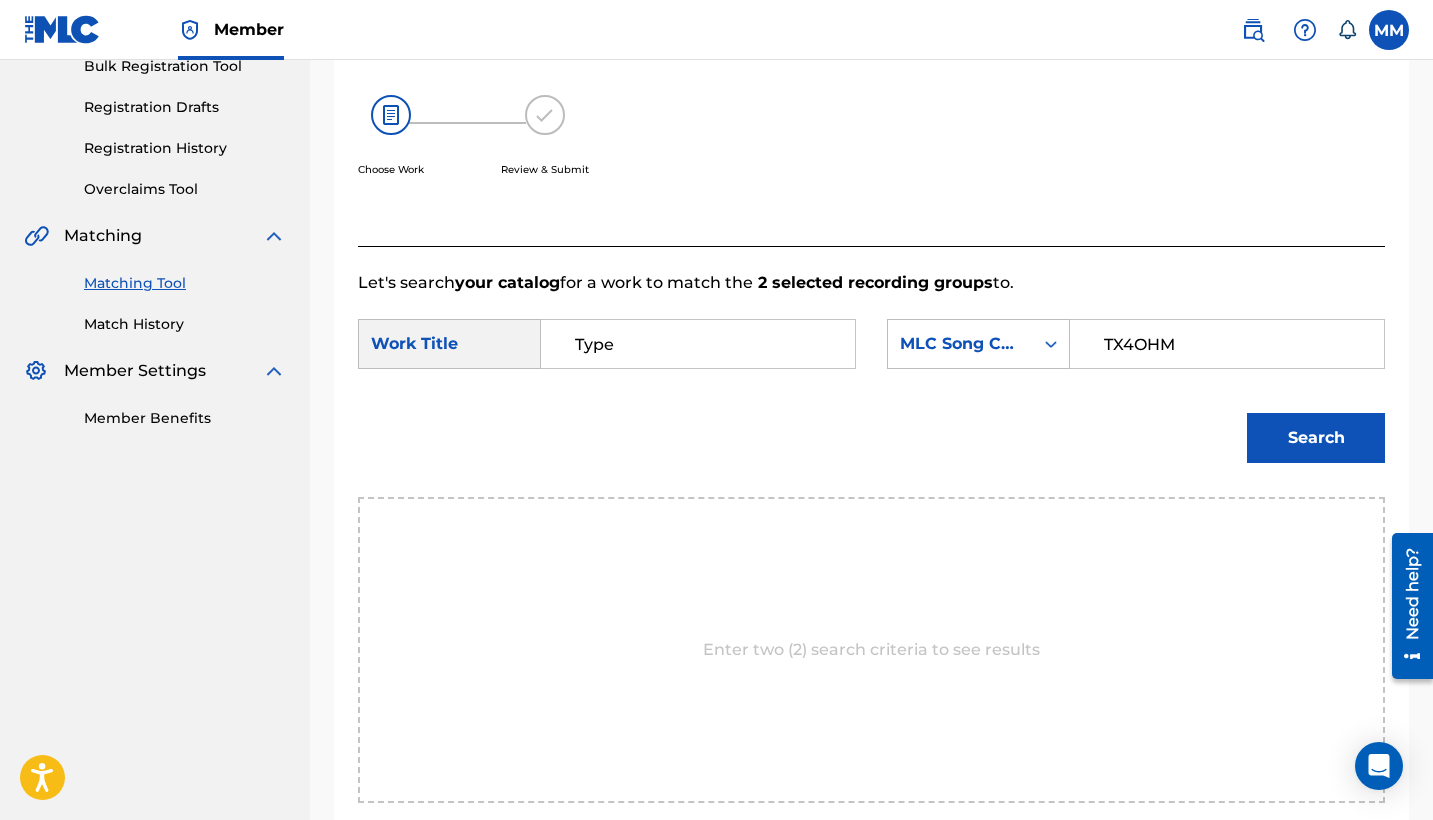 type on "TX4OHM" 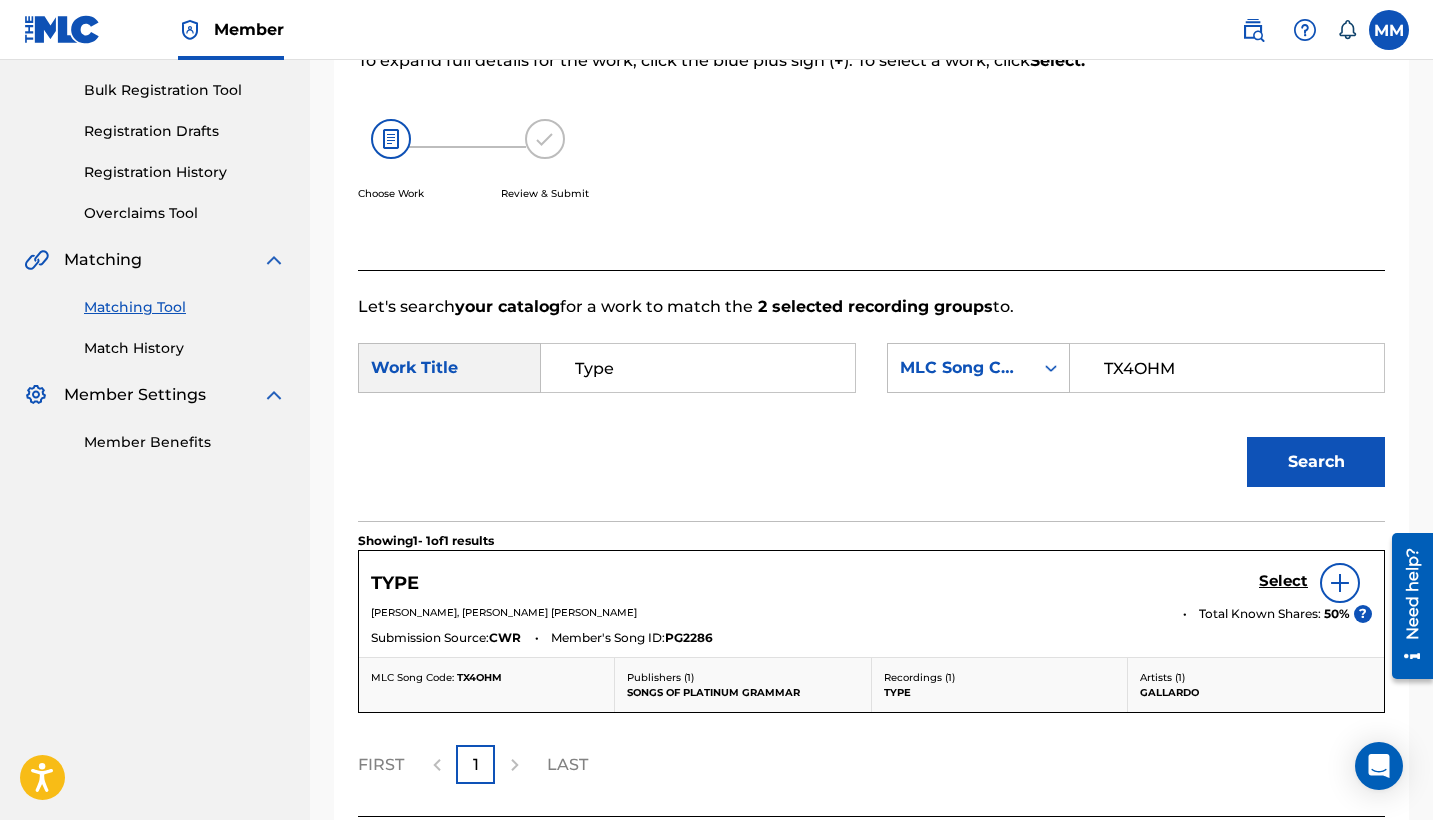click on "Select" at bounding box center [1283, 581] 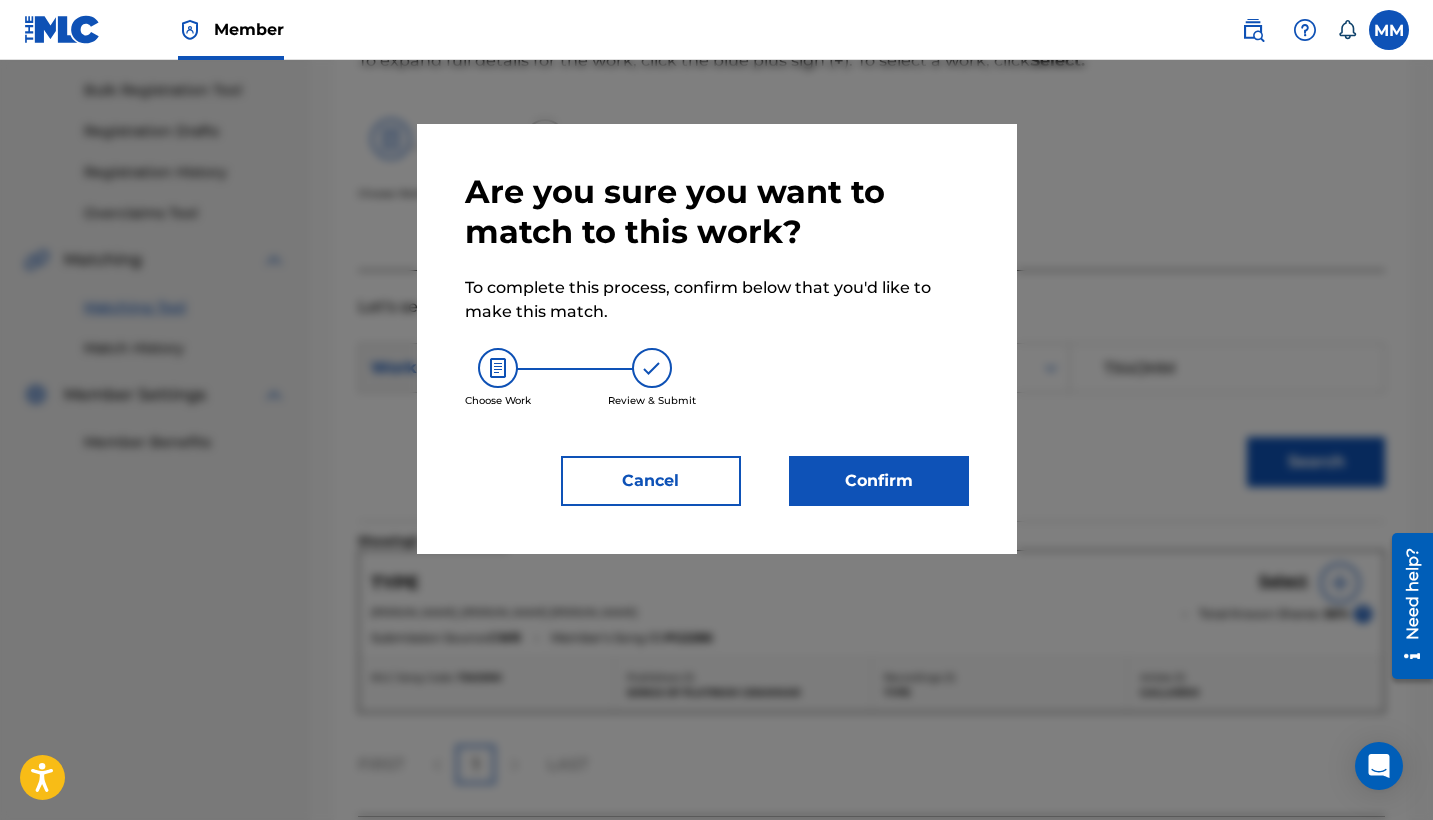 click on "Confirm" at bounding box center (879, 481) 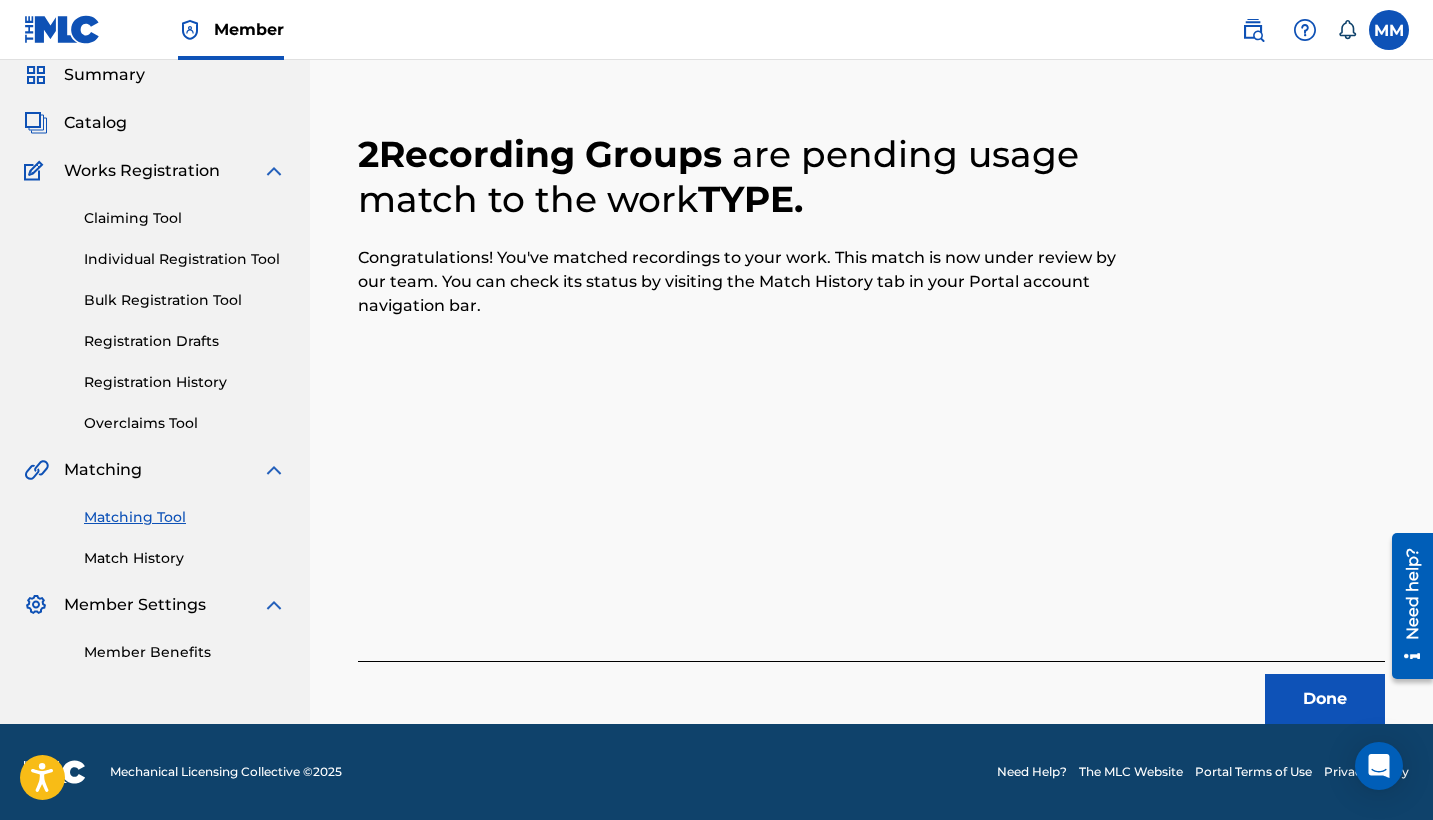 scroll, scrollTop: 76, scrollLeft: 0, axis: vertical 